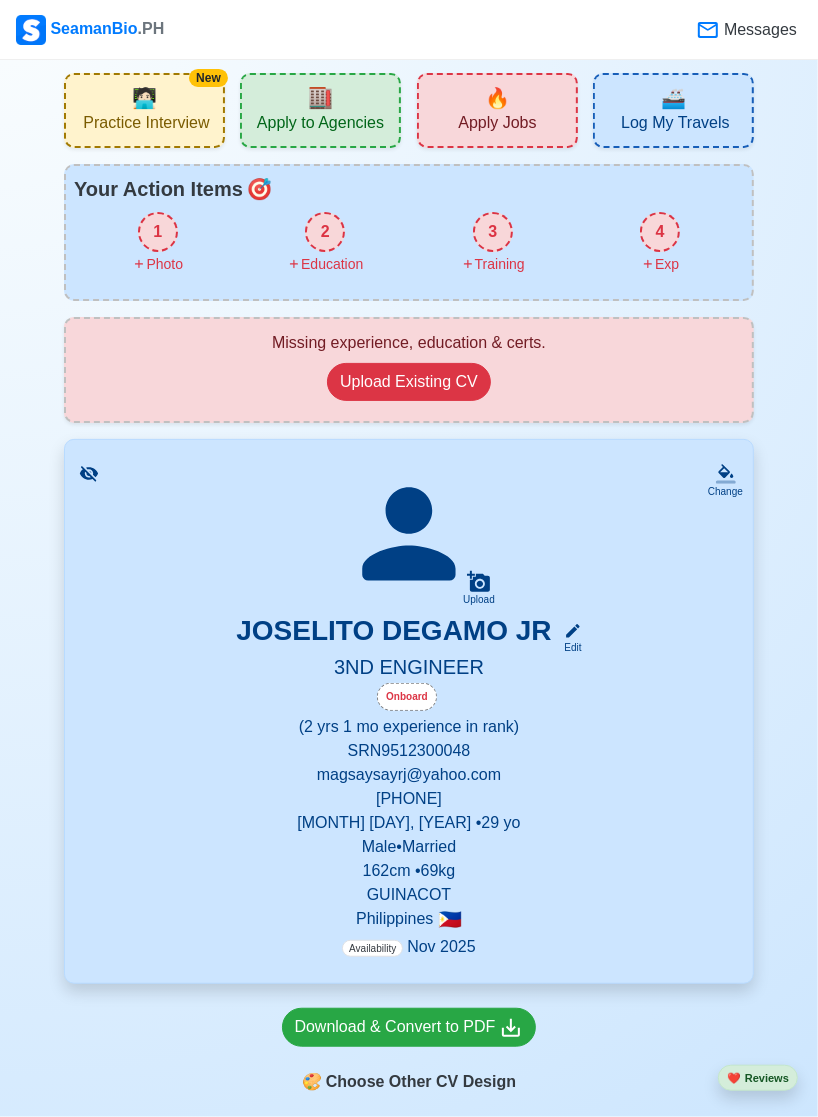 scroll, scrollTop: 0, scrollLeft: 0, axis: both 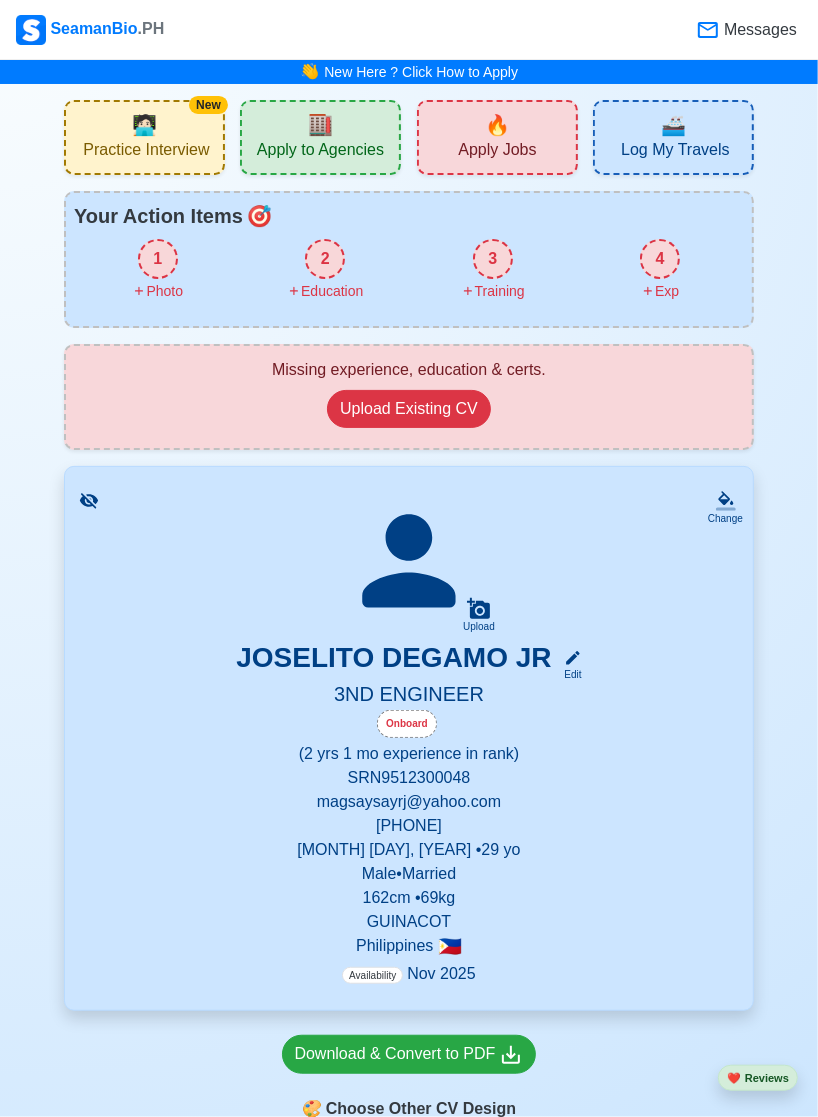 click on "Apply Jobs" at bounding box center [497, 152] 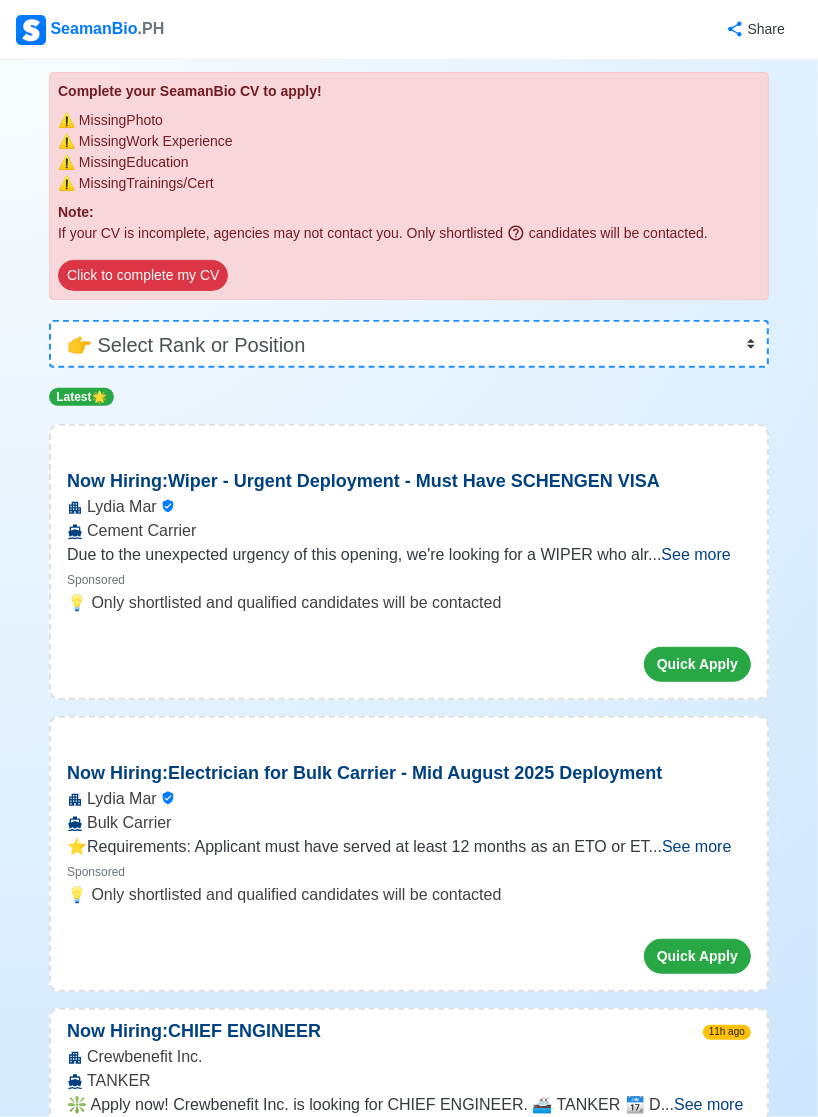 scroll, scrollTop: 0, scrollLeft: 0, axis: both 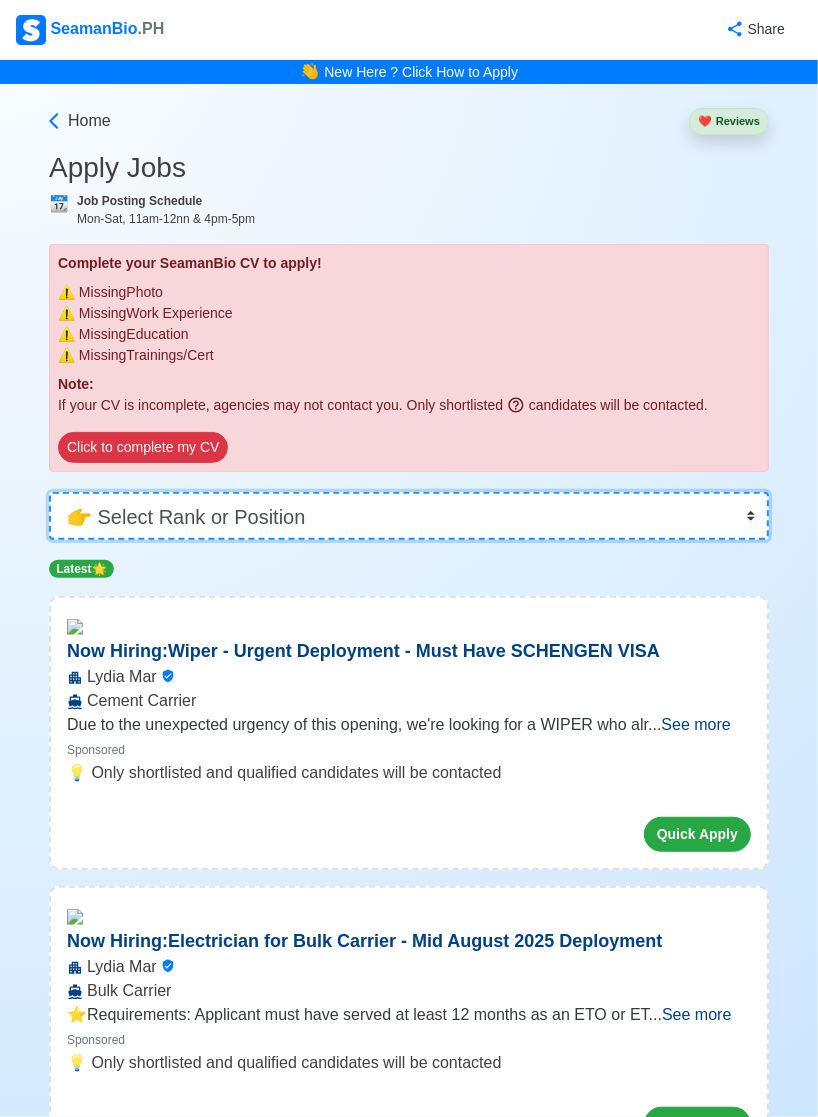 click on "👉 Select Rank or Position Master Chief Officer 2nd Officer 3rd Officer Junior Officer Chief Engineer 2nd Engineer 3rd Engineer 4th Engineer Gas Engineer Junior Engineer 1st Assistant Engineer 2nd Assistant Engineer 3rd Assistant Engineer ETO/ETR Electrician Electrical Engineer Oiler Fitter Welder Chief Cook Chef Cook Messman Wiper Rigger Ordinary Seaman Able Seaman Motorman Pumpman Bosun Cadet Reefer Mechanic Operator Repairman Painter Steward Waiter Others" at bounding box center (409, 516) 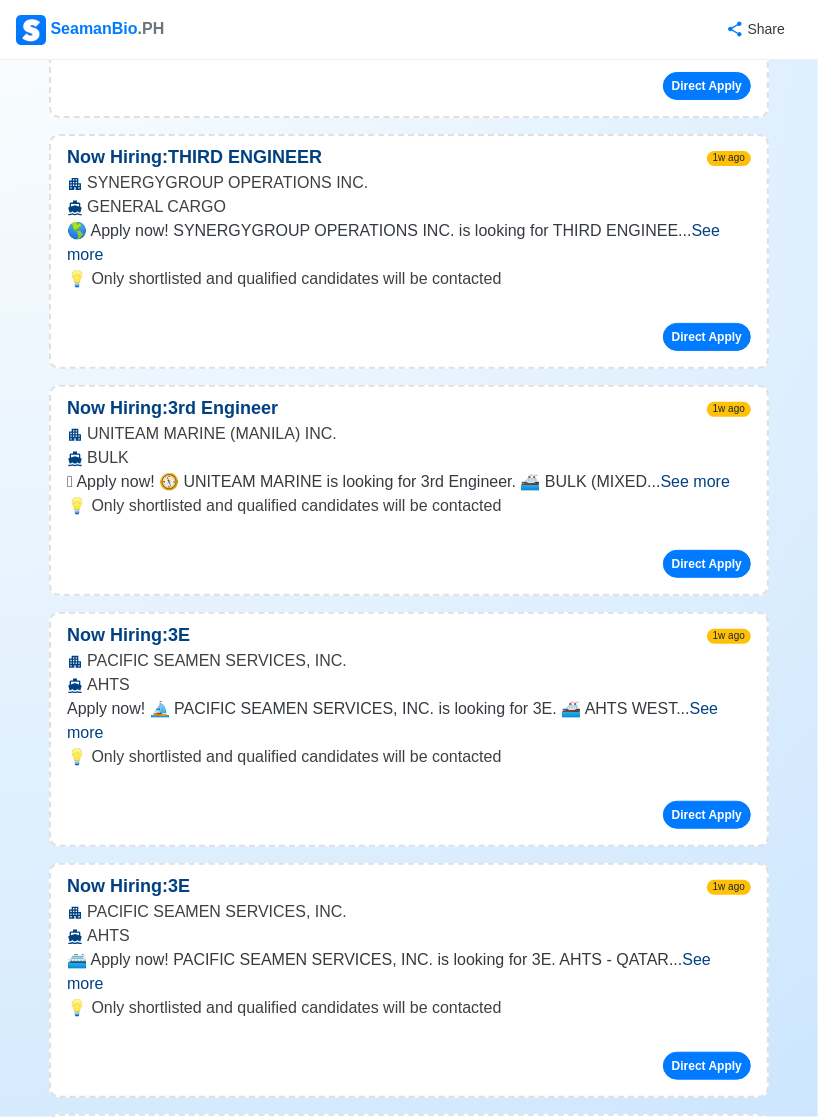 scroll, scrollTop: 7463, scrollLeft: 0, axis: vertical 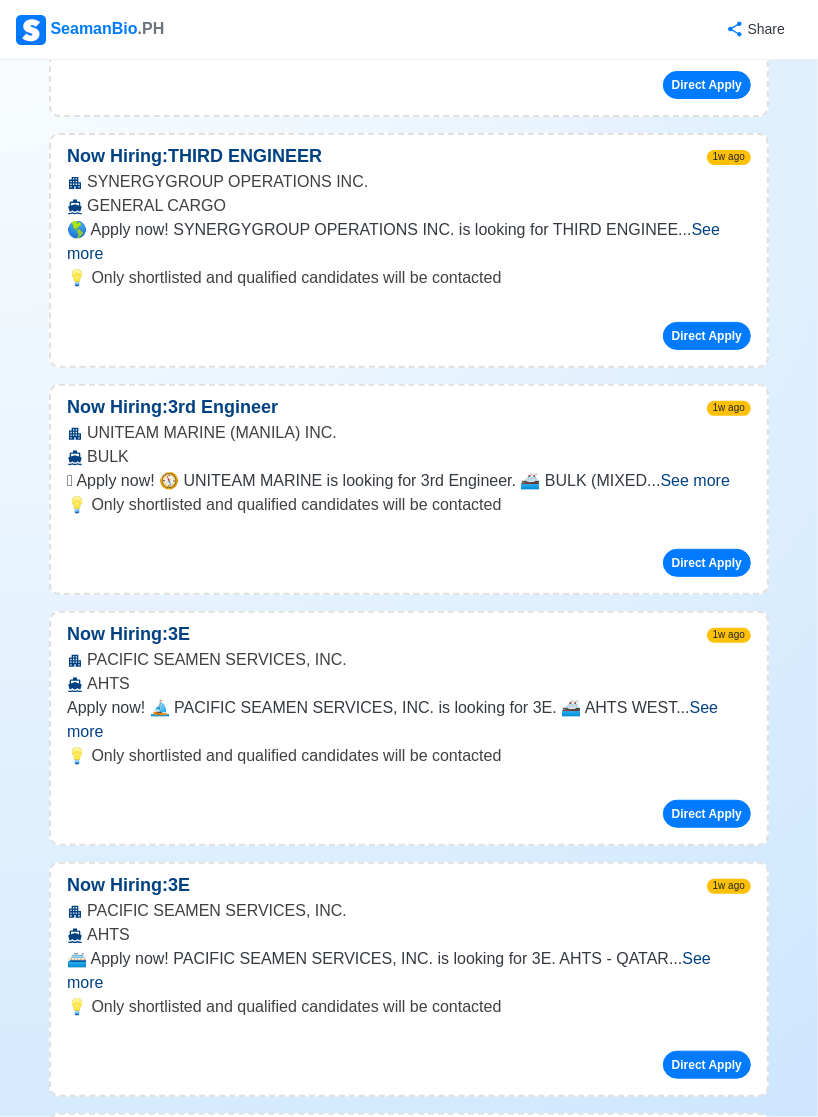 click on "See more" at bounding box center (392, 719) 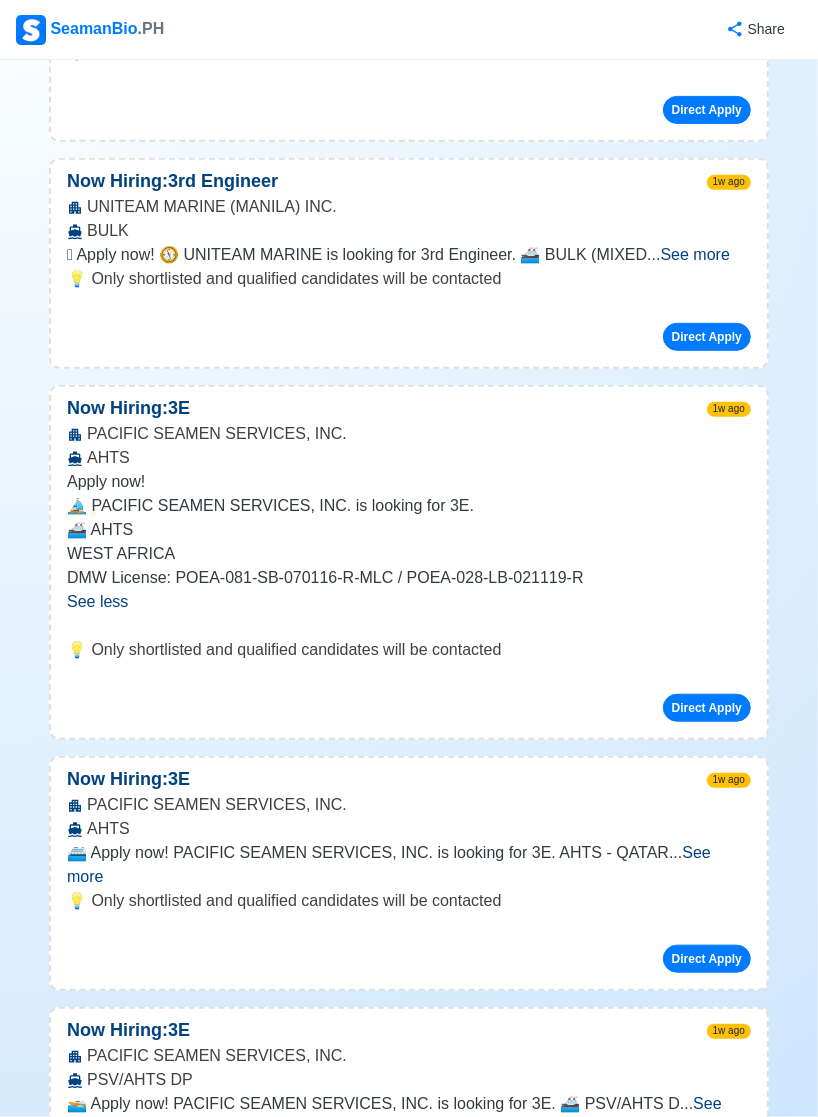 scroll, scrollTop: 7695, scrollLeft: 0, axis: vertical 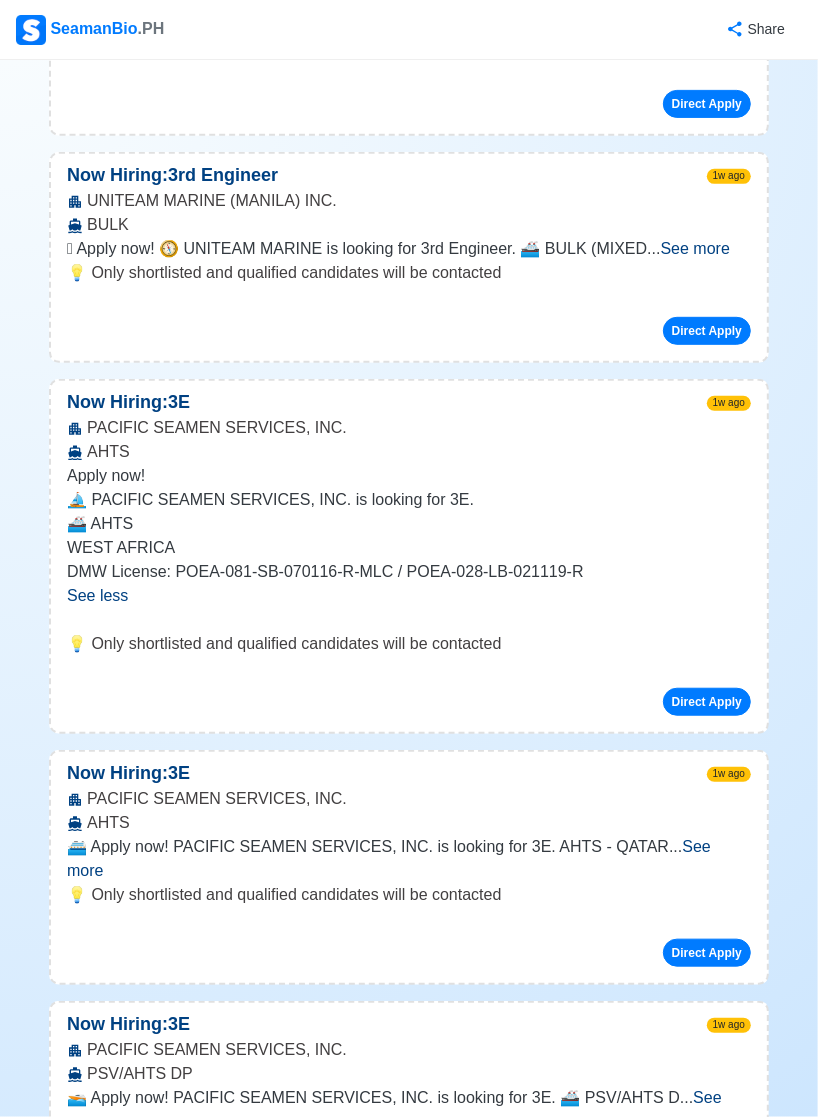 click on "See more" at bounding box center (389, 858) 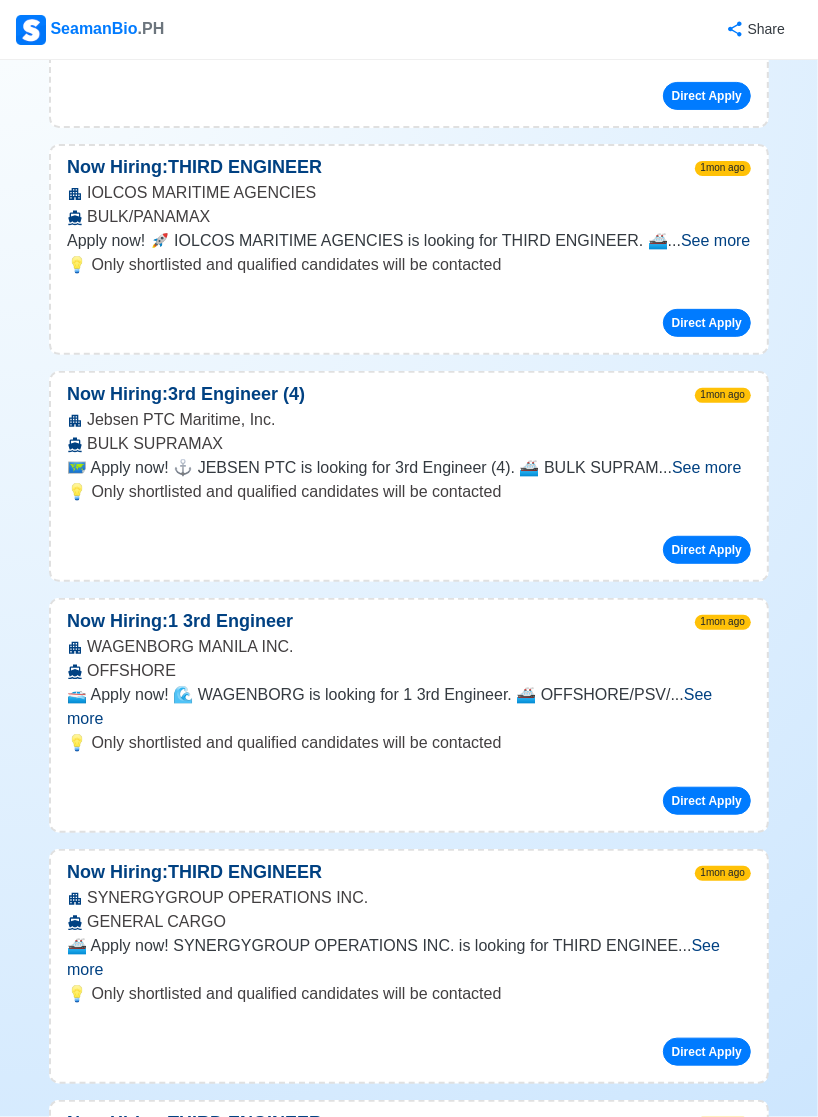 scroll, scrollTop: 22348, scrollLeft: 0, axis: vertical 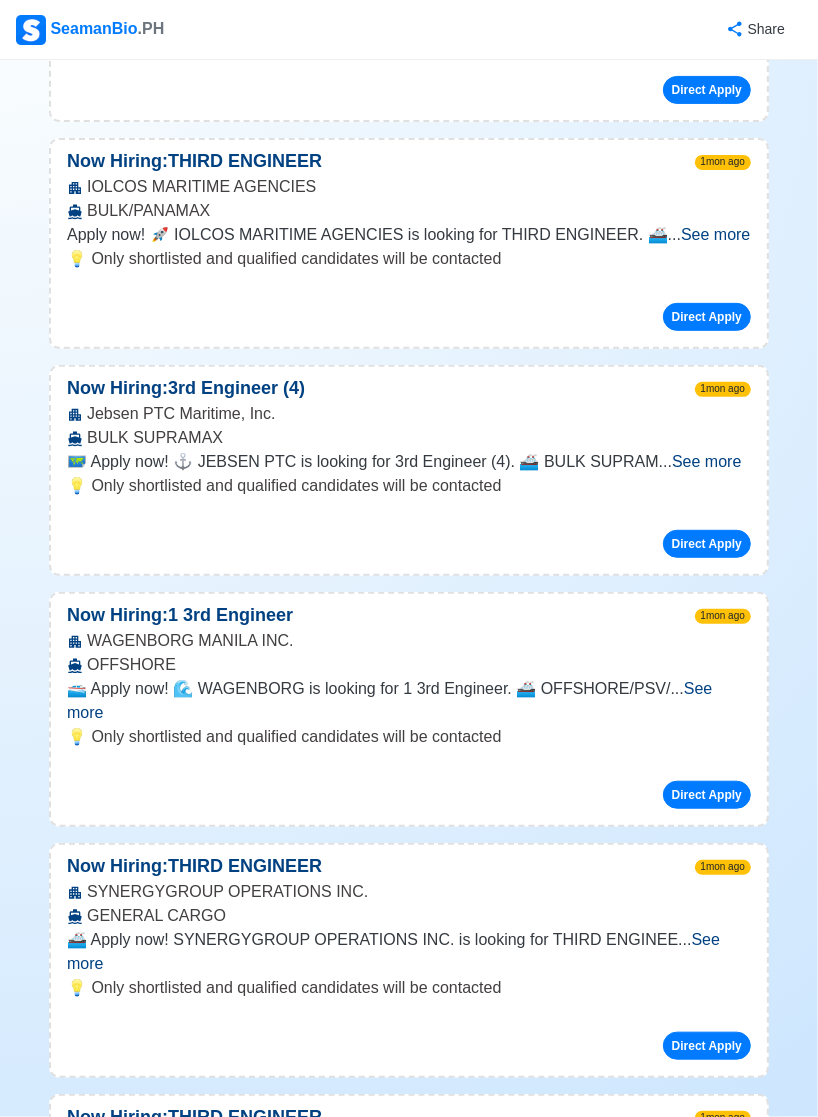 click on "See more" at bounding box center [710, 1668] 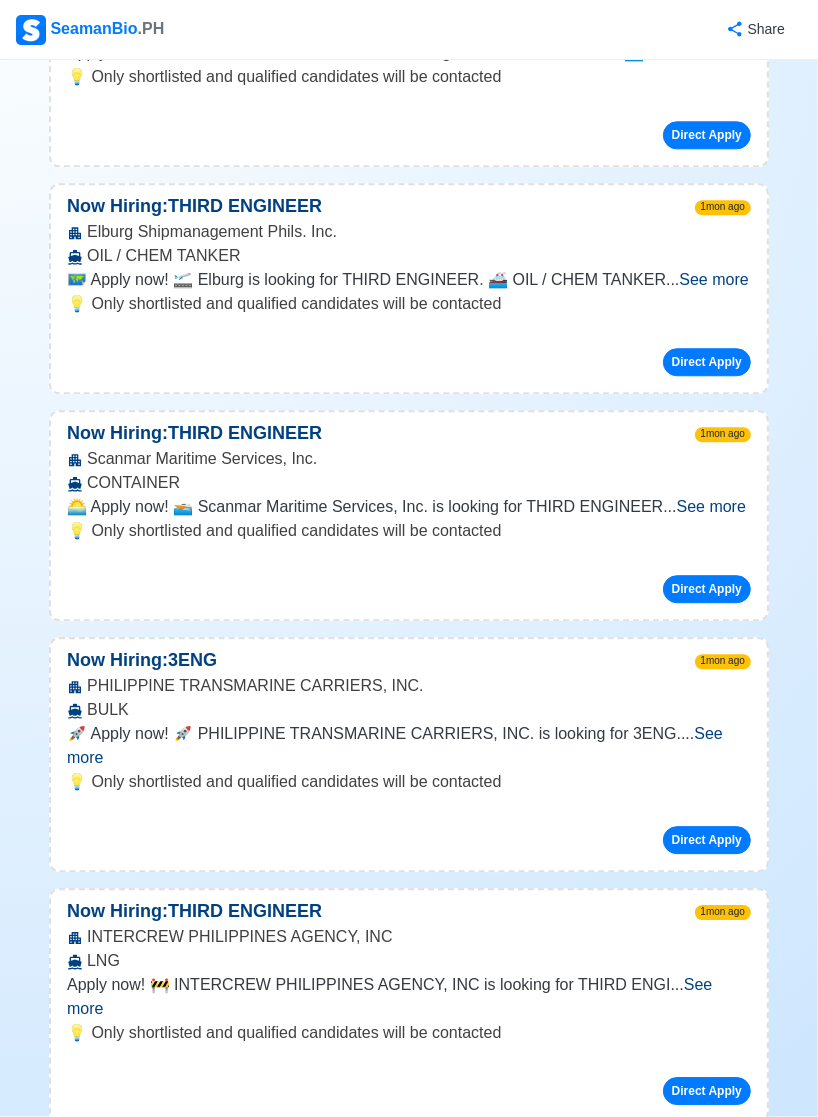 scroll, scrollTop: 35460, scrollLeft: 0, axis: vertical 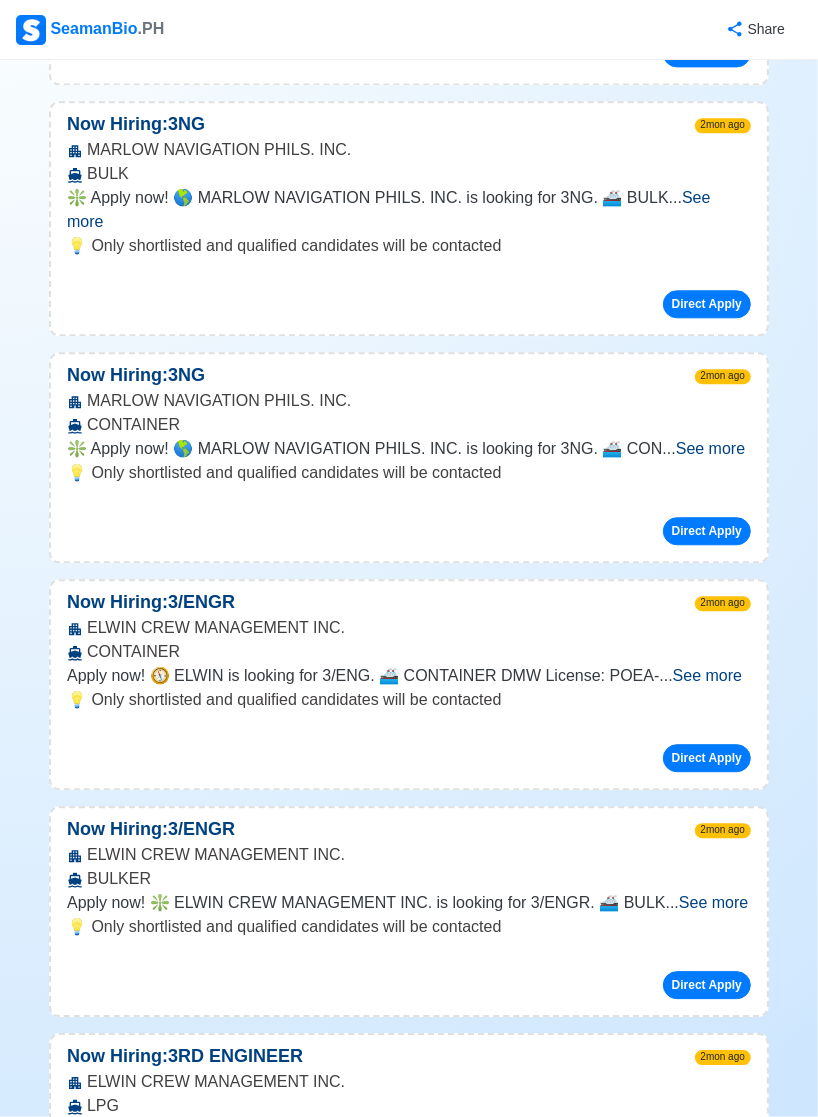 click on "See more" at bounding box center [388, 2121] 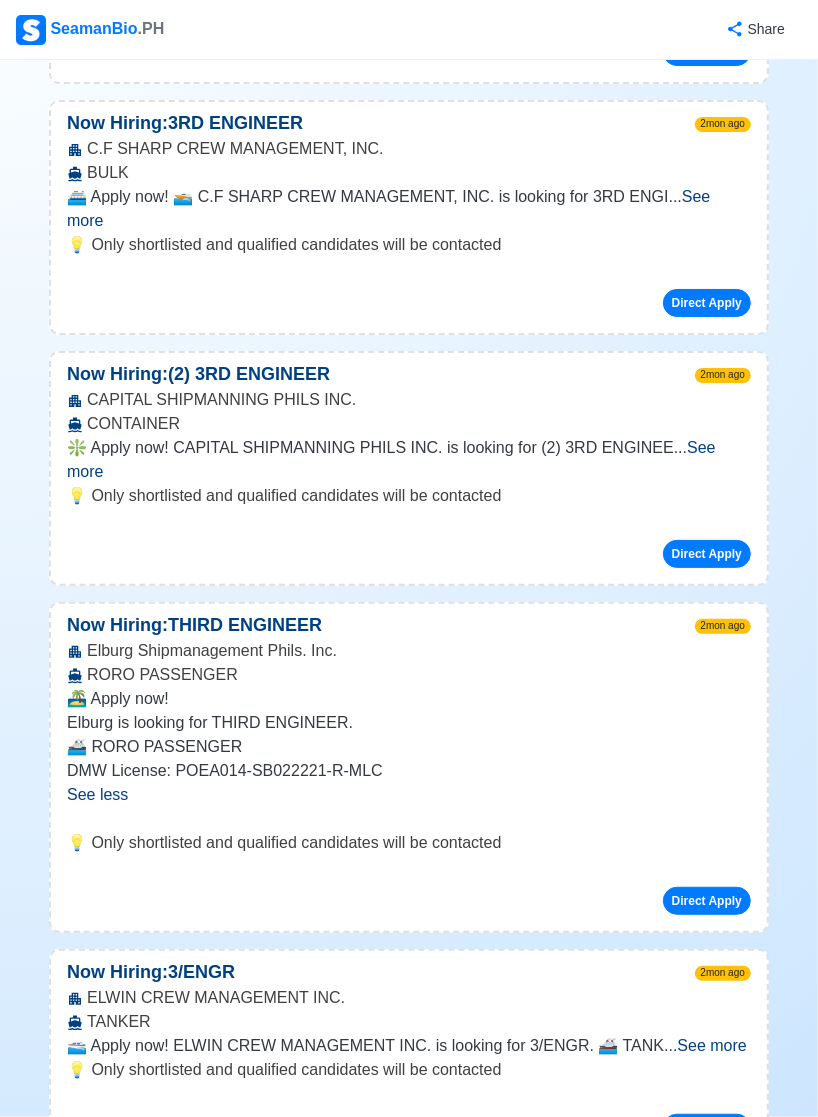 scroll, scrollTop: 40444, scrollLeft: 0, axis: vertical 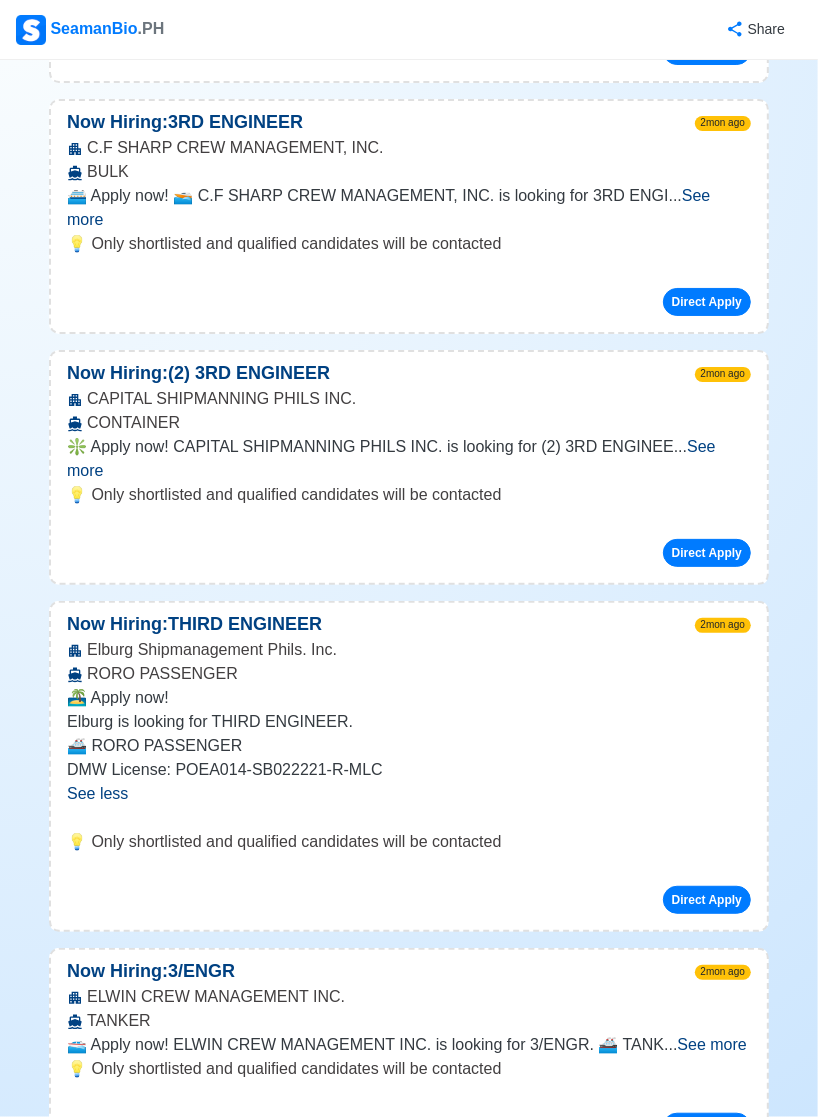 click on "See more" at bounding box center (712, 2478) 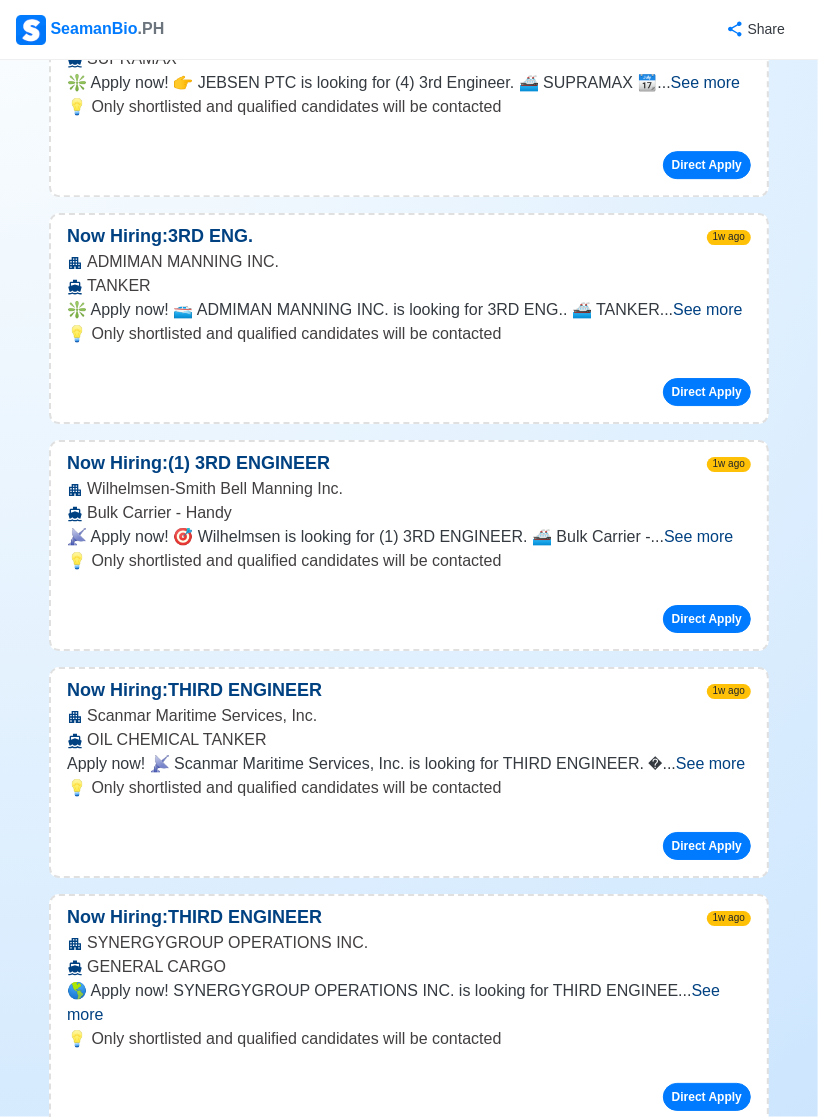 scroll, scrollTop: 0, scrollLeft: 0, axis: both 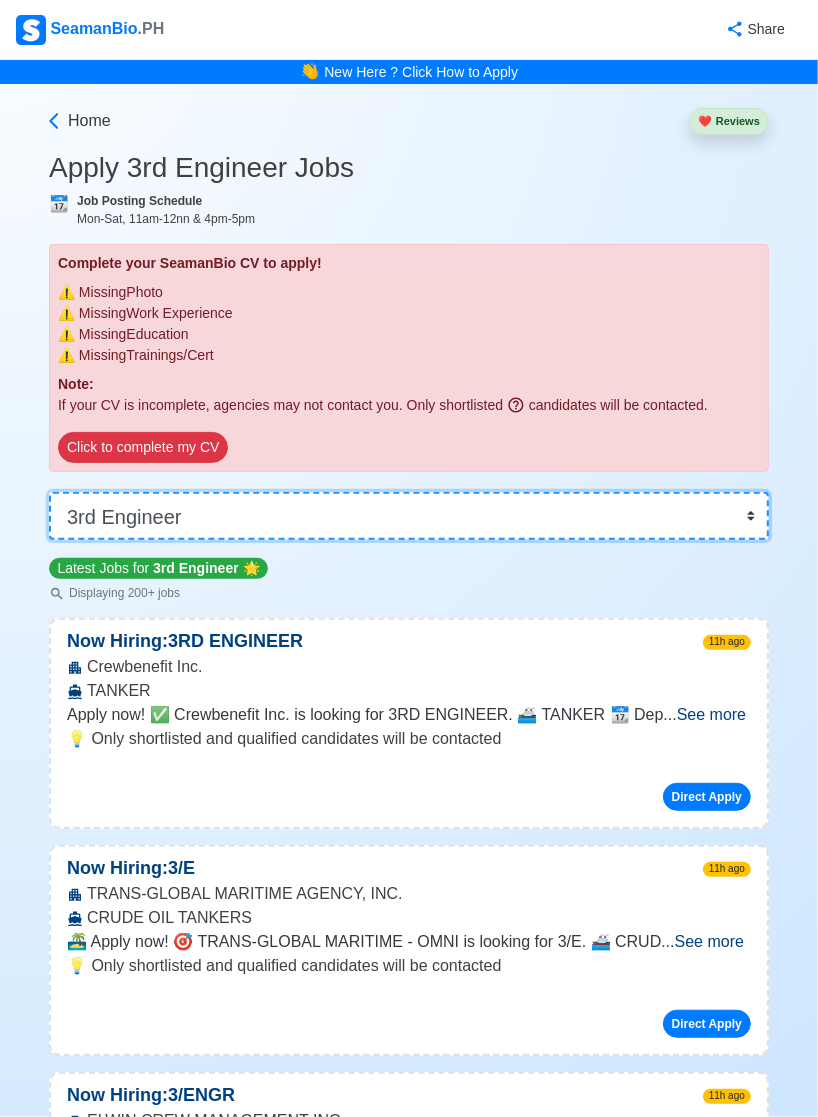 click on "👉 Select Rank or Position Master Chief Officer 2nd Officer 3rd Officer Junior Officer Chief Engineer 2nd Engineer 3rd Engineer 4th Engineer Gas Engineer Junior Engineer 1st Assistant Engineer 2nd Assistant Engineer 3rd Assistant Engineer ETO/ETR Electrician Electrical Engineer Oiler Fitter Welder Chief Cook Chef Cook Messman Wiper Rigger Ordinary Seaman Able Seaman Motorman Pumpman Bosun Cadet Reefer Mechanic Operator Repairman Painter Steward Waiter Others" at bounding box center [409, 516] 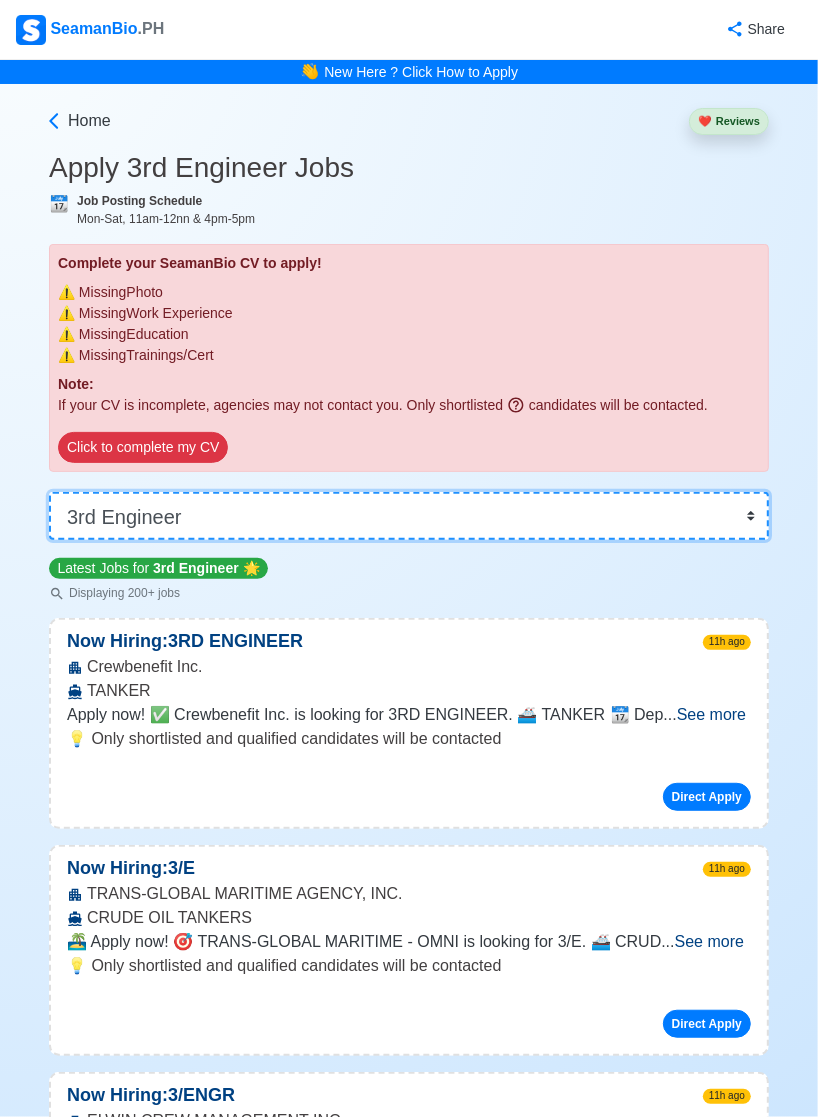 click on "👉 Select Rank or Position Master Chief Officer 2nd Officer 3rd Officer Junior Officer Chief Engineer 2nd Engineer 3rd Engineer 4th Engineer Gas Engineer Junior Engineer 1st Assistant Engineer 2nd Assistant Engineer 3rd Assistant Engineer ETO/ETR Electrician Electrical Engineer Oiler Fitter Welder Chief Cook Chef Cook Messman Wiper Rigger Ordinary Seaman Able Seaman Motorman Pumpman Bosun Cadet Reefer Mechanic Operator Repairman Painter Steward Waiter Others" at bounding box center [409, 516] 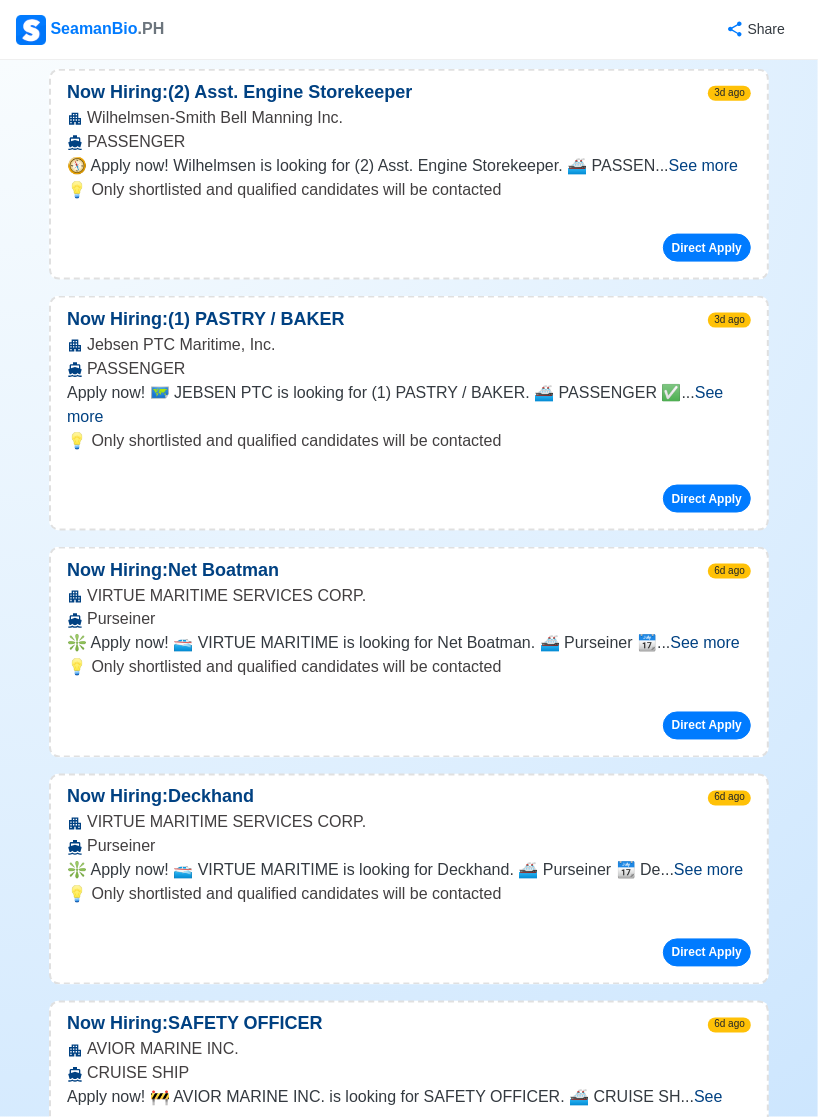 scroll, scrollTop: 0, scrollLeft: 0, axis: both 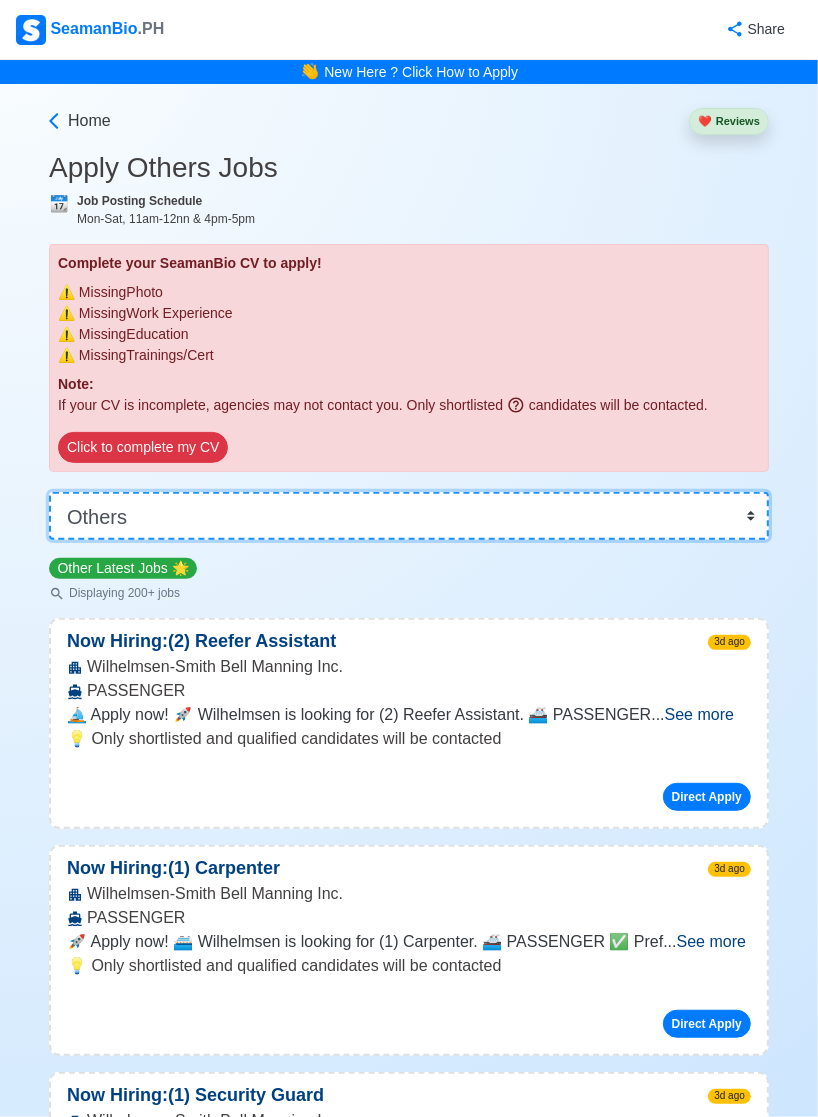 click on "👉 Select Rank or Position Master Chief Officer 2nd Officer 3rd Officer Junior Officer Chief Engineer 2nd Engineer 3rd Engineer 4th Engineer Gas Engineer Junior Engineer 1st Assistant Engineer 2nd Assistant Engineer 3rd Assistant Engineer ETO/ETR Electrician Electrical Engineer Oiler Fitter Welder Chief Cook Chef Cook Messman Wiper Rigger Ordinary Seaman Able Seaman Motorman Pumpman Bosun Cadet Reefer Mechanic Operator Repairman Painter Steward Waiter Others" at bounding box center [409, 516] 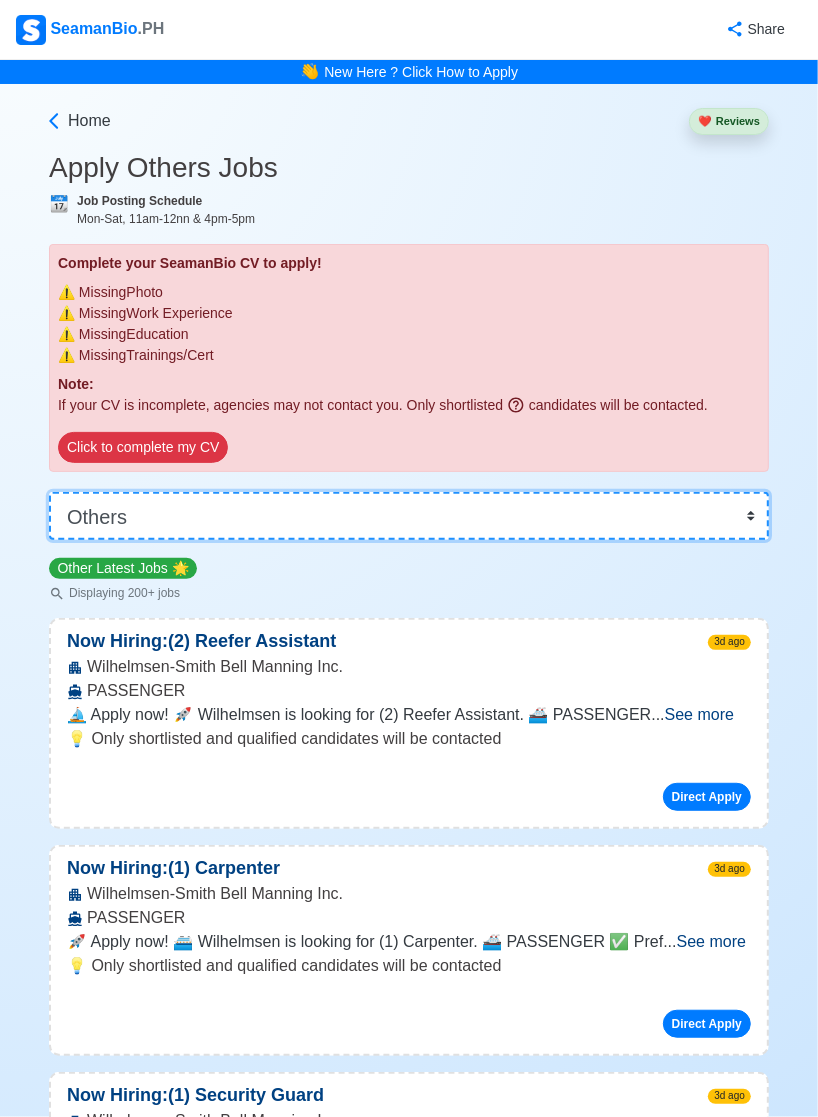 select on "3rd Engineer" 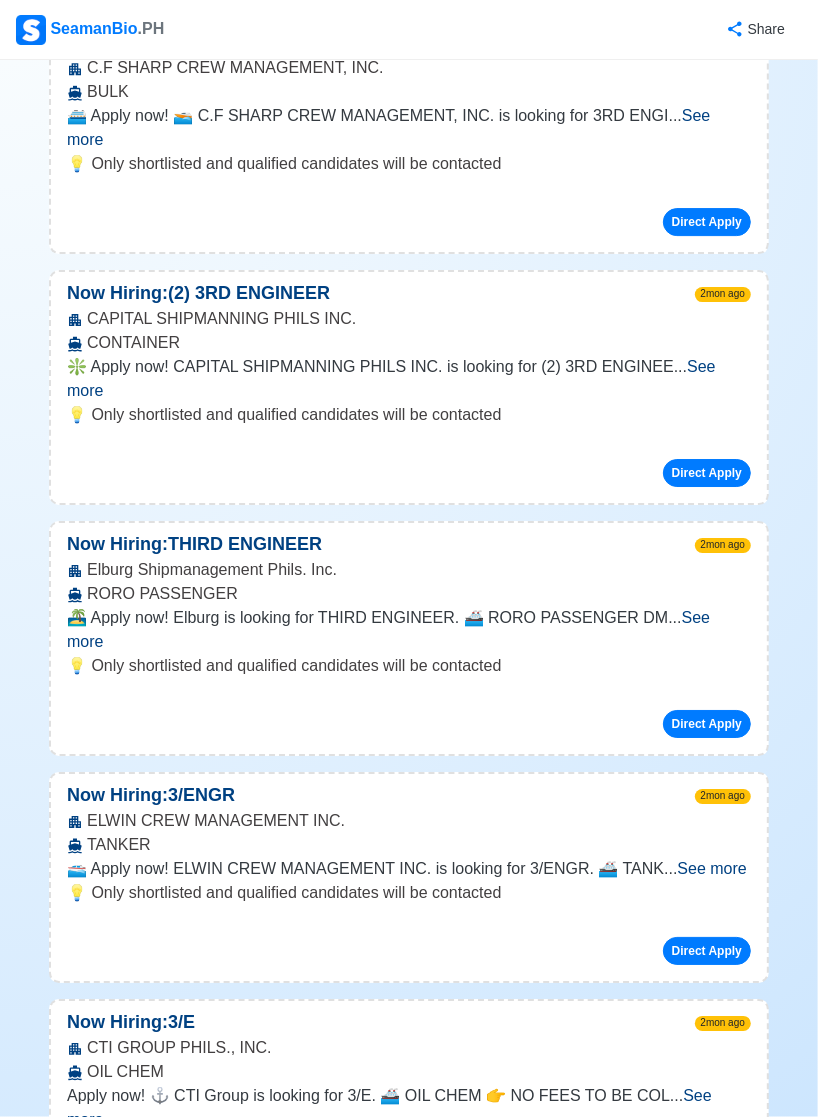 scroll, scrollTop: 39920, scrollLeft: 0, axis: vertical 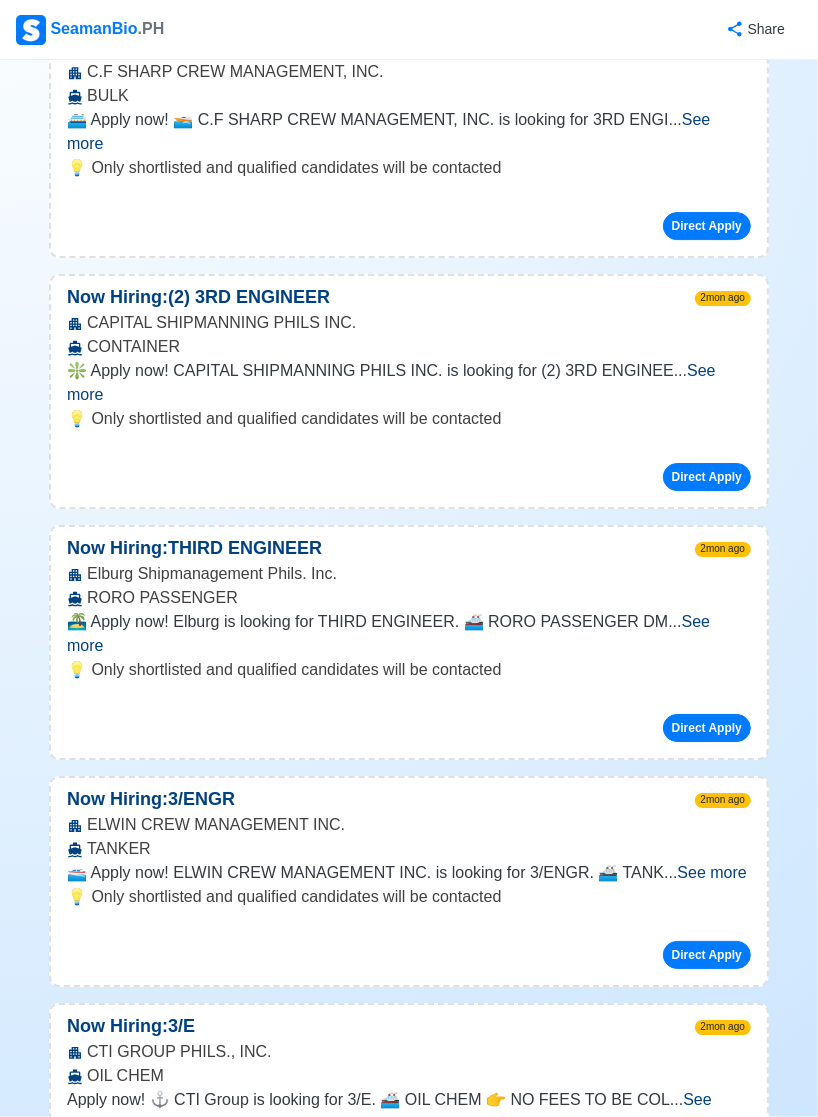 click on "See more" at bounding box center [712, 2306] 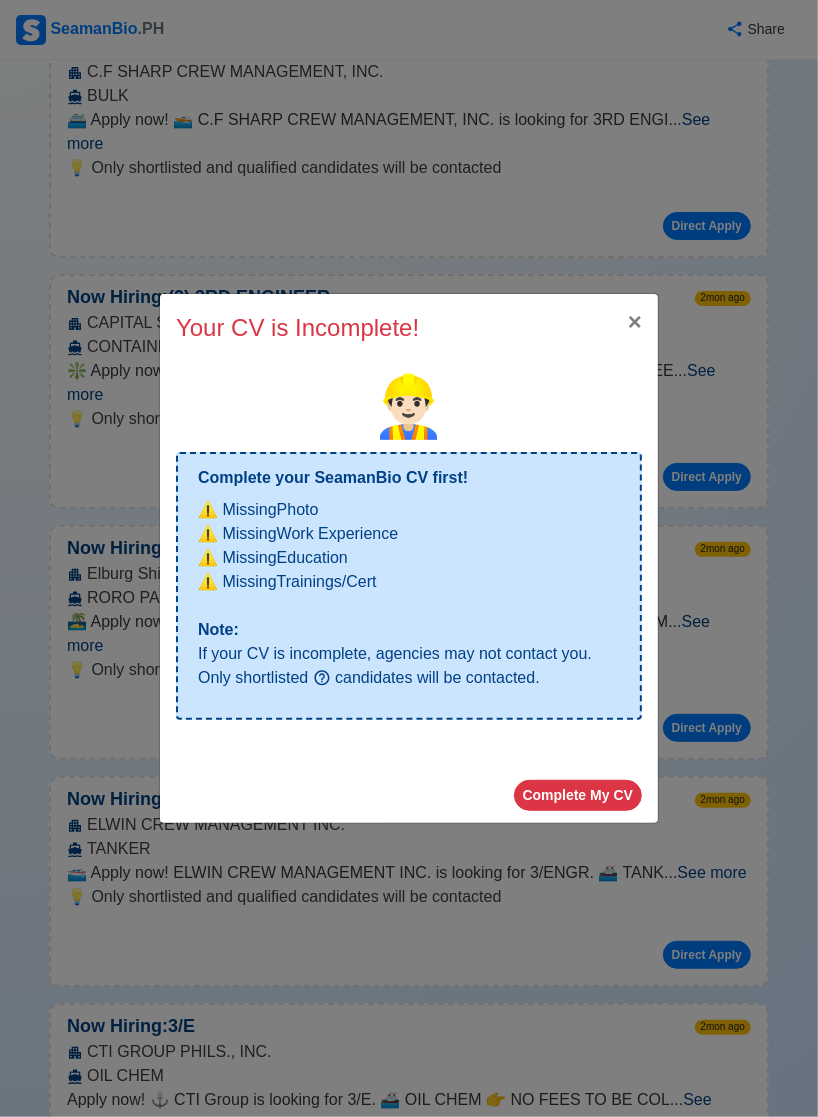 click on "Your CV is Incomplete! × Close 👷🏻‍♂️ Complete your SeamanBio CV first! ⚠️   Missing  Photo ⚠️   Missing  Work Experience ⚠️   Missing  Education ⚠️   Missing  Trainings/Cert Note:  If your CV is incomplete, agencies may not contact you. Only shortlisted     candidates will be contacted. Complete My CV" at bounding box center (409, 558) 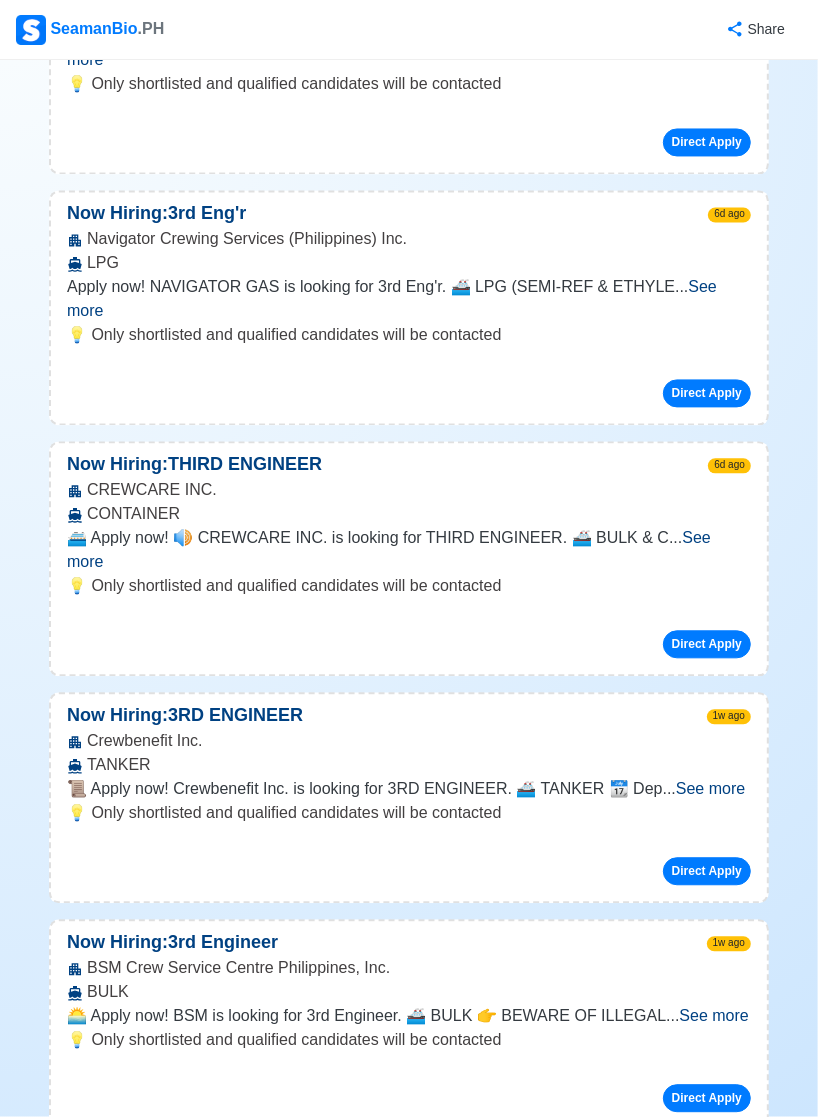scroll, scrollTop: 0, scrollLeft: 0, axis: both 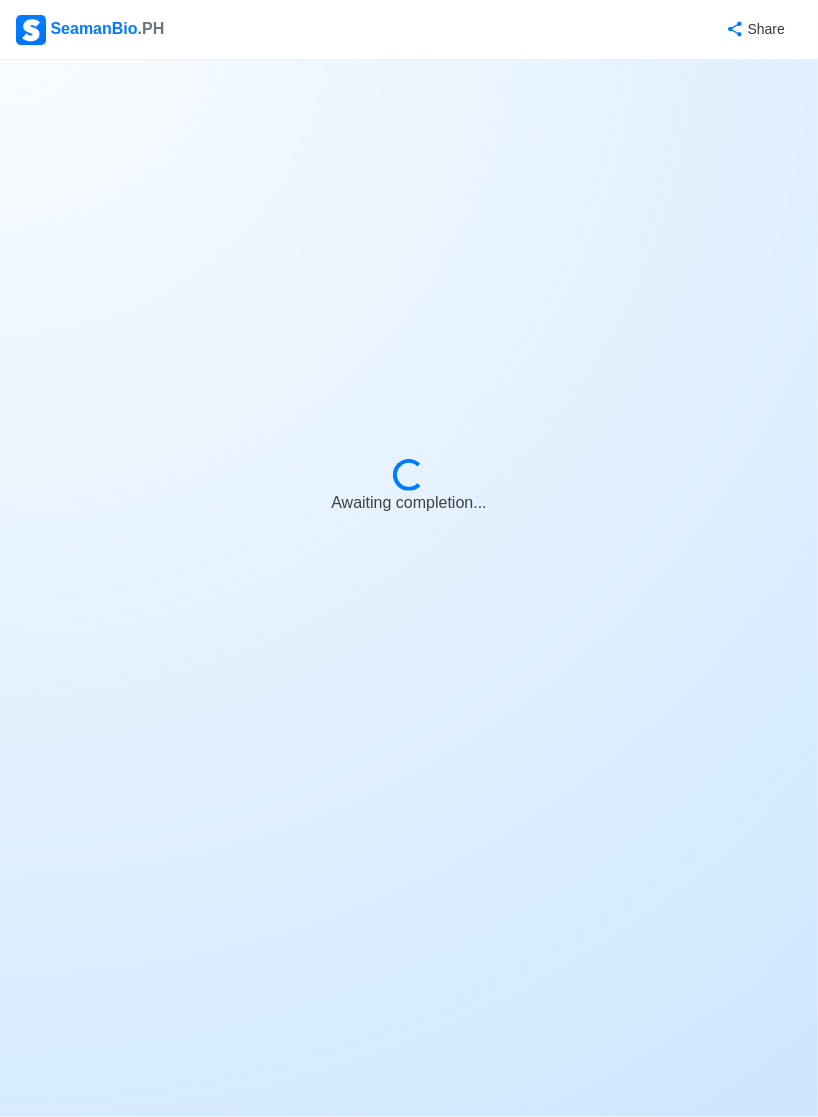 select on "3rd Engineer" 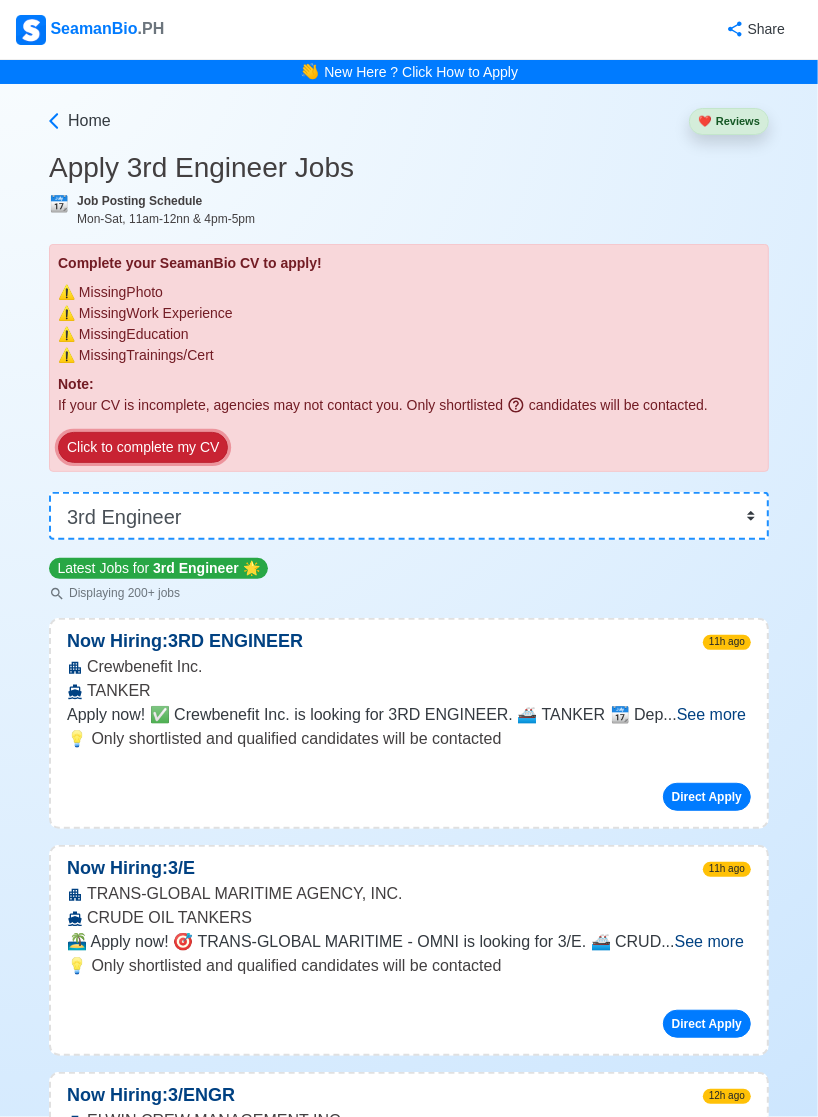 click on "Click to complete my CV" at bounding box center [143, 447] 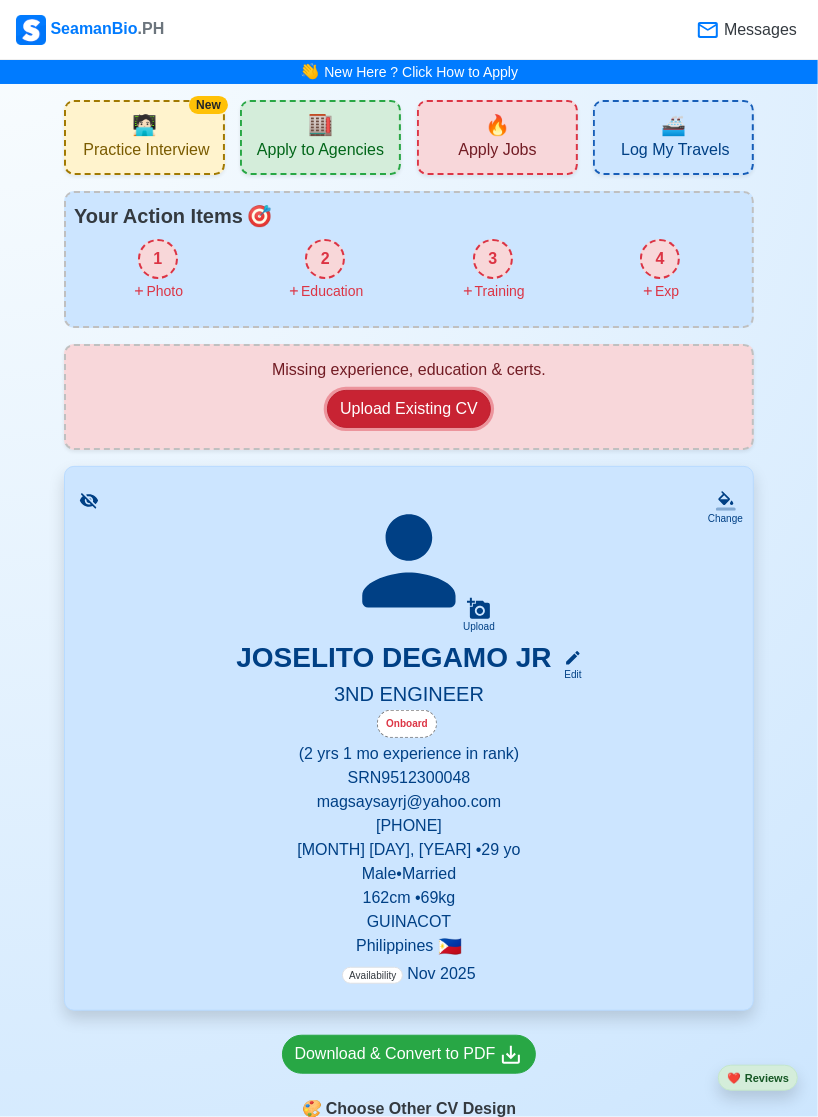 click on "Upload Existing CV" at bounding box center [409, 409] 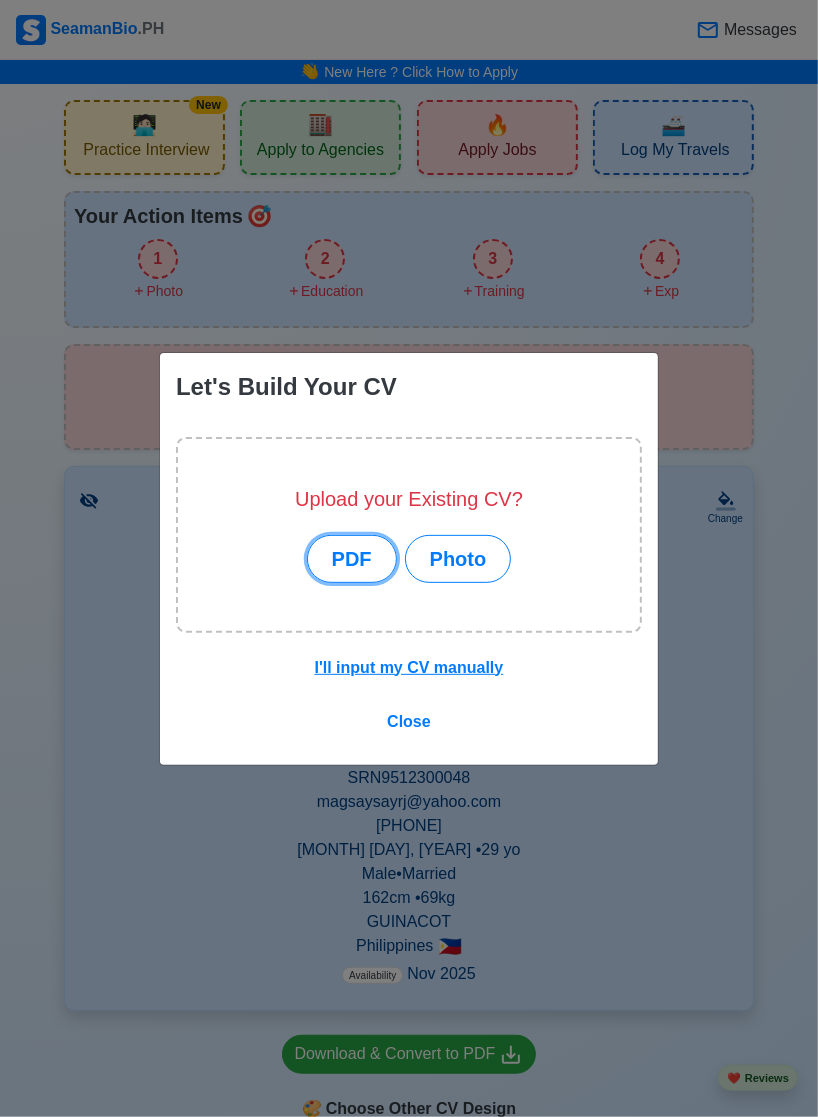 click on "PDF" at bounding box center [352, 559] 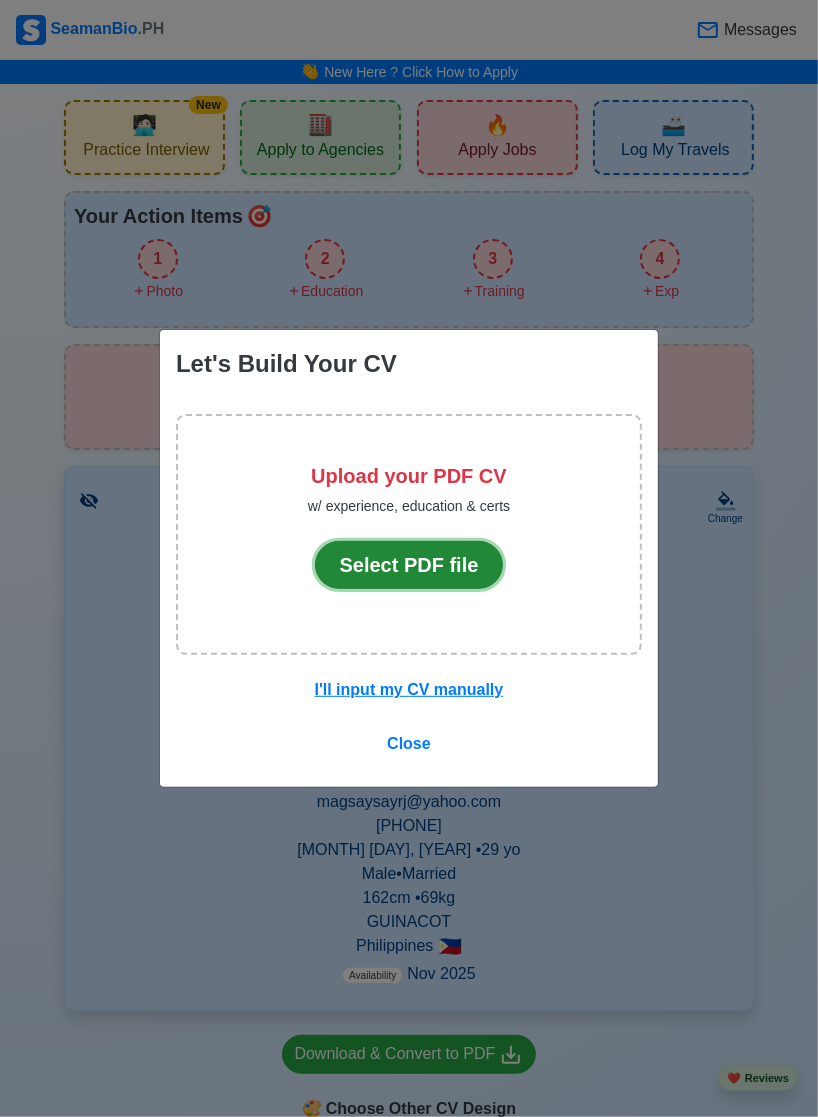 click on "Select PDF file" at bounding box center [409, 565] 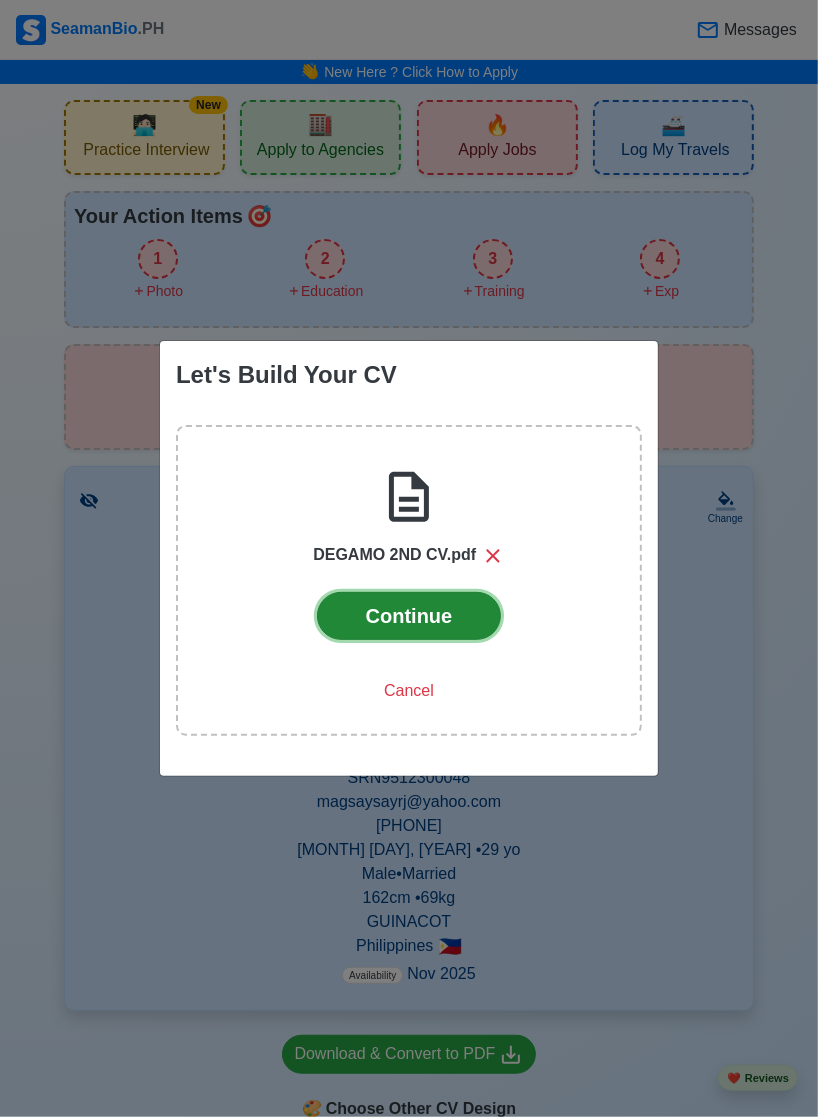 click on "Continue" at bounding box center [409, 616] 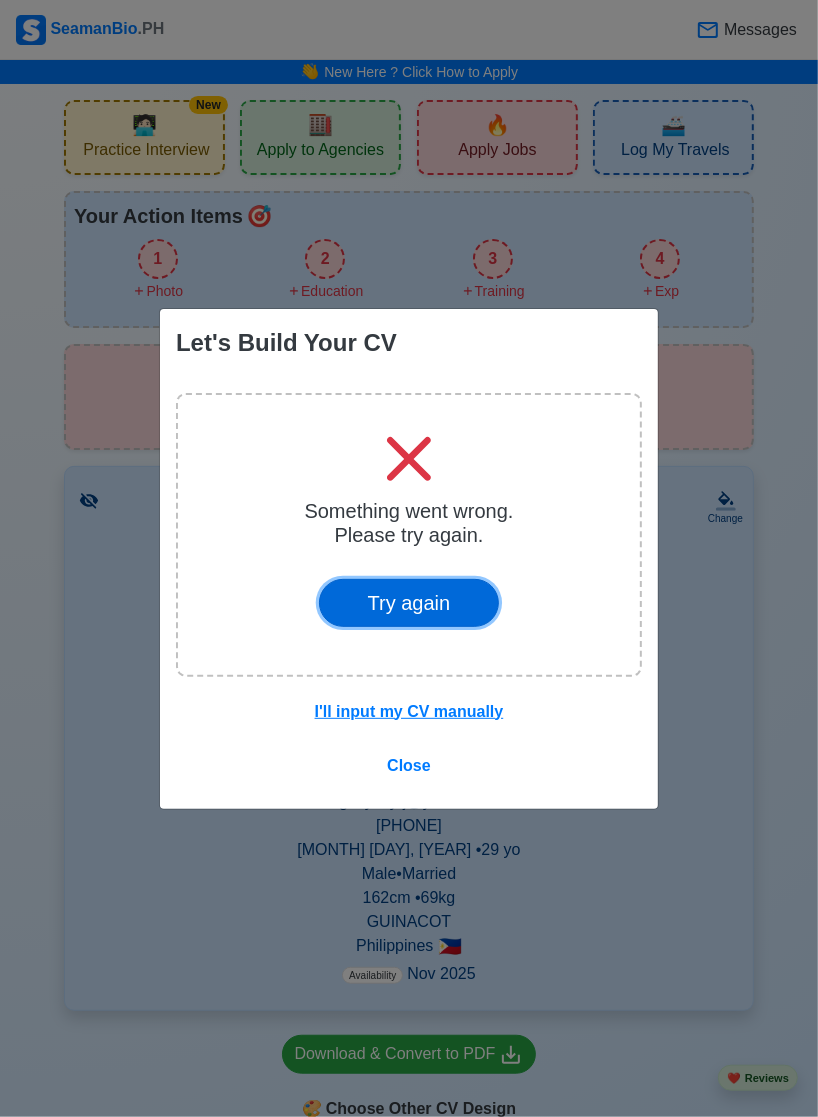 click on "Try again" at bounding box center (409, 603) 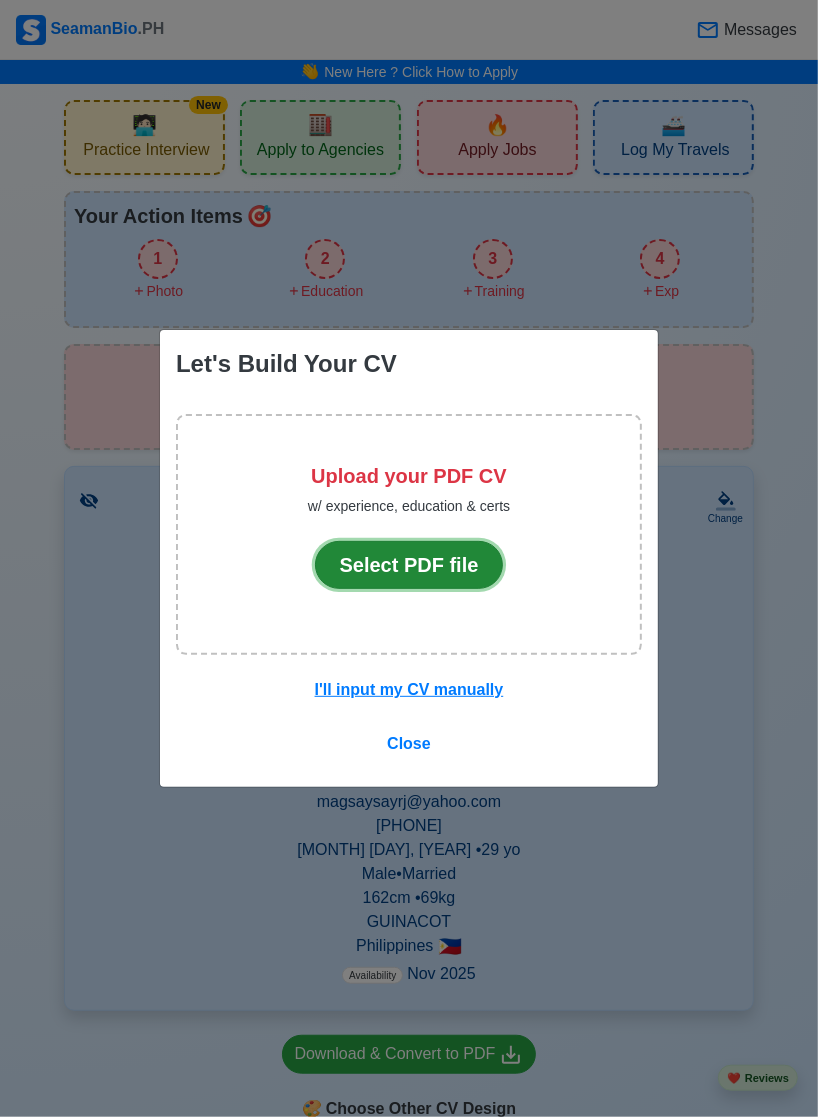 click on "Select PDF file" at bounding box center [409, 565] 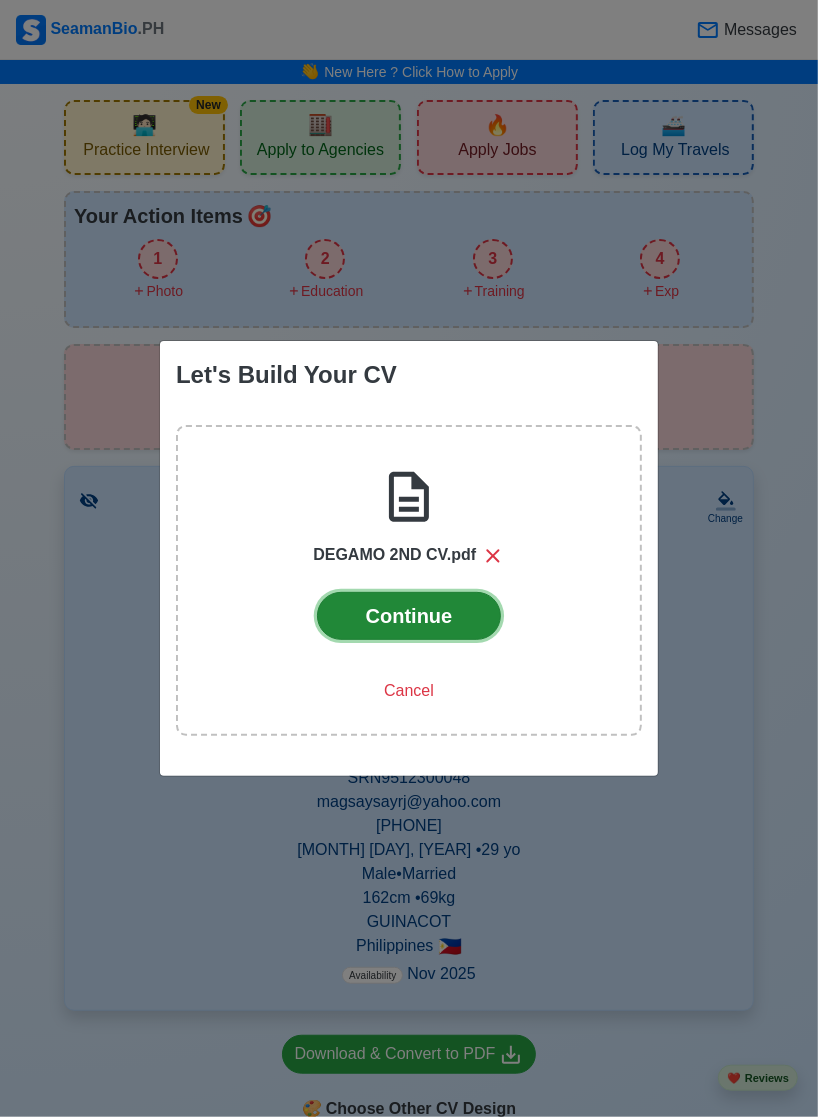 click on "Continue" at bounding box center [409, 616] 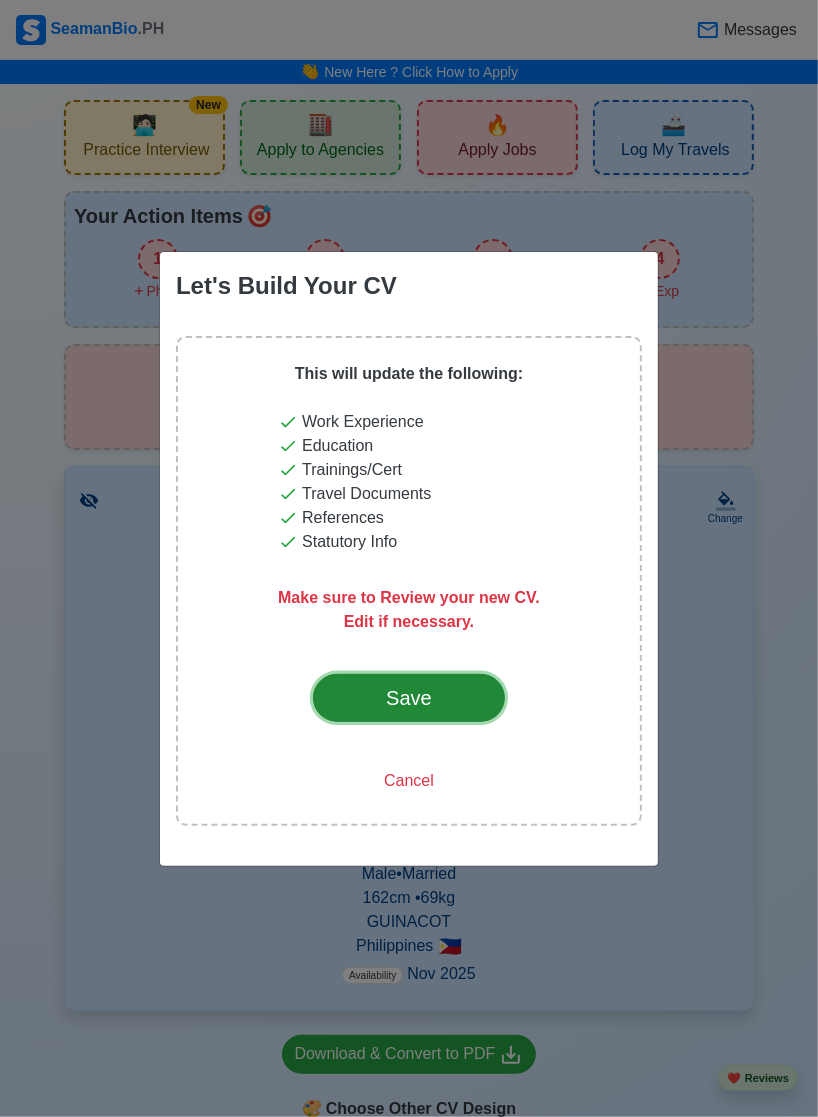 click on "Save" at bounding box center [409, 698] 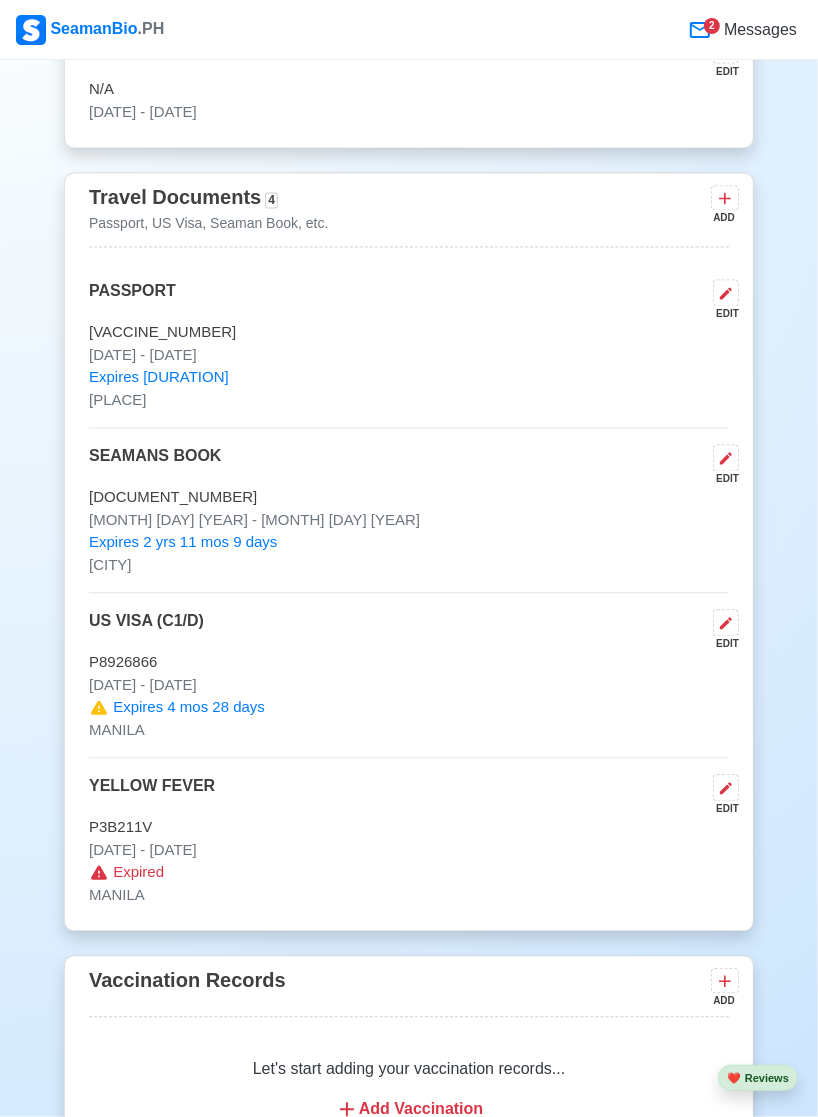 scroll, scrollTop: 1771, scrollLeft: 0, axis: vertical 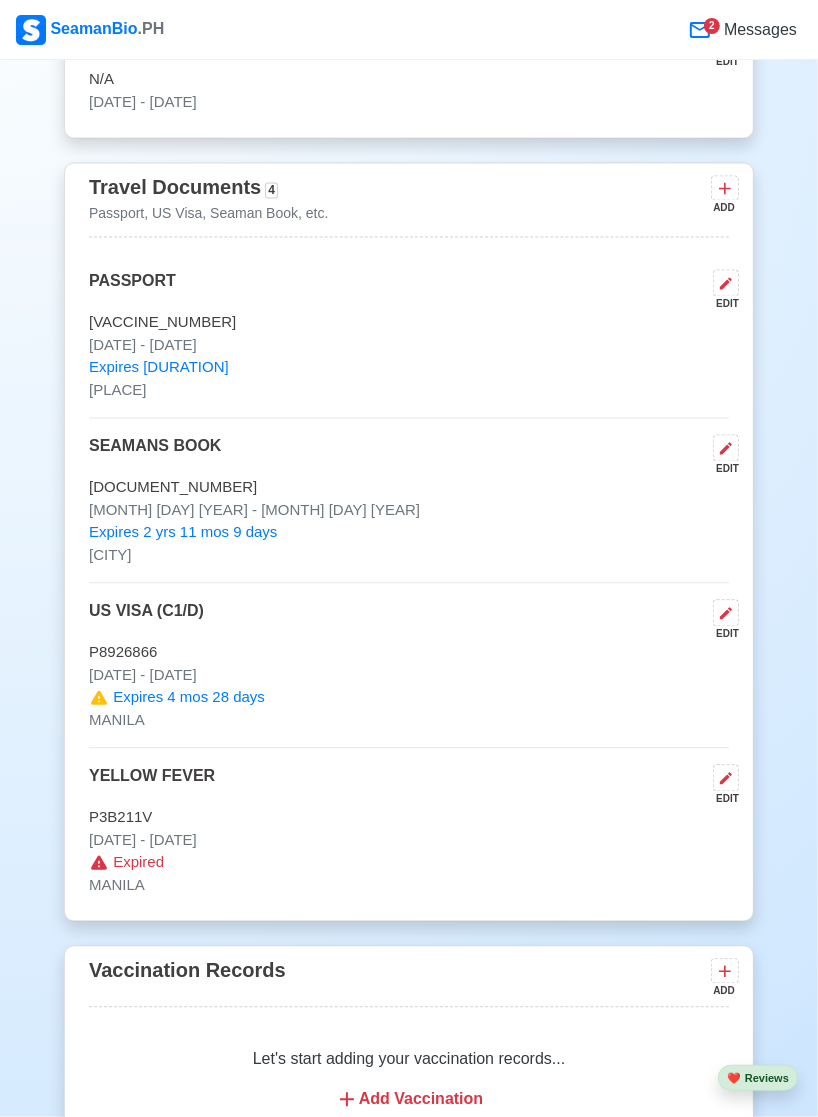 click 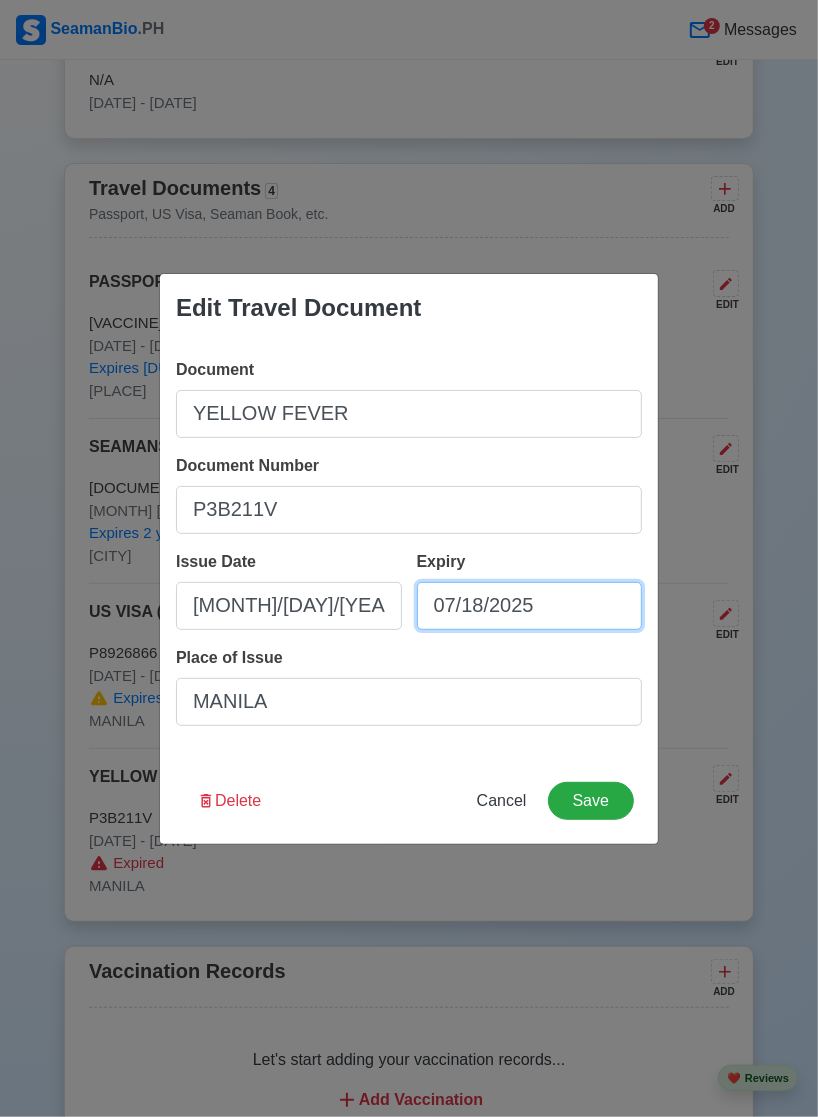 click on "07/18/2025" at bounding box center (530, 606) 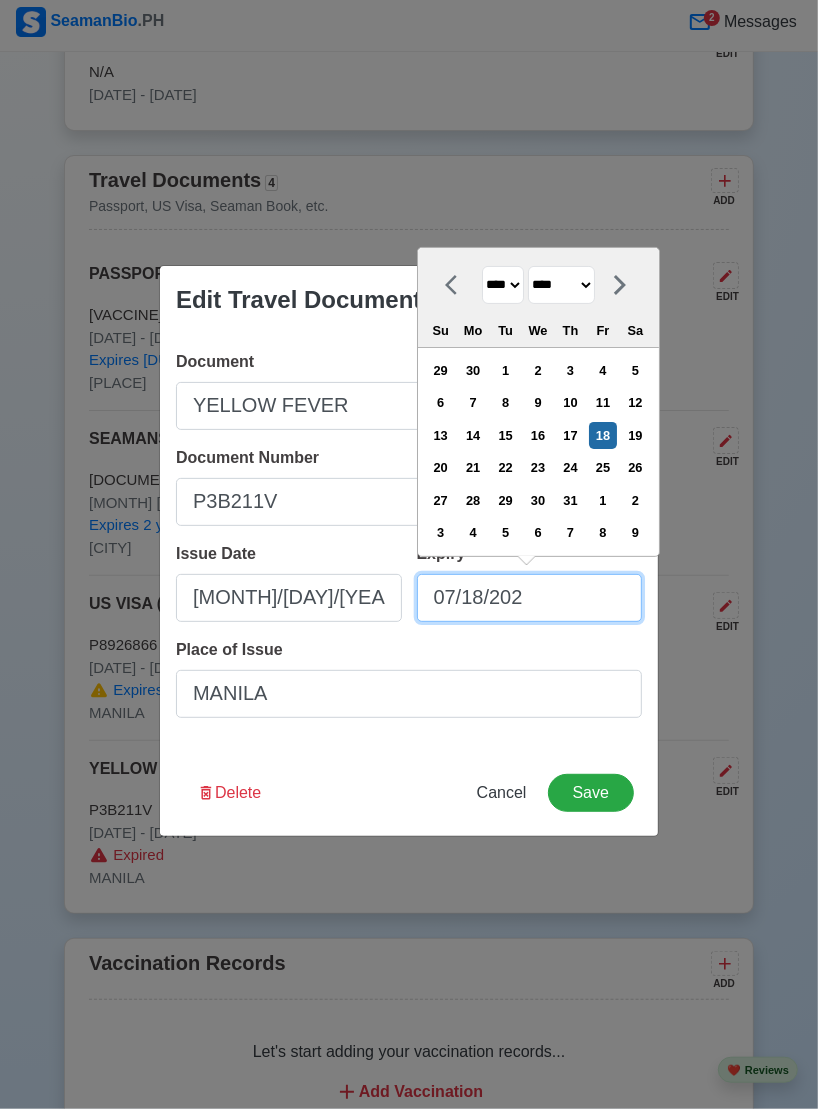 type on "07/18/20" 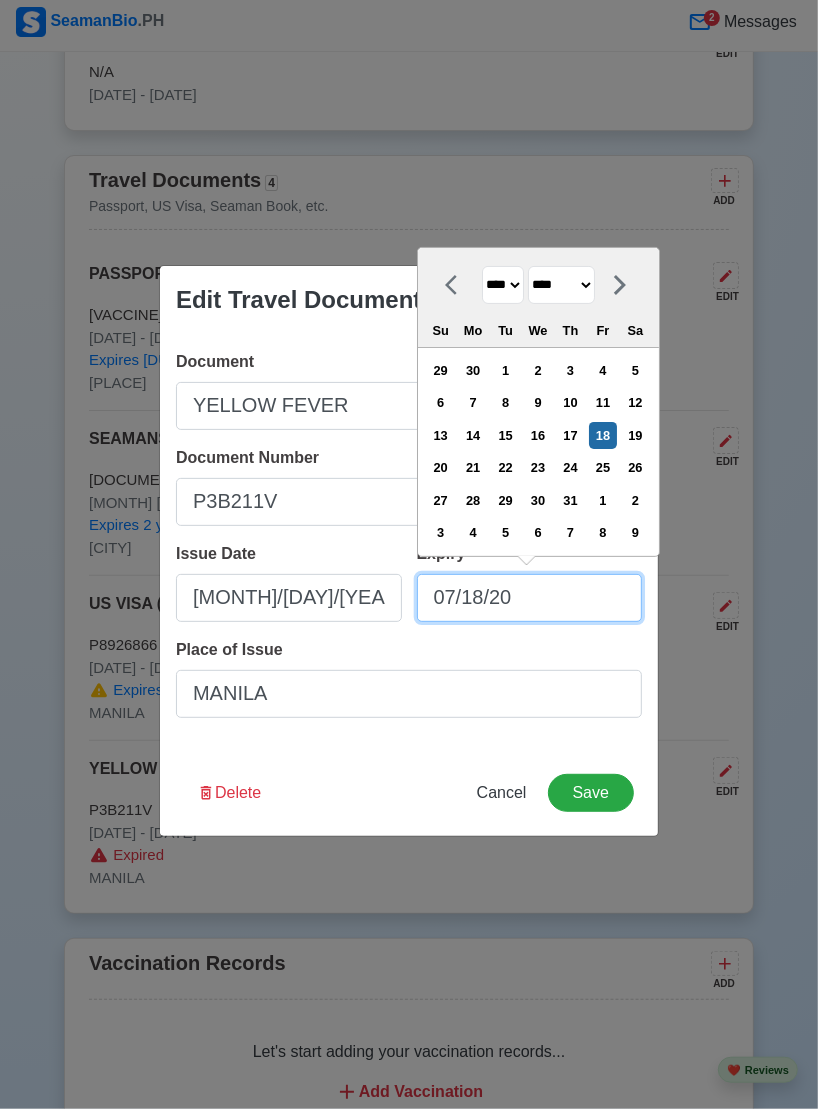 select on "****" 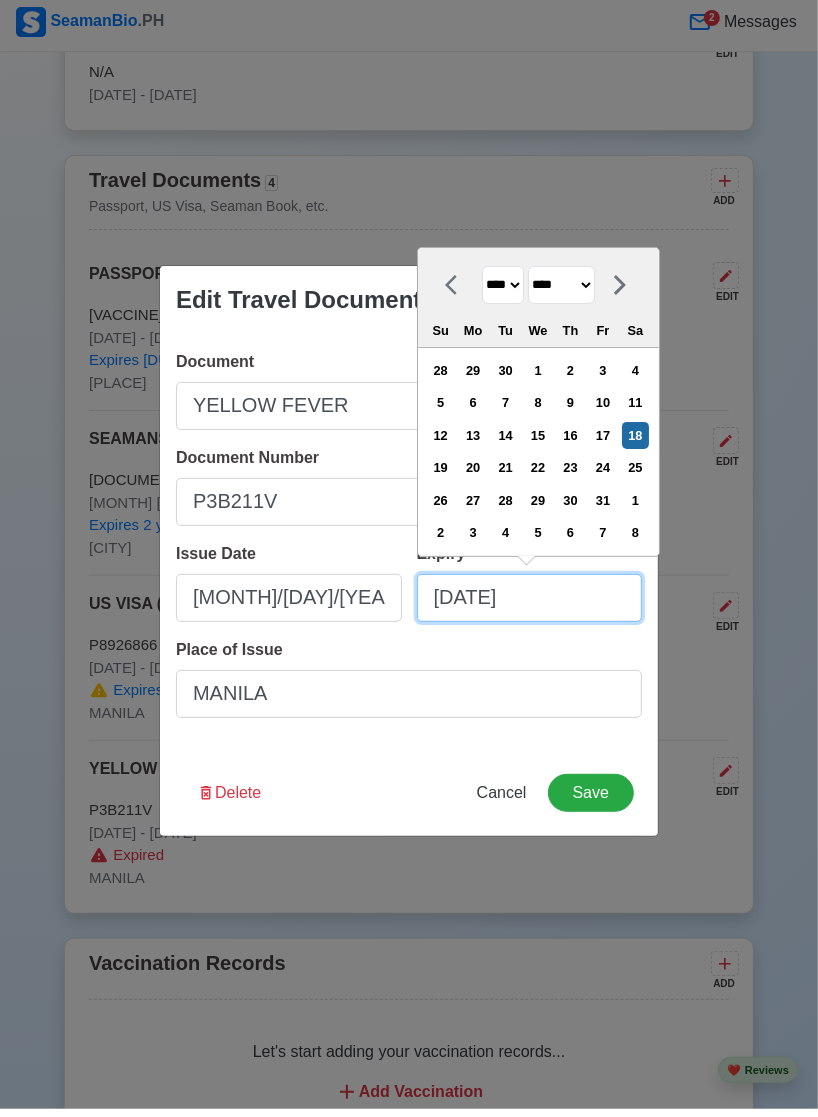 type on "[MONTH]/[DAY]/[YEAR]" 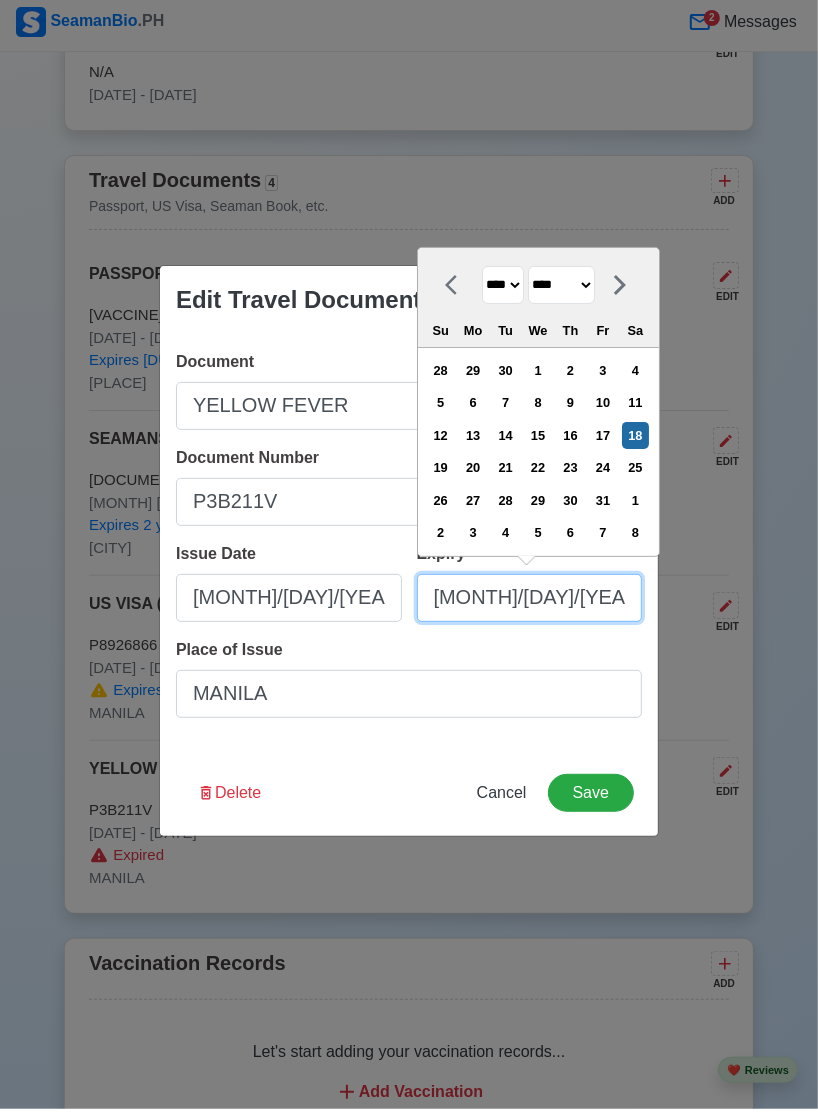 select on "****" 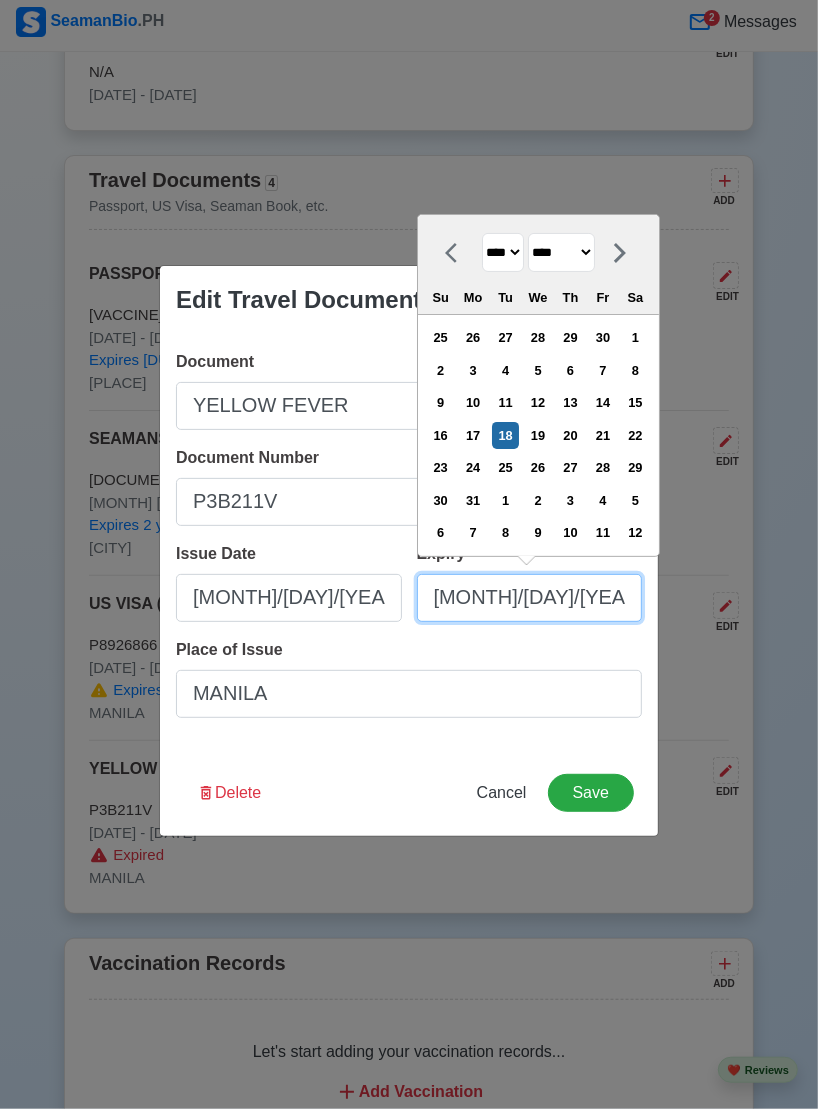type on "[MONTH]/[DAY]/[YEAR]" 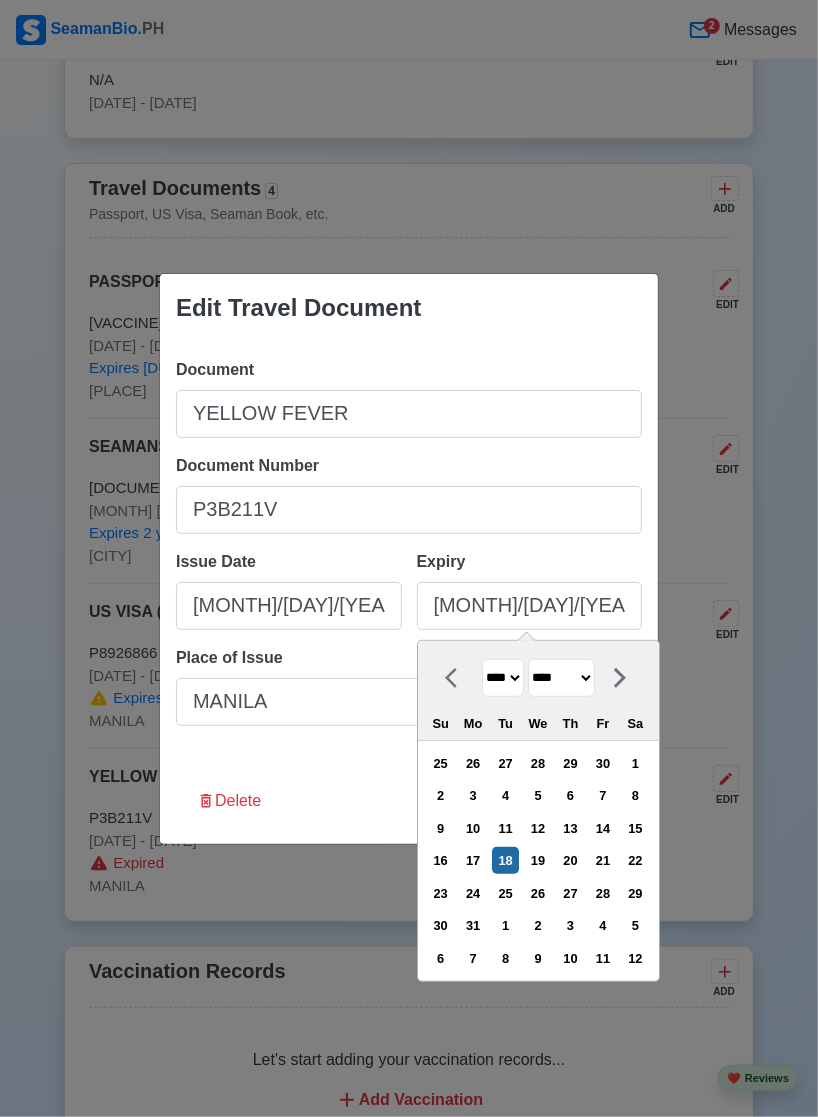 click on "**** **** **** **** **** **** **** **** **** **** **** **** **** **** **** **** **** **** **** **** **** **** **** **** **** **** **** **** **** **** **** **** **** **** **** **** **** **** **** **** **** **** **** **** **** **** **** **** **** **** **** **** **** **** **** **** **** **** **** **** **** **** **** **** **** **** **** **** **** **** **** **** **** **** **** **** **** **** **** **** **** **** **** **** **** **** **** **** **** **** **** **** **** **** **** **** **** **** **** **** **** **** **** **** **** **** **** **** **** **** **** **** **** **** **** **** **** **** **** **** ****" at bounding box center (503, 678) 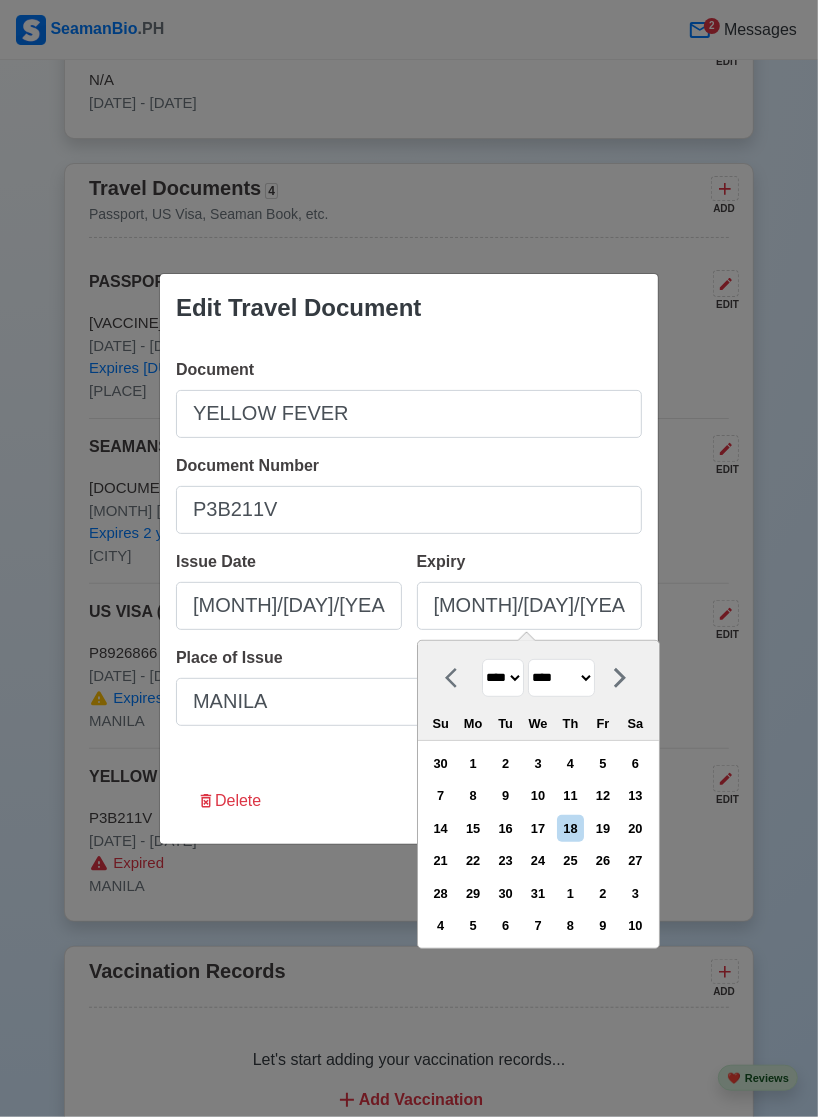 click on "18" at bounding box center [570, 828] 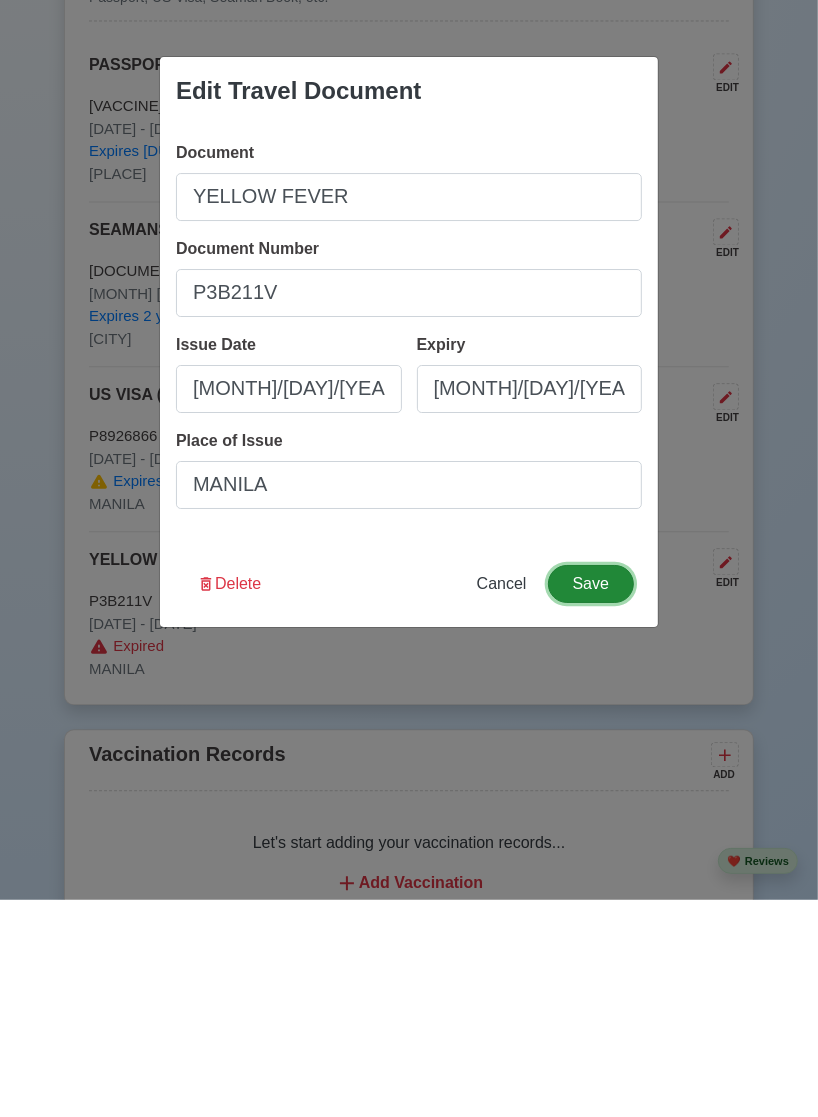 click on "Save" at bounding box center [591, 801] 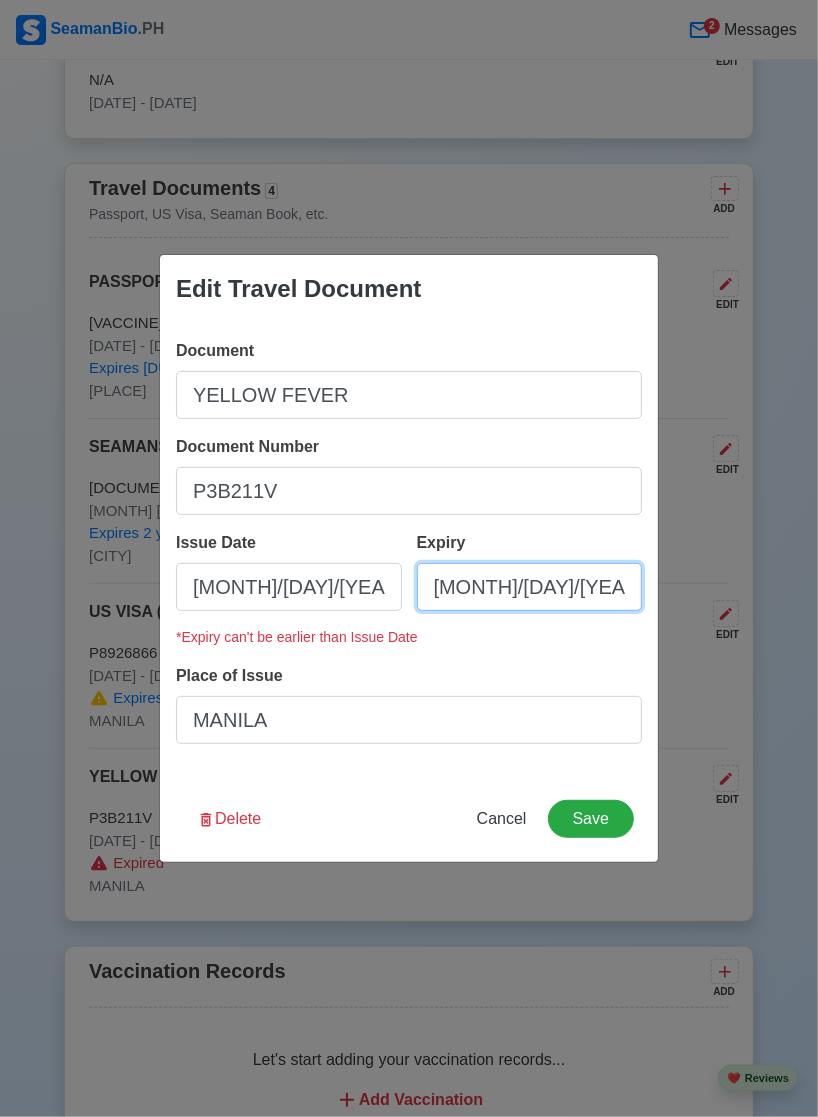 click on "[MONTH]/[DAY]/[YEAR]" at bounding box center [530, 587] 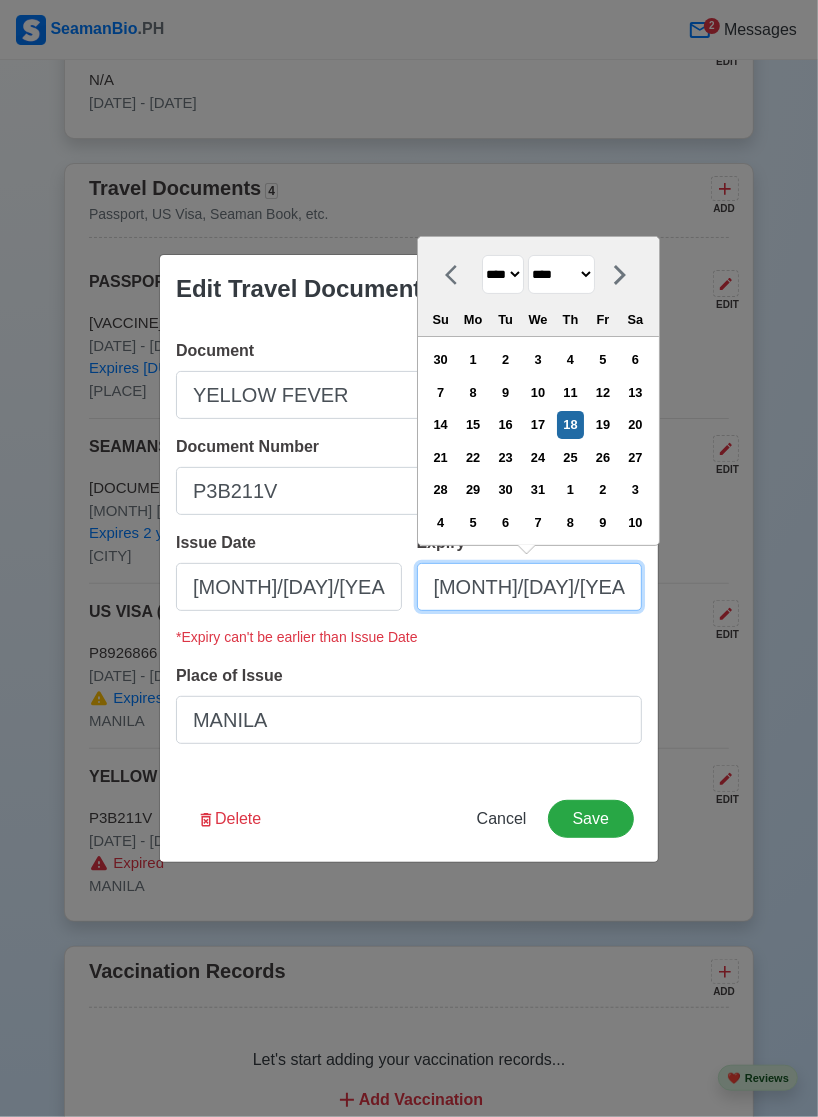click on "[MONTH]/[DAY]/[YEAR]" at bounding box center (530, 587) 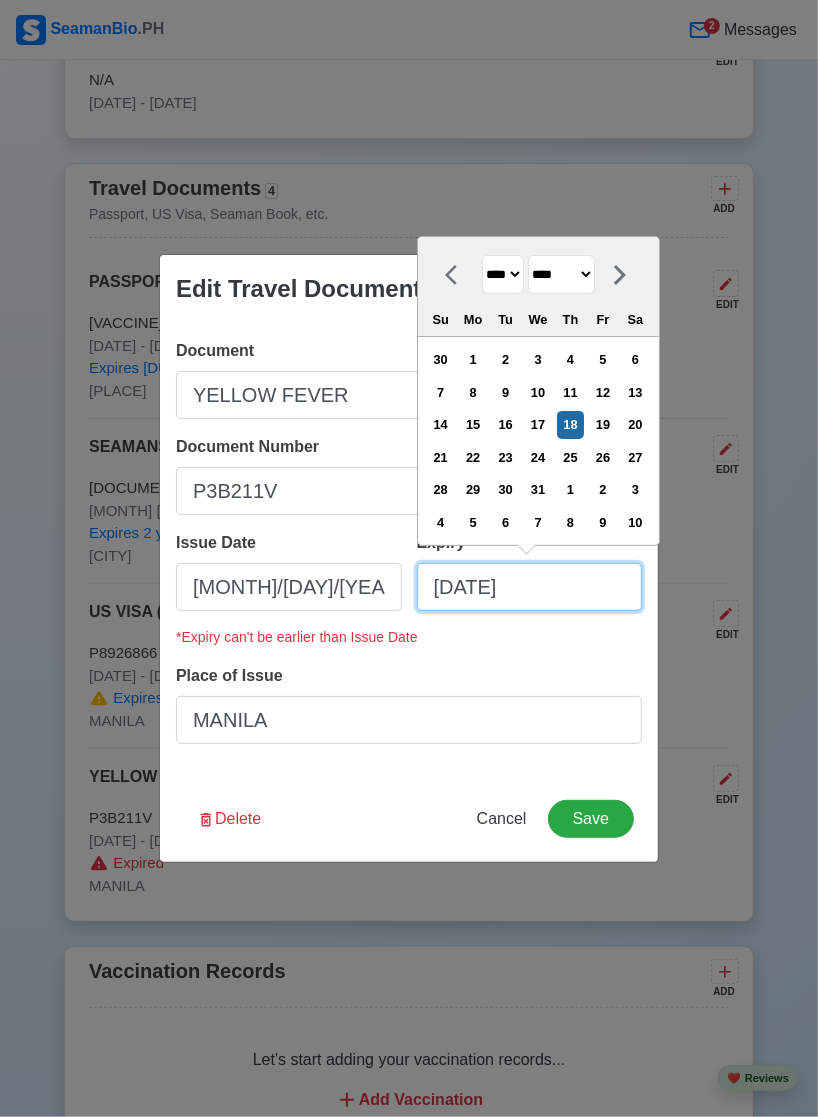 type on "[DATE]" 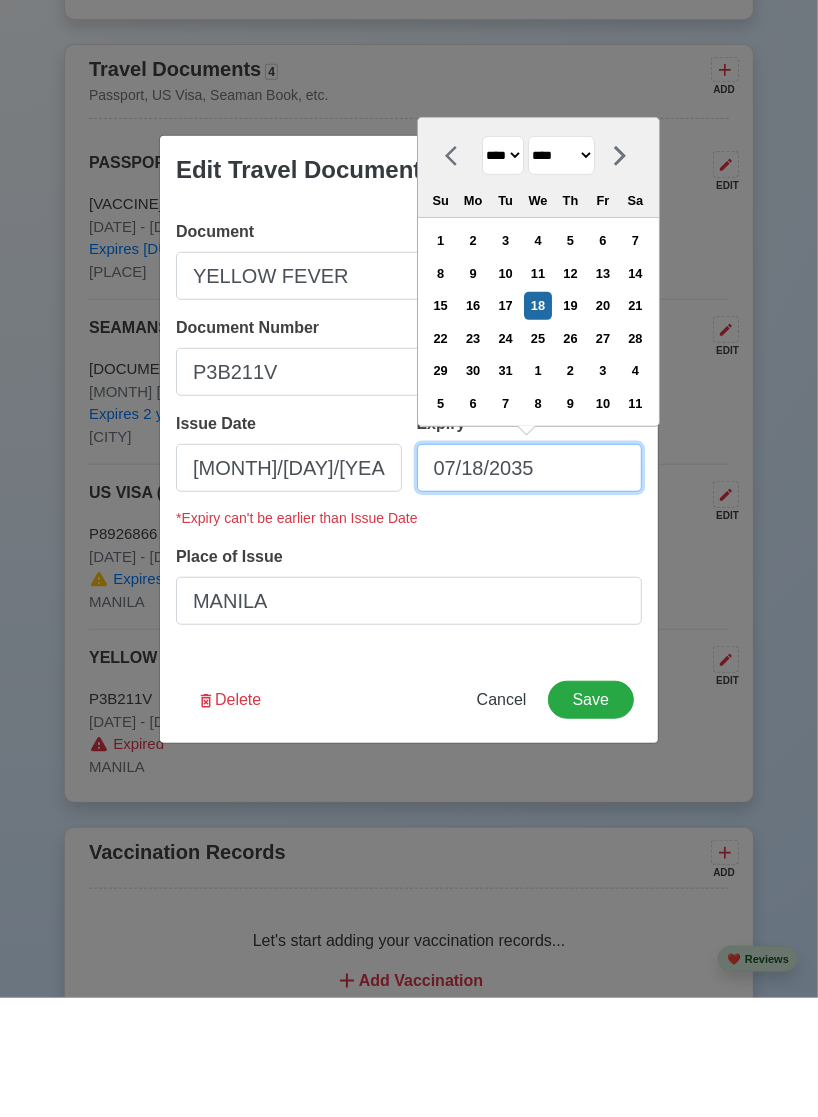 type on "07/18/2035" 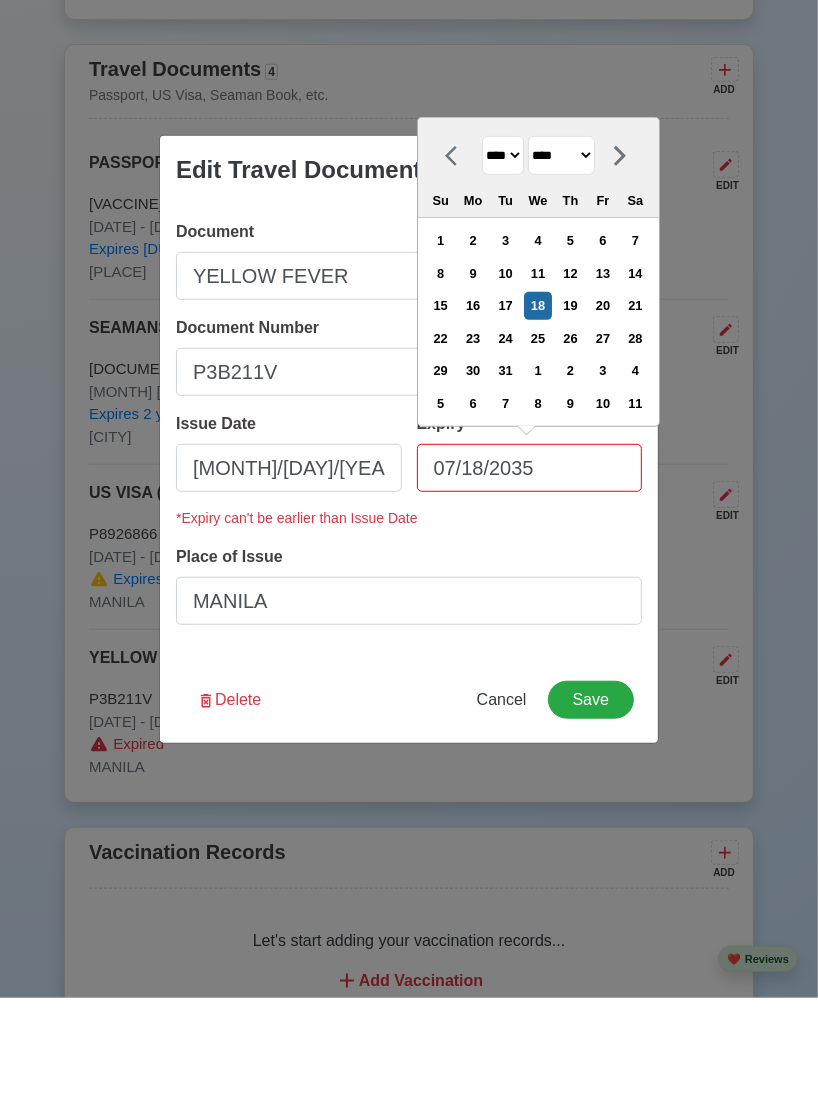 scroll, scrollTop: 1771, scrollLeft: 0, axis: vertical 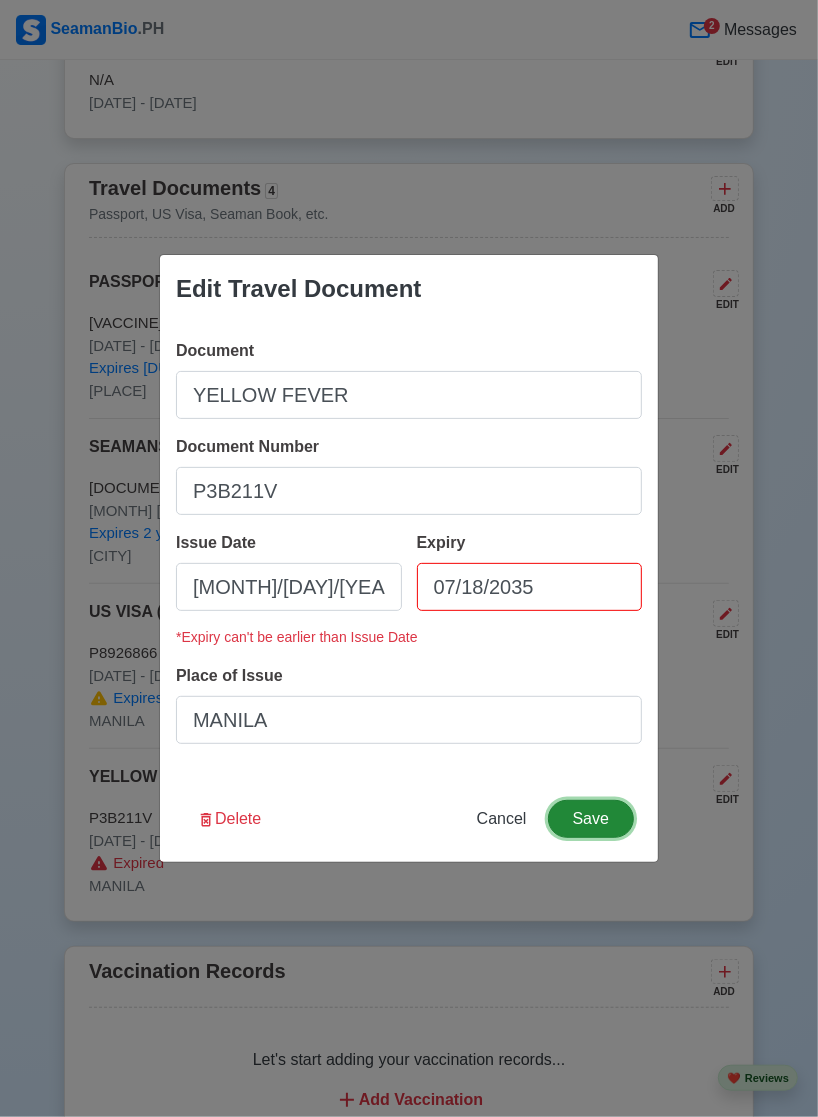 click on "Save" at bounding box center (591, 819) 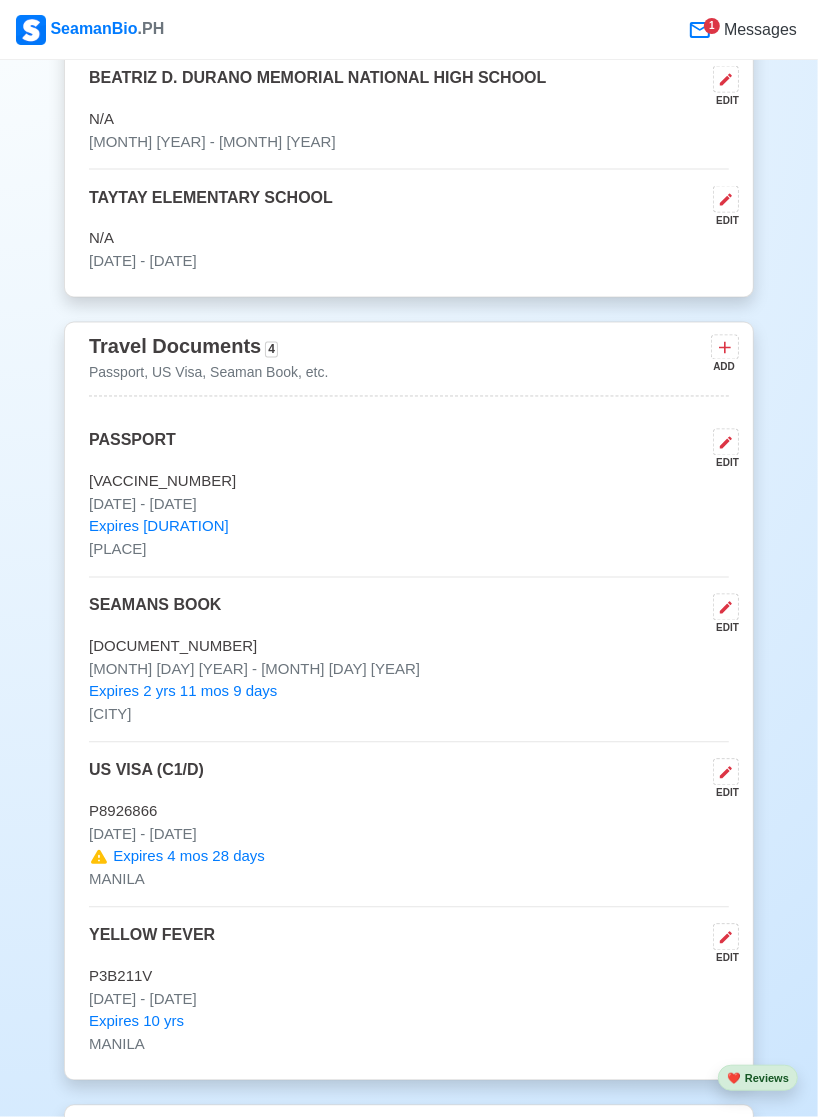 scroll, scrollTop: 1608, scrollLeft: 0, axis: vertical 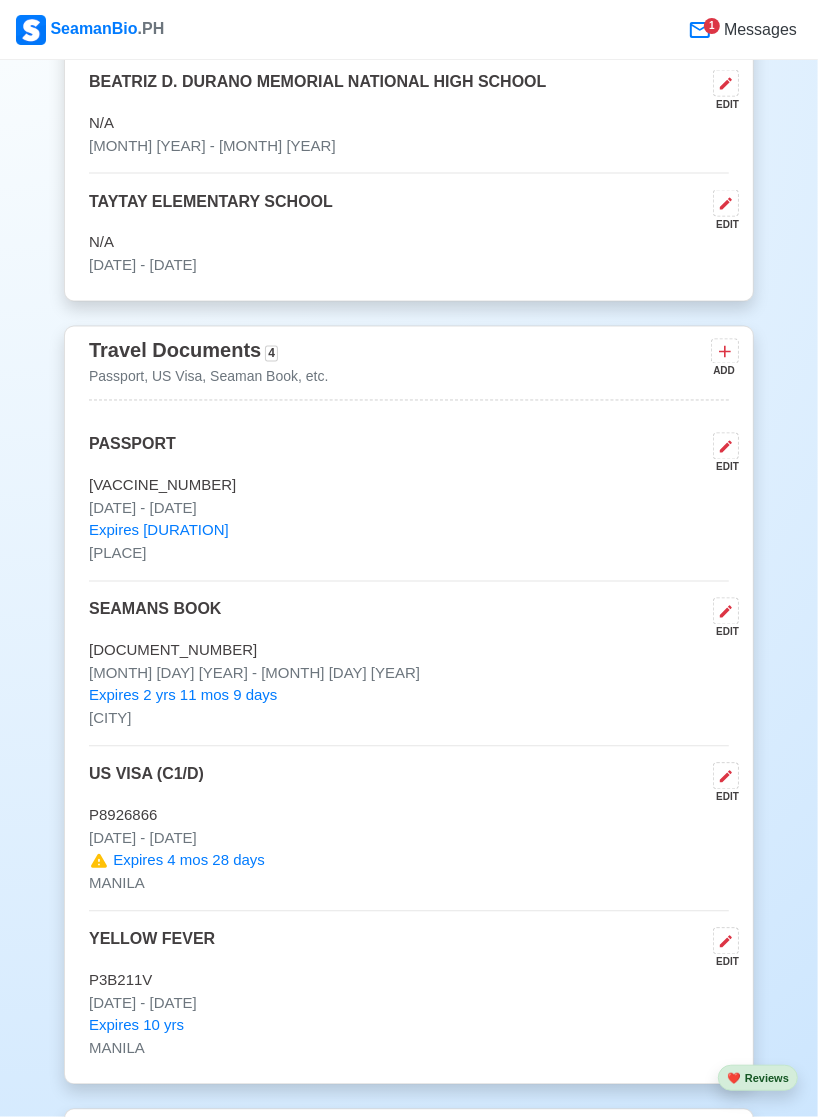 click 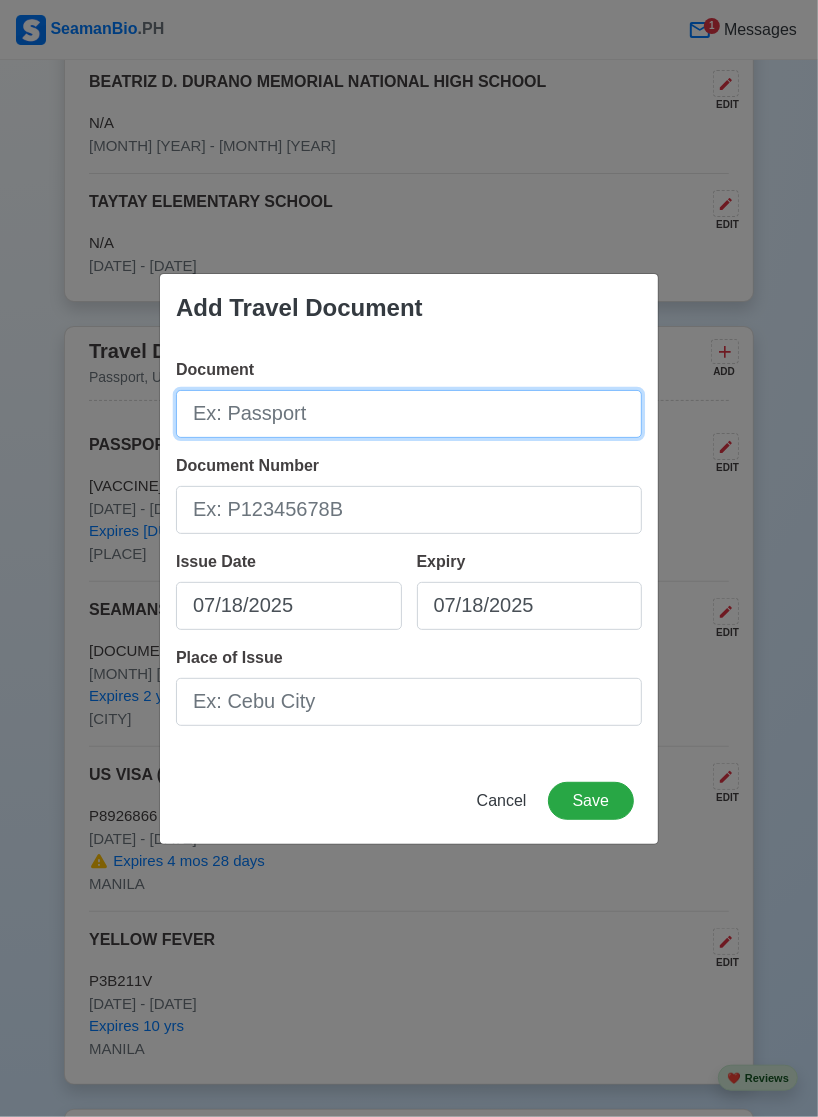 click on "Document" at bounding box center (409, 414) 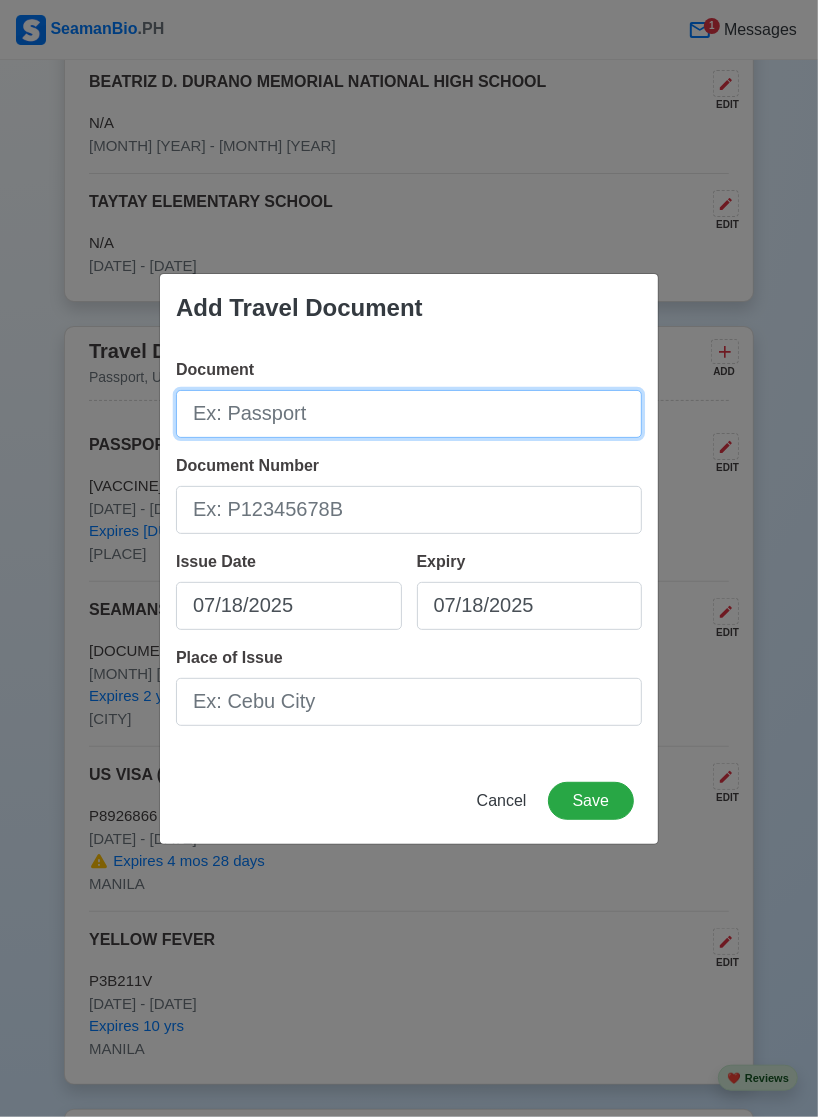 type on "U" 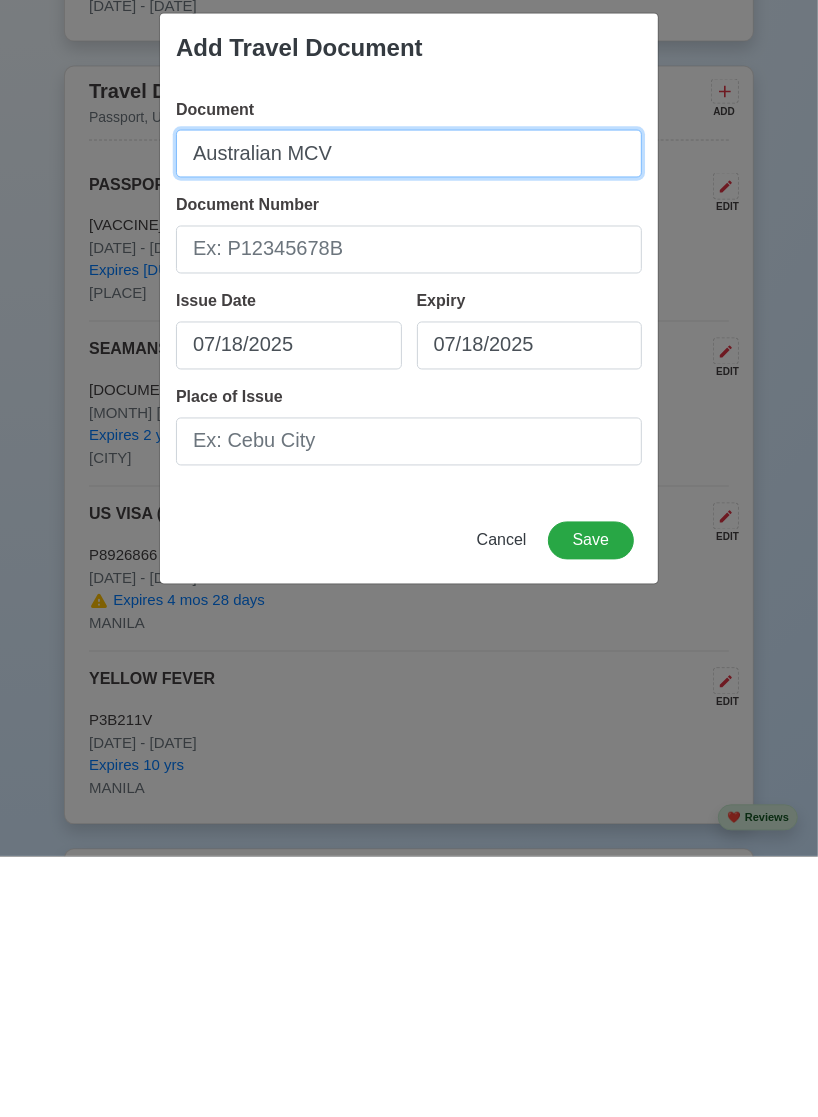 scroll, scrollTop: 1607, scrollLeft: 0, axis: vertical 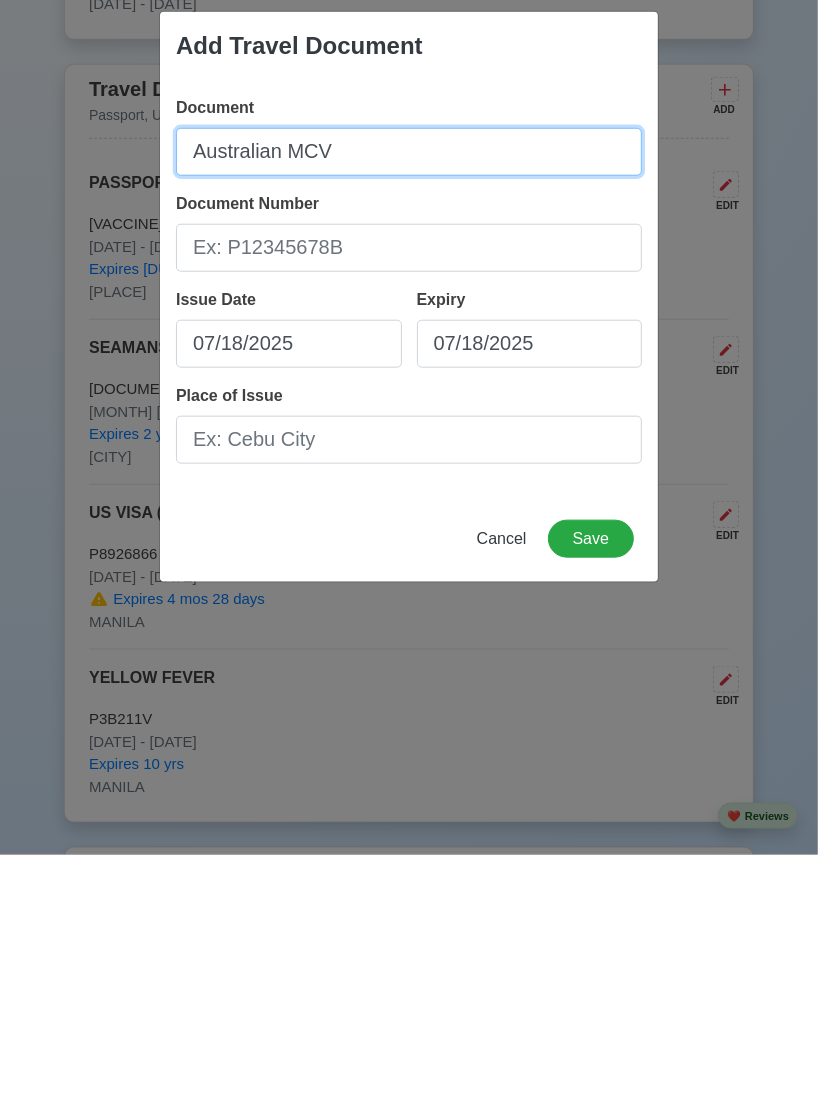 type on "Australian MCV" 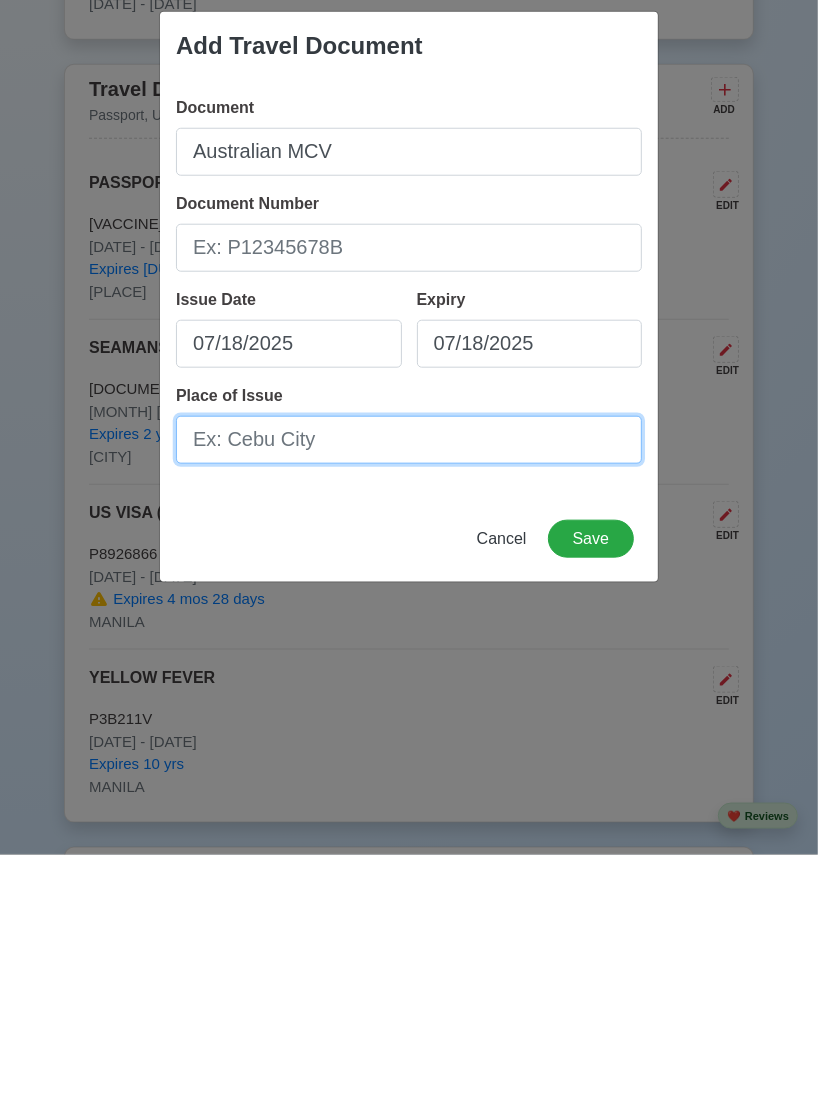 click on "Place of Issue" at bounding box center (409, 702) 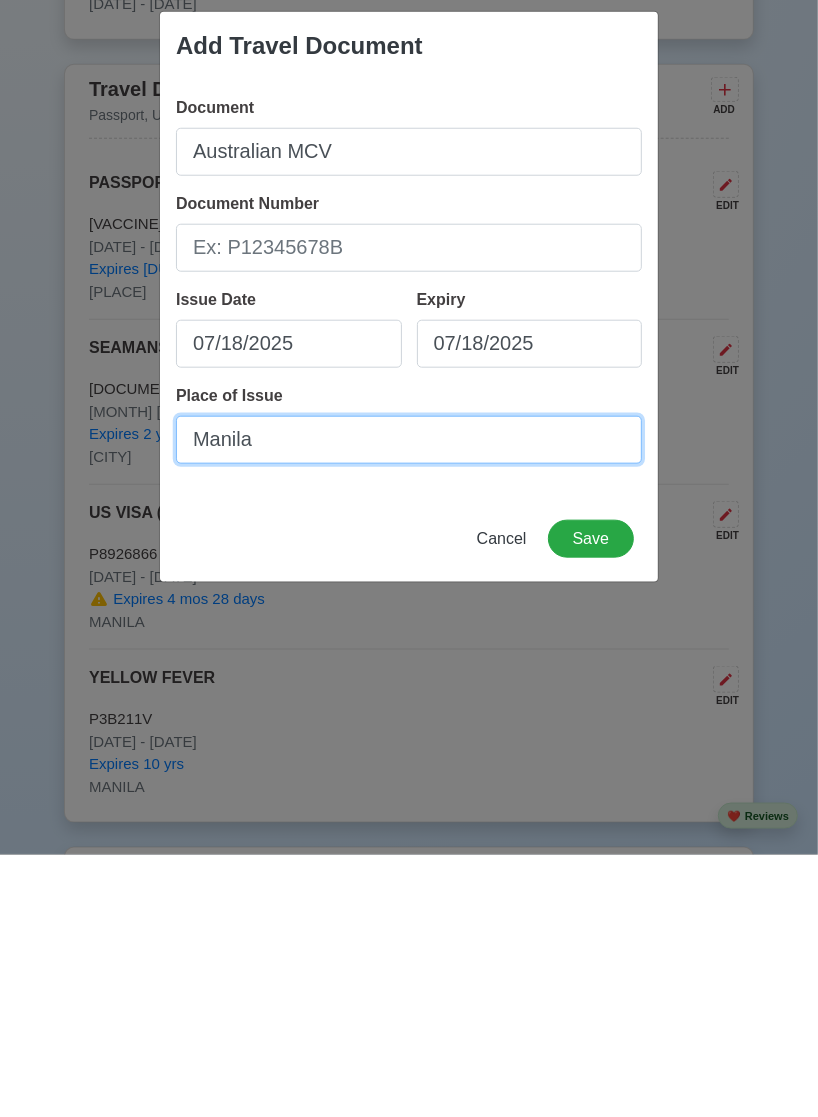 type on "Manila" 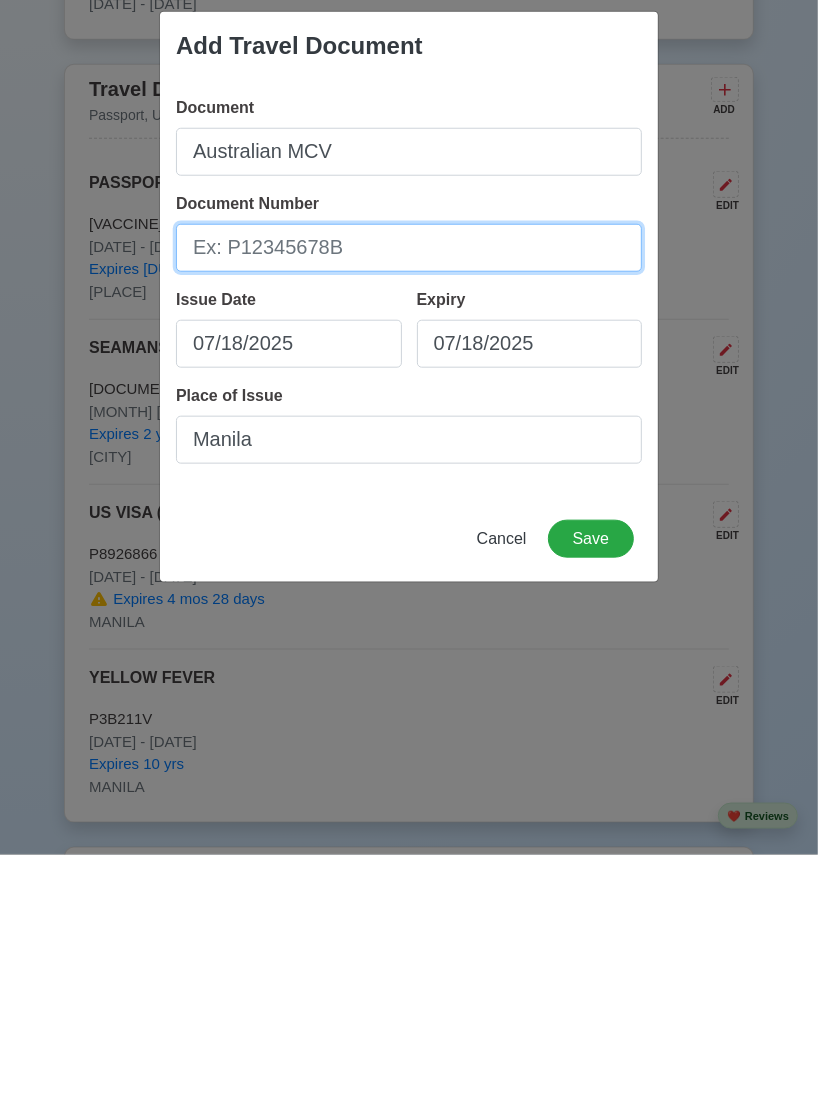 click on "Document Number" at bounding box center [409, 510] 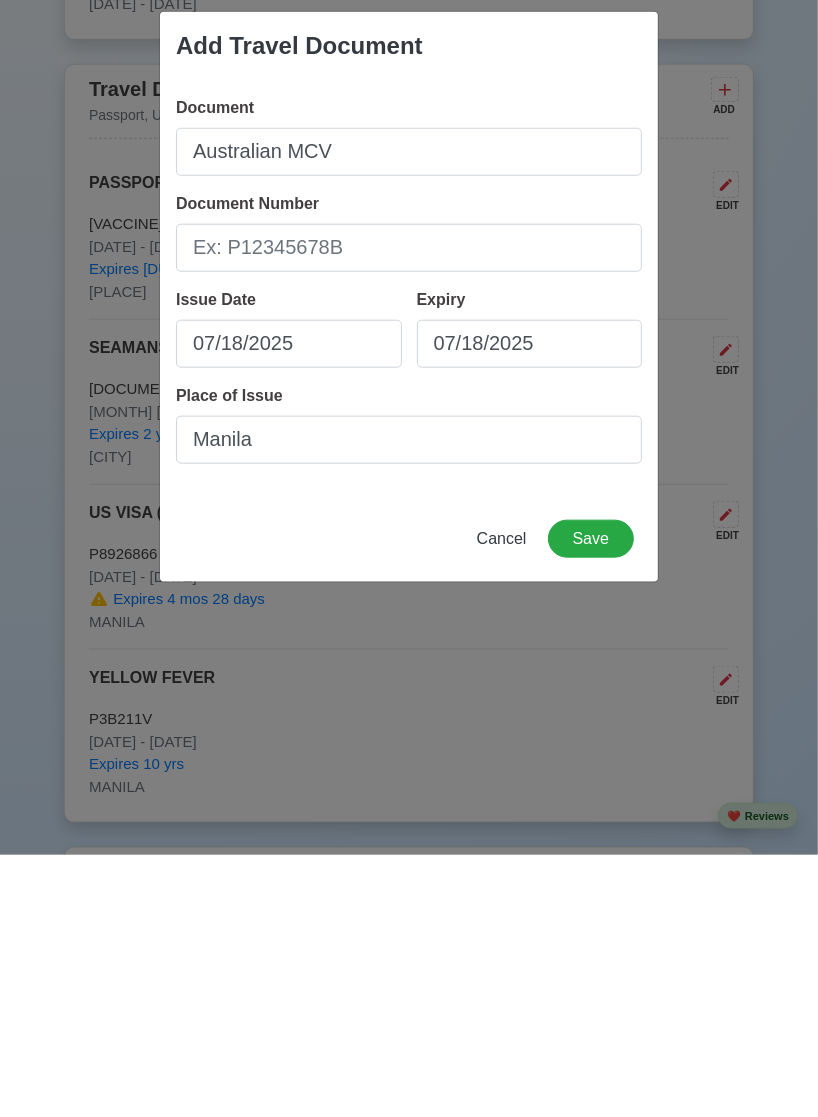 click on "Add Travel Document Document Australian MCV Document Number [DOCUMENT_NUMBER] Issue Date [DATE] Expiry [DATE] Place of Issue [CITY] Cancel Save" at bounding box center [409, 558] 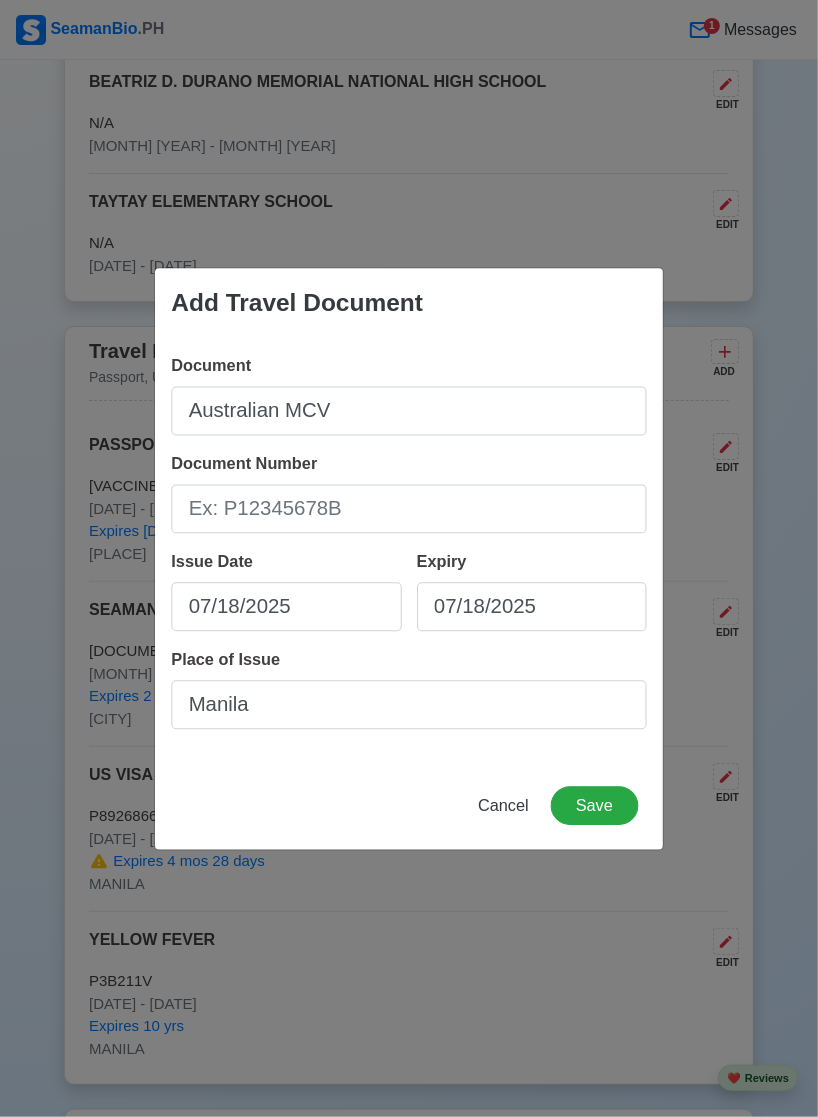 click on "Add Travel Document Document Australian MCV Document Number [DOCUMENT_NUMBER] Issue Date [DATE] Expiry [DATE] Place of Issue [CITY] Cancel Save" at bounding box center [409, 558] 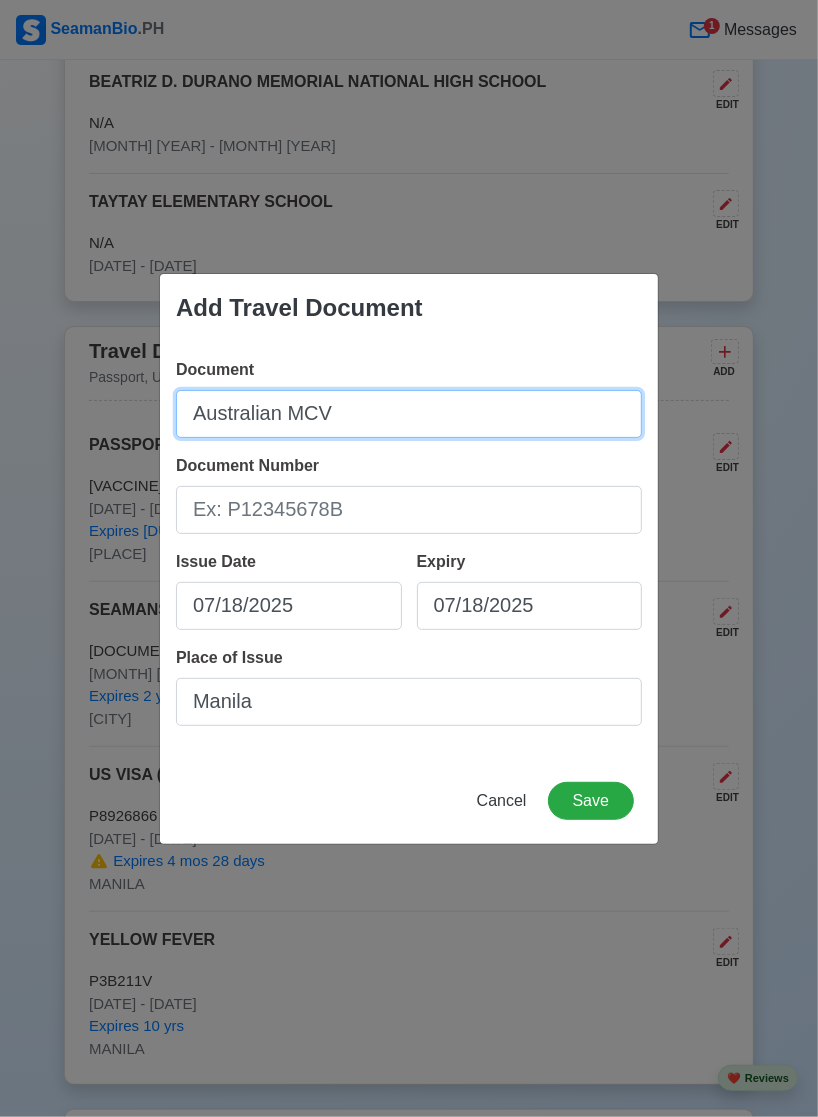 click on "Australian MCV" at bounding box center [409, 414] 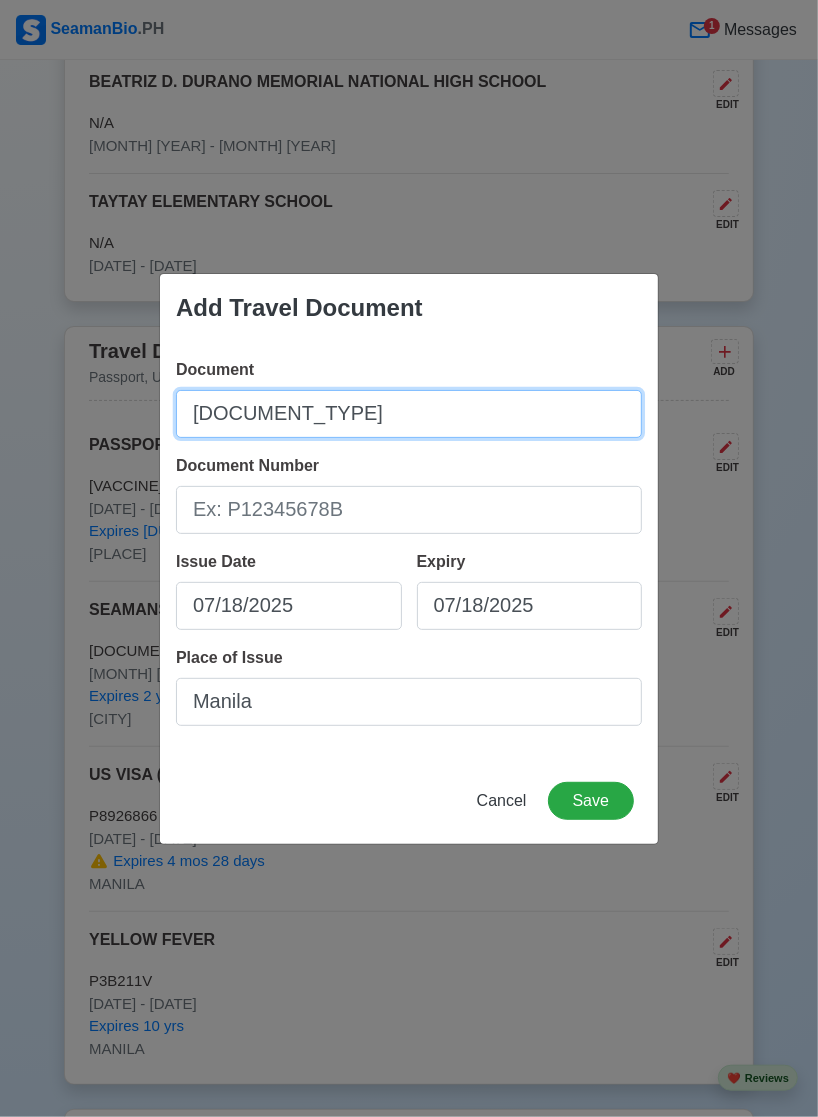 type on "[DOCUMENT_TYPE]" 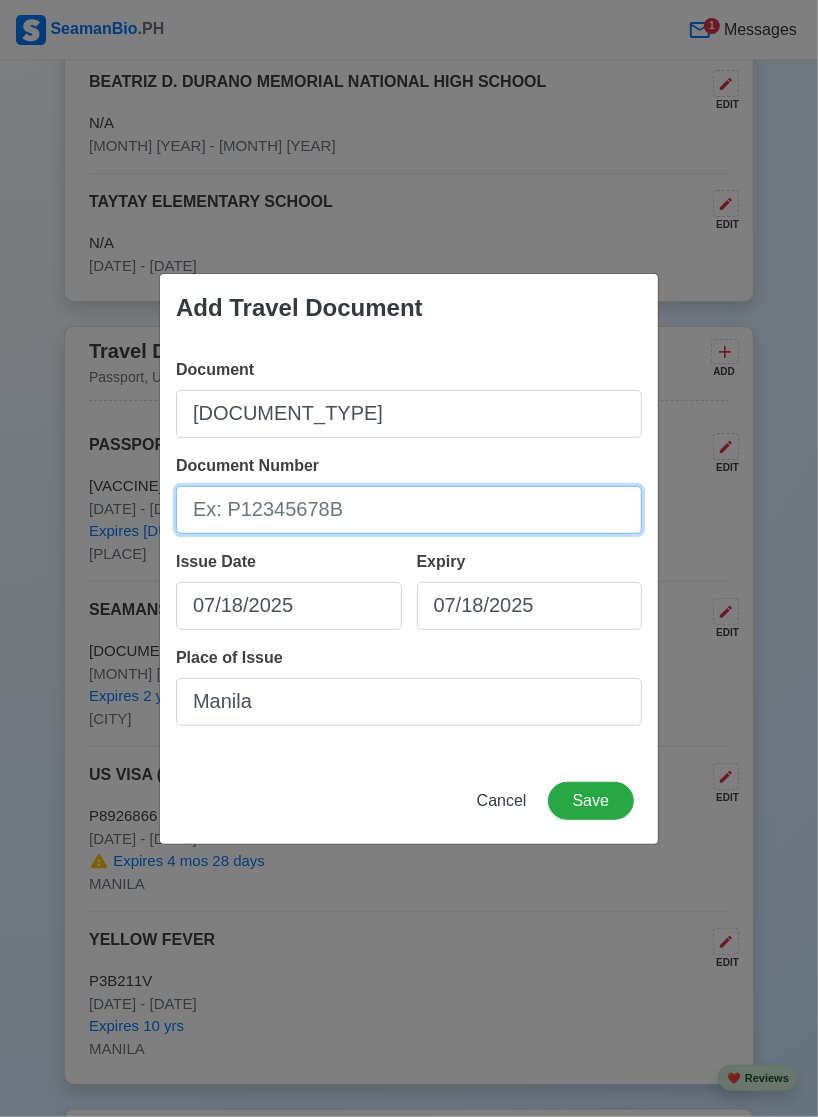 click on "Document Number" at bounding box center [409, 510] 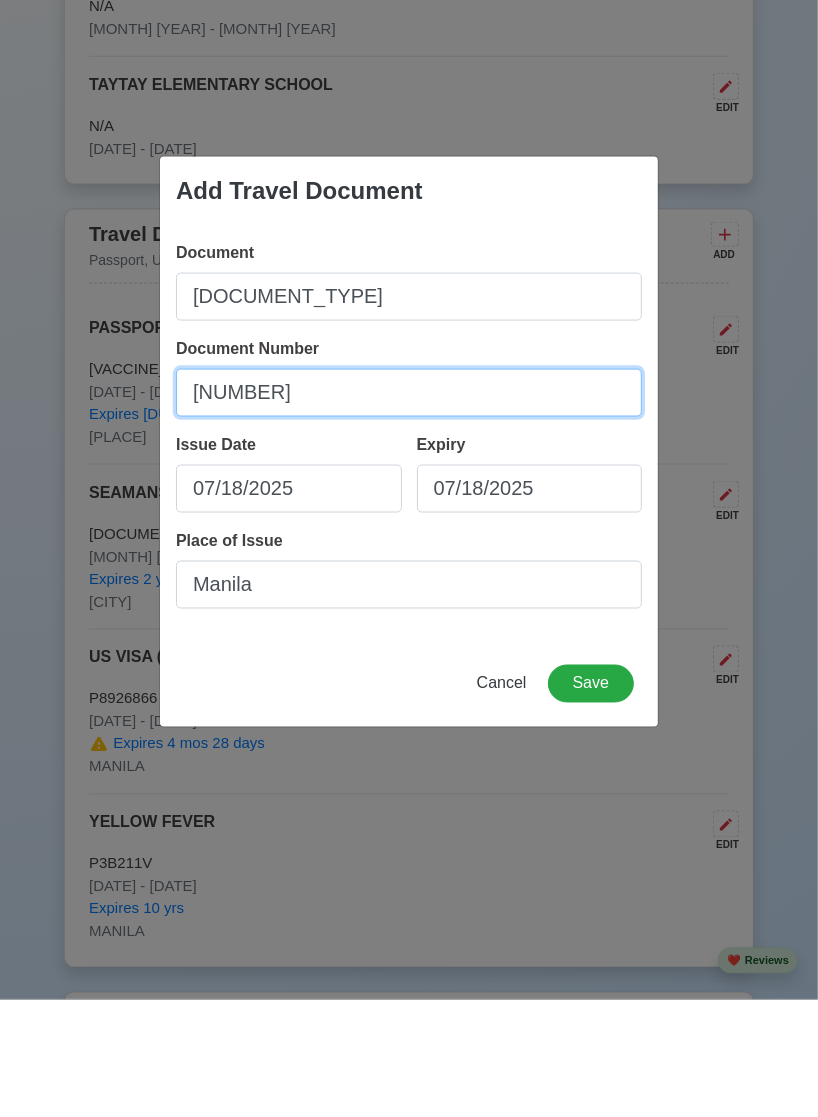 scroll, scrollTop: 1608, scrollLeft: 0, axis: vertical 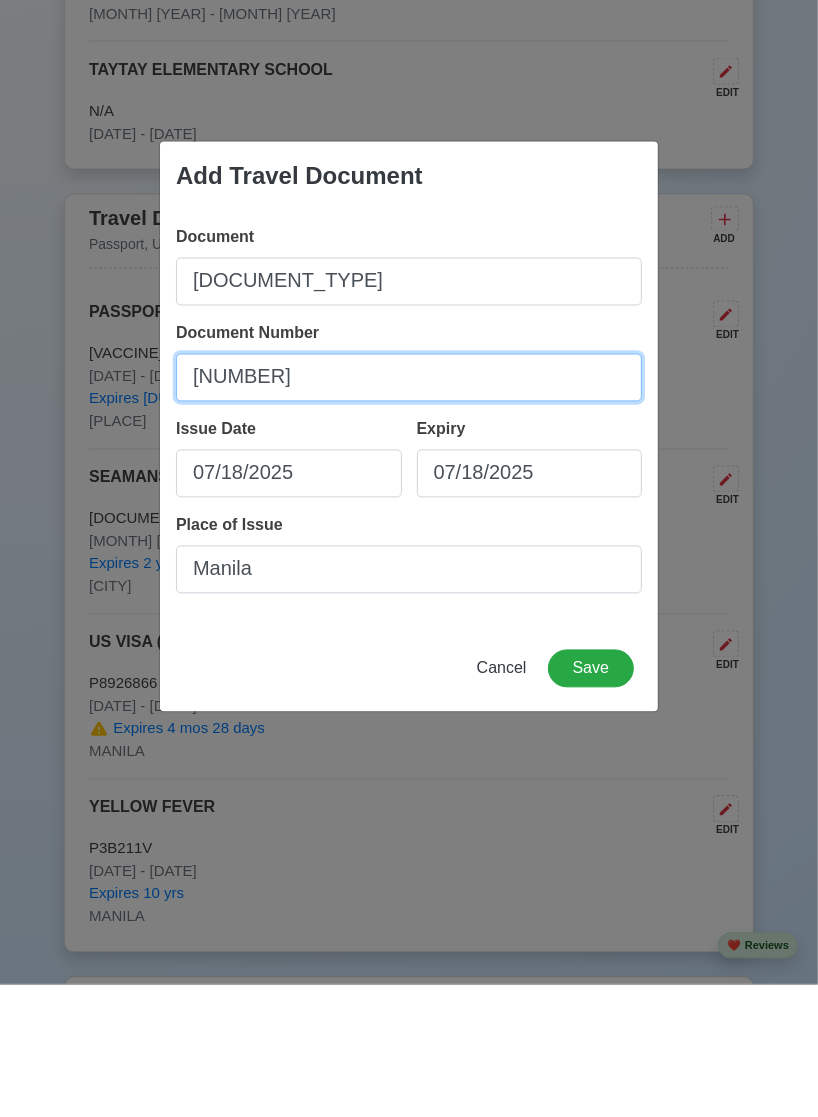 type on "[NUMBER]" 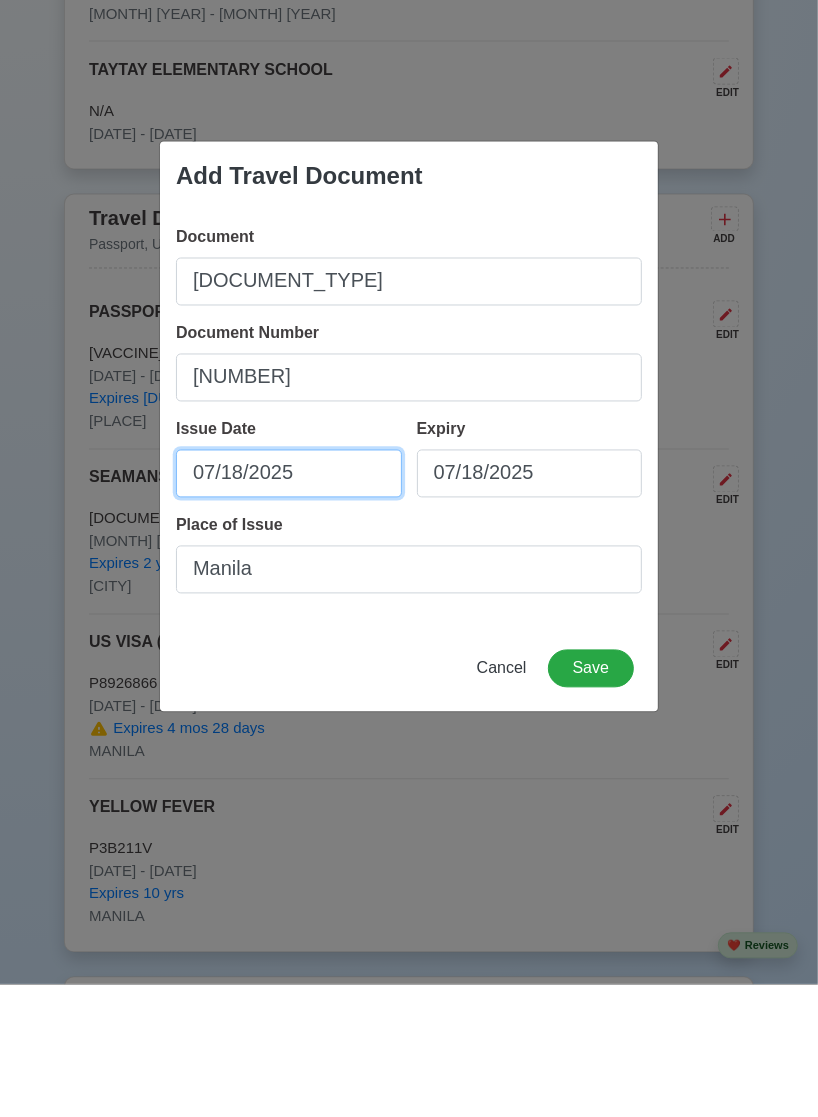 click on "07/18/2025" at bounding box center (289, 606) 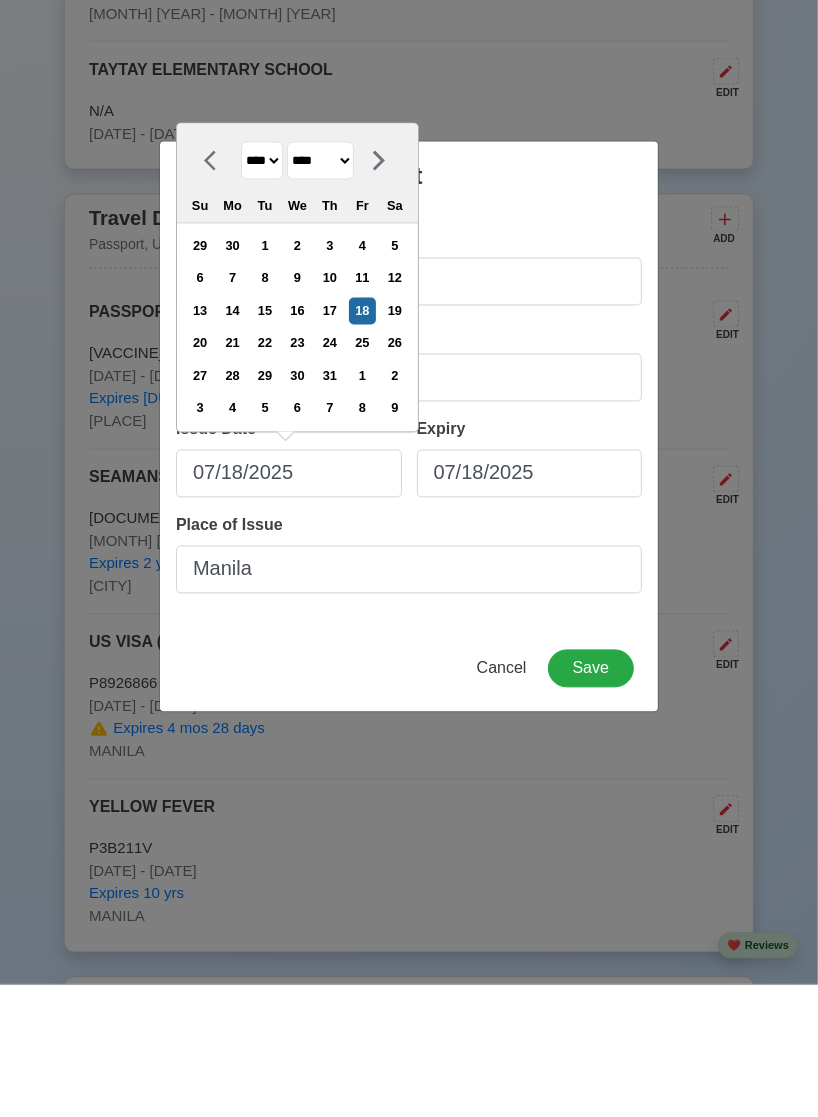 click on "**** **** **** **** **** **** **** **** **** **** **** **** **** **** **** **** **** **** **** **** **** **** **** **** **** **** **** **** **** **** **** **** **** **** **** **** **** **** **** **** **** **** **** **** **** **** **** **** **** **** **** **** **** **** **** **** **** **** **** **** **** **** **** **** **** **** **** **** **** **** **** **** **** **** **** **** **** **** **** **** **** **** **** **** **** **** **** **** **** **** **** **** **** **** **** **** **** **** **** **** **** **** **** **** **** ****" at bounding box center [262, 293] 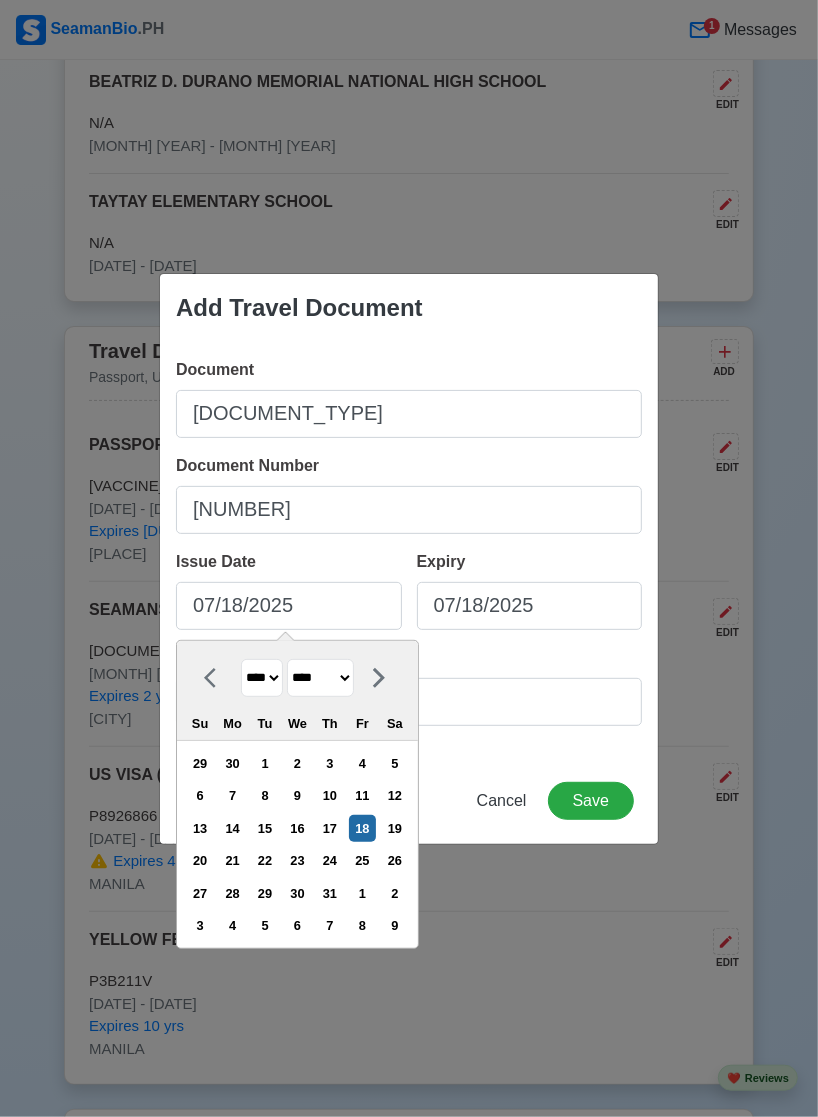 select on "****" 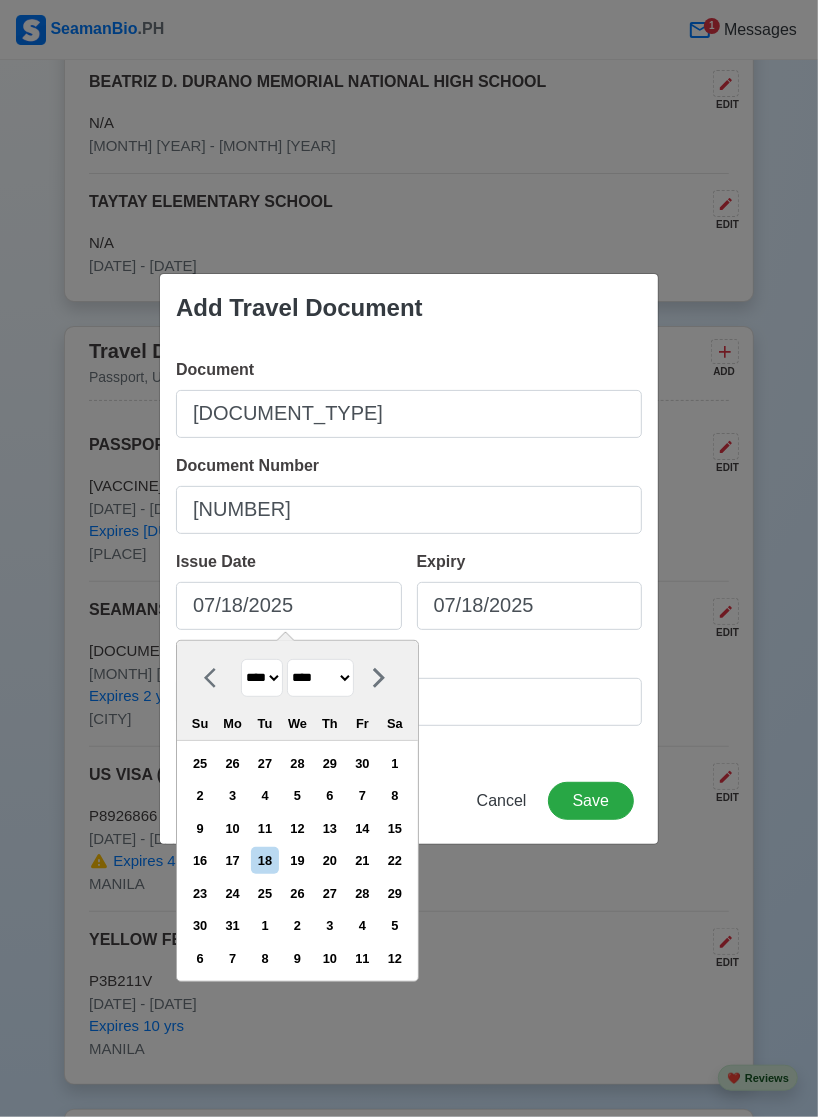 click 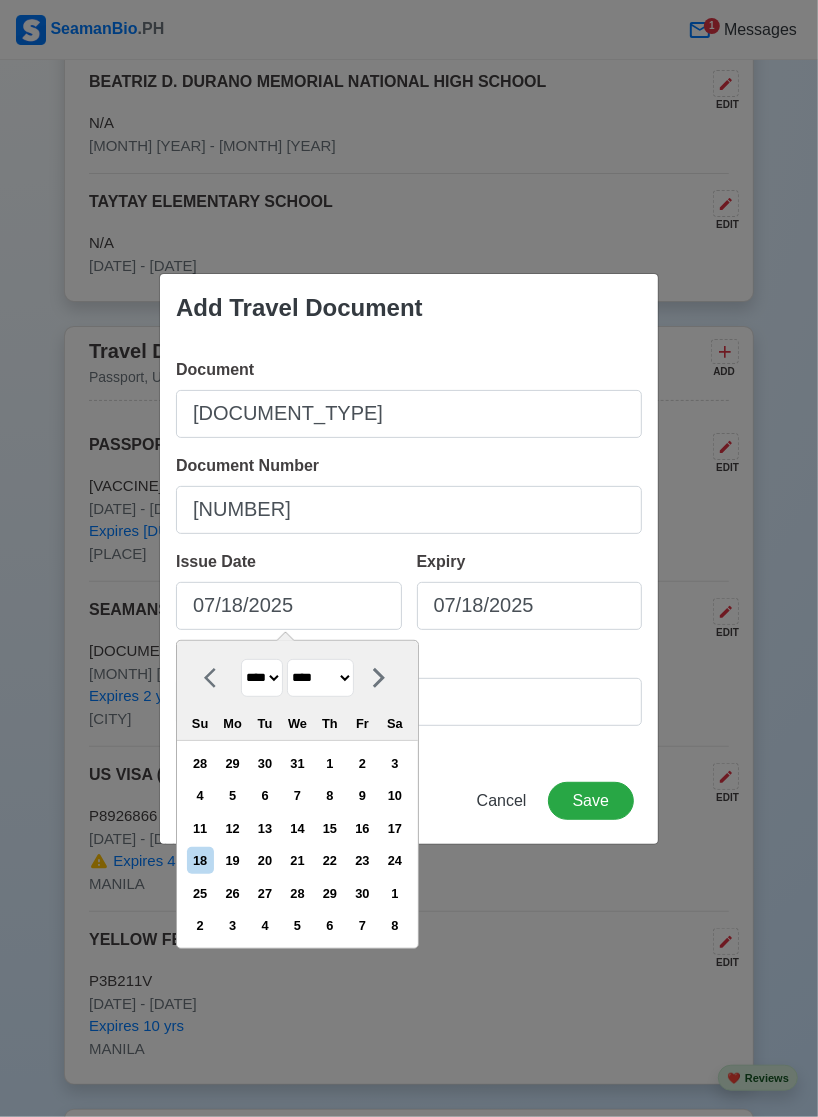 click at bounding box center (216, 678) 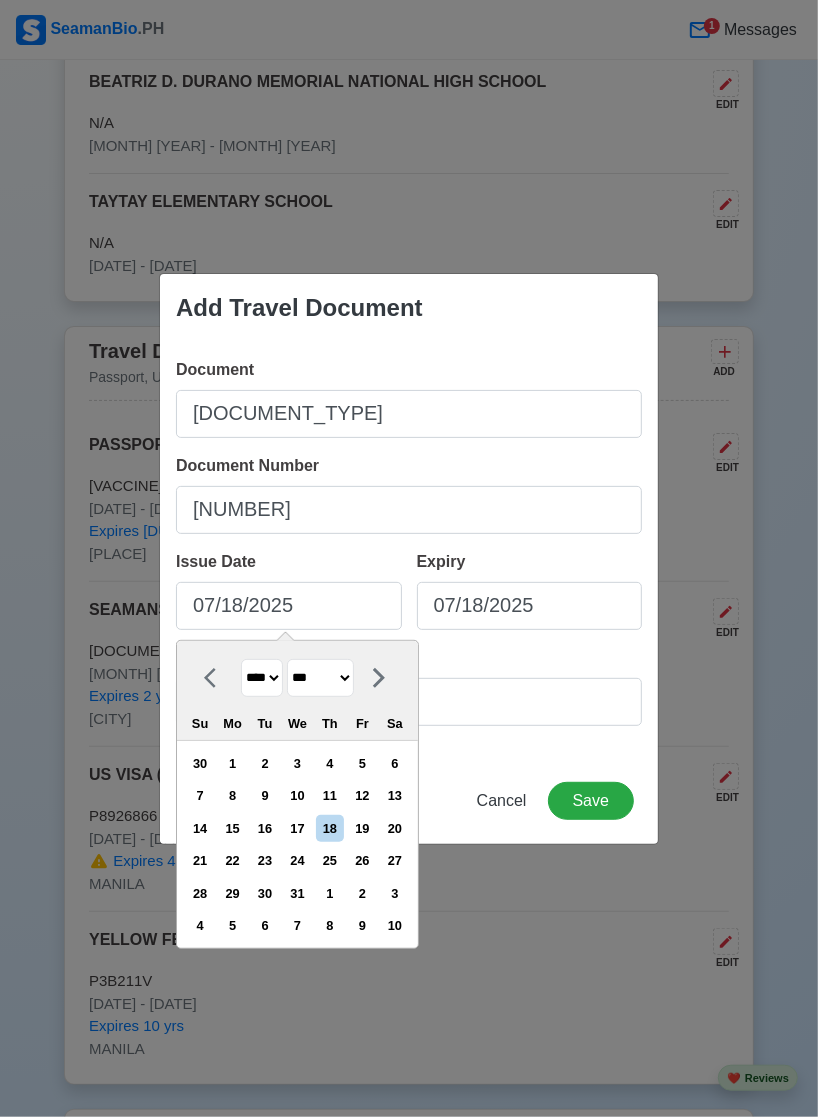 click on "18" at bounding box center [329, 828] 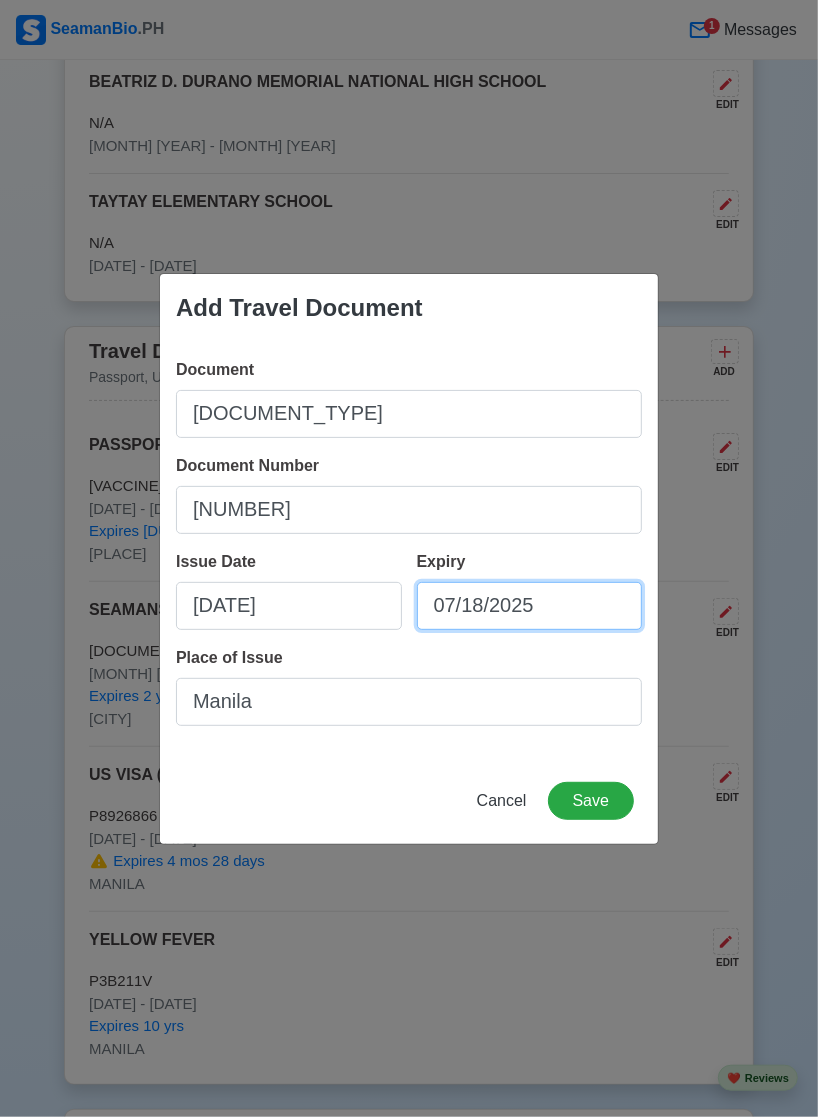 click on "07/18/2025" at bounding box center [530, 606] 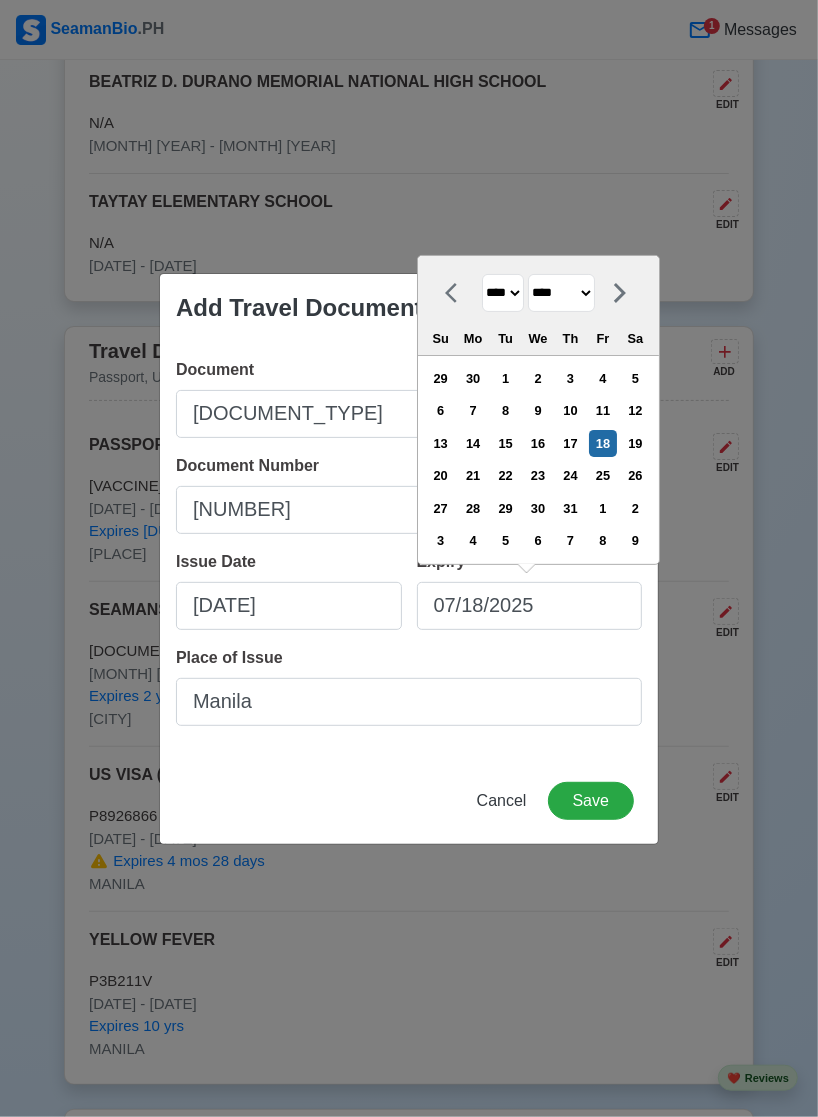 click on "**** **** **** **** **** **** **** **** **** **** **** **** **** **** **** **** **** **** **** **** **** **** **** **** **** **** **** **** **** **** **** **** **** **** **** **** **** **** **** **** **** **** **** **** **** **** **** **** **** **** **** **** **** **** **** **** **** **** **** **** **** **** **** **** **** **** **** **** **** **** **** **** **** **** **** **** **** **** **** **** **** **** **** **** **** **** **** **** **** **** **** **** **** **** **** **** **** **** **** **** **** **** **** **** **** **** **** **** **** **** **** **** **** **** **** **** **** **** **** **** ****" at bounding box center (503, 293) 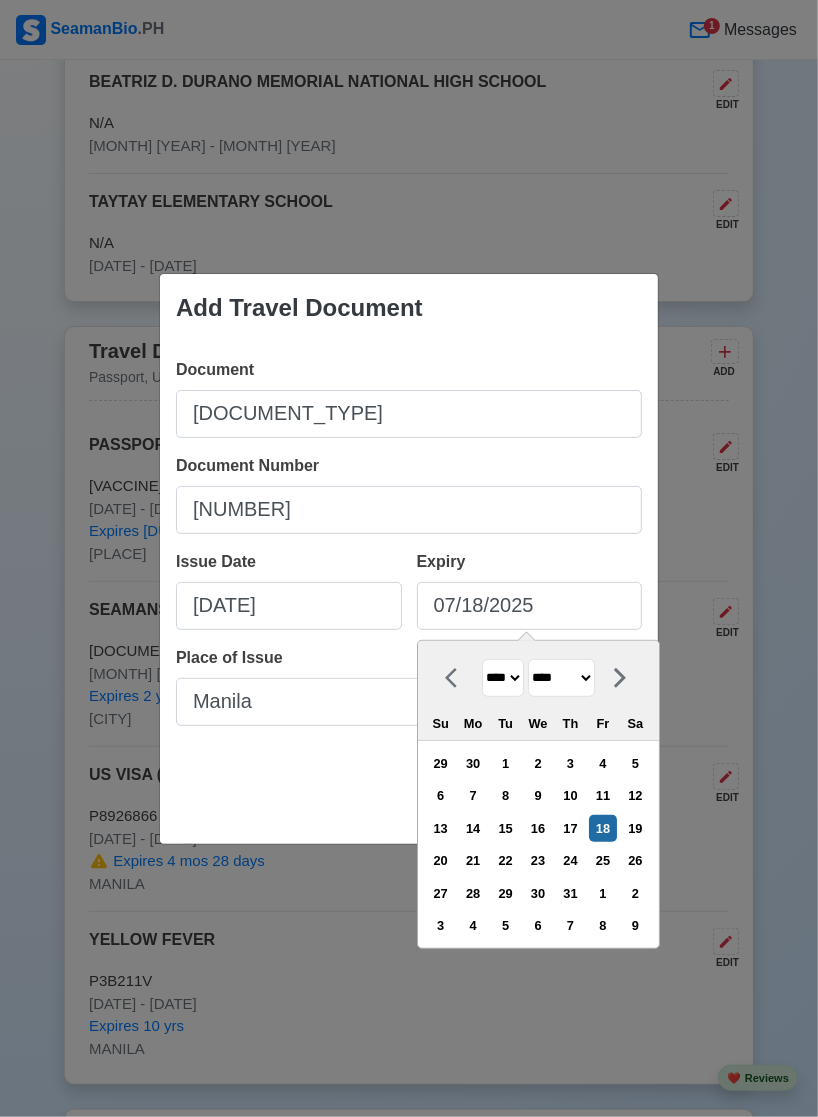 select on "****" 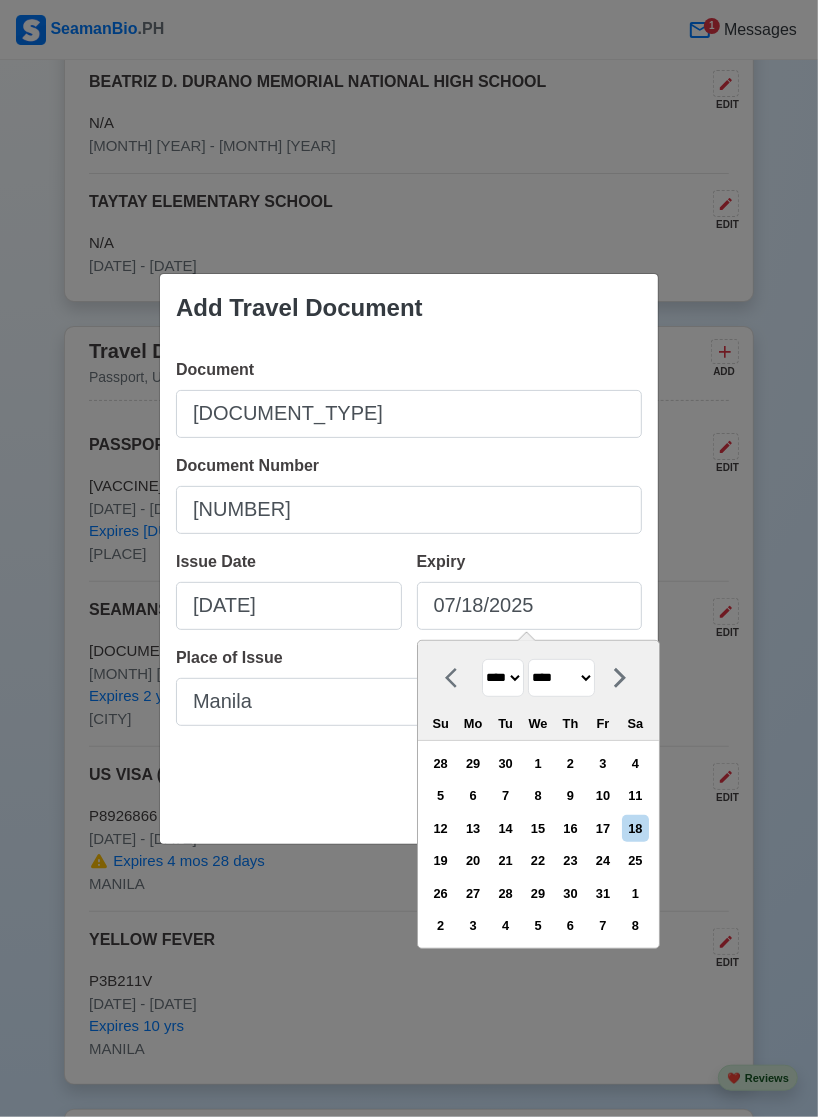 click on "******* ******** ***** ***** *** **** **** ****** ********* ******* ******** ********" at bounding box center [561, 678] 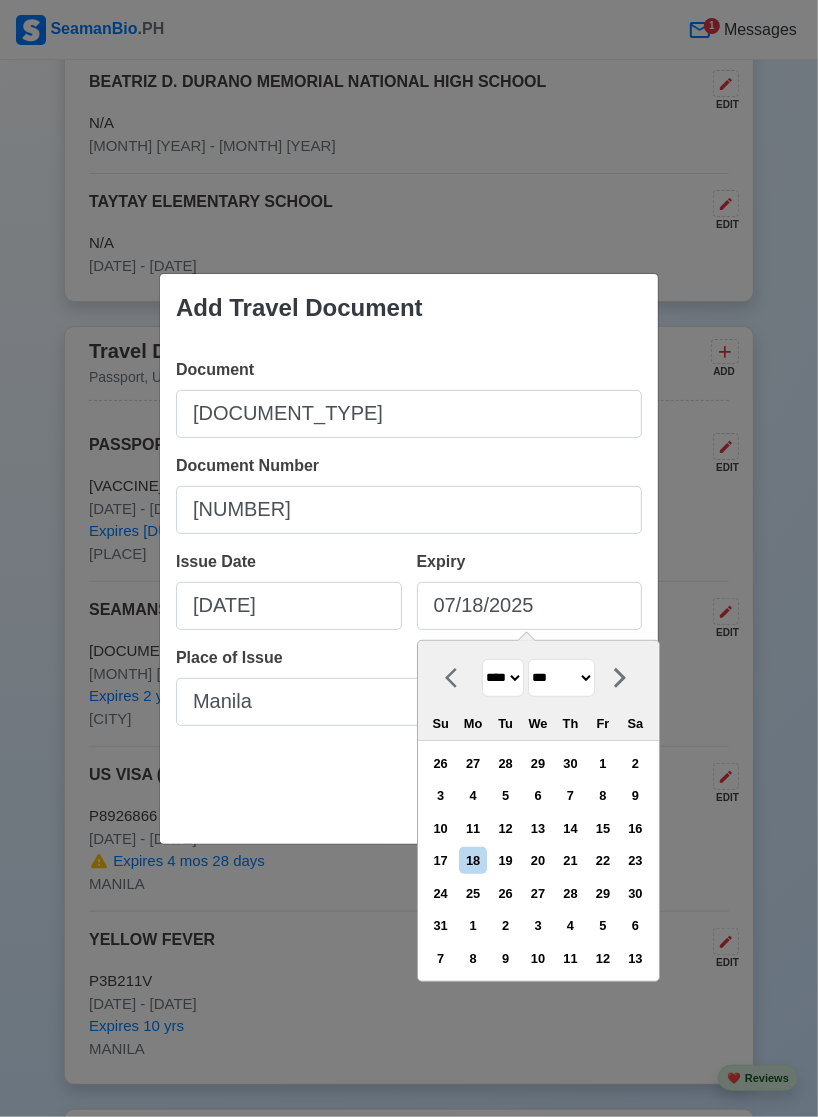 click on "18" at bounding box center (473, 860) 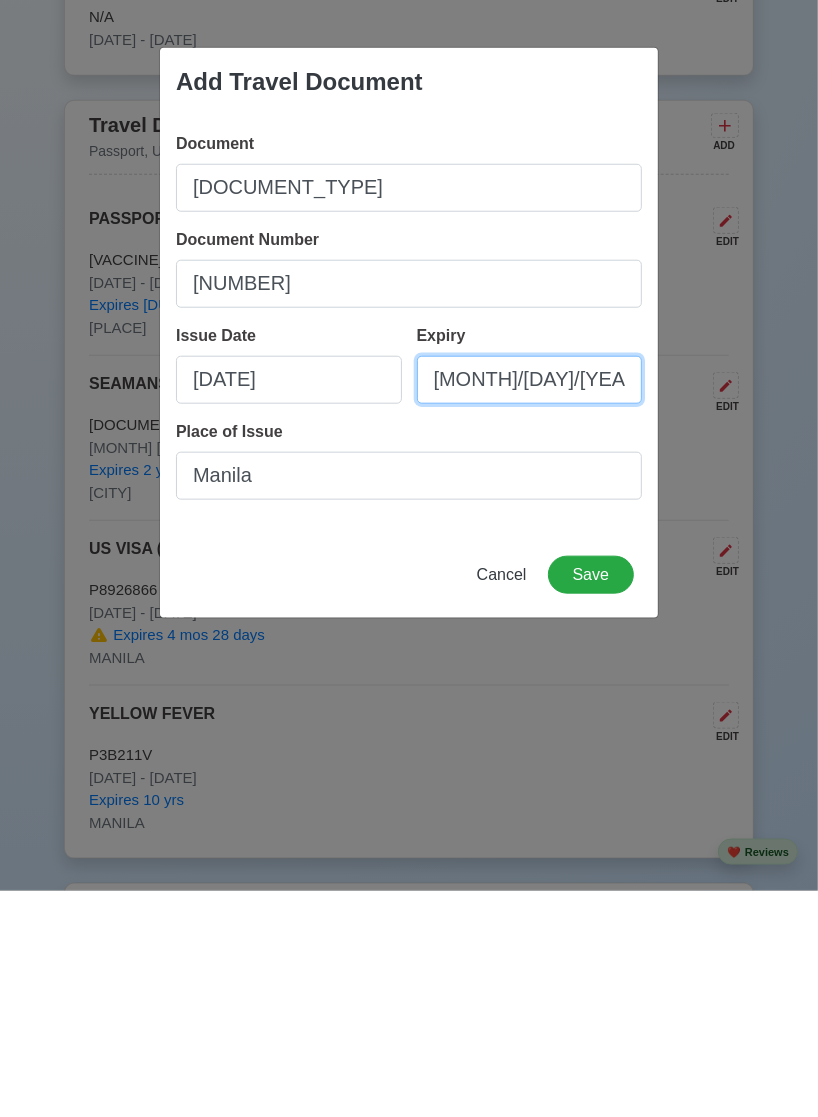 scroll, scrollTop: 1607, scrollLeft: 0, axis: vertical 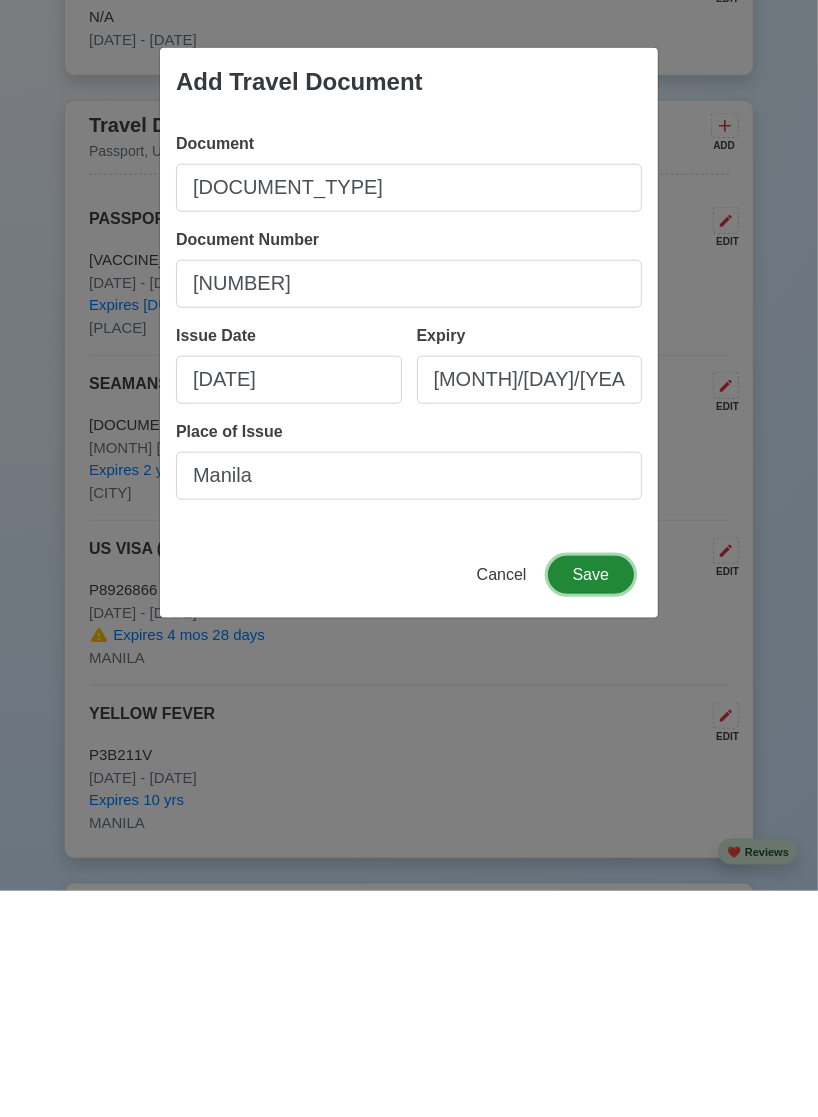 click on "Save" at bounding box center (591, 801) 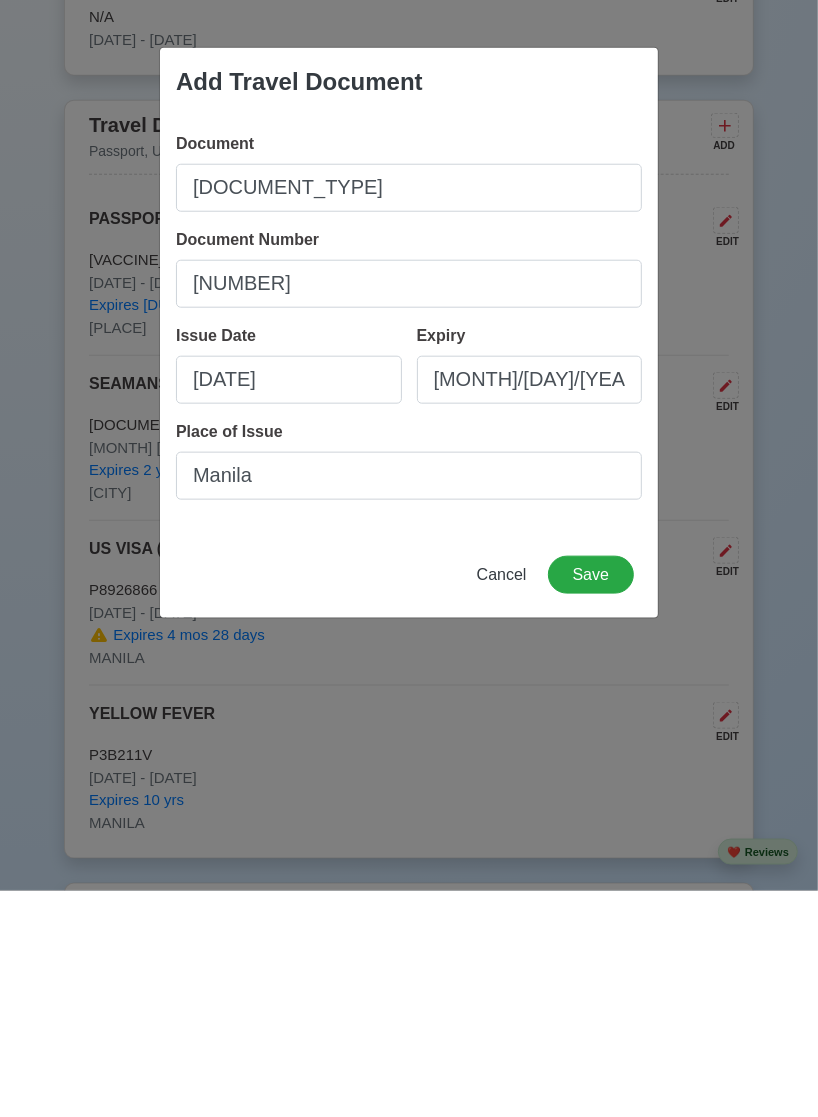 scroll, scrollTop: 1608, scrollLeft: 0, axis: vertical 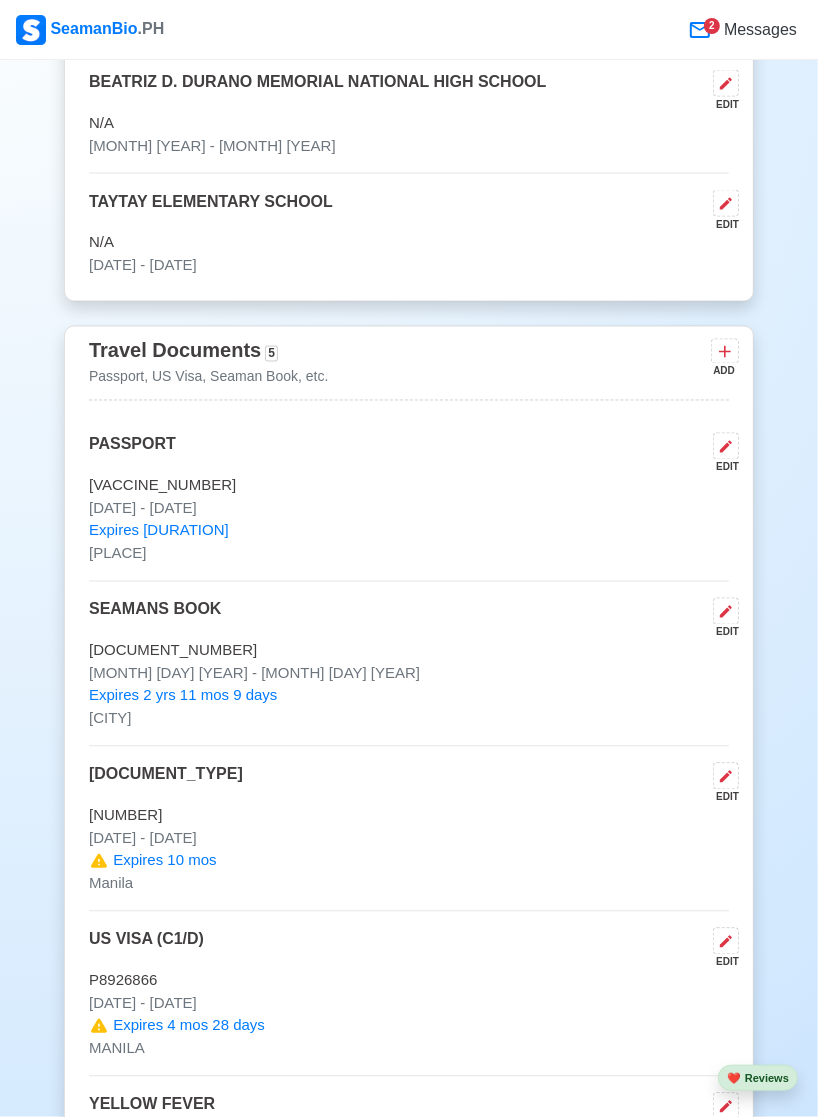 click 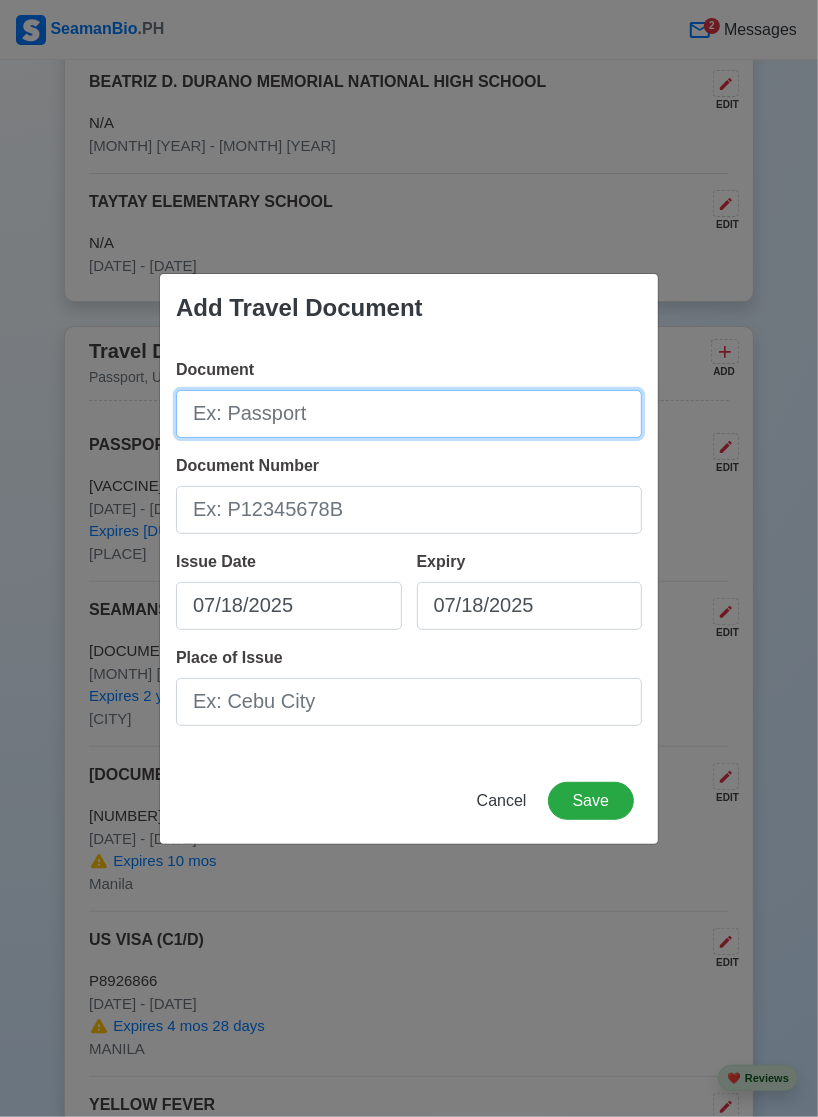 click on "Document" at bounding box center [409, 414] 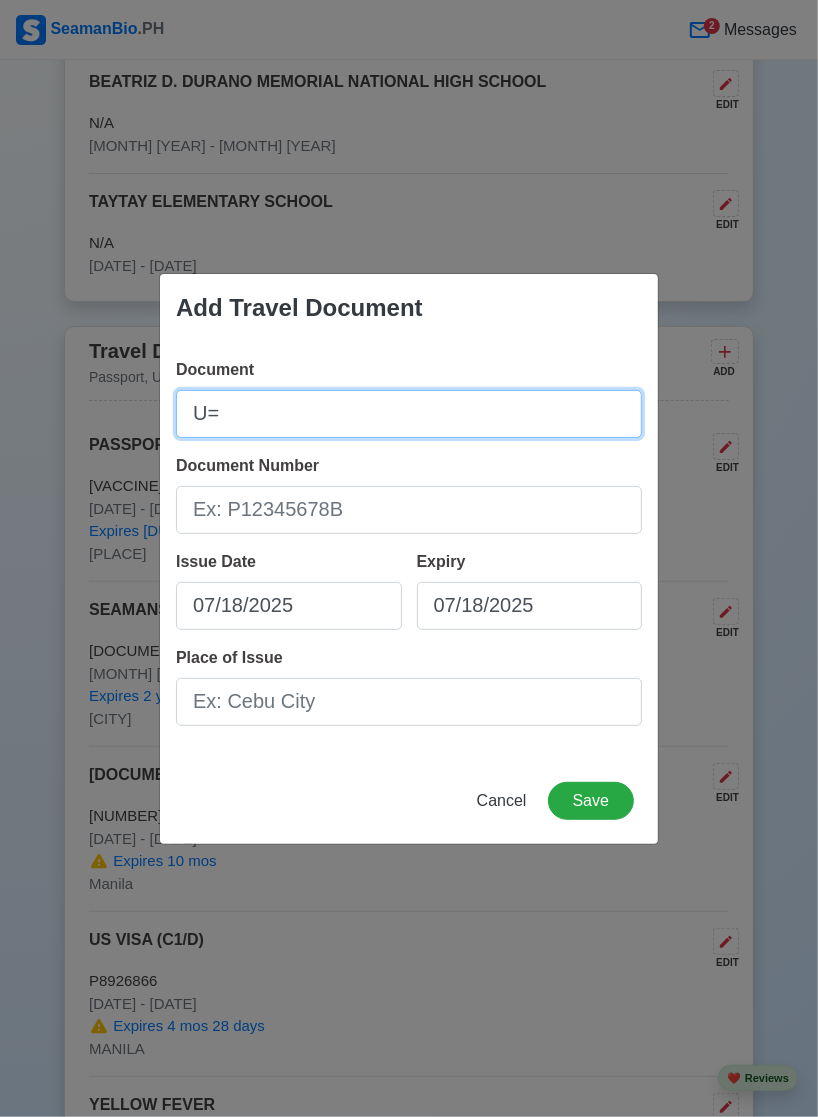 type on "U" 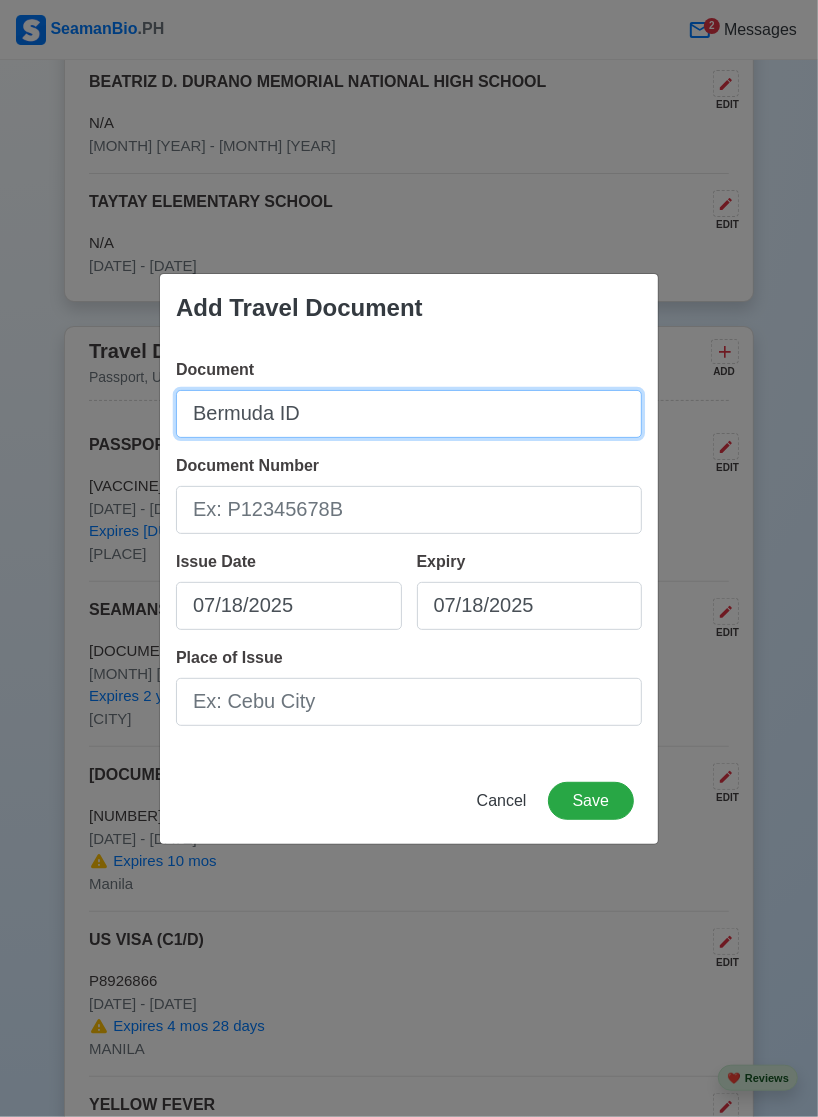 type on "Bermuda ID" 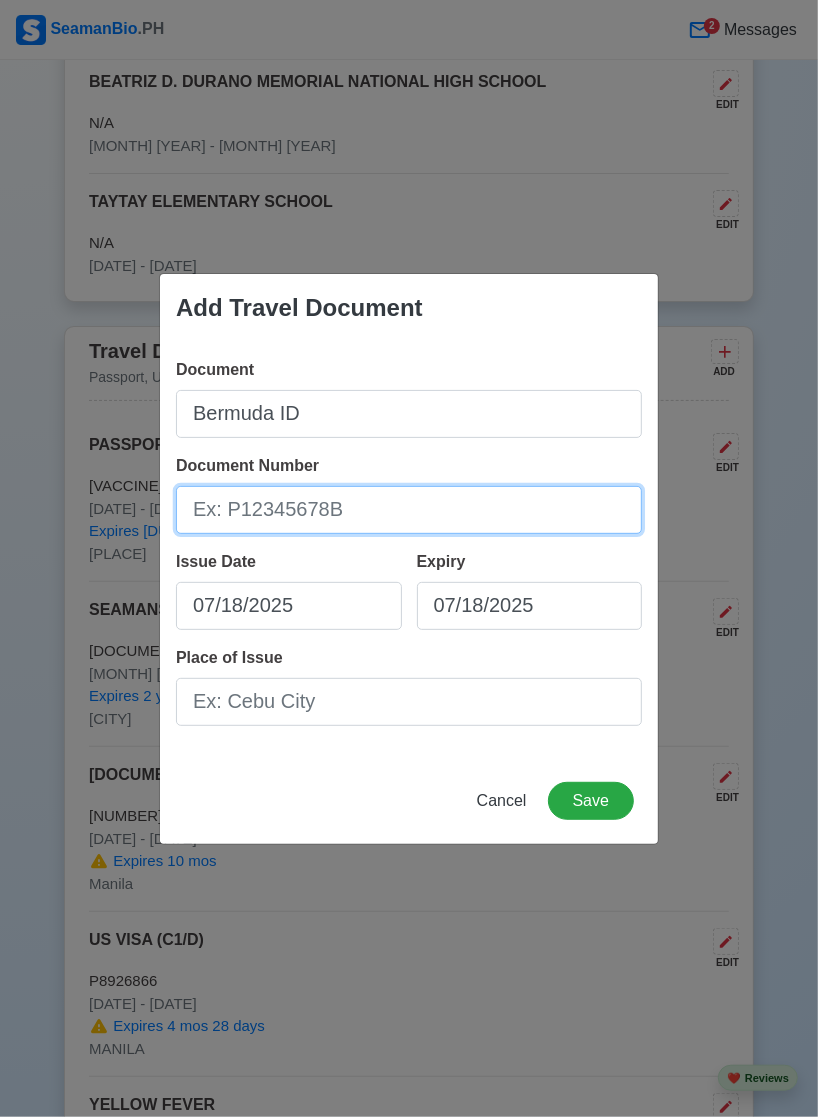 click on "Document Number" at bounding box center [409, 510] 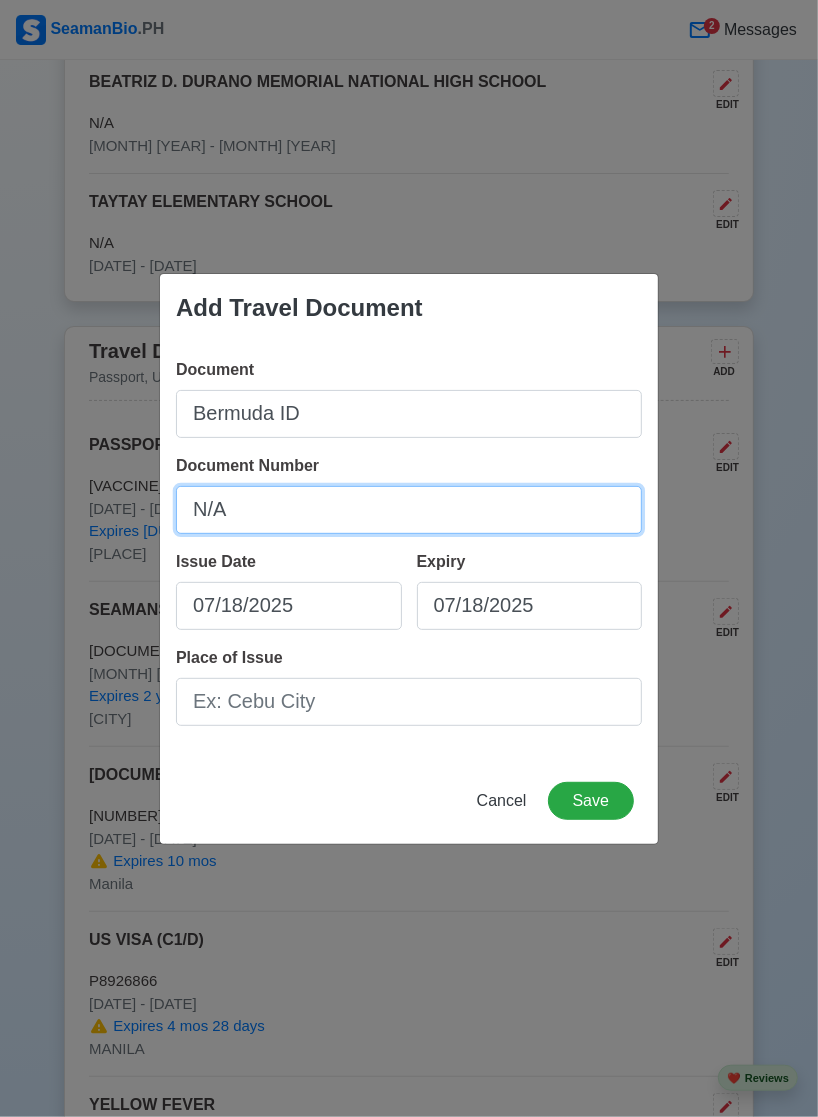 type on "N/A" 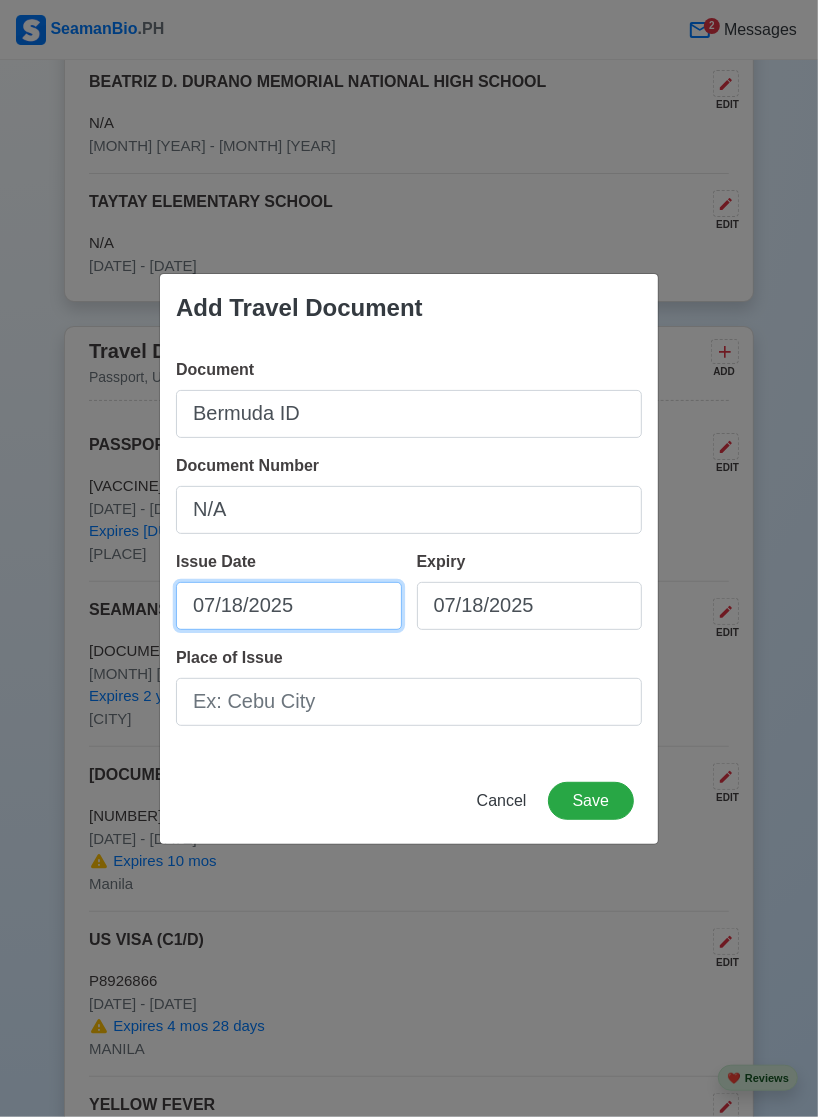 click on "07/18/2025" at bounding box center (289, 606) 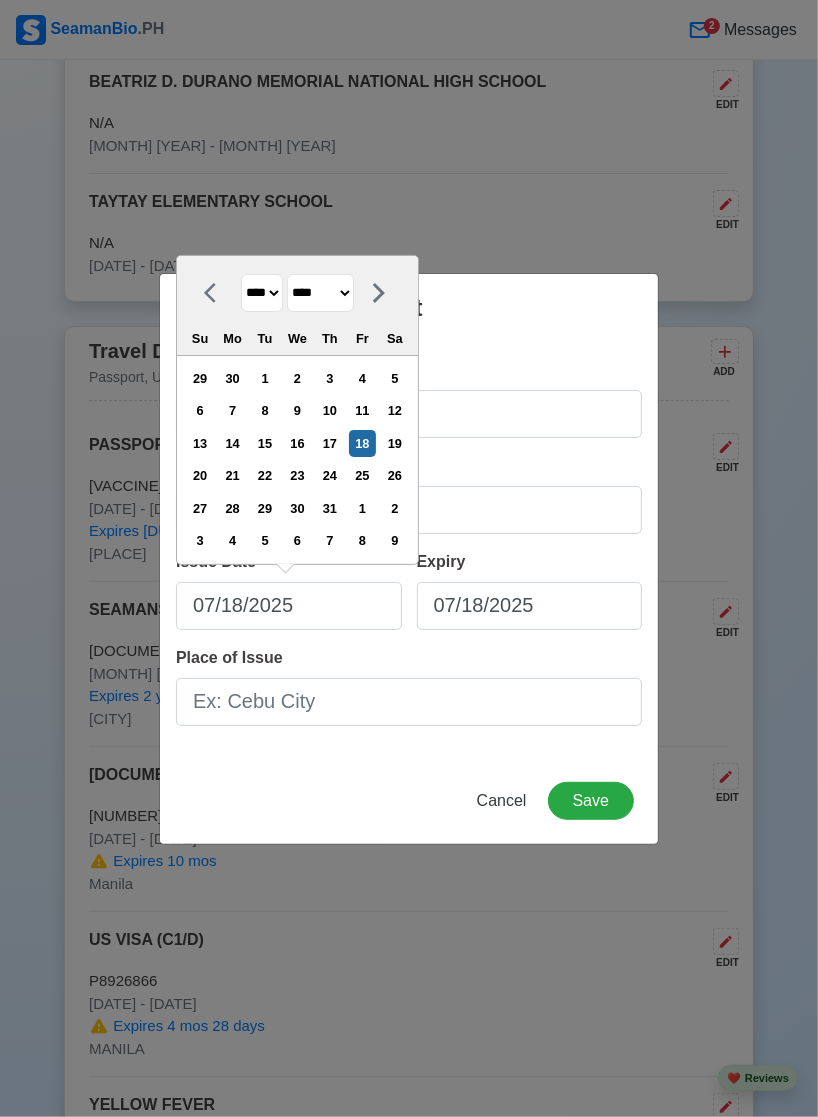 click on "**** **** **** **** **** **** **** **** **** **** **** **** **** **** **** **** **** **** **** **** **** **** **** **** **** **** **** **** **** **** **** **** **** **** **** **** **** **** **** **** **** **** **** **** **** **** **** **** **** **** **** **** **** **** **** **** **** **** **** **** **** **** **** **** **** **** **** **** **** **** **** **** **** **** **** **** **** **** **** **** **** **** **** **** **** **** **** **** **** **** **** **** **** **** **** **** **** **** **** **** **** **** **** **** **** ****" at bounding box center (262, 293) 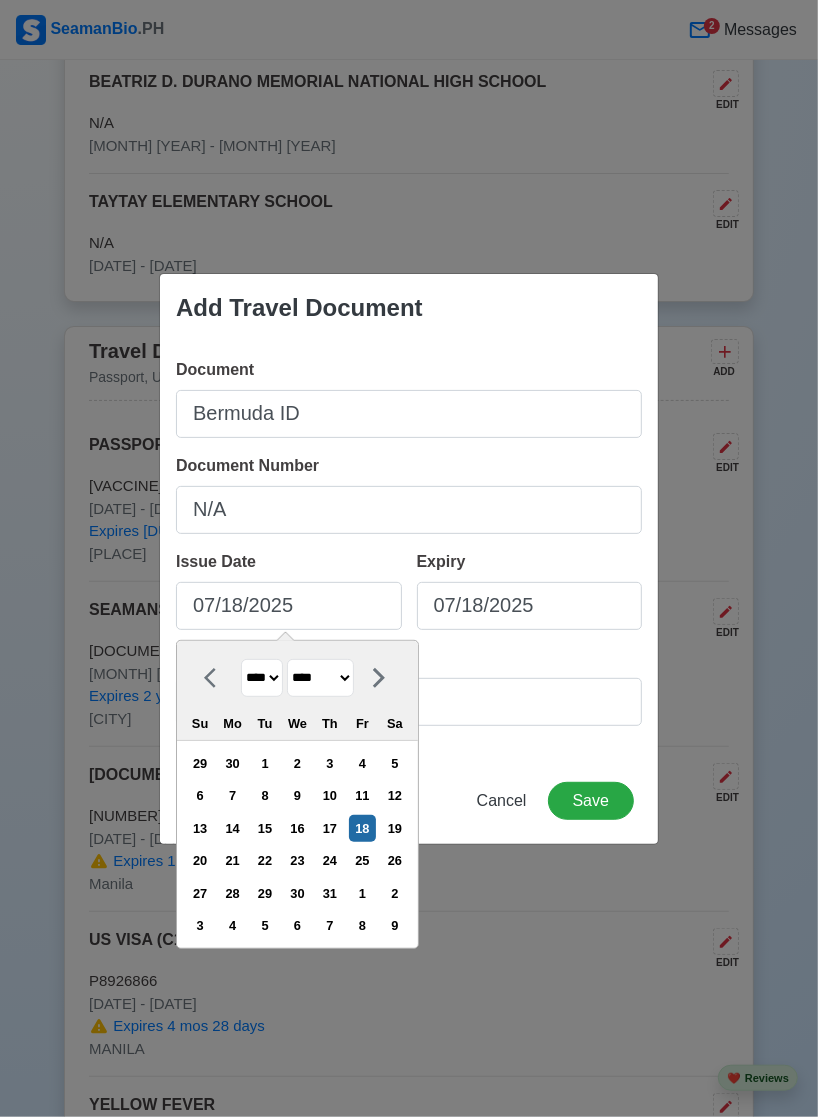 select on "****" 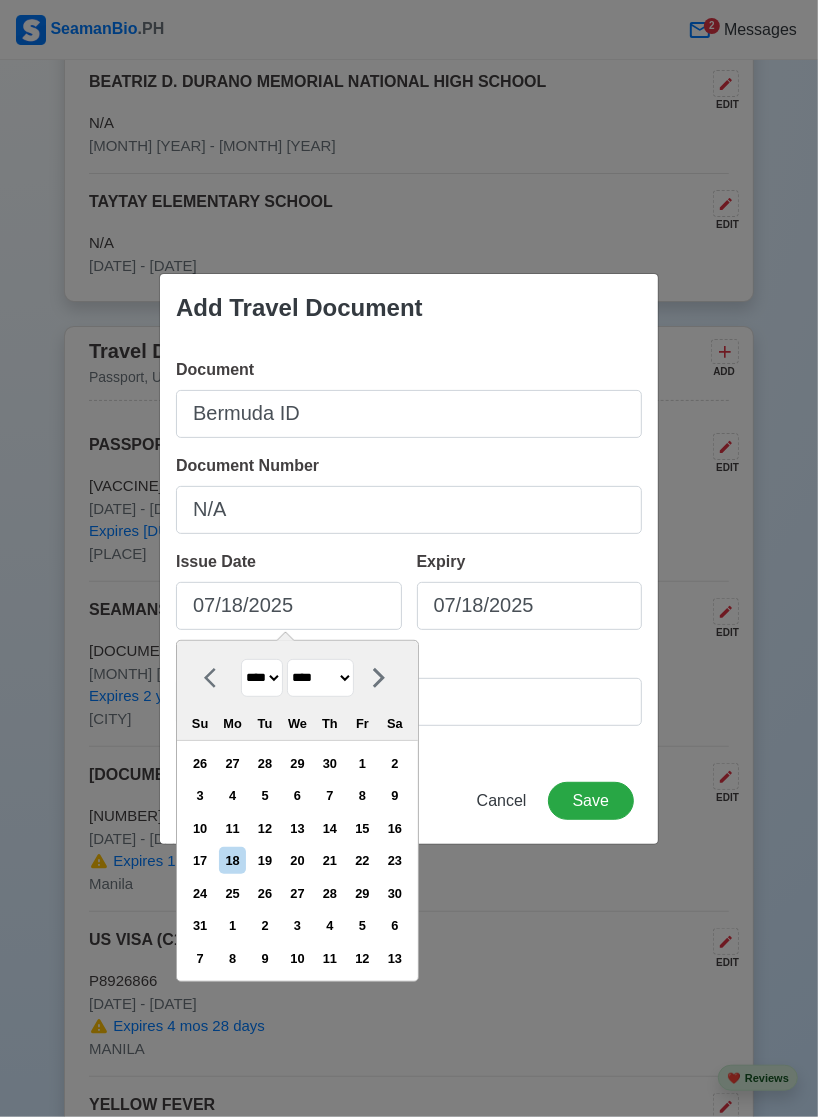 click on "******* ******** ***** ***** *** **** **** ****** ********* ******* ******** ********" at bounding box center (320, 678) 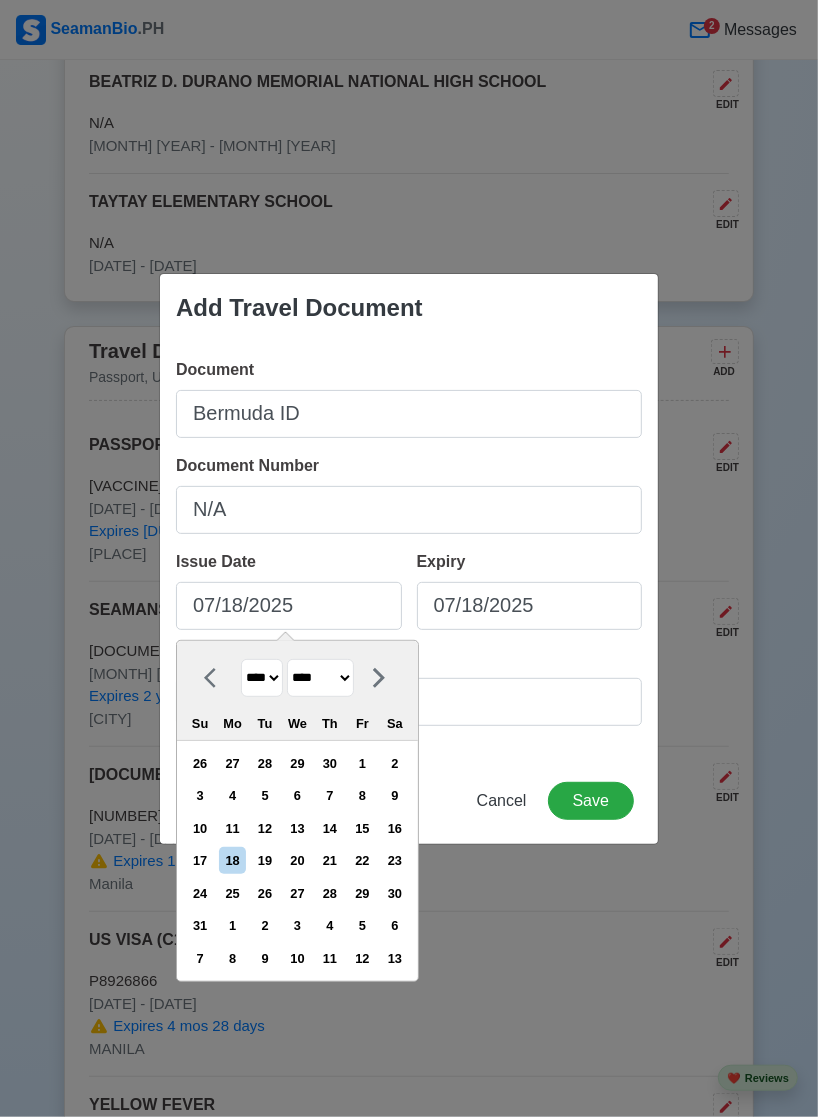 select on "******" 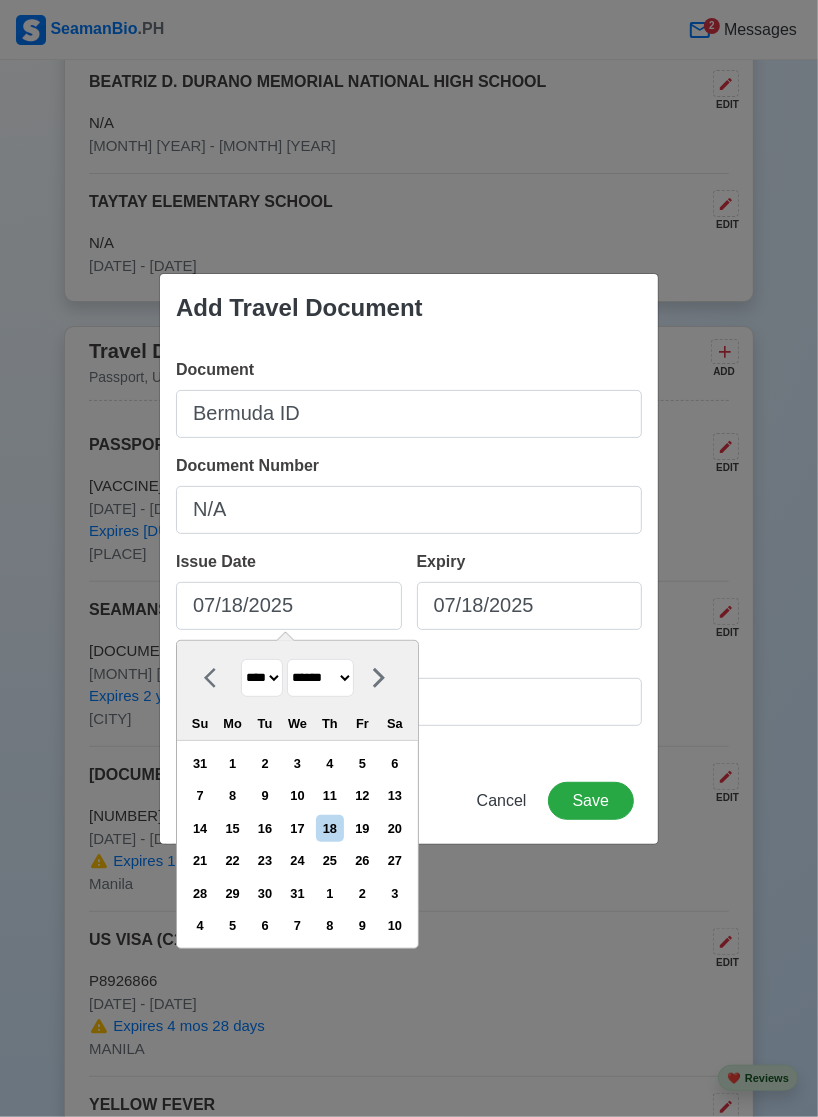 click on "22" at bounding box center [232, 860] 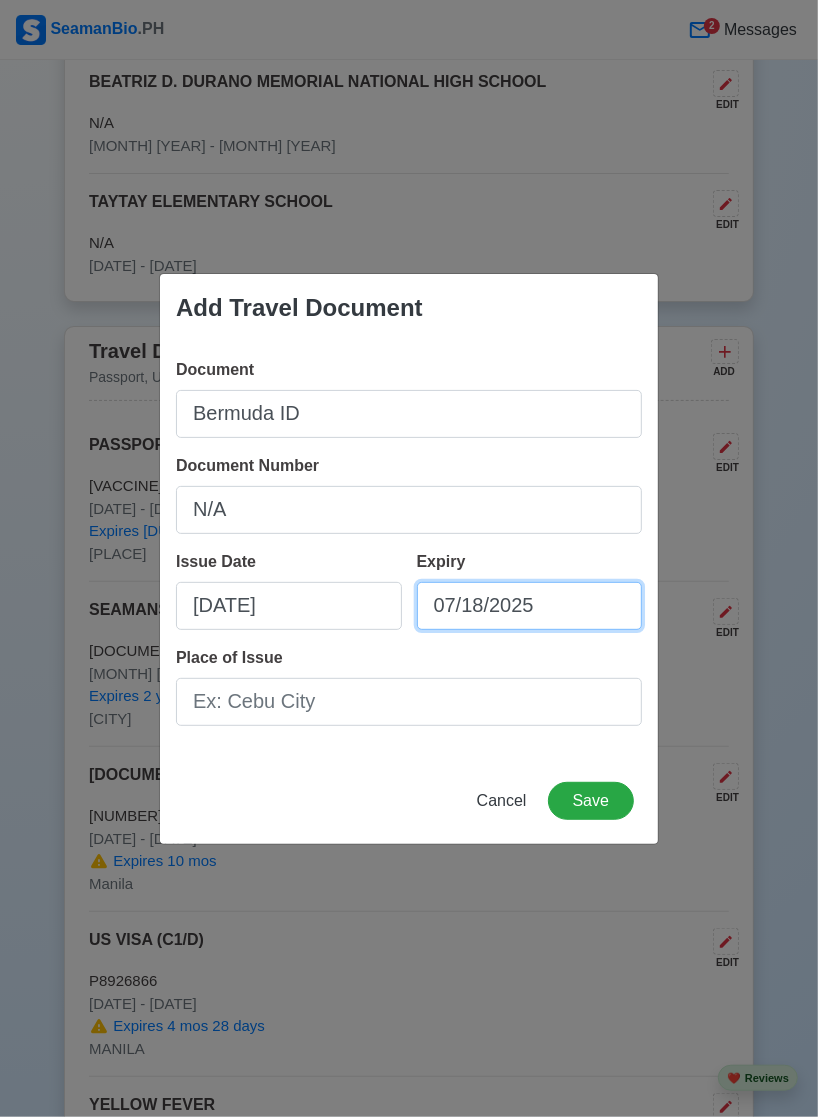 click on "07/18/2025" at bounding box center [530, 606] 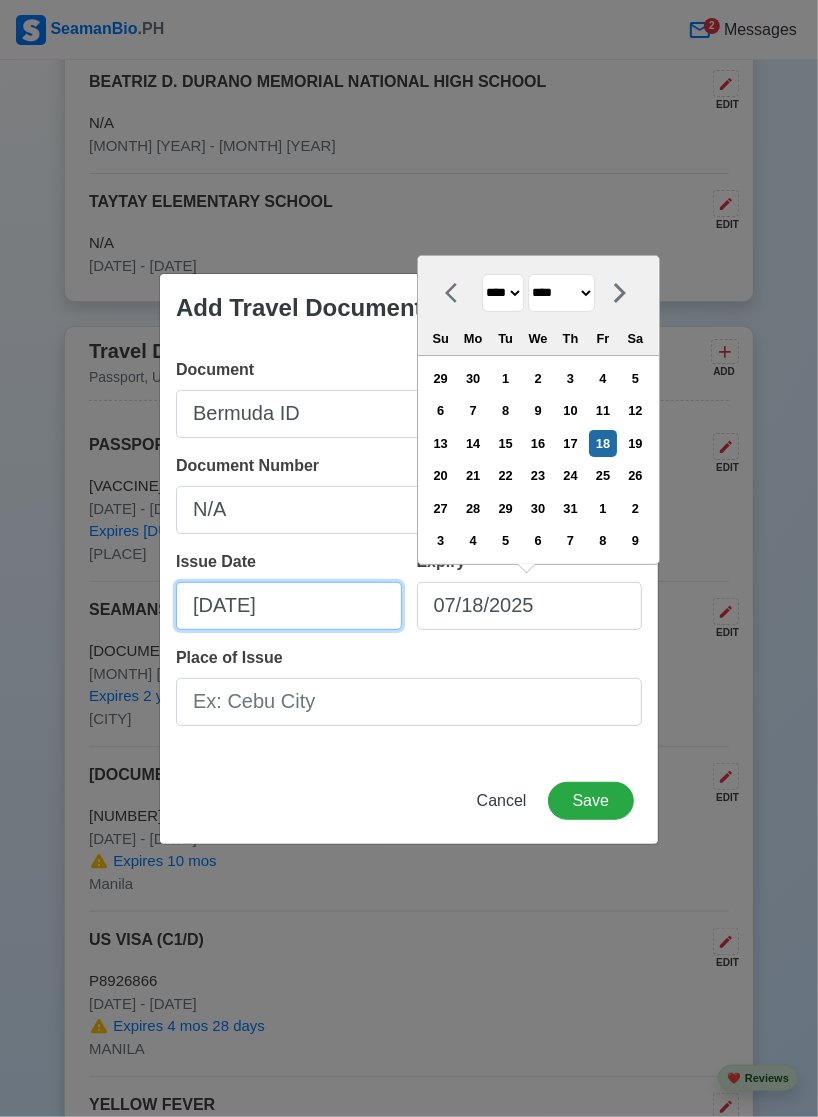 click on "[DATE]" at bounding box center [289, 606] 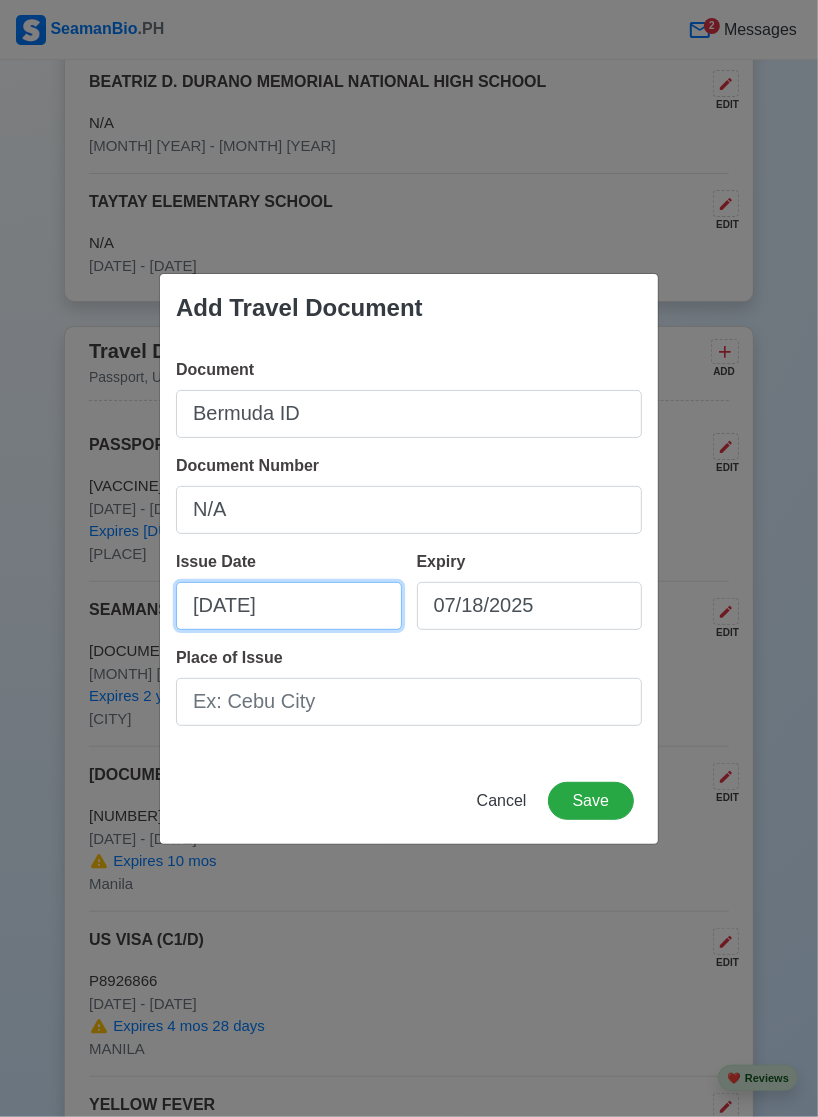click on "[DATE]" at bounding box center (289, 606) 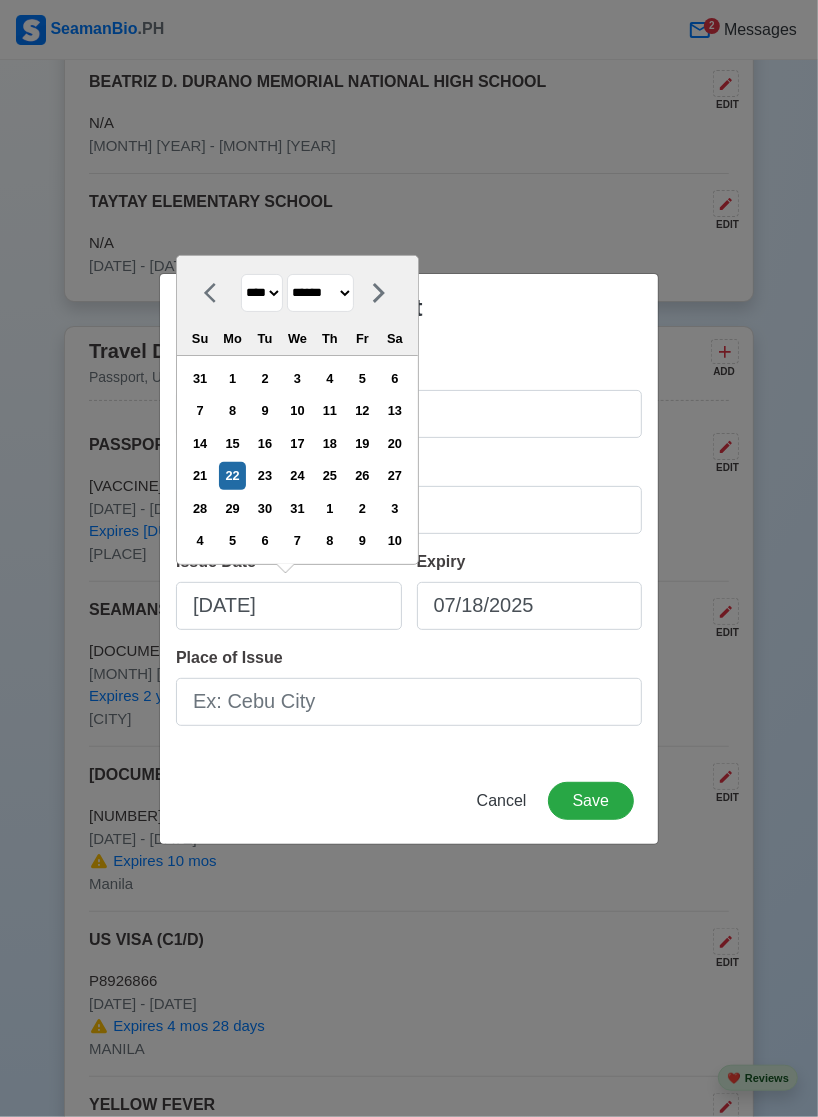 click on "1" at bounding box center (232, 378) 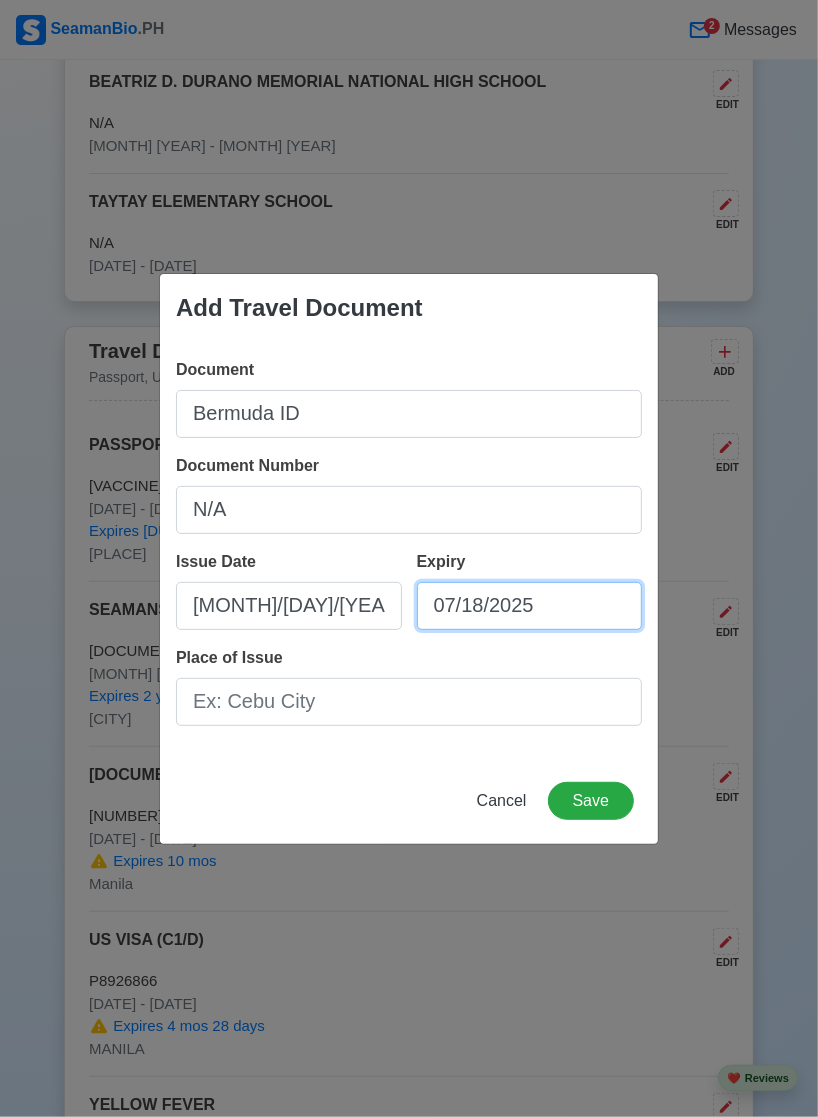 click on "07/18/2025" at bounding box center [530, 606] 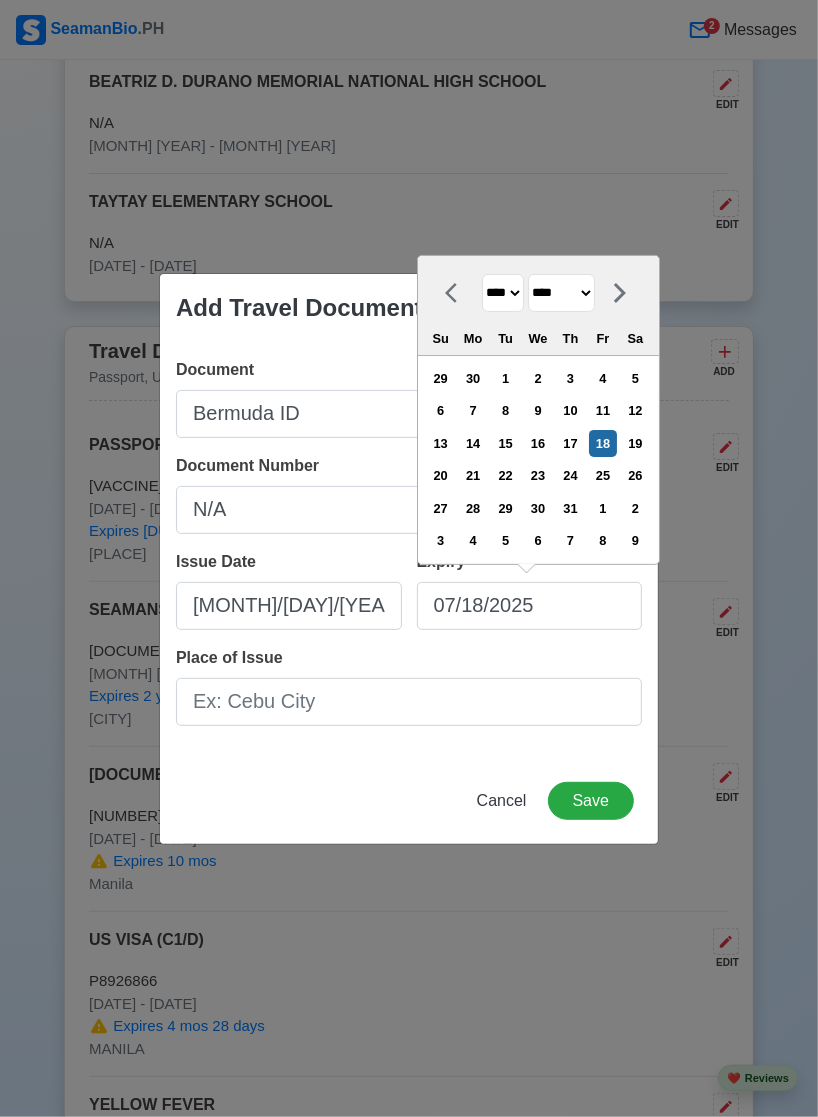 click on "**** **** **** **** **** **** **** **** **** **** **** **** **** **** **** **** **** **** **** **** **** **** **** **** **** **** **** **** **** **** **** **** **** **** **** **** **** **** **** **** **** **** **** **** **** **** **** **** **** **** **** **** **** **** **** **** **** **** **** **** **** **** **** **** **** **** **** **** **** **** **** **** **** **** **** **** **** **** **** **** **** **** **** **** **** **** **** **** **** **** **** **** **** **** **** **** **** **** **** **** **** **** **** **** **** **** **** **** **** **** **** **** **** **** **** **** **** **** **** **** ****" at bounding box center (503, 293) 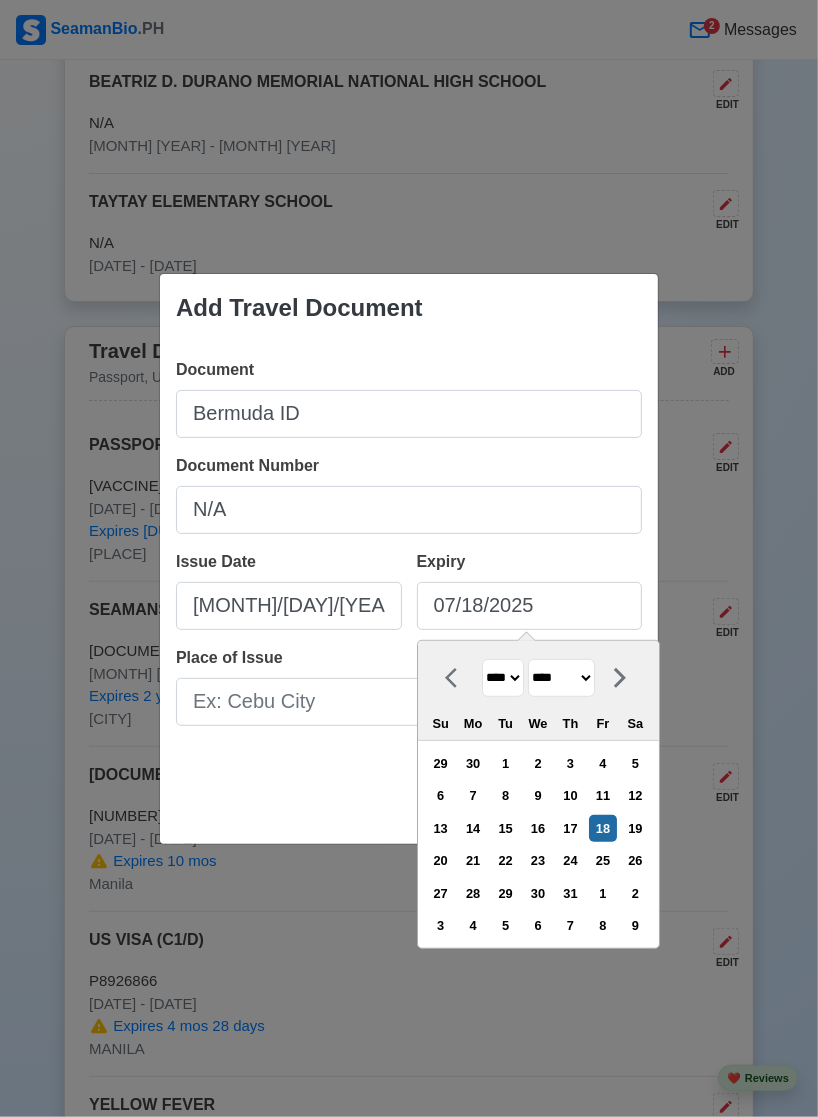 select on "****" 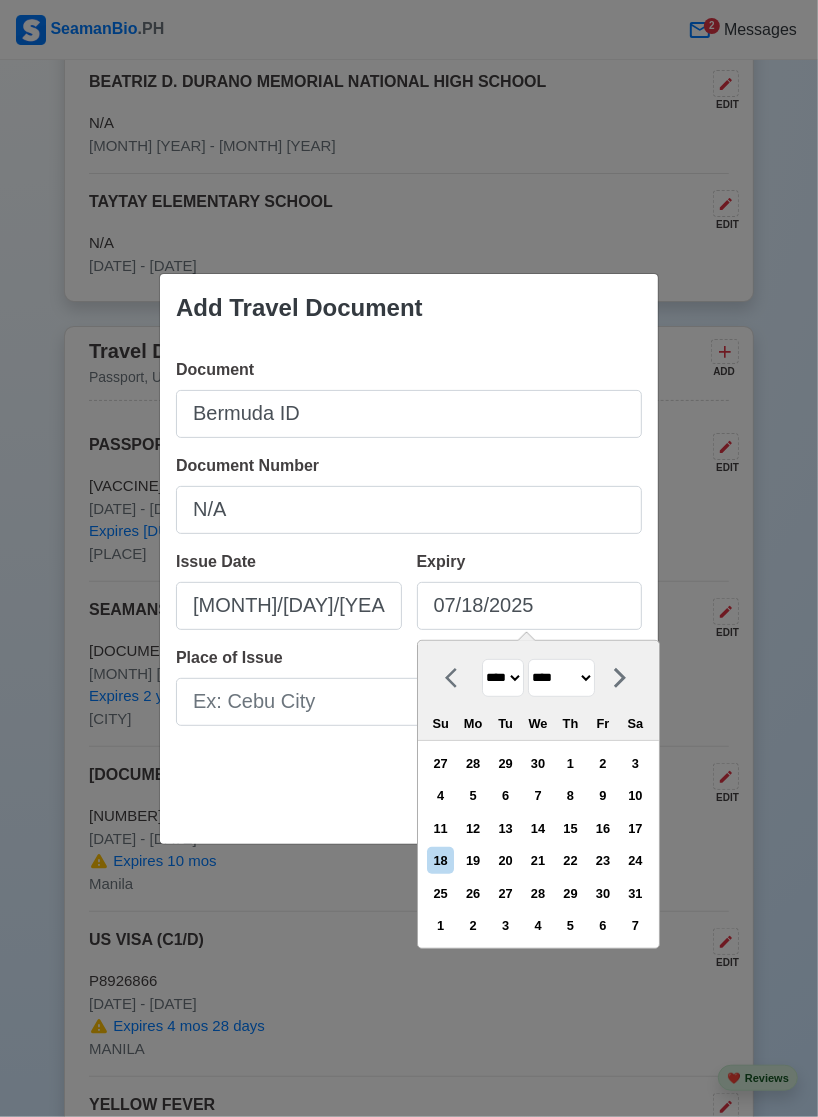 click on "******* ******** ***** ***** *** **** **** ****** ********* ******* ******** ********" at bounding box center (561, 678) 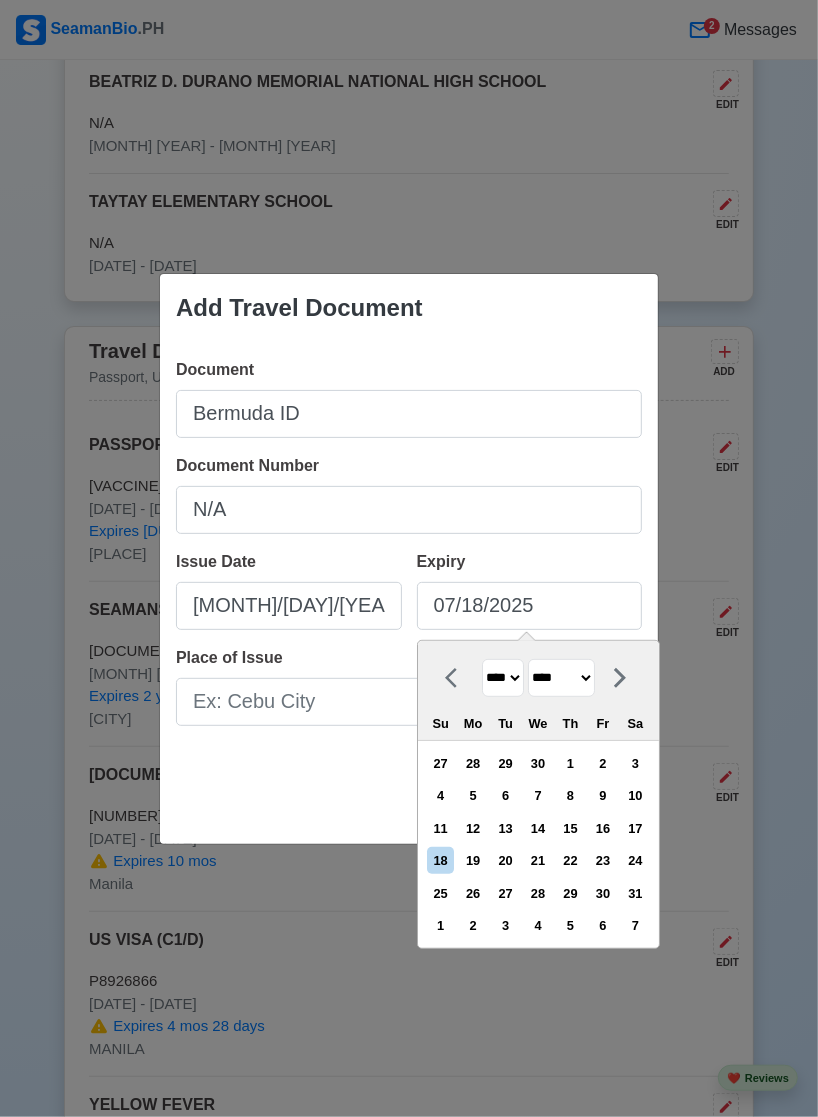 select on "******" 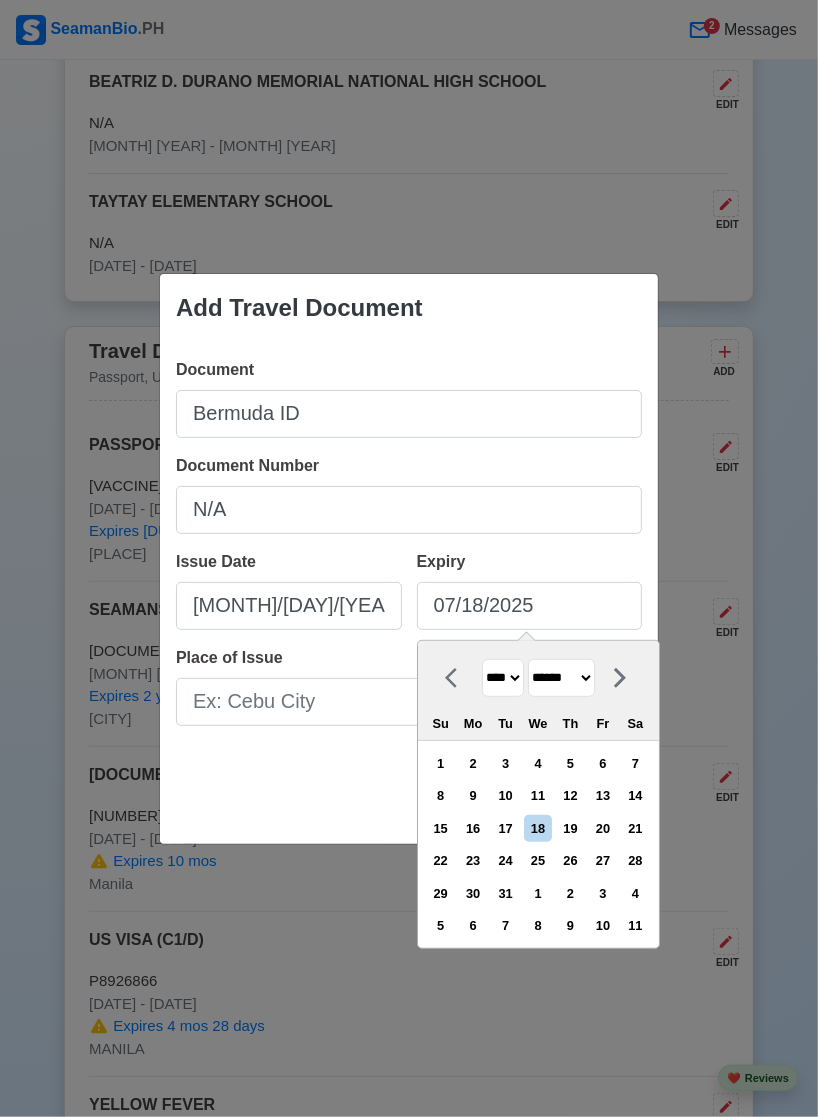 click on "1" at bounding box center (440, 763) 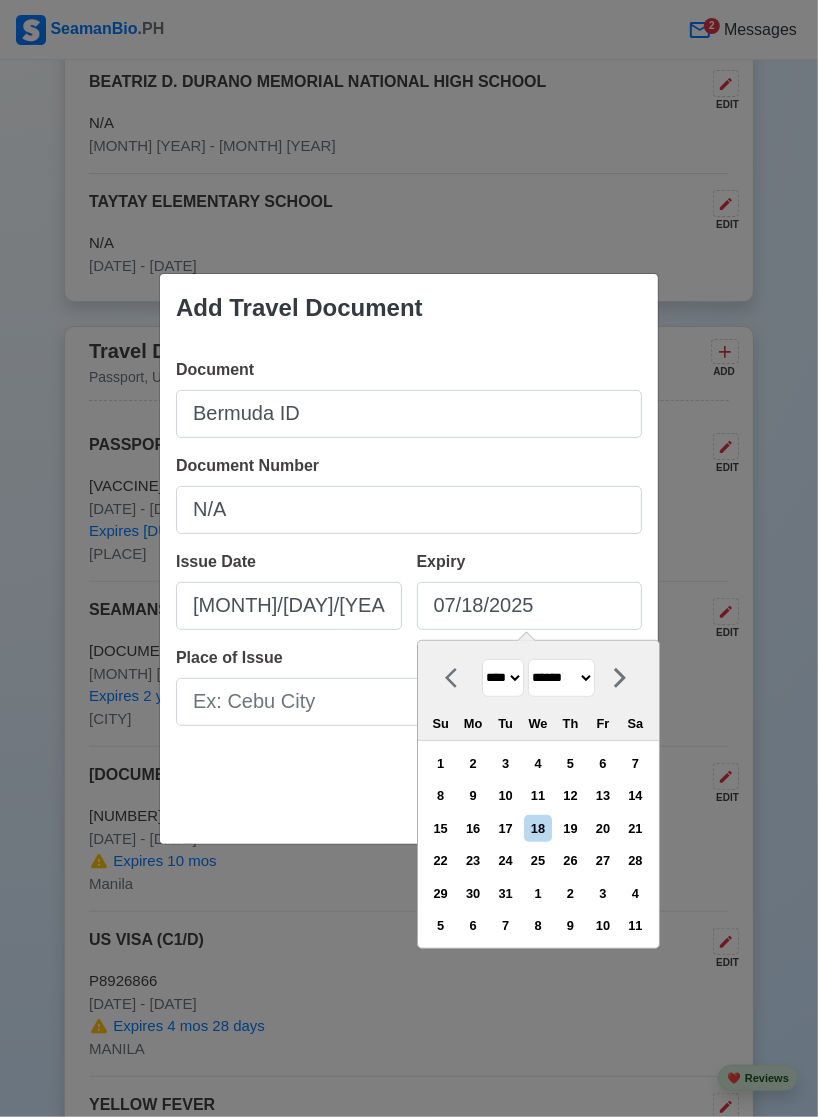 type on "[MONTH]/[DAY]/[YEAR]" 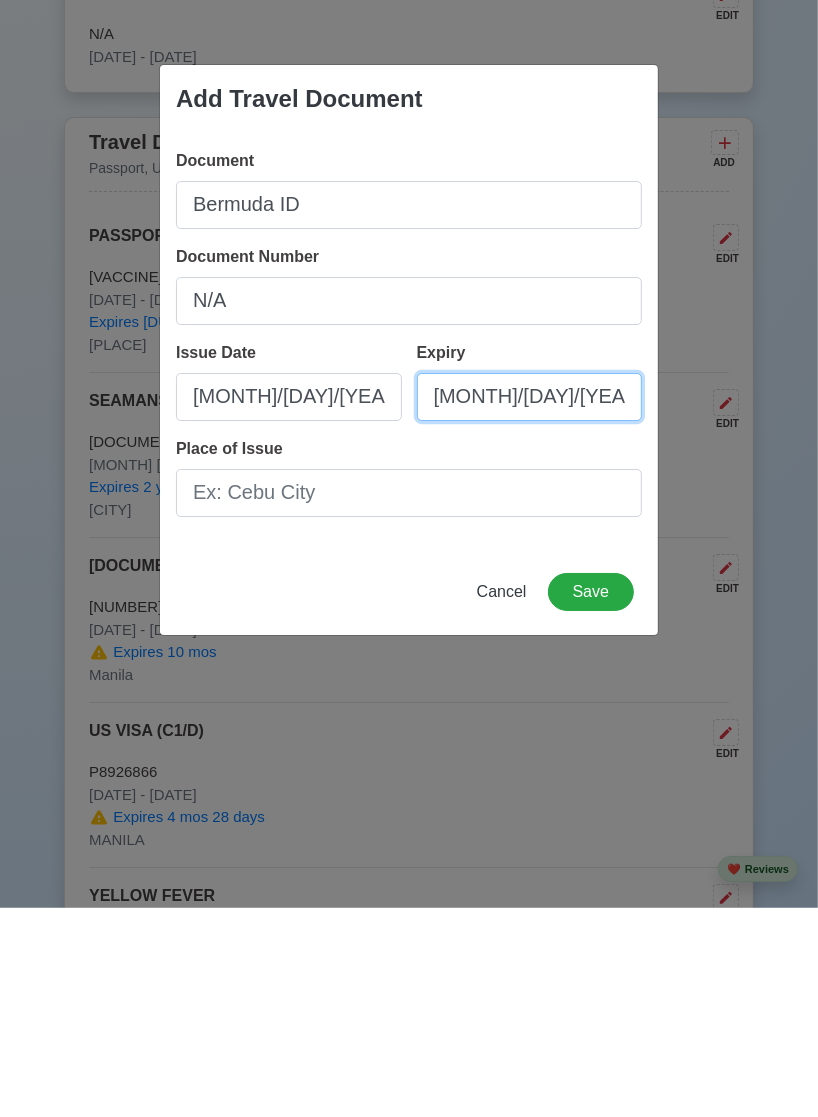 scroll, scrollTop: 1608, scrollLeft: 0, axis: vertical 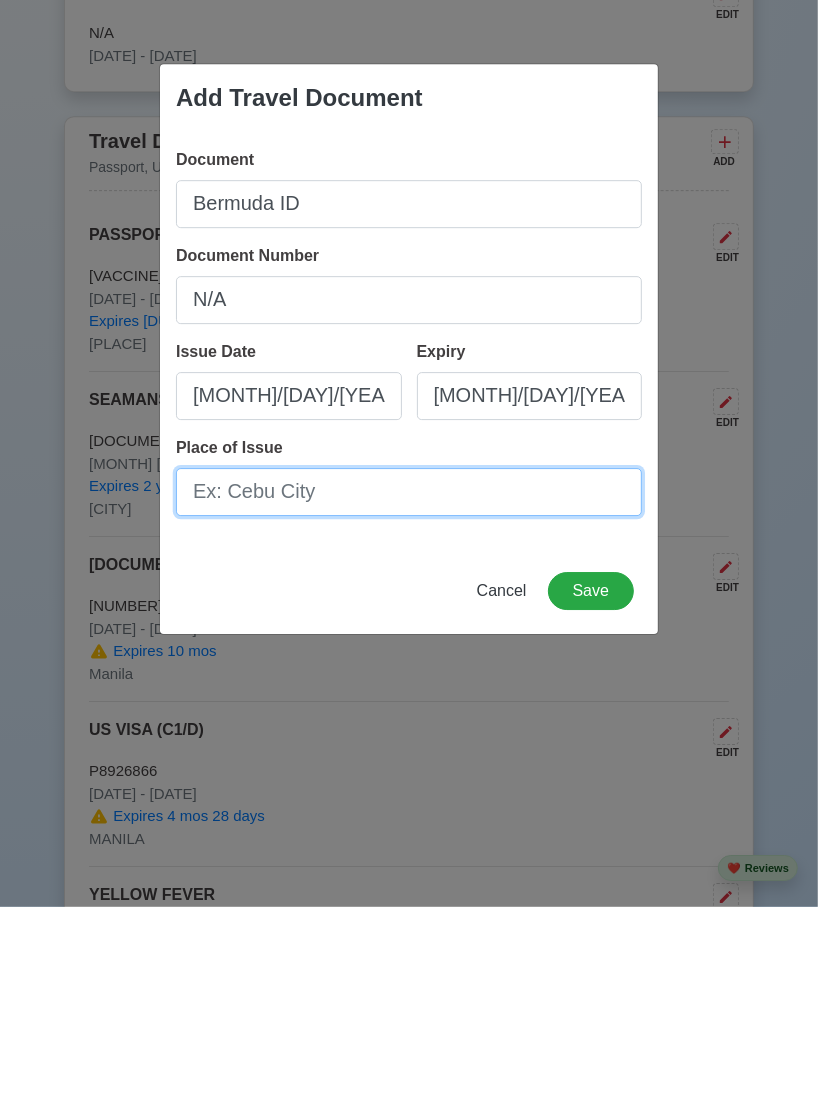 click on "Place of Issue" at bounding box center [409, 702] 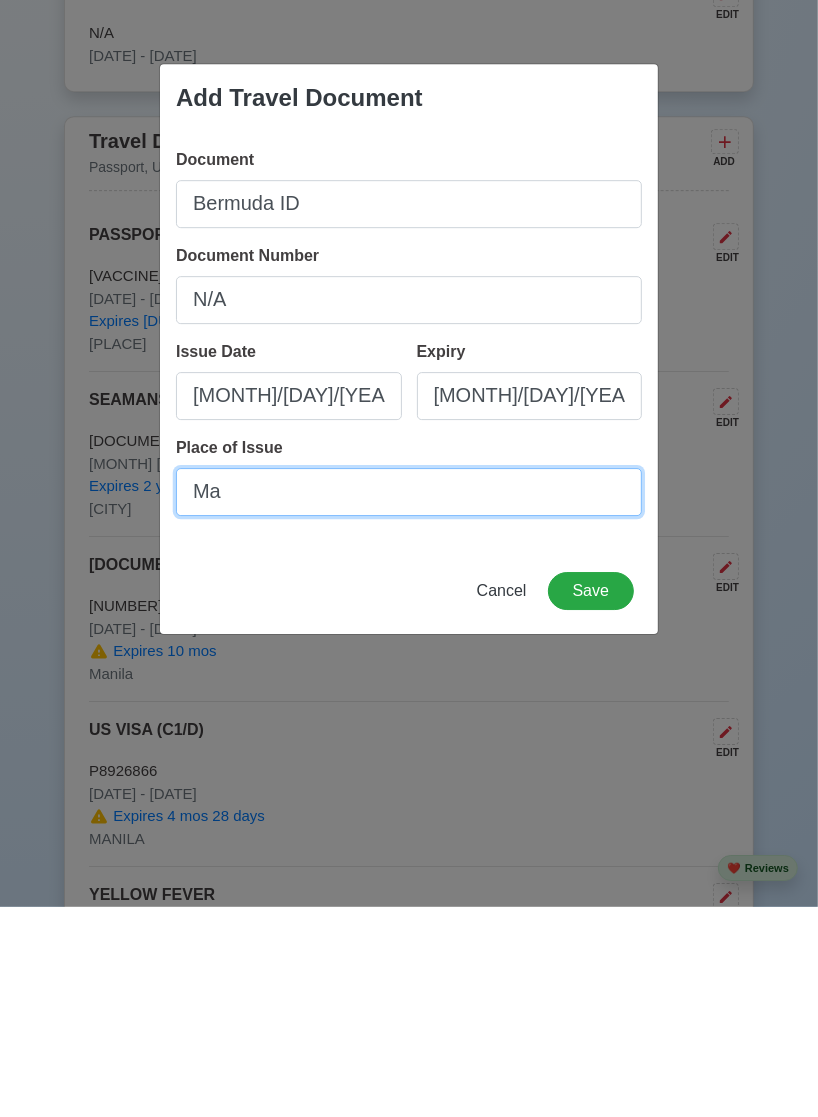 type on "M" 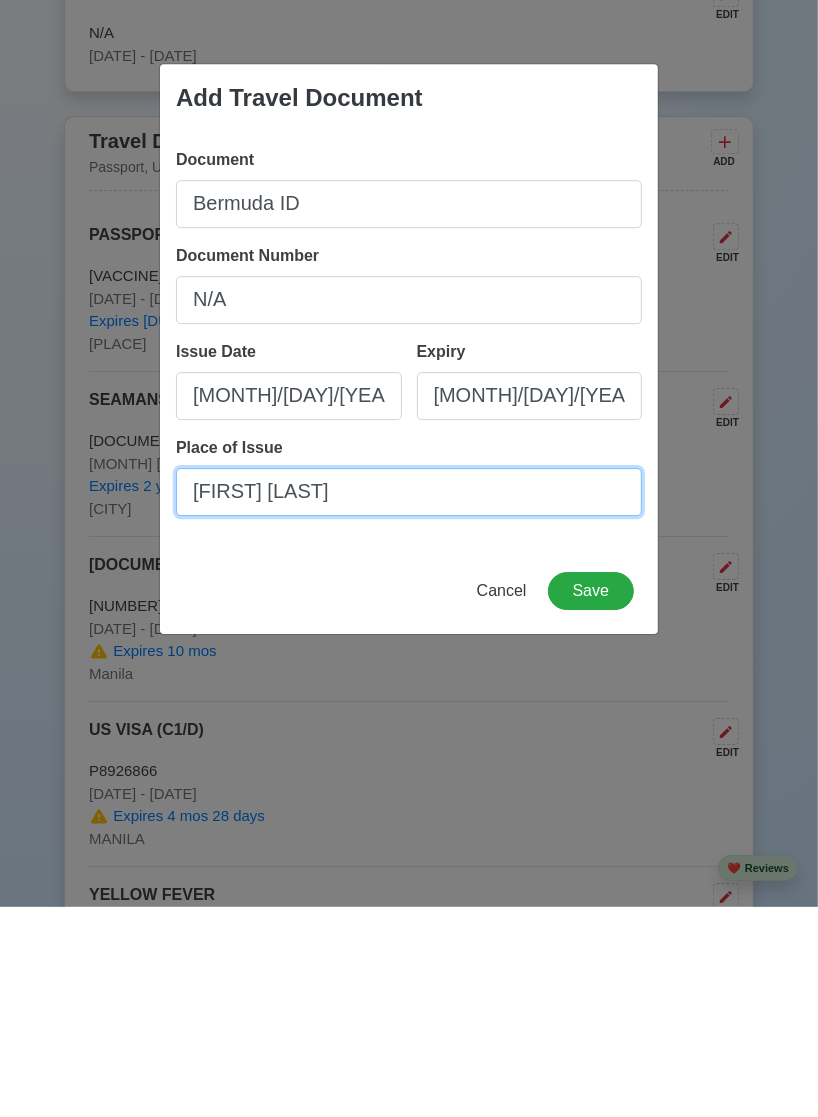 type on "[FIRST] [LAST]" 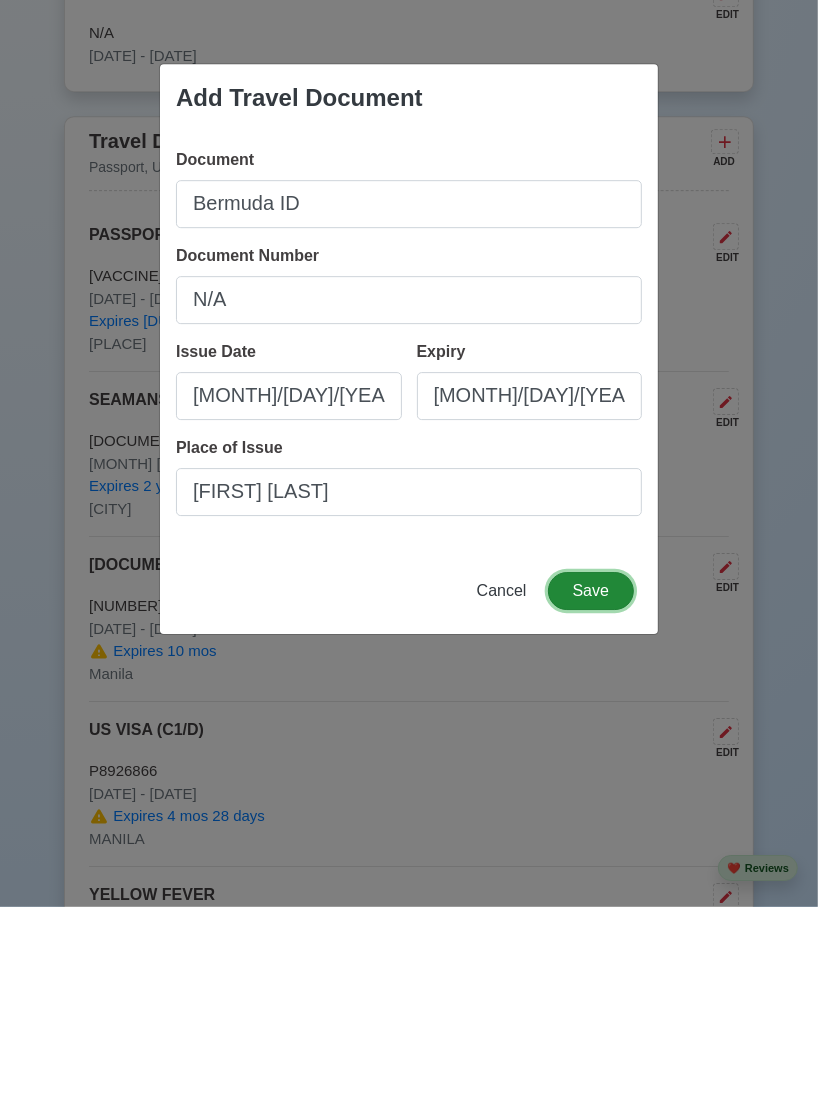 click on "Save" at bounding box center [591, 801] 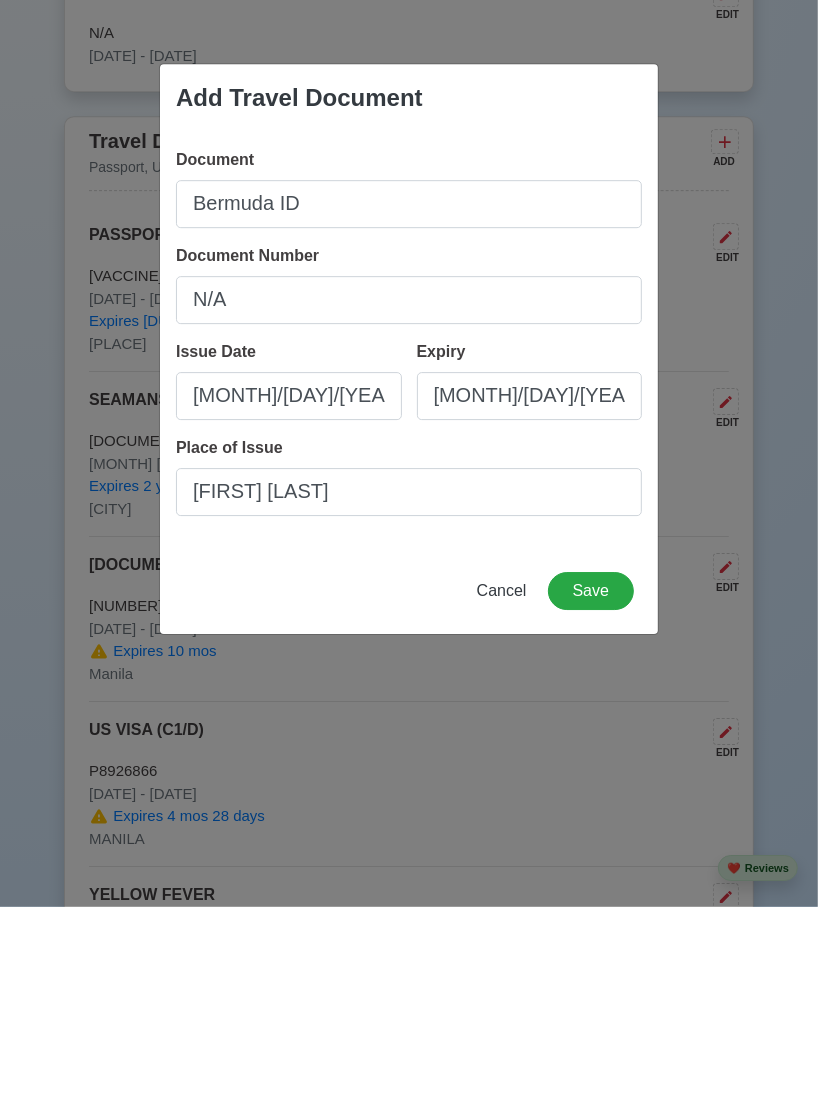 scroll, scrollTop: 1608, scrollLeft: 0, axis: vertical 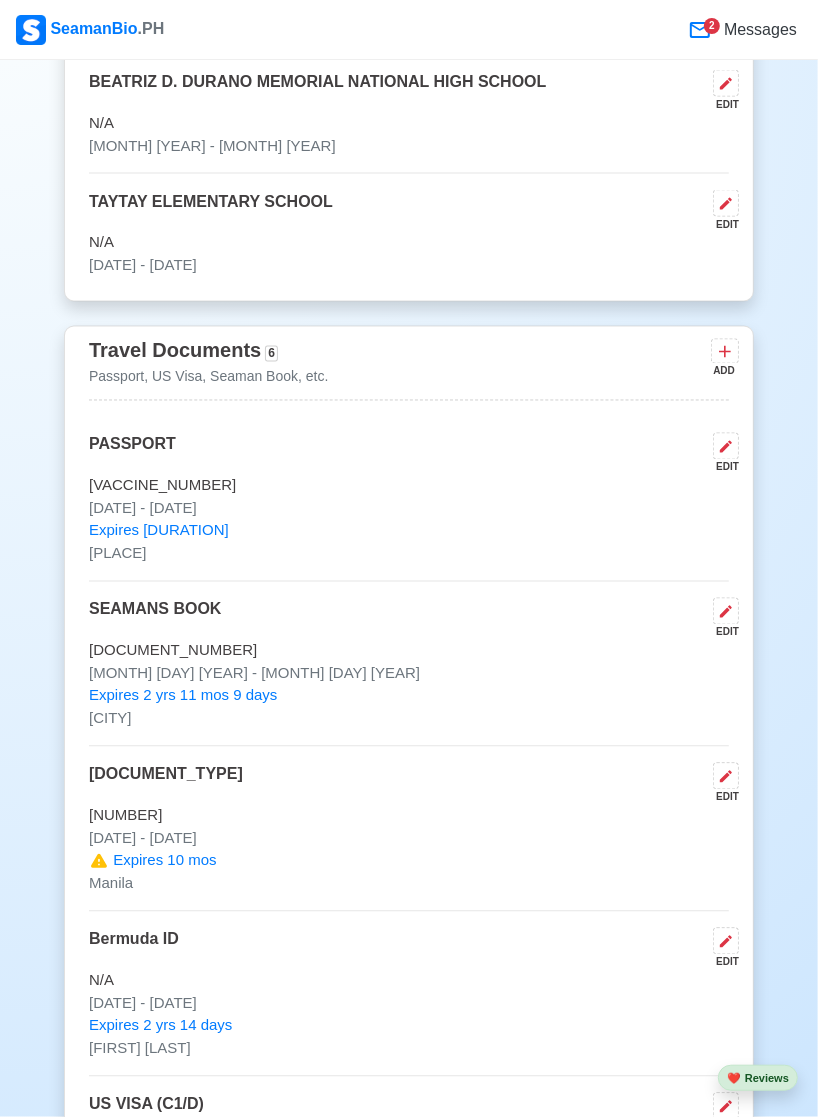 click on "Expires 4 yrs 1 mo 22 days DFA CEBU SEAMANS BOOK EDIT C1264384 [MONTH] [DAY] [YEAR] - [MONTH] [DAY] [YEAR] Expires 2 yrs 11 mos 9 days CEBU CITY Australian Visa MCV EDIT 2009581828423 [MONTH] [DAY] [YEAR] - [MONTH] [DAY] [YEAR] Expires 10 mos Manila Bermuda ID EDIT N/A [MONTH] [DAY] [YEAR] - [MONTH] [DAY] [YEAR] Expires 2 yrs 14 days Hamilton Bermuda US VISA (C1/D) EDIT P8926866 [MONTH] [DAY] [YEAR] - [MONTH] [DAY] [YEAR] Expires 4 mos 28 days MANILA YELLOW FEVER EDIT P3B211V [MONTH]/[DAY]/[YEAR] - [MONTH]/[DAY]/[YEAR]Expires 10 yrs MANILA" at bounding box center [409, 870] 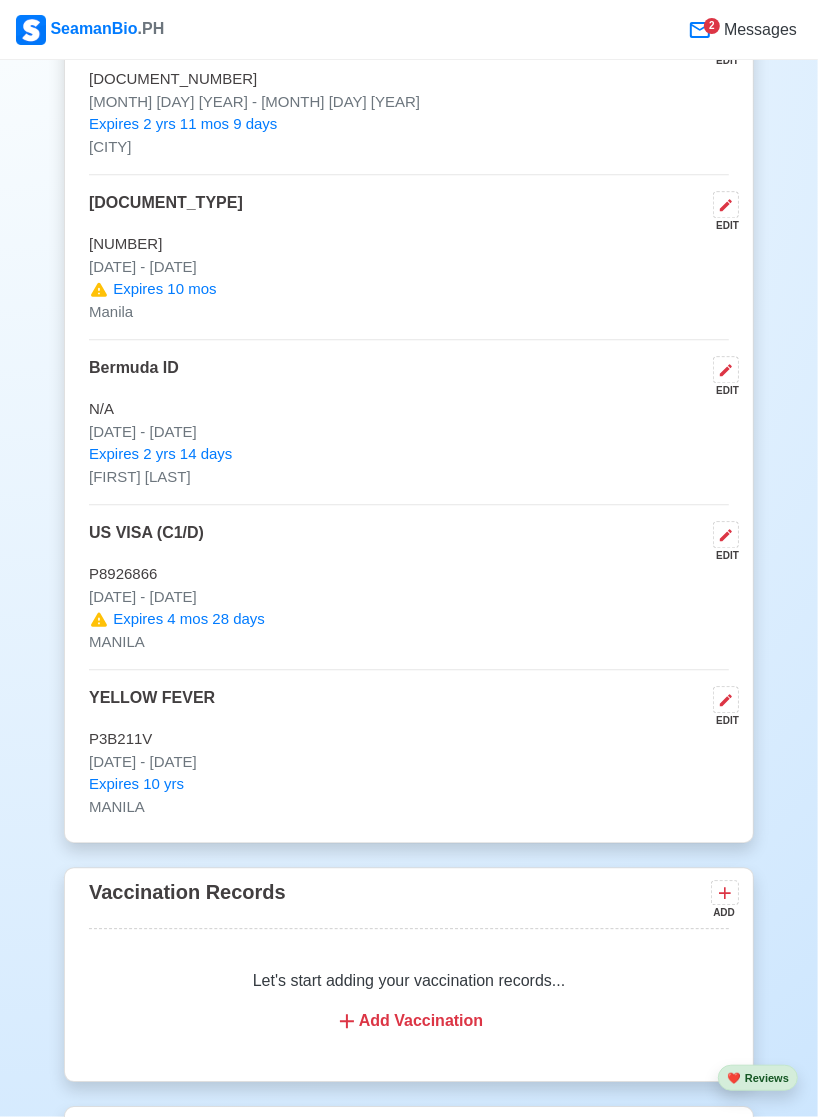 scroll, scrollTop: 2181, scrollLeft: 0, axis: vertical 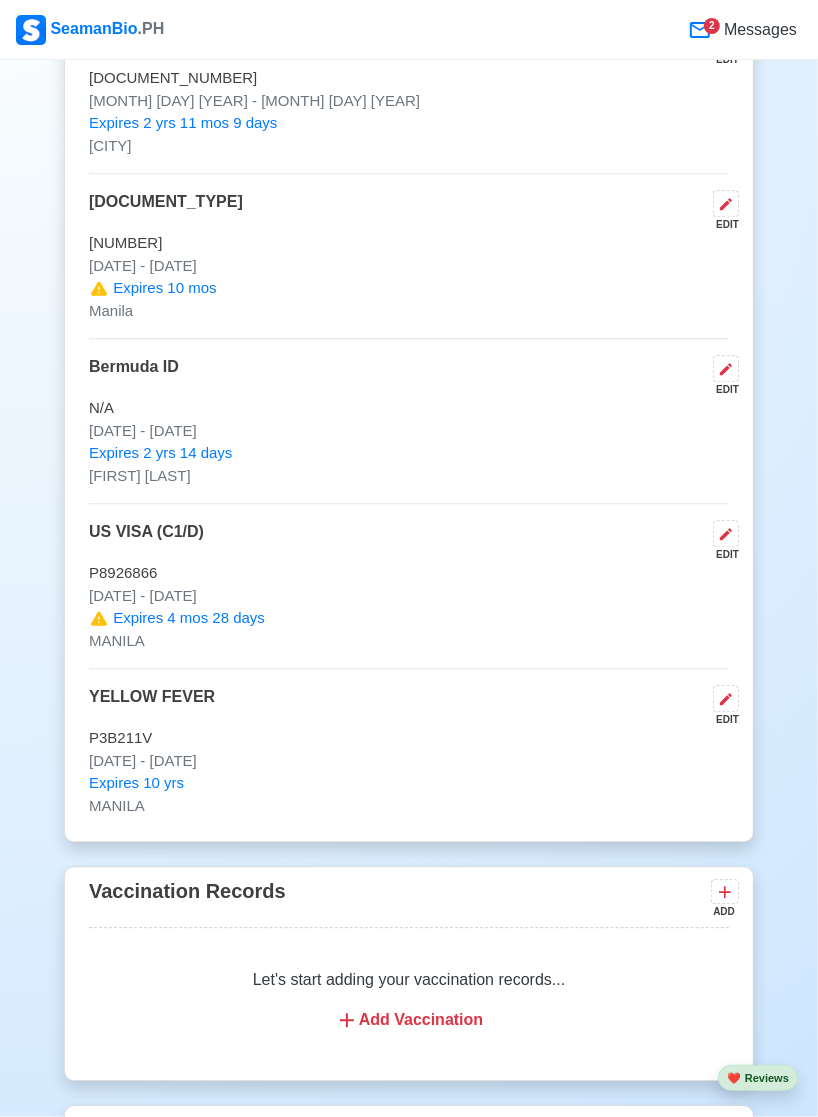 click 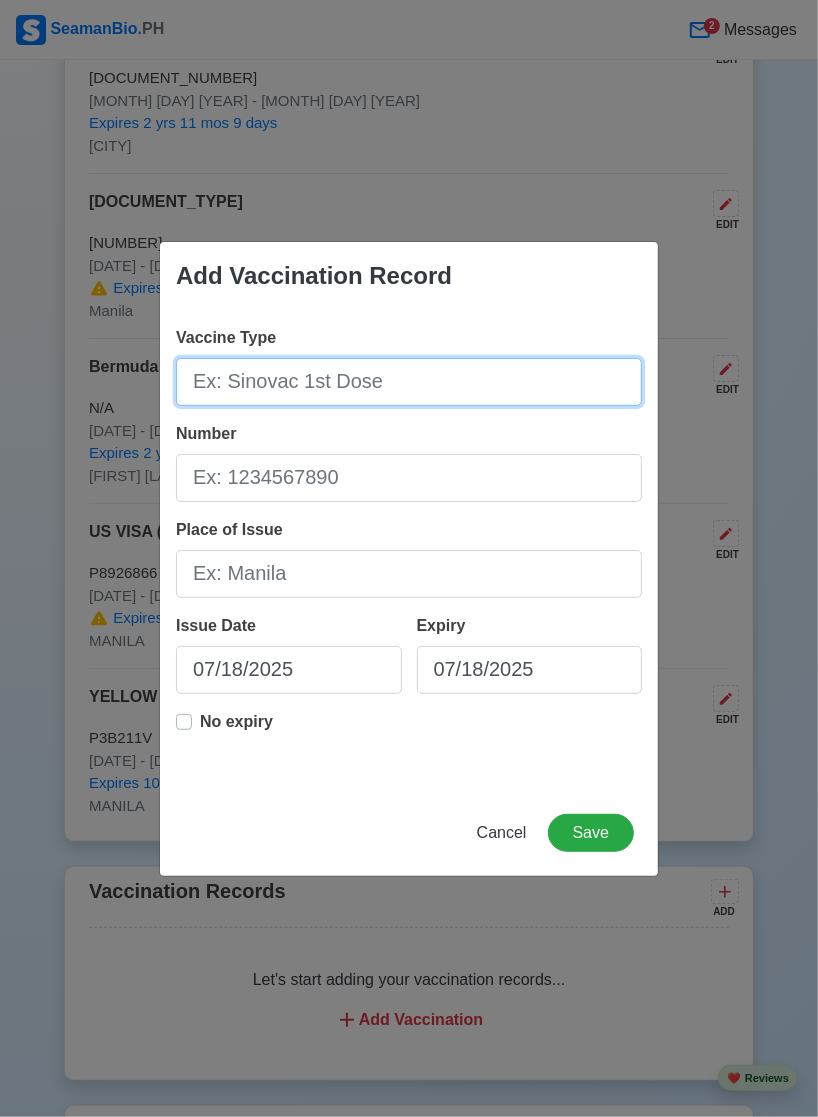 click on "Vaccine Type" at bounding box center [409, 382] 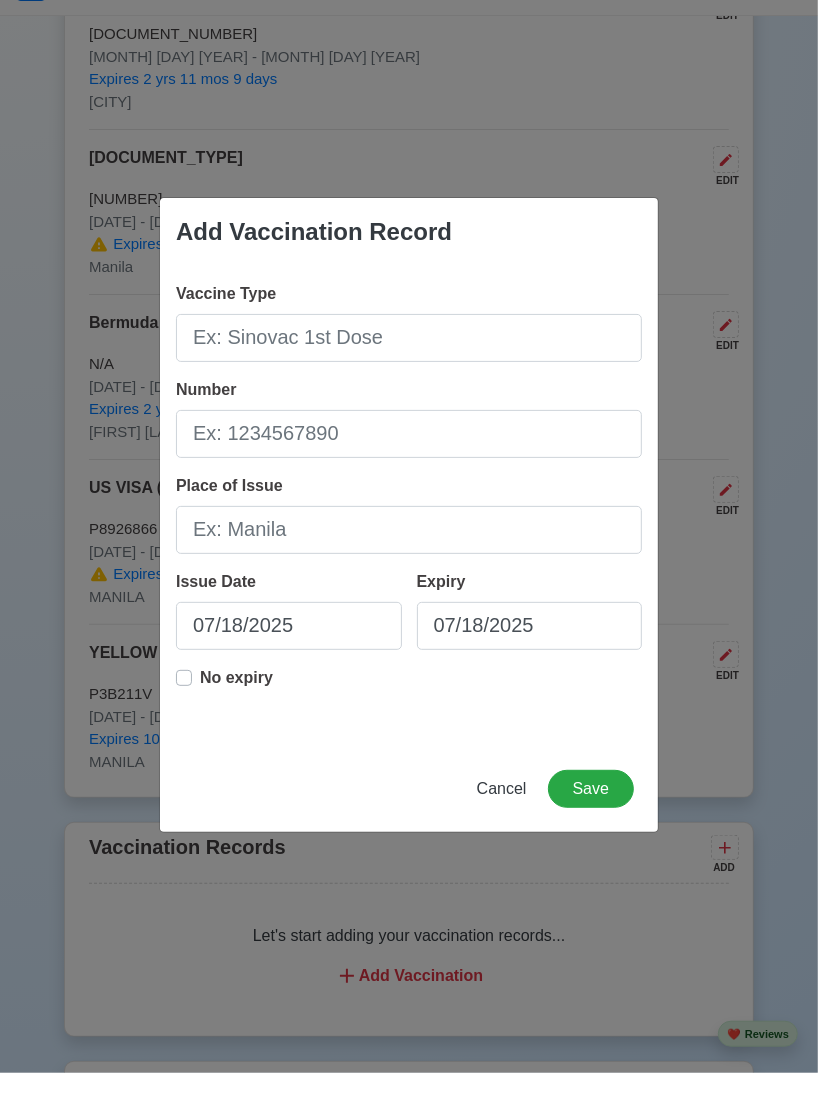 click on "Add Vaccination Record Vaccine Type Number Place of Issue Issue Date [DATE] Expiry [DATE] No expiry Cancel Save" at bounding box center [409, 558] 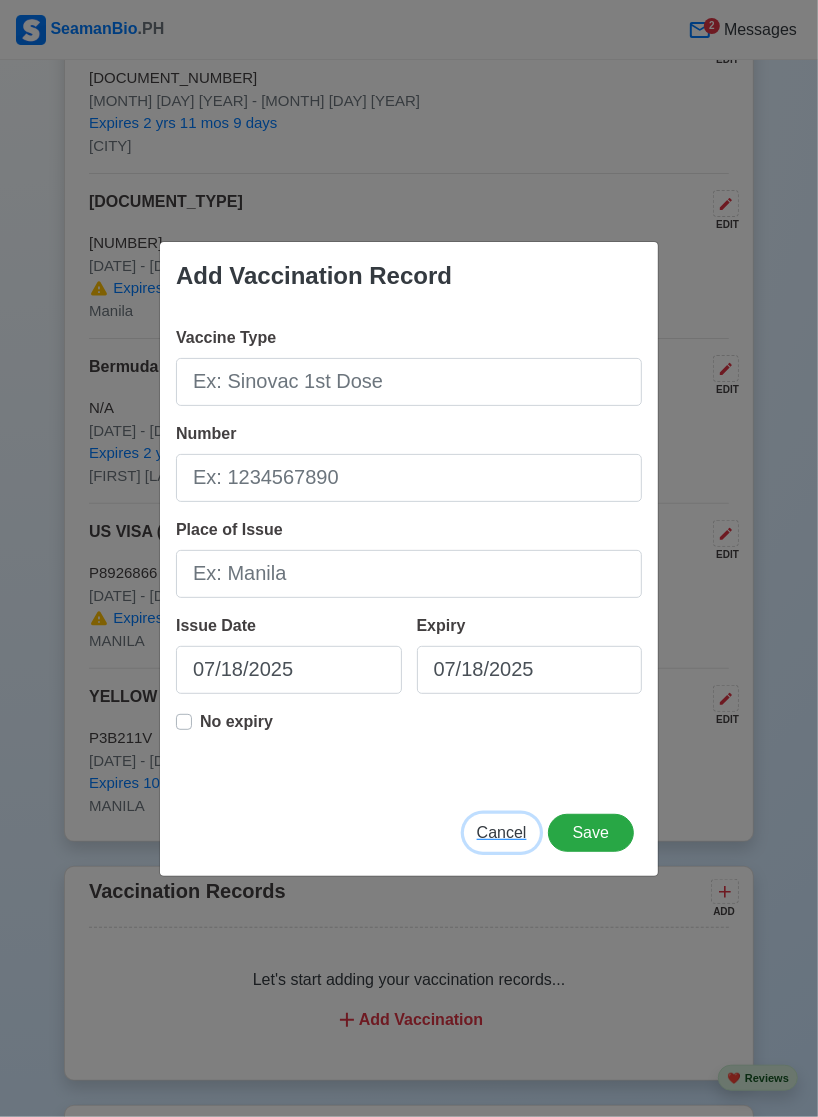 click on "Cancel" at bounding box center (502, 832) 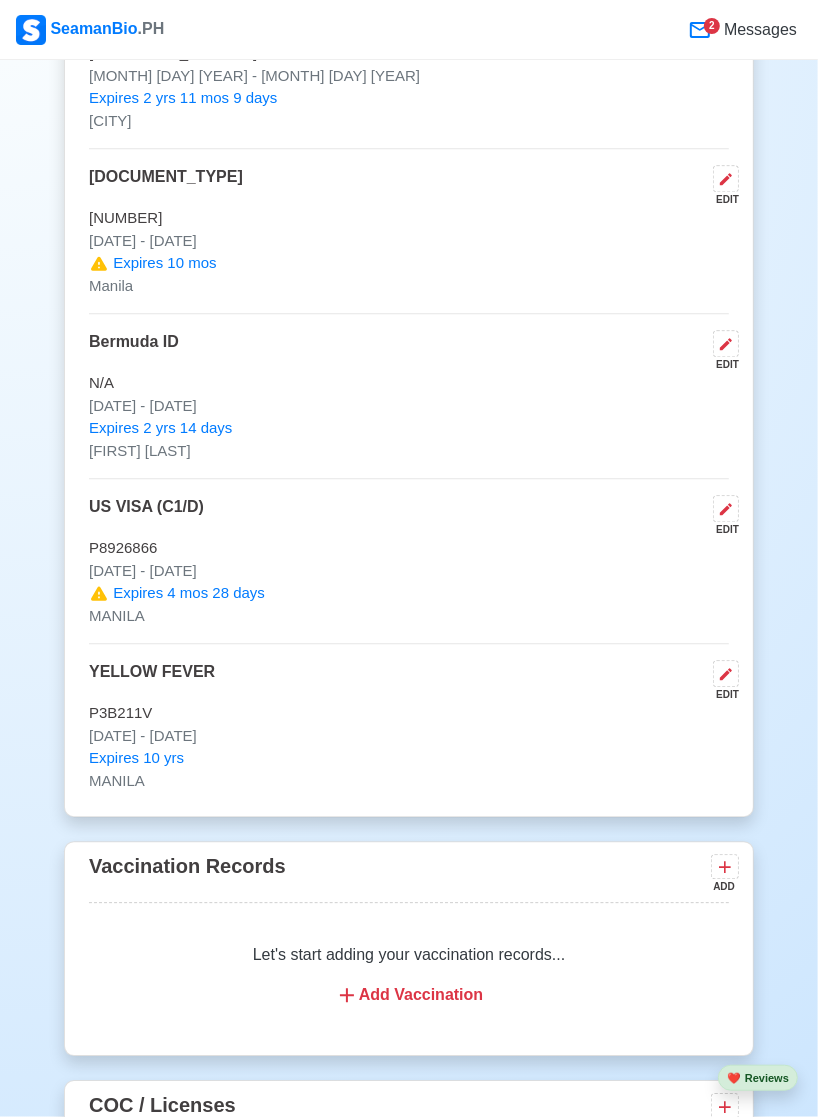 scroll, scrollTop: 2245, scrollLeft: 0, axis: vertical 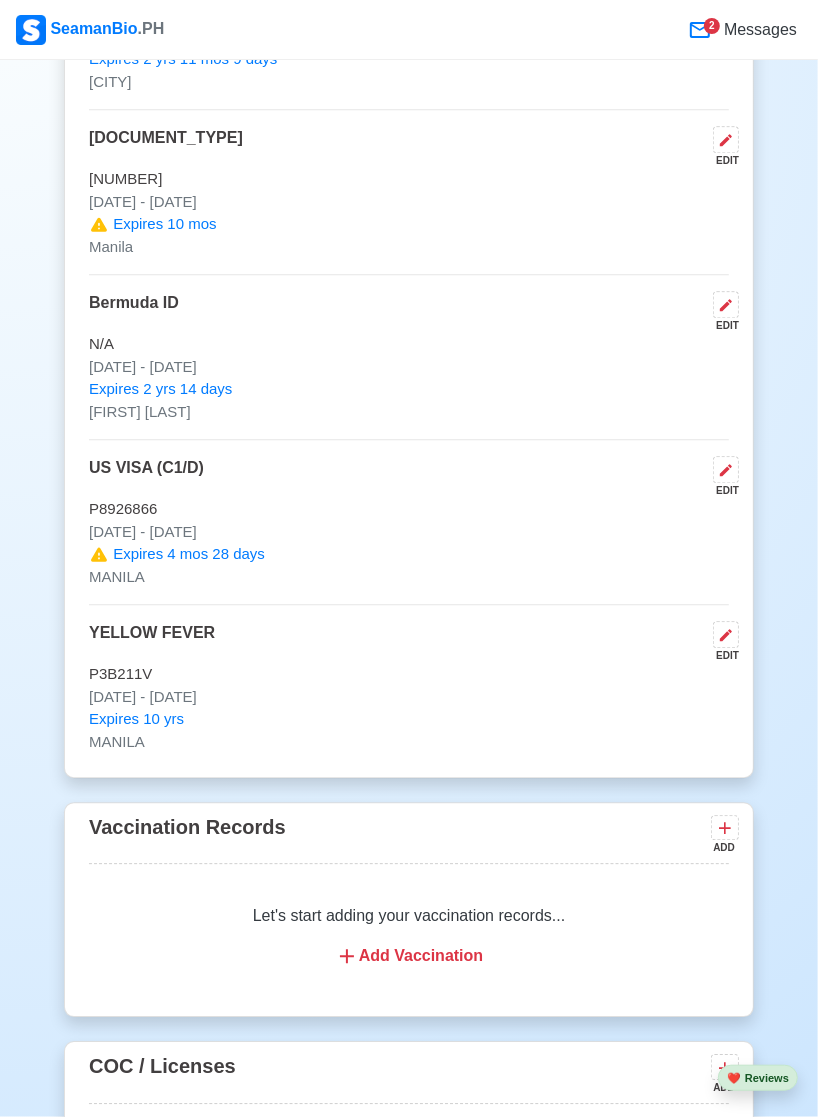 click at bounding box center [726, 634] 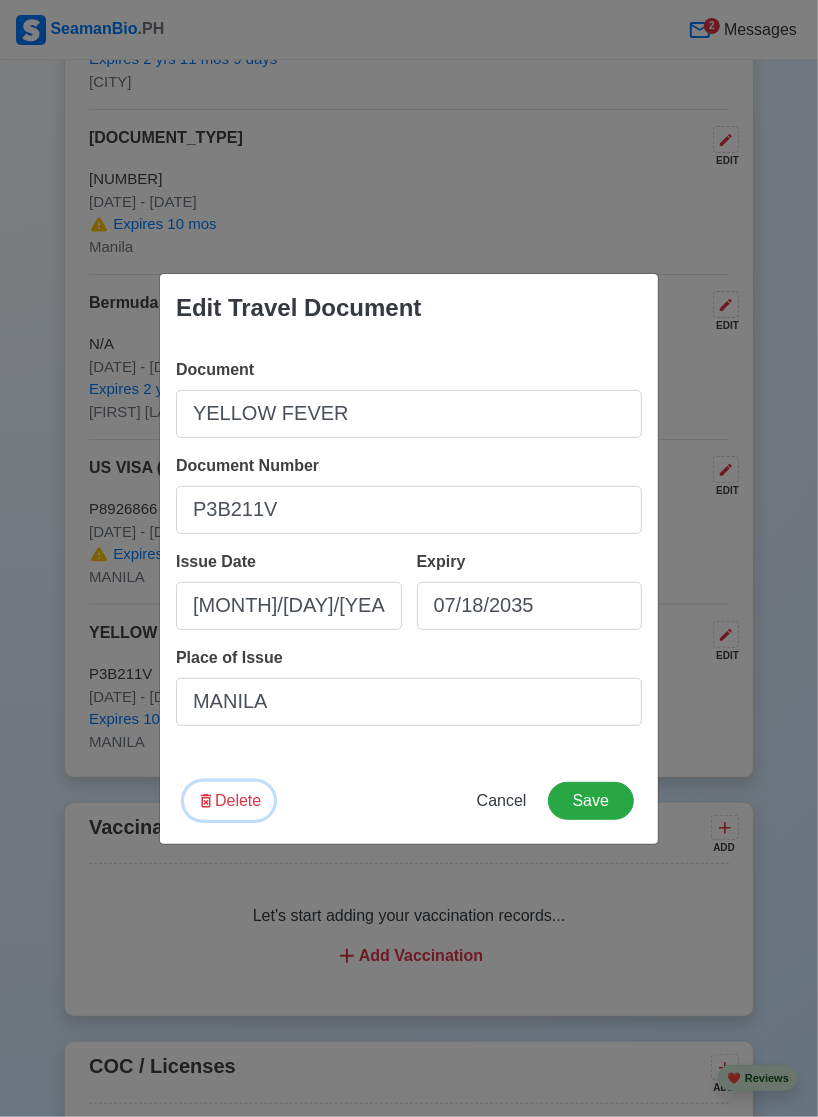 click on "Delete" at bounding box center (229, 801) 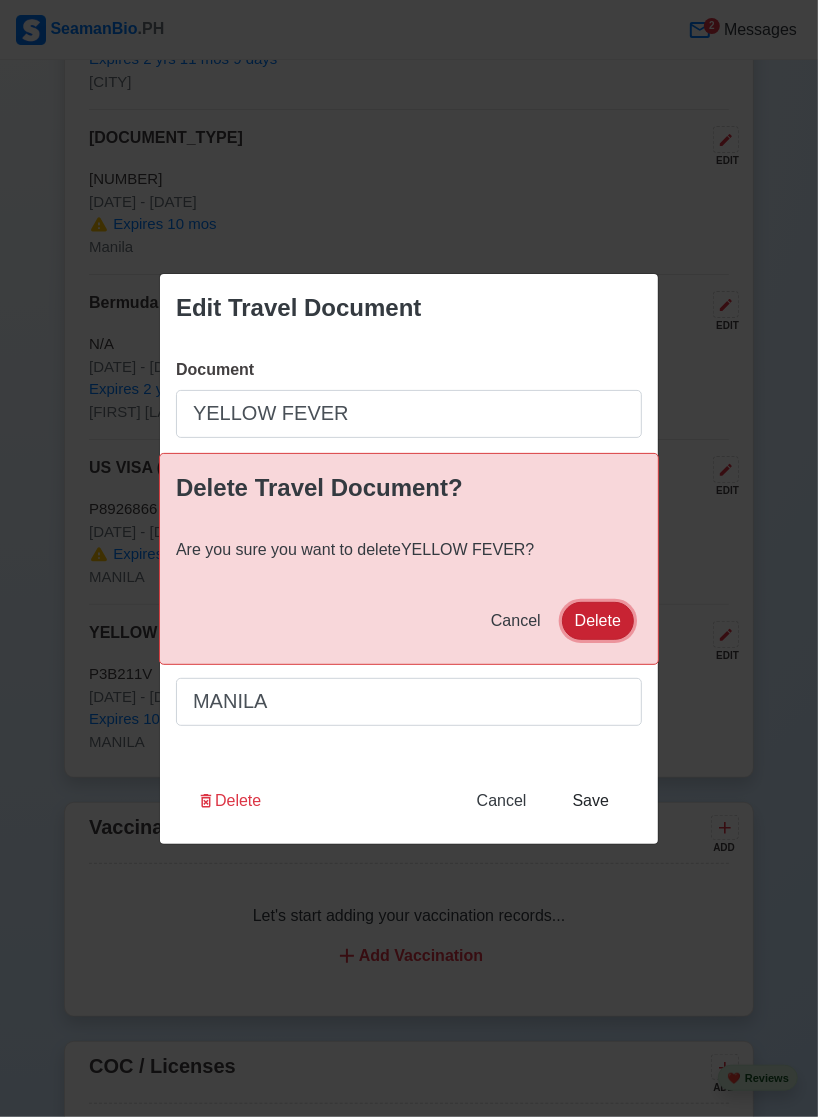 click on "Delete" at bounding box center (598, 621) 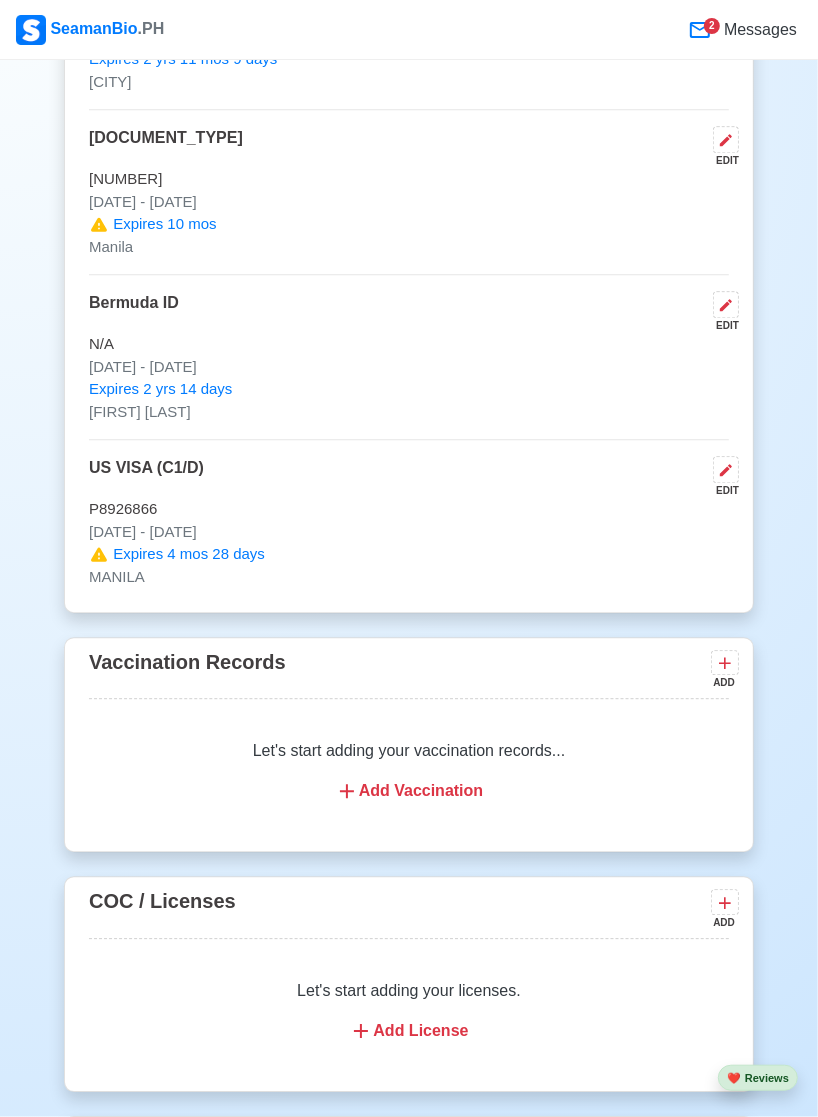 click at bounding box center (725, 662) 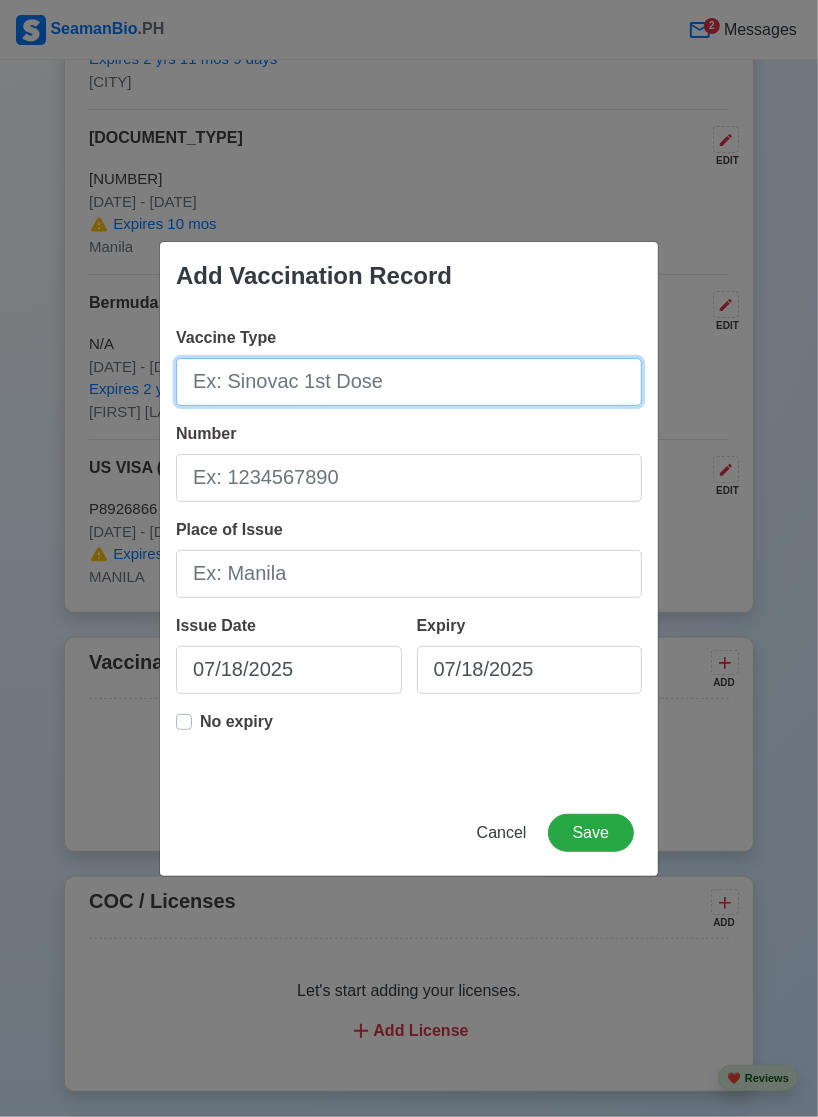 click on "Vaccine Type" at bounding box center [409, 382] 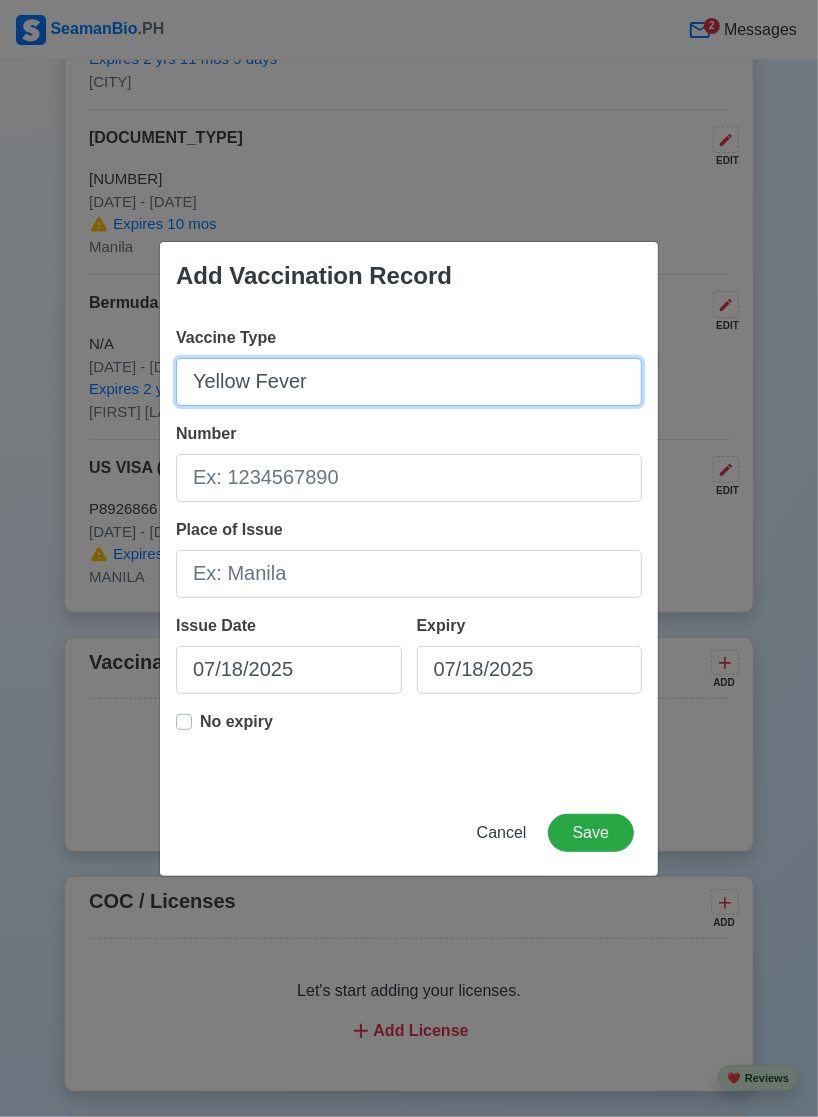 type on "Yellow Fever" 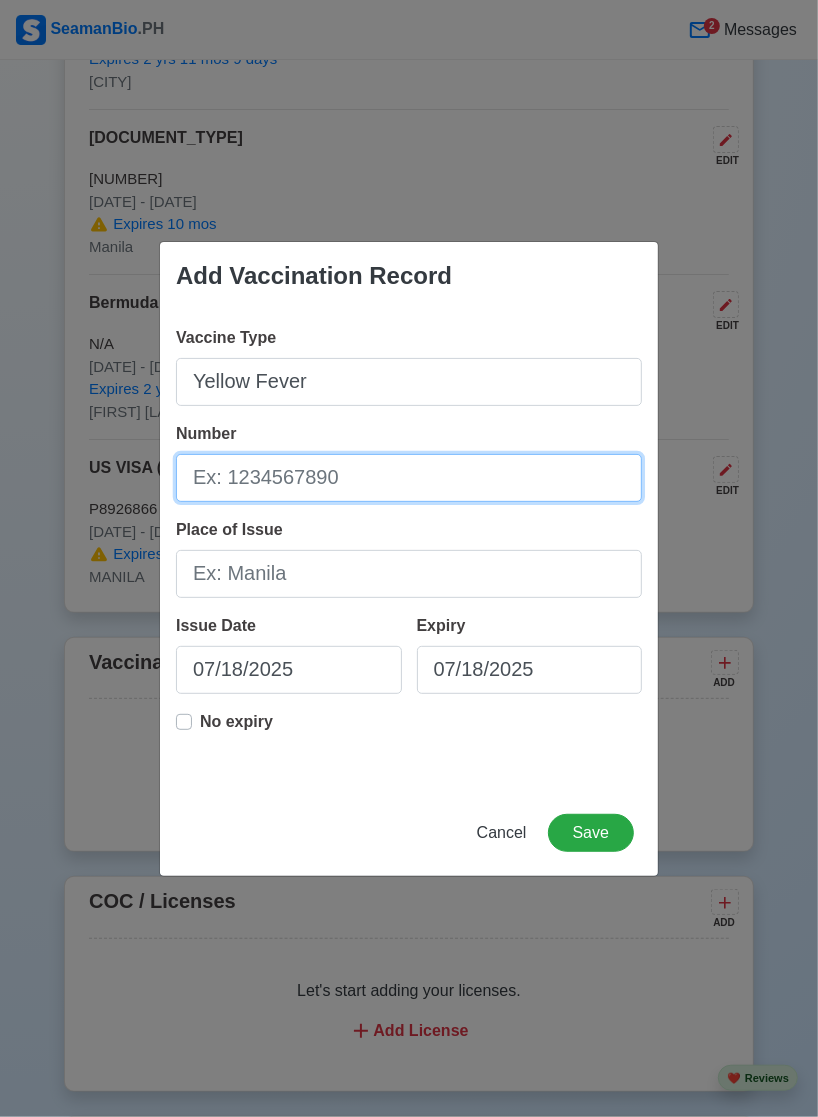click on "Number" at bounding box center [409, 478] 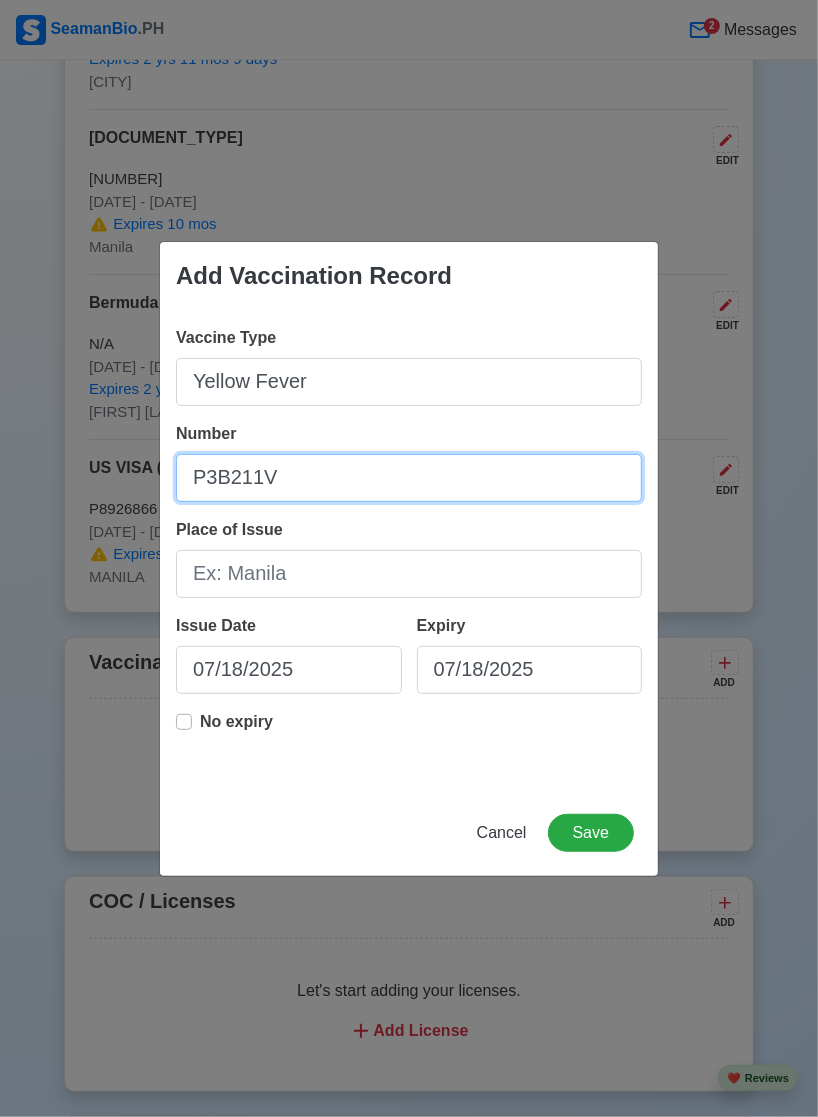 type on "P3B211V" 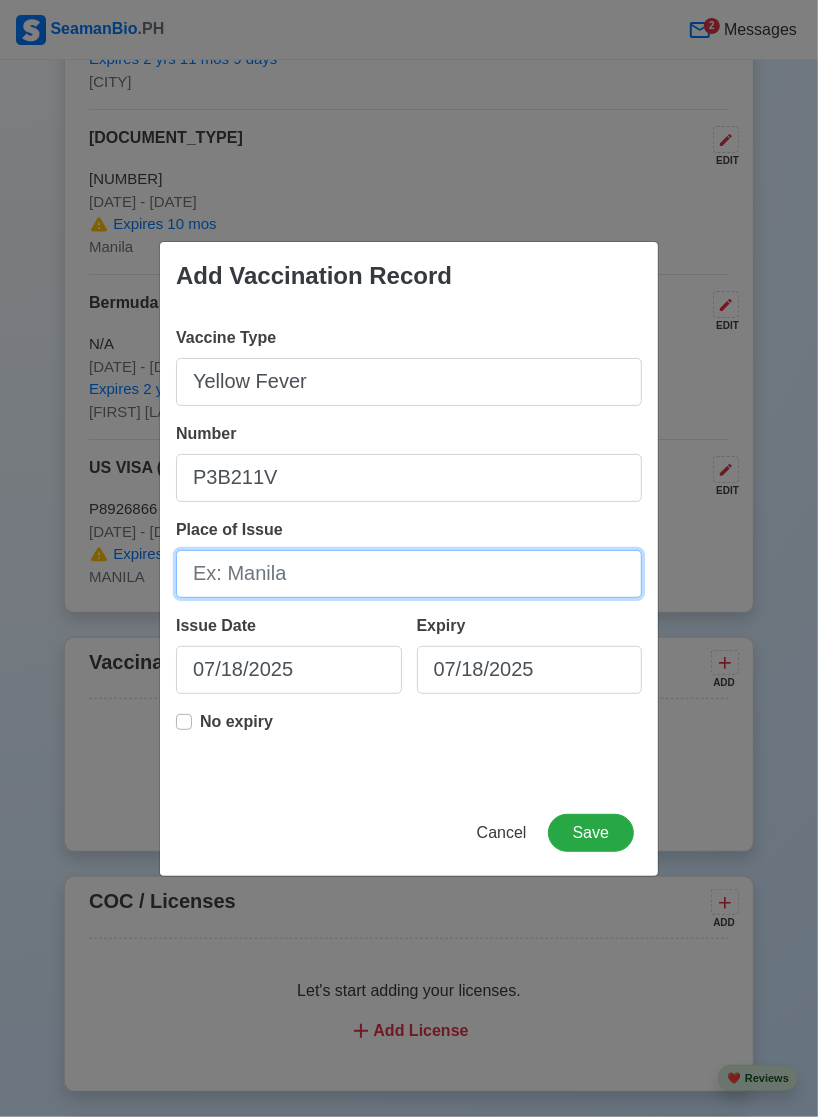 click on "Place of Issue" at bounding box center [409, 574] 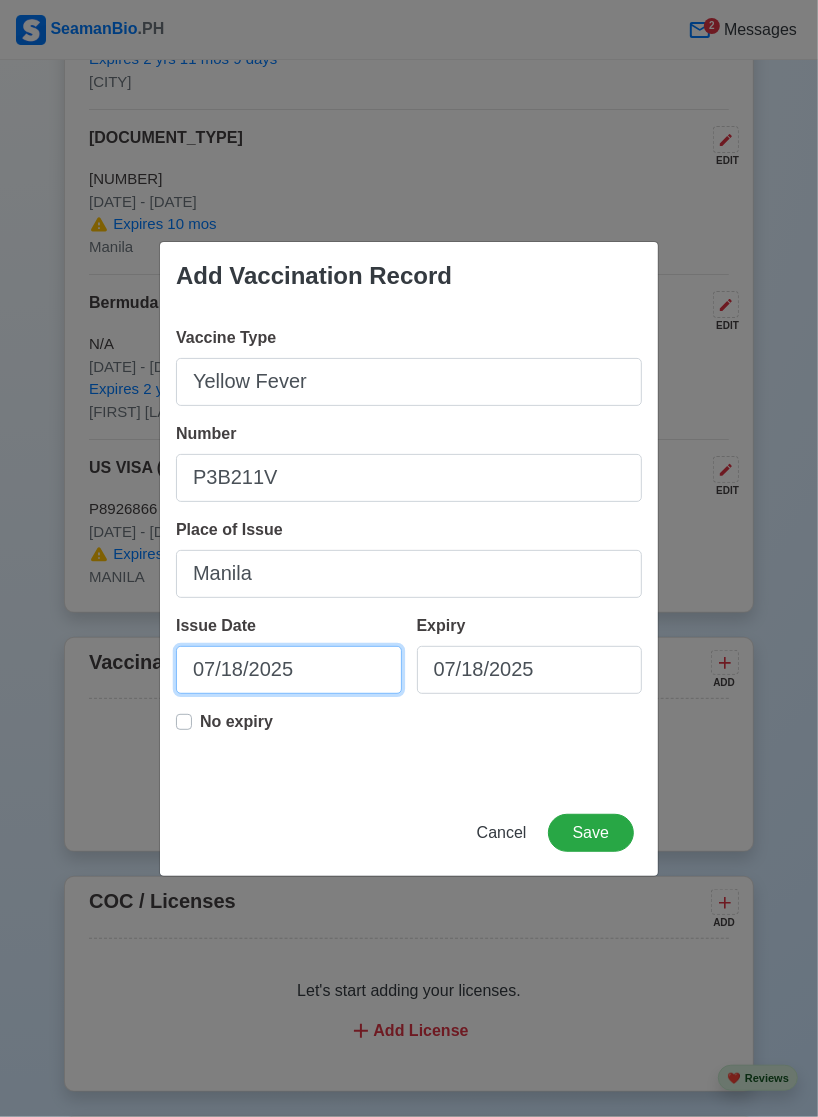 click on "07/18/2025" at bounding box center (289, 670) 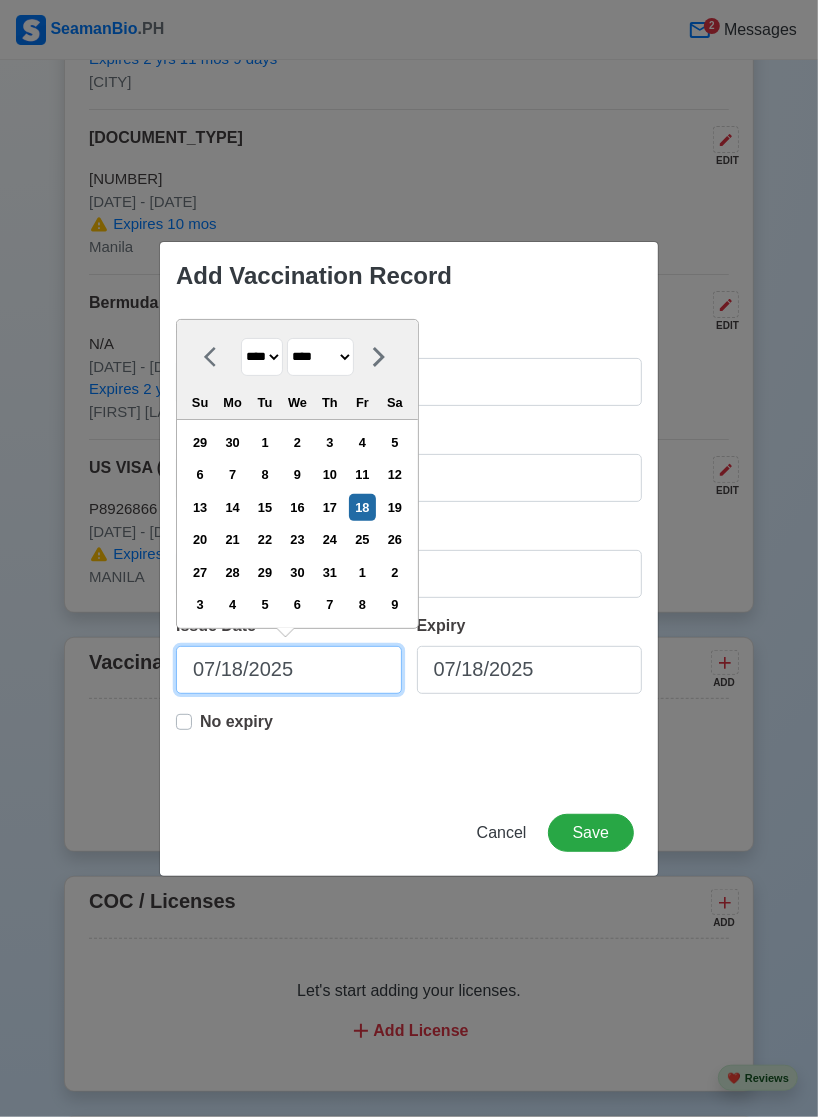 scroll, scrollTop: 2245, scrollLeft: 0, axis: vertical 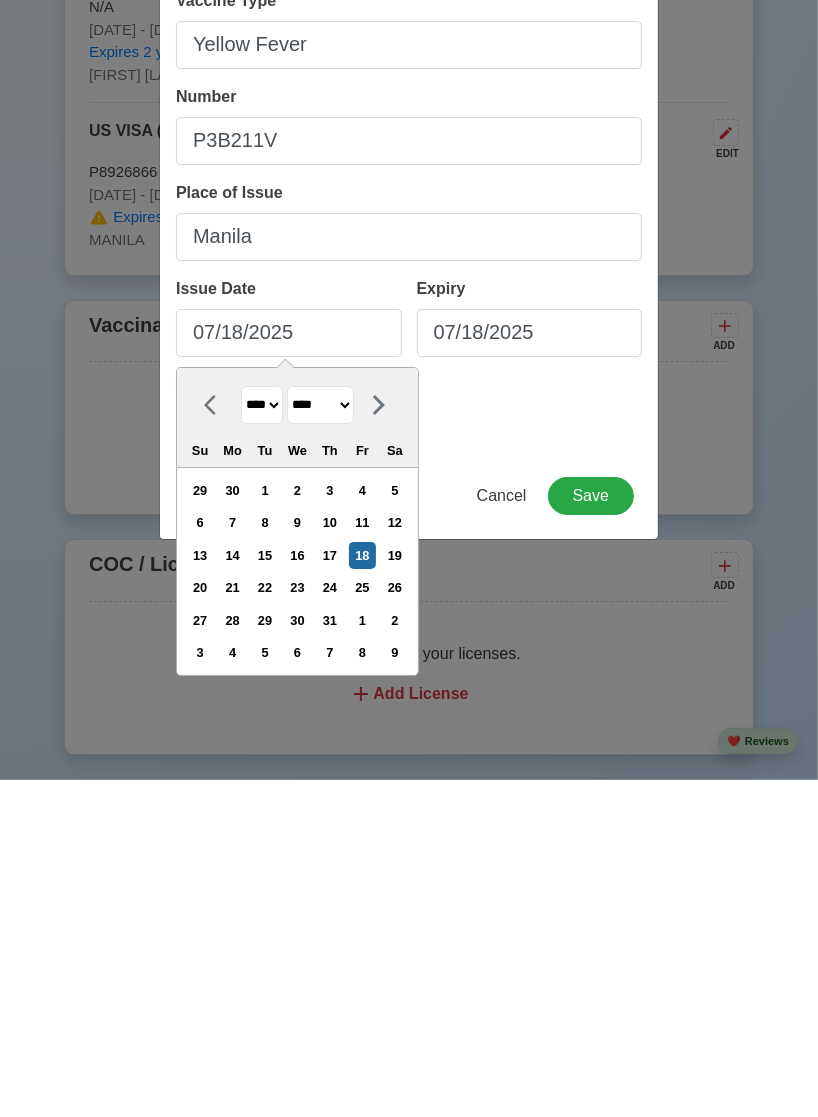 click on "**** **** **** **** **** **** **** **** **** **** **** **** **** **** **** **** **** **** **** **** **** **** **** **** **** **** **** **** **** **** **** **** **** **** **** **** **** **** **** **** **** **** **** **** **** **** **** **** **** **** **** **** **** **** **** **** **** **** **** **** **** **** **** **** **** **** **** **** **** **** **** **** **** **** **** **** **** **** **** **** **** **** **** **** **** **** **** **** **** **** **** **** **** **** **** **** **** **** **** **** **** **** **** **** **** ****" at bounding box center (262, 742) 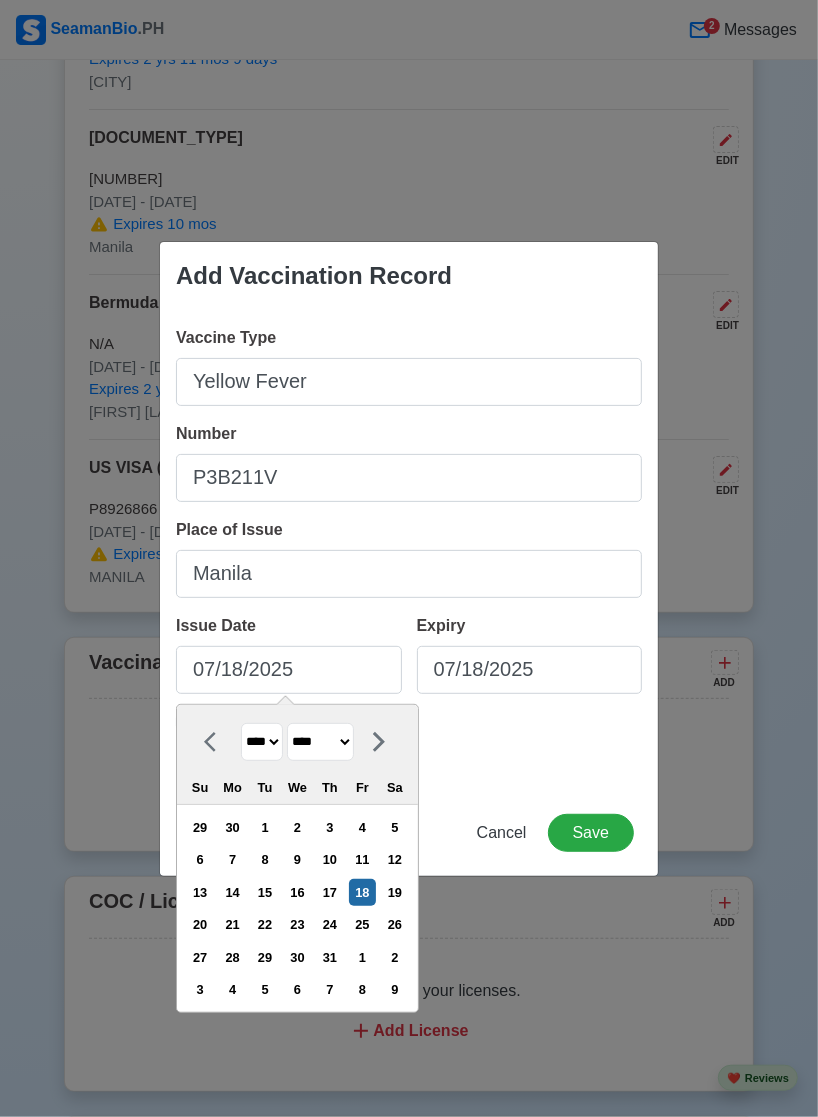 select on "****" 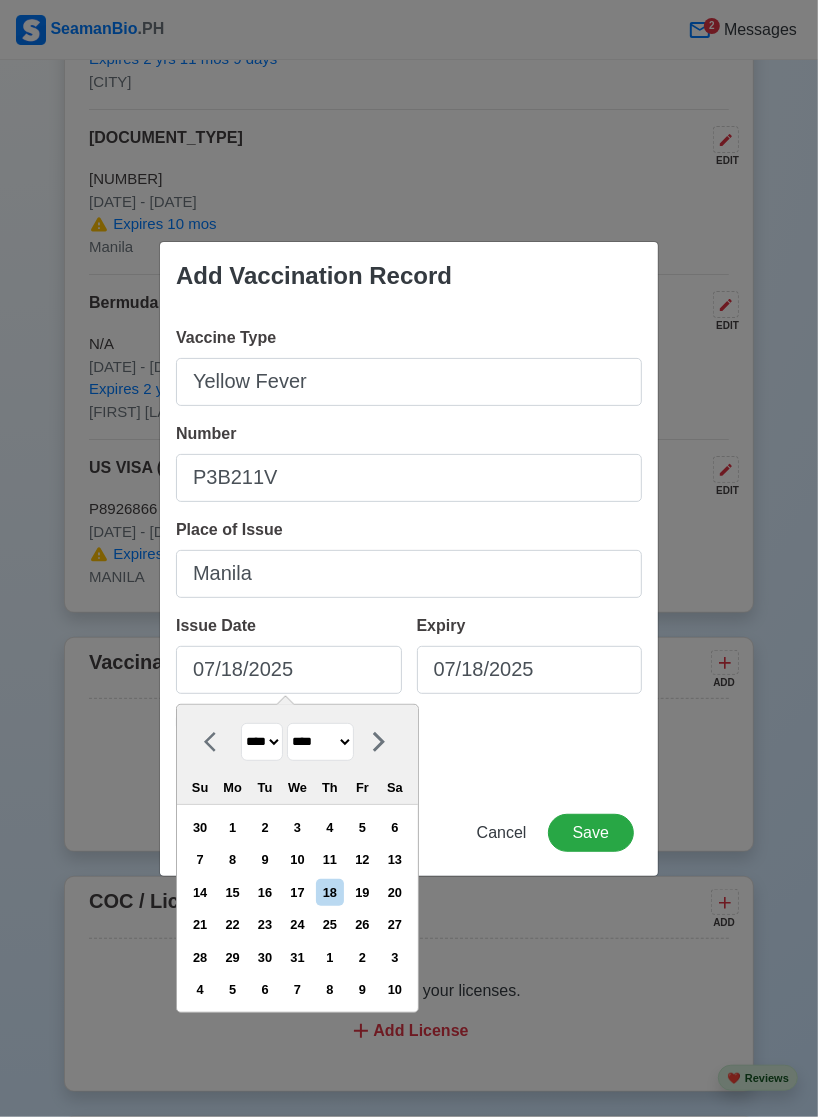click at bounding box center (379, 742) 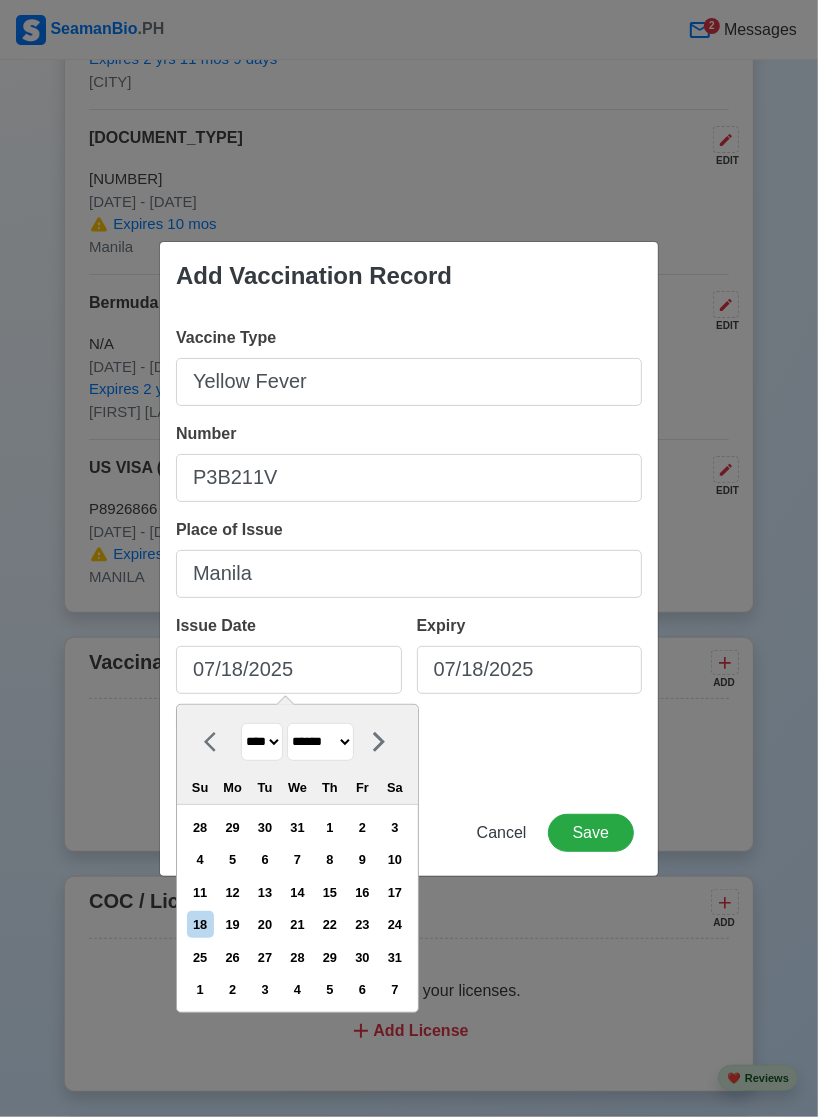 click on "******* ******** ***** ***** *** **** **** ****** ********* ******* ******** ********" at bounding box center (320, 742) 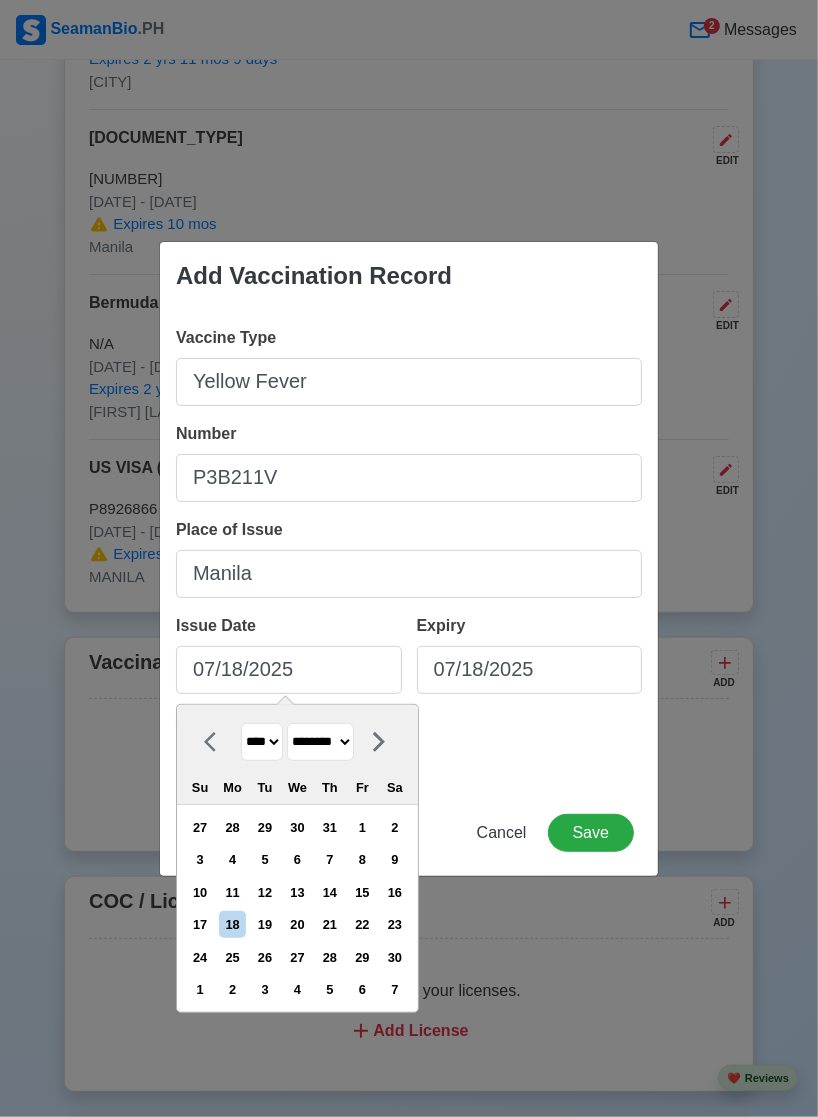click on "8" at bounding box center (362, 859) 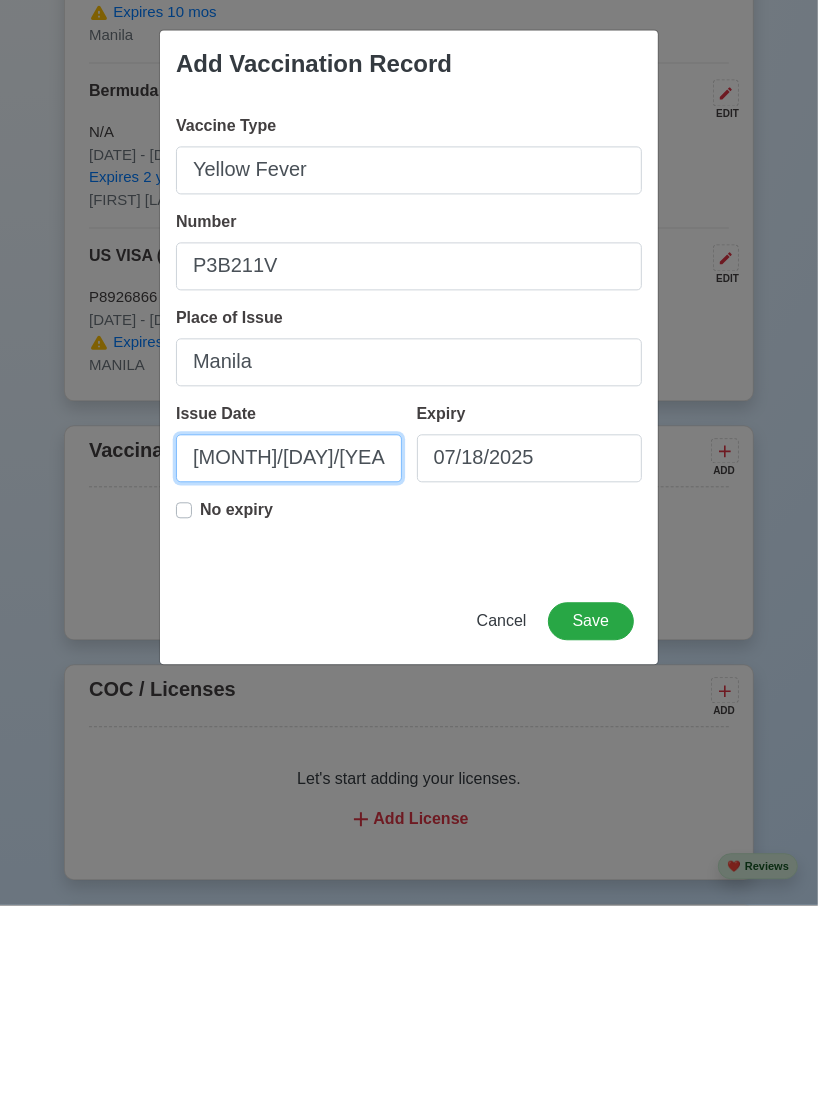 scroll, scrollTop: 2245, scrollLeft: 0, axis: vertical 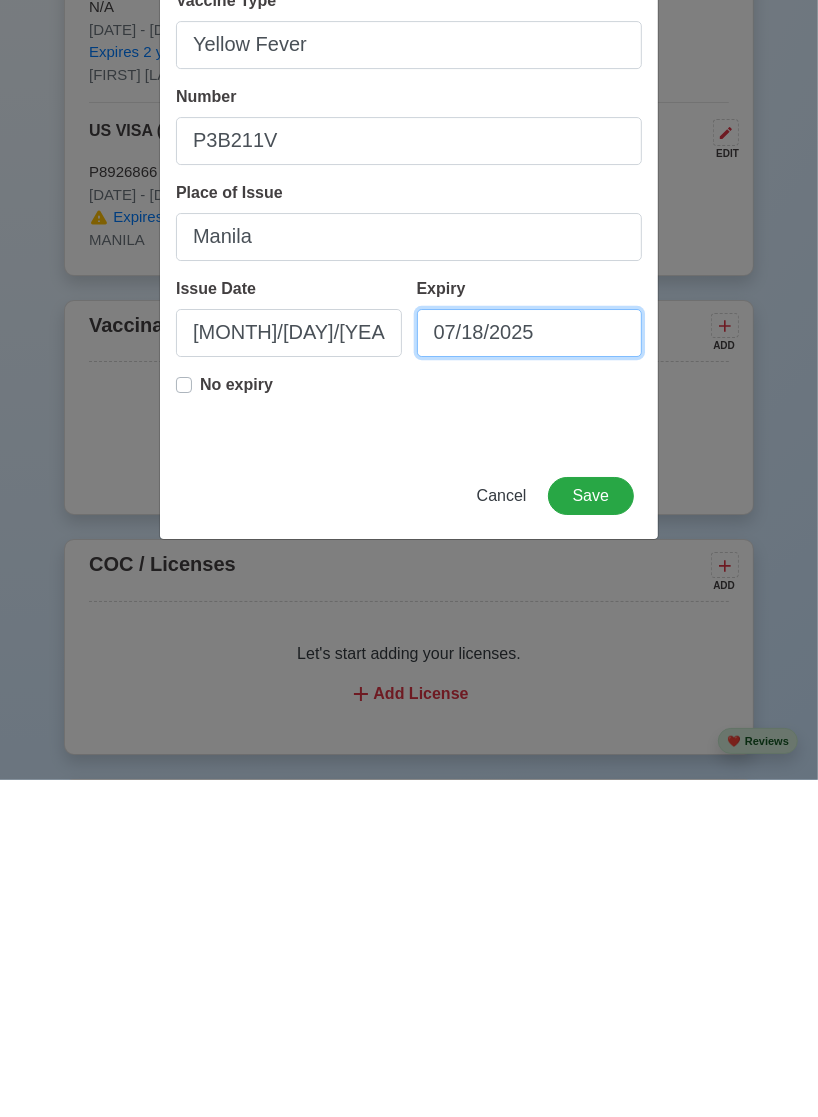 click on "07/18/2025" at bounding box center [530, 670] 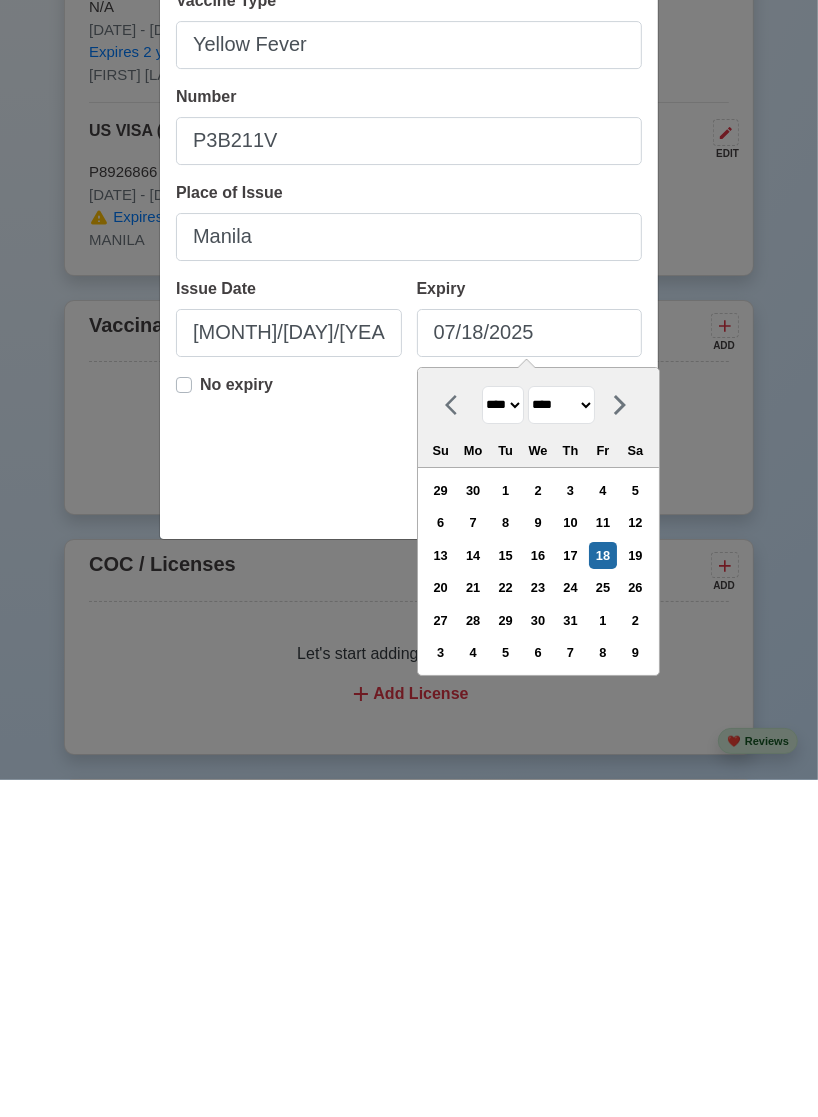click on "**** **** **** **** **** **** **** **** **** **** **** **** **** **** **** **** **** **** **** **** **** **** **** **** **** **** **** **** **** **** **** **** **** **** **** **** **** **** **** **** **** **** **** **** **** **** **** **** **** **** **** **** **** **** **** **** **** **** **** **** **** **** **** **** **** **** **** **** **** **** **** **** **** **** **** **** **** **** **** **** **** **** **** **** **** **** **** **** **** **** **** **** **** **** **** **** **** **** **** **** **** **** **** **** **** **** **** **** **** **** **** **** **** **** **** **** **** **** **** **** ****" at bounding box center (503, 742) 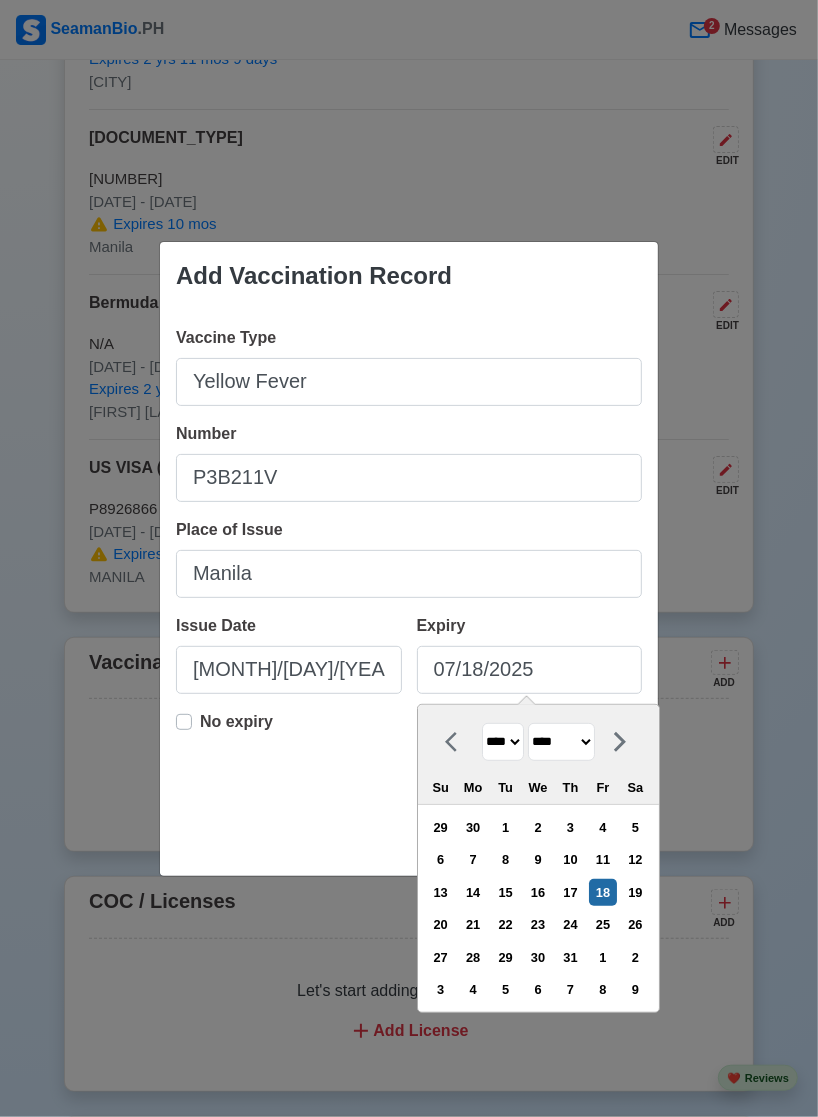 select on "****" 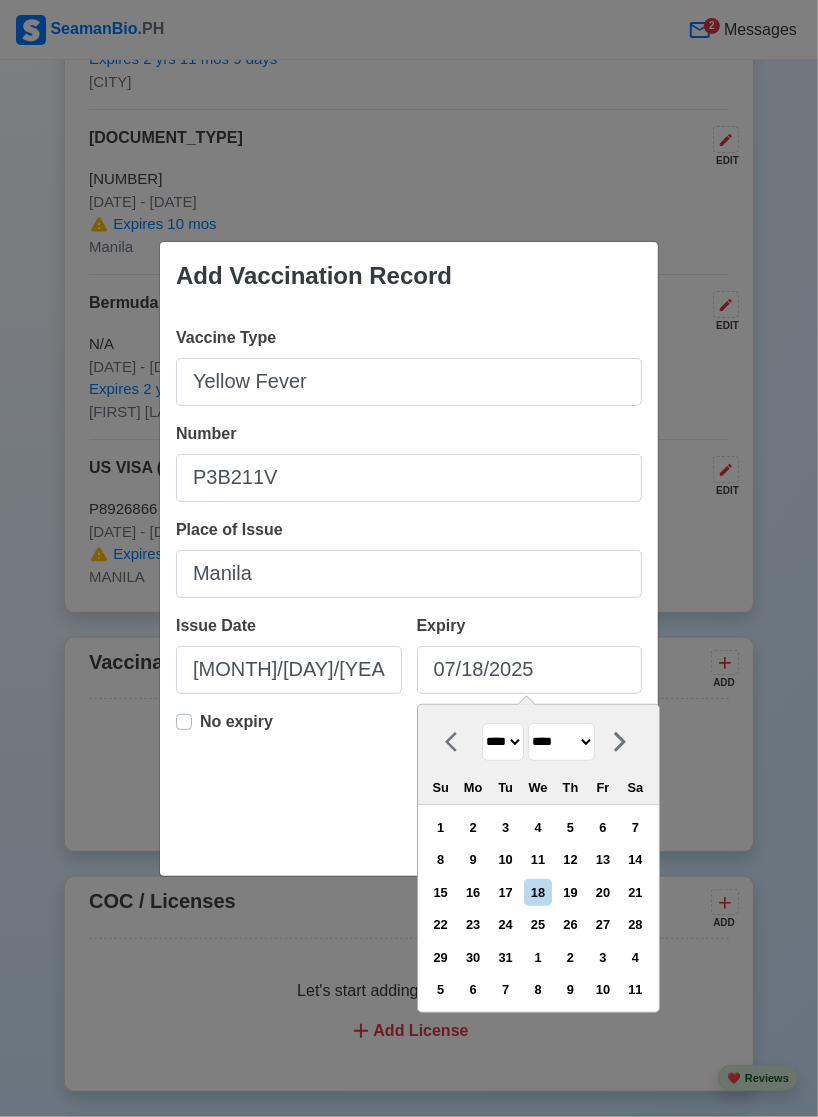 click on "******* ******** ***** ***** *** **** **** ****** ********* ******* ******** ********" at bounding box center [561, 742] 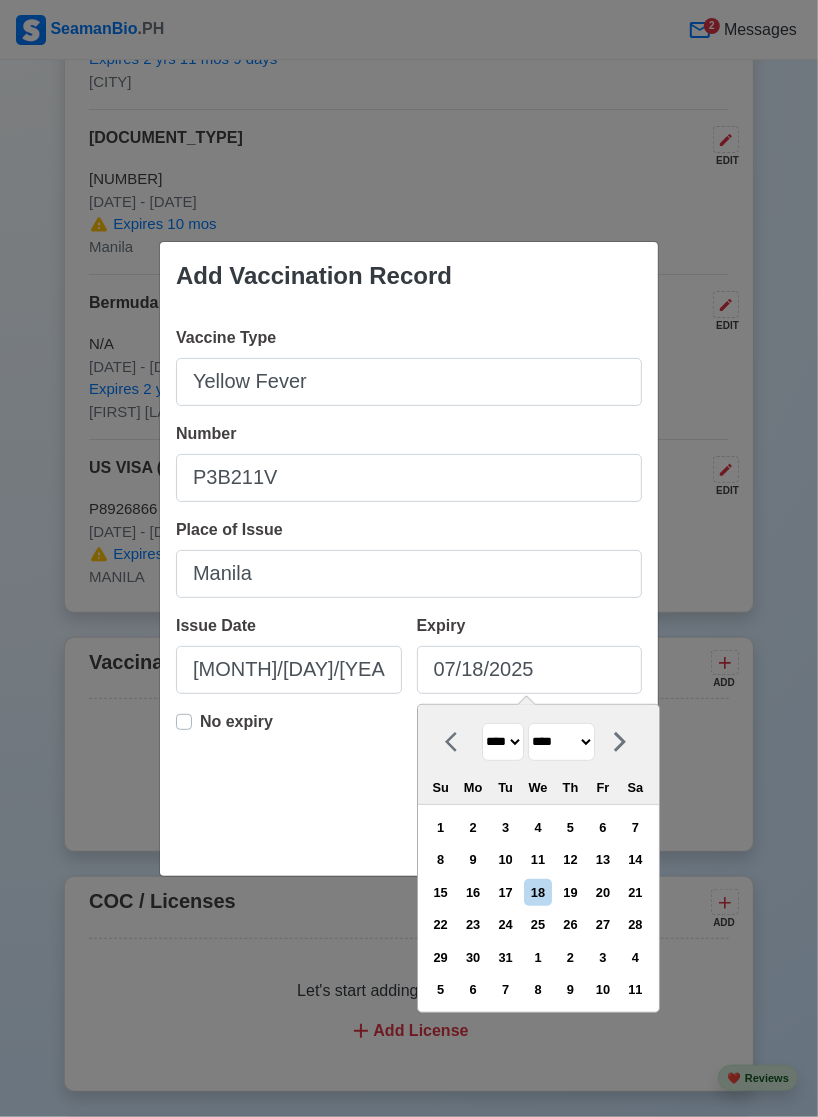 select on "********" 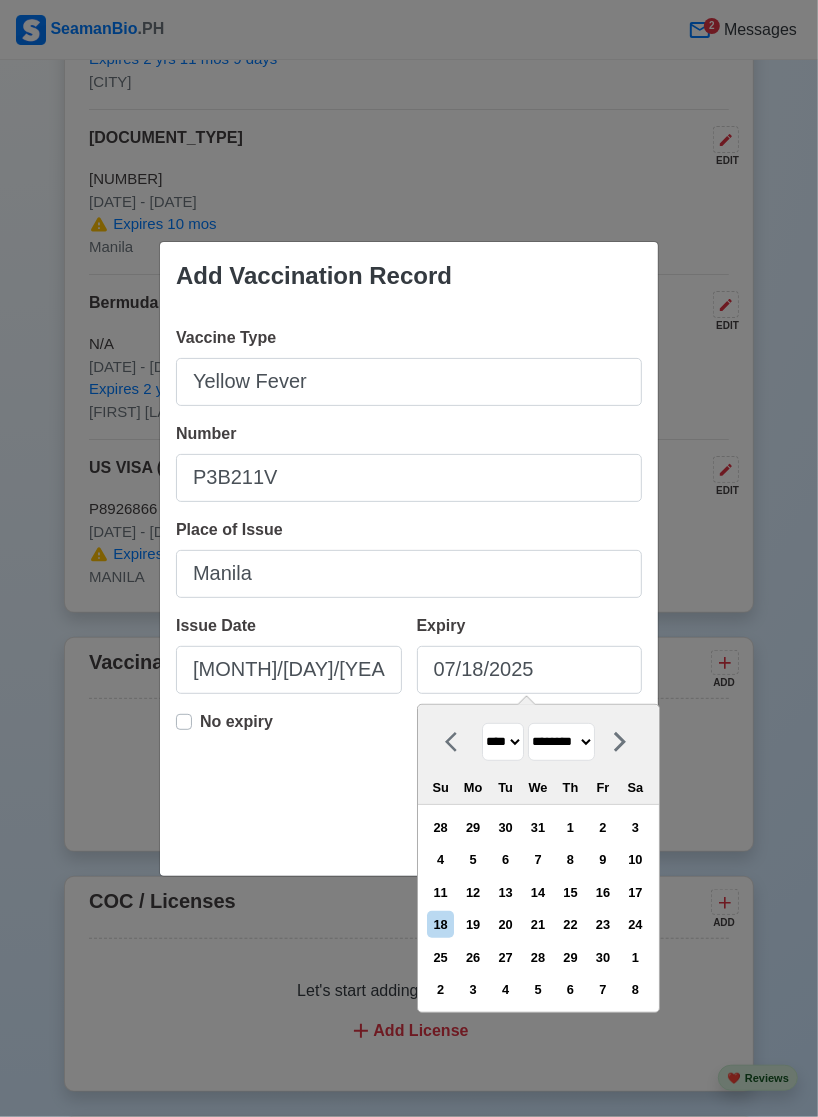click on "8" at bounding box center (570, 859) 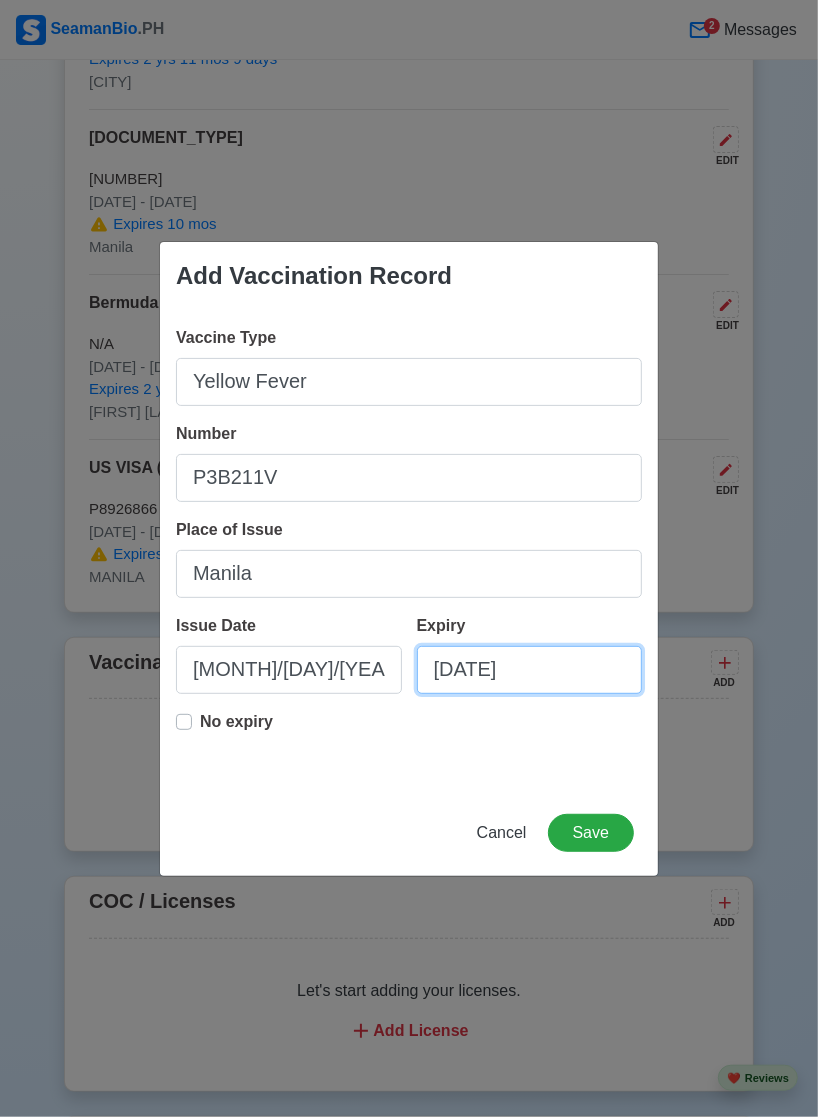 scroll, scrollTop: 2245, scrollLeft: 0, axis: vertical 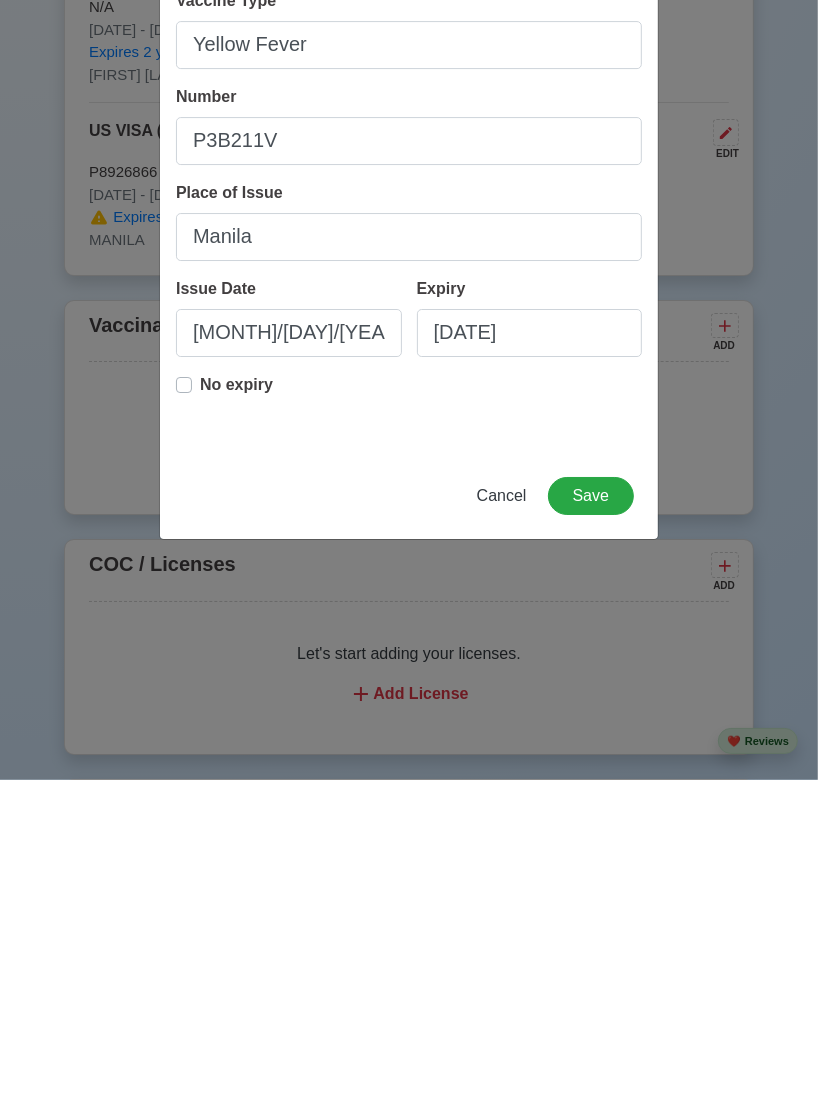 click on "No expiry" at bounding box center [236, 730] 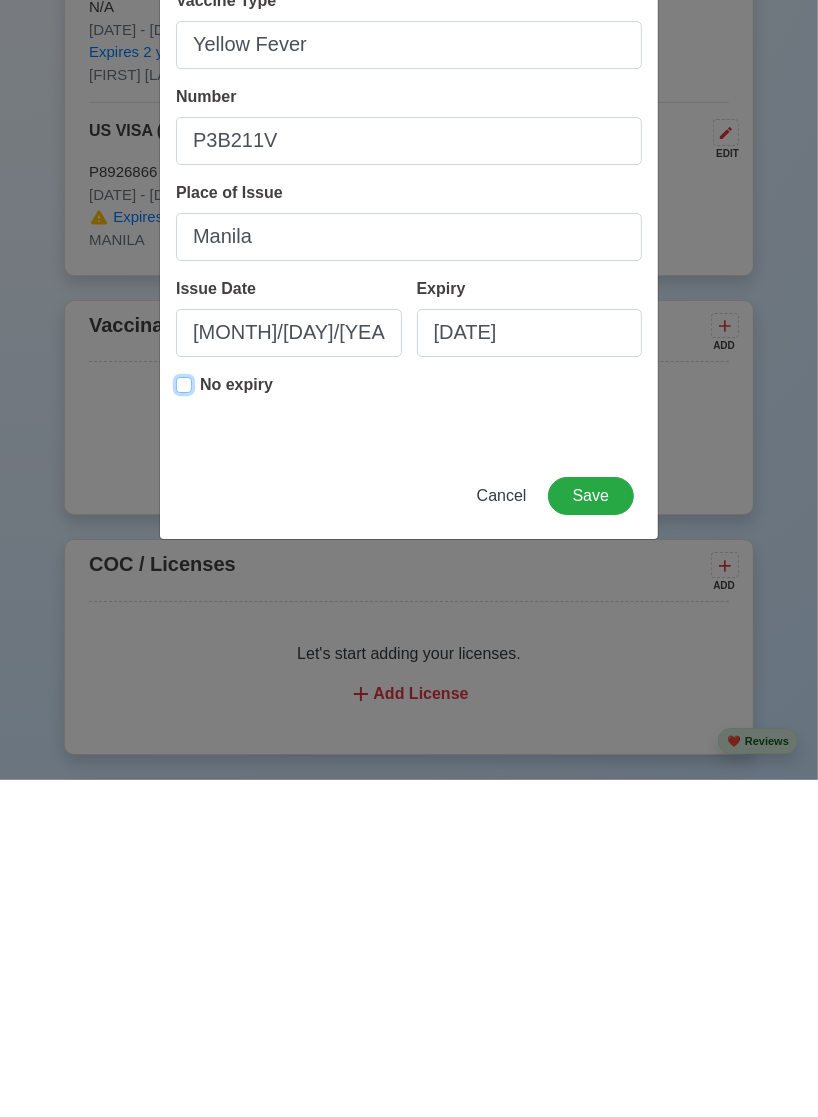 type on "[MONTH]/[DAY]/[YEAR]" 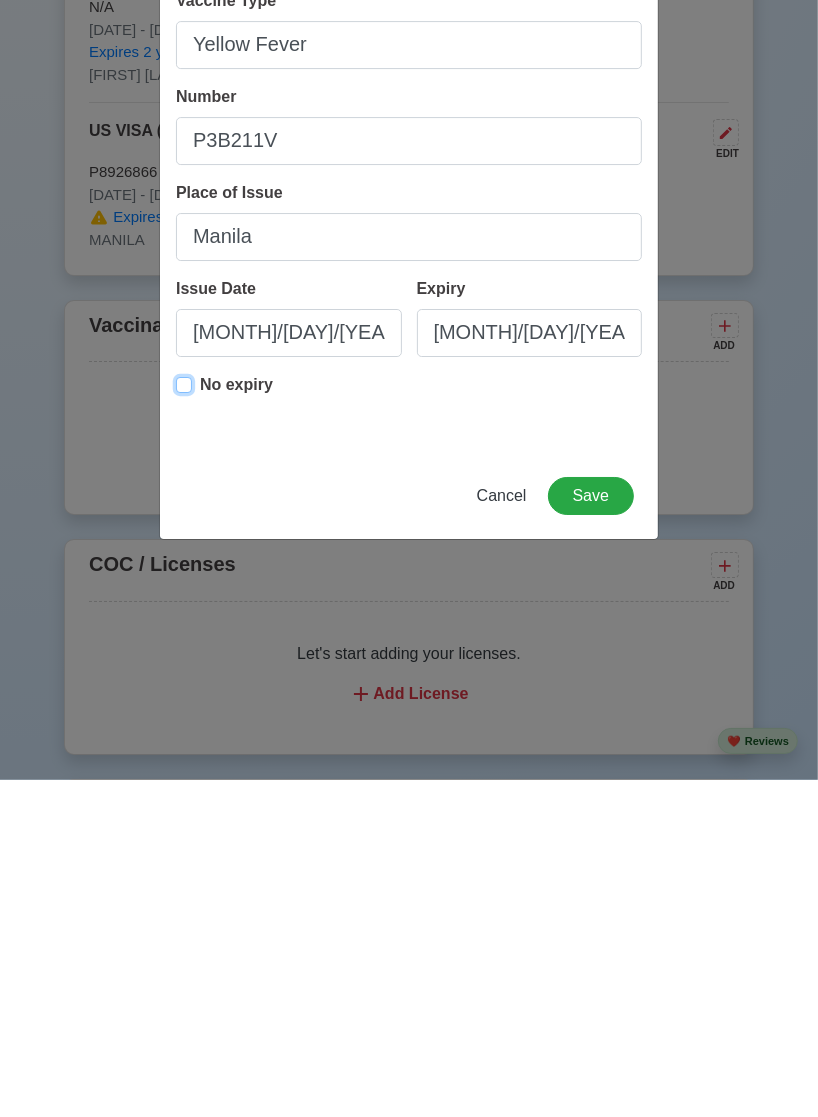 scroll, scrollTop: 2245, scrollLeft: 0, axis: vertical 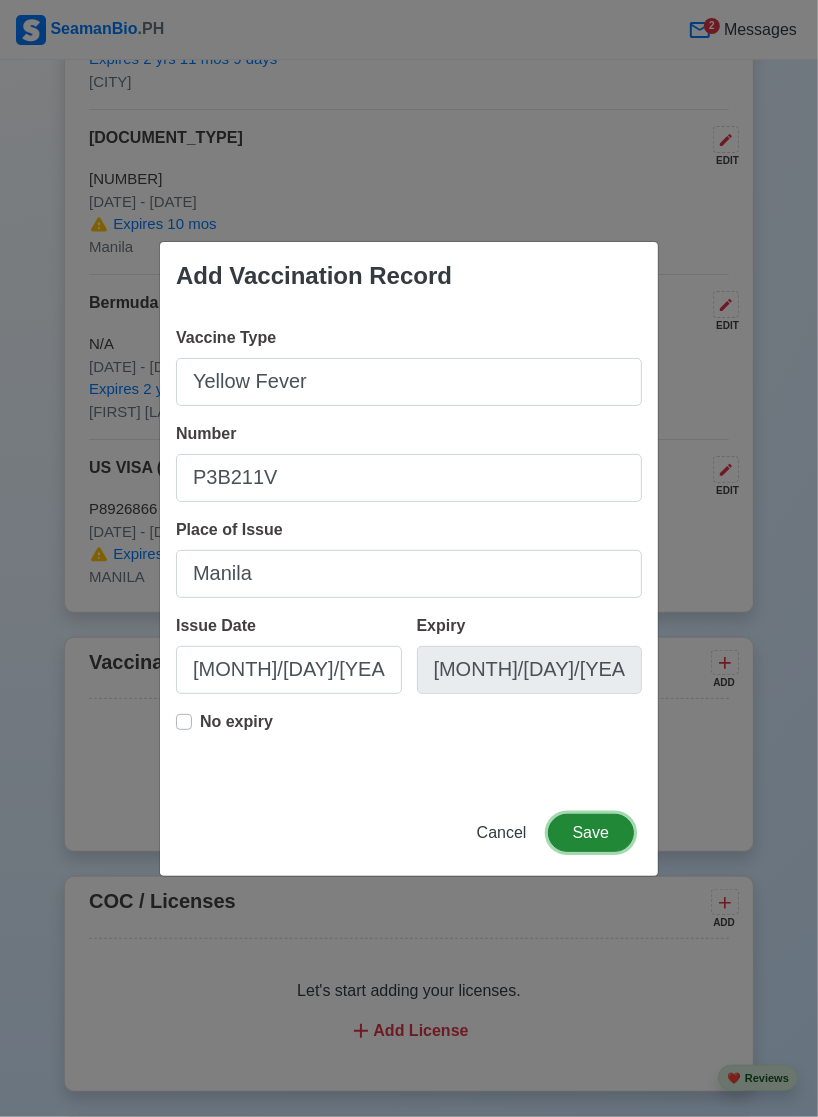 click on "Save" at bounding box center [591, 833] 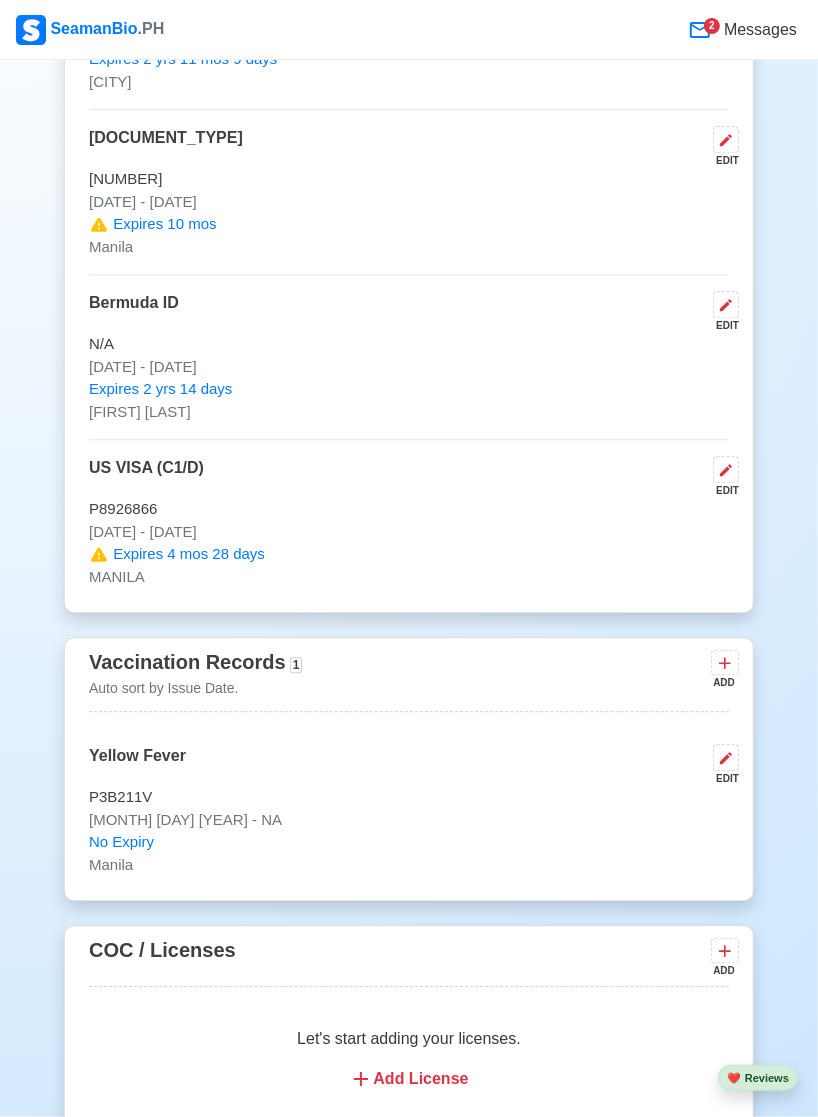 click 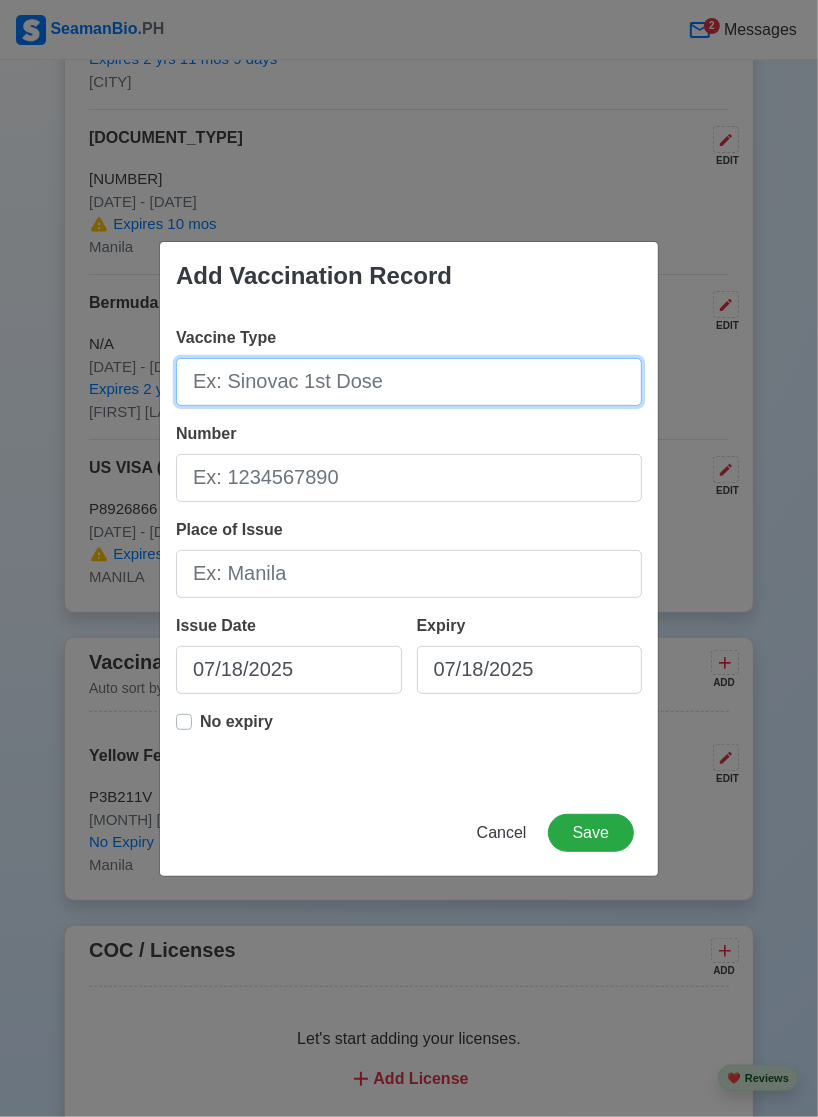 click on "Vaccine Type" at bounding box center [409, 382] 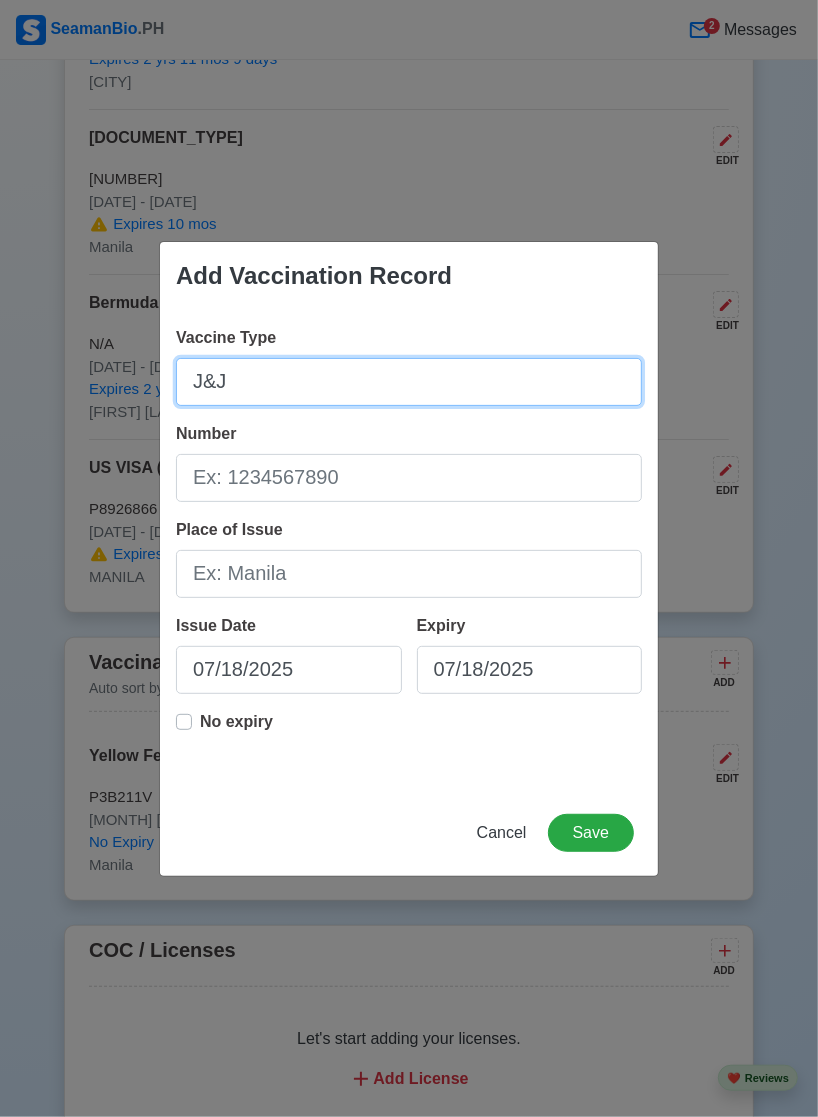 type on "J&J" 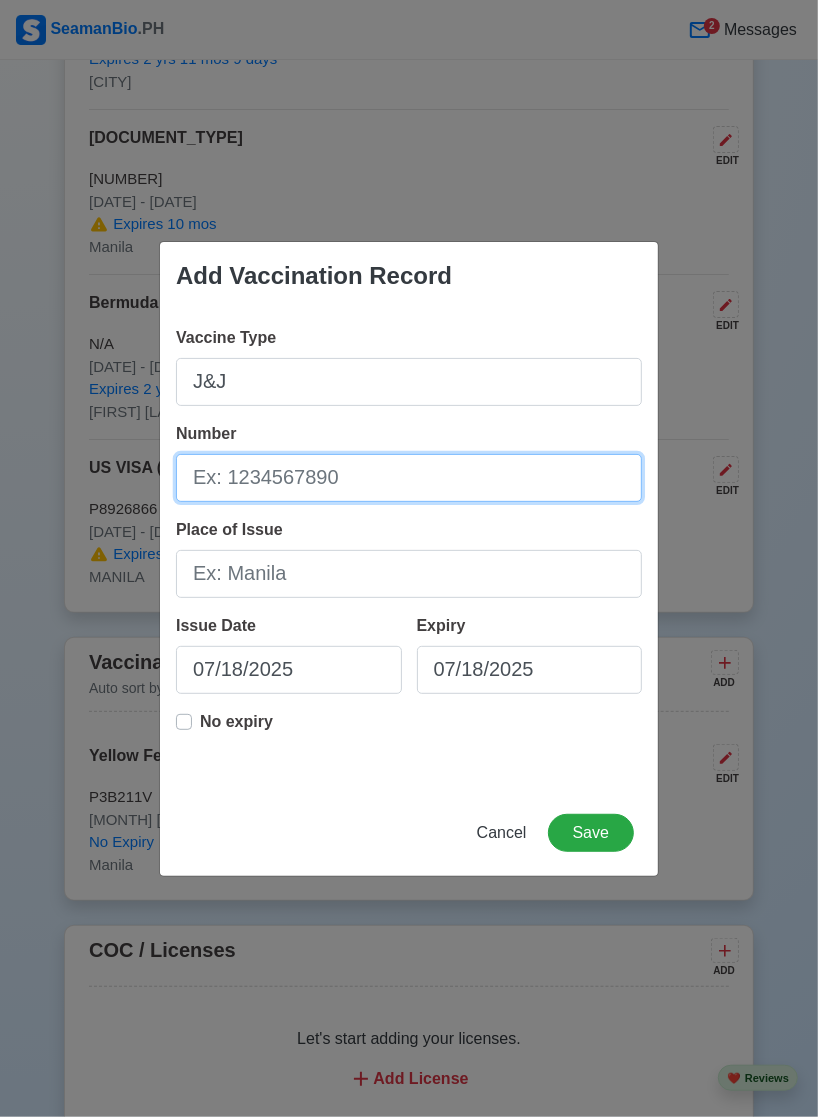 click on "Number" at bounding box center (409, 478) 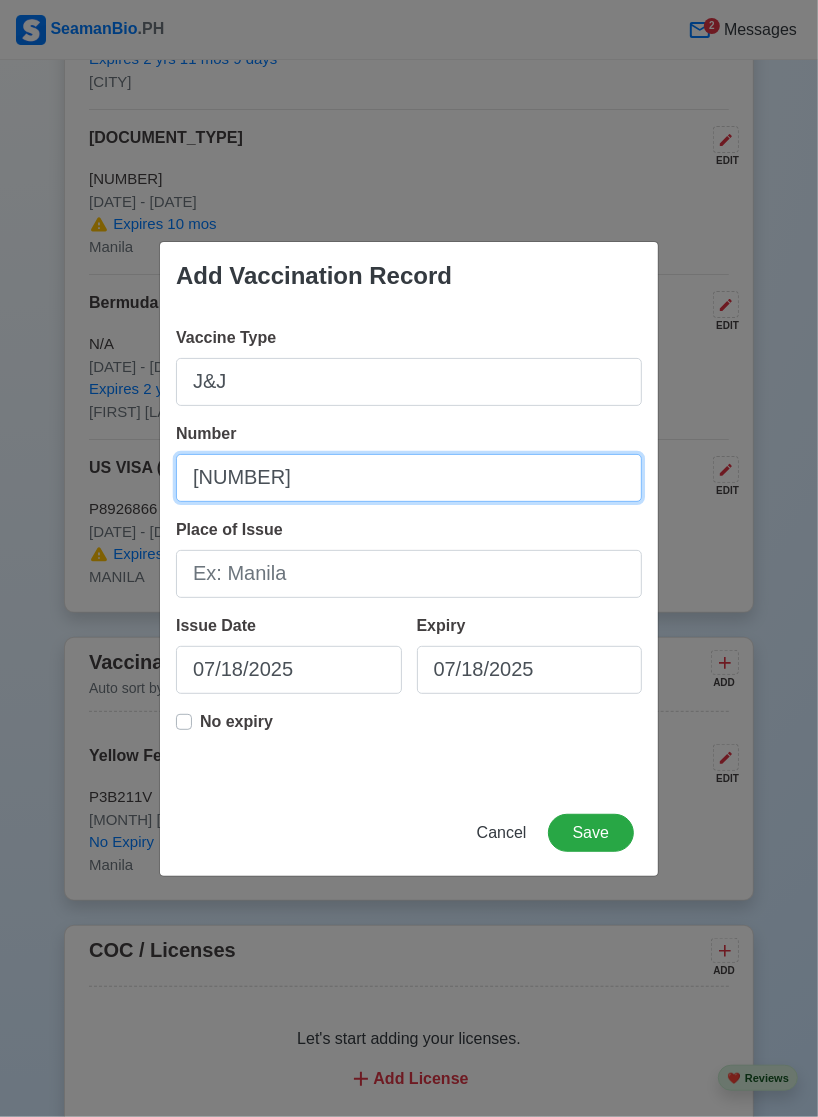 type on "[NUMBER]" 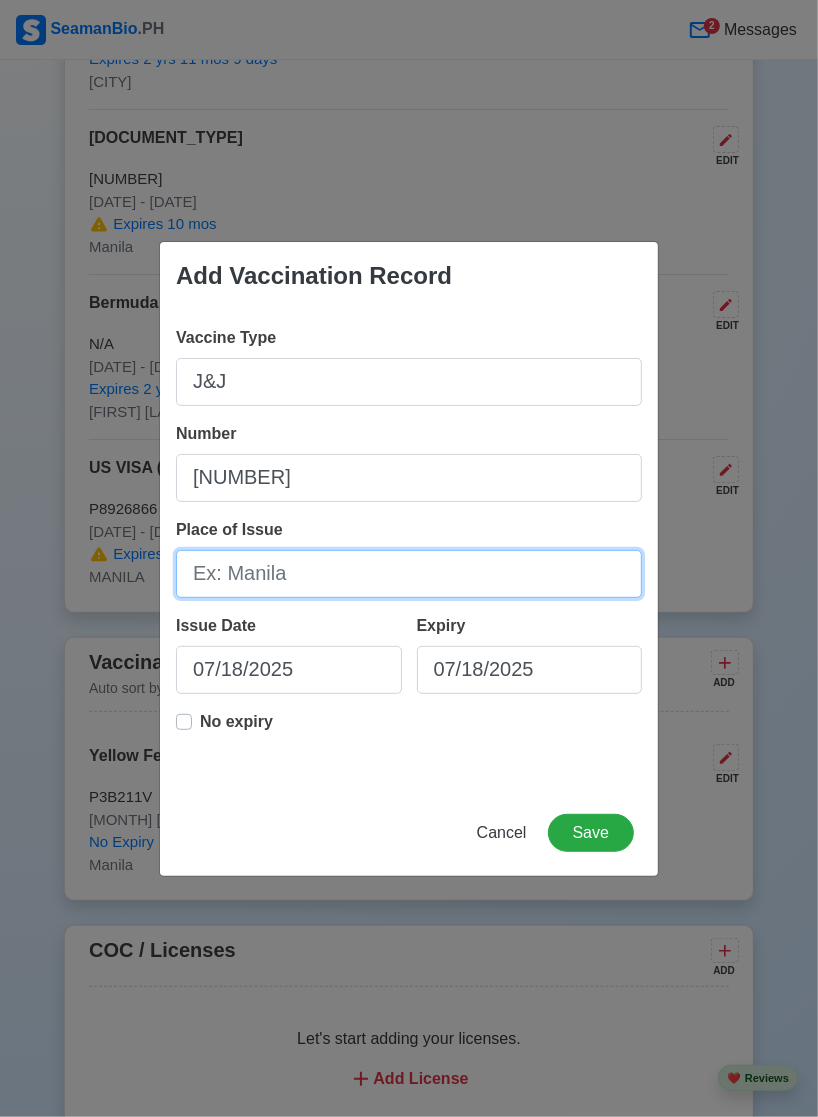click on "Place of Issue" at bounding box center [409, 574] 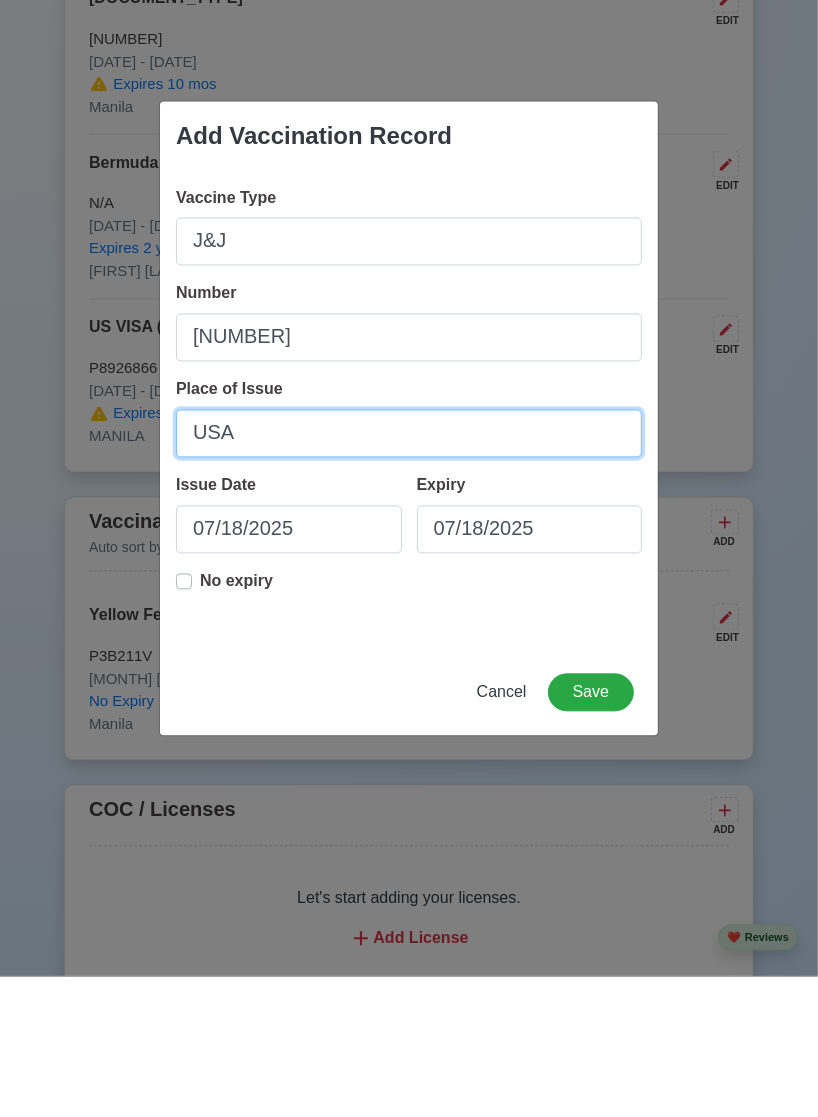 scroll, scrollTop: 2245, scrollLeft: 0, axis: vertical 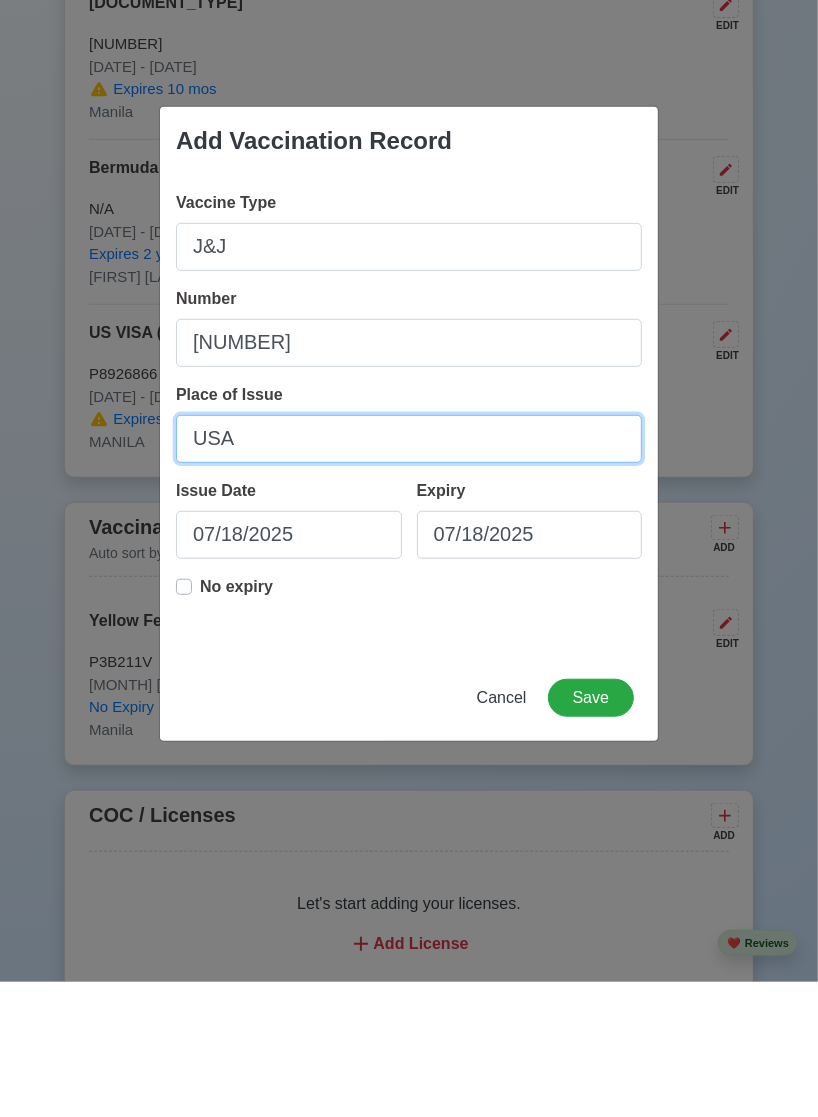 type on "USA" 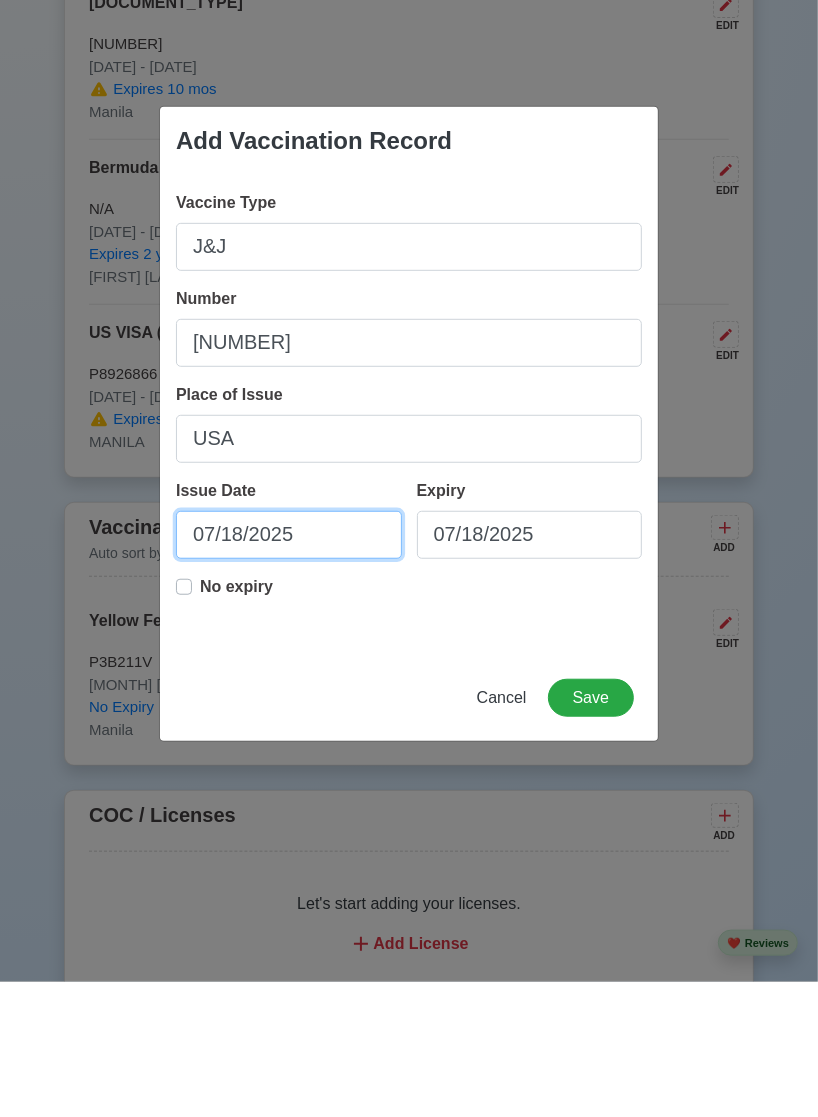 click on "07/18/2025" at bounding box center [289, 670] 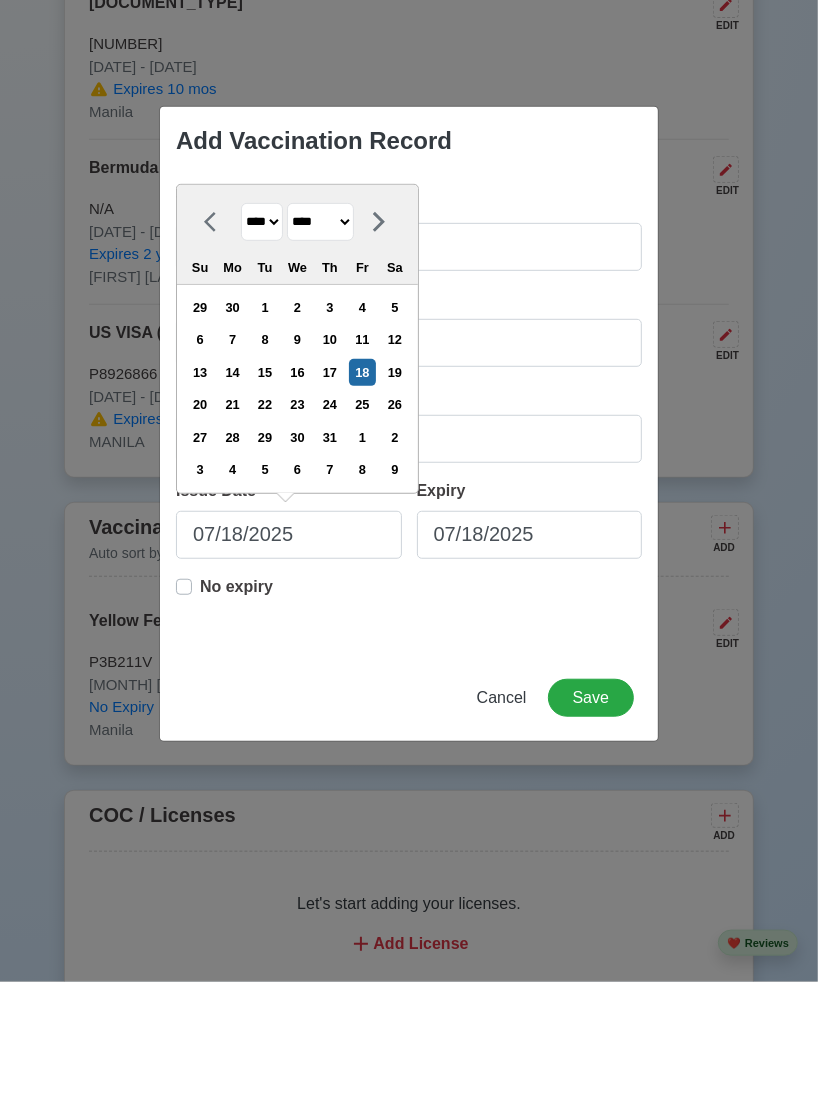 click on "**** **** **** **** **** **** **** **** **** **** **** **** **** **** **** **** **** **** **** **** **** **** **** **** **** **** **** **** **** **** **** **** **** **** **** **** **** **** **** **** **** **** **** **** **** **** **** **** **** **** **** **** **** **** **** **** **** **** **** **** **** **** **** **** **** **** **** **** **** **** **** **** **** **** **** **** **** **** **** **** **** **** **** **** **** **** **** **** **** **** **** **** **** **** **** **** **** **** **** **** **** **** **** **** **** ****" at bounding box center [262, 357] 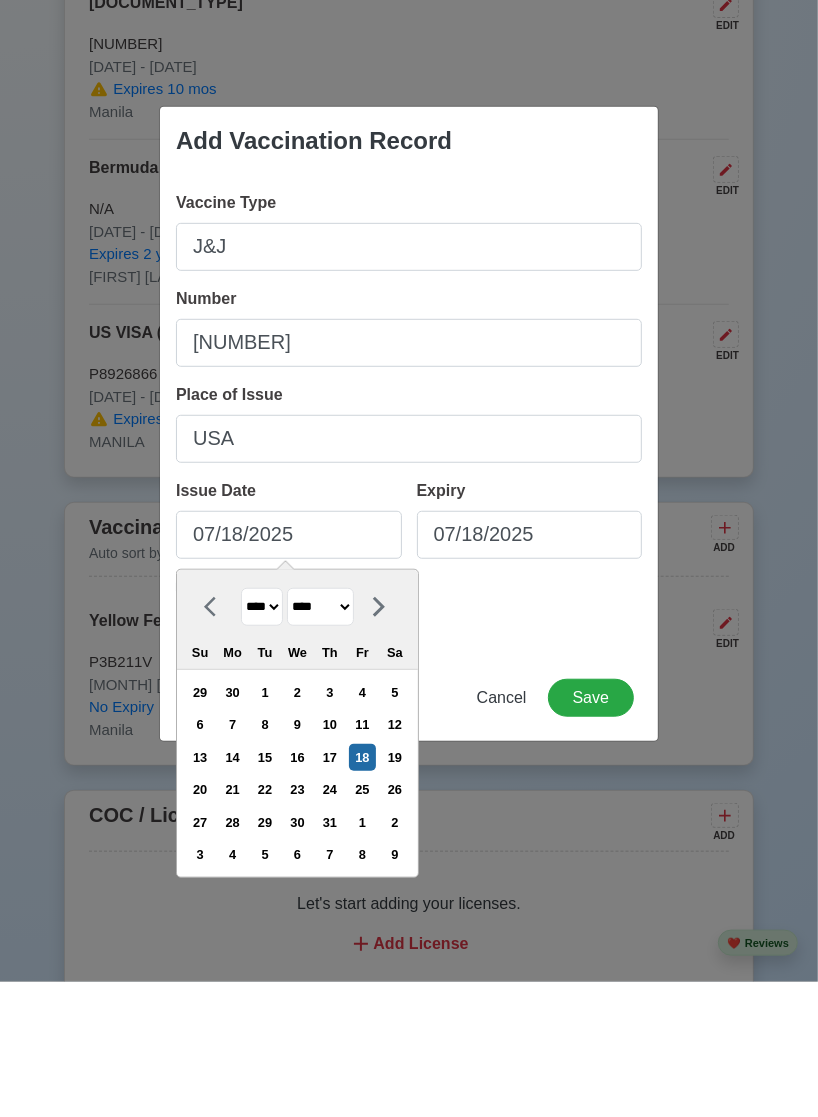 scroll, scrollTop: 2245, scrollLeft: 0, axis: vertical 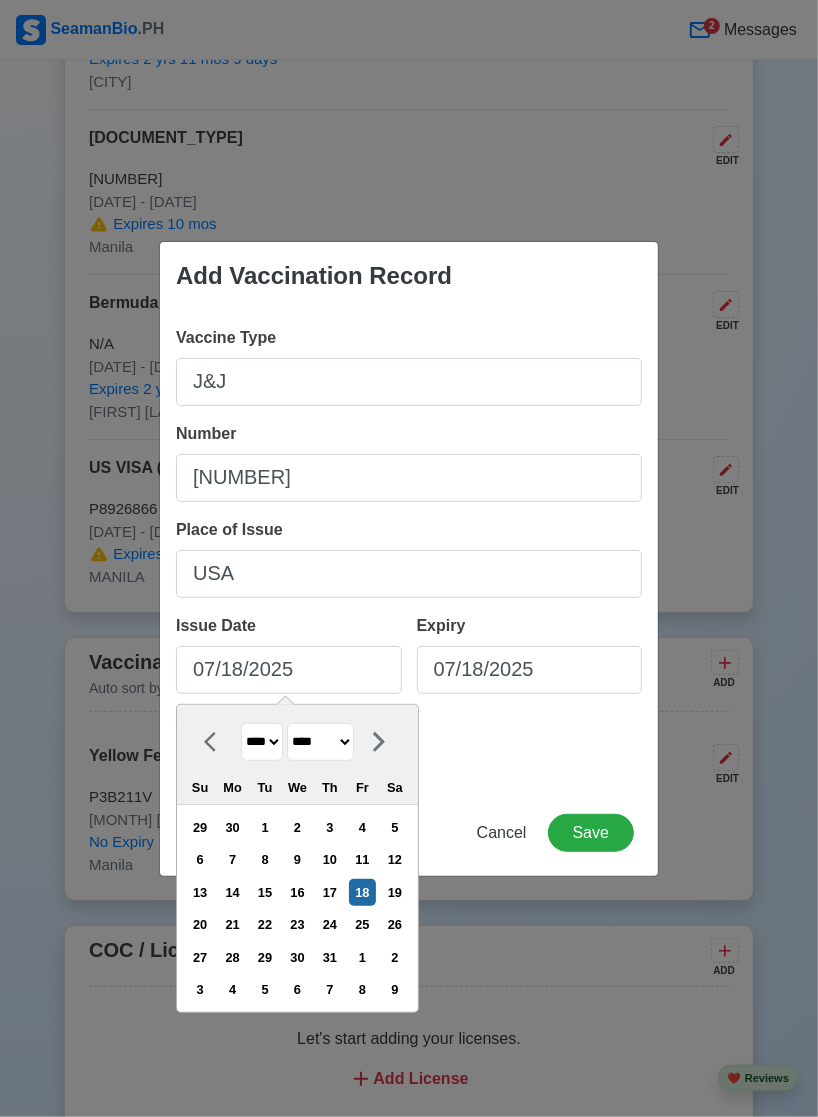 select on "****" 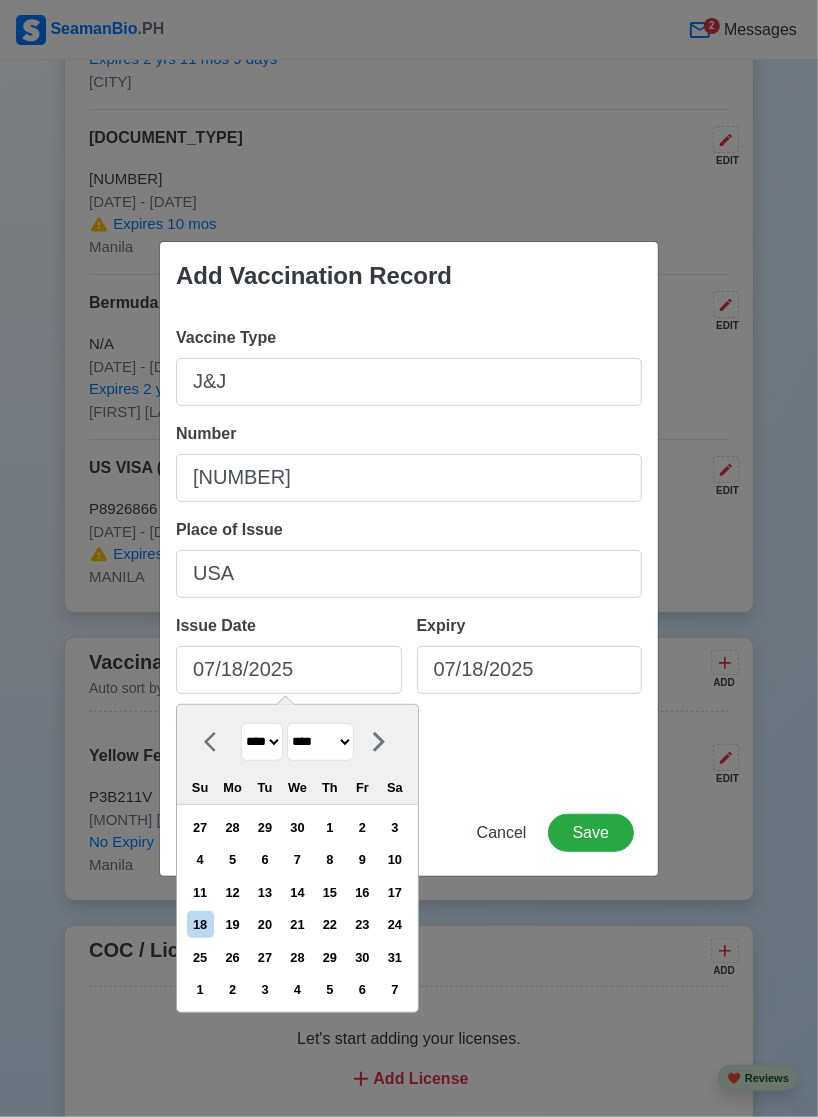 click at bounding box center (216, 742) 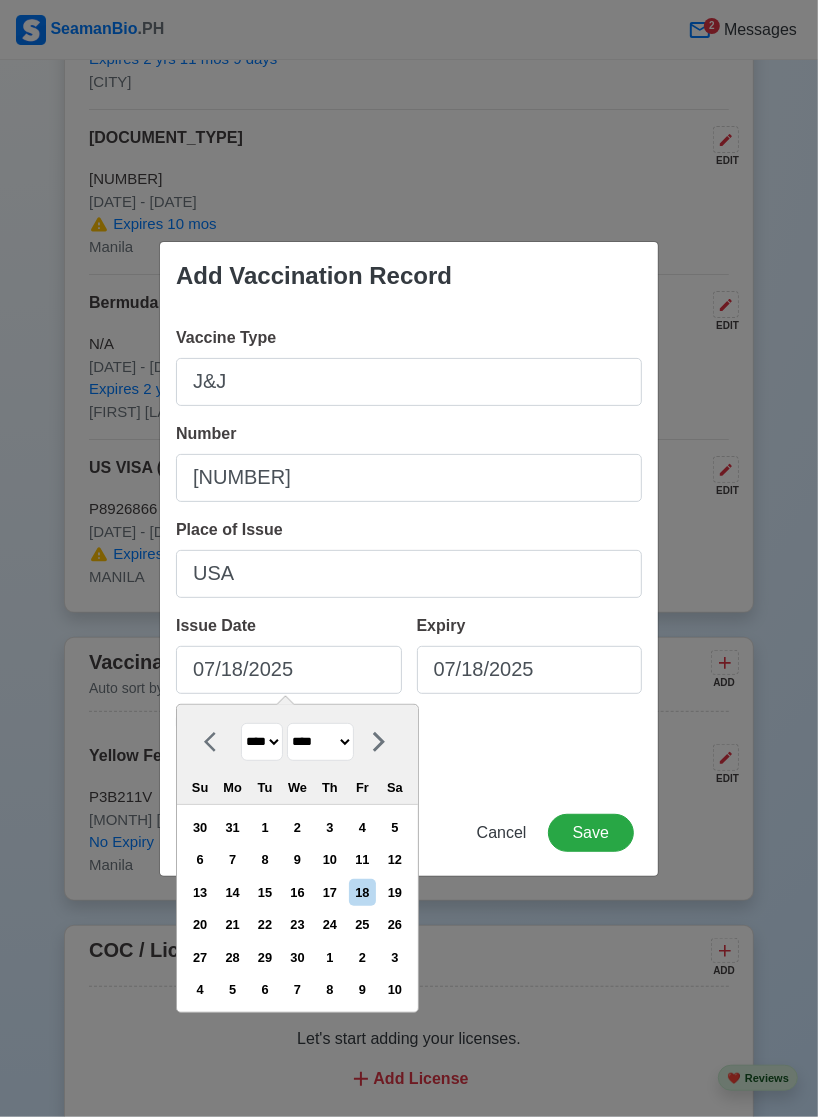 click on "21" at bounding box center (232, 924) 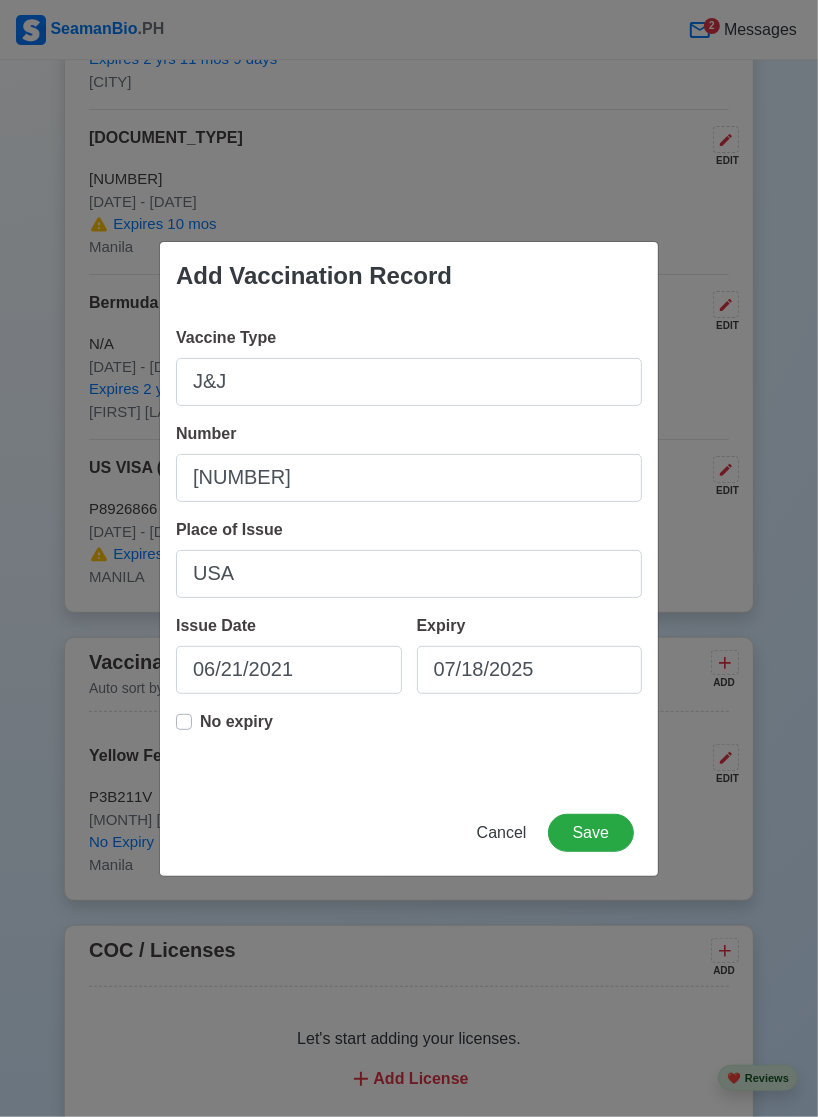type on "06/21/2021" 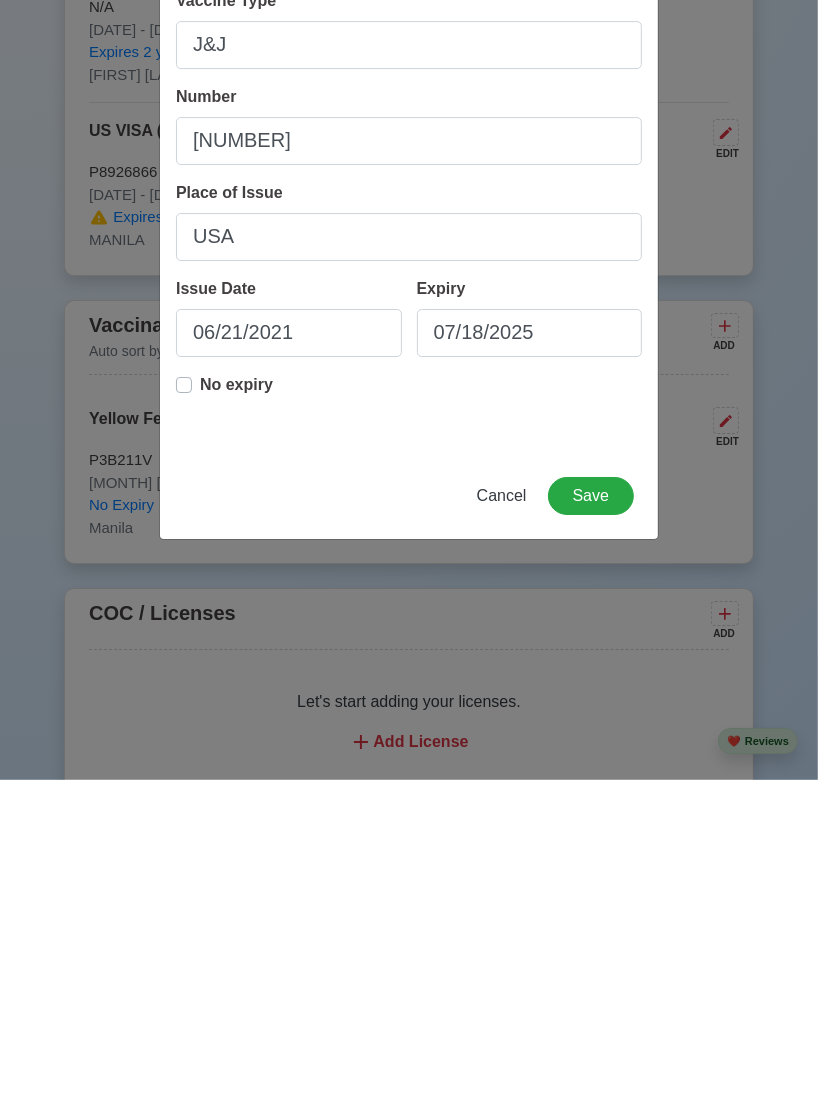click on "No expiry" at bounding box center (236, 730) 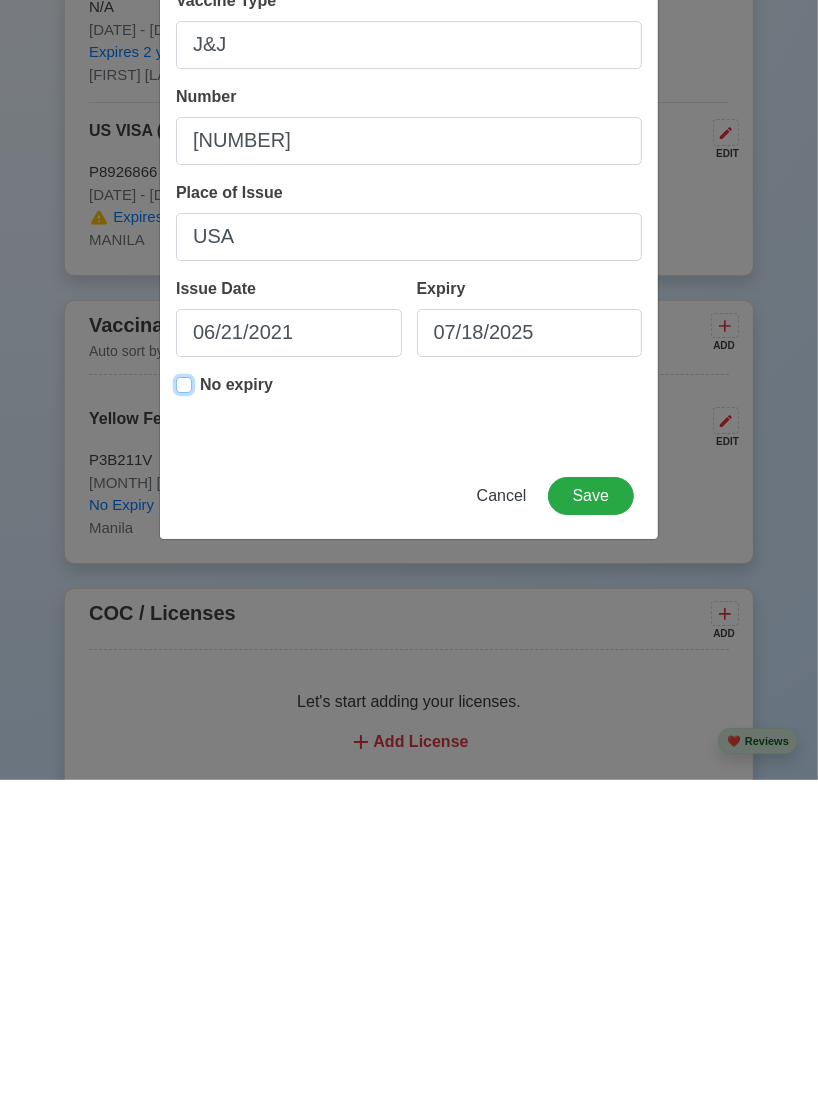 type on "06/21/2021" 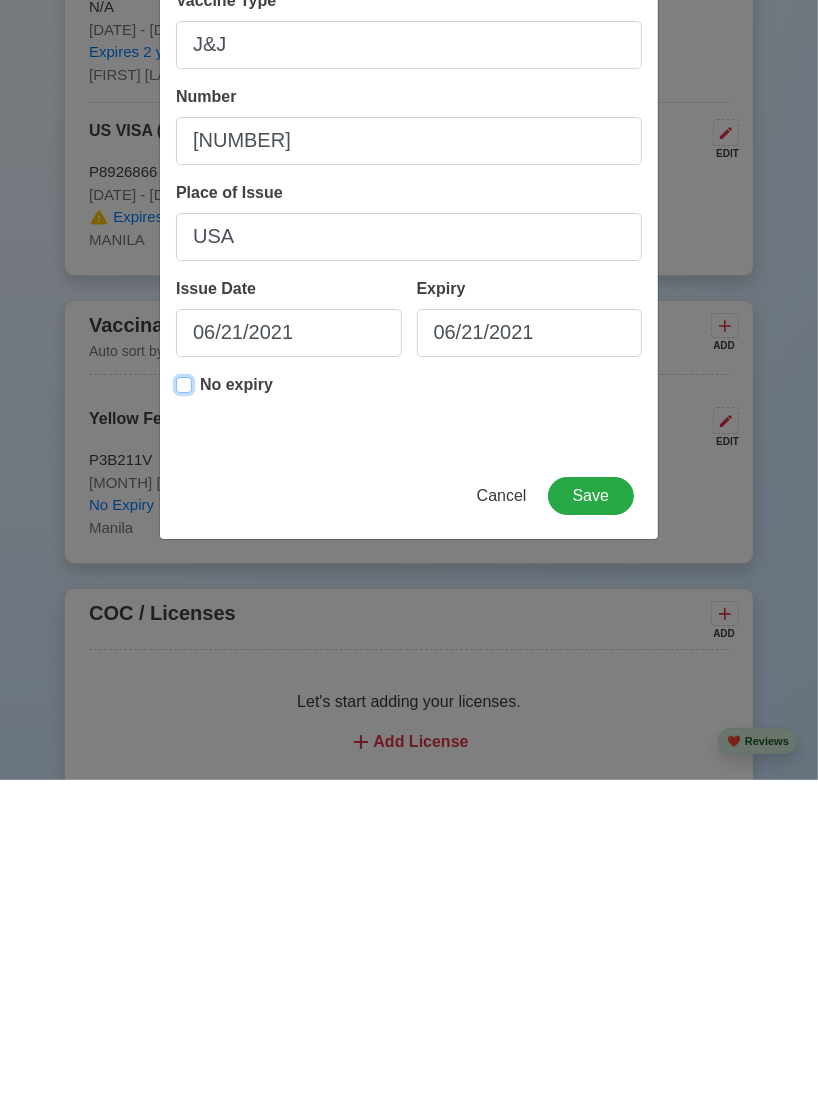 scroll, scrollTop: 2245, scrollLeft: 0, axis: vertical 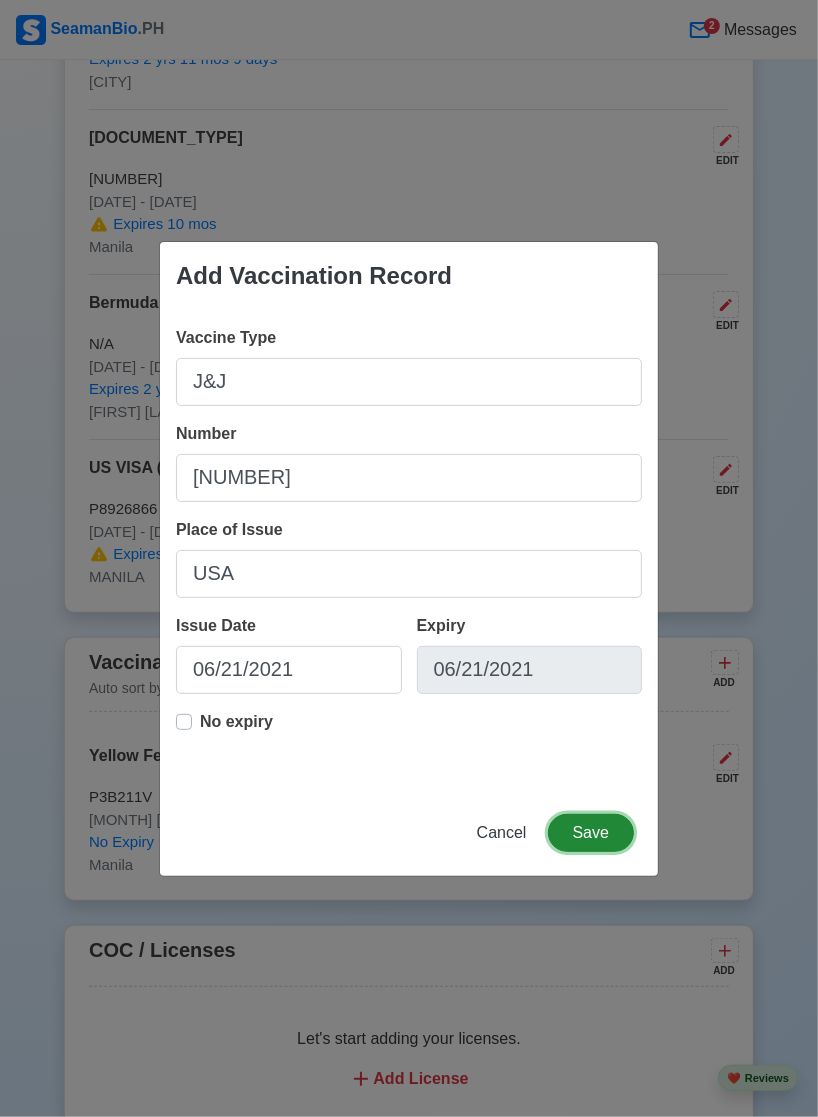 click on "Save" at bounding box center (591, 833) 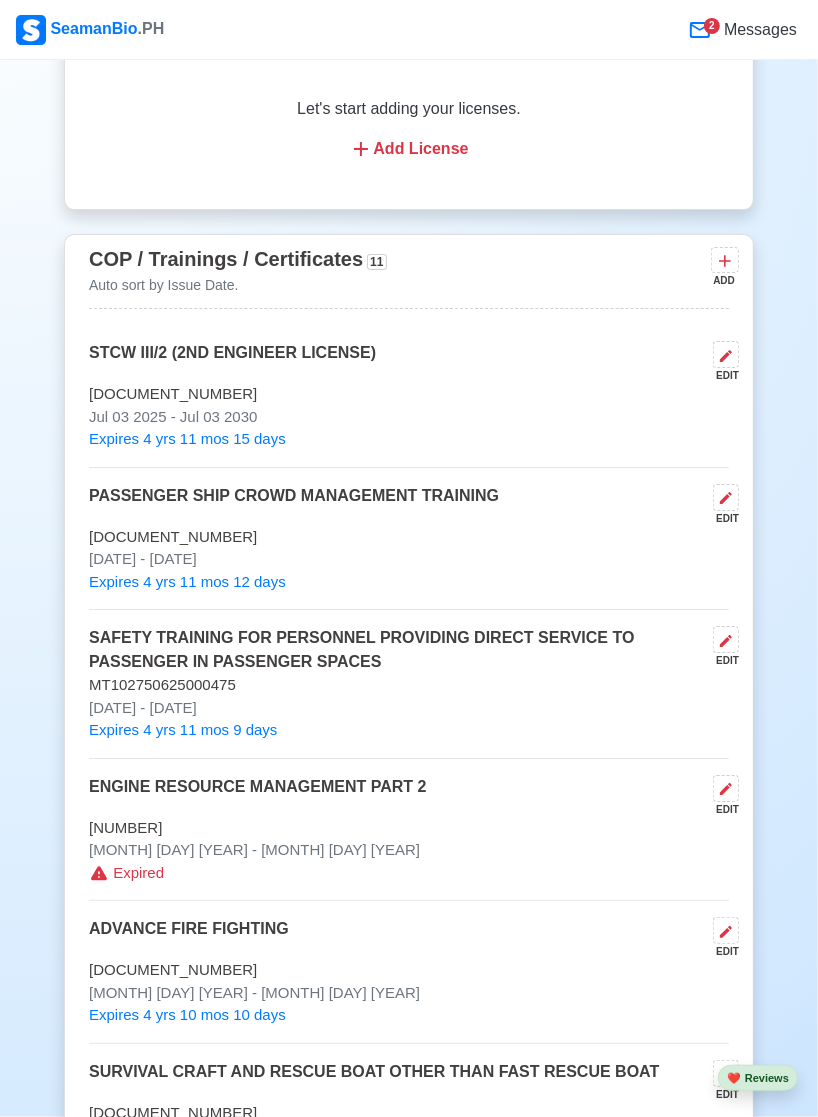 scroll, scrollTop: 3354, scrollLeft: 0, axis: vertical 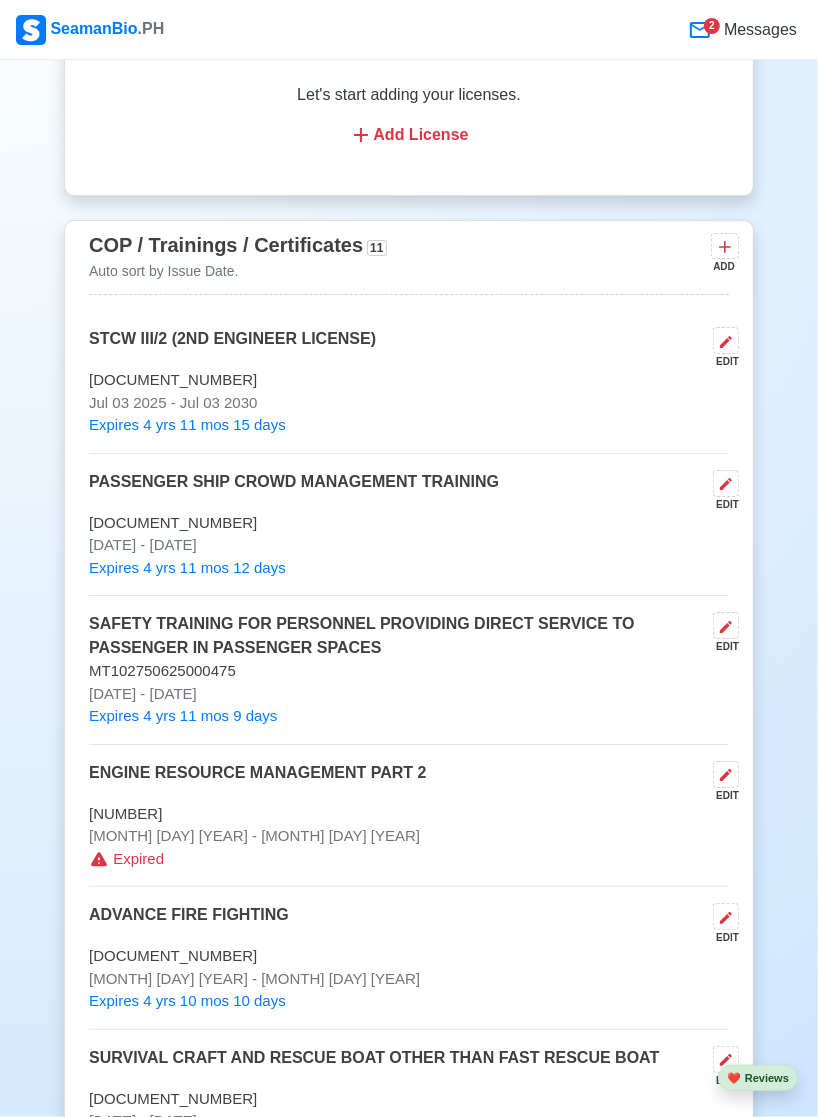 click 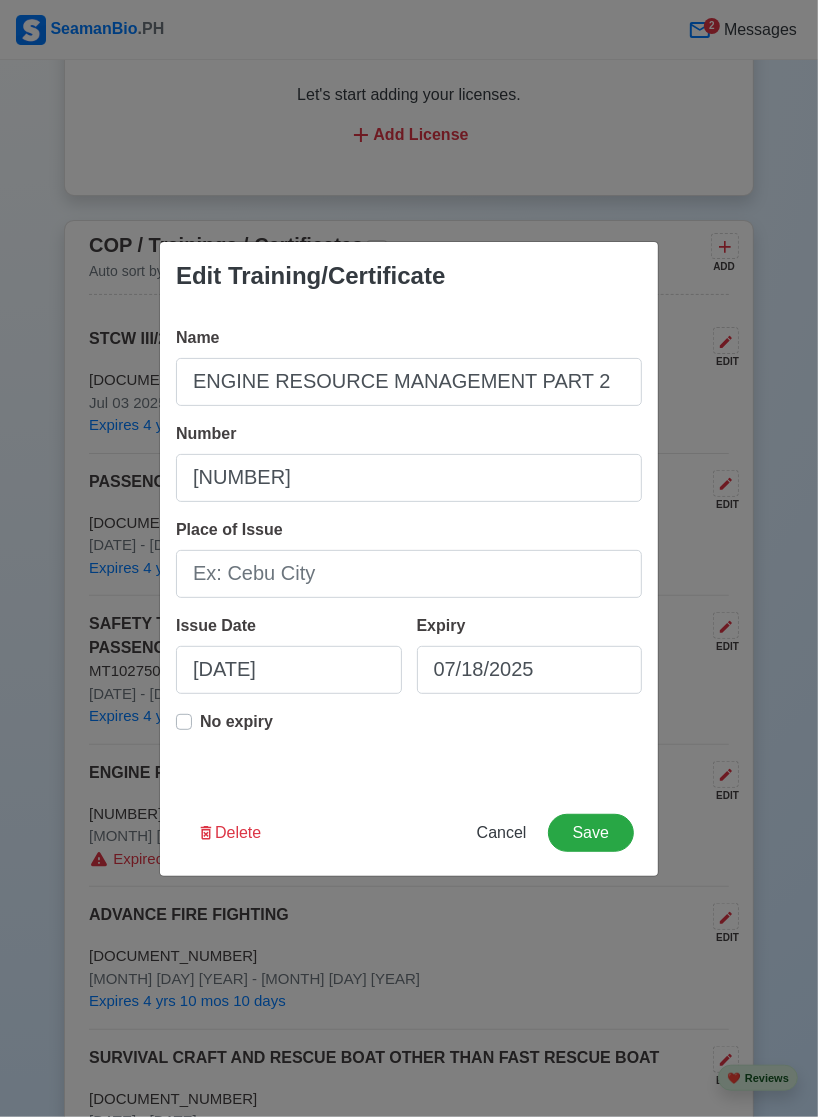 click on "No expiry" at bounding box center [236, 730] 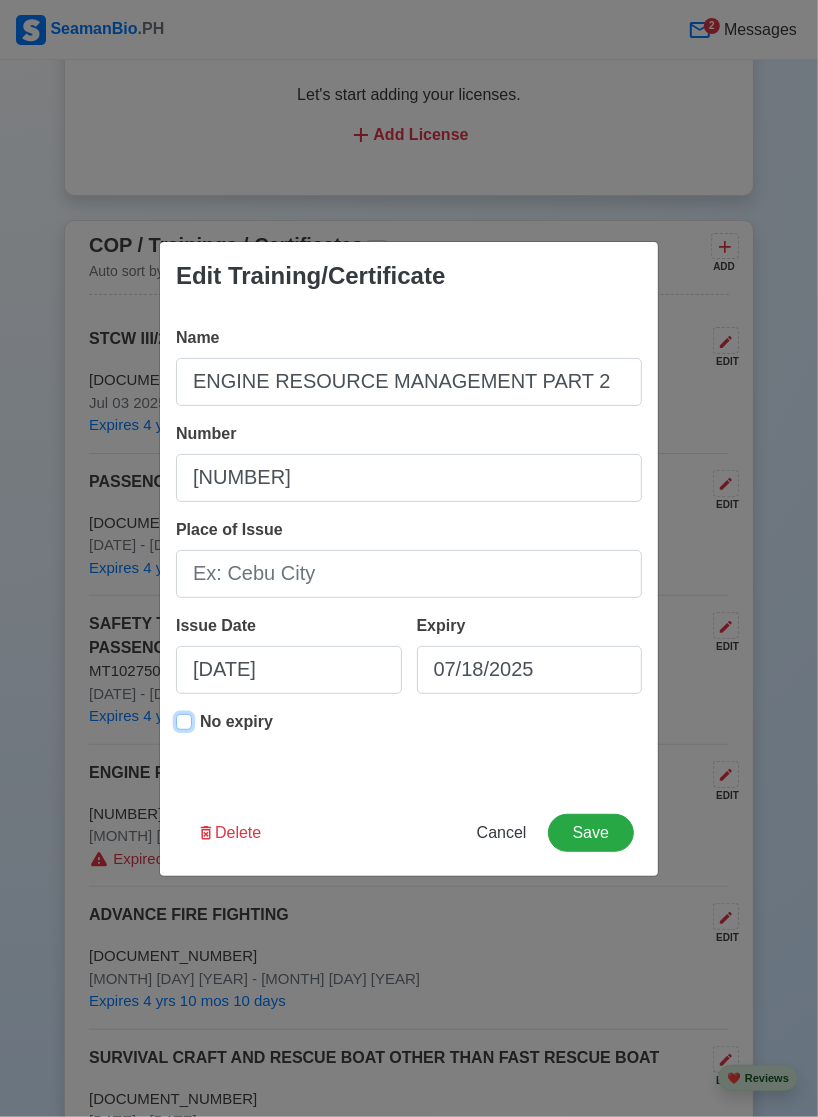 type on "[DATE]" 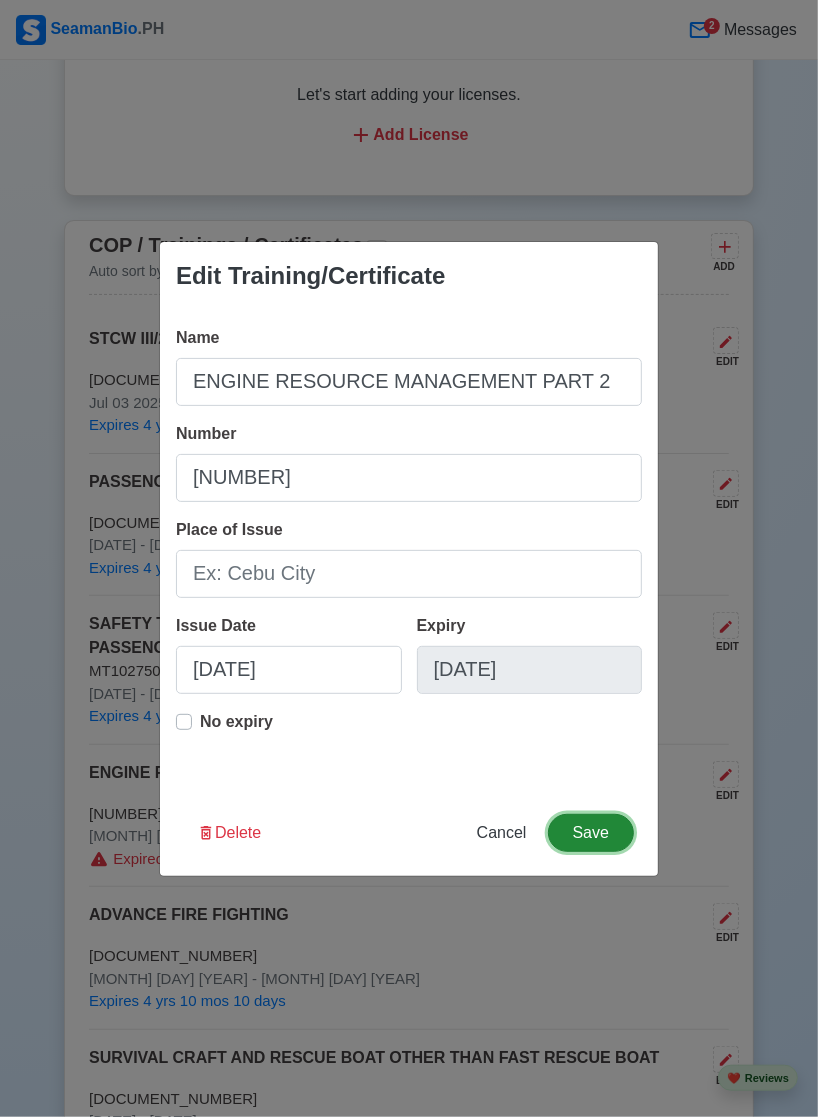click on "Save" at bounding box center (591, 833) 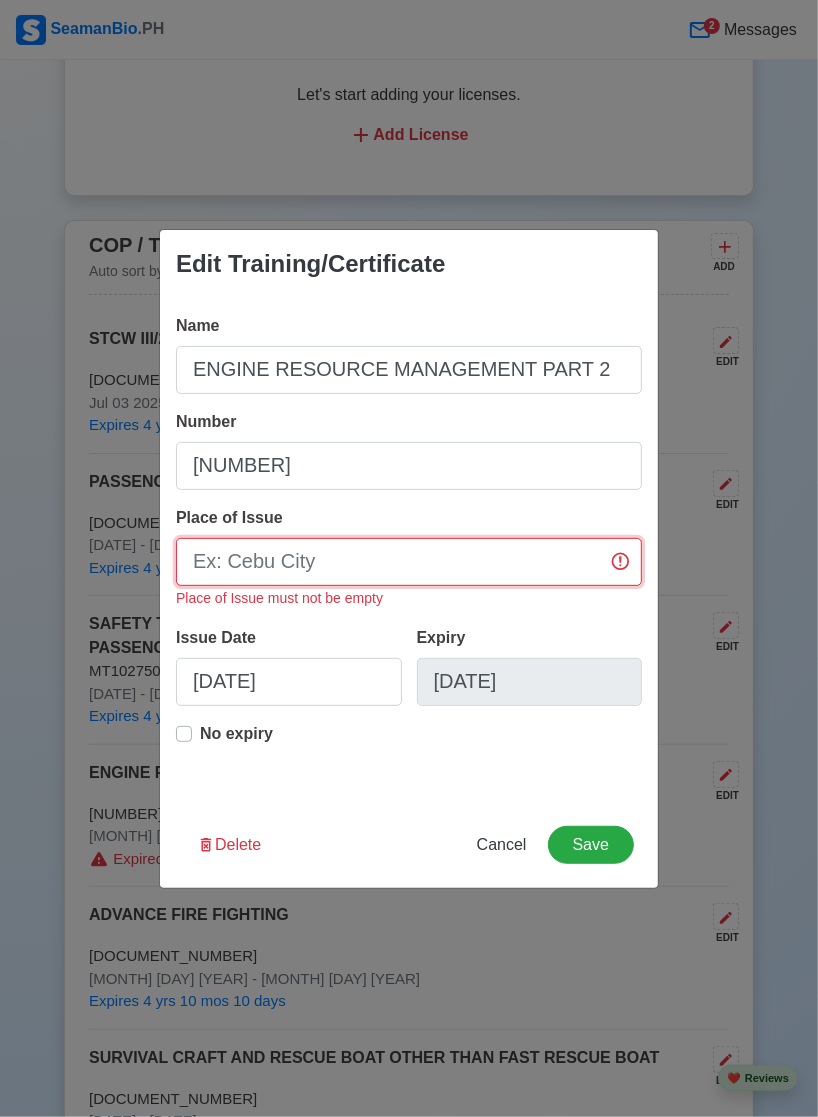 click on "Place of Issue" at bounding box center (409, 562) 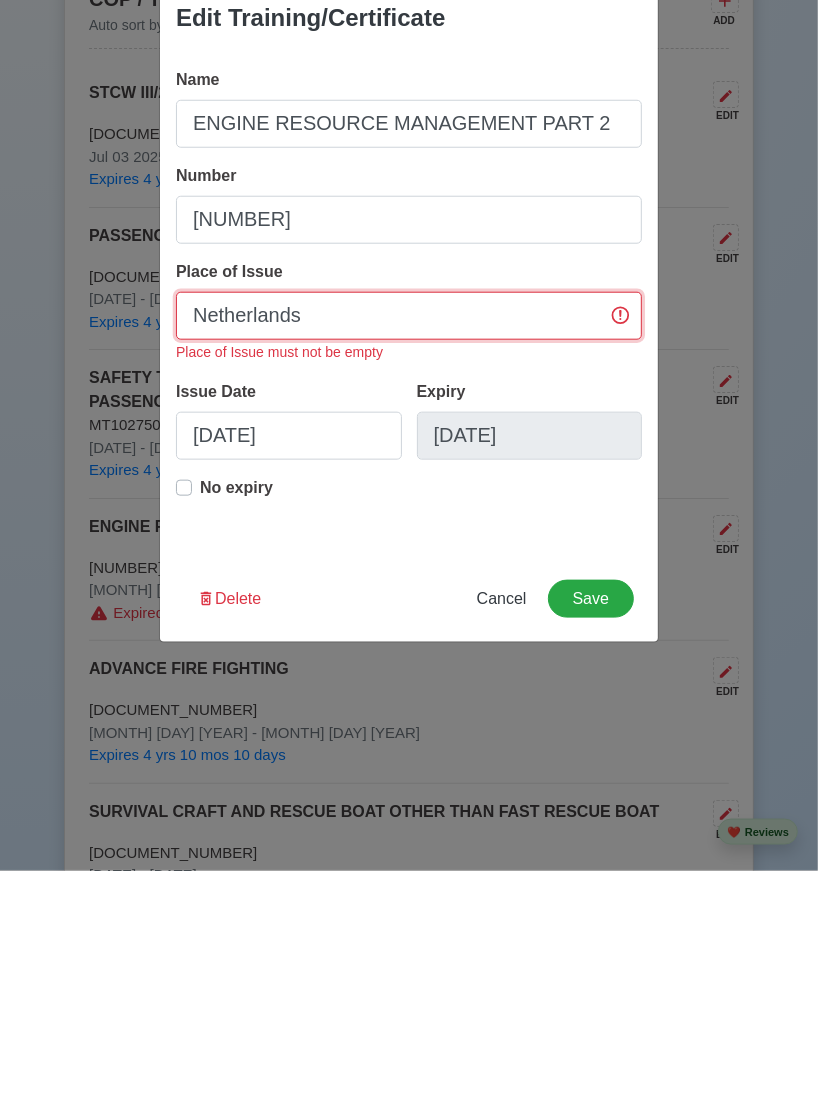 type on "Netherlands" 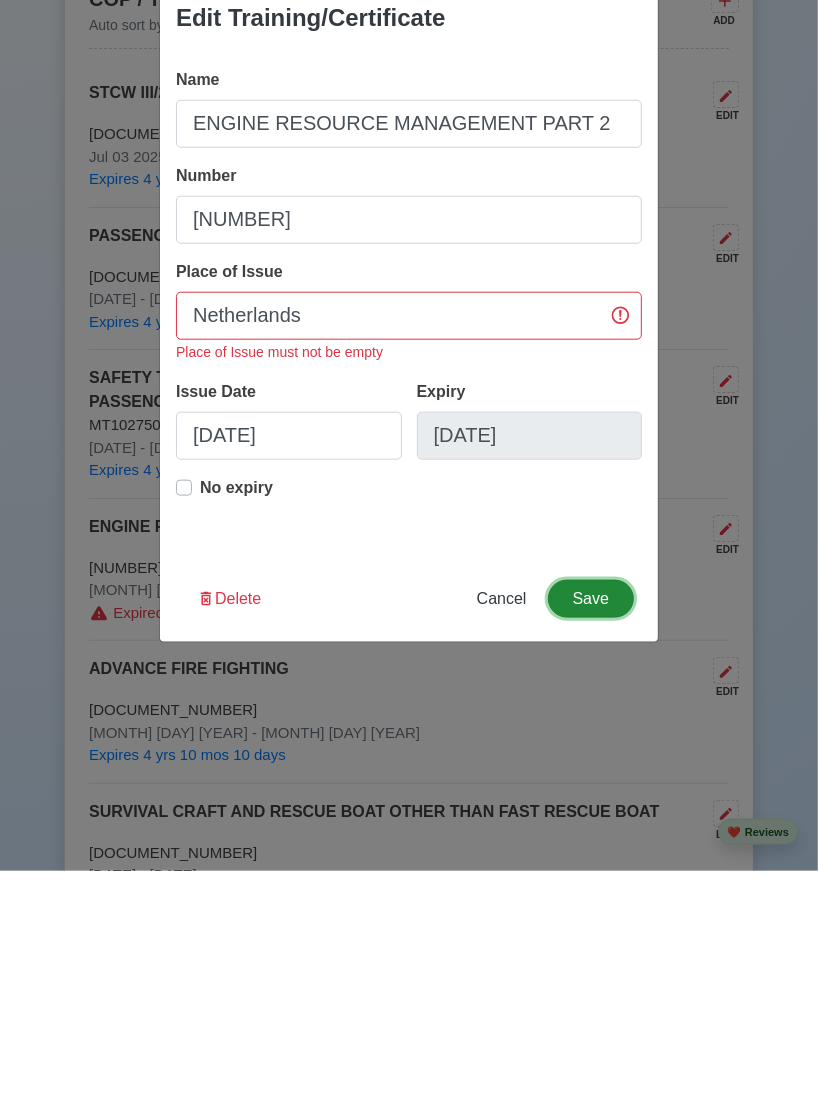 click on "Save" at bounding box center [591, 845] 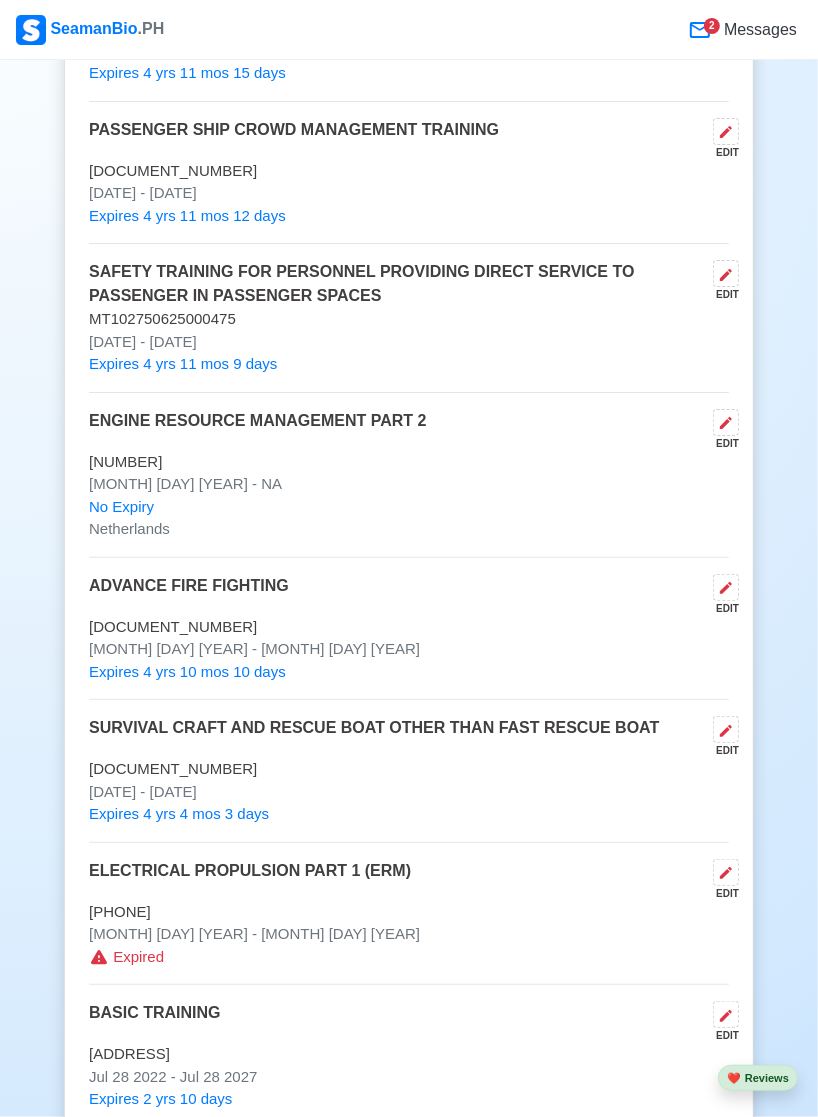 scroll, scrollTop: 3708, scrollLeft: 0, axis: vertical 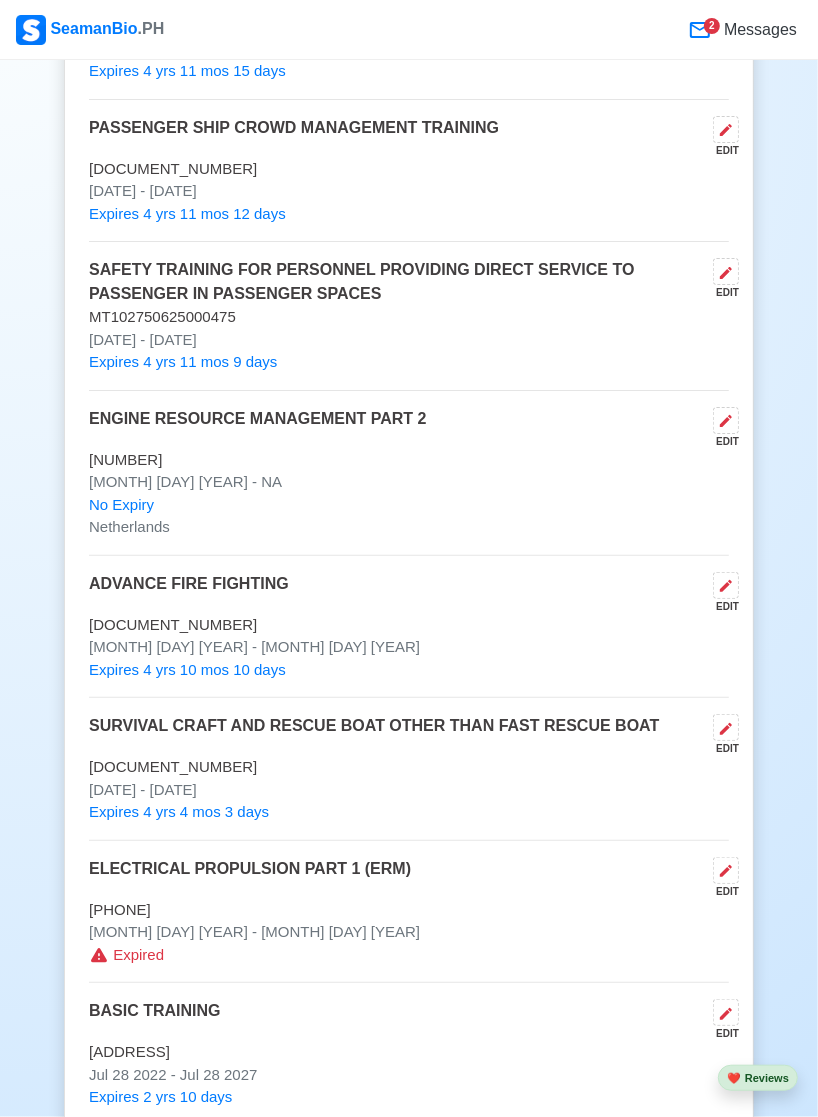 click at bounding box center (726, 870) 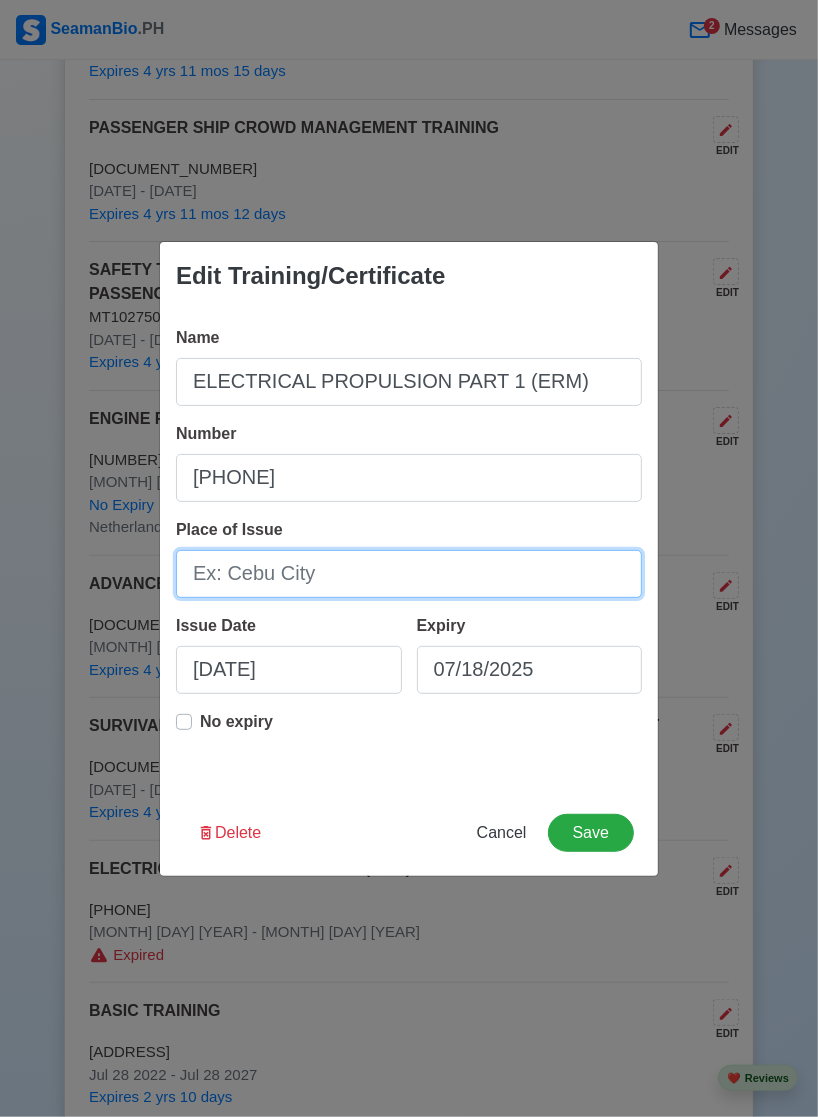 click on "Place of Issue" at bounding box center [409, 574] 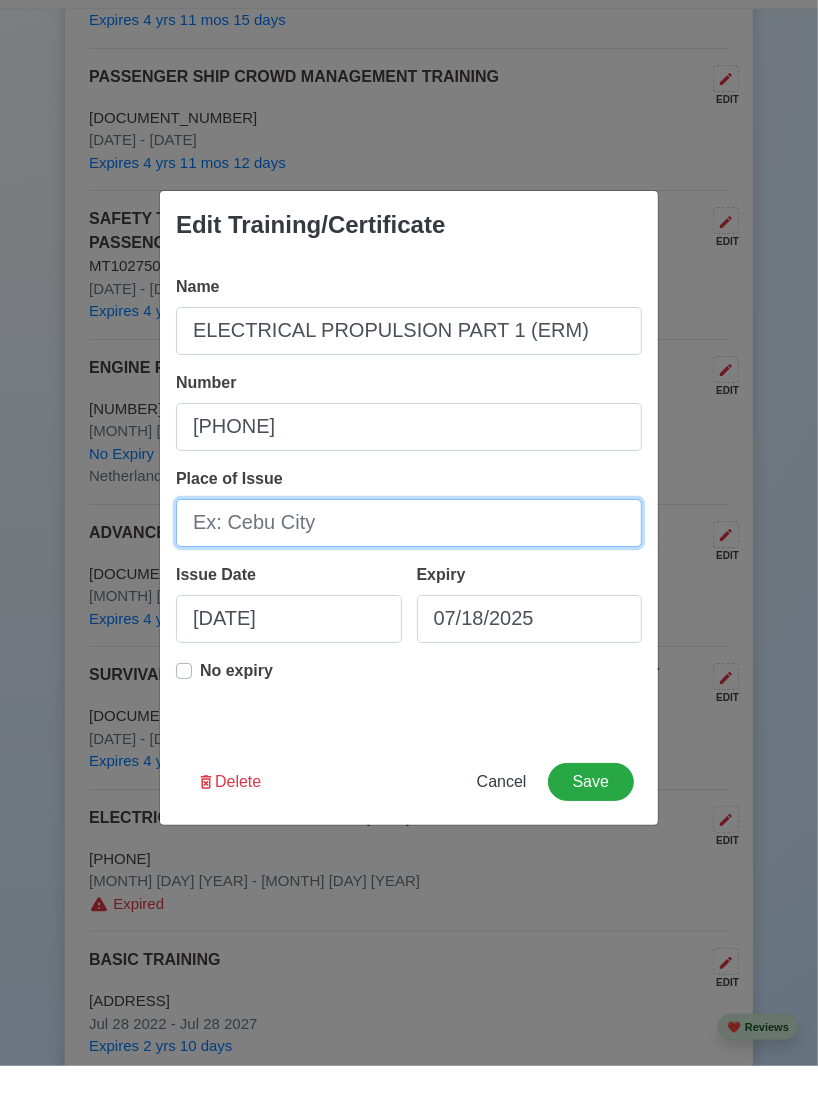 scroll, scrollTop: 3708, scrollLeft: 0, axis: vertical 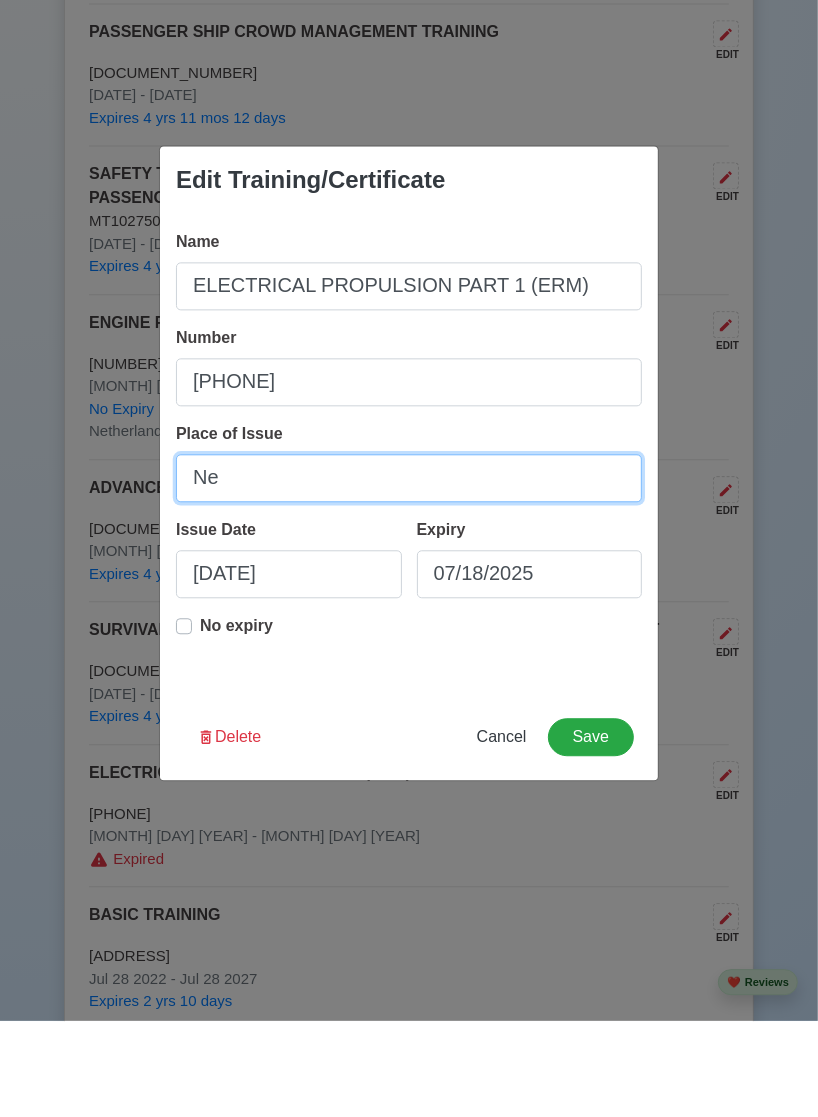 type on "Netherlands" 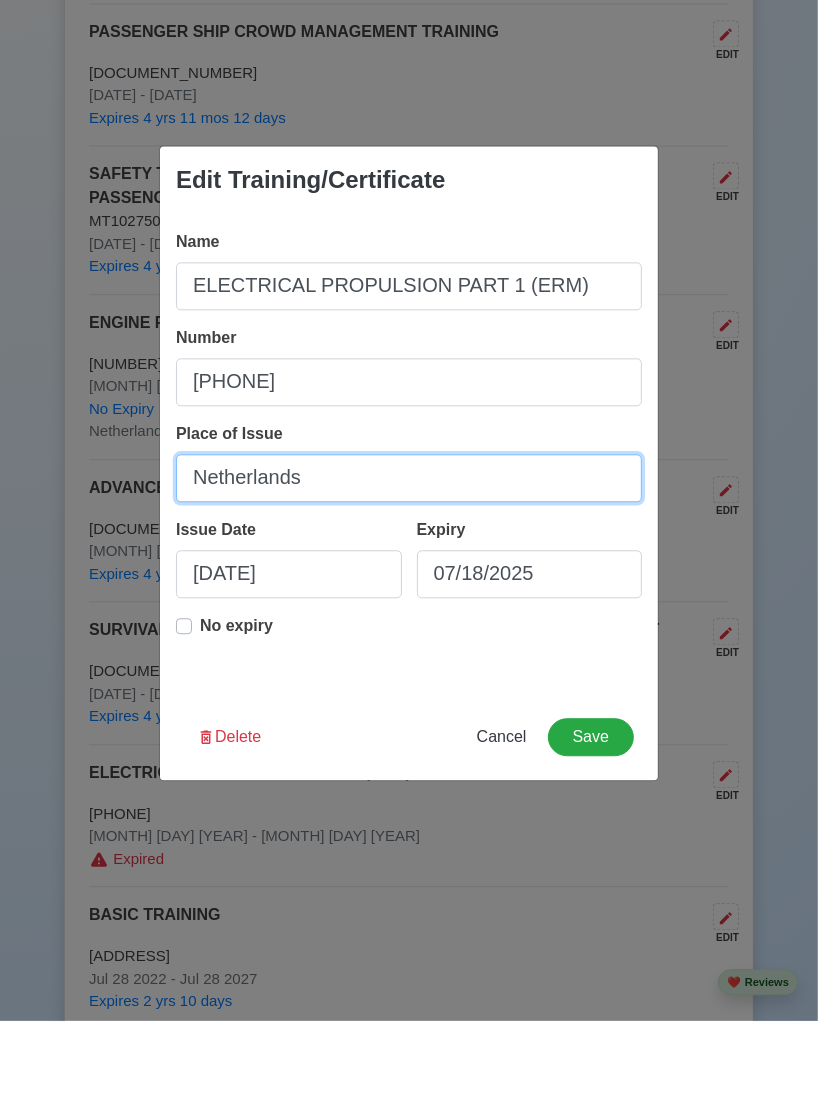 scroll, scrollTop: 3708, scrollLeft: 0, axis: vertical 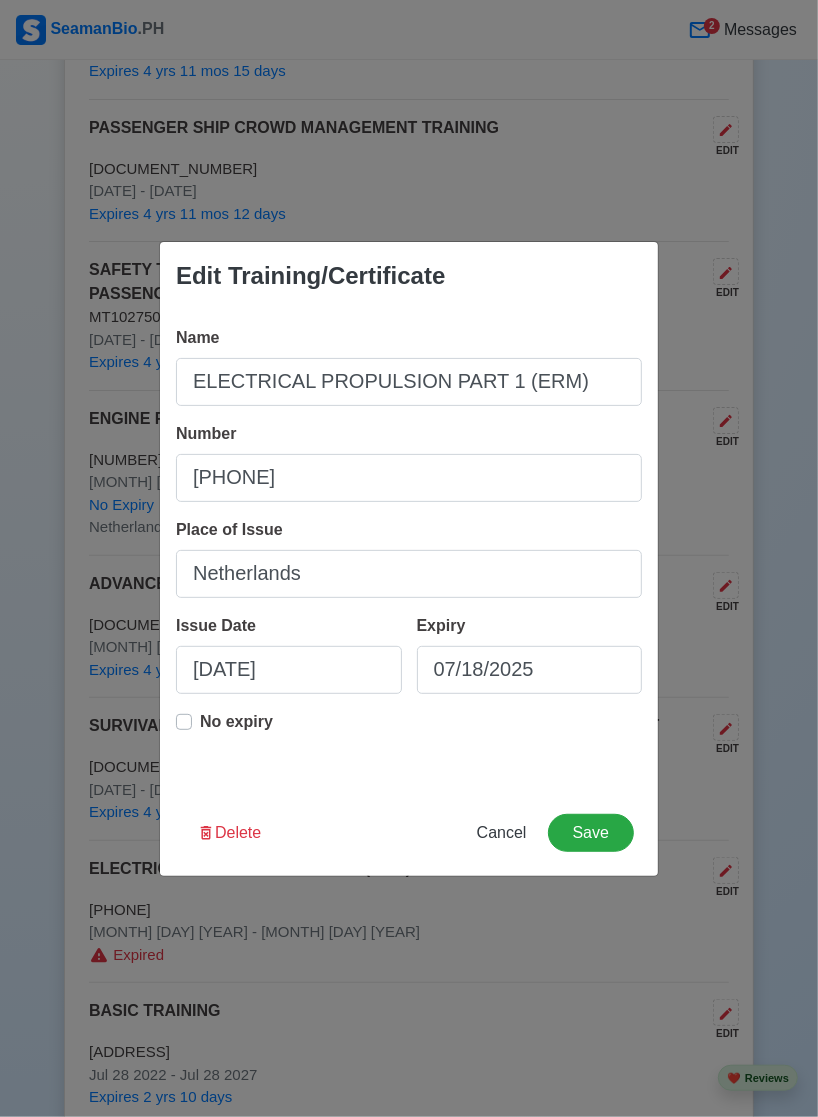 click on "No expiry" at bounding box center (236, 730) 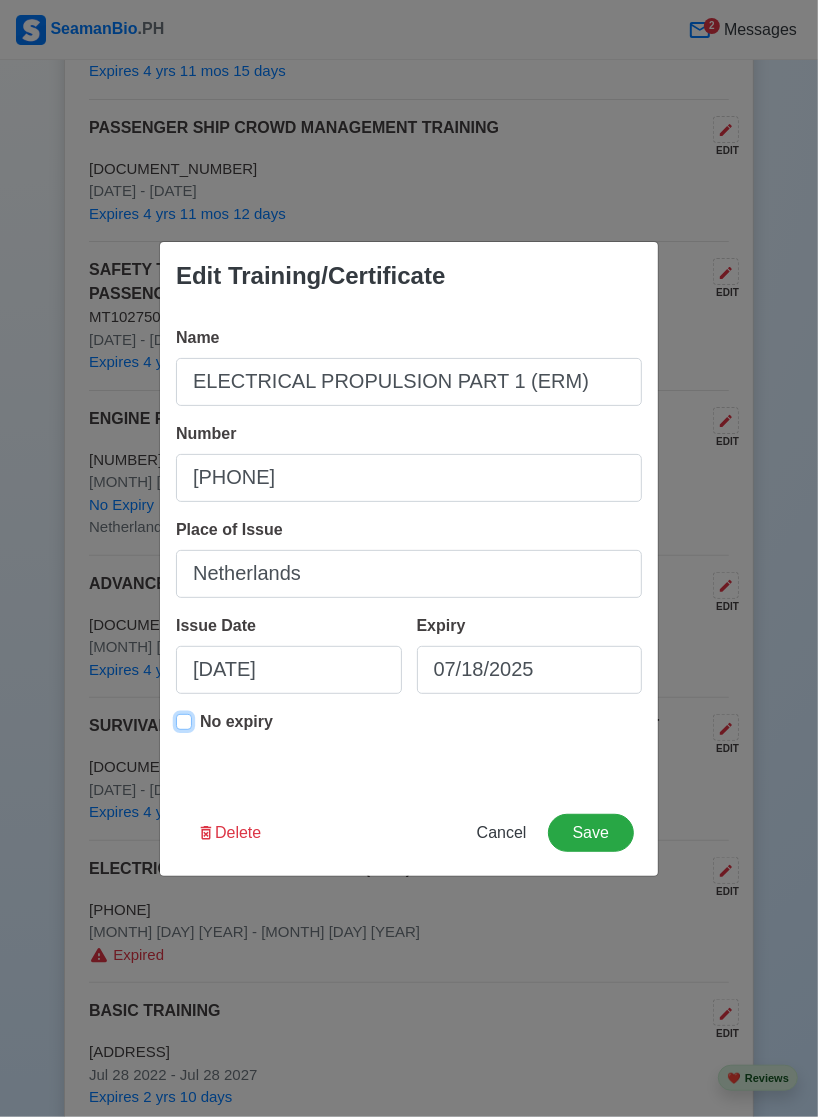 type on "[DATE]" 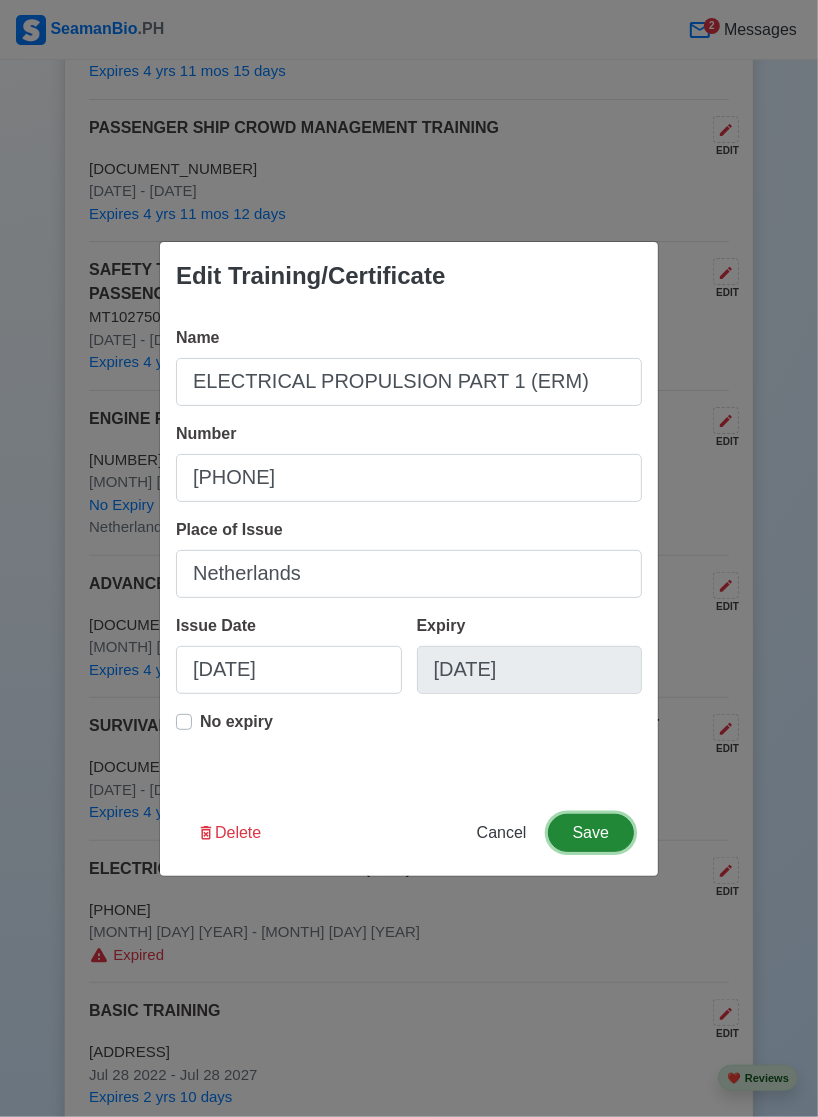 click on "Save" at bounding box center (591, 833) 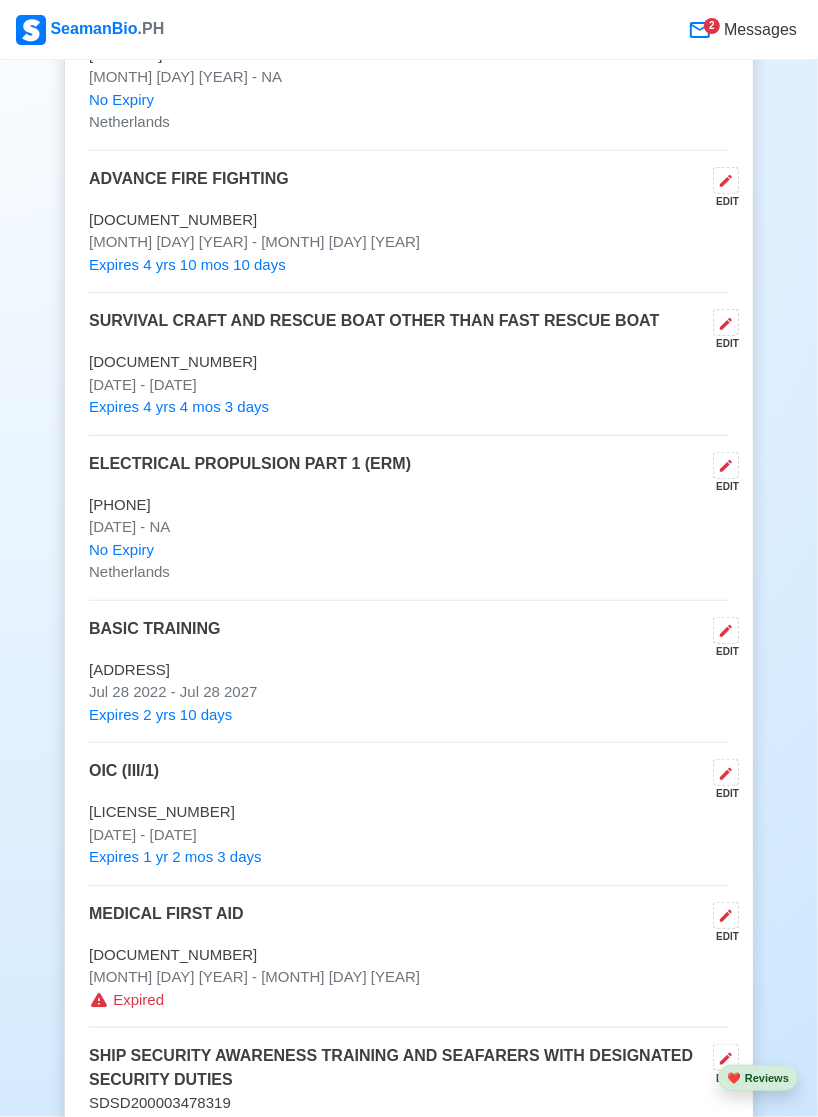 scroll, scrollTop: 4118, scrollLeft: 0, axis: vertical 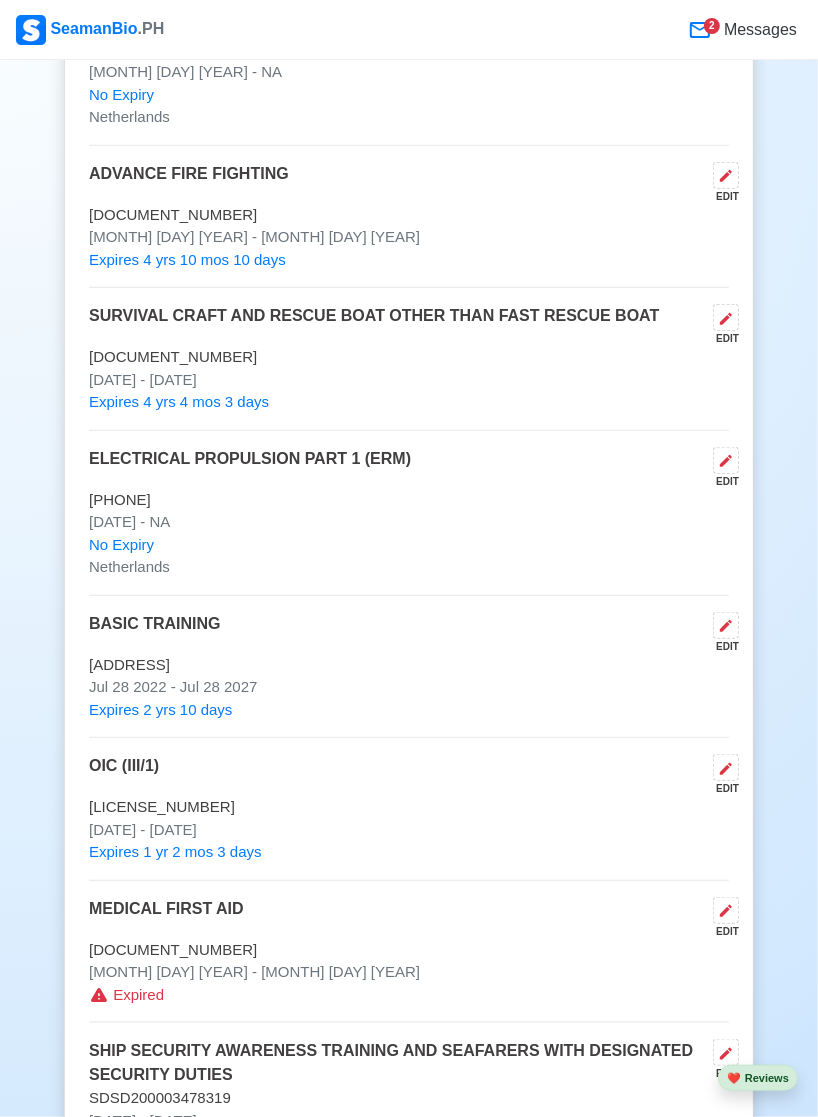 click 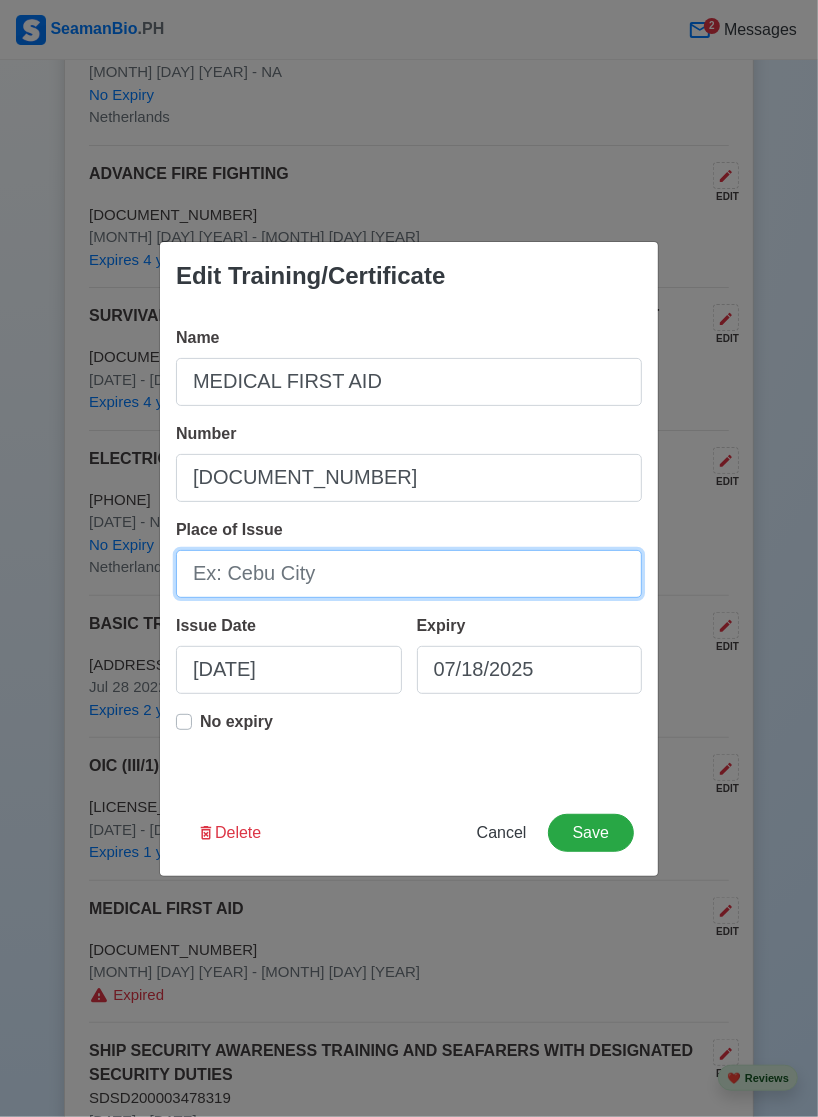 click on "Place of Issue" at bounding box center [409, 574] 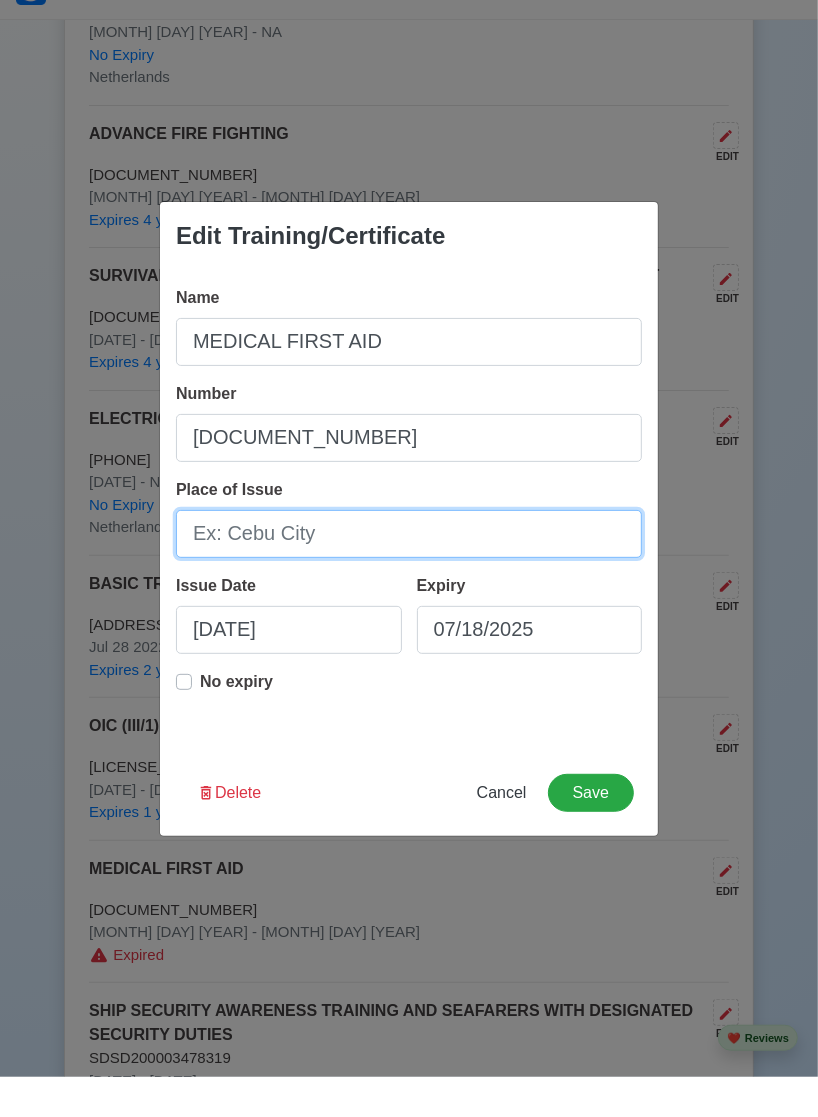 scroll, scrollTop: 4118, scrollLeft: 0, axis: vertical 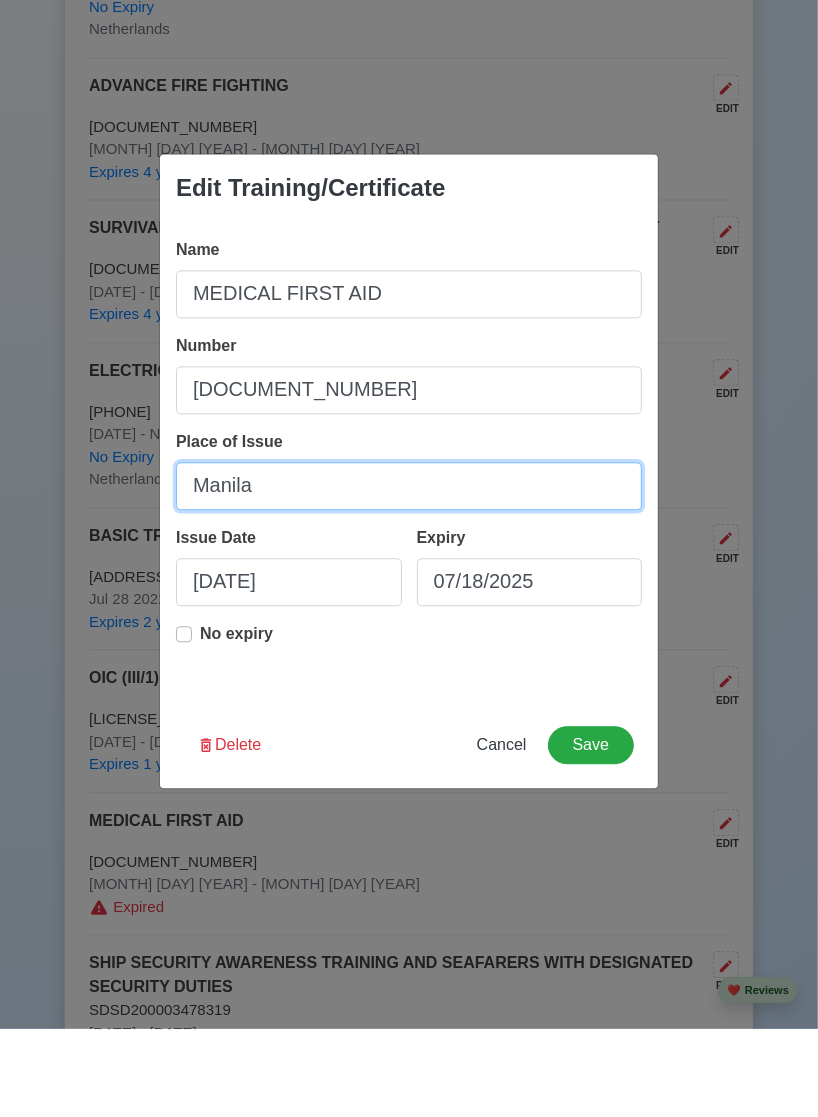 type on "Manila" 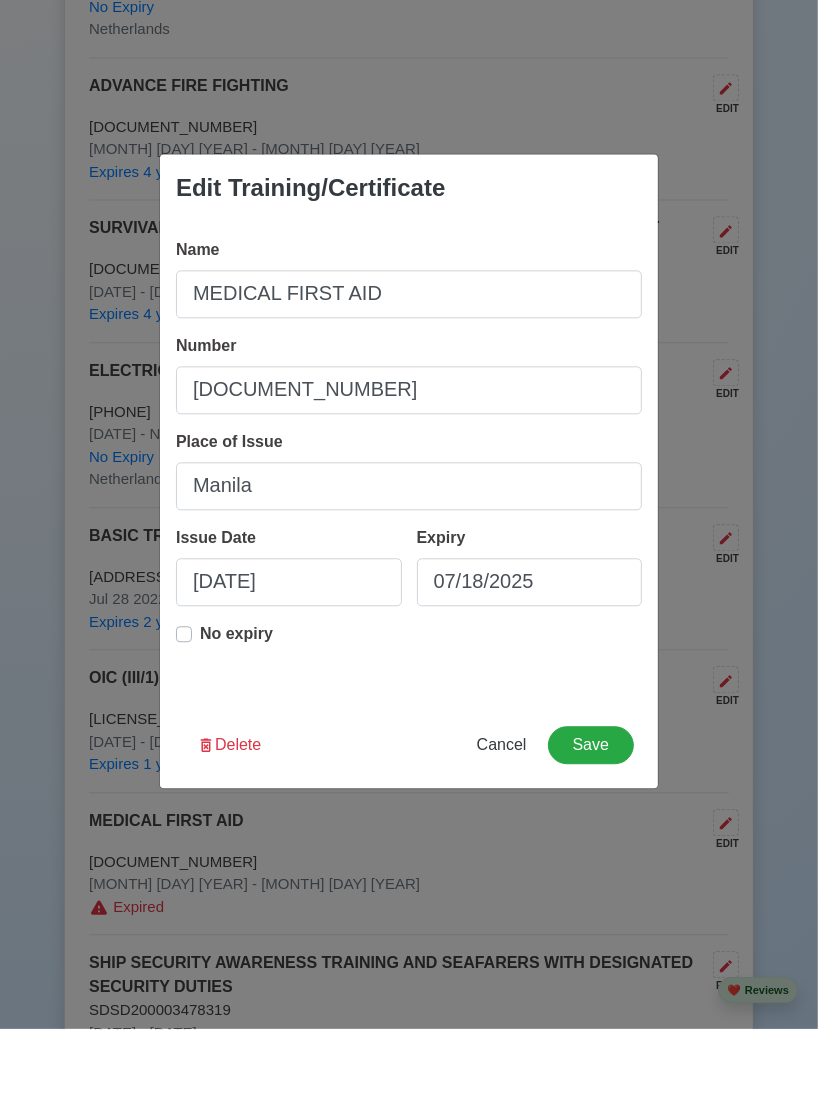 click on "No expiry" at bounding box center (236, 730) 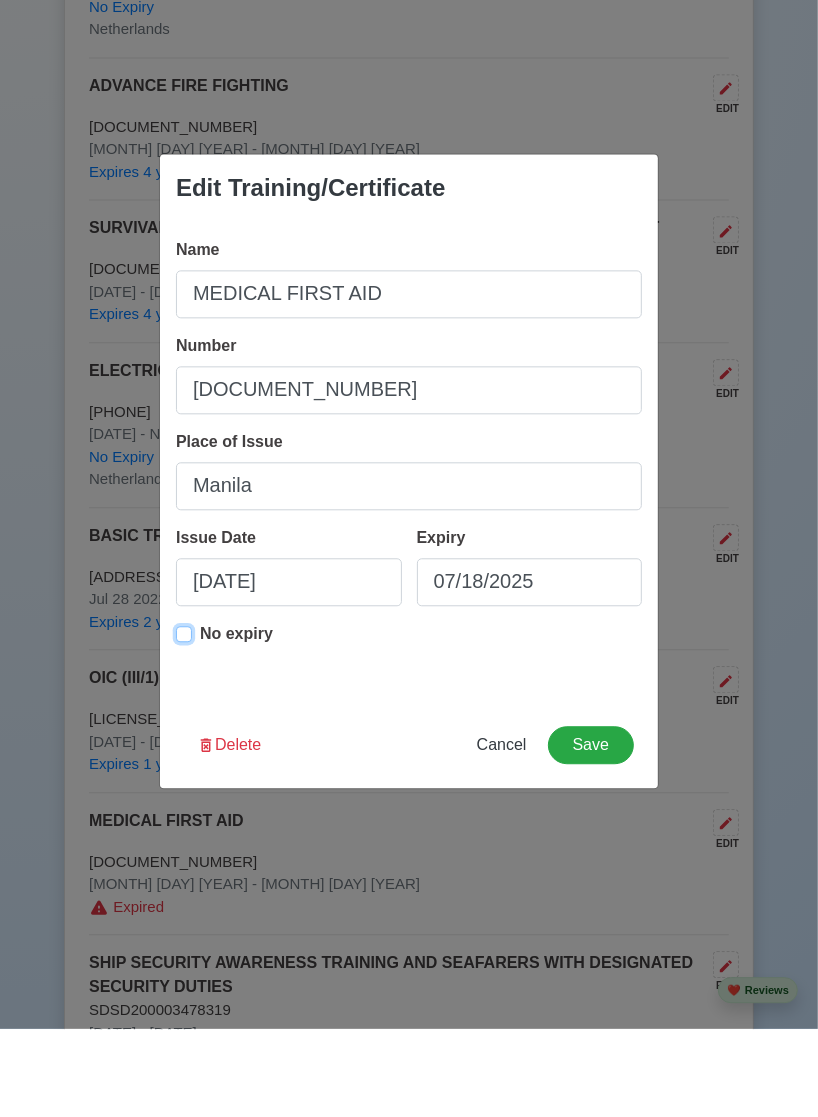 type on "[DATE]" 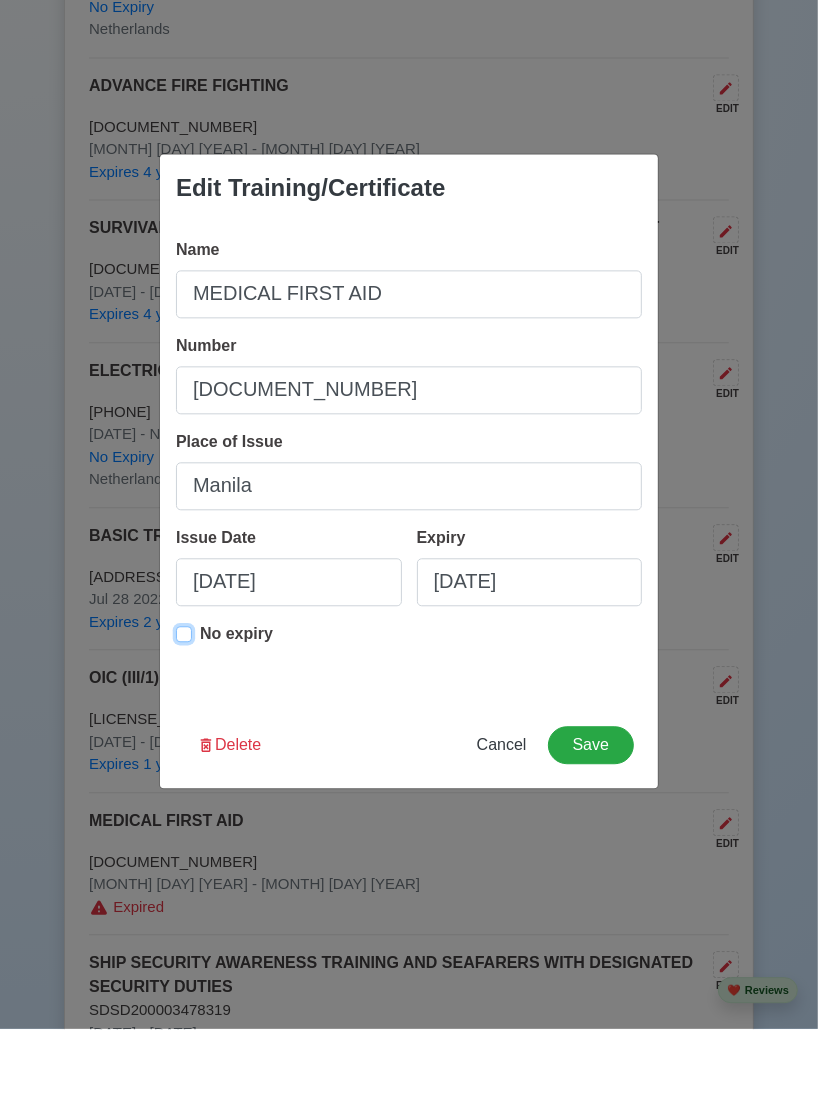 scroll, scrollTop: 4118, scrollLeft: 0, axis: vertical 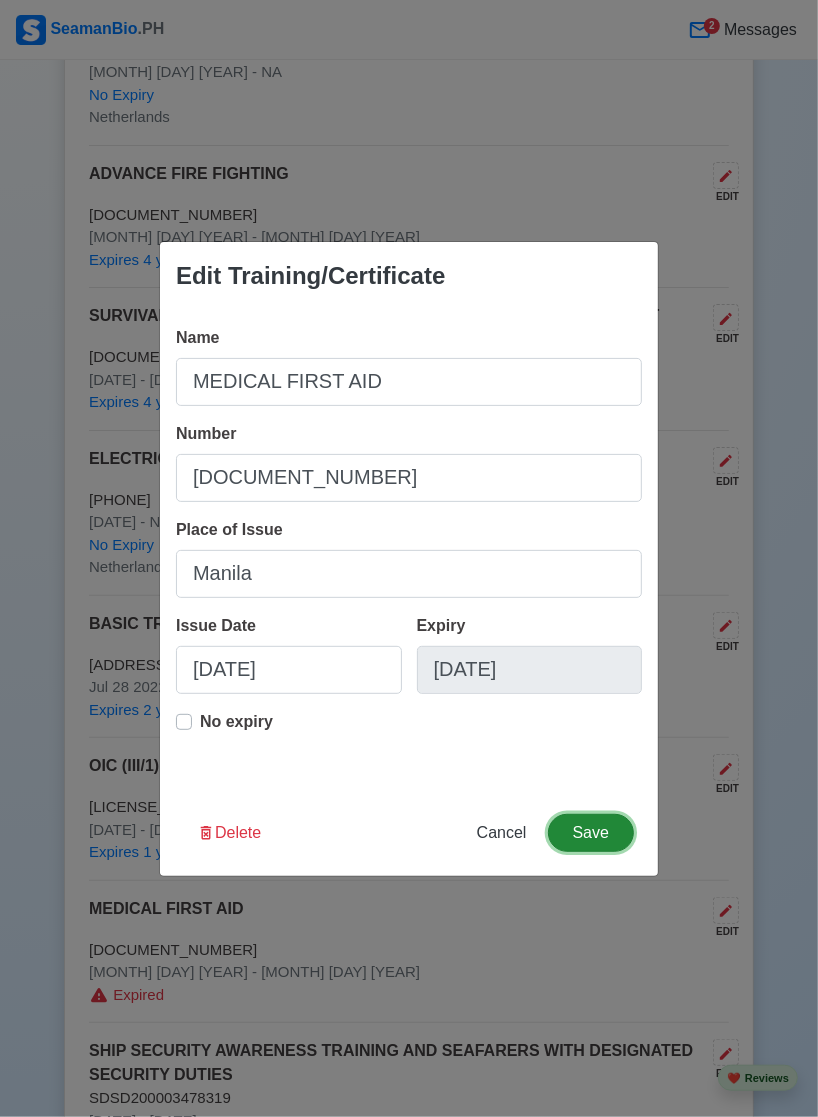click on "Save" at bounding box center [591, 833] 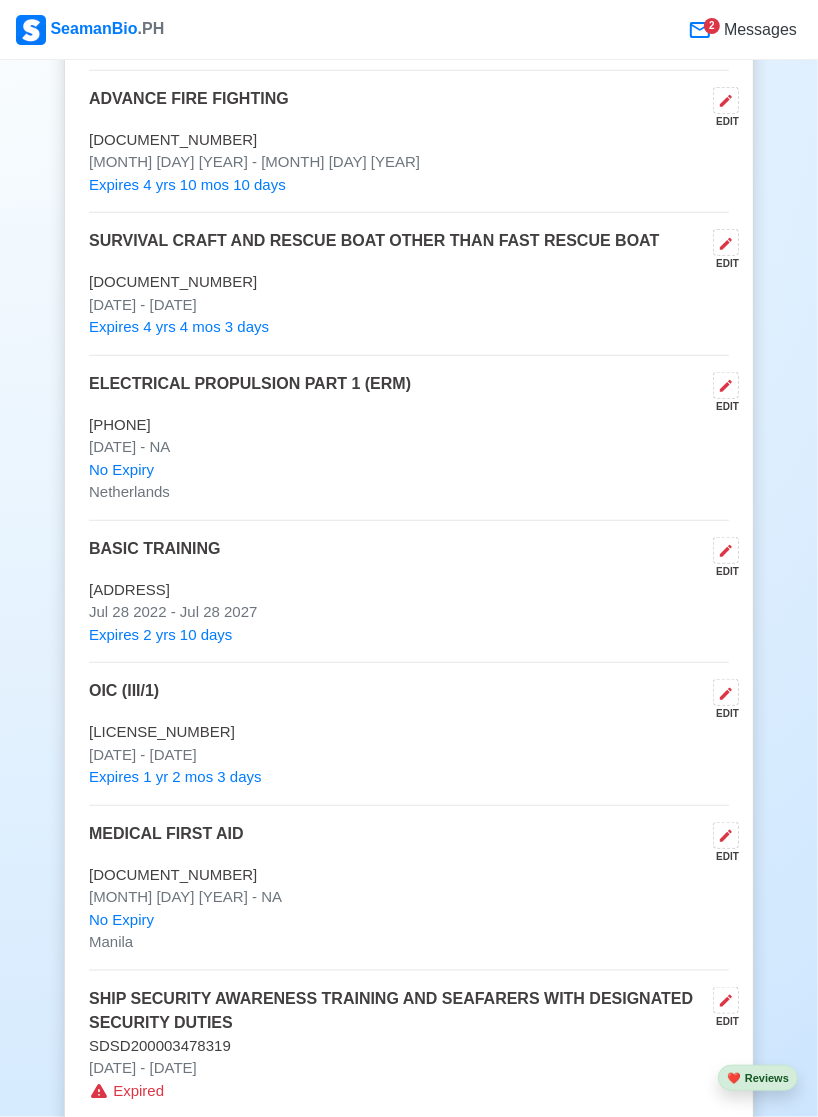 scroll, scrollTop: 4193, scrollLeft: 0, axis: vertical 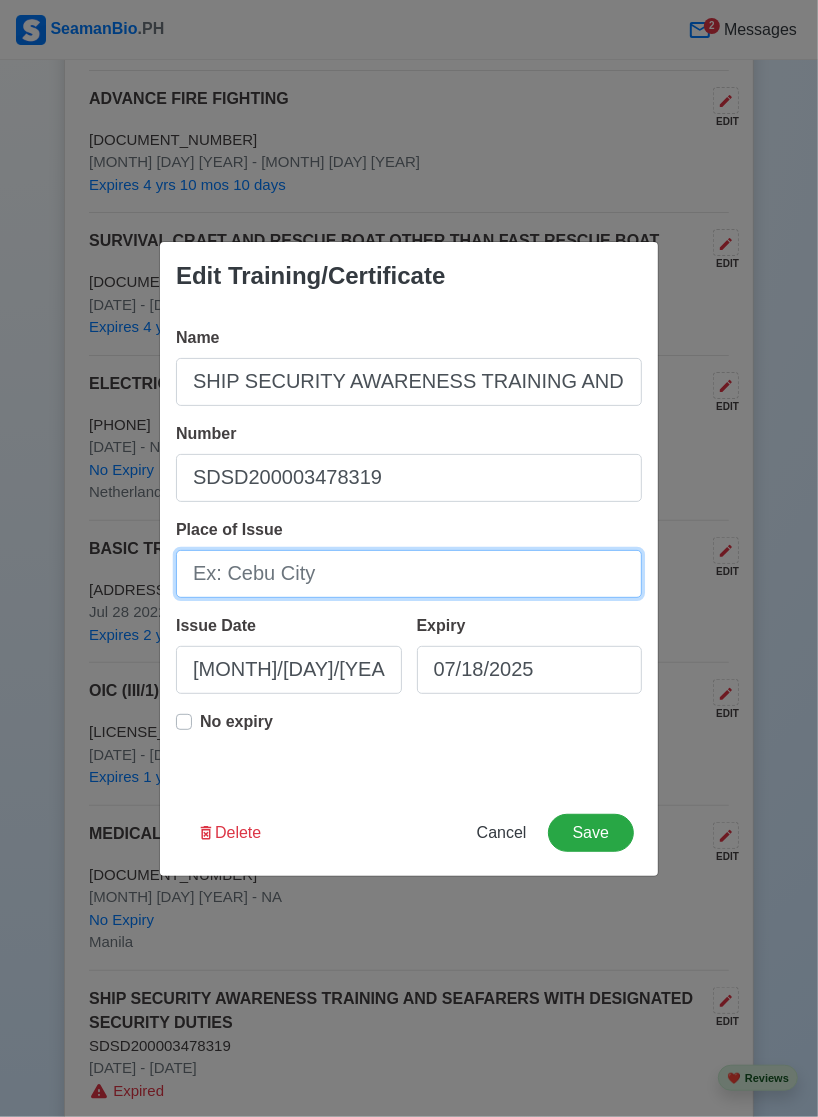 click on "Place of Issue" at bounding box center (409, 574) 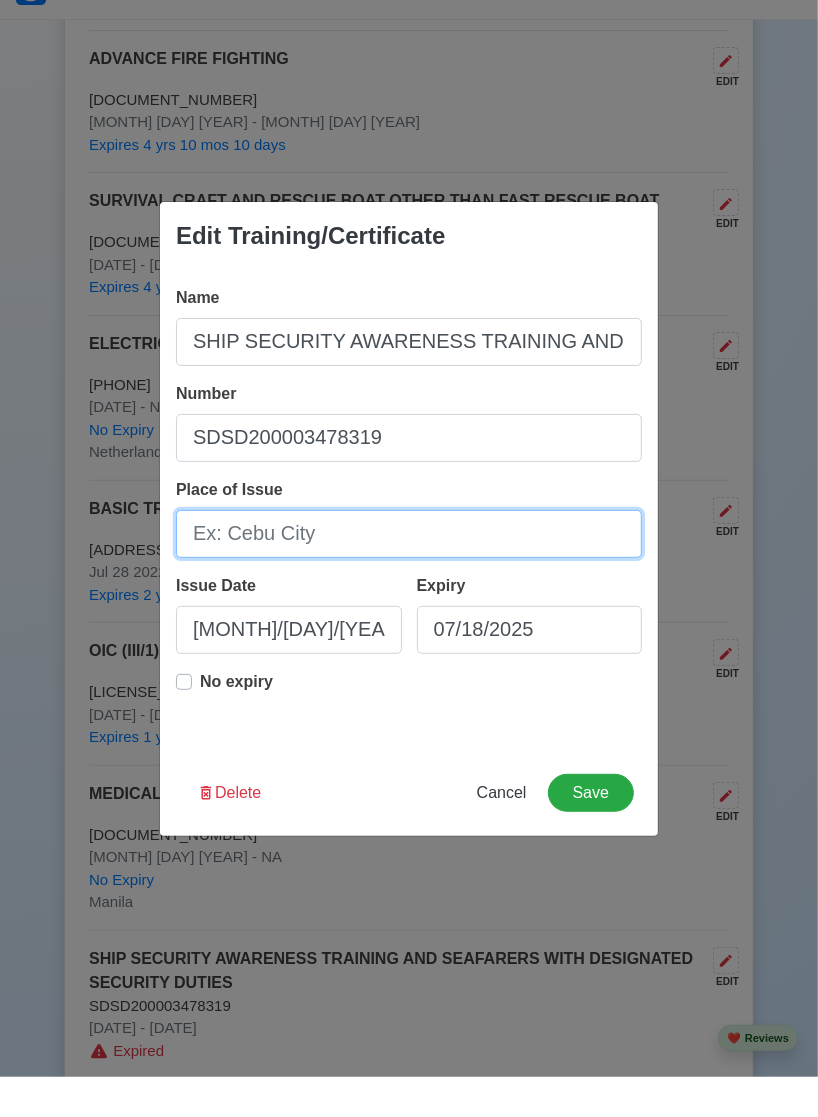 scroll, scrollTop: 4193, scrollLeft: 0, axis: vertical 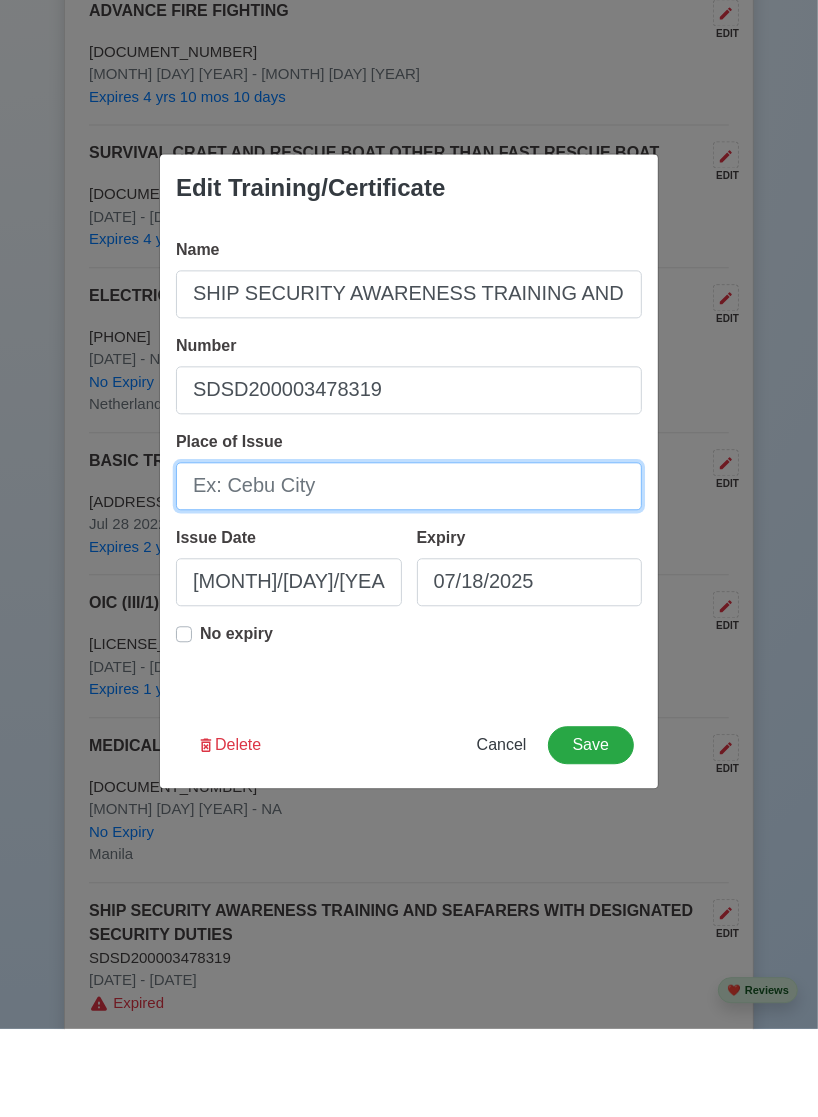 type on "Manila" 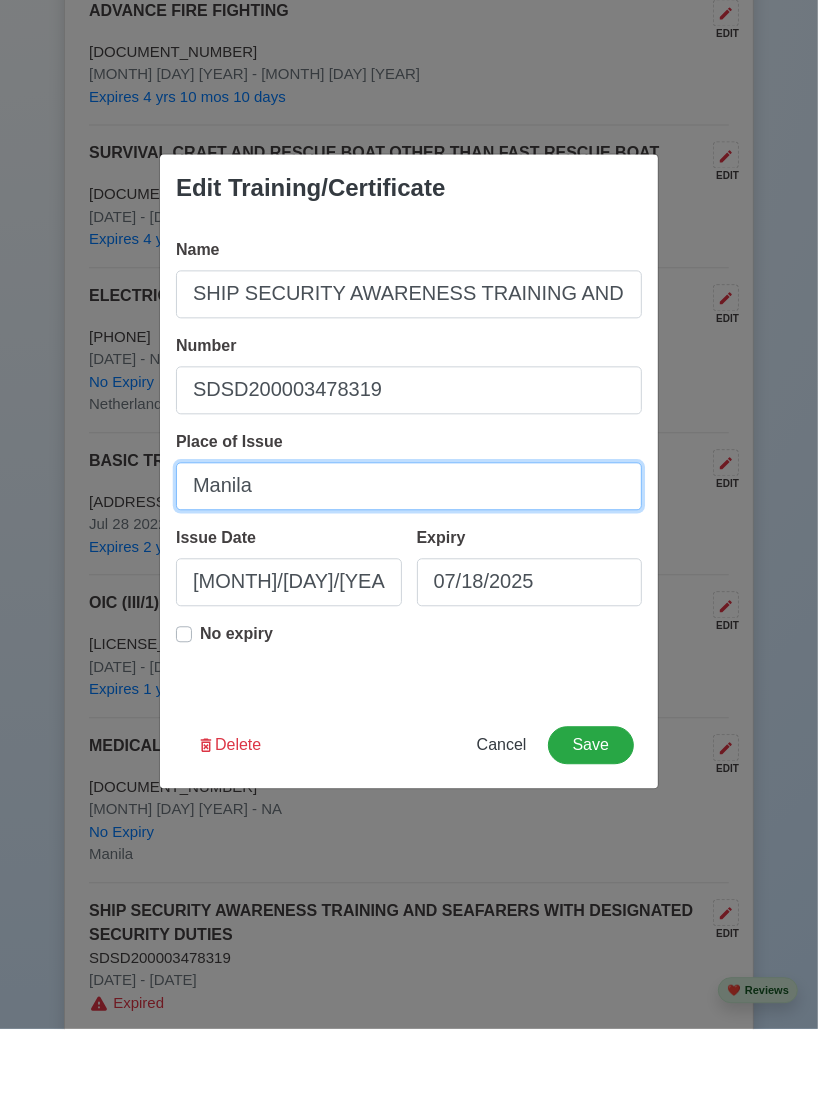 scroll, scrollTop: 4193, scrollLeft: 0, axis: vertical 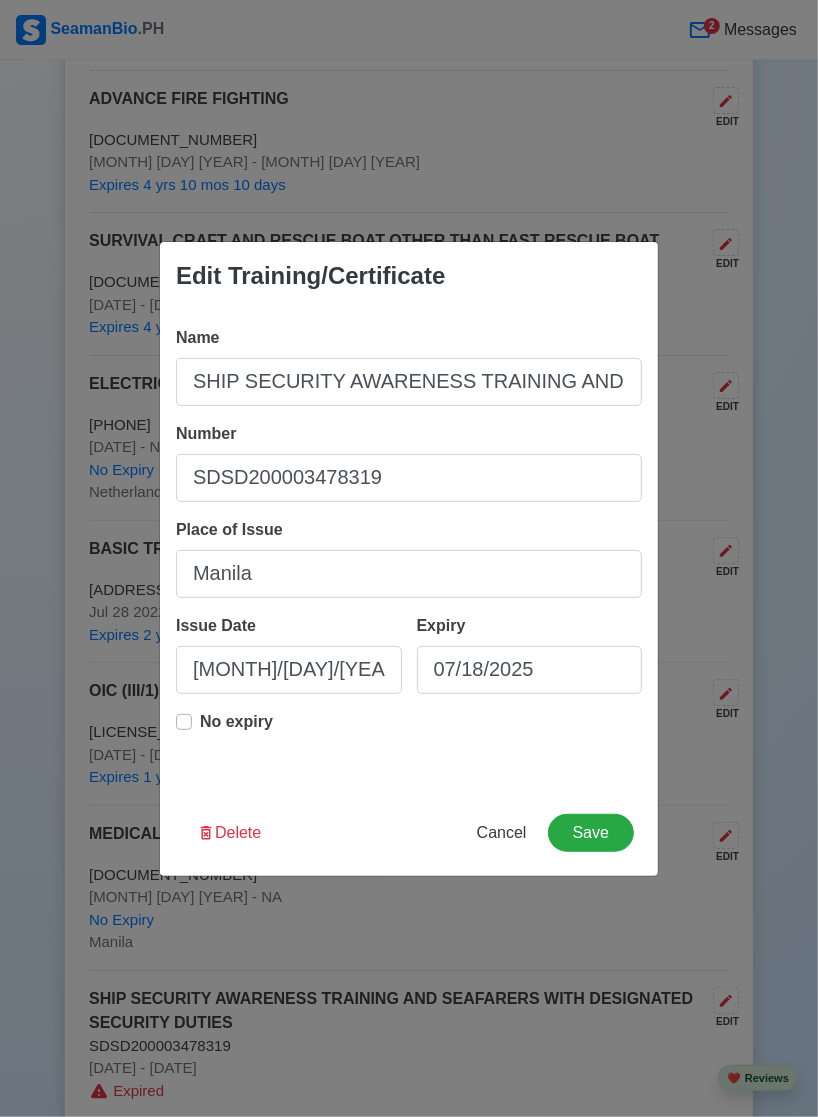 click on "No expiry" at bounding box center (236, 730) 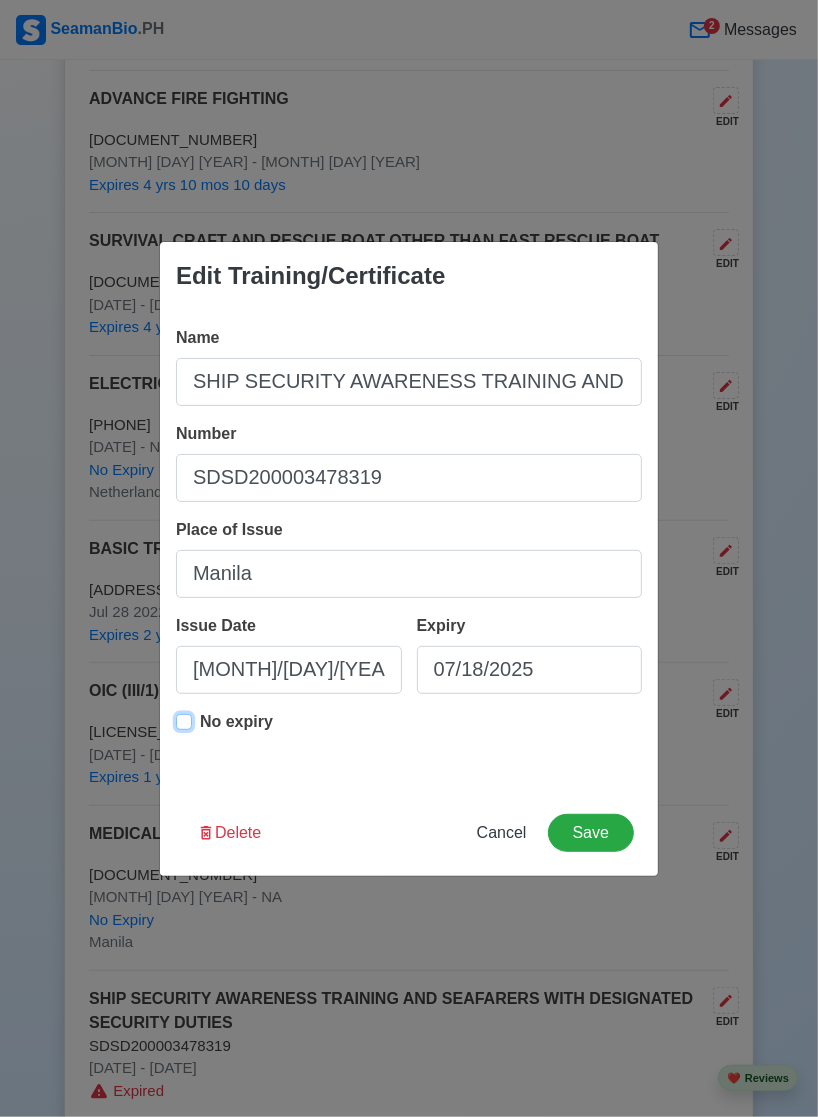 type on "[MONTH]/[DAY]/[YEAR]" 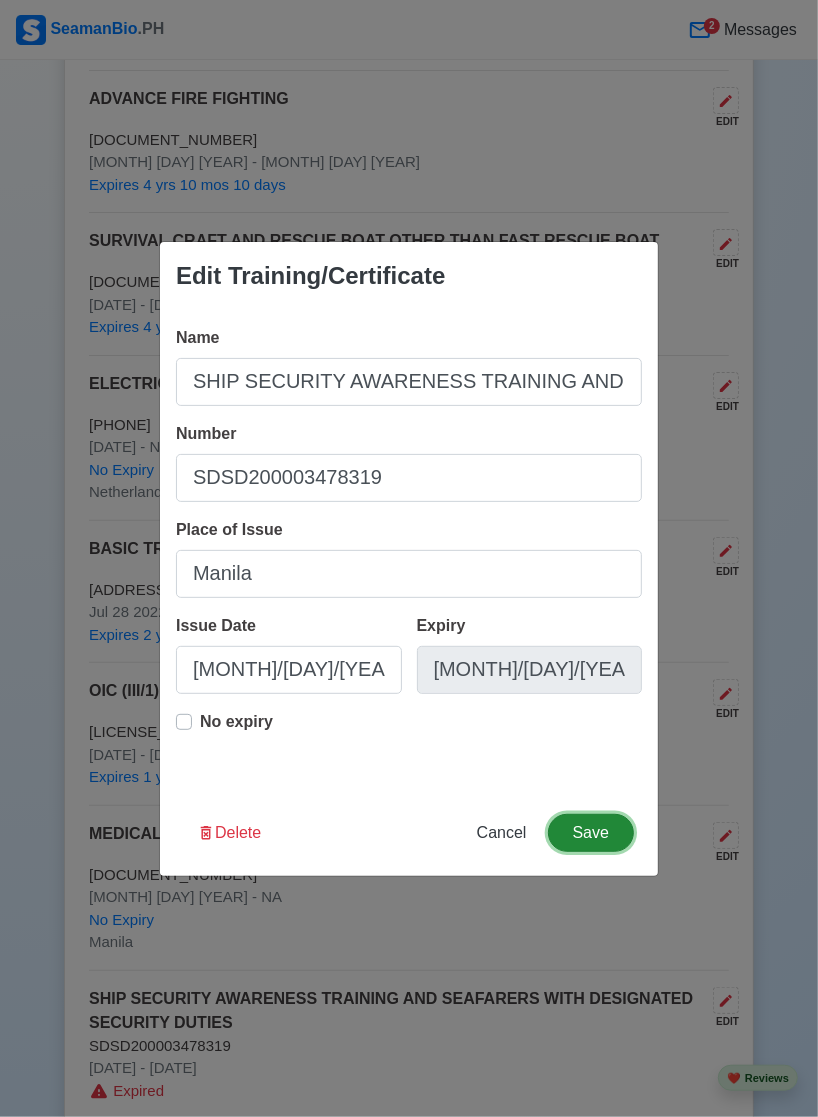 click on "Save" at bounding box center [591, 833] 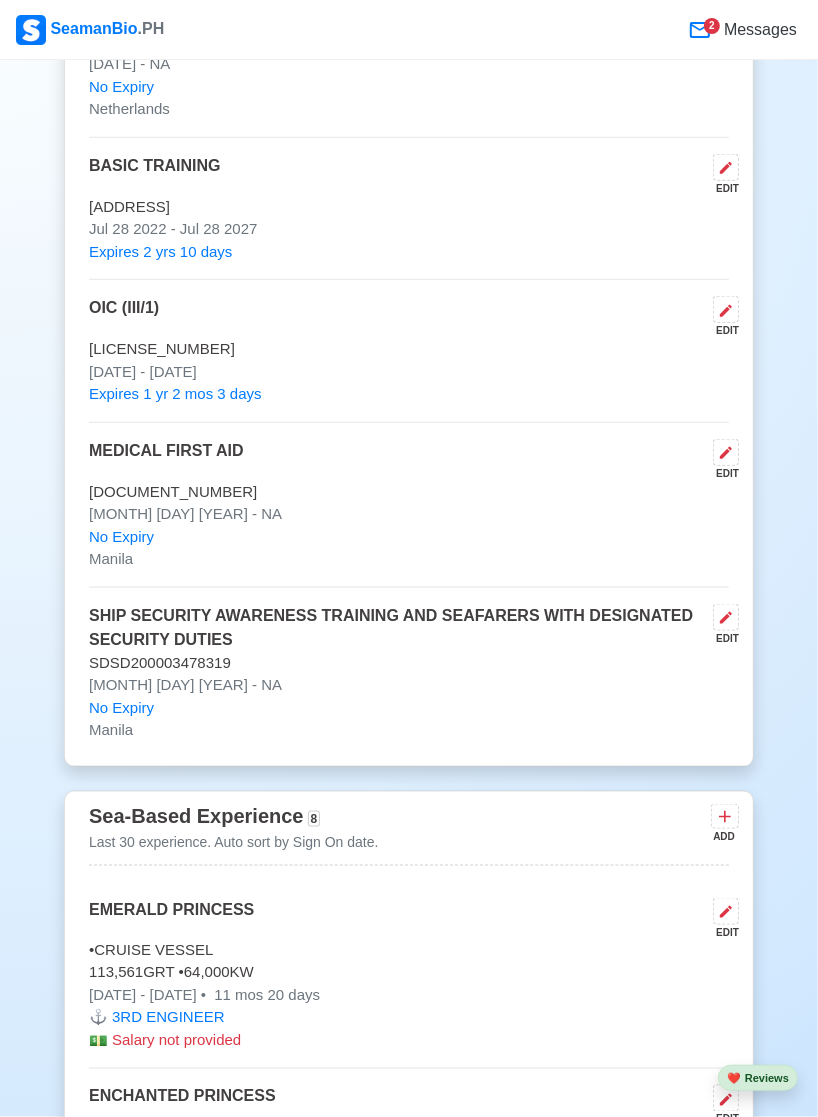 scroll, scrollTop: 4578, scrollLeft: 0, axis: vertical 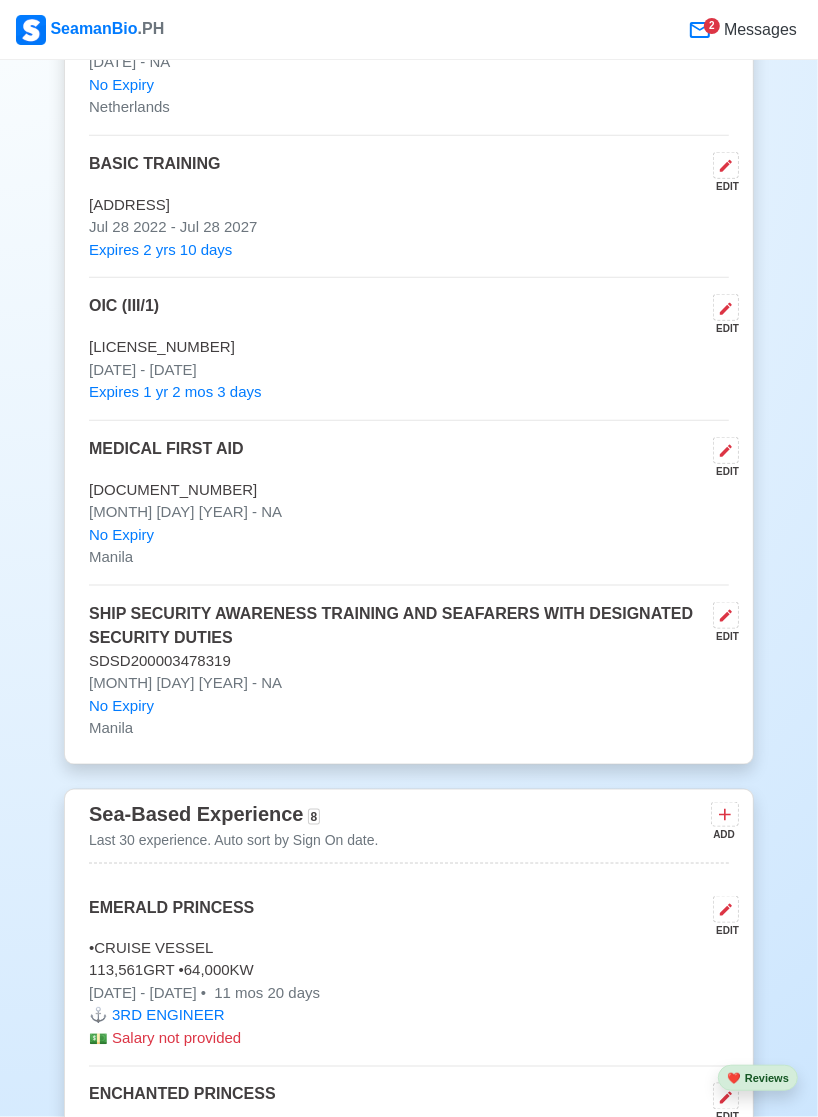 click 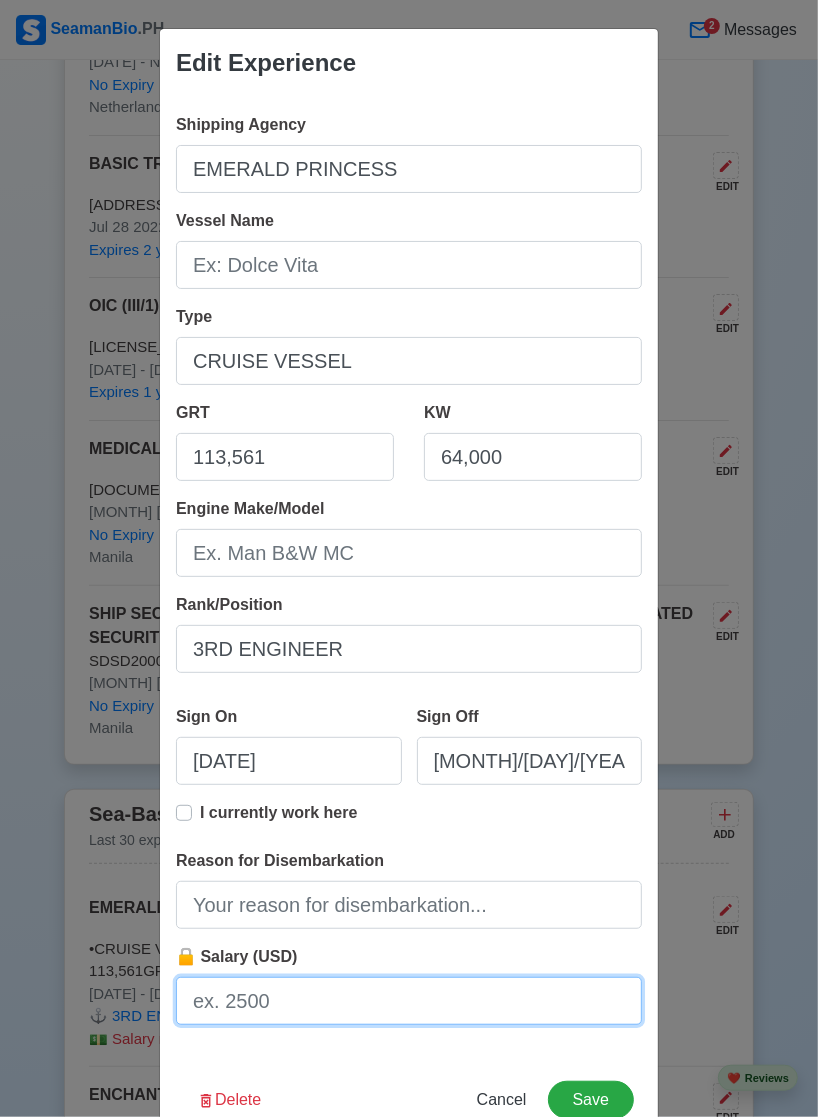 click on "🔒 Salary (USD)" at bounding box center (409, 1001) 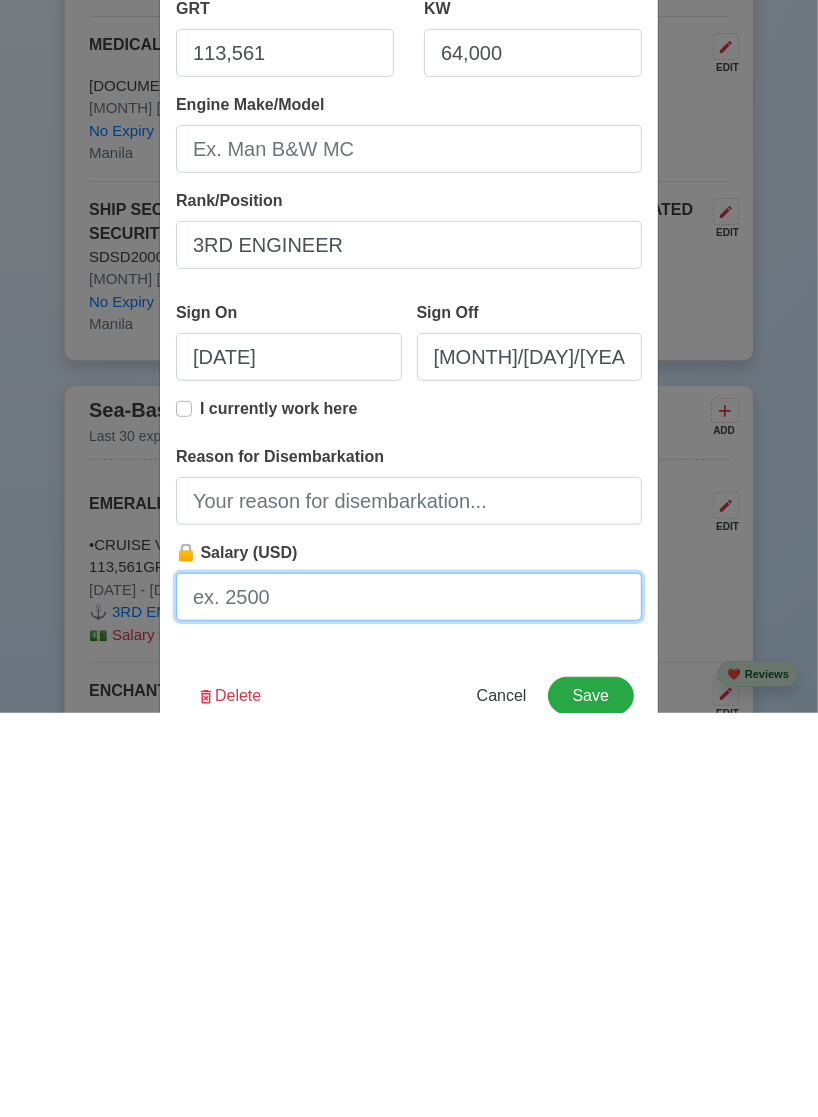 scroll, scrollTop: 54, scrollLeft: 0, axis: vertical 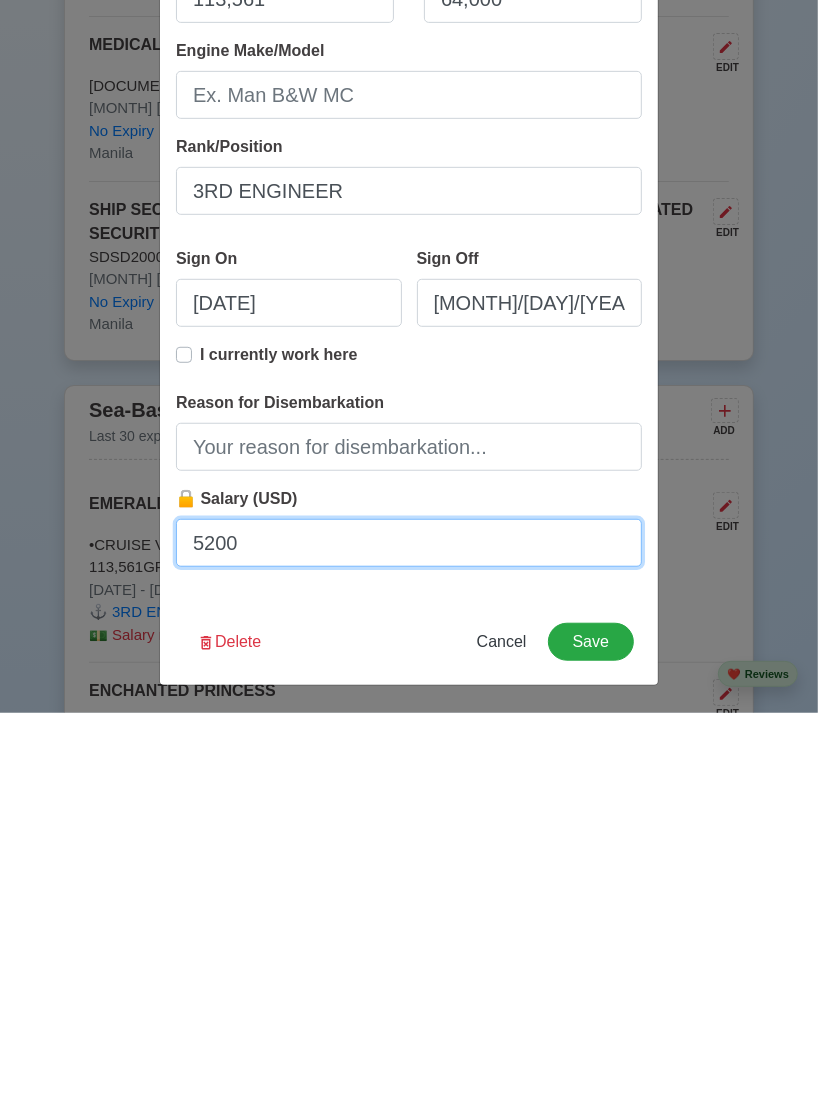 type on "5200" 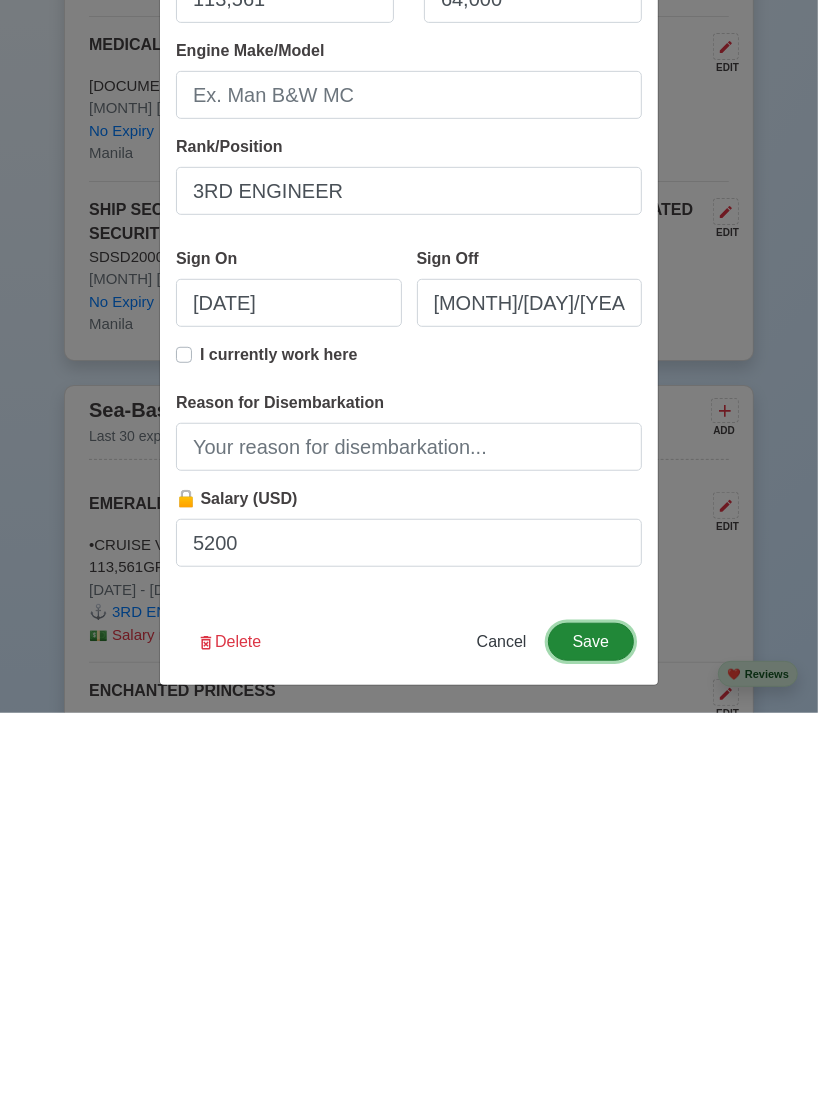 click on "Save" at bounding box center (591, 1046) 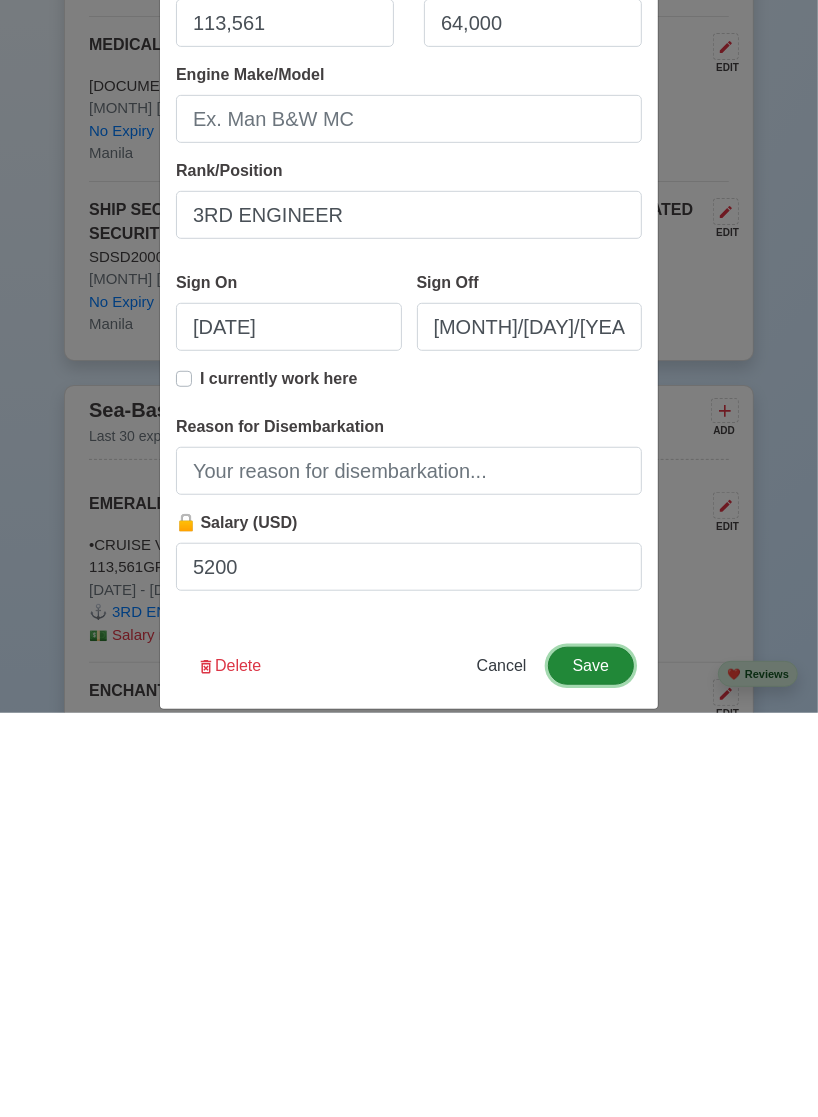 scroll, scrollTop: 78, scrollLeft: 0, axis: vertical 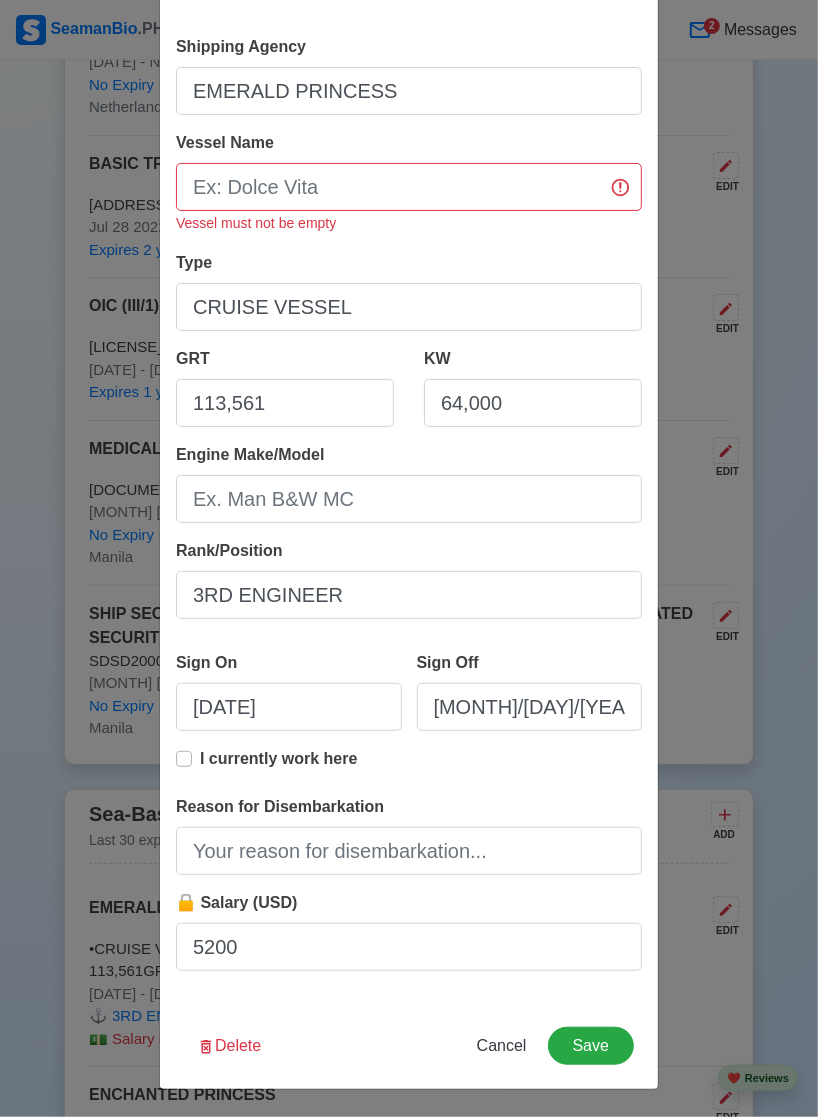 click on "I currently work here" at bounding box center [278, 767] 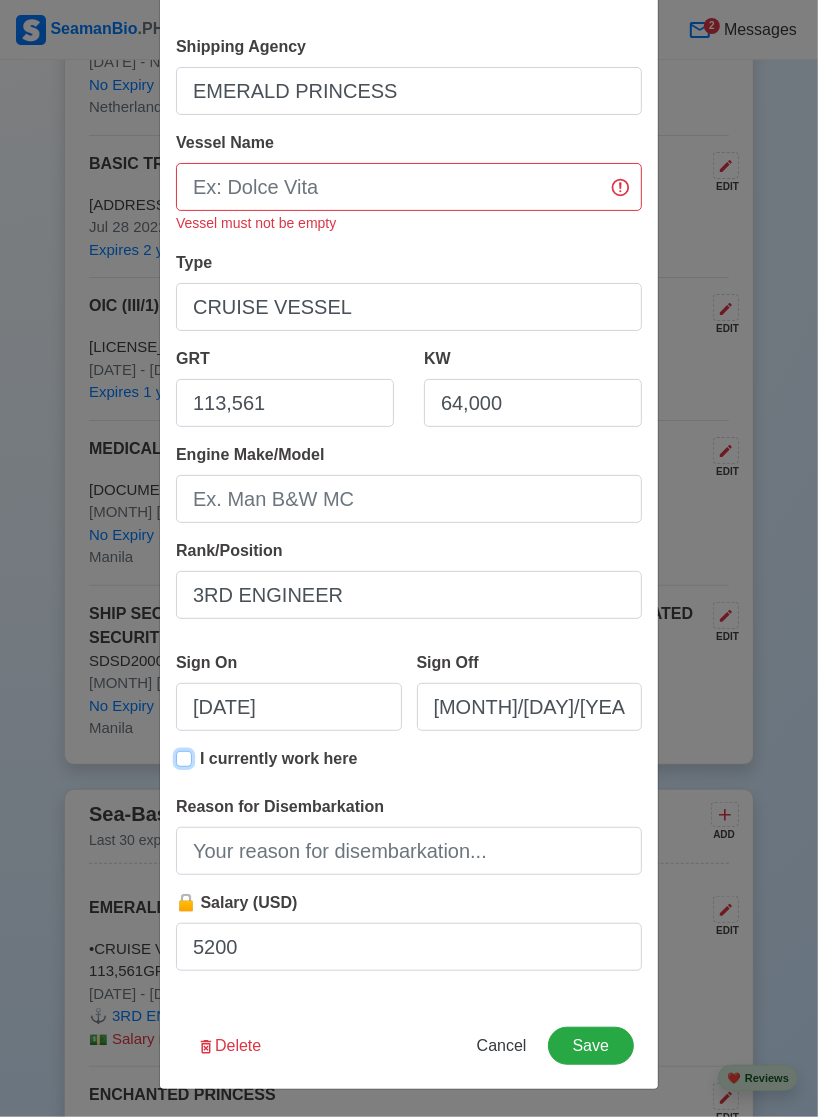 type on "[DATE]" 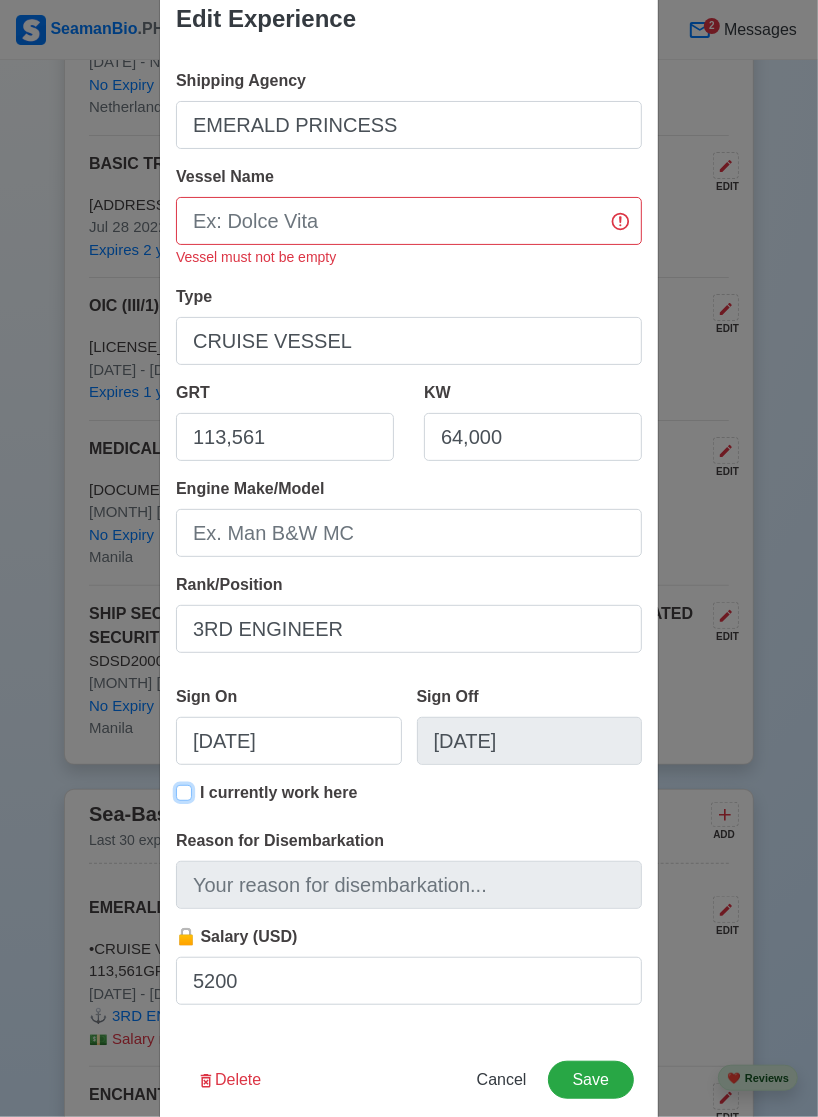 scroll, scrollTop: 0, scrollLeft: 0, axis: both 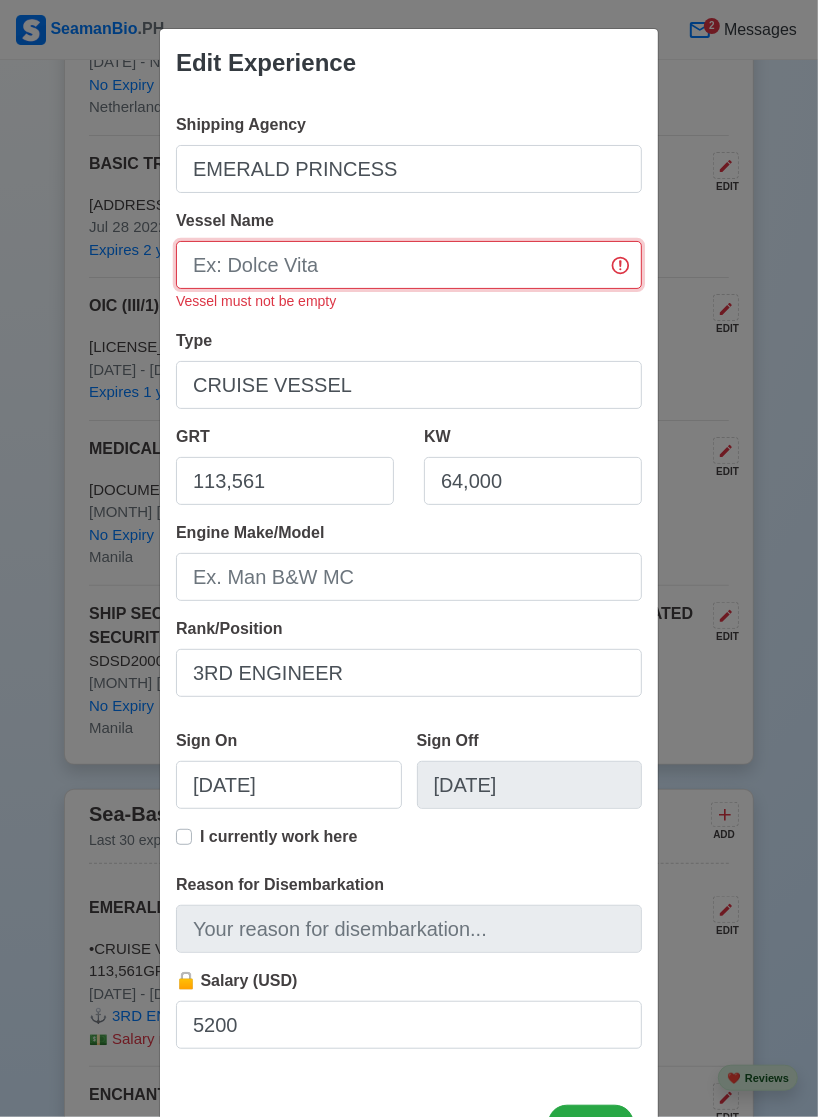 click on "Vessel Name" at bounding box center [409, 265] 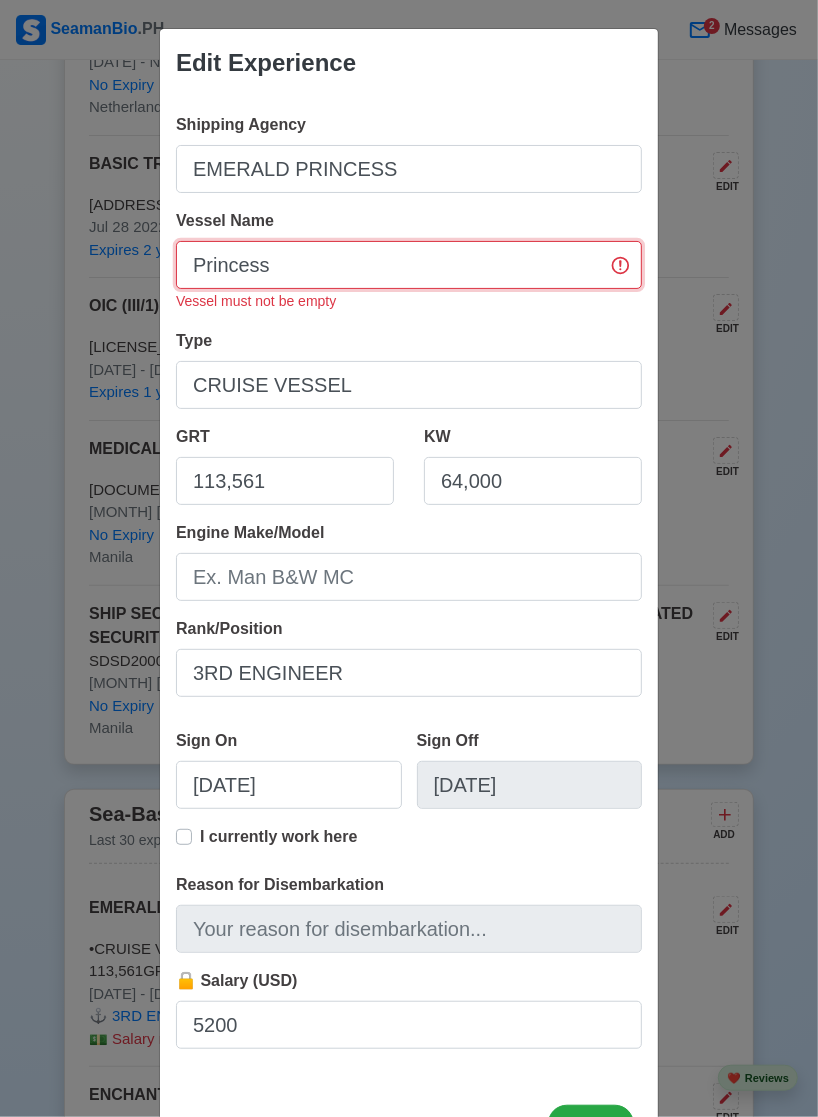 type on "Princess" 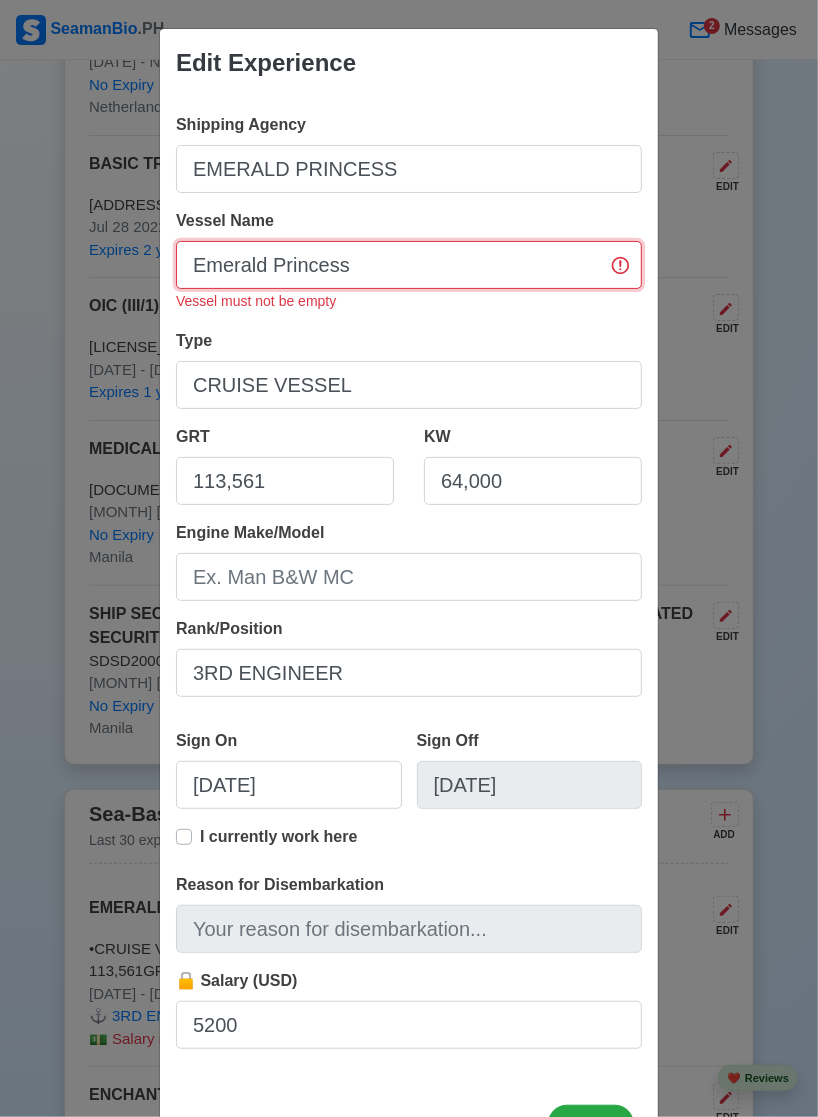 type on "Emerald Princess" 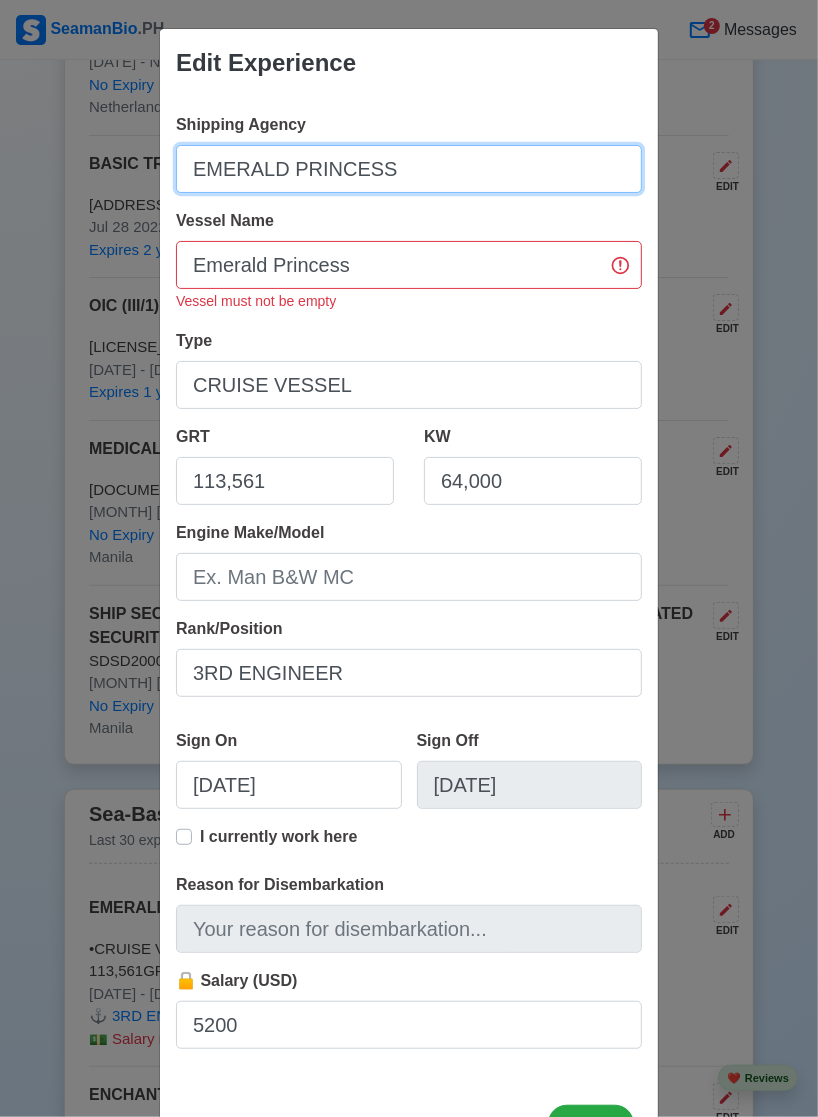 click on "EMERALD PRINCESS" at bounding box center [409, 169] 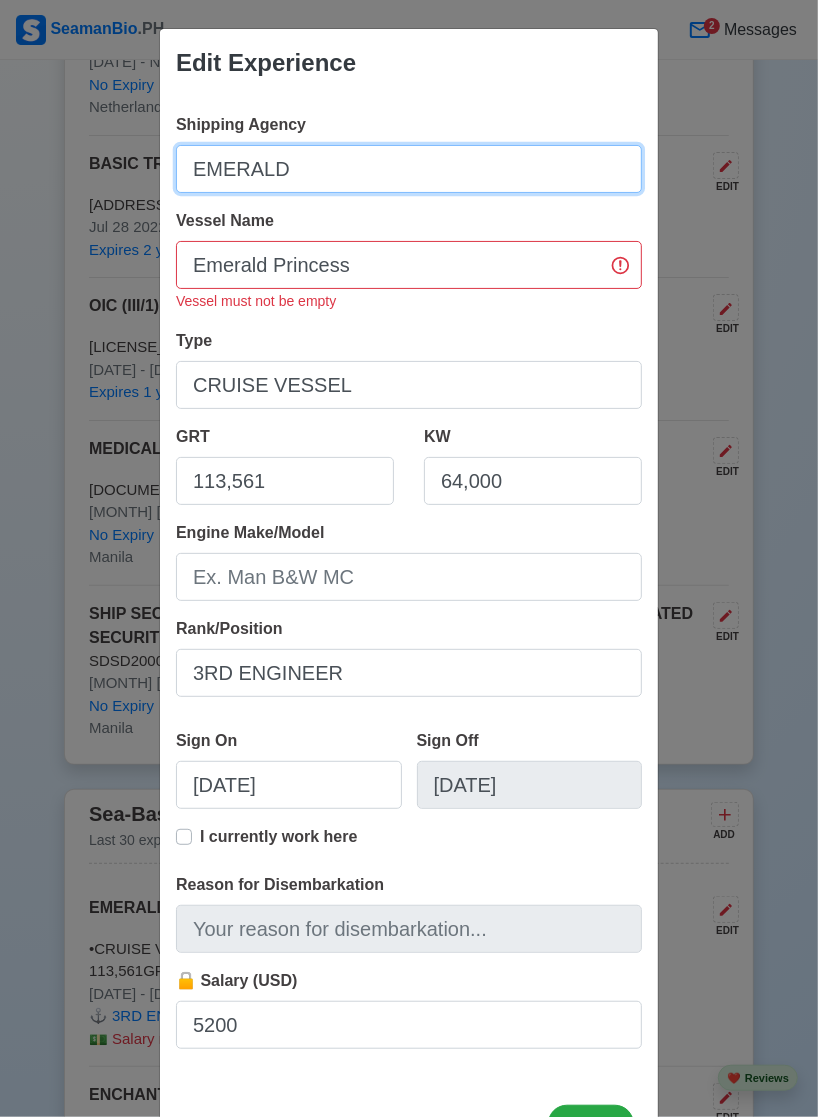 type on "EMERALD" 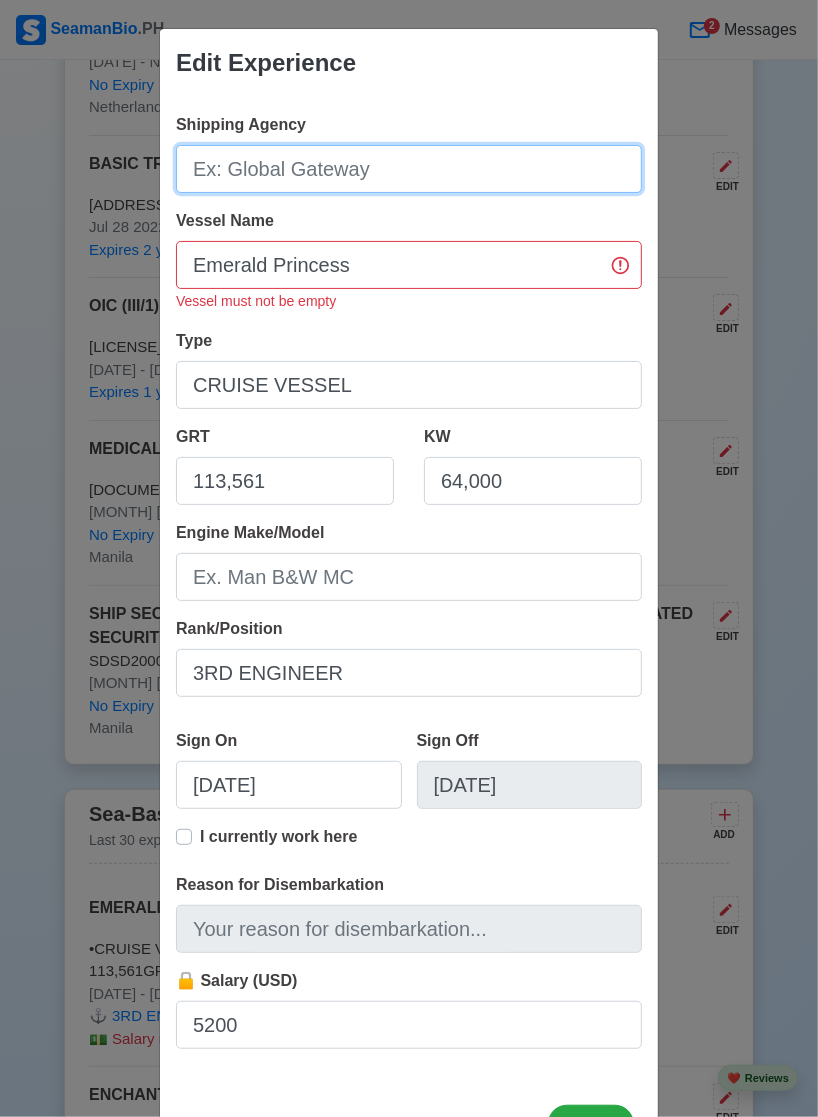 type on "Magsaysay Maritime Corp." 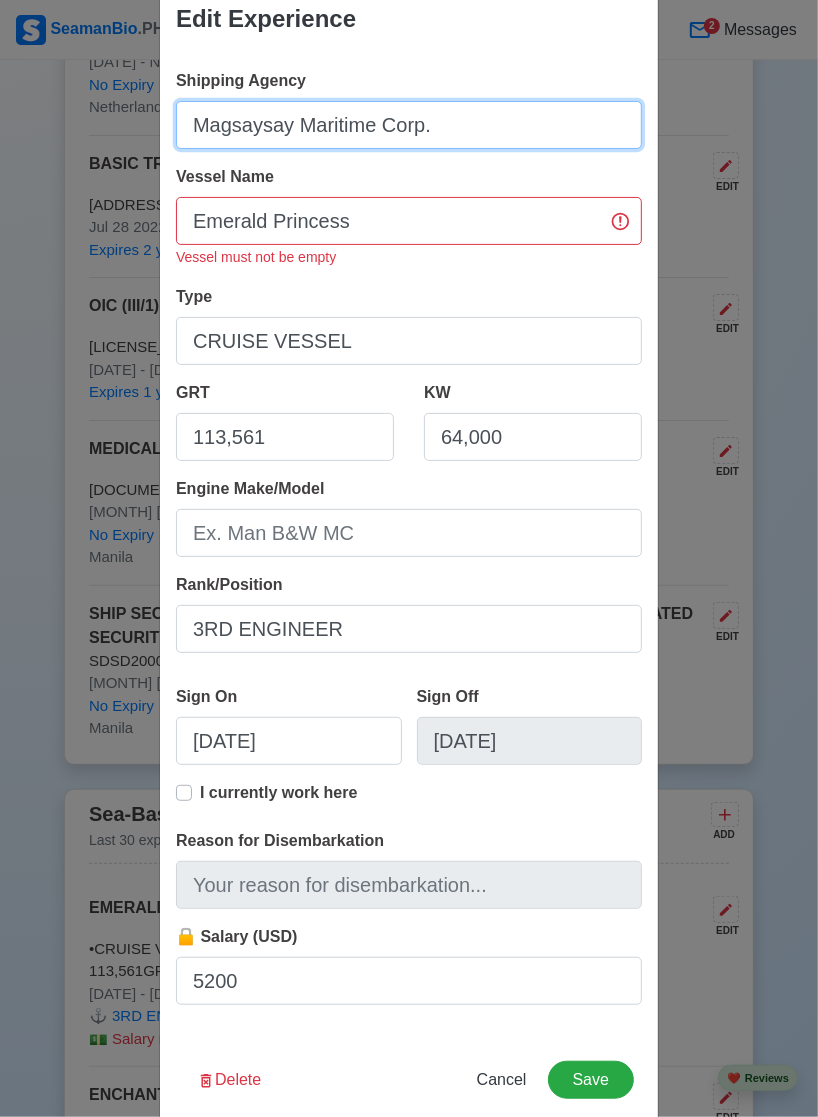 scroll, scrollTop: 78, scrollLeft: 0, axis: vertical 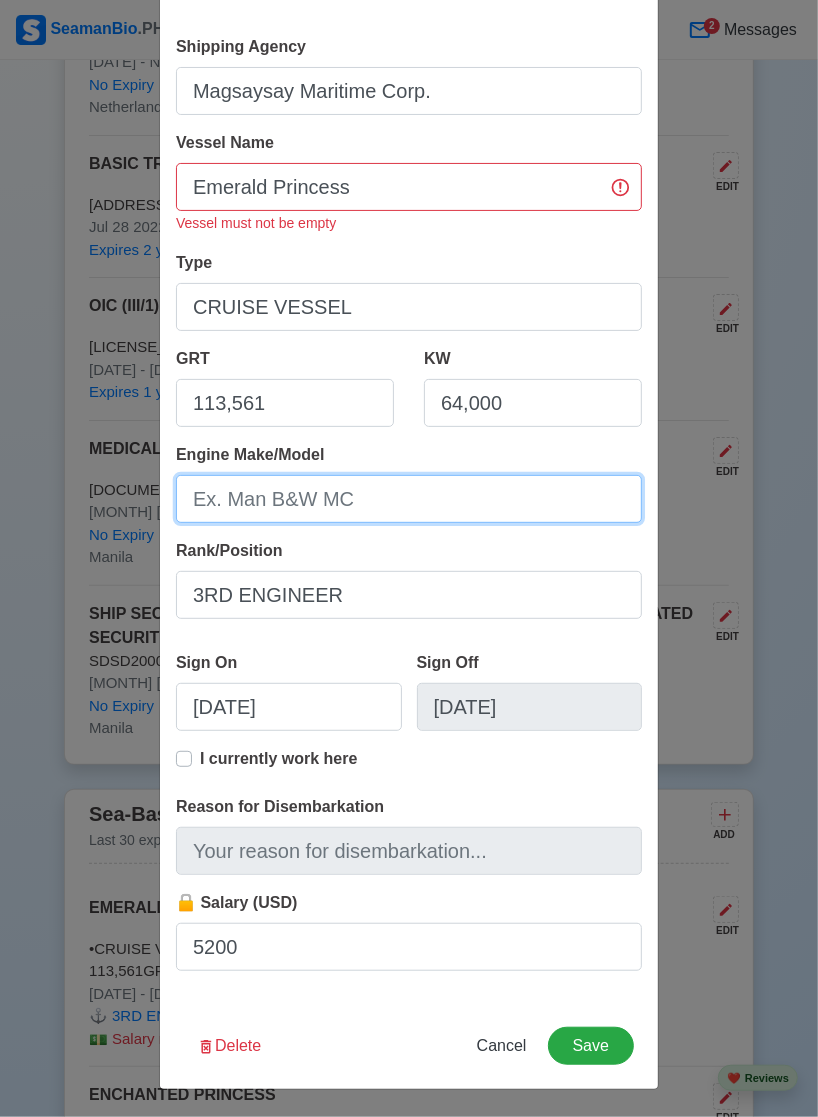 click on "Engine Make/Model" at bounding box center (409, 499) 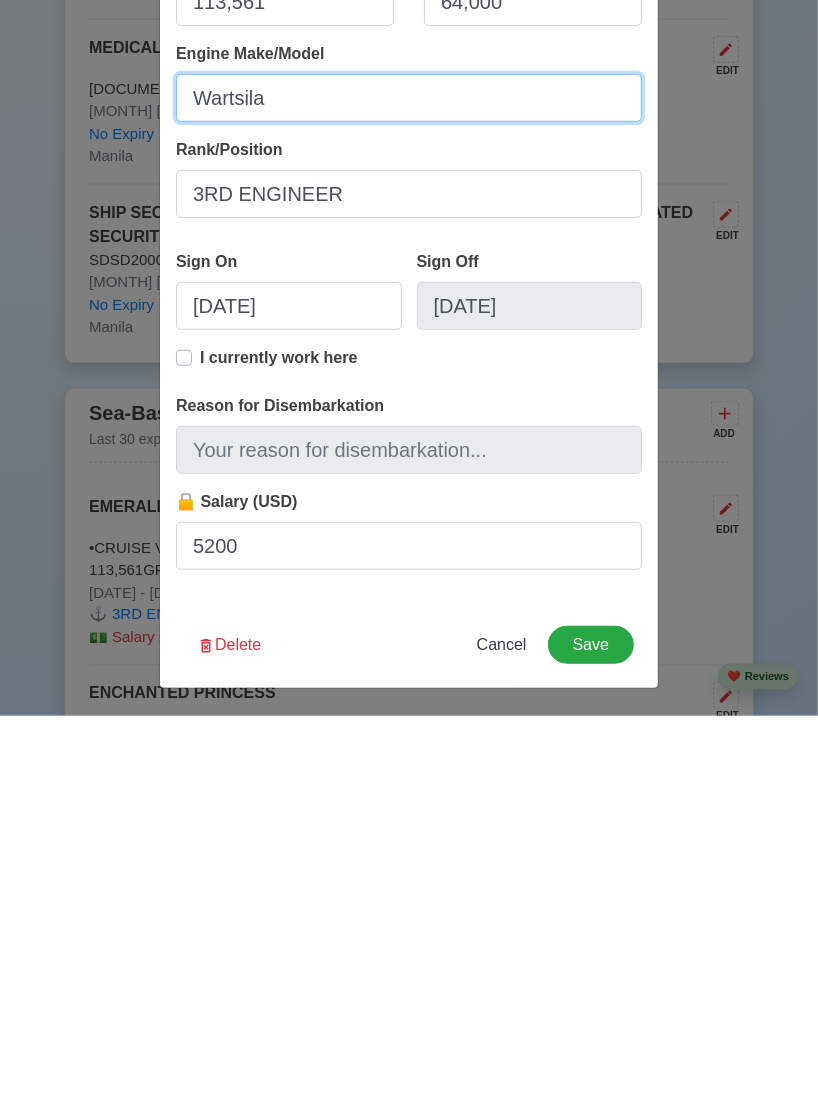 scroll, scrollTop: 4578, scrollLeft: 0, axis: vertical 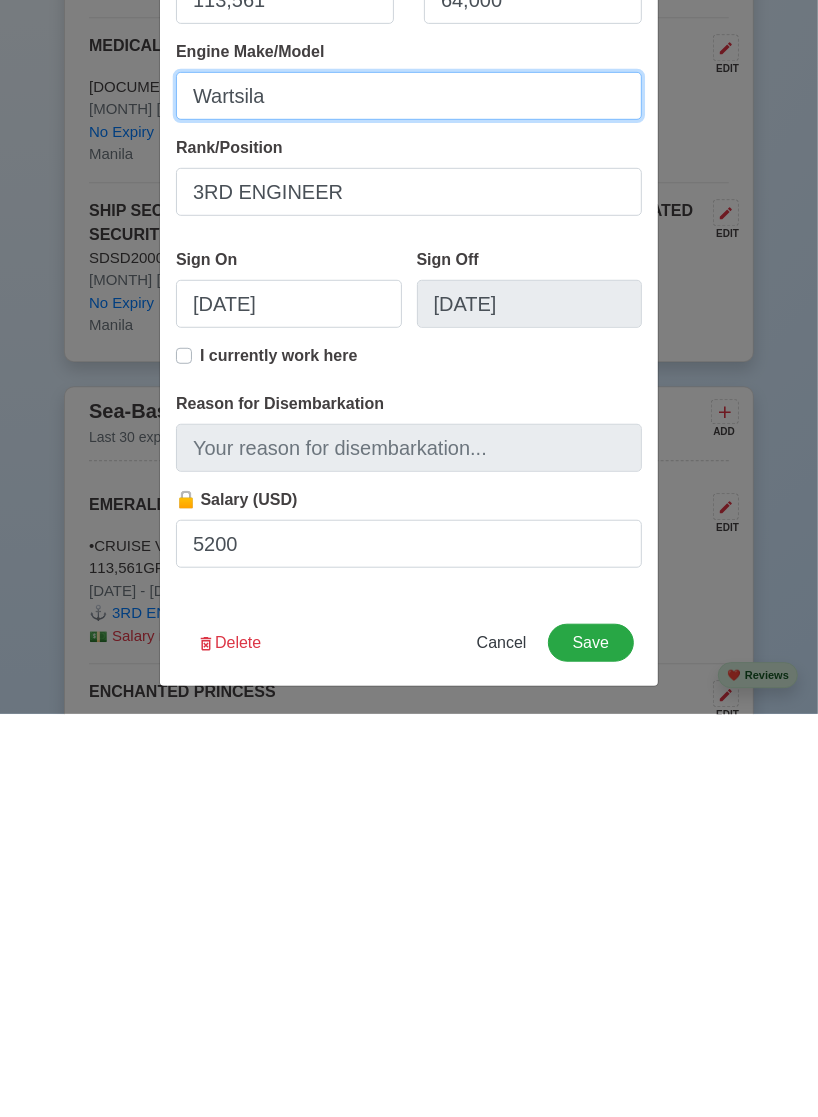 type on "Wartsila" 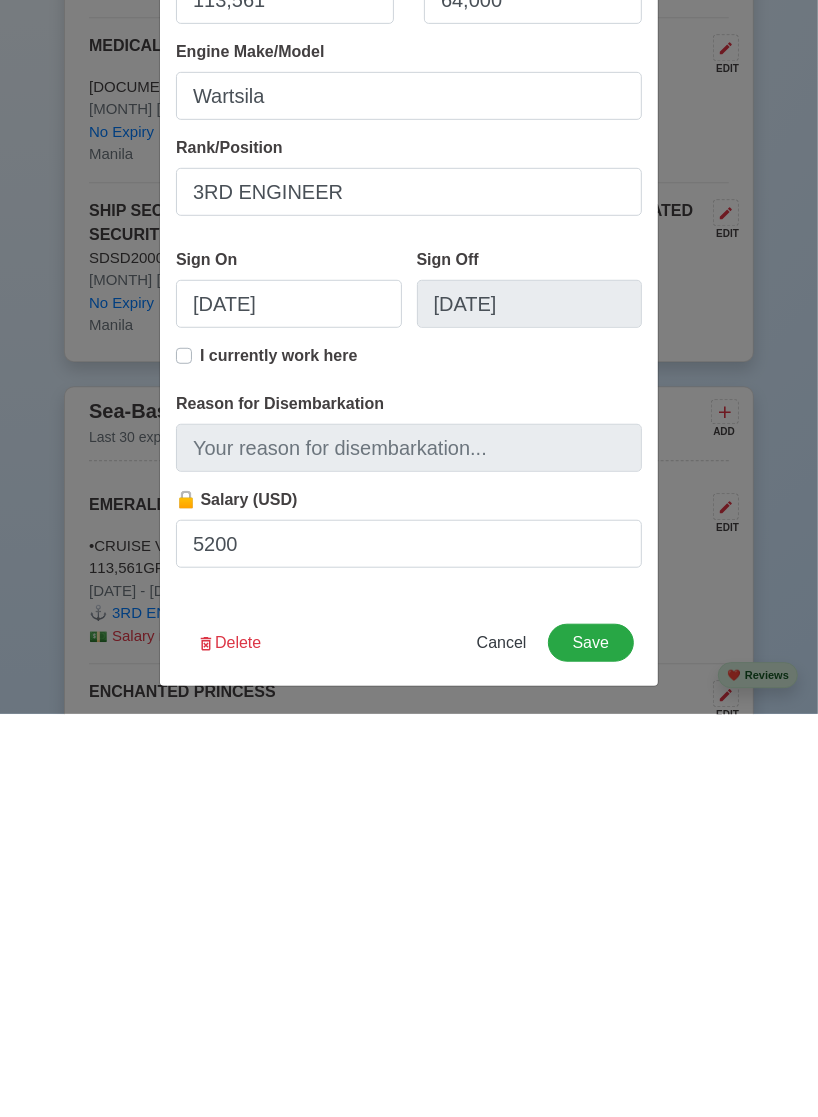 scroll, scrollTop: 4578, scrollLeft: 0, axis: vertical 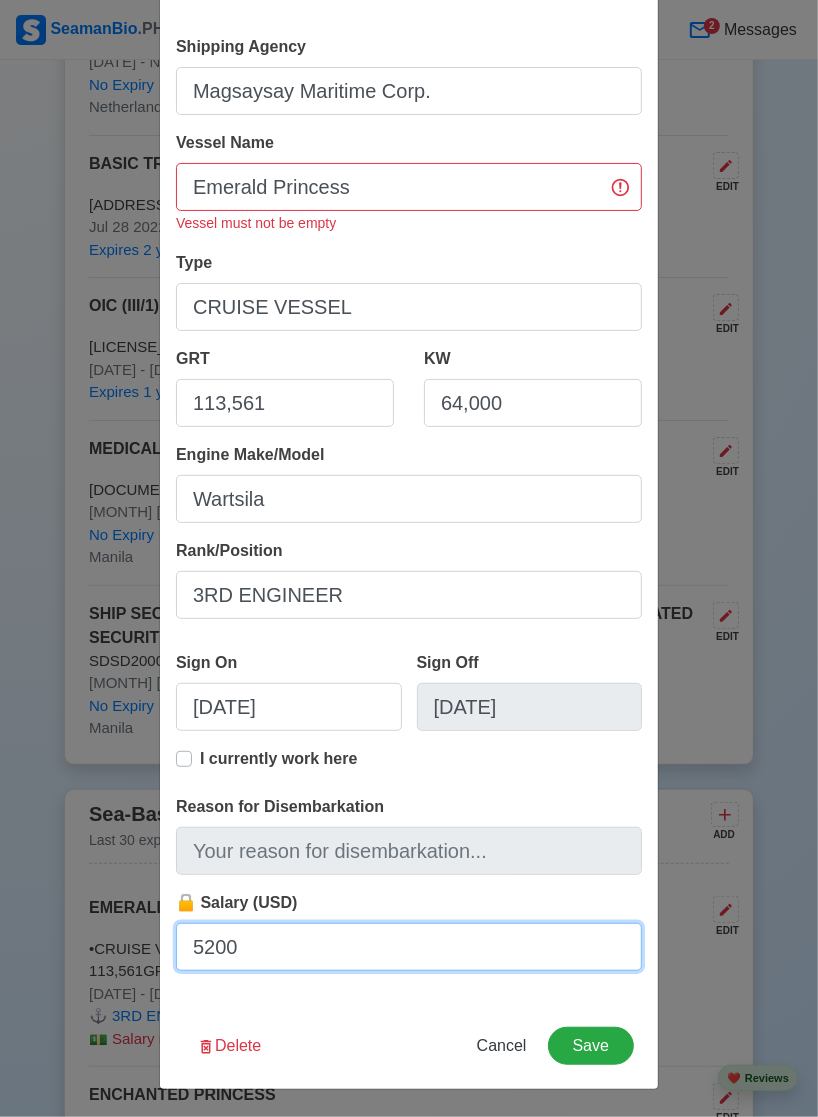 click on "5200" at bounding box center [409, 947] 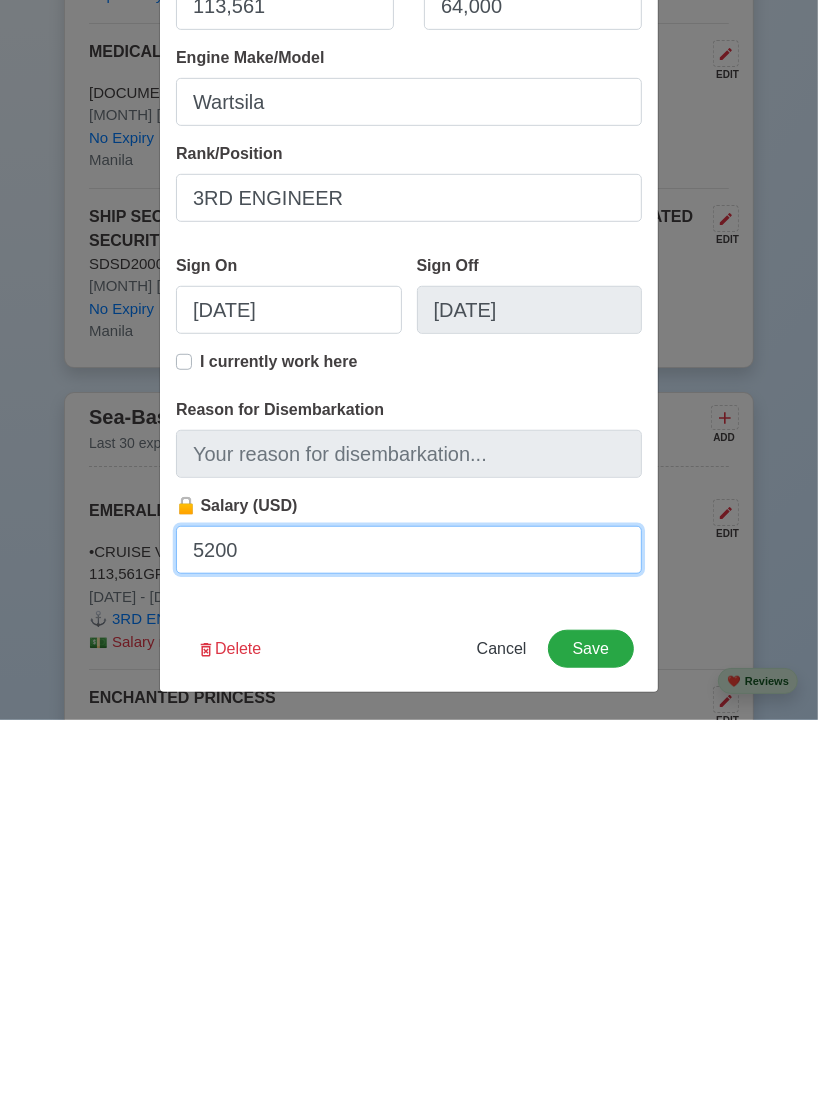 scroll, scrollTop: 4578, scrollLeft: 0, axis: vertical 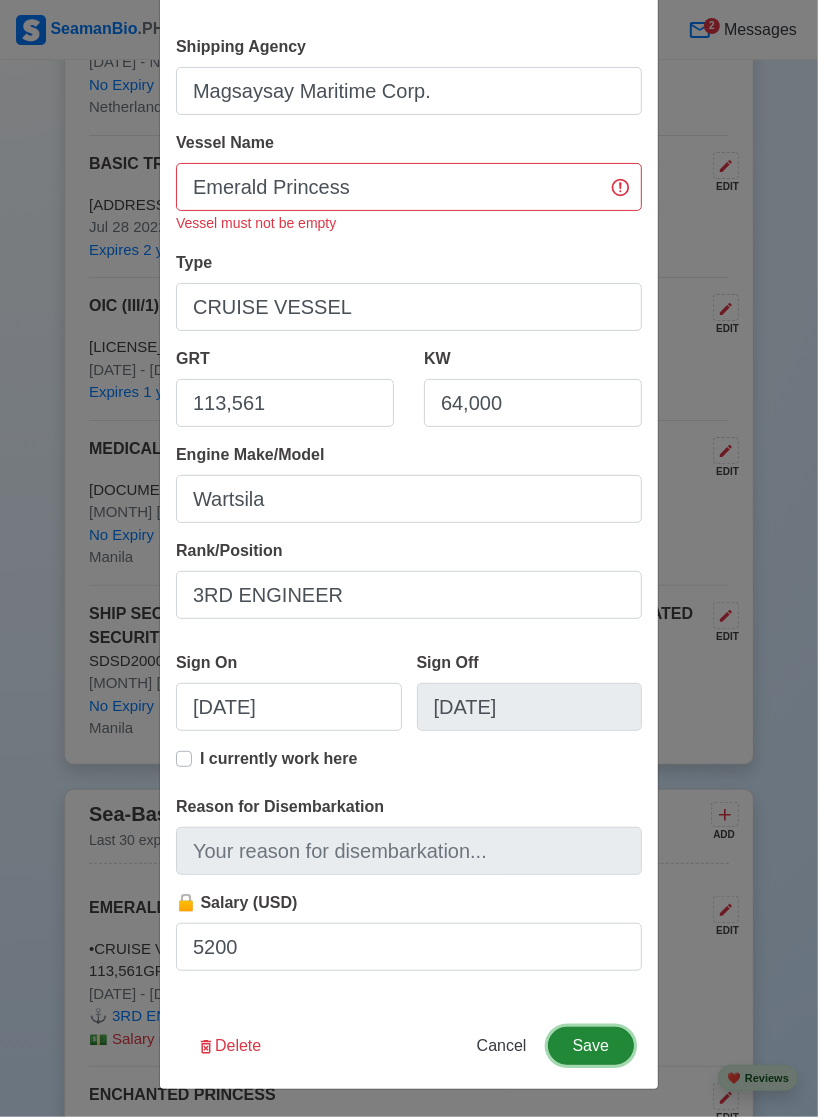 click on "Save" at bounding box center [591, 1046] 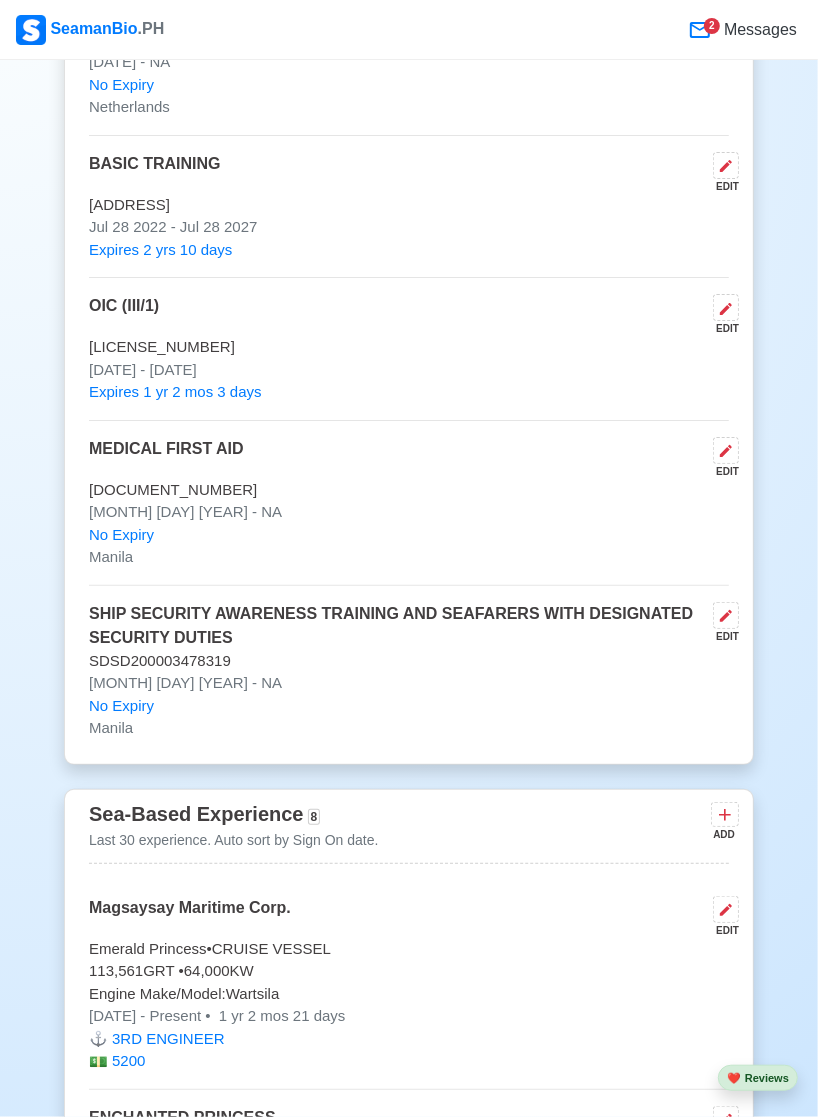 scroll, scrollTop: 4579, scrollLeft: 0, axis: vertical 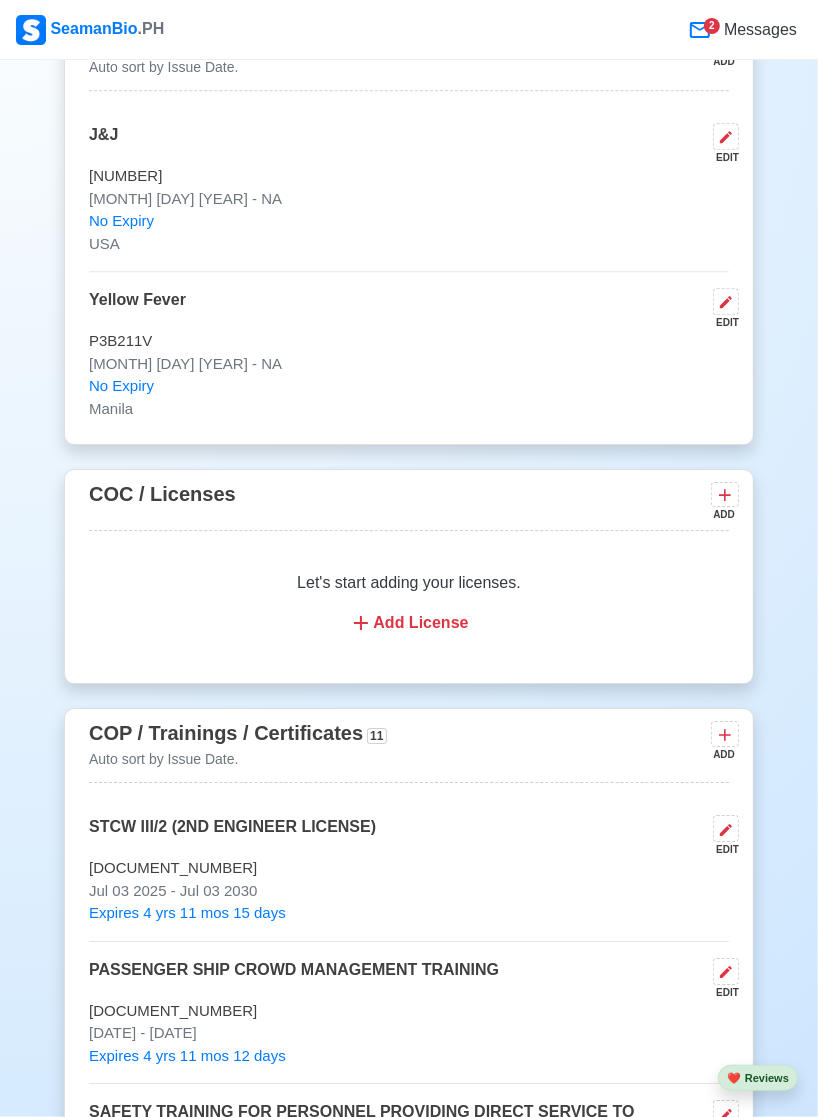 click 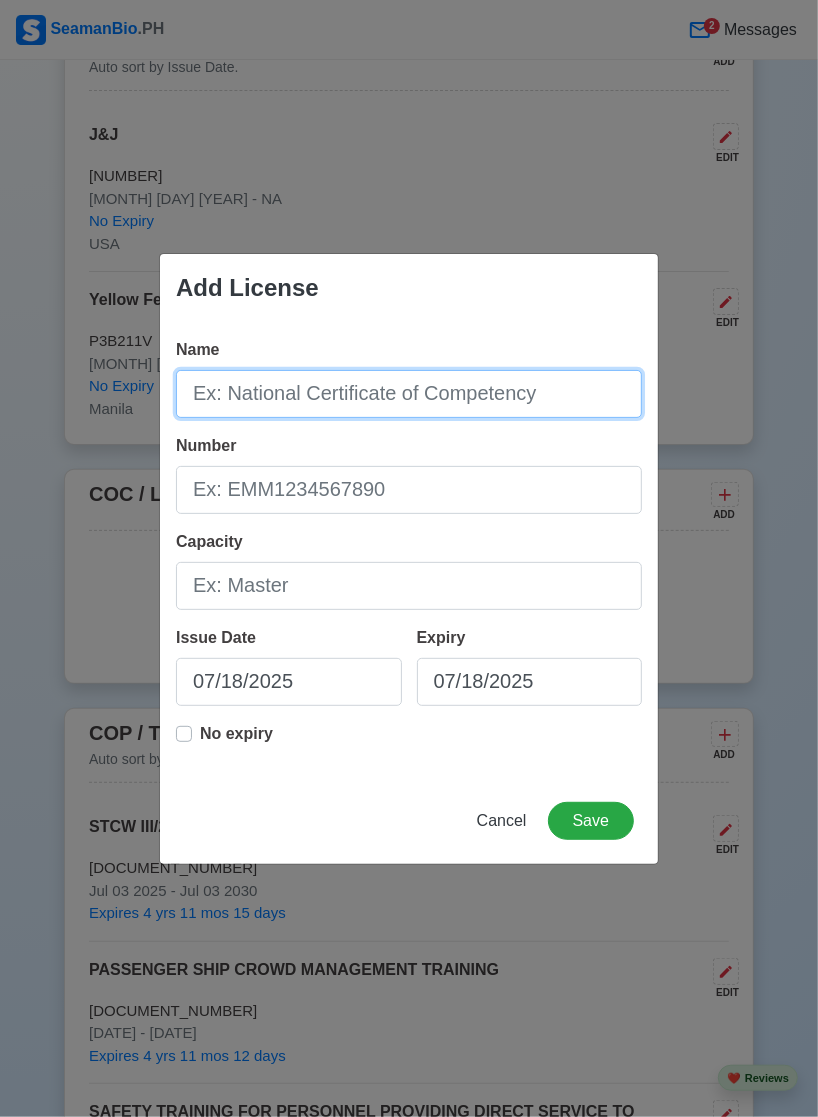 click on "Name" at bounding box center [409, 394] 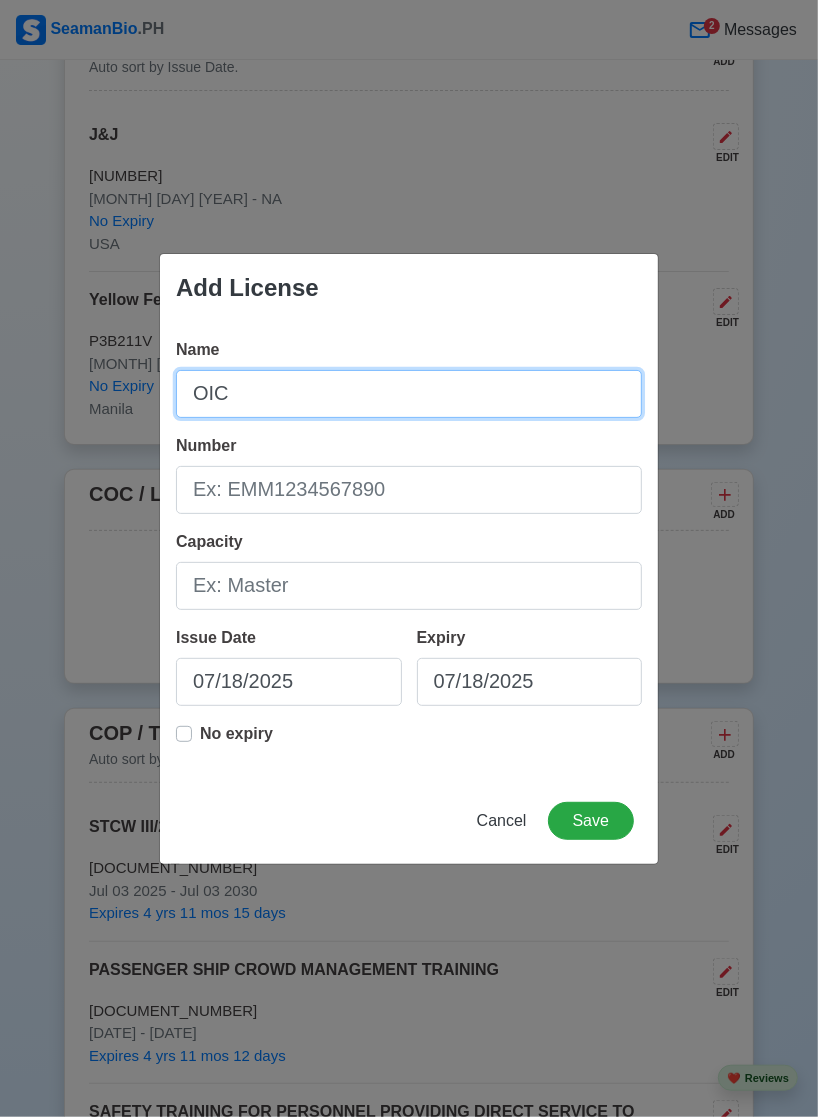 type on "OIC" 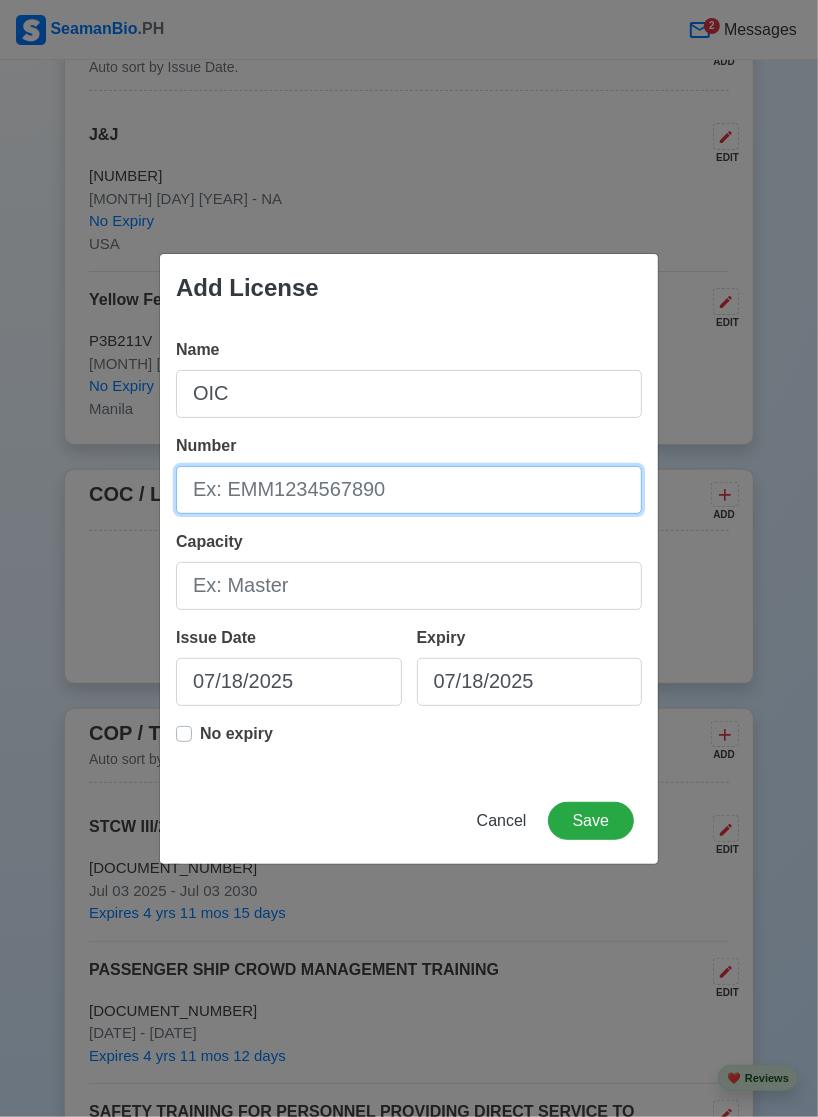 click on "Number" at bounding box center [409, 490] 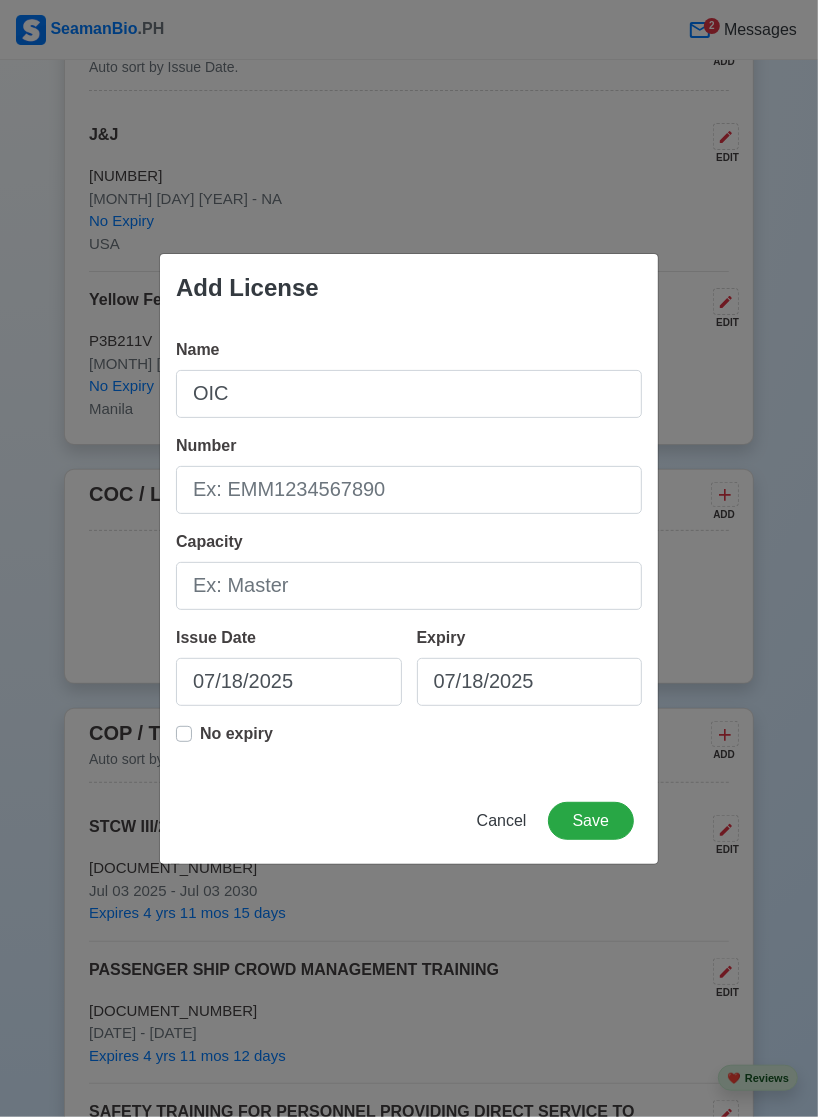 click on "Add License Name OIC Number [LICENSE_NUMBER] Capacity Issue Date [DATE] Expiry [DATE] No expiry Cancel Save" at bounding box center (409, 558) 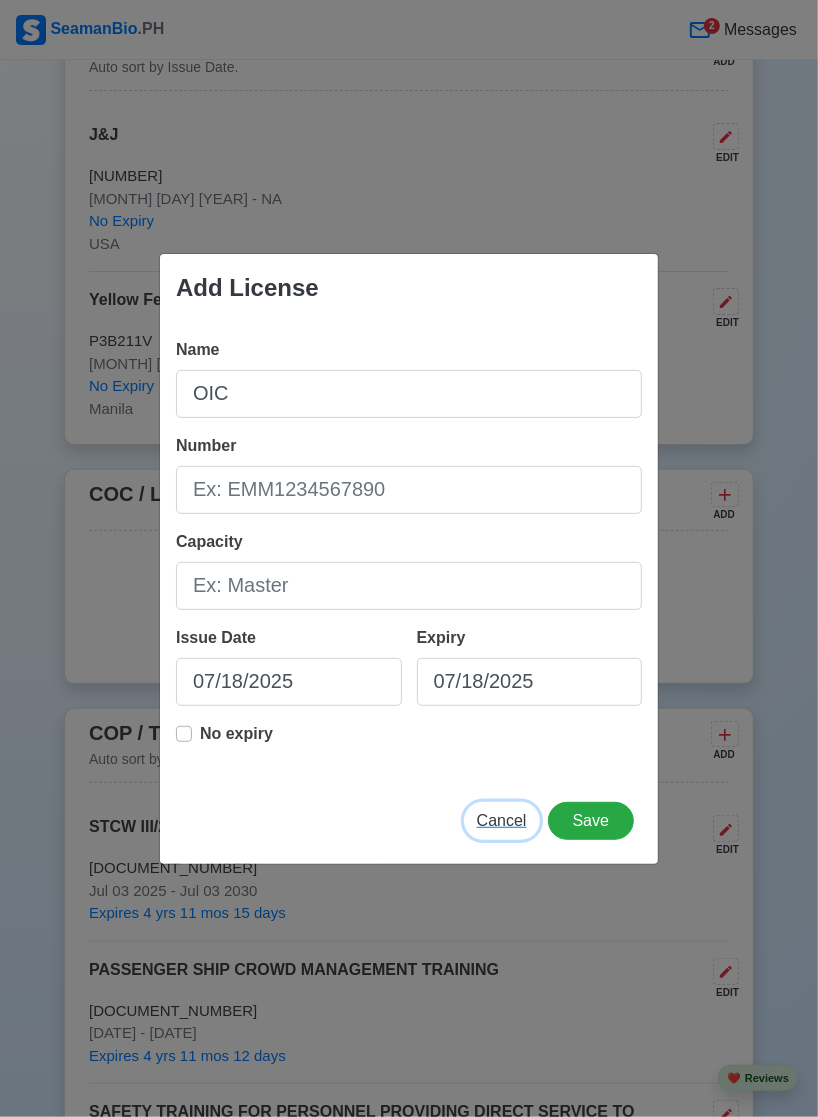 click on "Cancel" at bounding box center (502, 820) 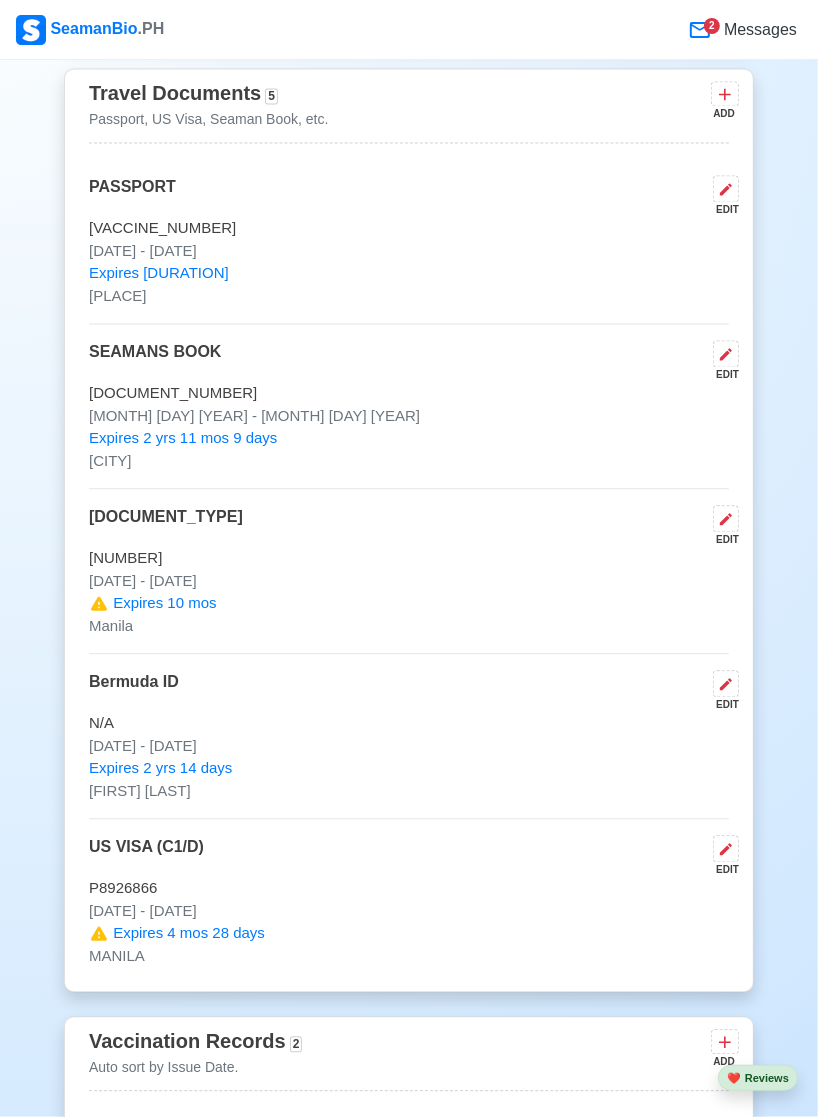 scroll, scrollTop: 1876, scrollLeft: 0, axis: vertical 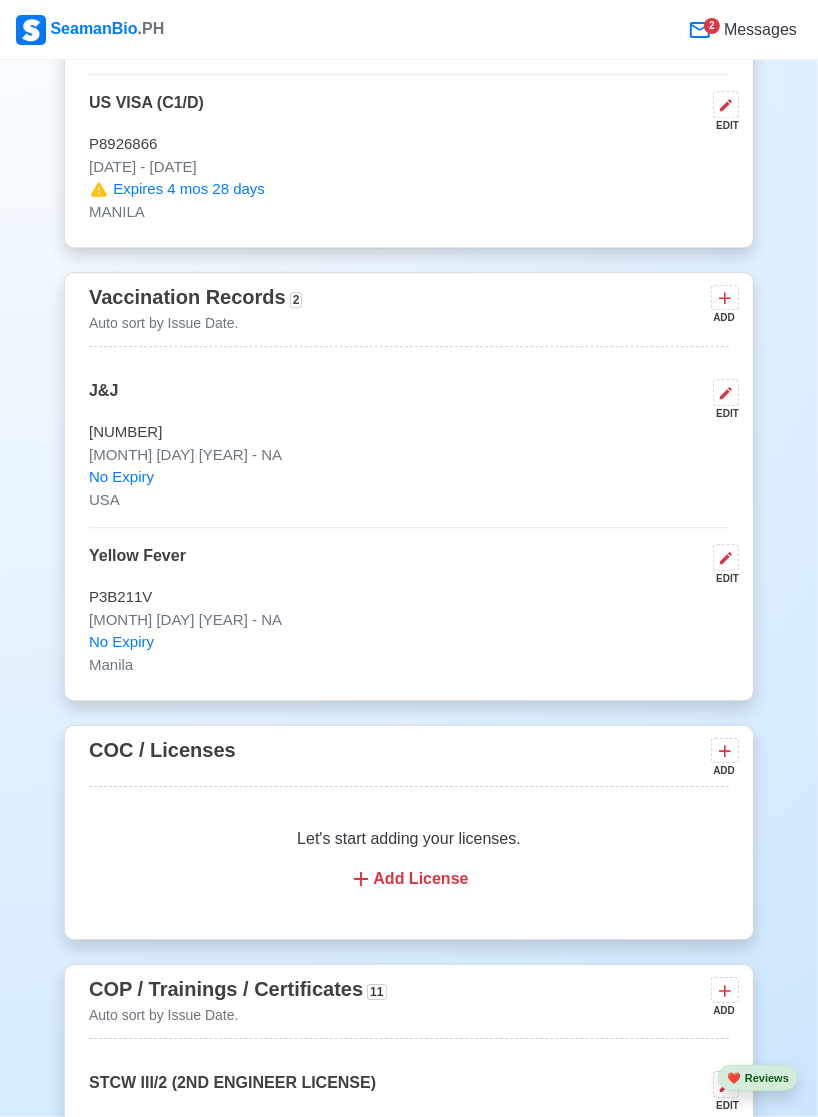 click 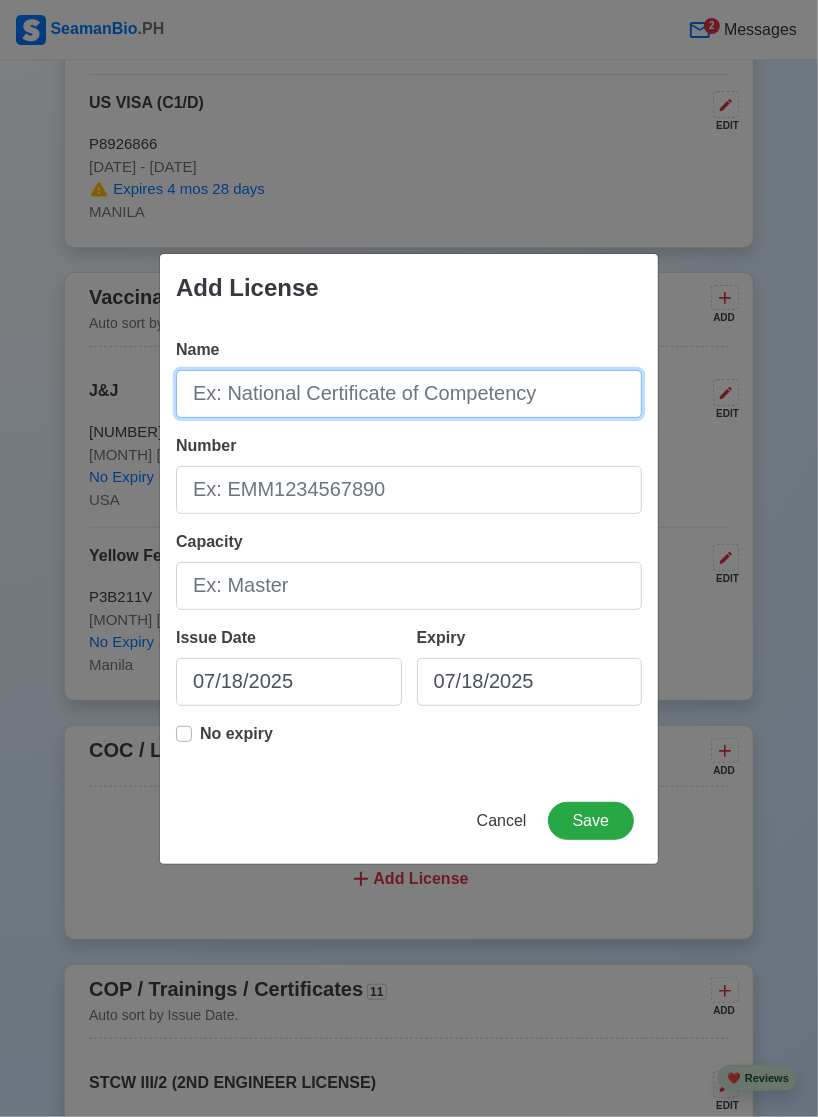 click on "Name" at bounding box center [409, 394] 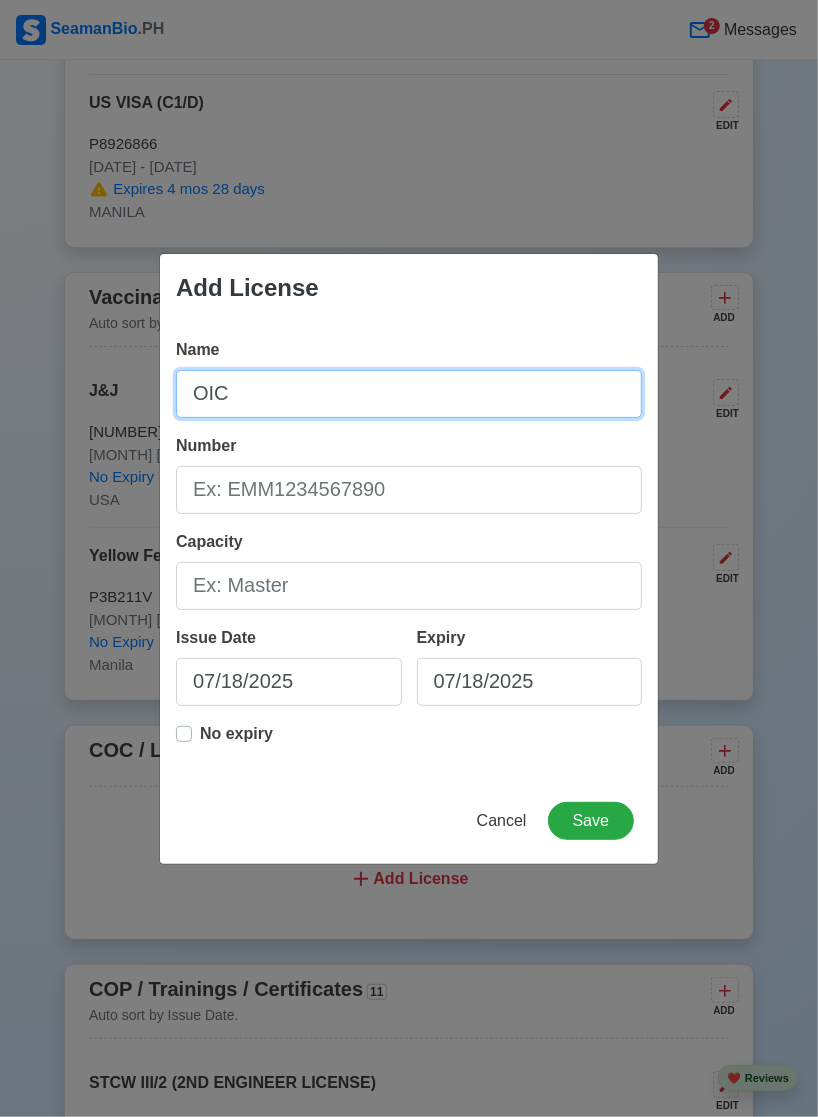 type on "OIC" 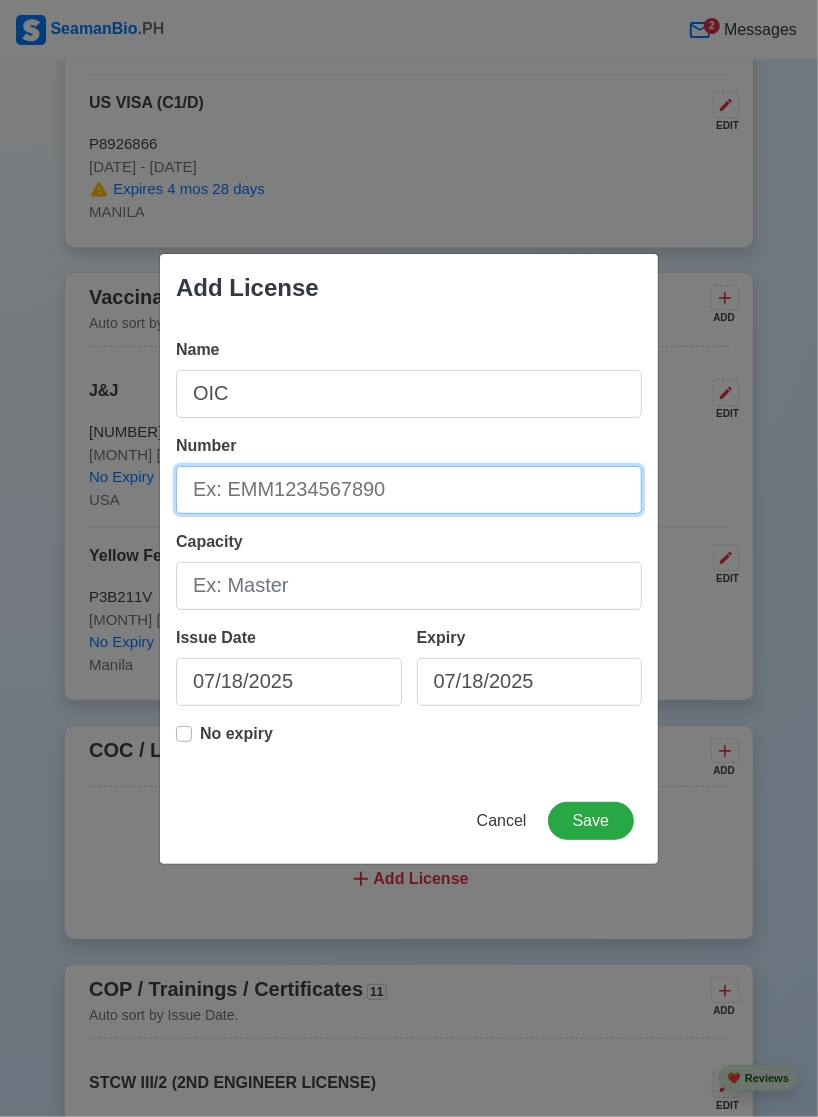 click on "Number" at bounding box center [409, 490] 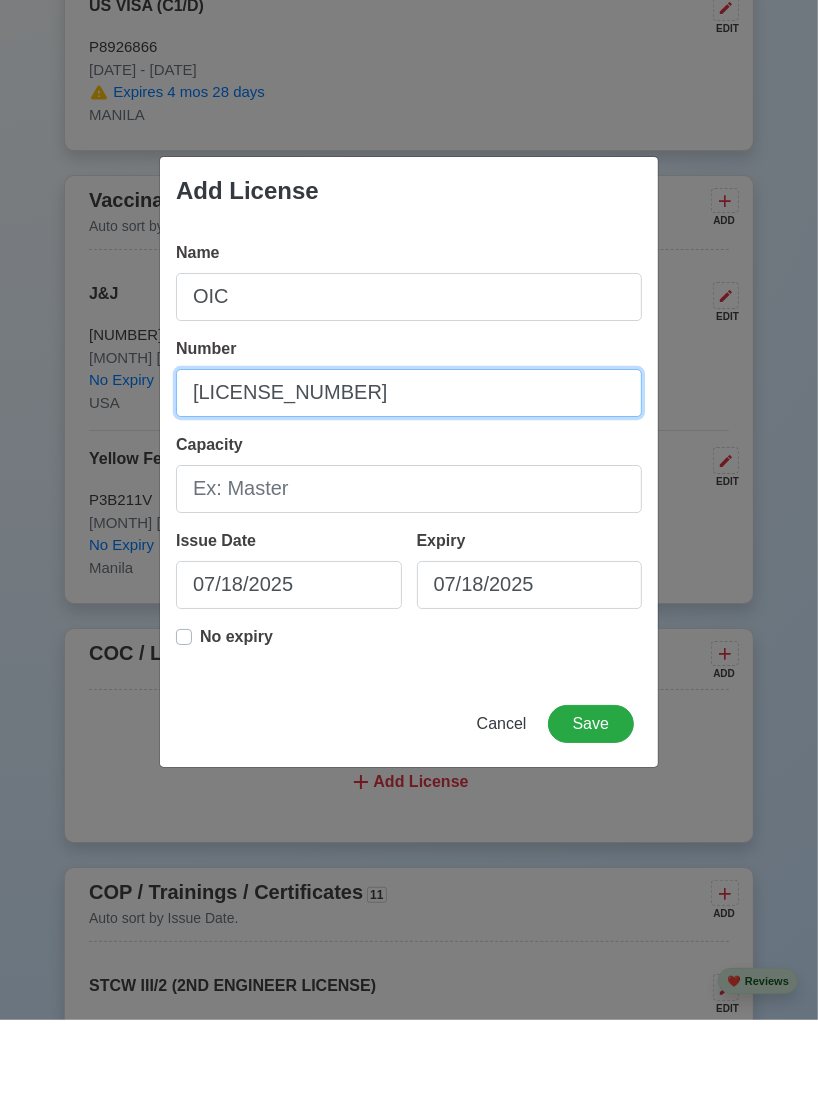 scroll, scrollTop: 2610, scrollLeft: 0, axis: vertical 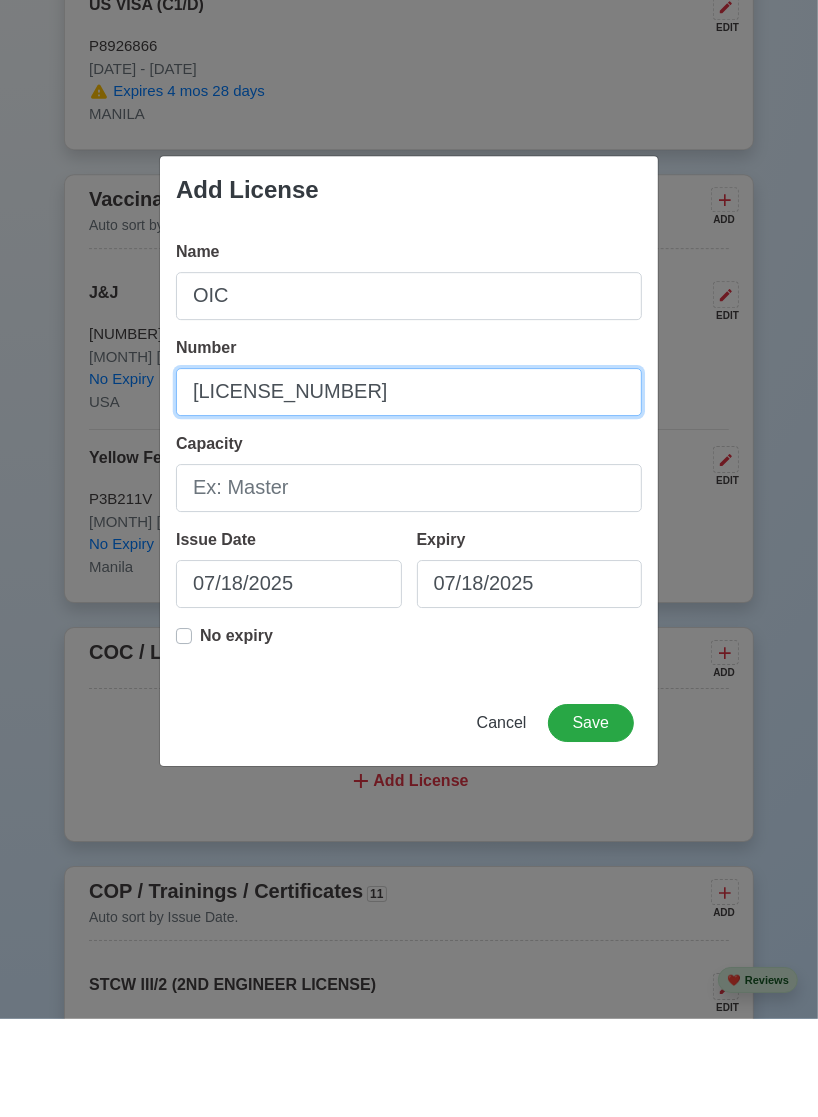 type on "[LICENSE_NUMBER]" 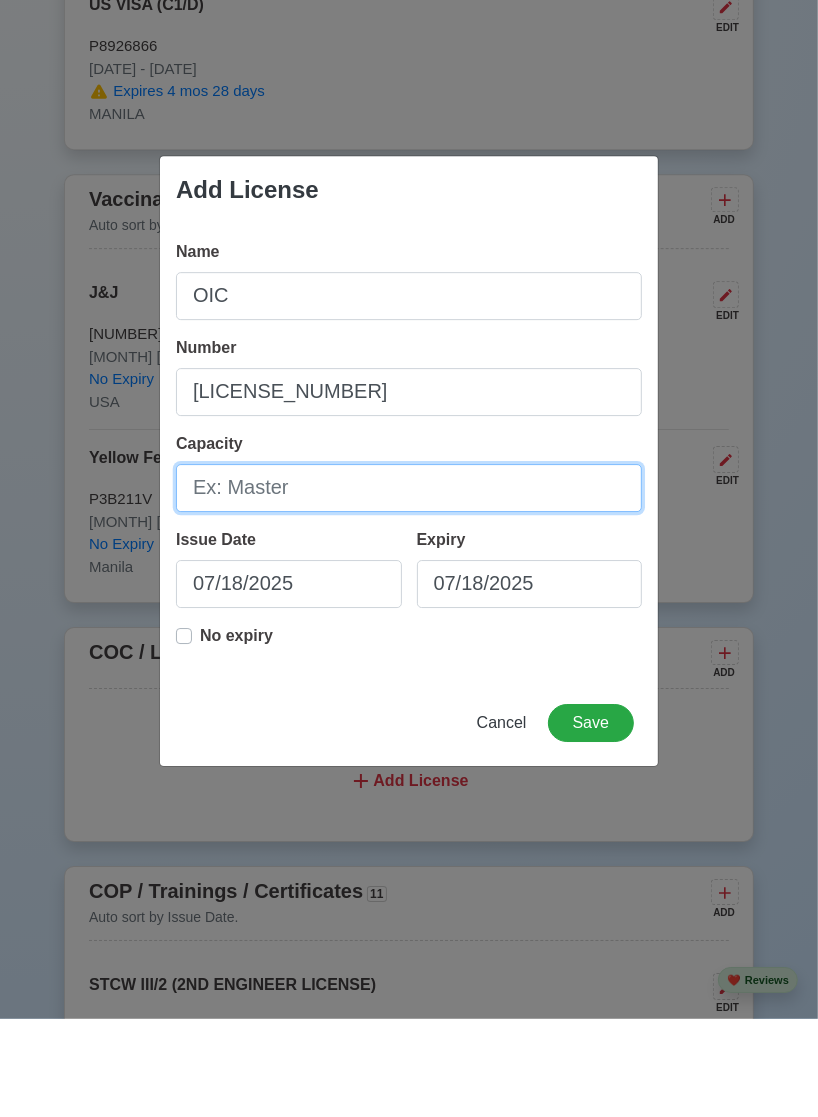 click on "Capacity" at bounding box center (409, 586) 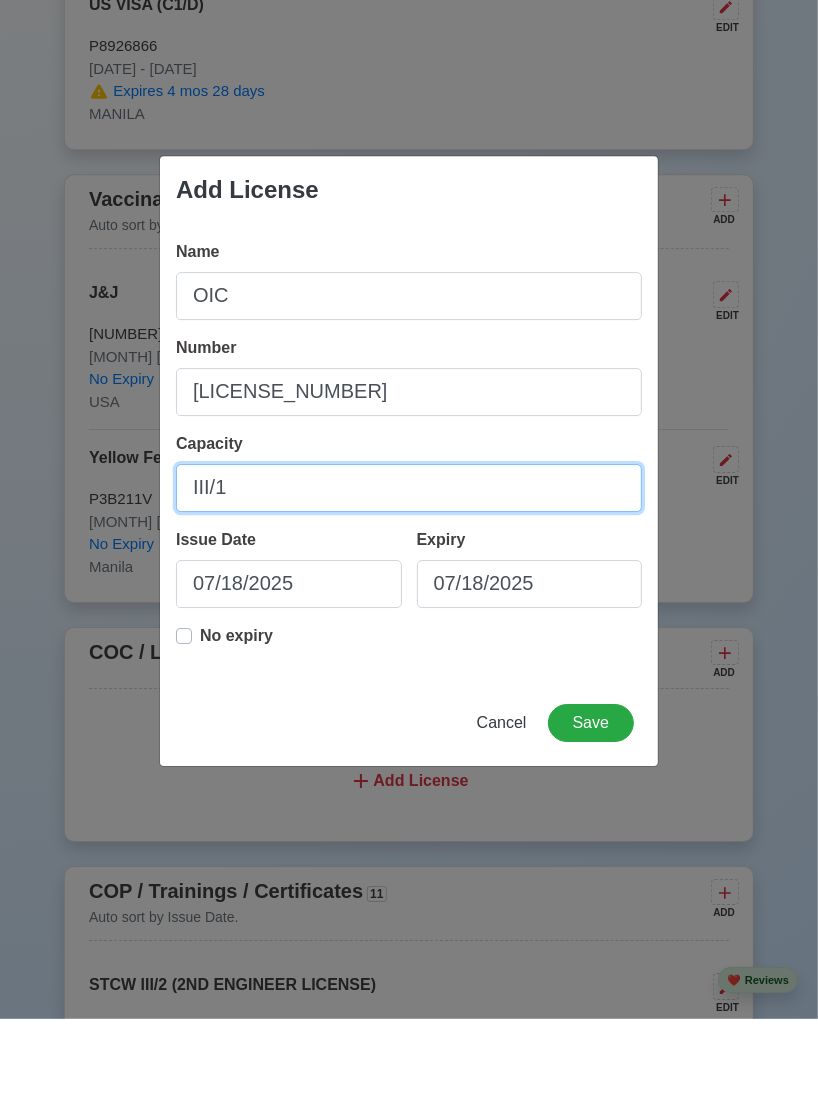 type on "III/1" 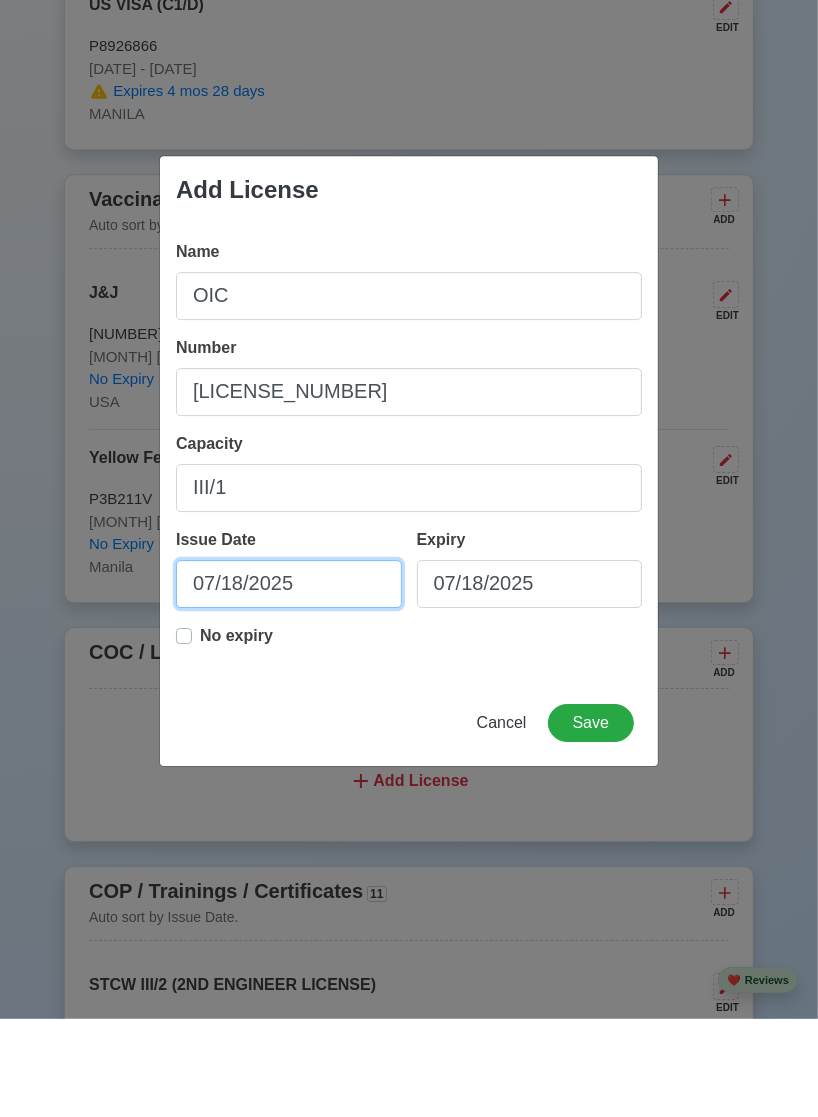 click on "07/18/2025" at bounding box center (289, 682) 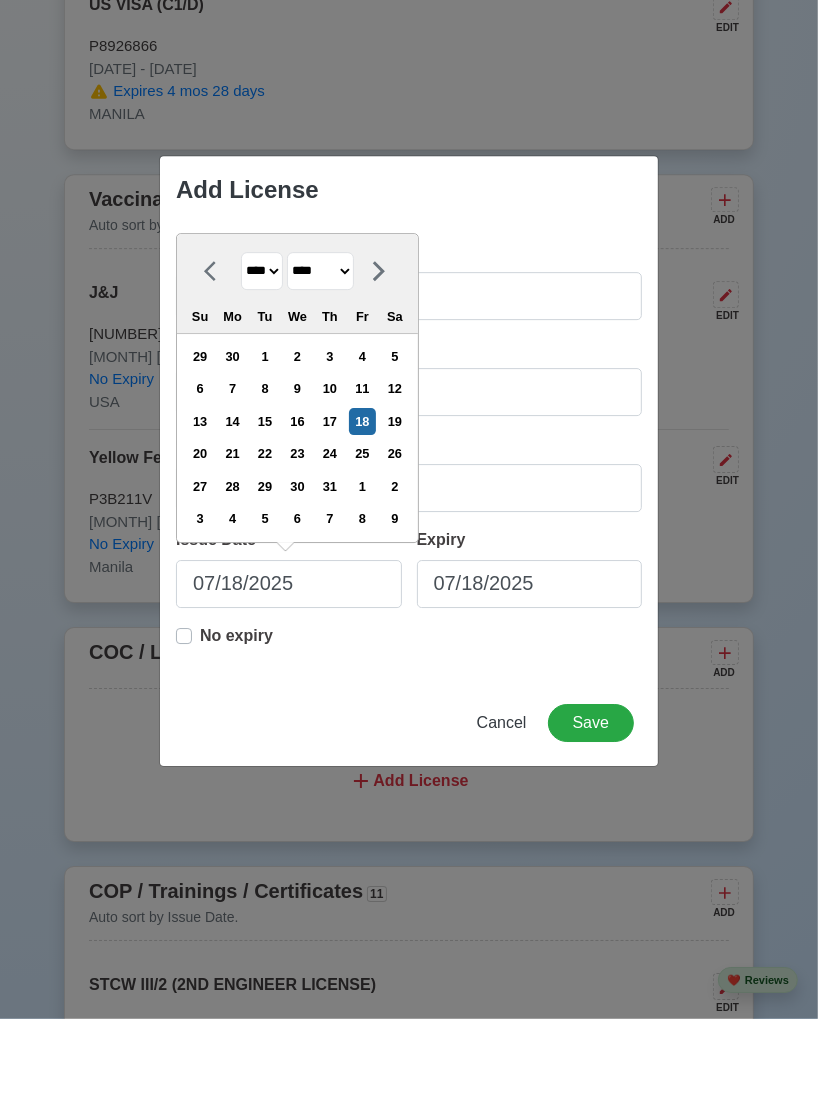 click on "**** **** **** **** **** **** **** **** **** **** **** **** **** **** **** **** **** **** **** **** **** **** **** **** **** **** **** **** **** **** **** **** **** **** **** **** **** **** **** **** **** **** **** **** **** **** **** **** **** **** **** **** **** **** **** **** **** **** **** **** **** **** **** **** **** **** **** **** **** **** **** **** **** **** **** **** **** **** **** **** **** **** **** **** **** **** **** **** **** **** **** **** **** **** **** **** **** **** **** **** **** **** **** **** **** ****" at bounding box center (262, 369) 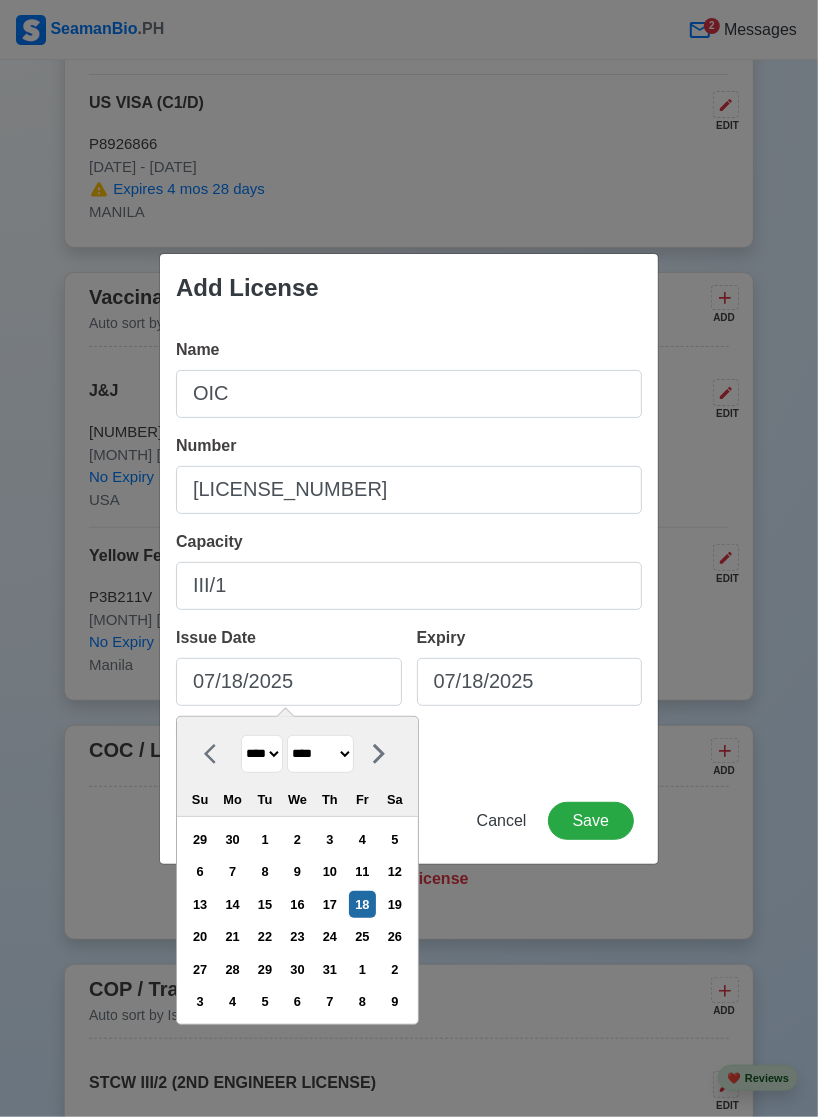 select on "****" 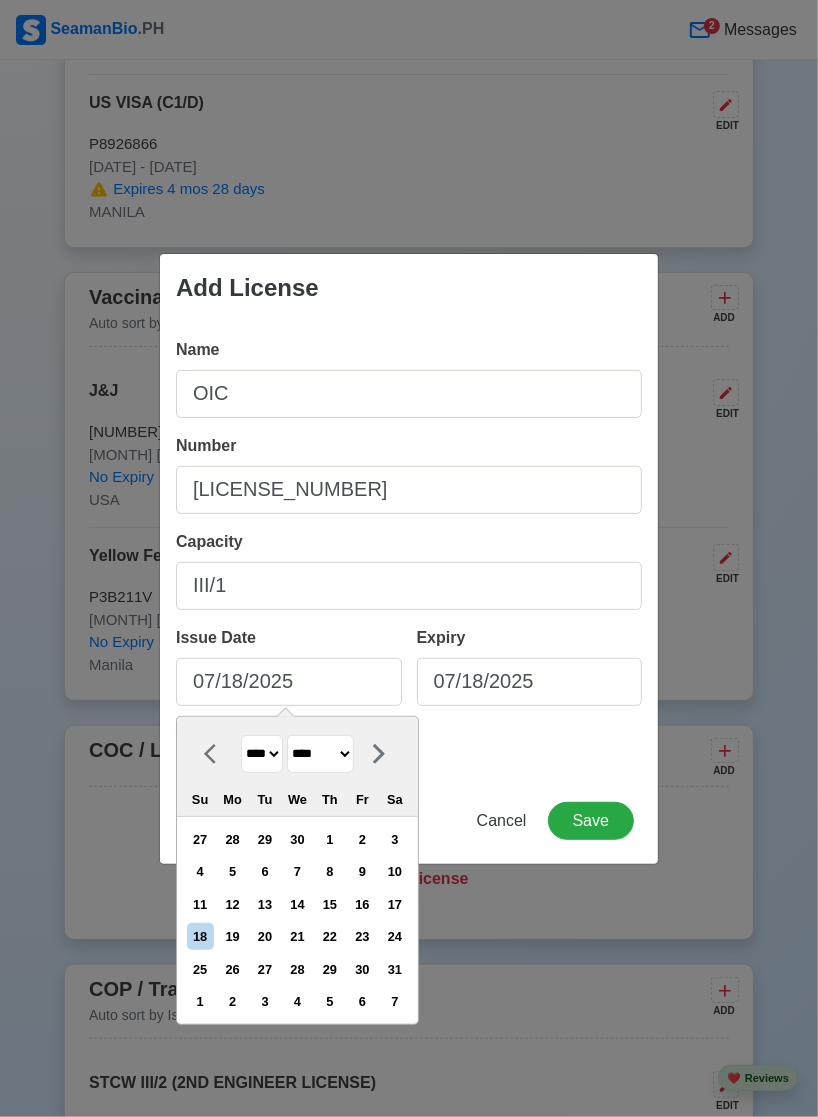 click on "******* ******** ***** ***** *** **** **** ****** ********* ******* ******** ********" at bounding box center (320, 754) 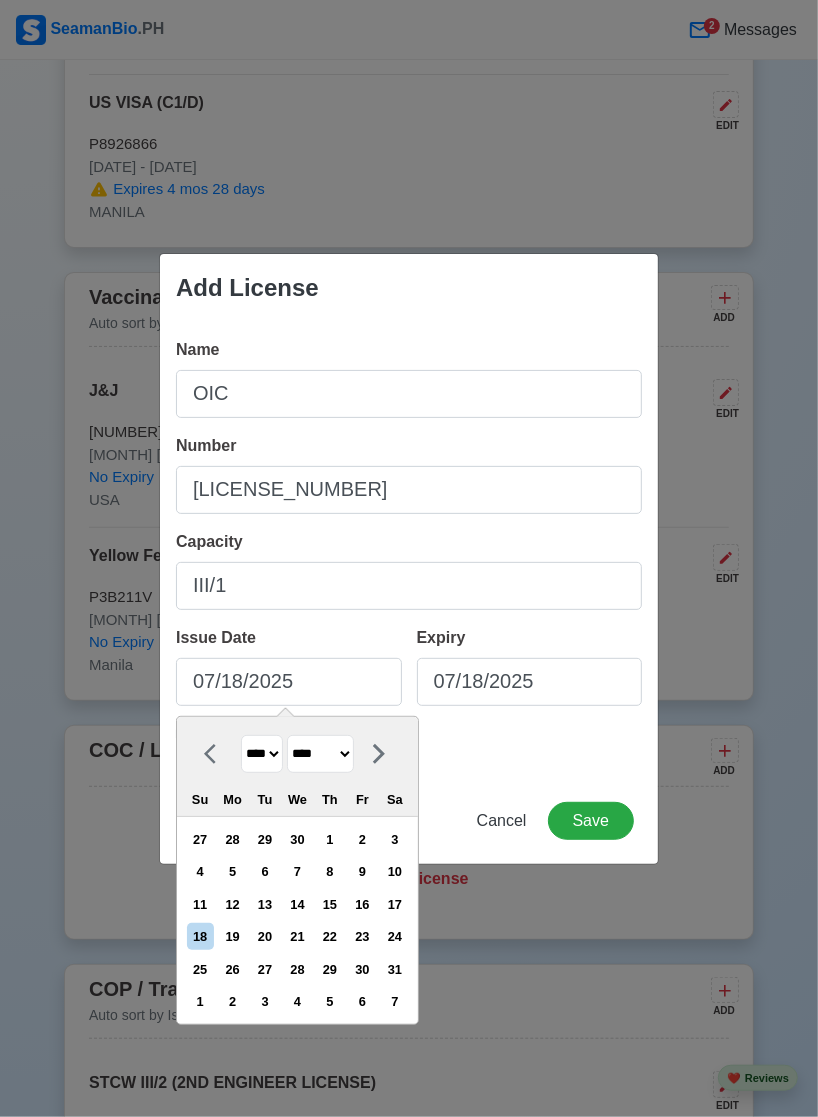 select on "*********" 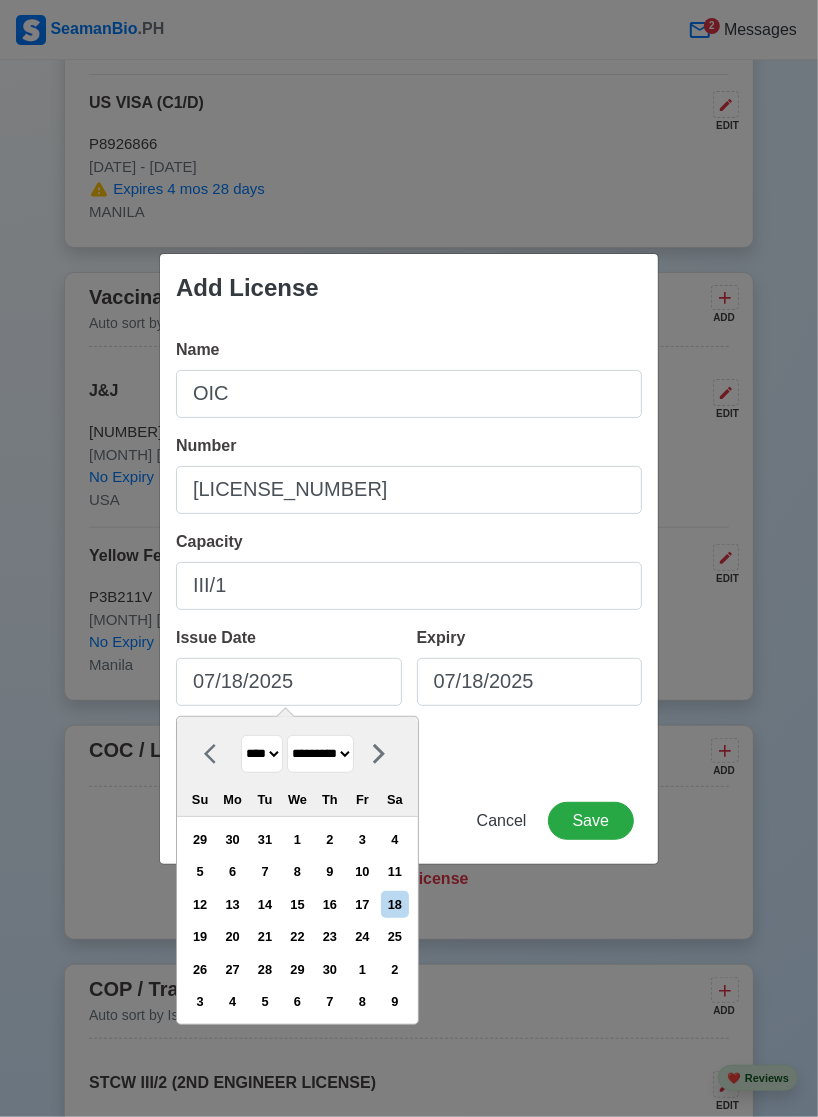 click on "21" at bounding box center [264, 936] 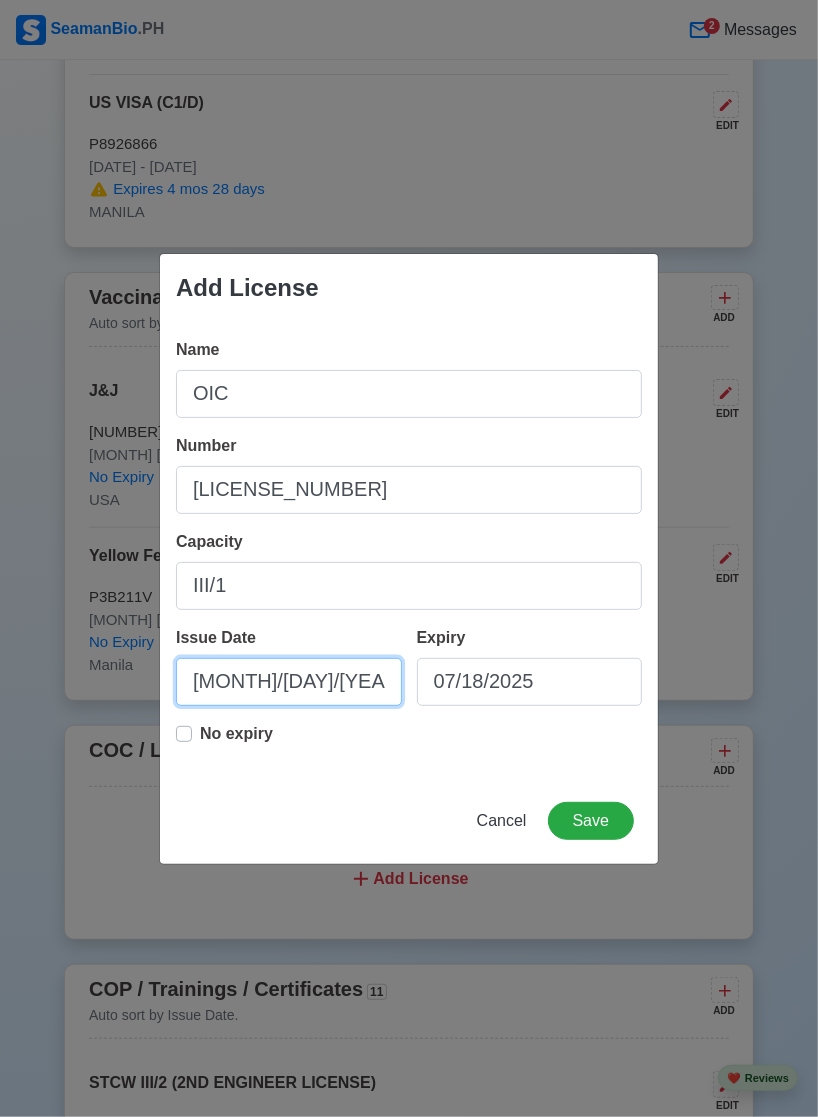 scroll, scrollTop: 2610, scrollLeft: 0, axis: vertical 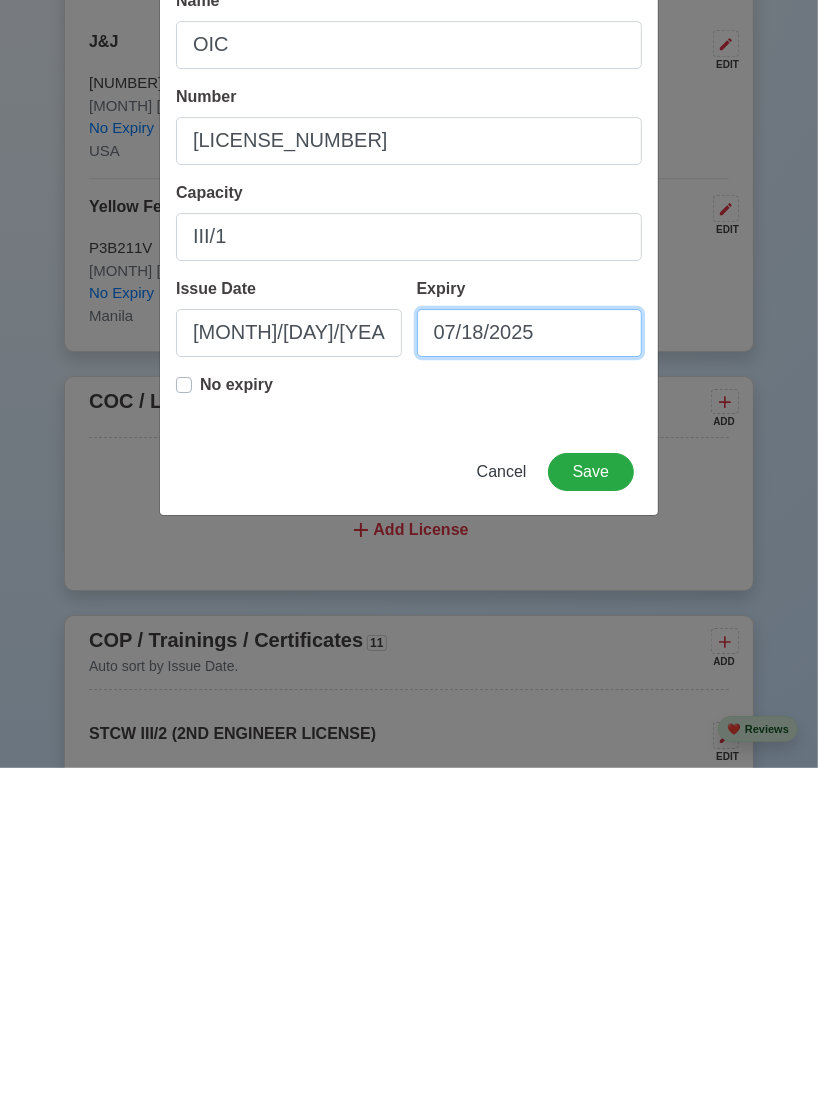 click on "07/18/2025" at bounding box center [530, 682] 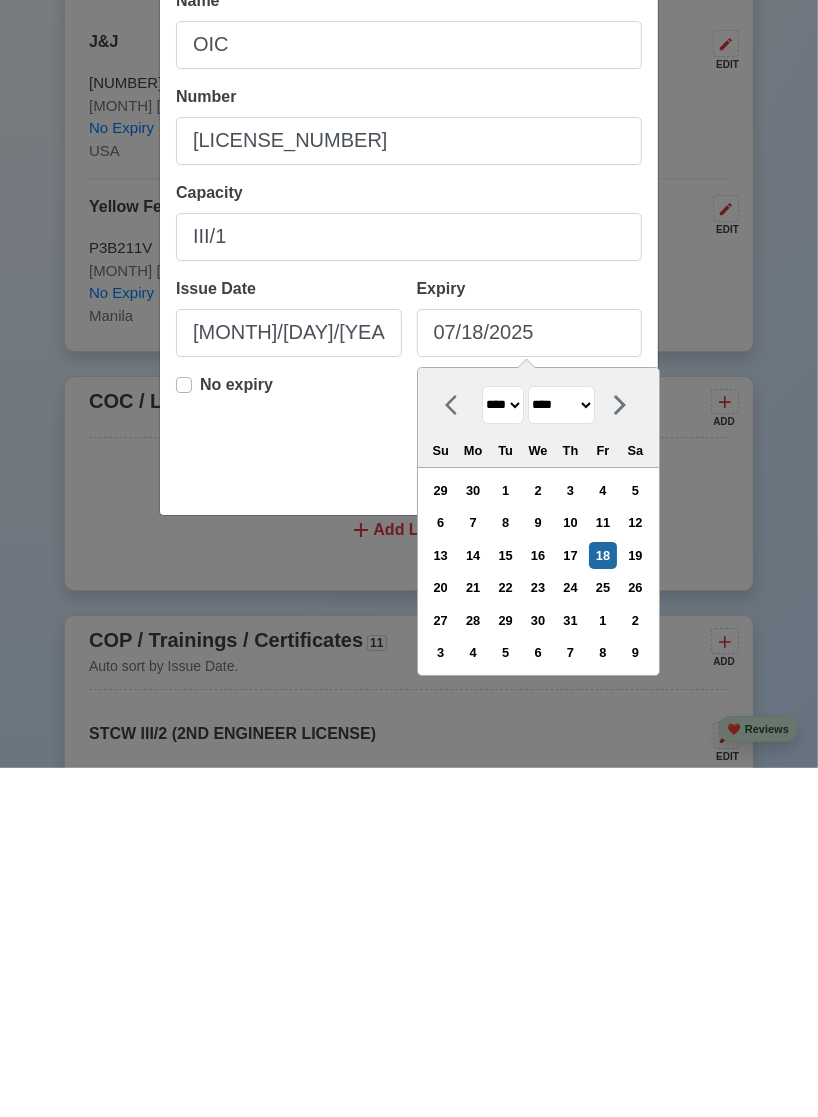 click on "******* ******** ***** ***** *** **** **** ****** ********* ******* ******** ********" at bounding box center (561, 754) 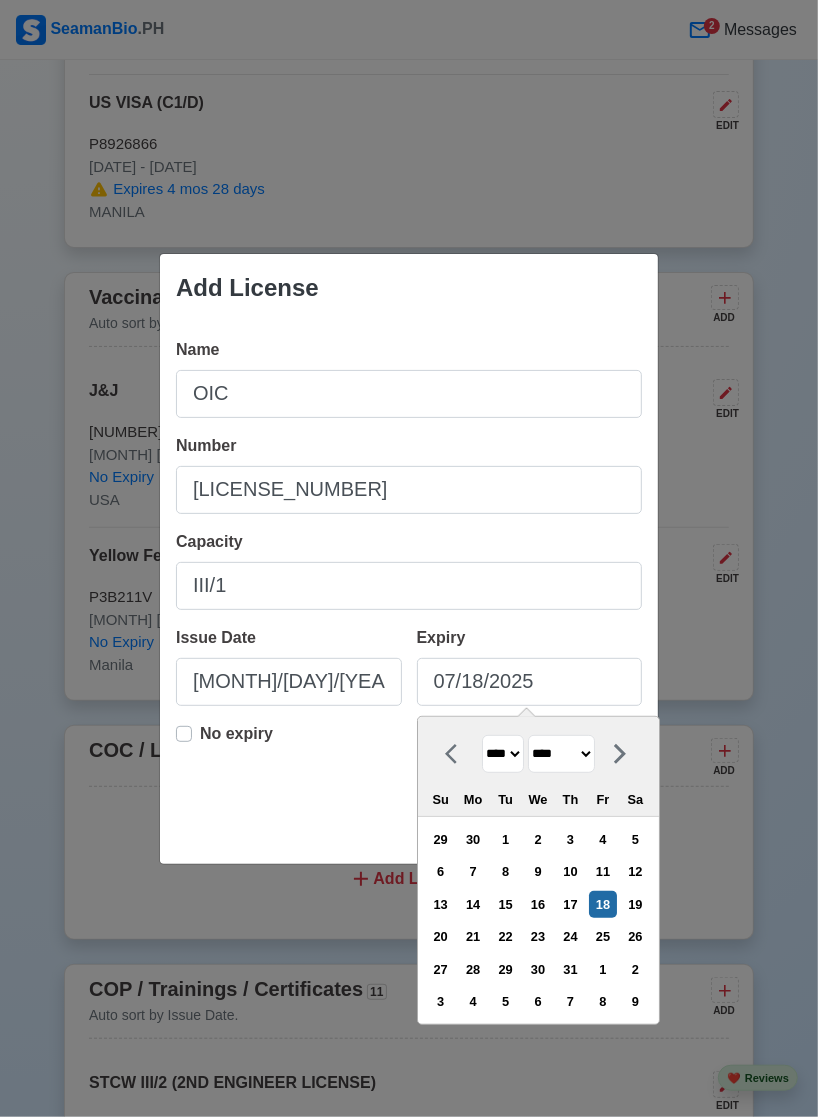 select on "*********" 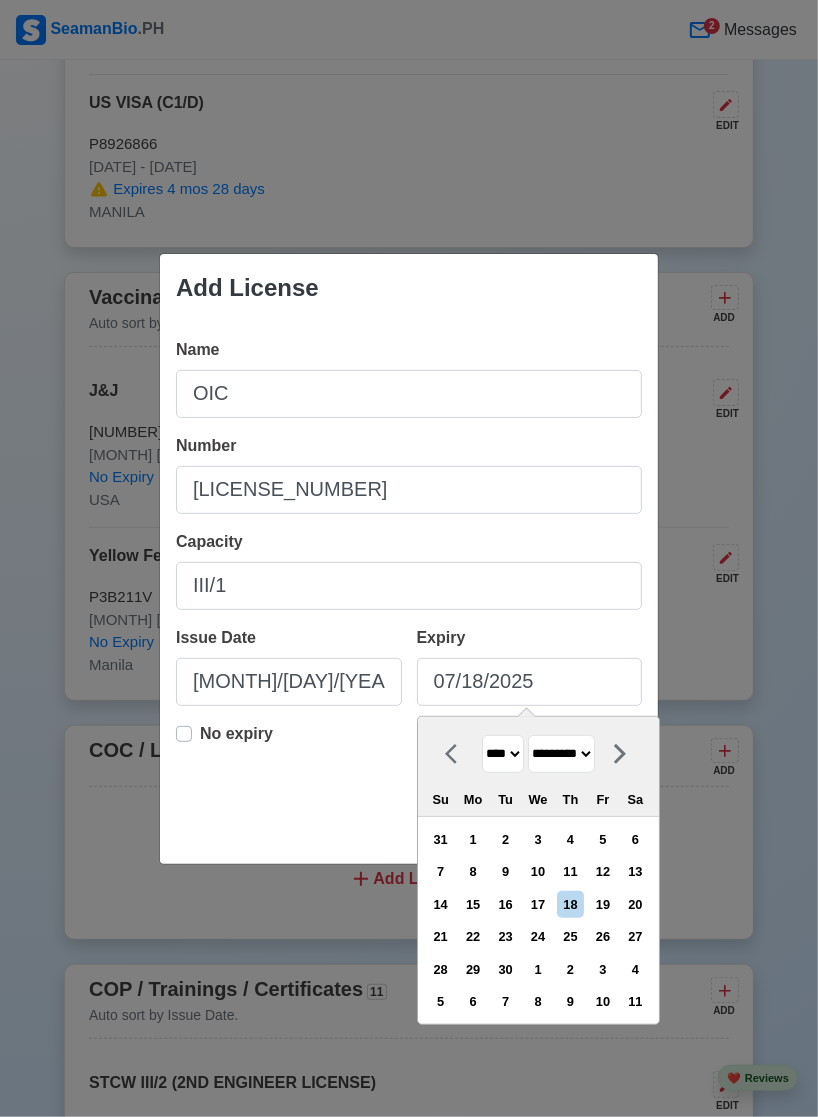 click on "**** **** **** **** **** **** **** **** **** **** **** **** **** **** **** **** **** **** **** **** **** **** **** **** **** **** **** **** **** **** **** **** **** **** **** **** **** **** **** **** **** **** **** **** **** **** **** **** **** **** **** **** **** **** **** **** **** **** **** **** **** **** **** **** **** **** **** **** **** **** **** **** **** **** **** **** **** **** **** **** **** **** **** **** **** **** **** **** **** **** **** **** **** **** **** **** **** **** **** **** **** **** **** **** **** **** **** **** **** **** **** **** **** **** **** **** **** **** **** **** ****" at bounding box center [503, 754] 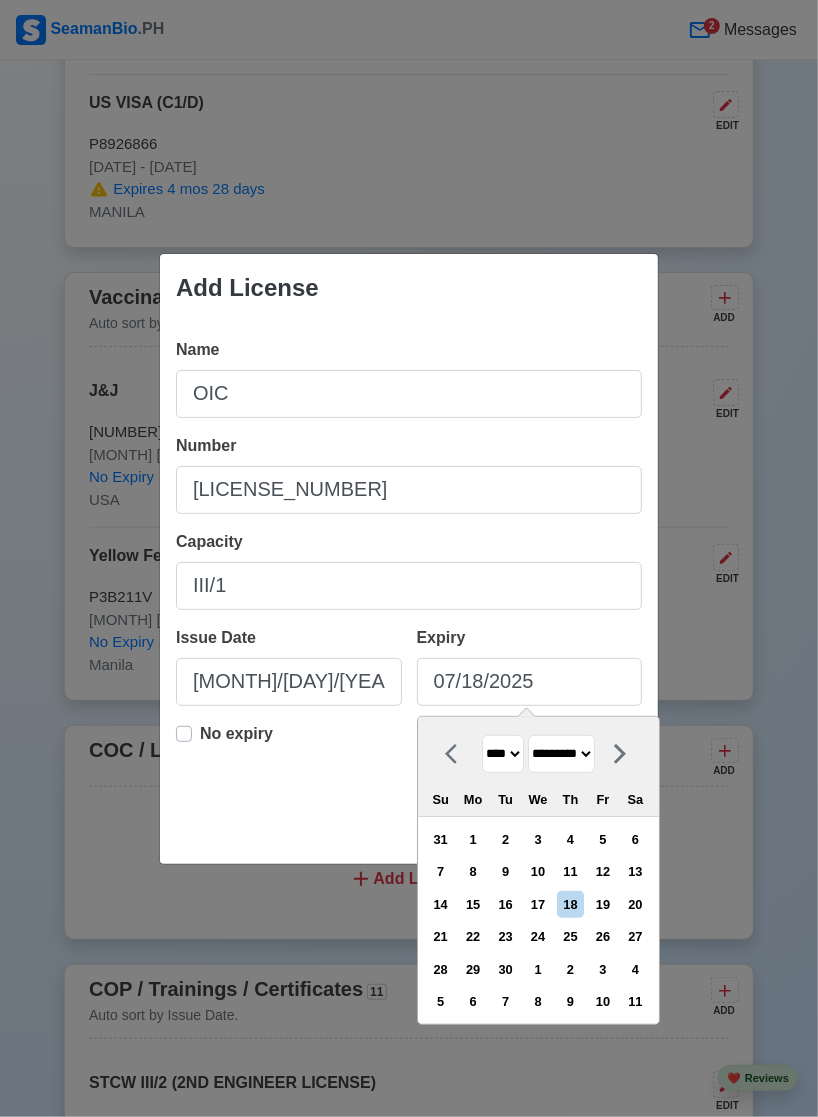 select on "****" 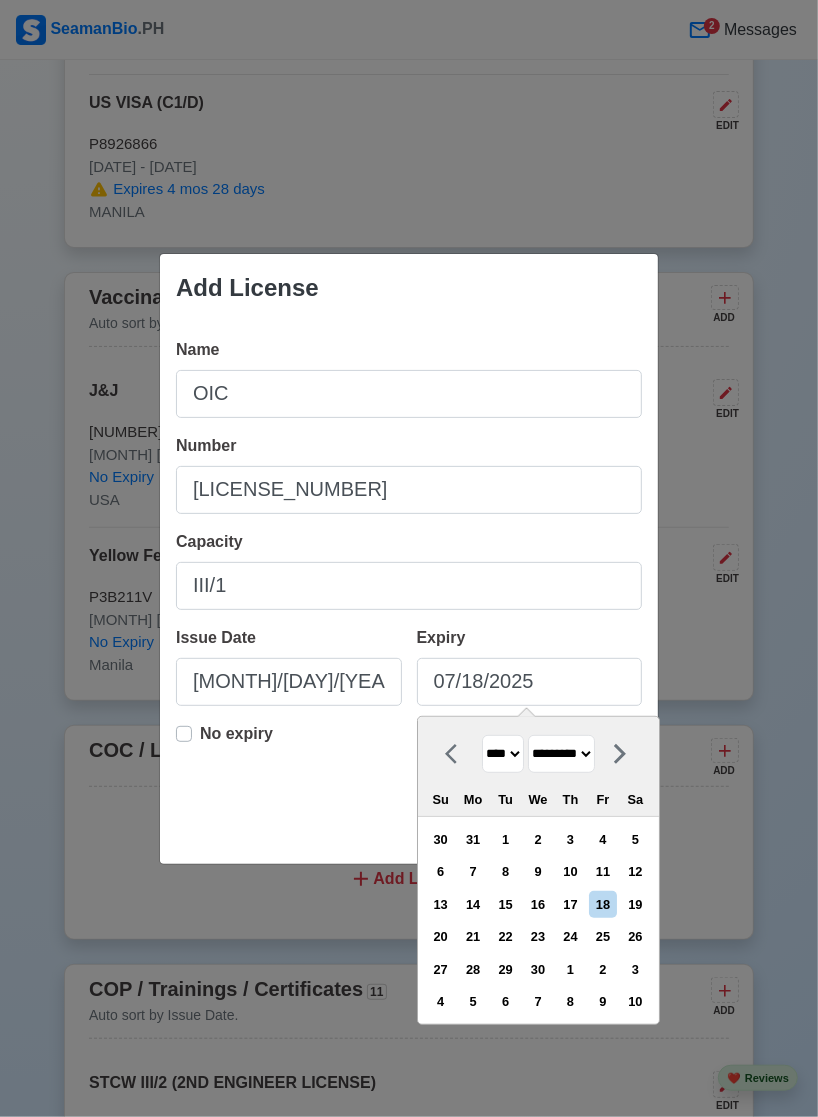click on "21" at bounding box center [473, 936] 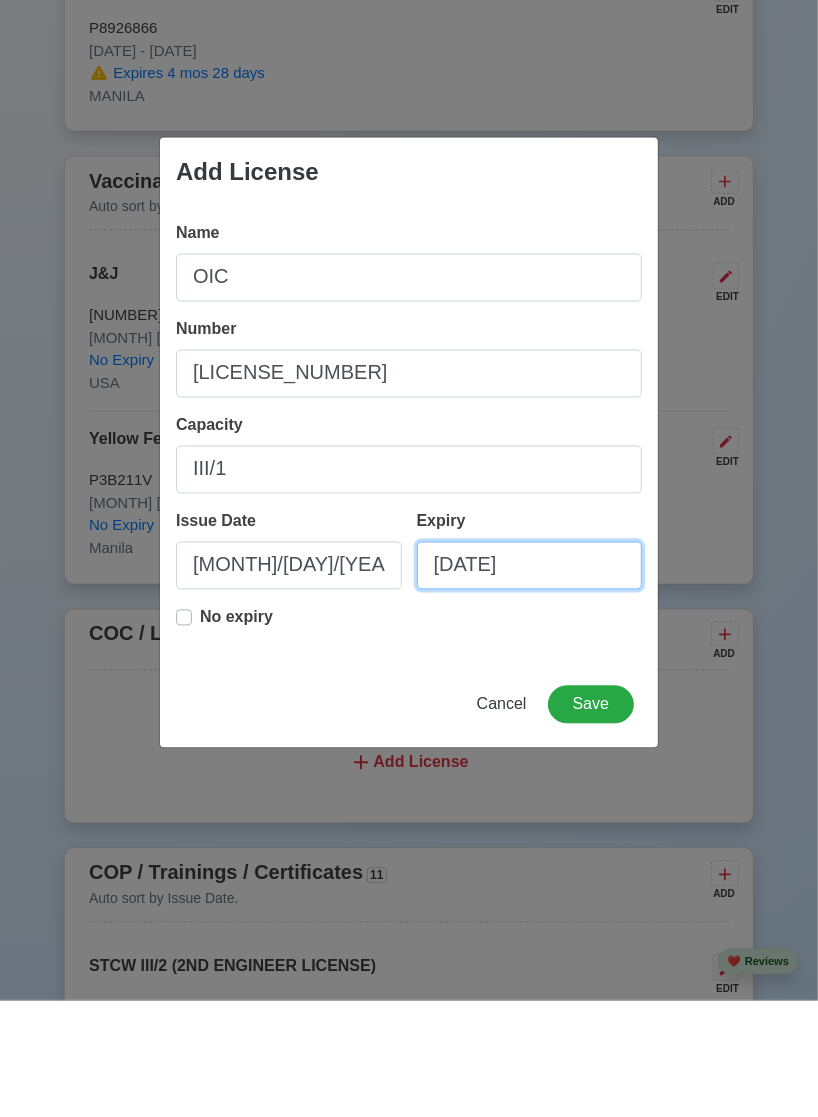 scroll, scrollTop: 2610, scrollLeft: 0, axis: vertical 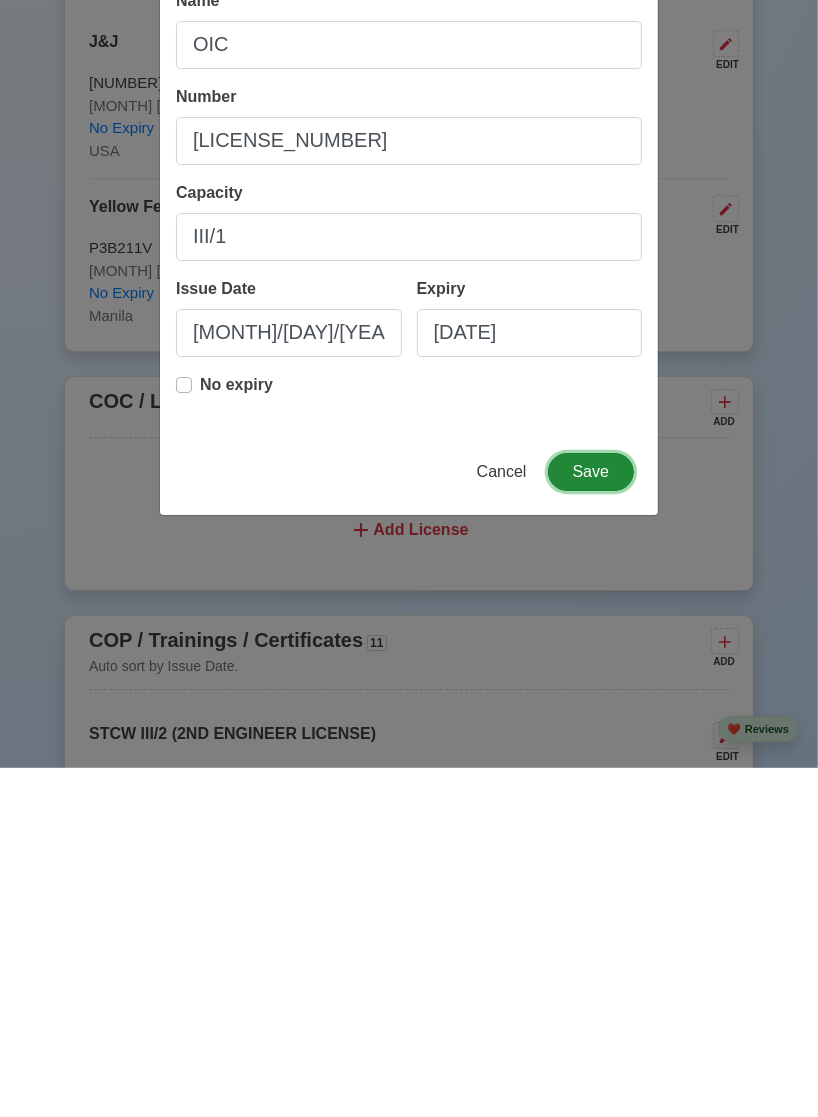 click on "Save" at bounding box center (591, 821) 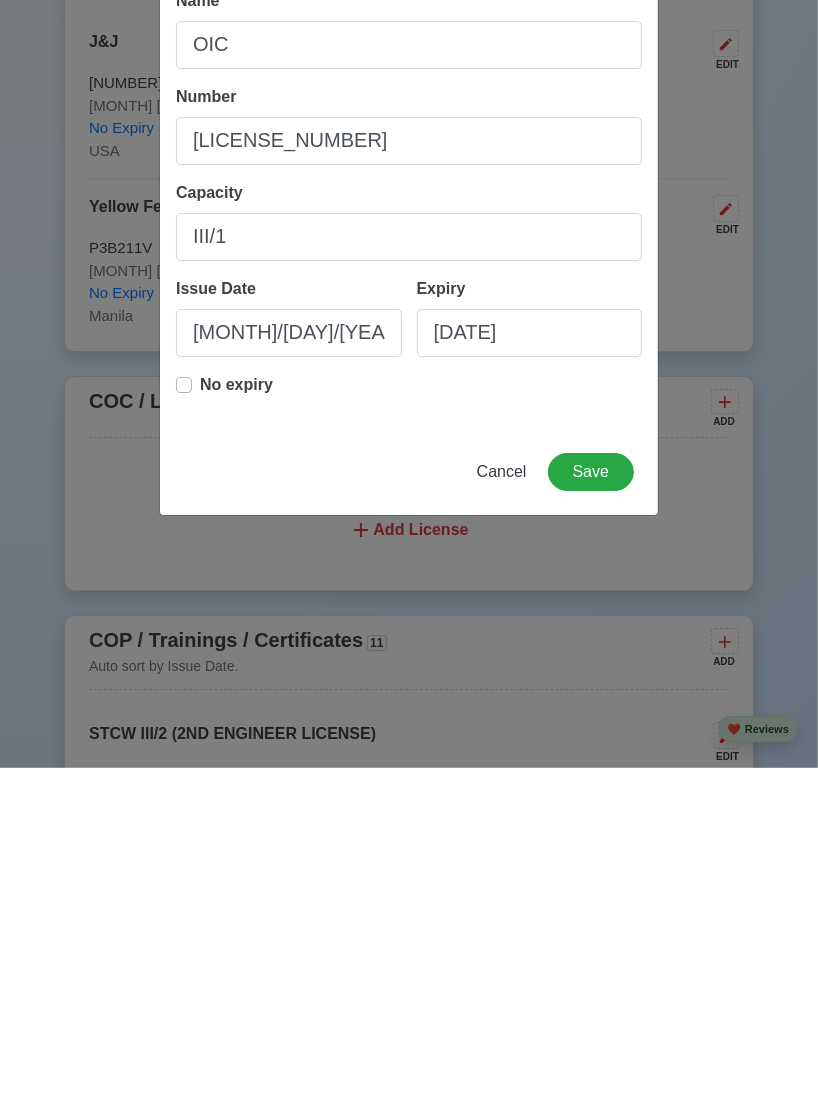 scroll, scrollTop: 2610, scrollLeft: 0, axis: vertical 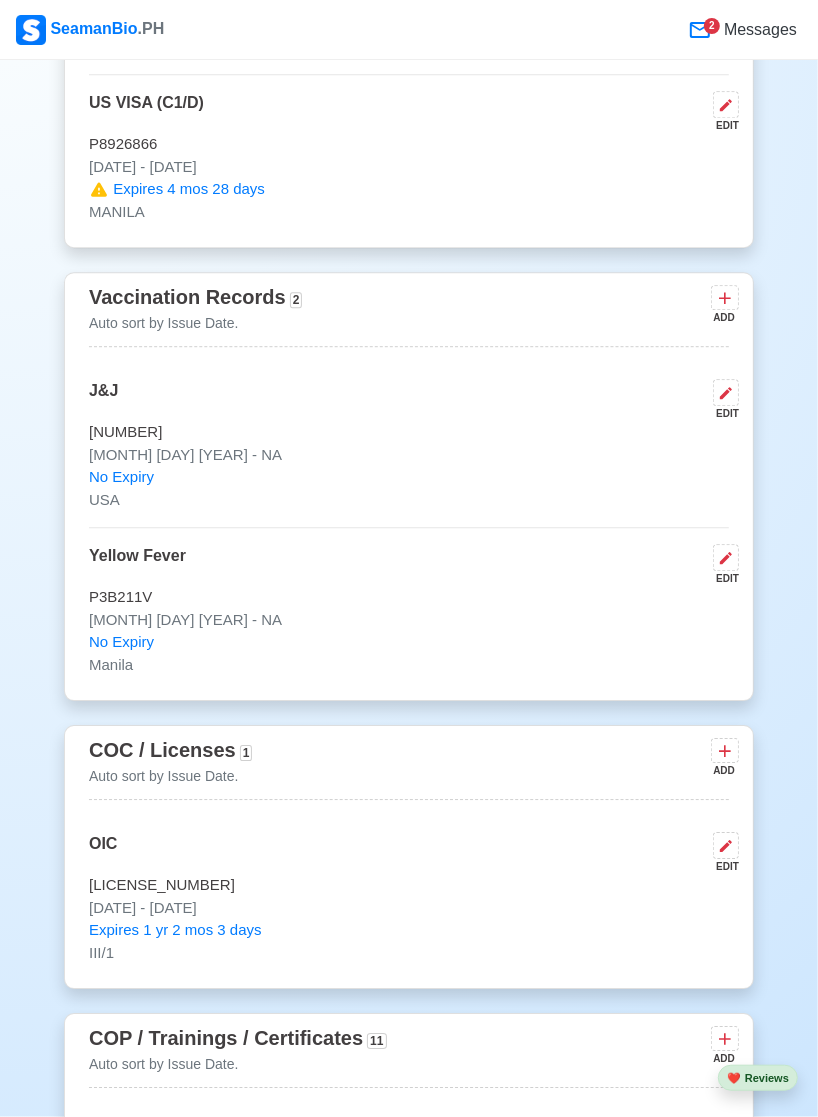 click 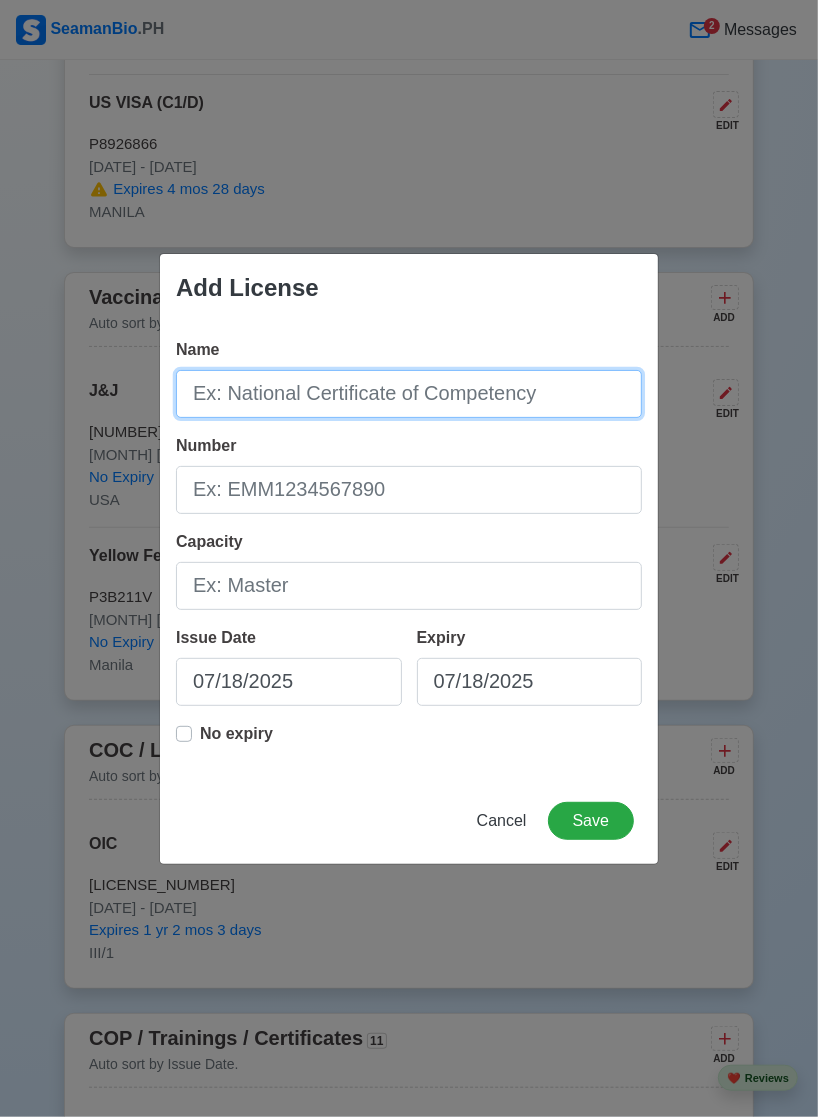 click on "Name" at bounding box center (409, 394) 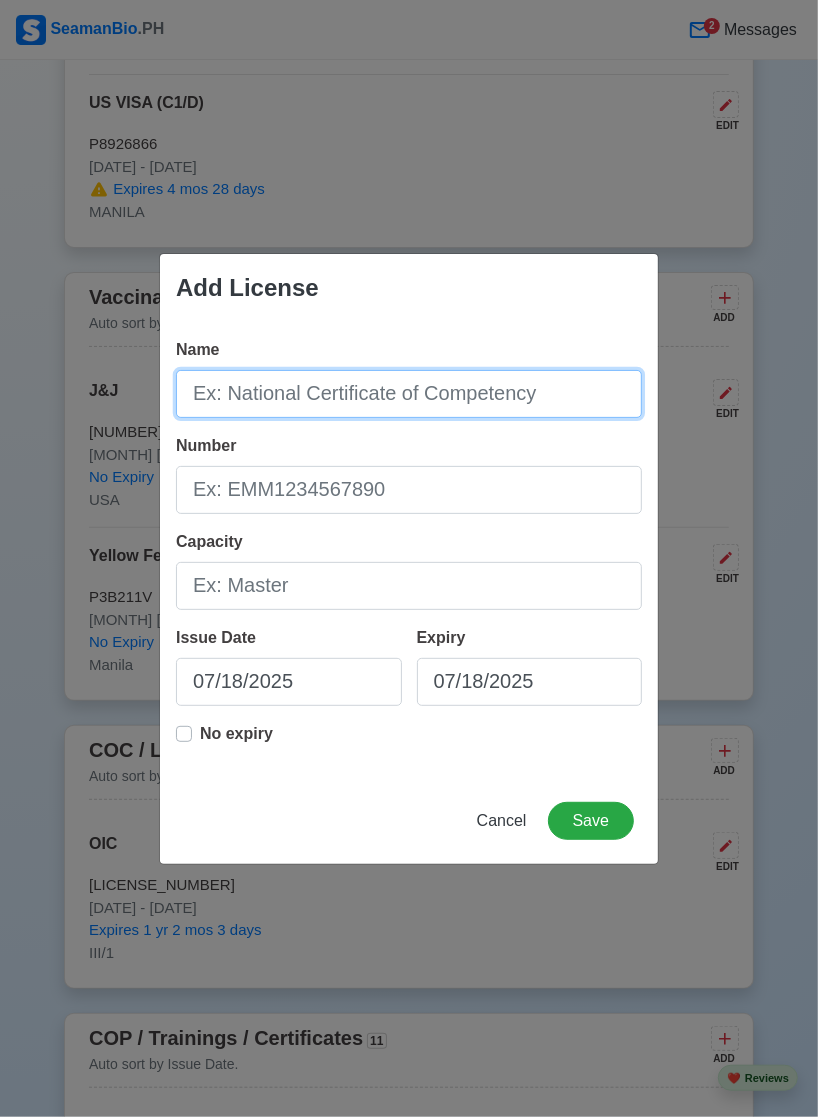 click on "Name" at bounding box center [409, 394] 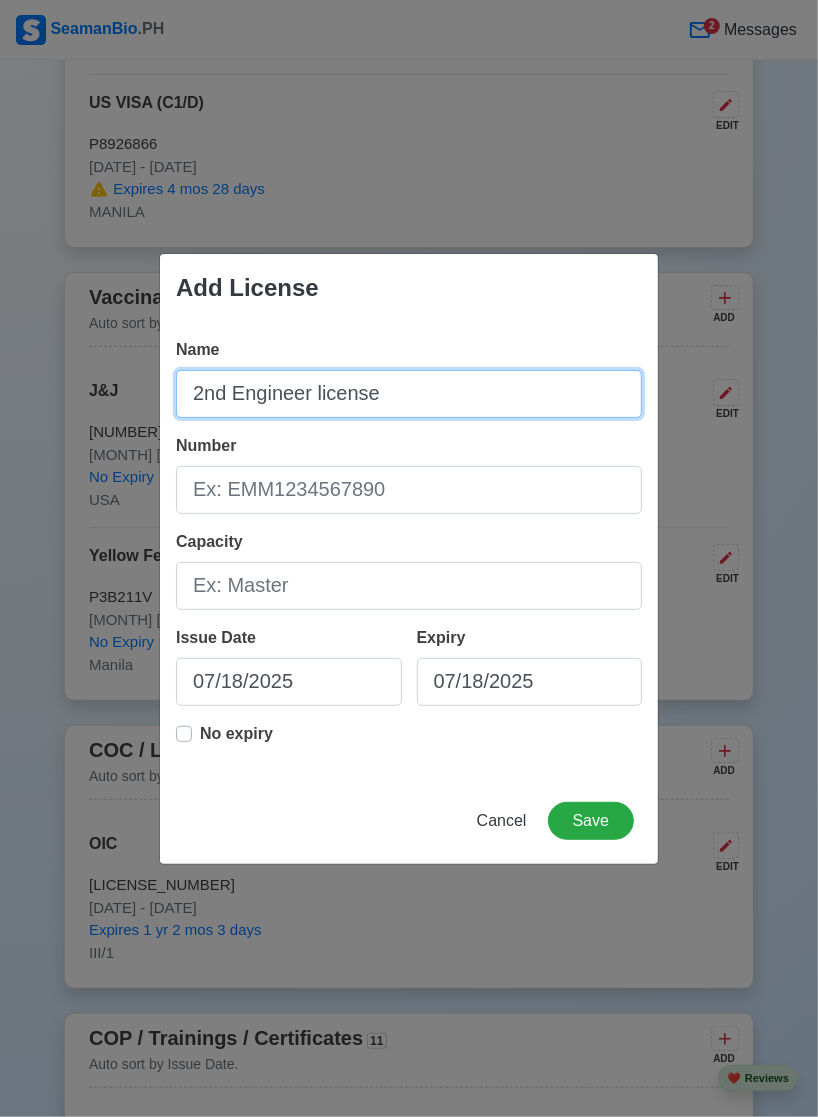 click on "2nd Engineer license" at bounding box center [409, 394] 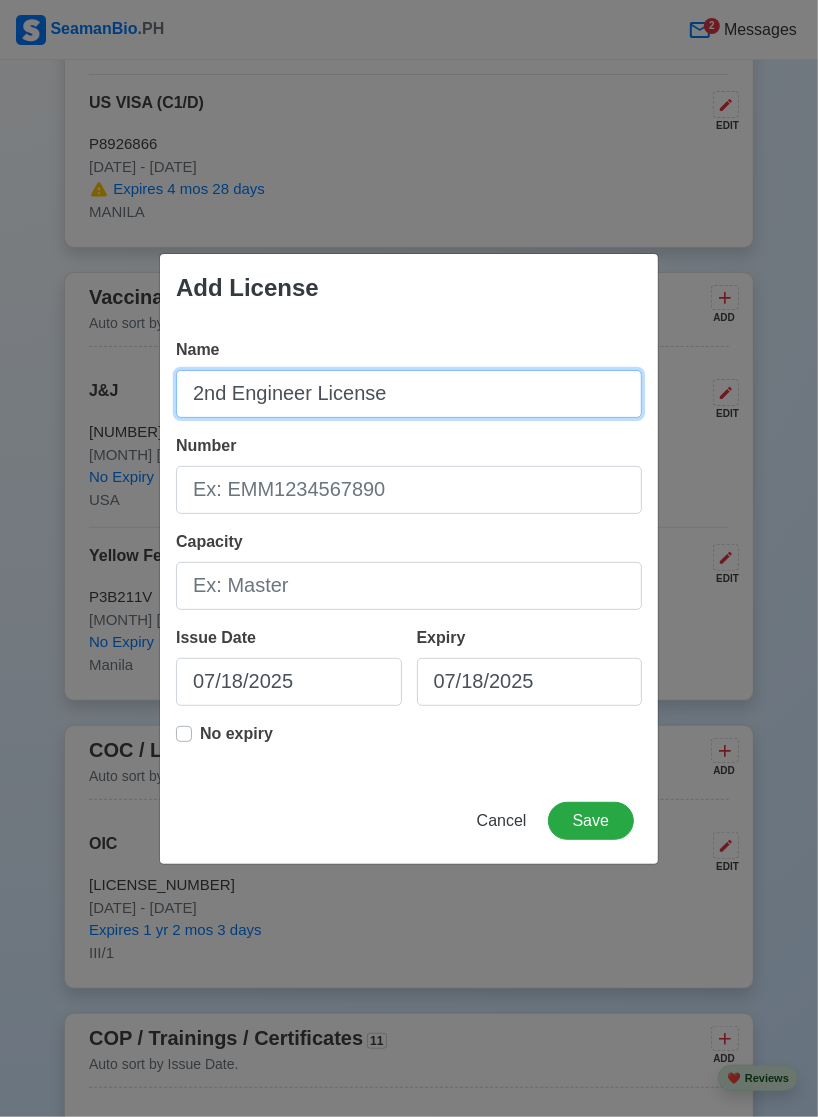 type on "2nd Engineer License" 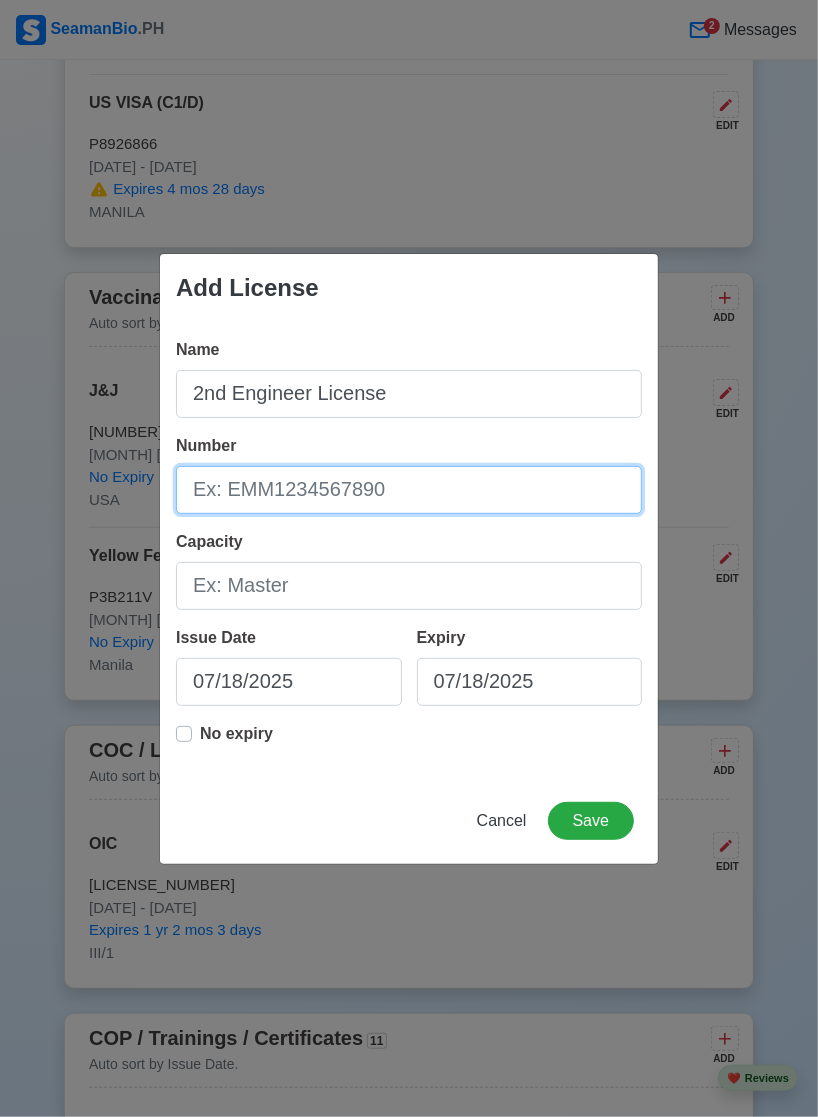 click on "Number" at bounding box center (409, 490) 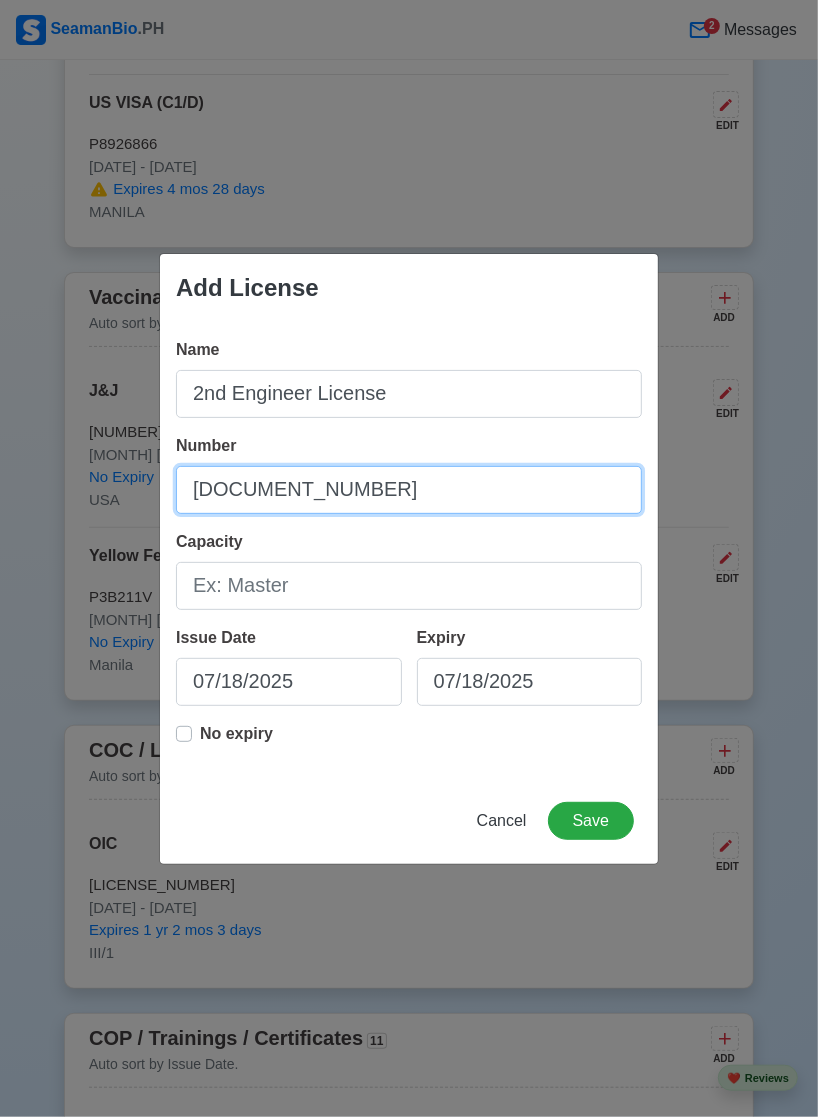 type on "[DOCUMENT_NUMBER]" 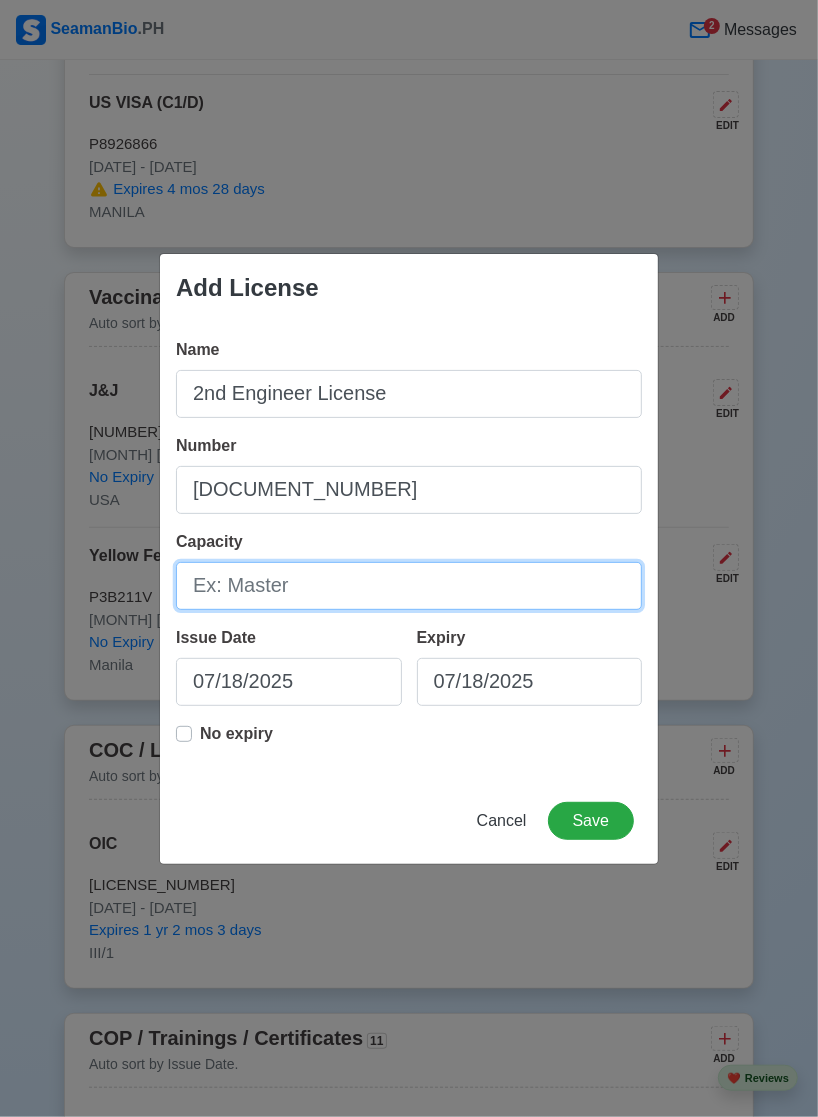 click on "Capacity" at bounding box center (409, 586) 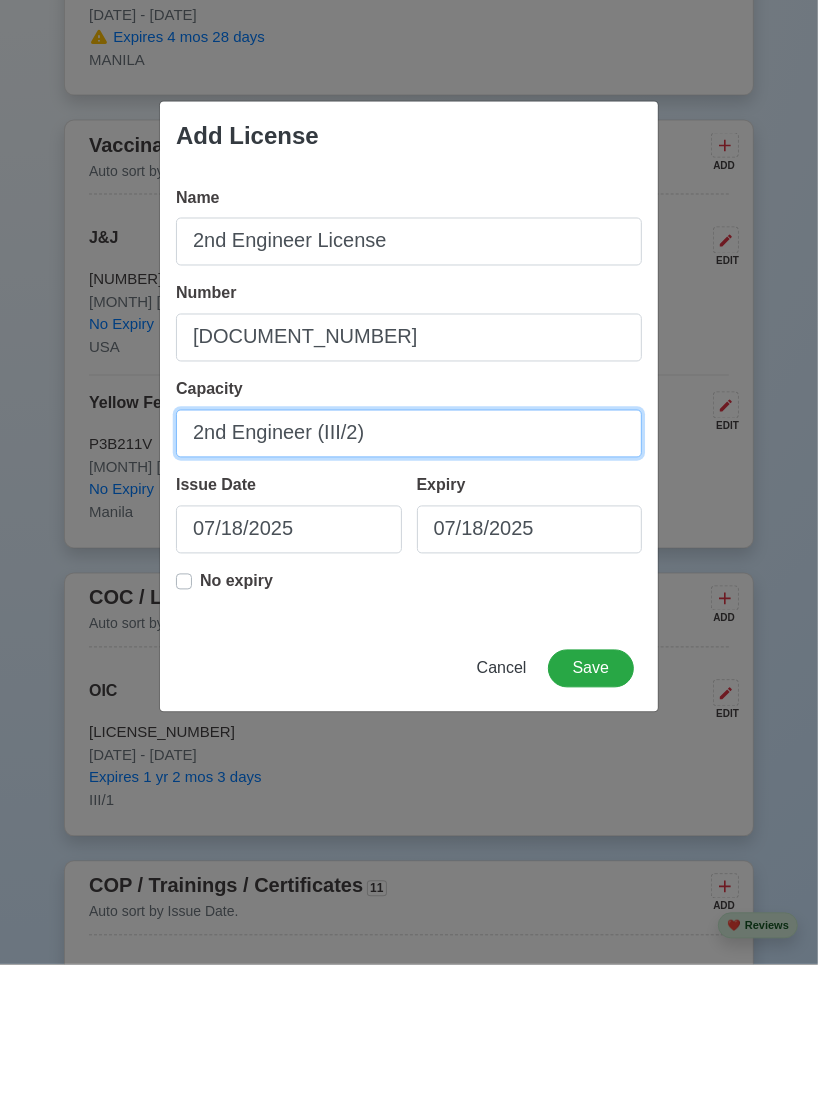 scroll, scrollTop: 2610, scrollLeft: 0, axis: vertical 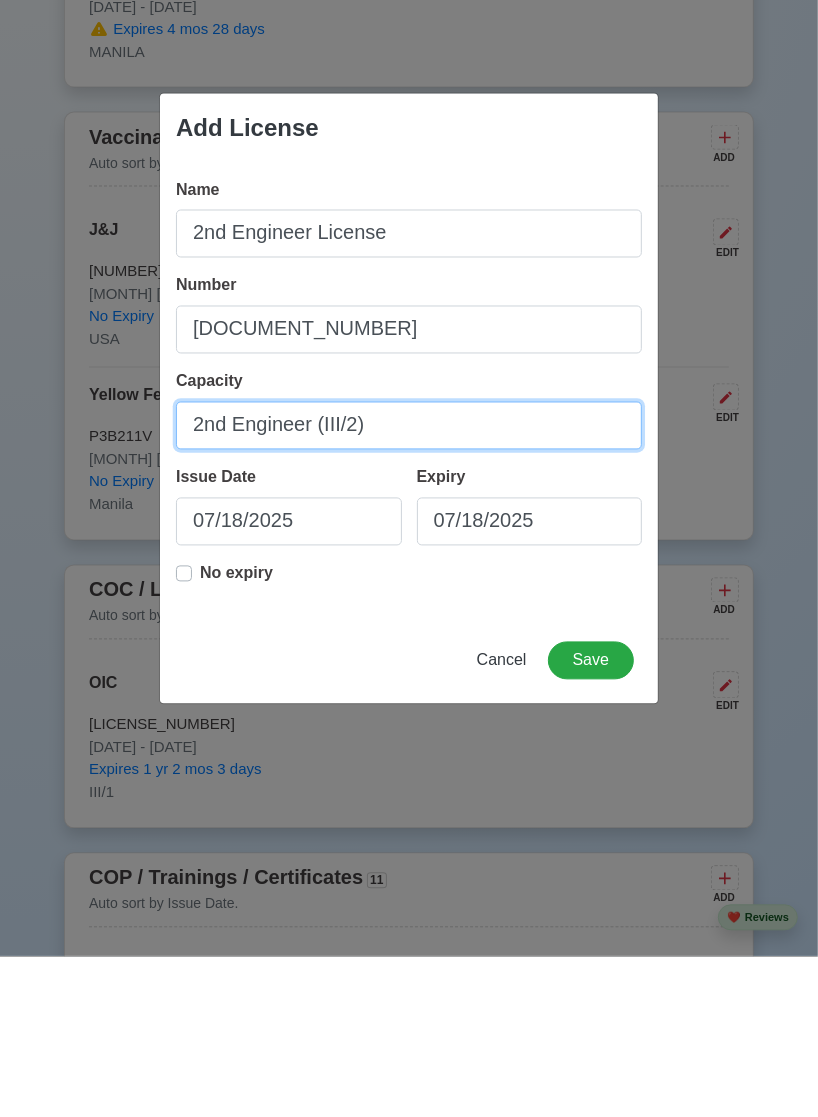 type on "2nd Engineer (III/2)" 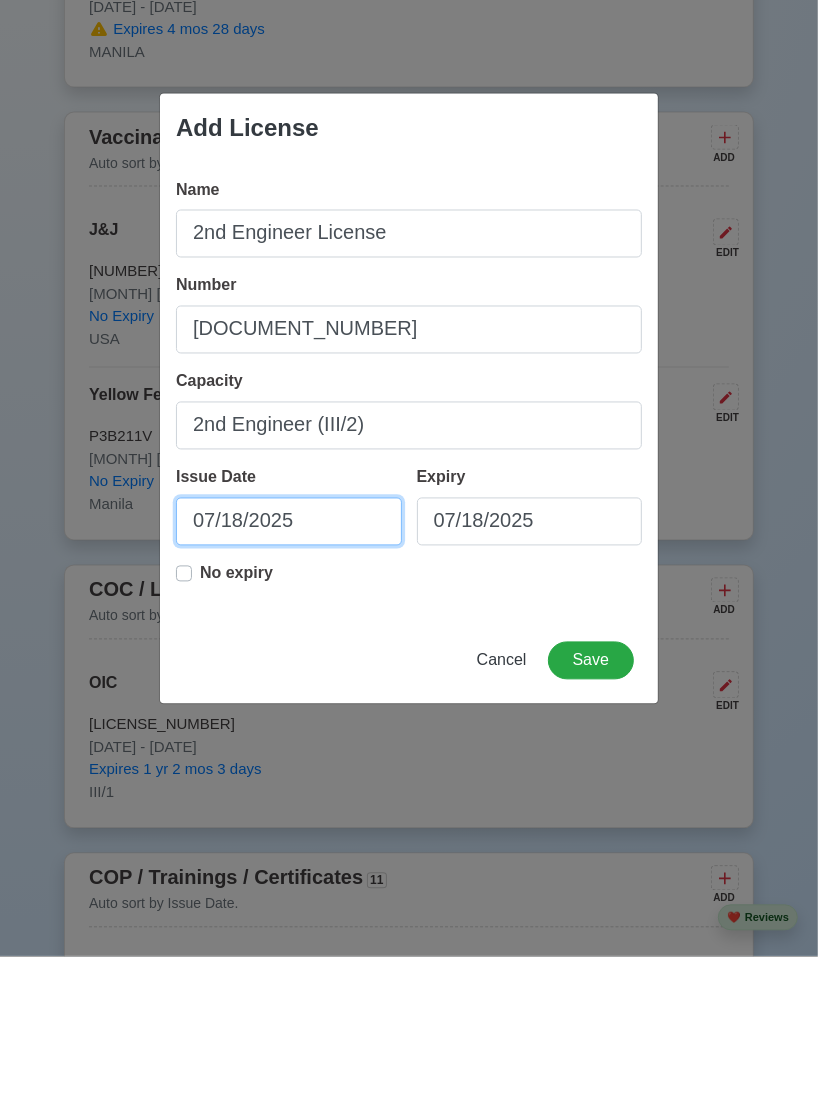 click on "07/18/2025" at bounding box center (289, 682) 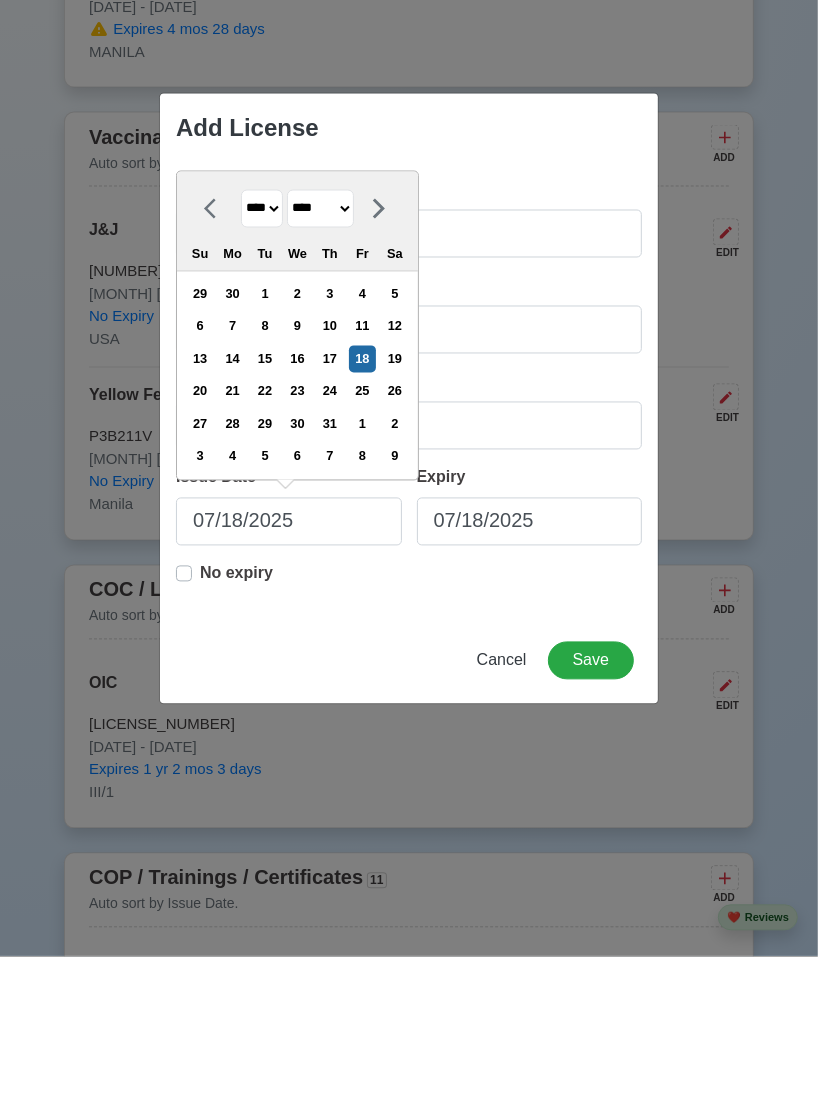click on "**** **** **** **** **** **** **** **** **** **** **** **** **** **** **** **** **** **** **** **** **** **** **** **** **** **** **** **** **** **** **** **** **** **** **** **** **** **** **** **** **** **** **** **** **** **** **** **** **** **** **** **** **** **** **** **** **** **** **** **** **** **** **** **** **** **** **** **** **** **** **** **** **** **** **** **** **** **** **** **** **** **** **** **** **** **** **** **** **** **** **** **** **** **** **** **** **** **** **** **** **** **** **** **** **** ****" at bounding box center [262, 369] 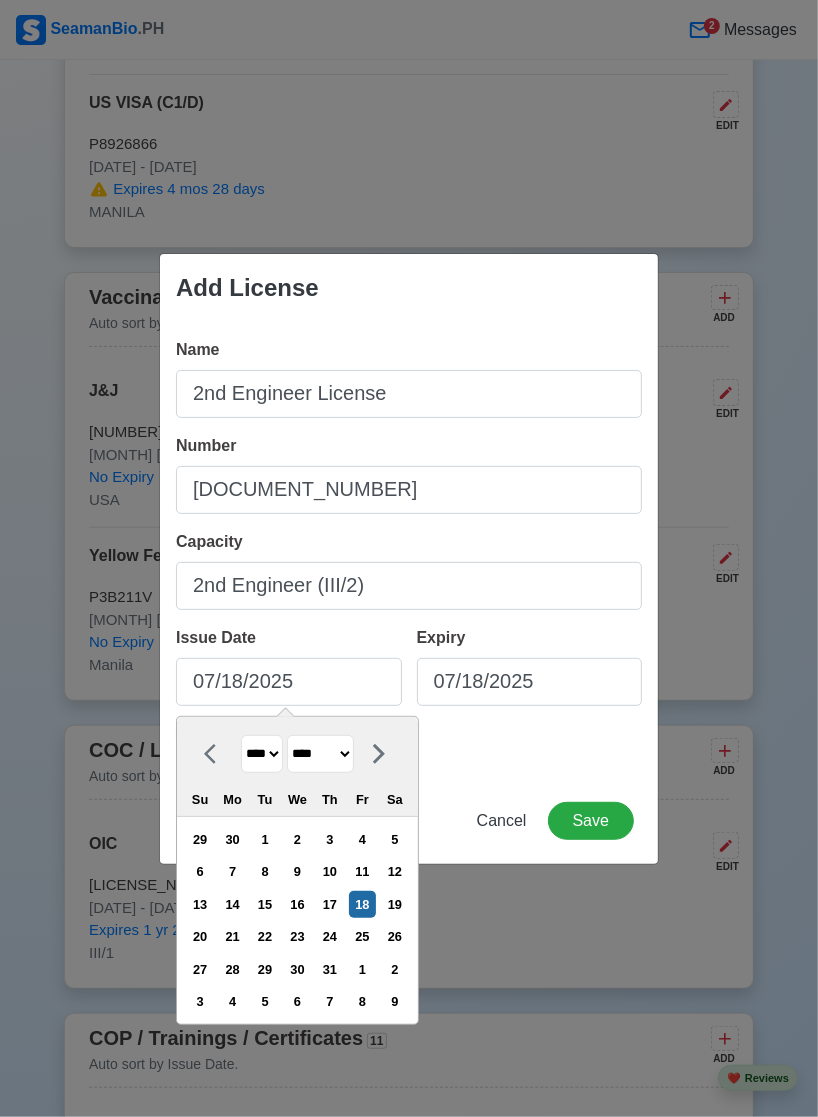 click on "******* ******** ***** ***** *** **** **** ****** ********* ******* ******** ********" at bounding box center (320, 754) 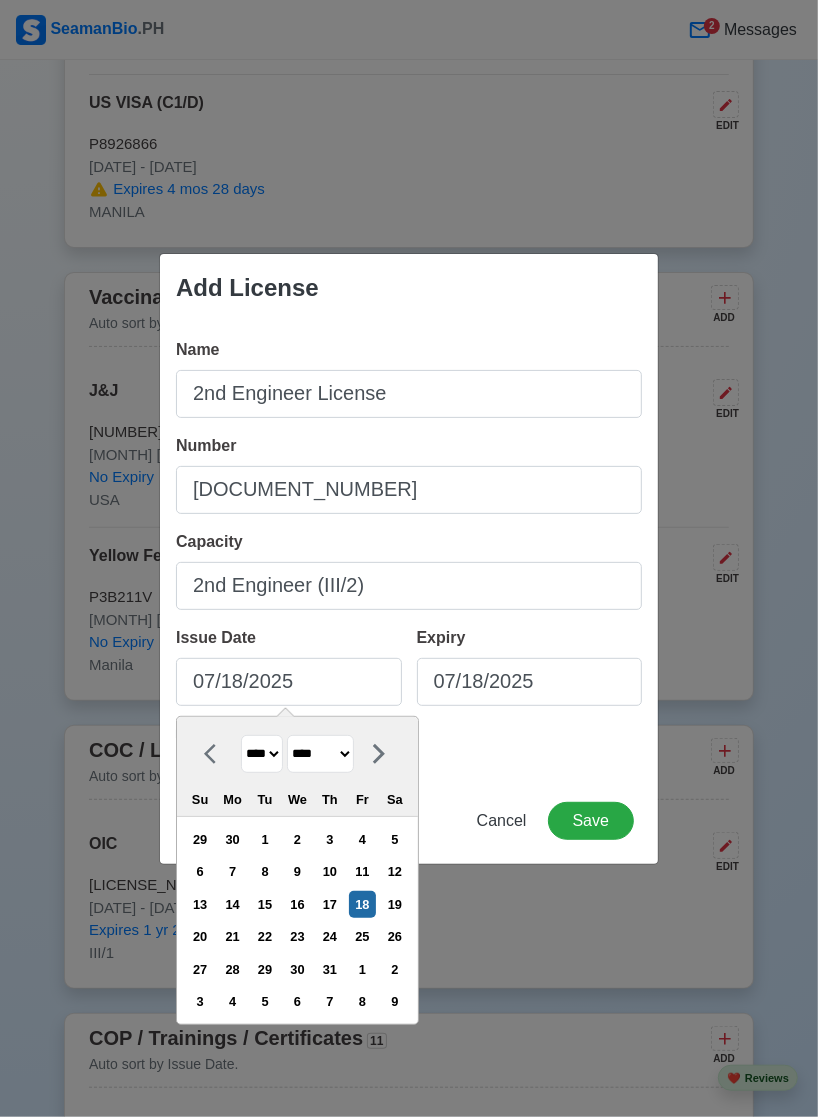 click on "3" at bounding box center (329, 839) 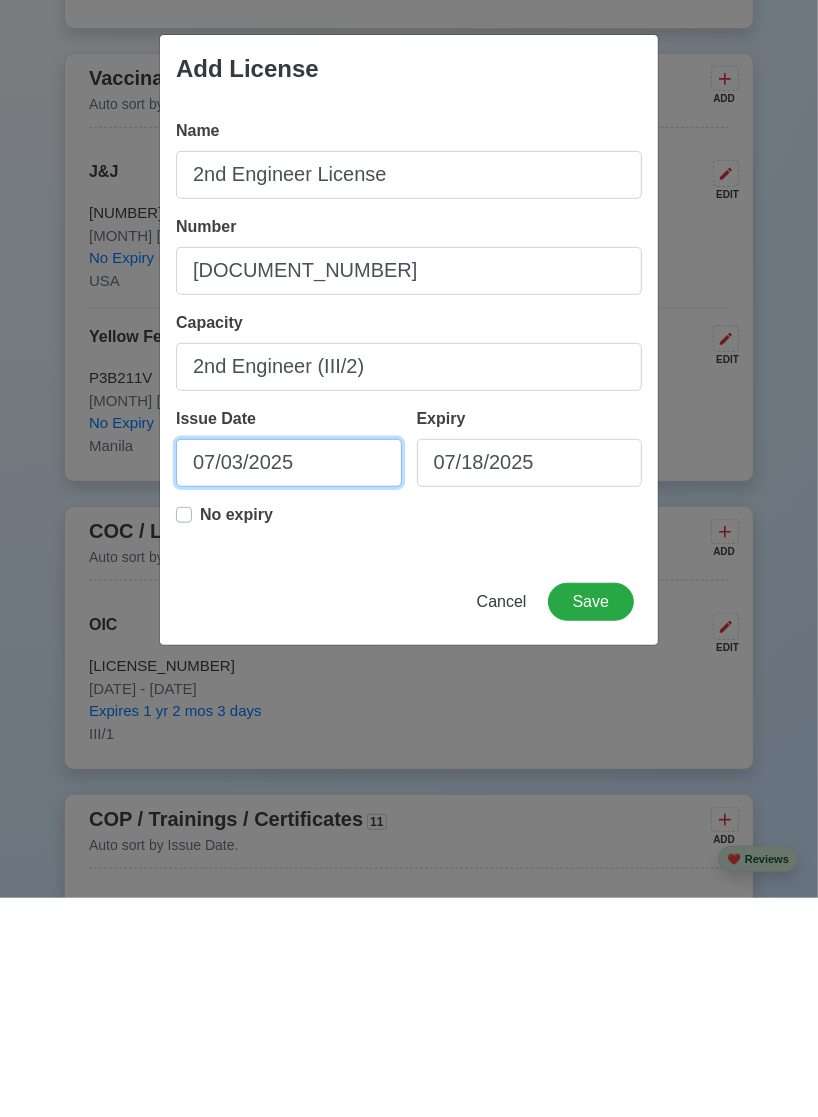 scroll, scrollTop: 2610, scrollLeft: 0, axis: vertical 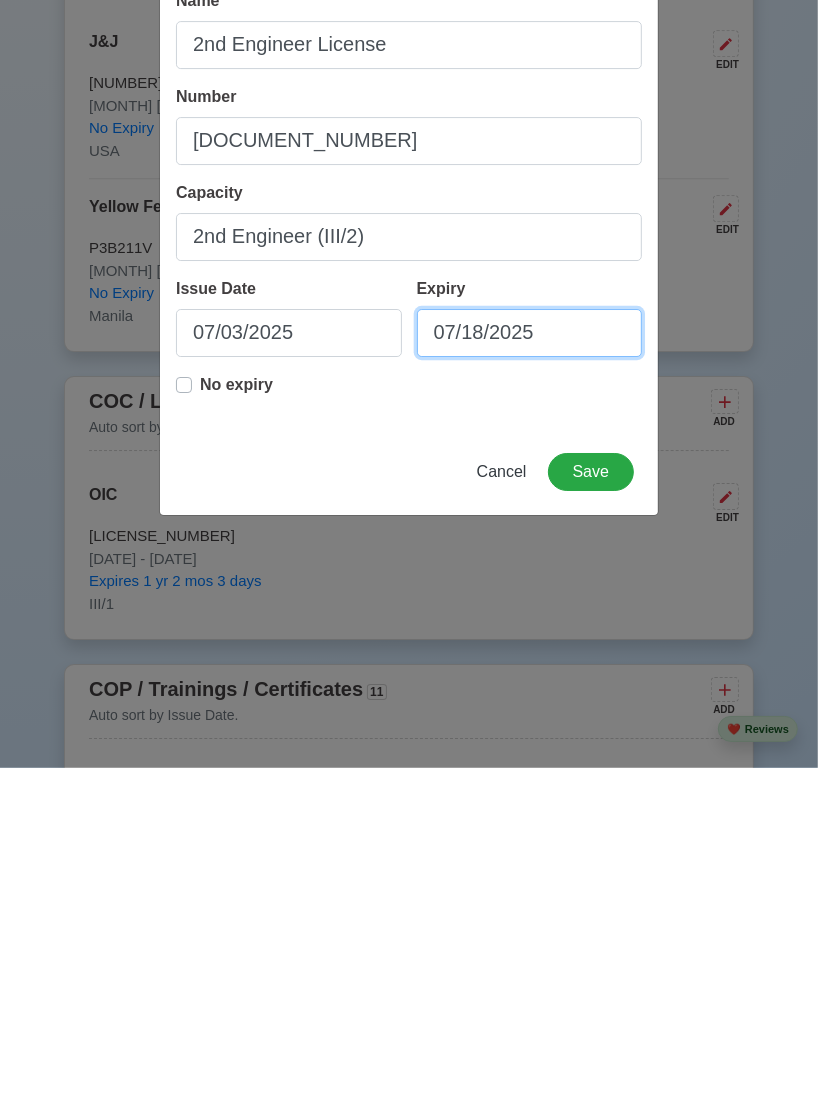 click on "07/18/2025" at bounding box center (530, 682) 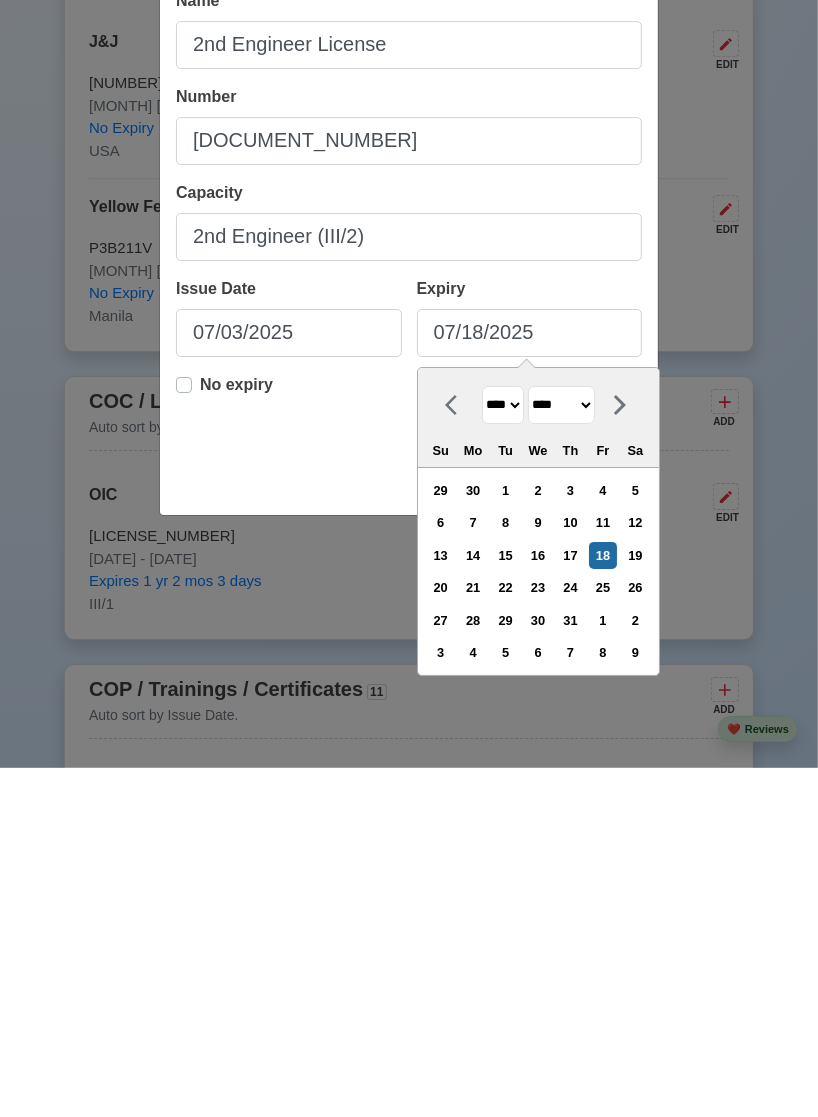 click on "**** **** **** **** **** **** **** **** **** **** **** **** **** **** **** **** **** **** **** **** **** **** **** **** **** **** **** **** **** **** **** **** **** **** **** **** **** **** **** **** **** **** **** **** **** **** **** **** **** **** **** **** **** **** **** **** **** **** **** **** **** **** **** **** **** **** **** **** **** **** **** **** **** **** **** **** **** **** **** **** **** **** **** **** **** **** **** **** **** **** **** **** **** **** **** **** **** **** **** **** **** **** **** **** **** **** **** **** **** **** **** **** **** **** **** **** **** **** **** **** ****" at bounding box center [503, 754] 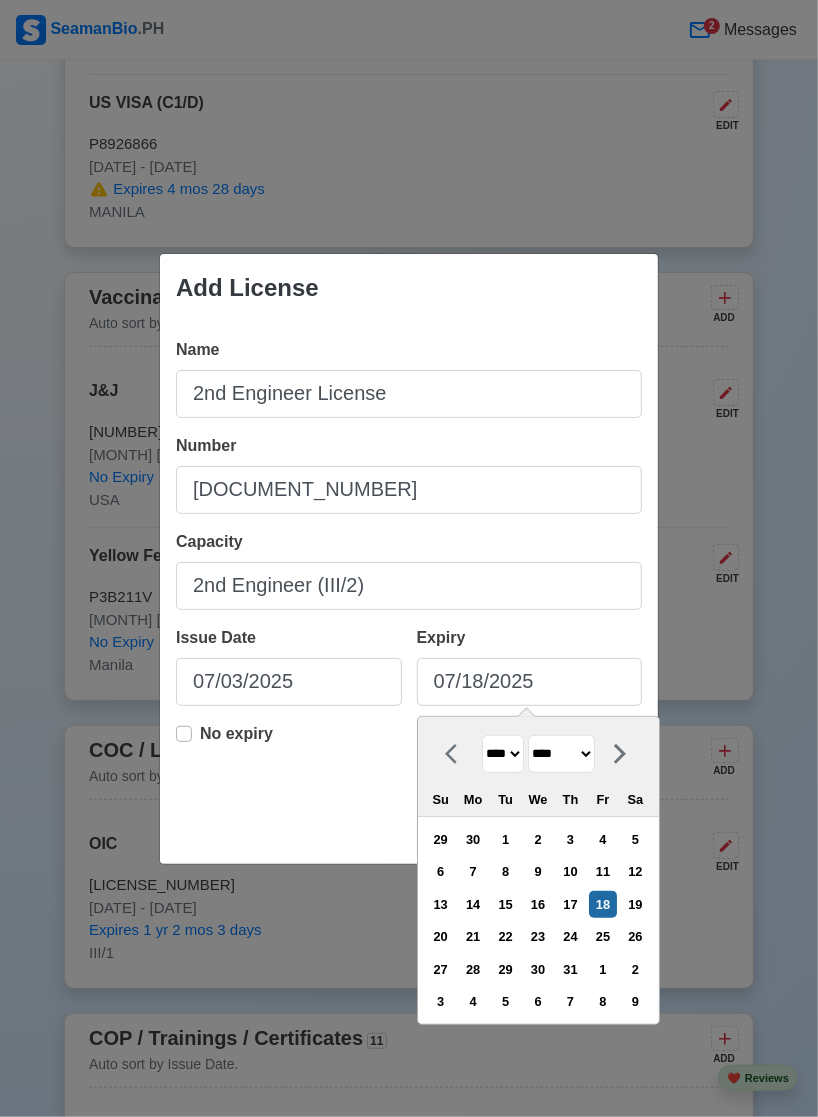 select on "****" 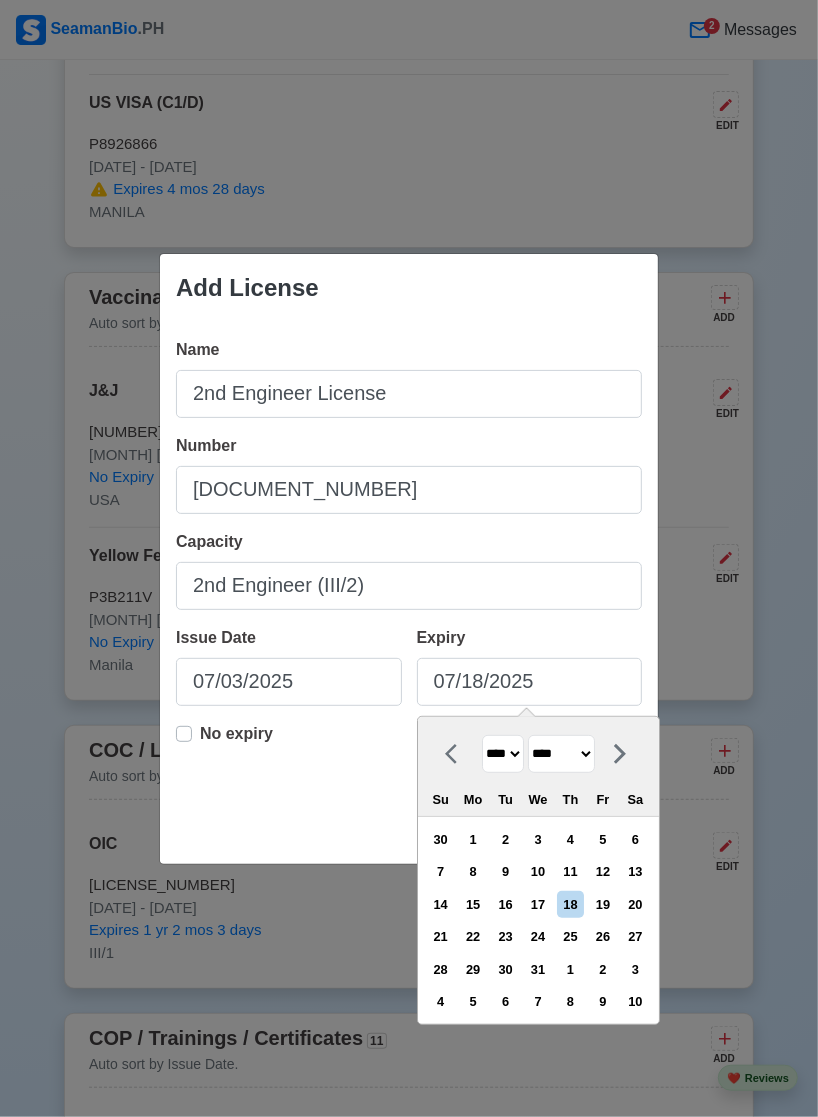 click on "******* ******** ***** ***** *** **** **** ****** ********* ******* ******** ********" at bounding box center [561, 754] 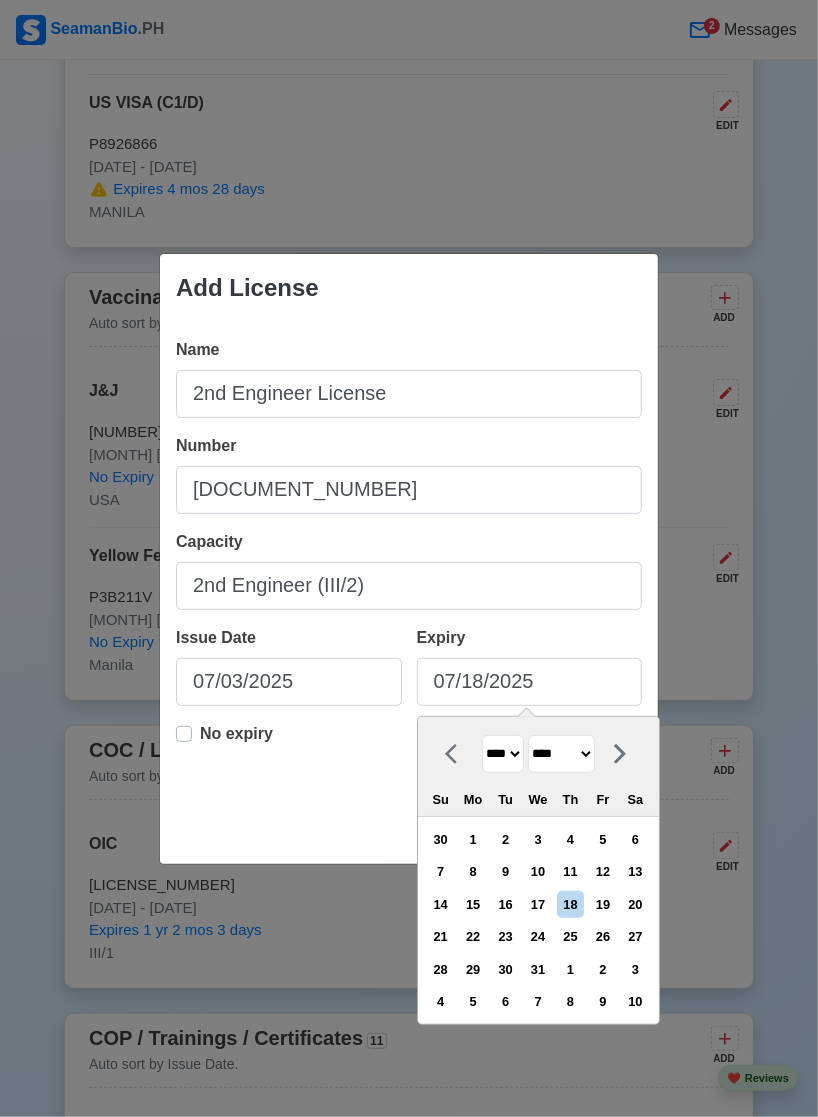 click on "3" at bounding box center [538, 839] 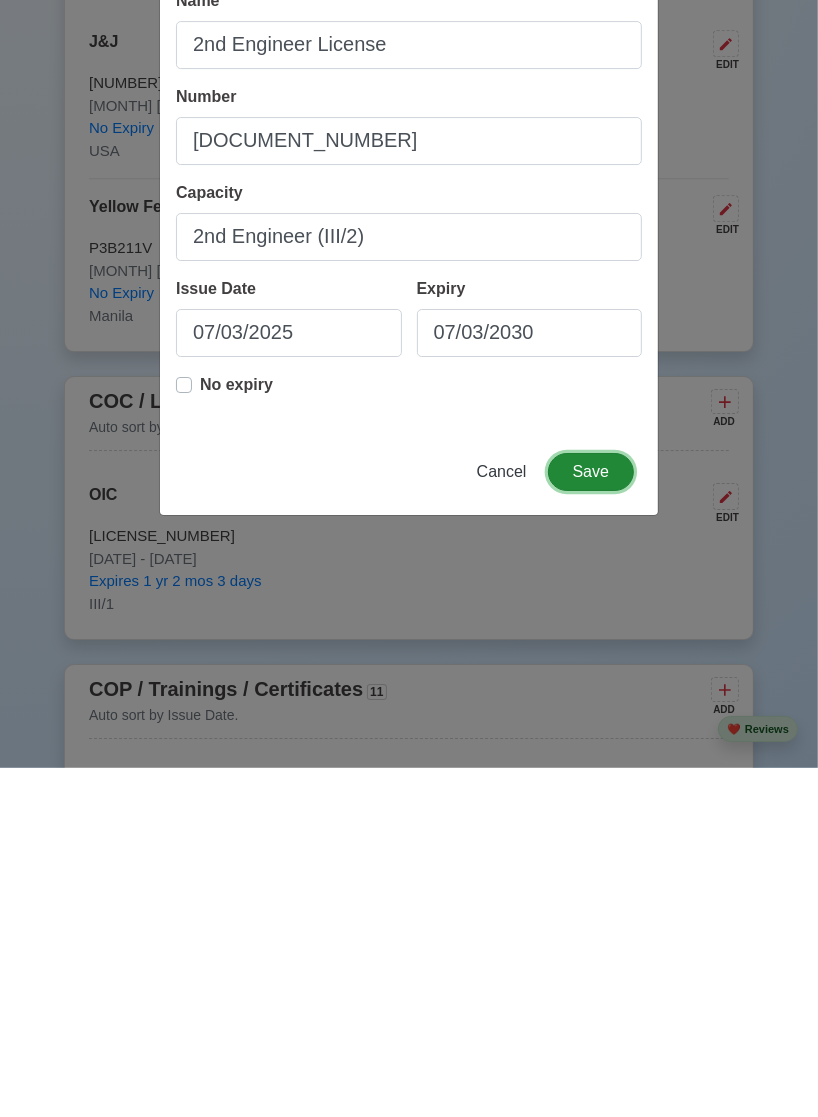 click on "Save" at bounding box center [591, 821] 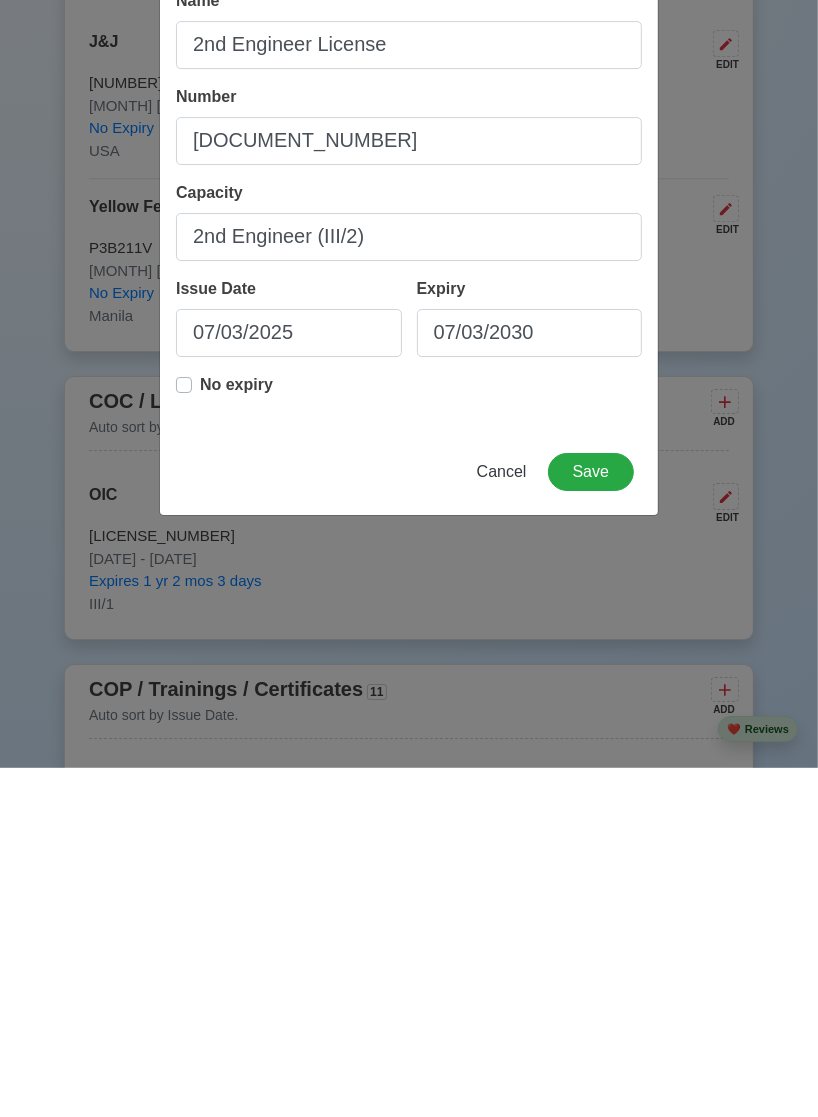 scroll, scrollTop: 2610, scrollLeft: 0, axis: vertical 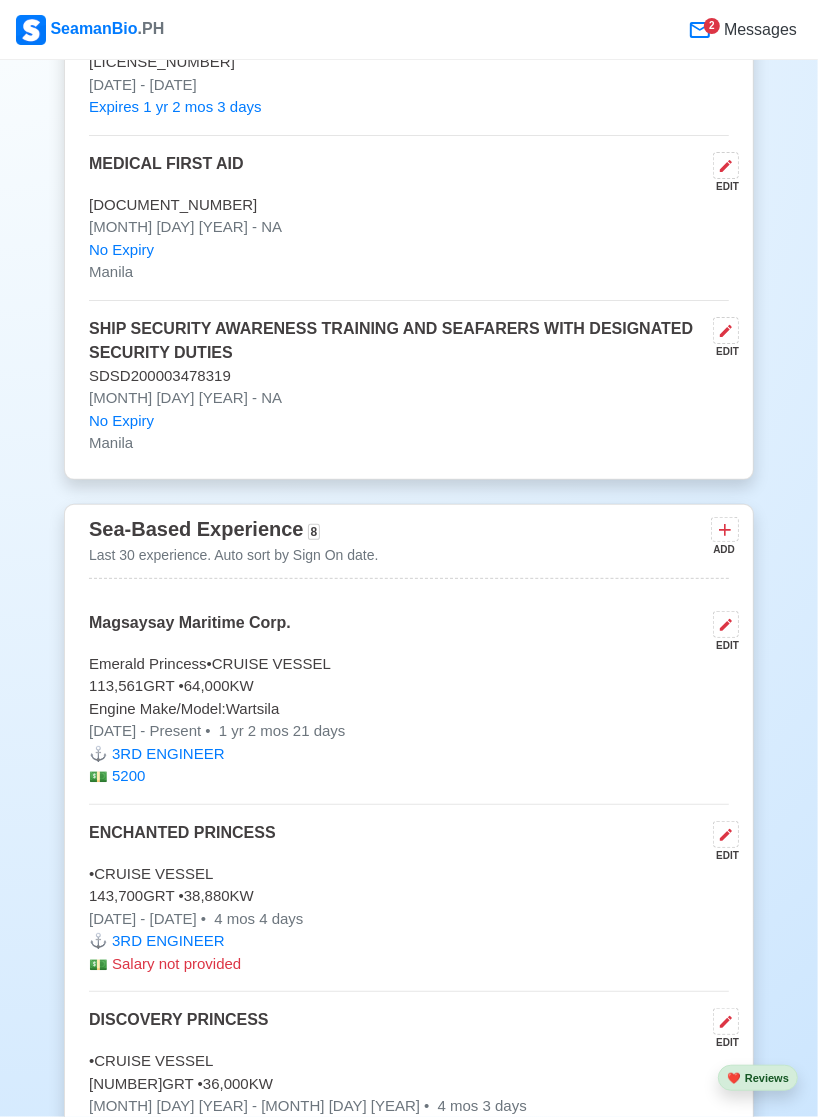 click 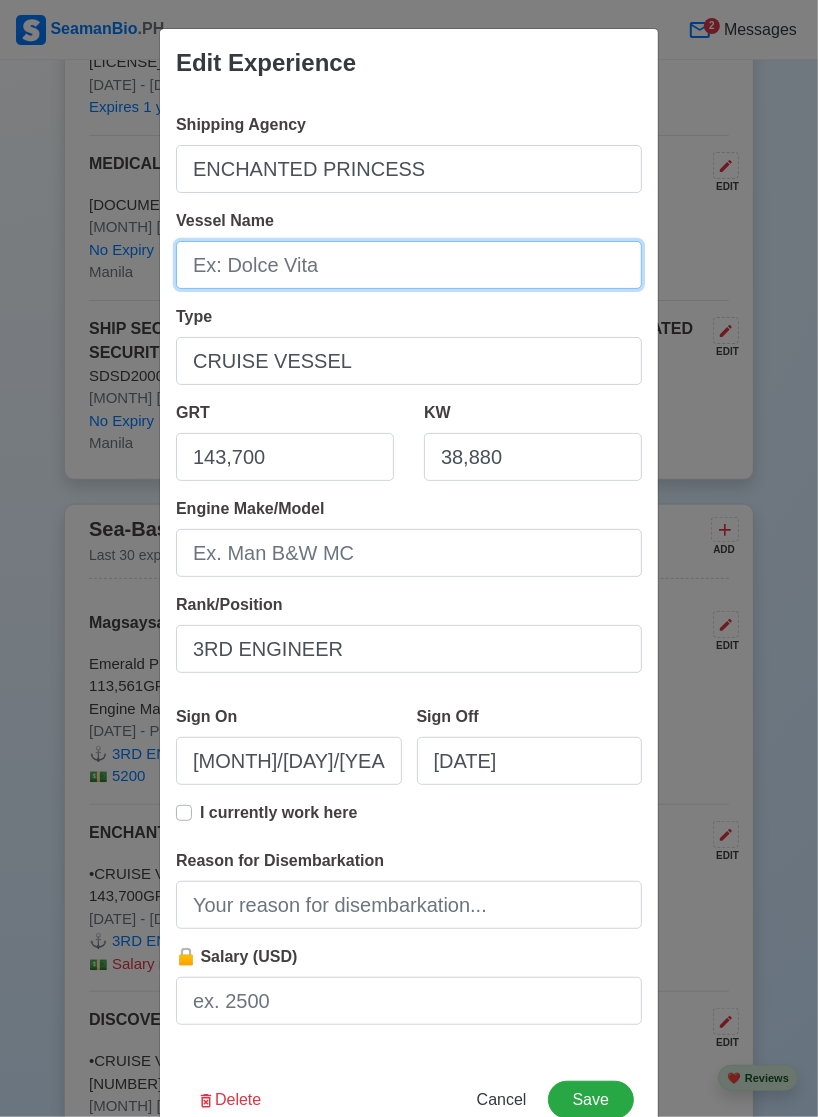 click on "Vessel Name" at bounding box center [409, 265] 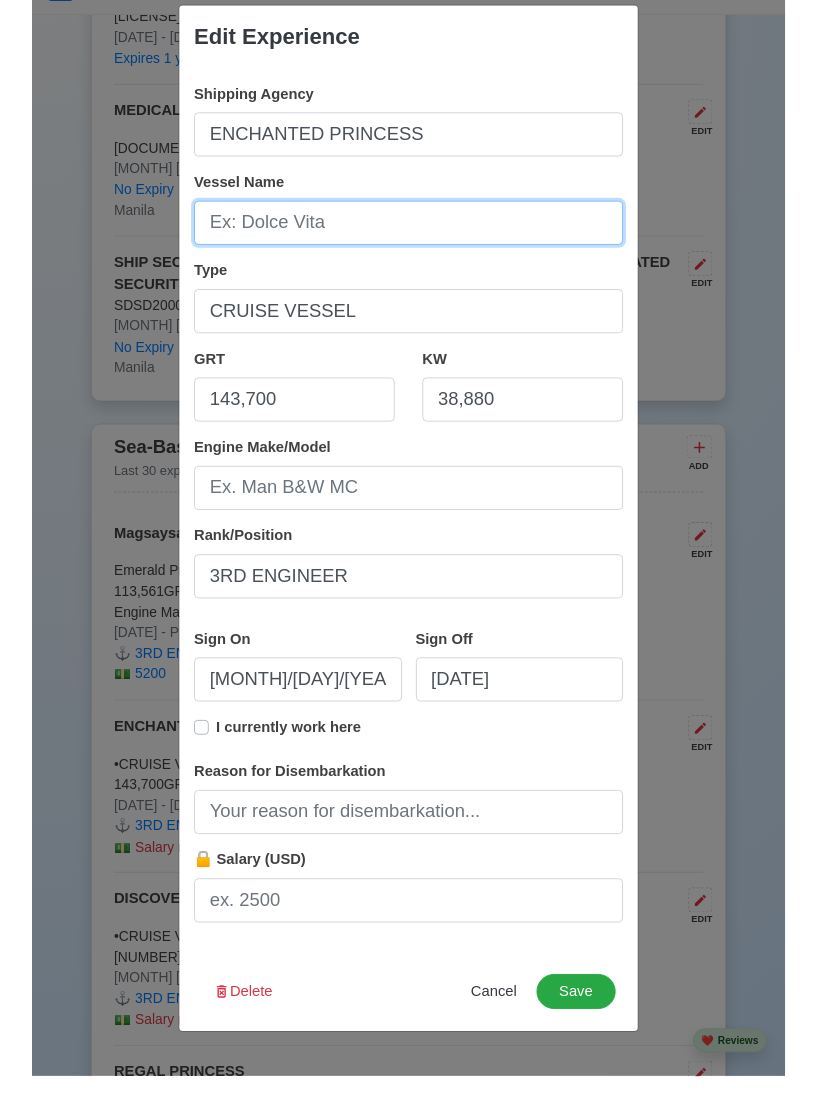 scroll, scrollTop: 5077, scrollLeft: 0, axis: vertical 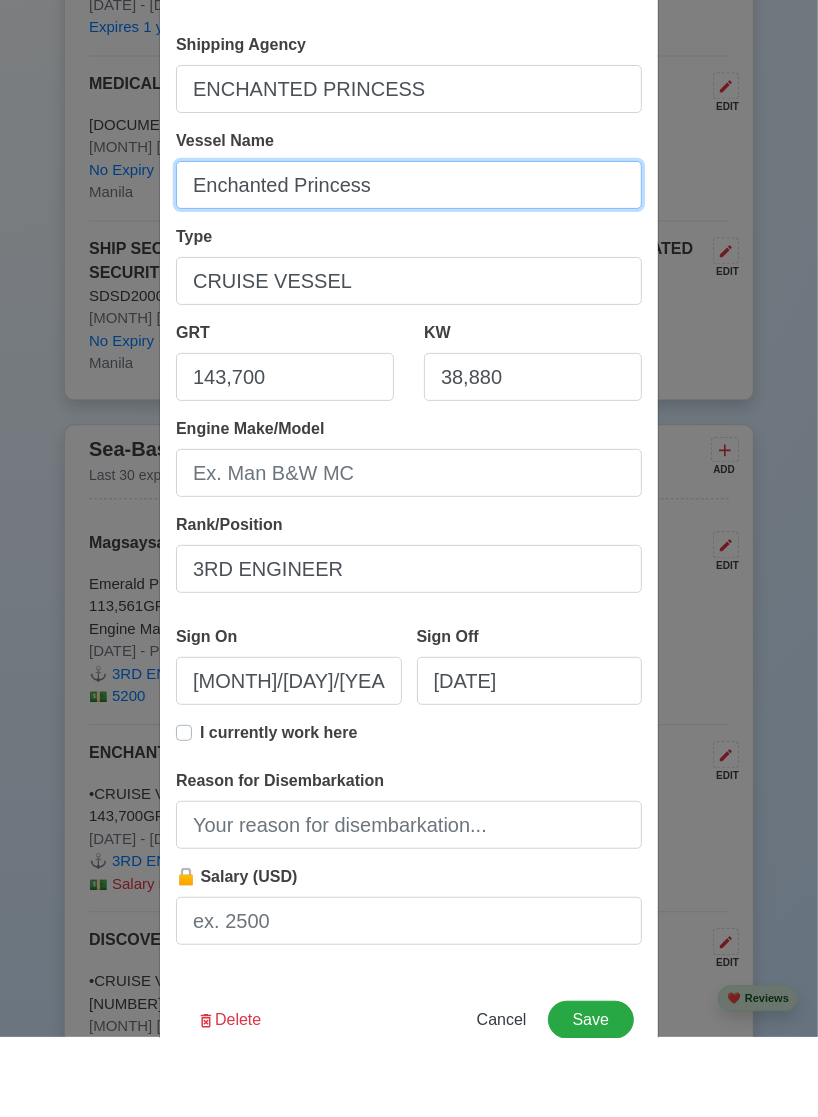 type on "Enchanted Princess" 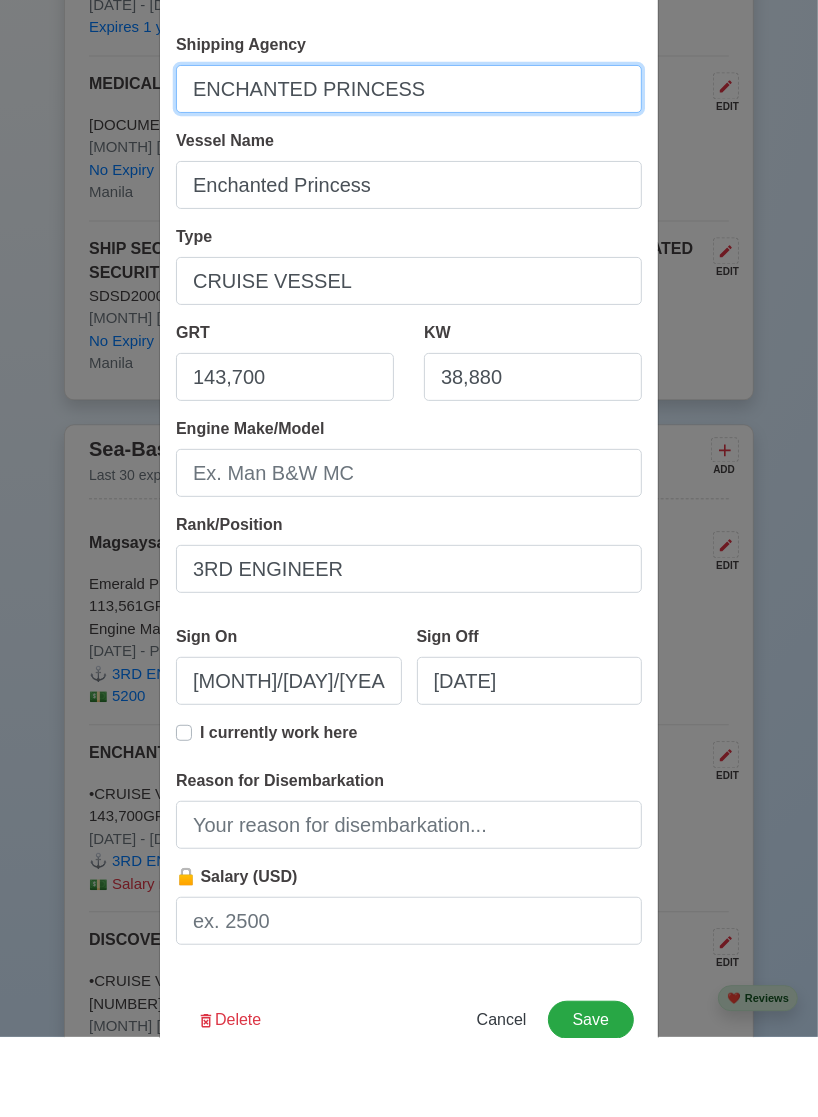 click on "ENCHANTED PRINCESS" at bounding box center [409, 169] 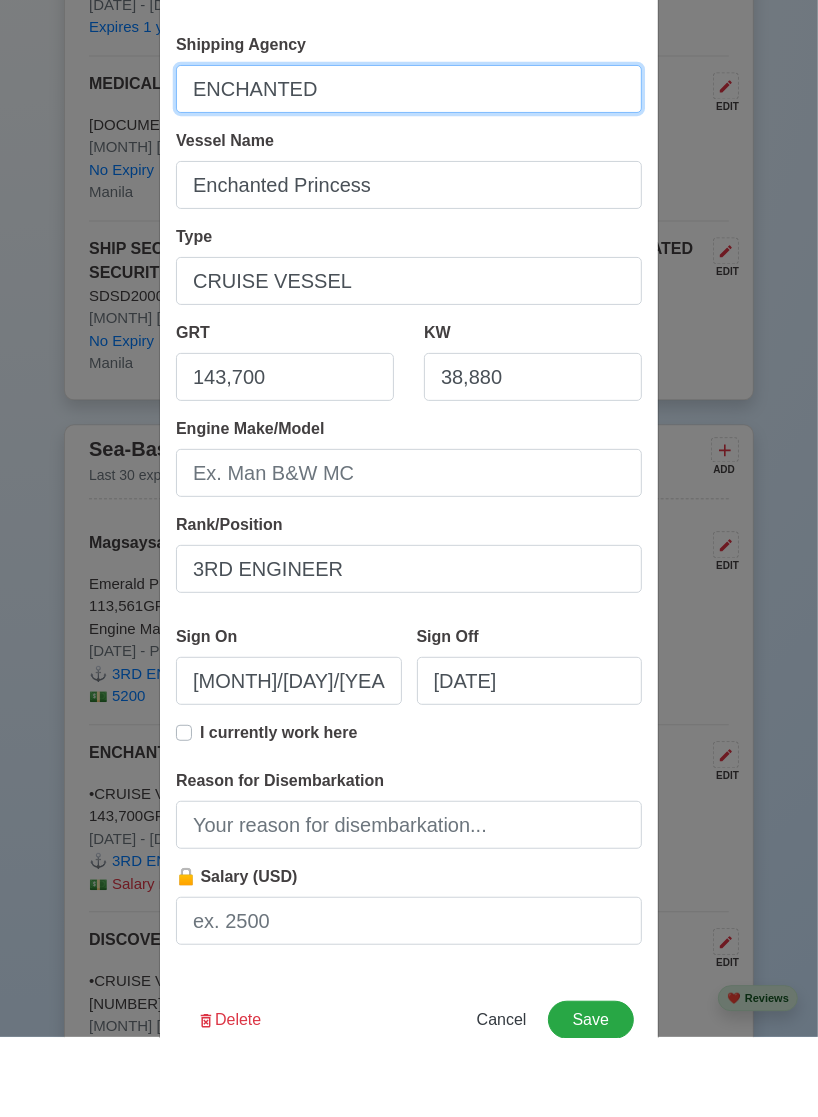 type on "ENCHANTED" 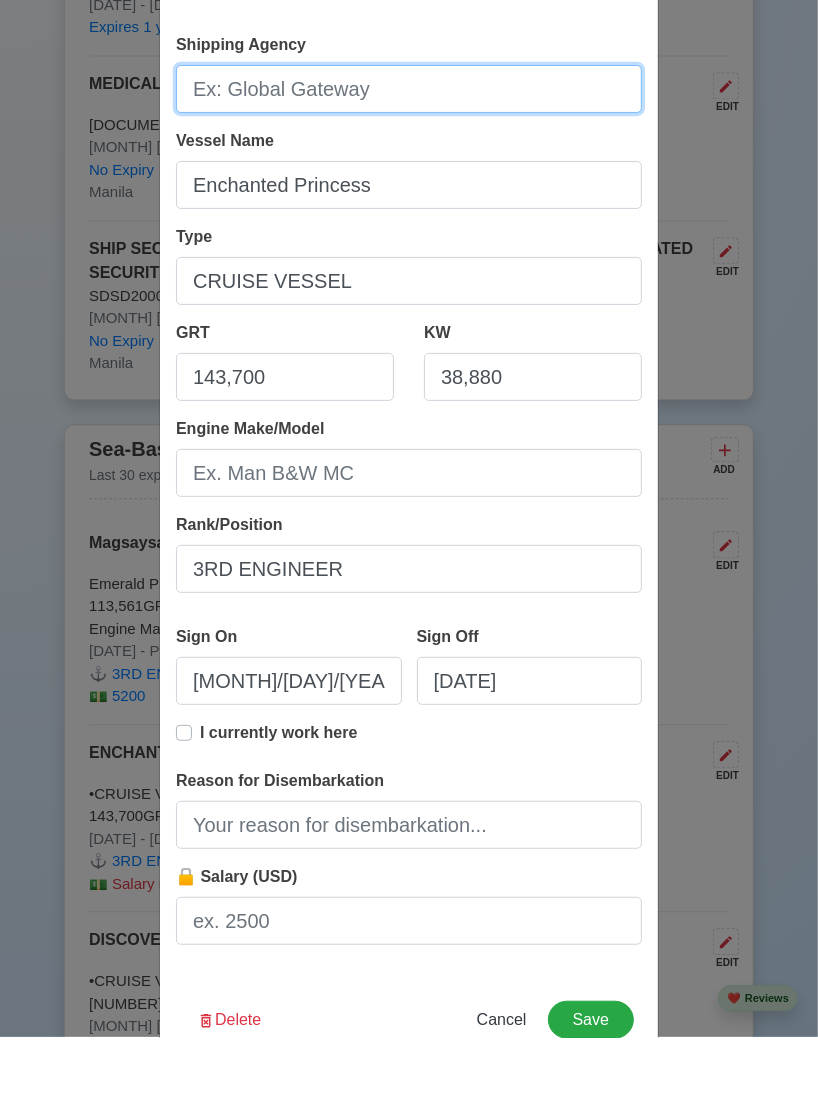 type on "Magsaysay Maritime Corp." 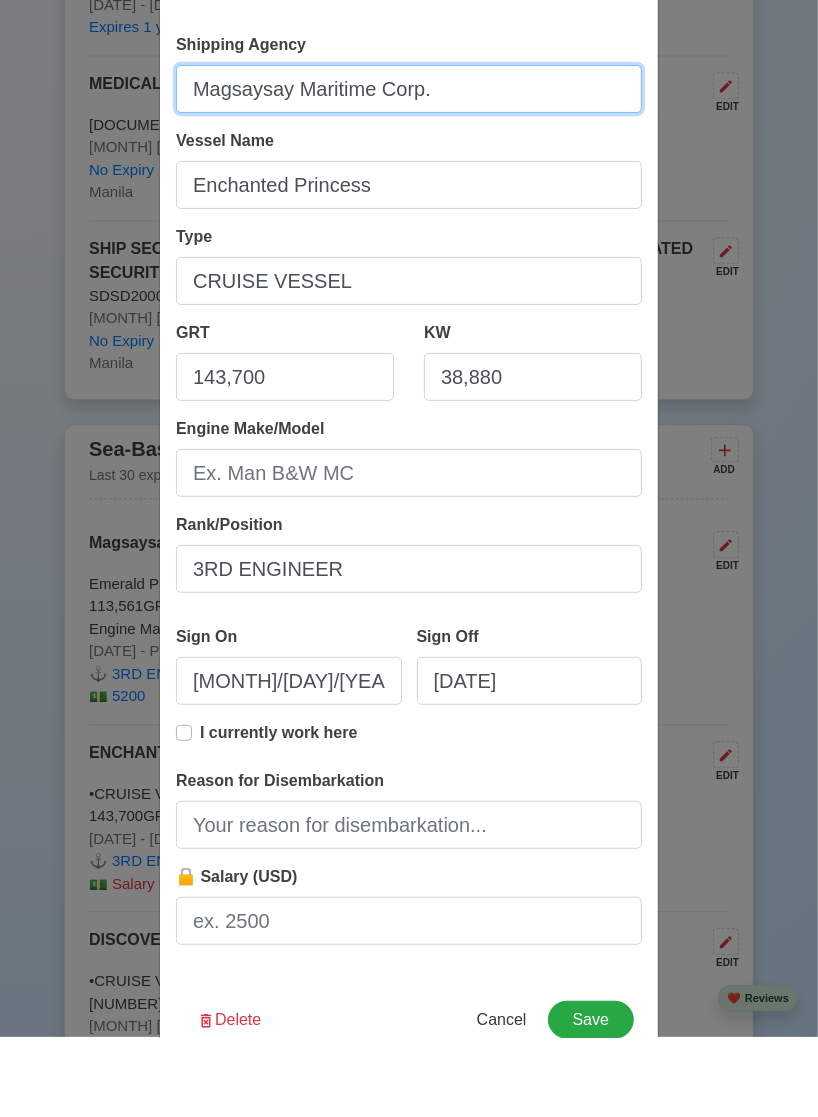 scroll, scrollTop: 5077, scrollLeft: 0, axis: vertical 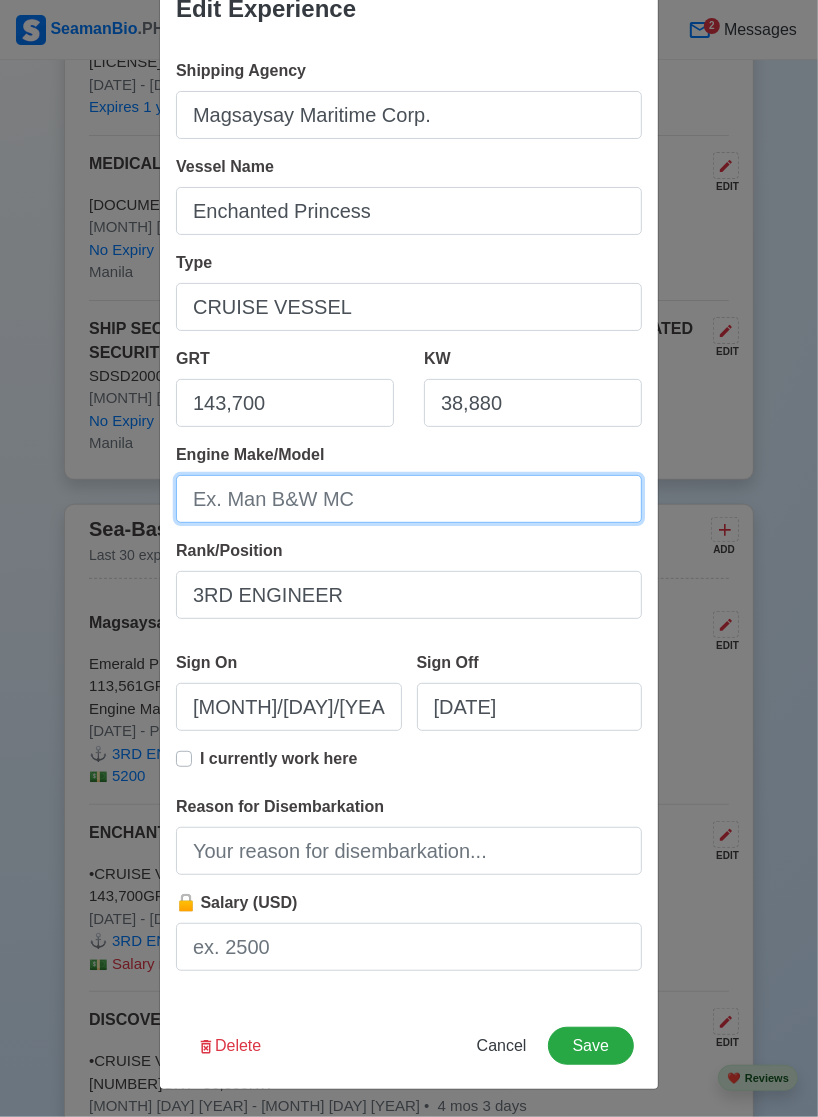 click on "Engine Make/Model" at bounding box center (409, 499) 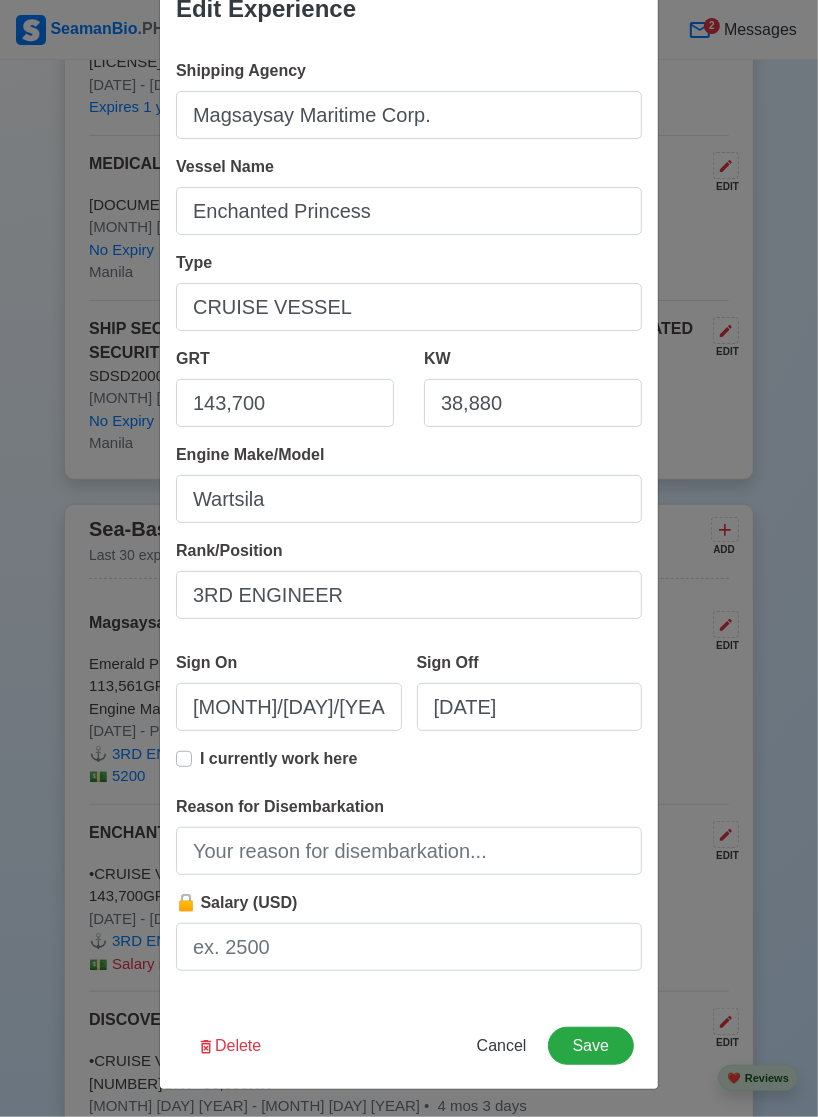click on "I currently work here" at bounding box center (278, 767) 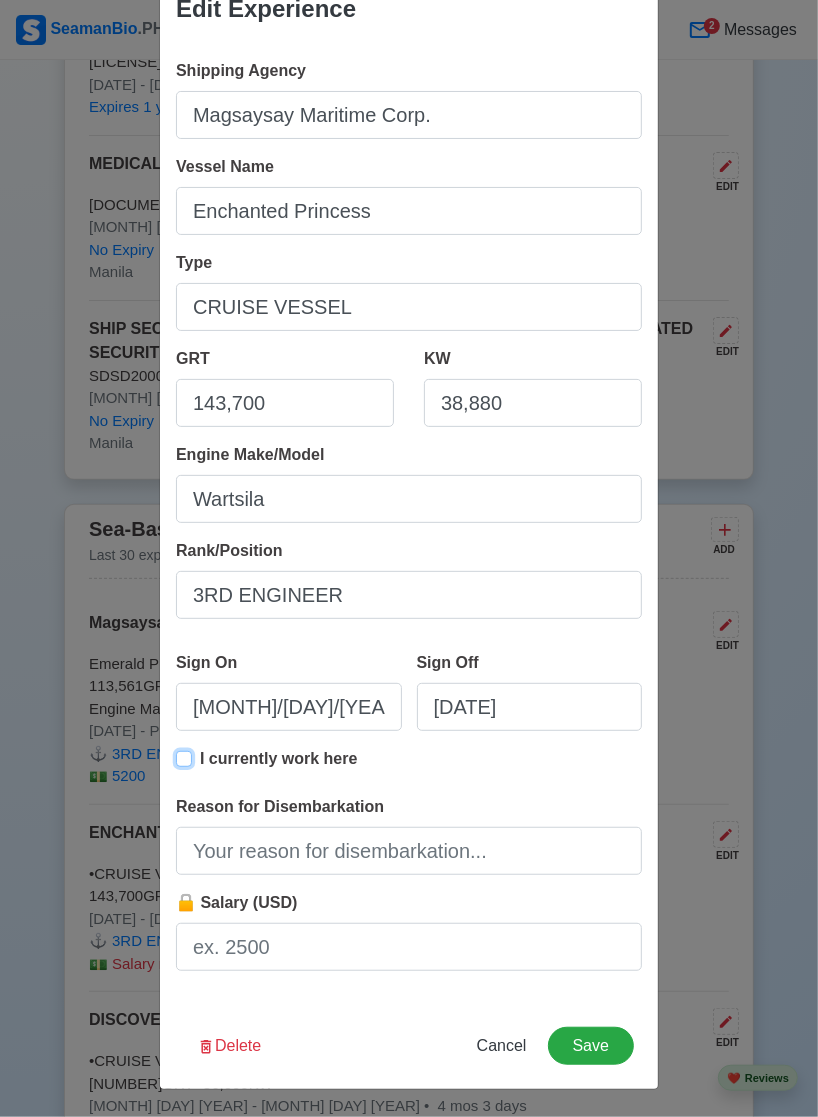 type on "[MONTH]/[DAY]/[YEAR]" 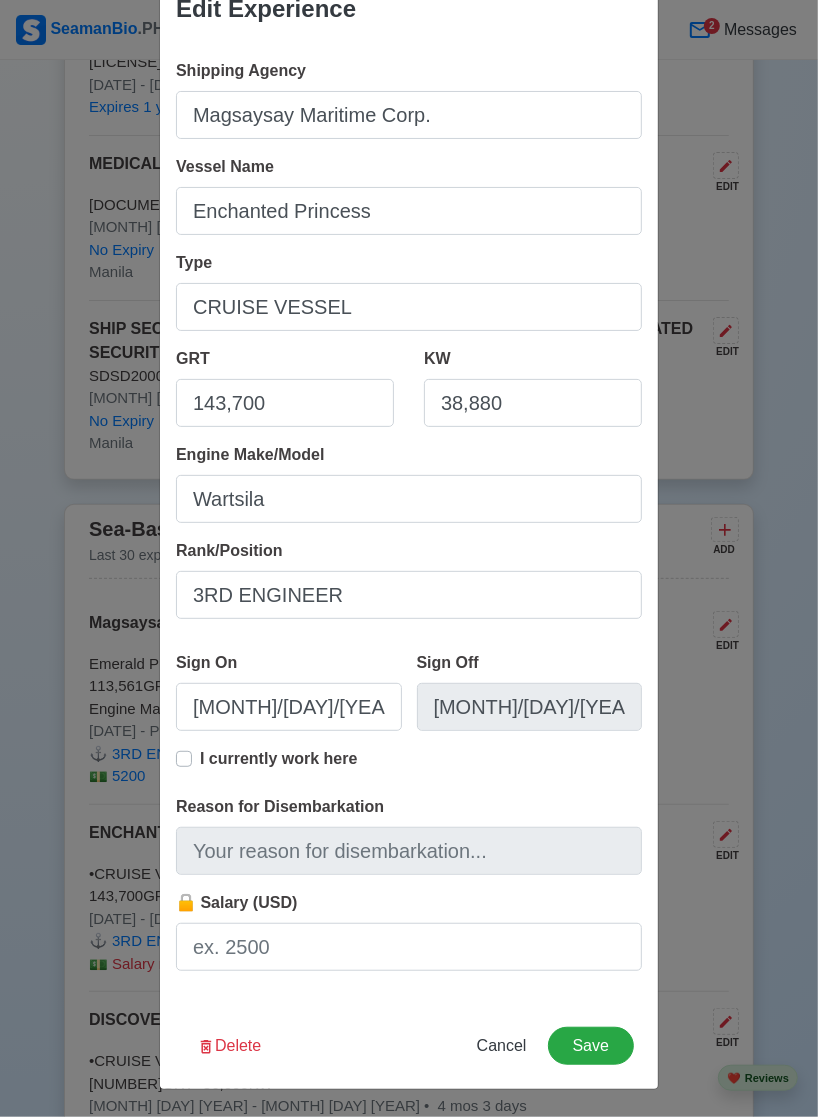 click on "I currently work here" at bounding box center [278, 767] 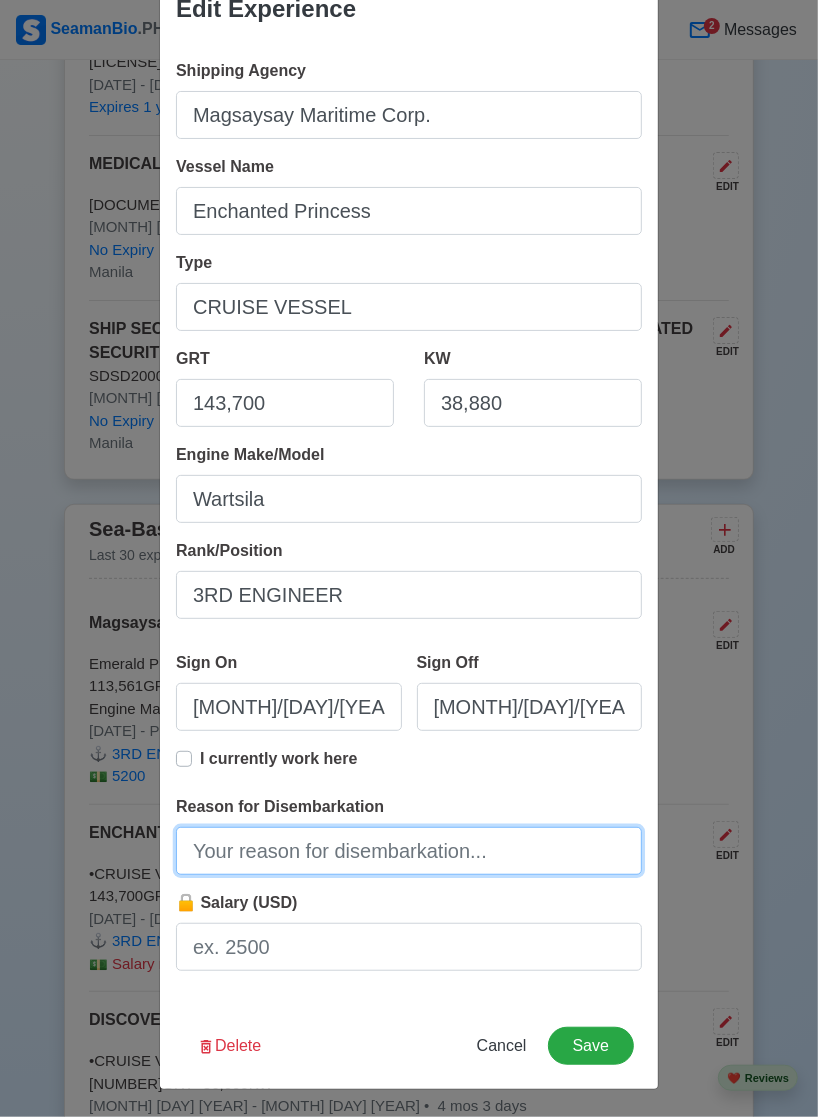 click on "Reason for Disembarkation" at bounding box center [409, 851] 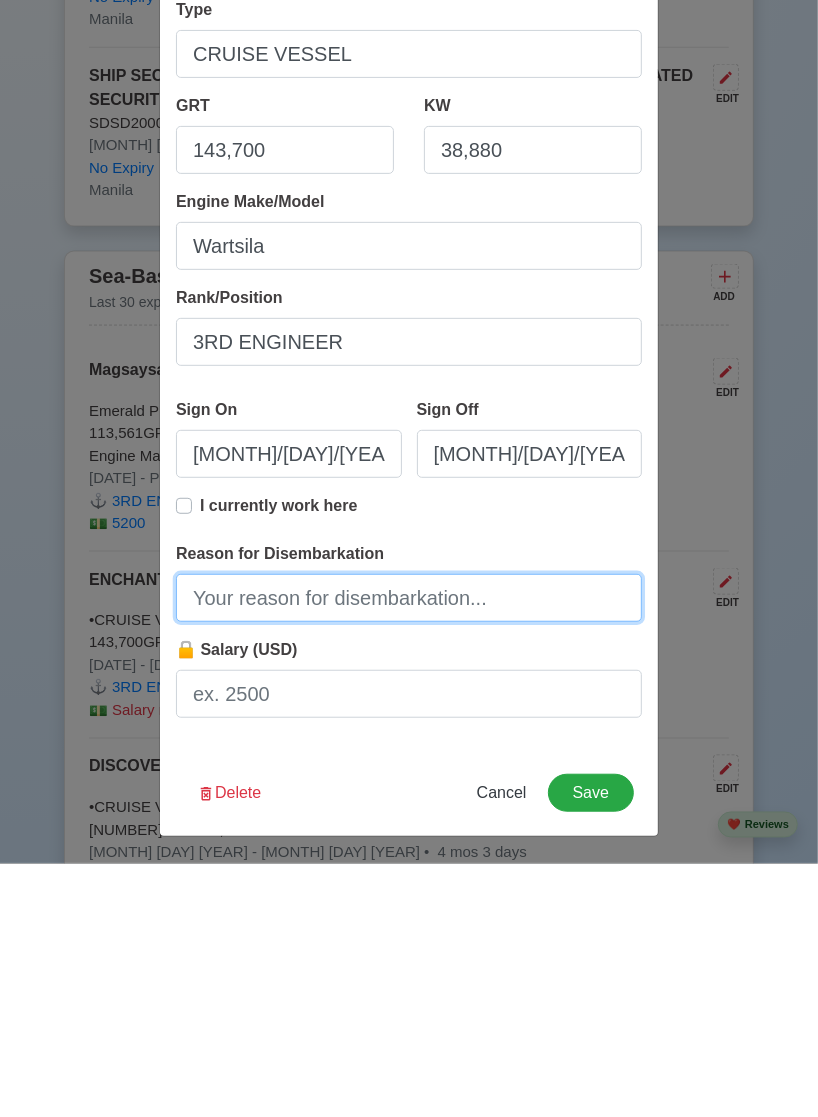 scroll, scrollTop: 5077, scrollLeft: 0, axis: vertical 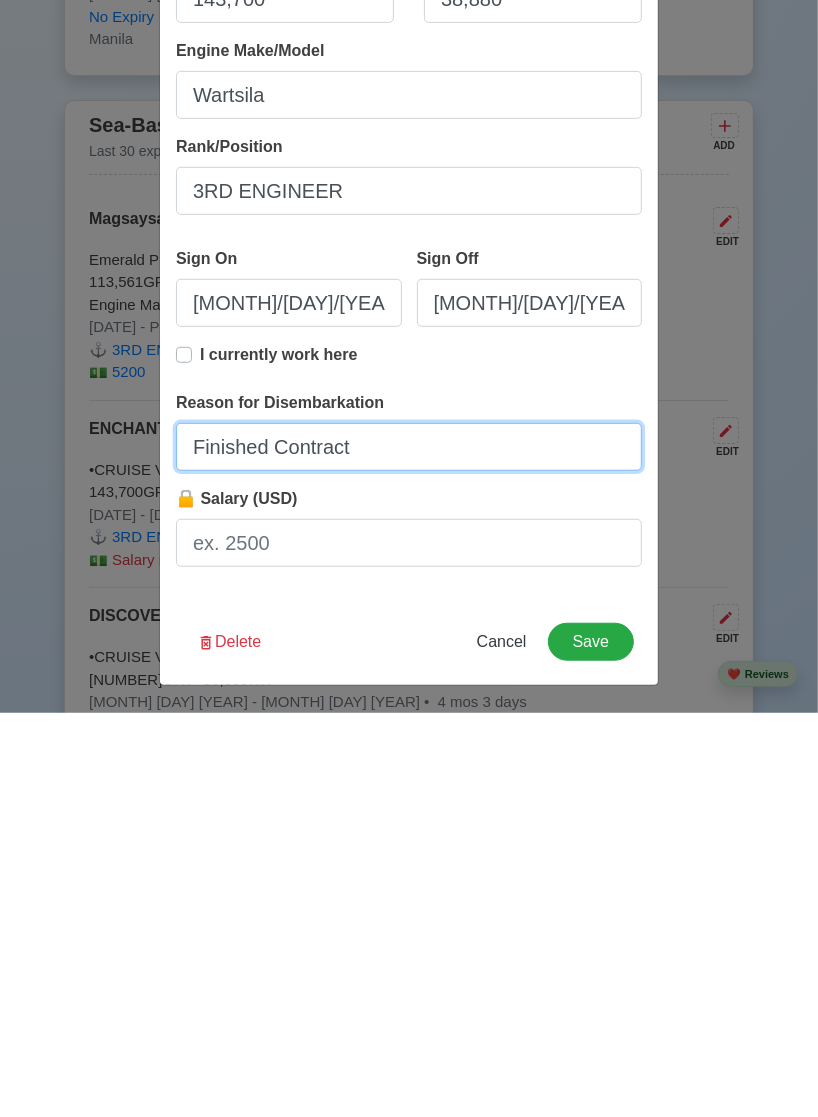 type on "Finished Contract" 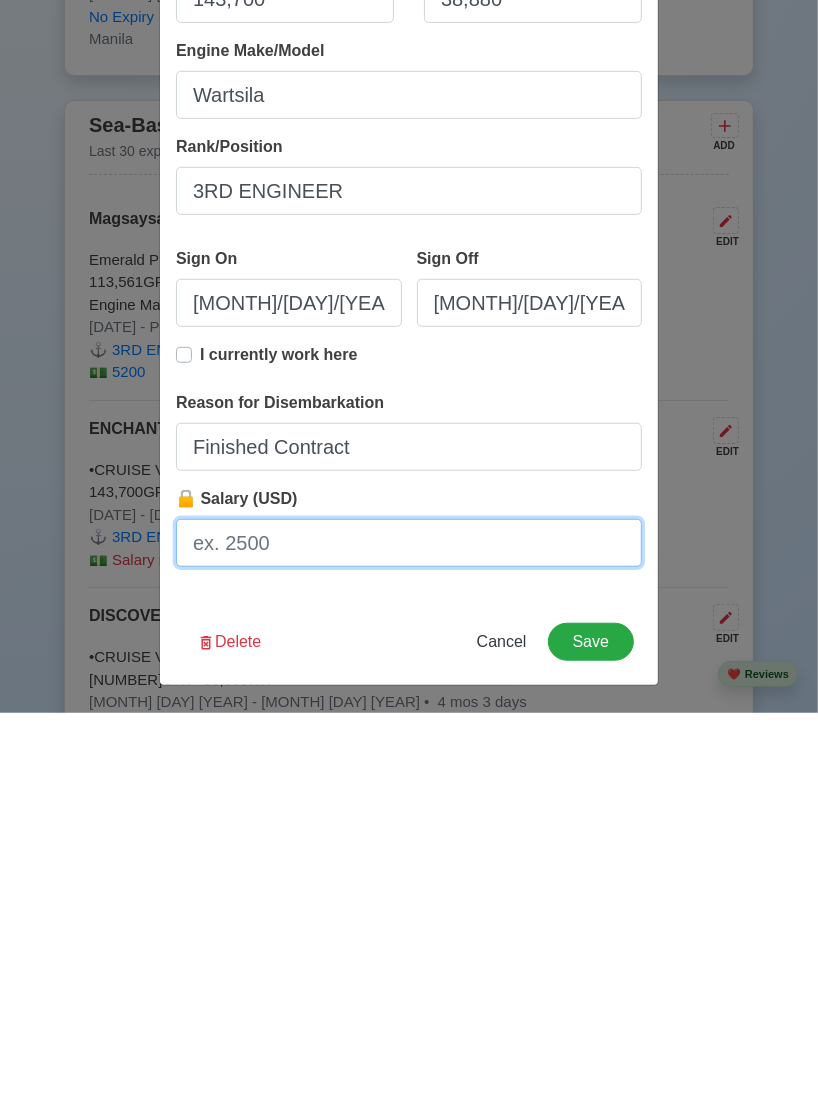 click on "🔒 Salary (USD)" at bounding box center (409, 947) 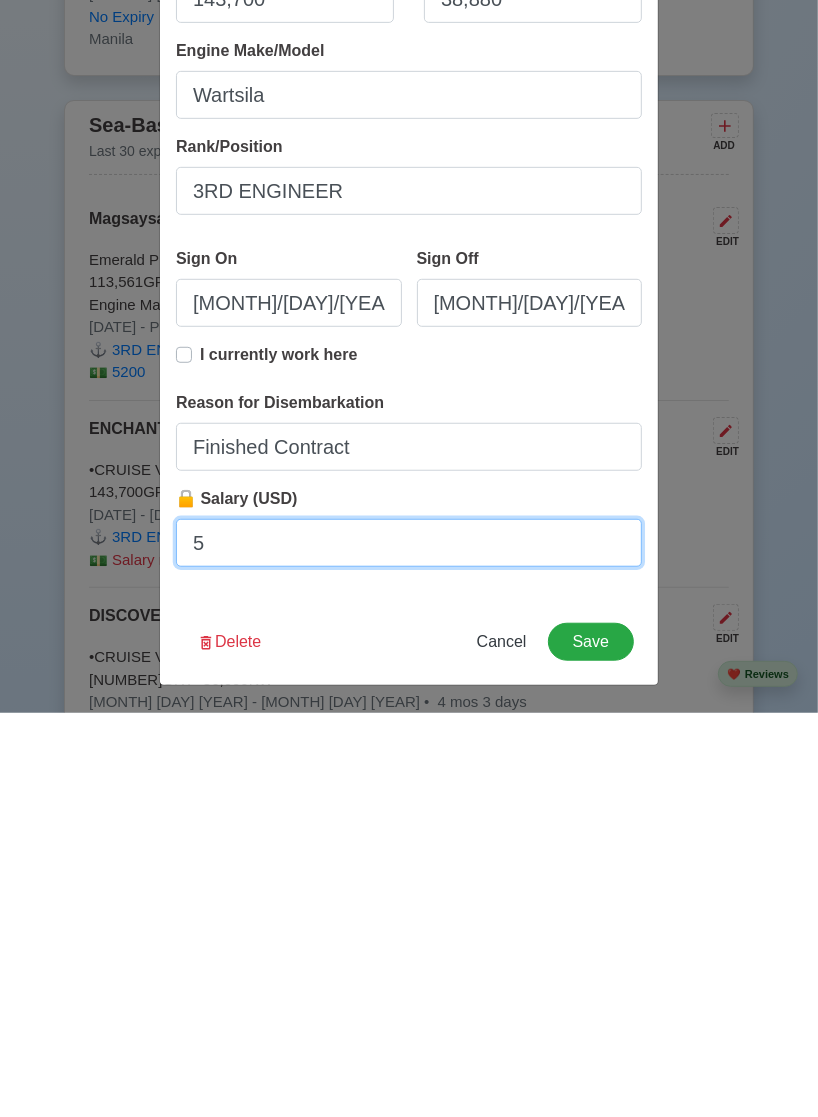 type on "5200" 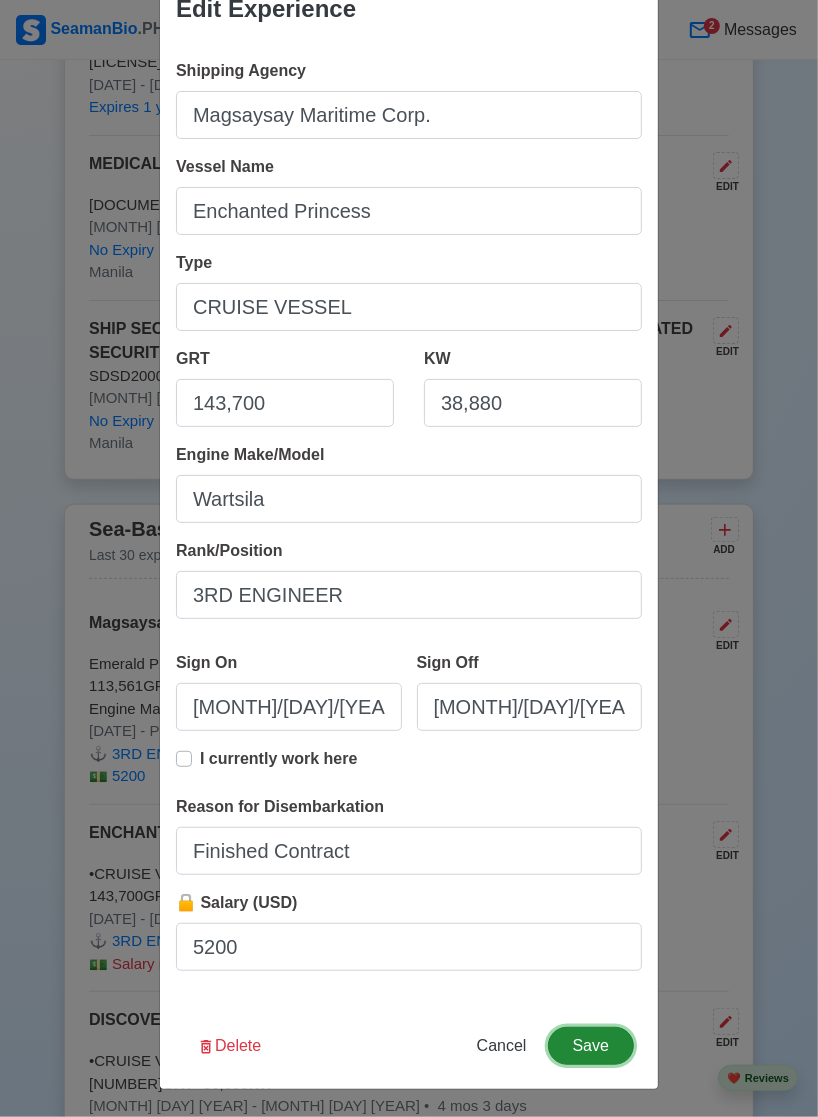 click on "Save" at bounding box center (591, 1046) 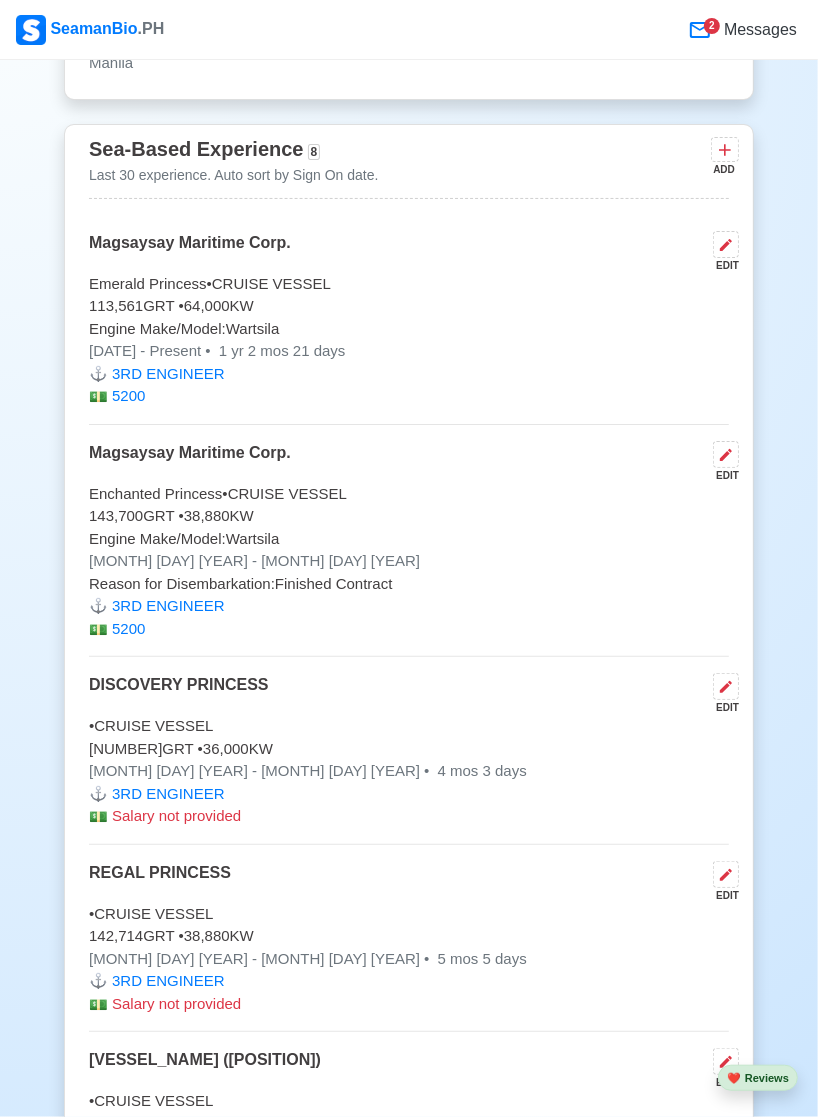 scroll, scrollTop: 5457, scrollLeft: 0, axis: vertical 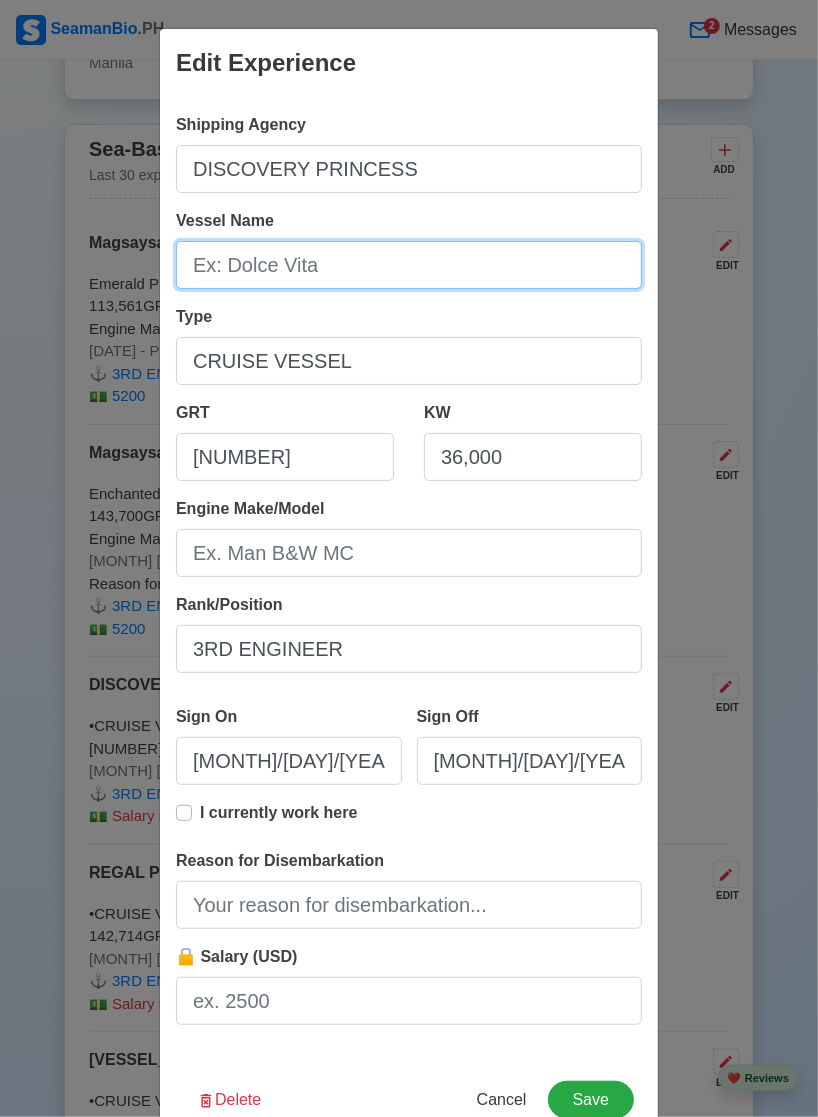 click on "Vessel Name" at bounding box center (409, 265) 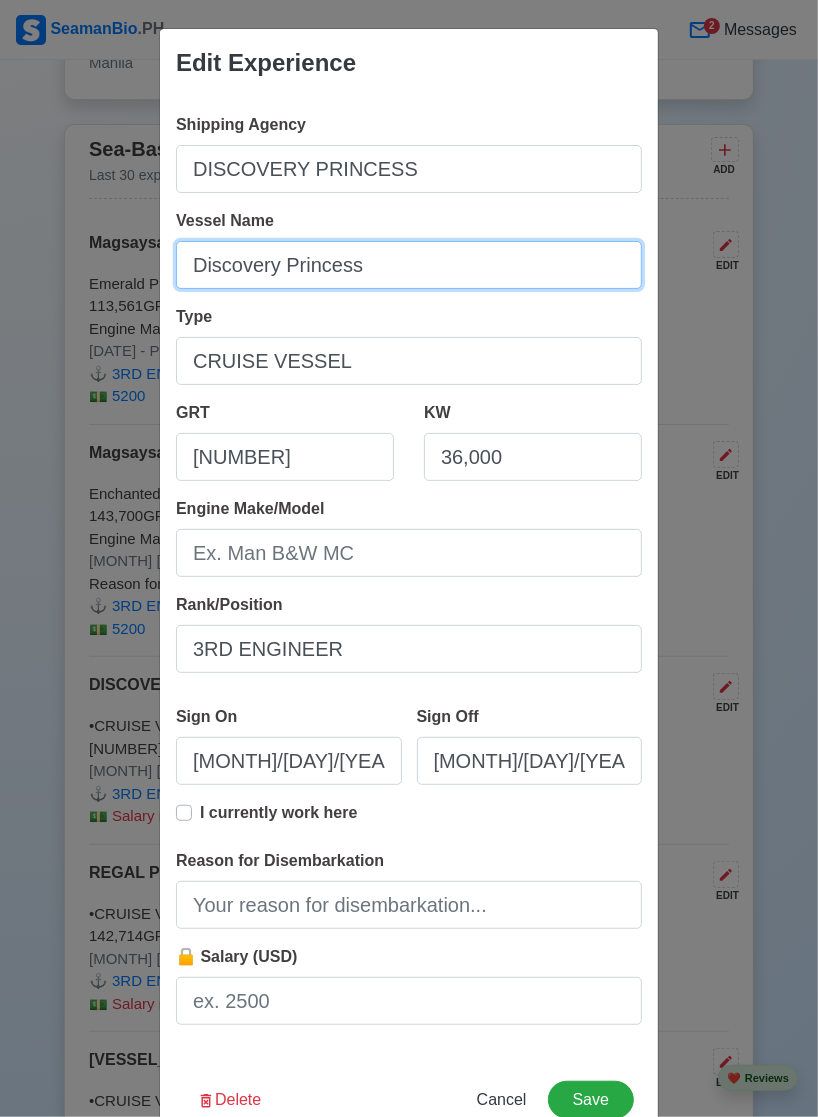 type on "Discovery Princess" 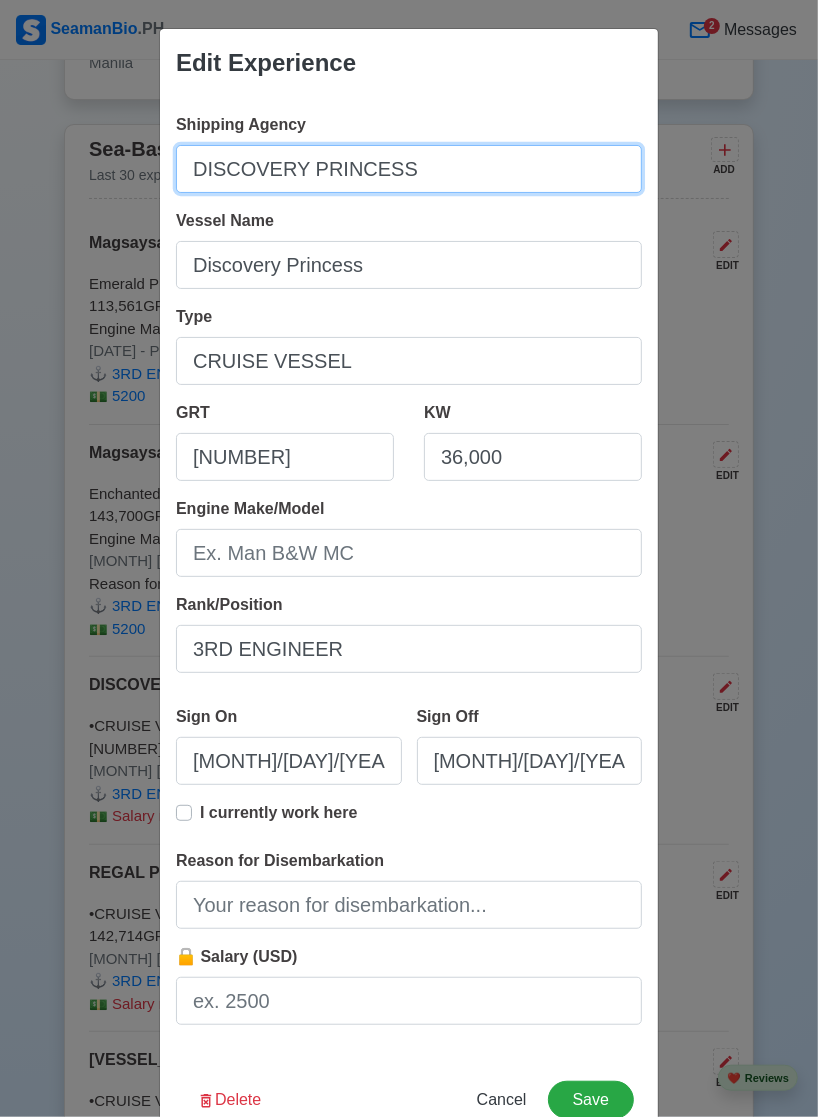 click on "DISCOVERY PRINCESS" at bounding box center [409, 169] 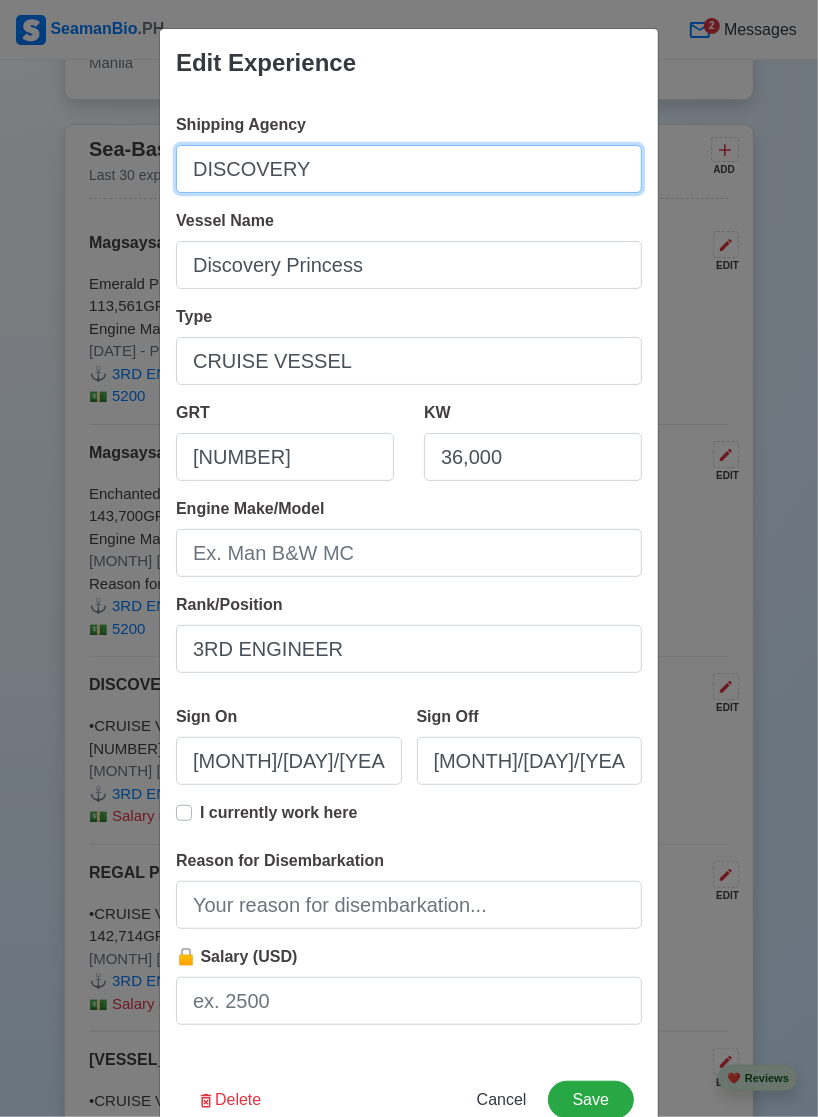 type on "DISCOVERY" 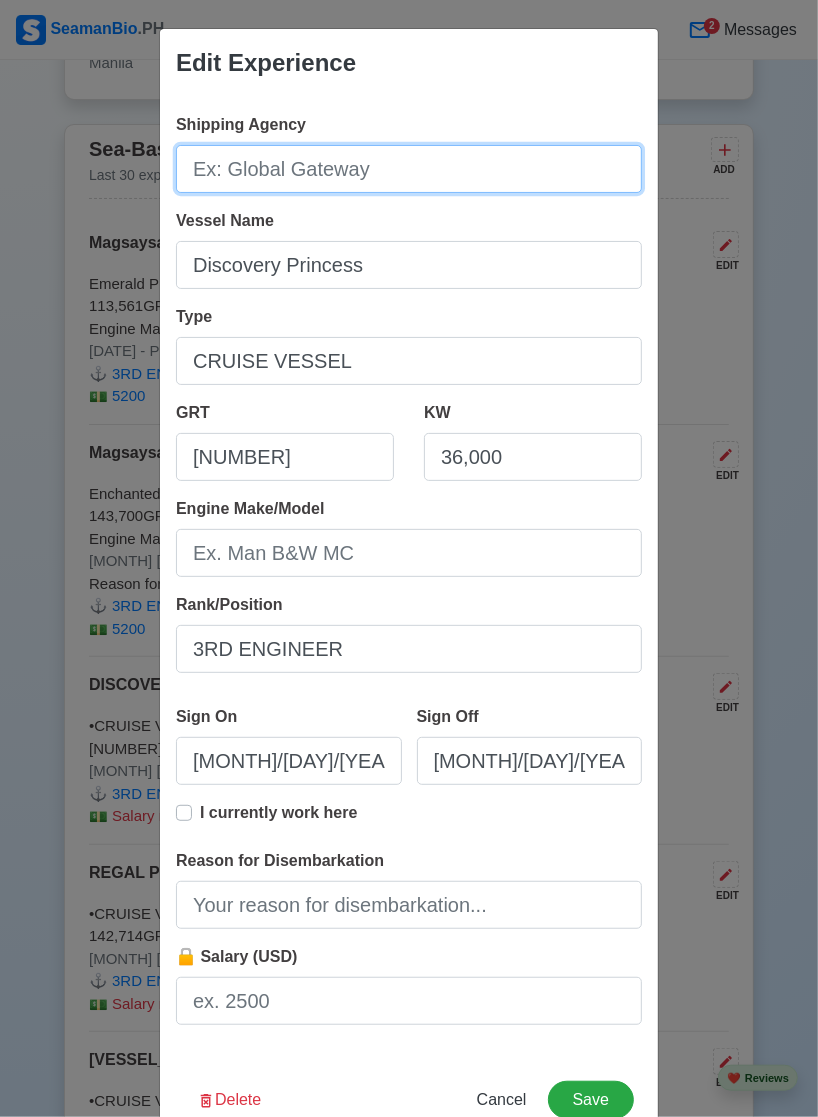 type on "Magsaysay Maritime Corp." 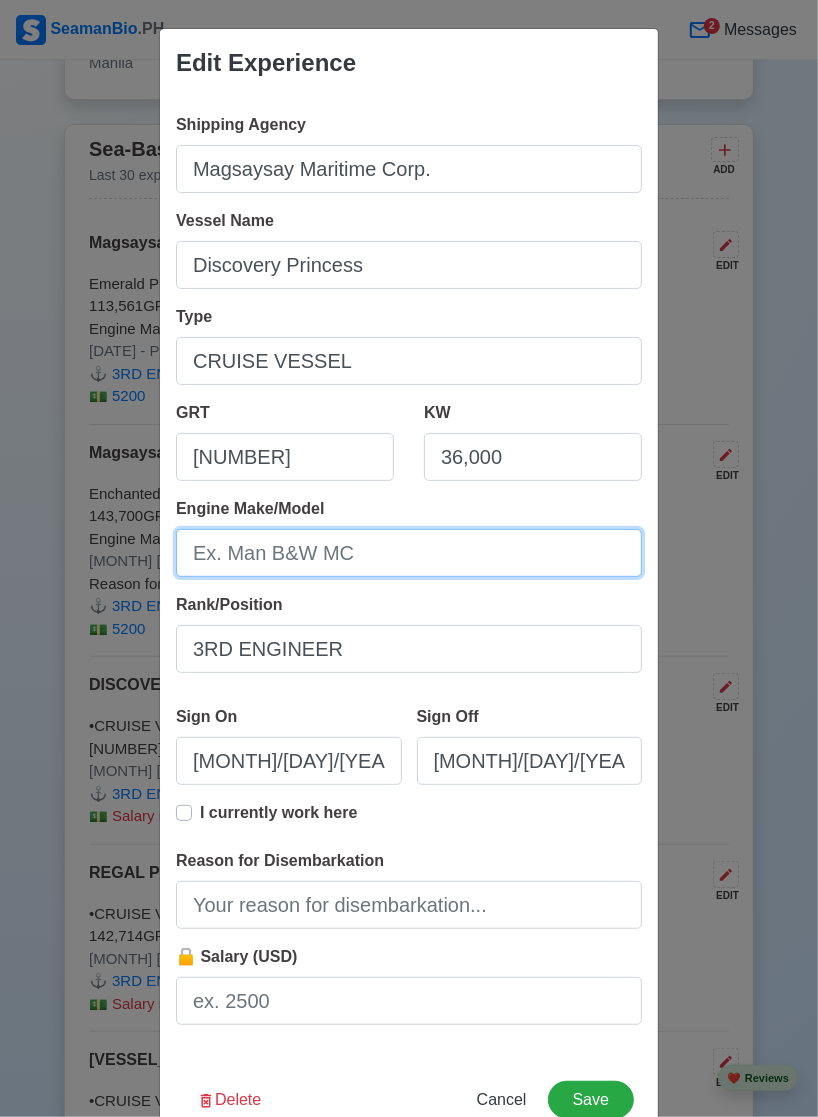 click on "Engine Make/Model" at bounding box center (409, 553) 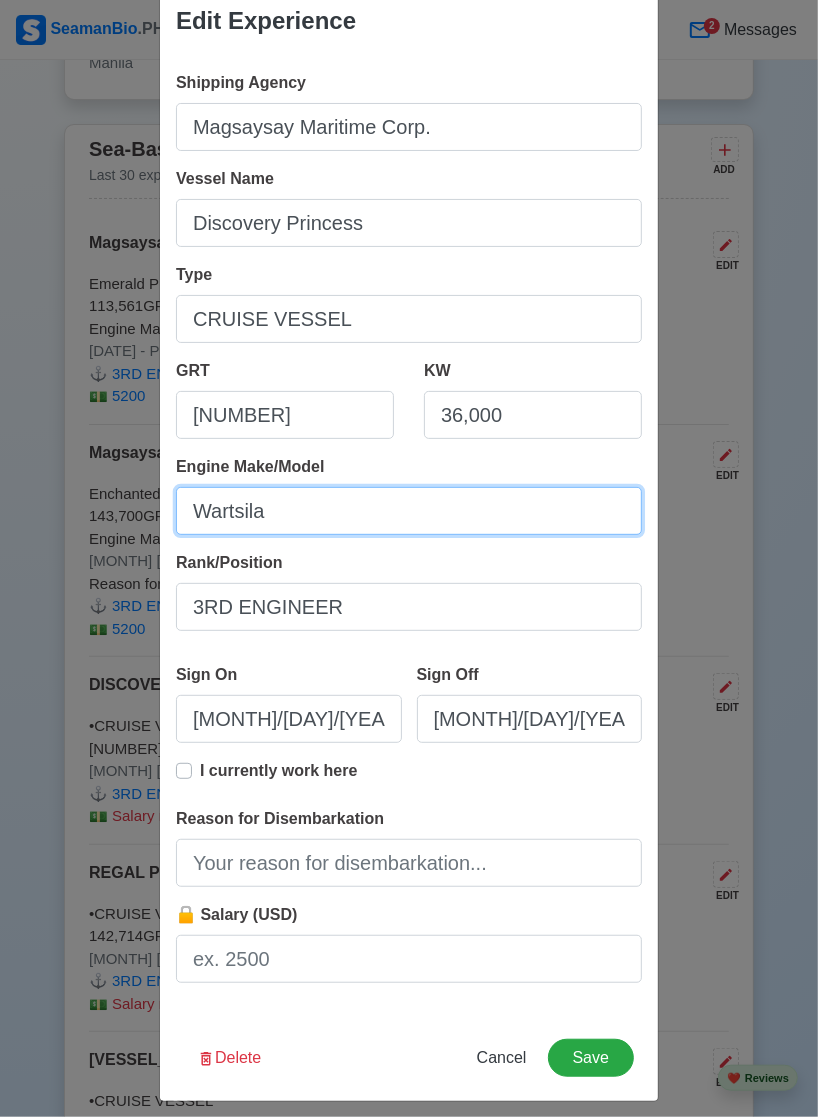 scroll, scrollTop: 54, scrollLeft: 0, axis: vertical 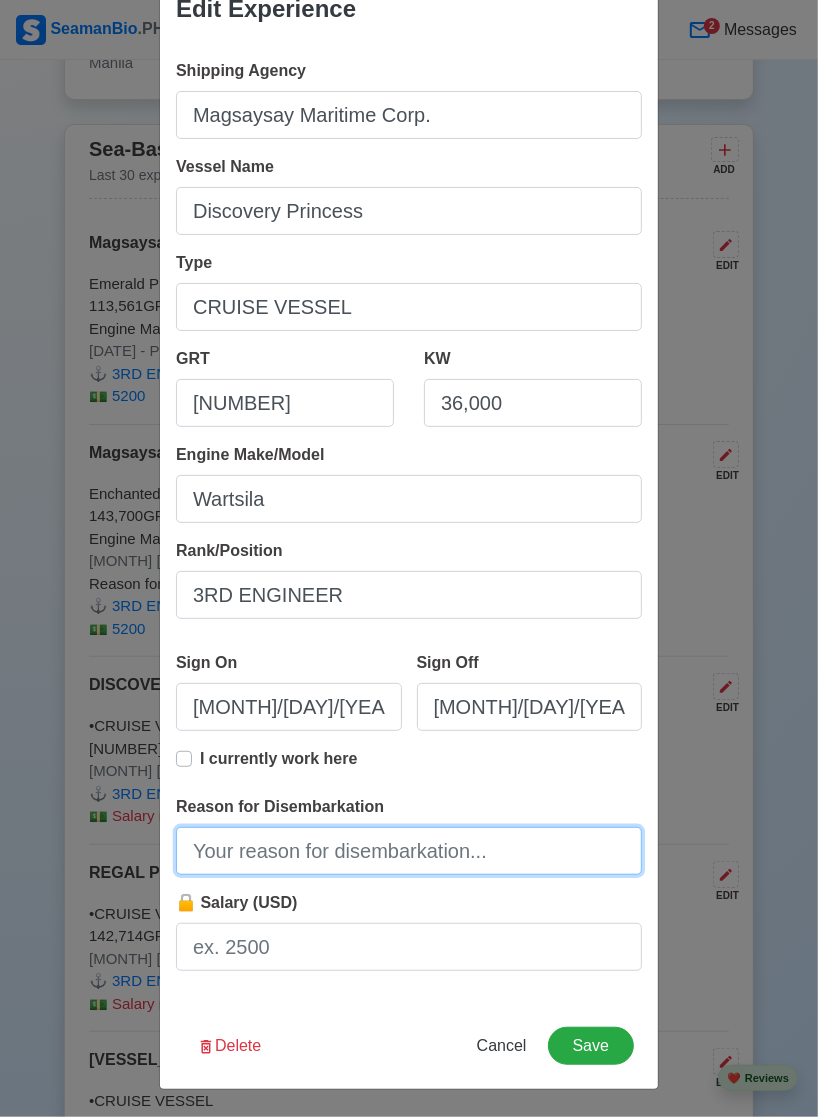 click on "Reason for Disembarkation" at bounding box center (409, 851) 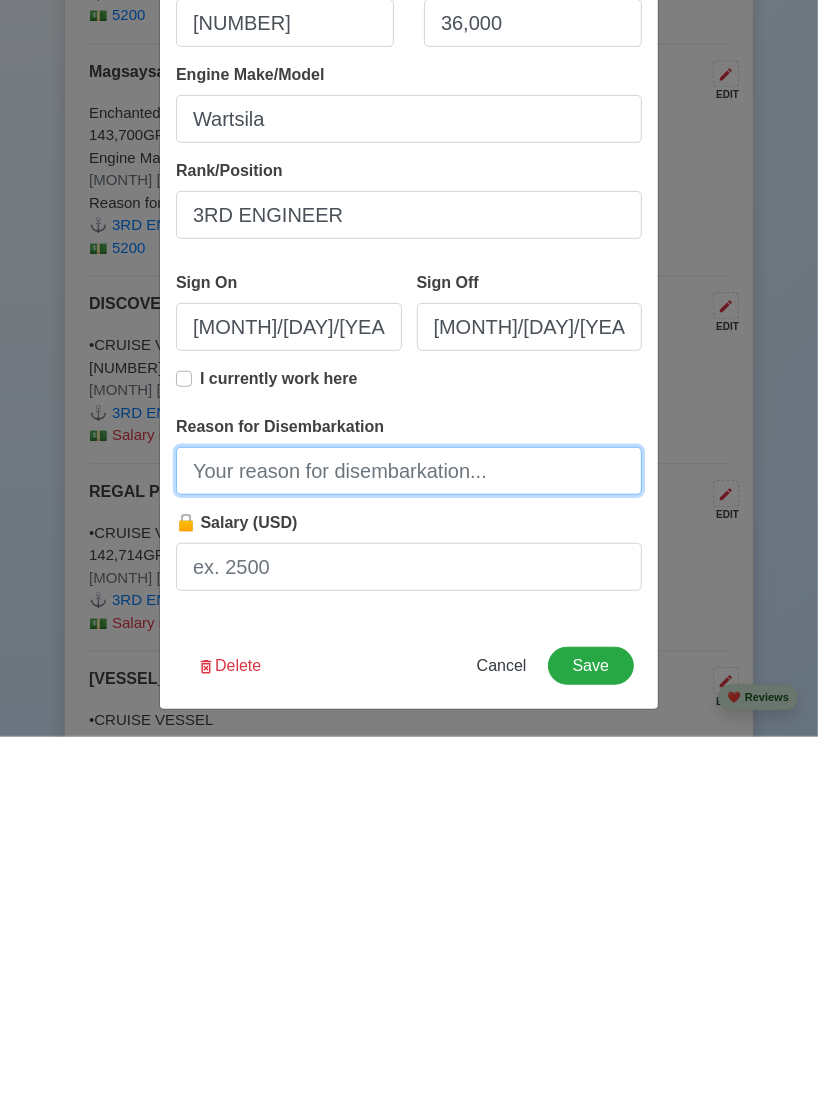 scroll, scrollTop: 5457, scrollLeft: 0, axis: vertical 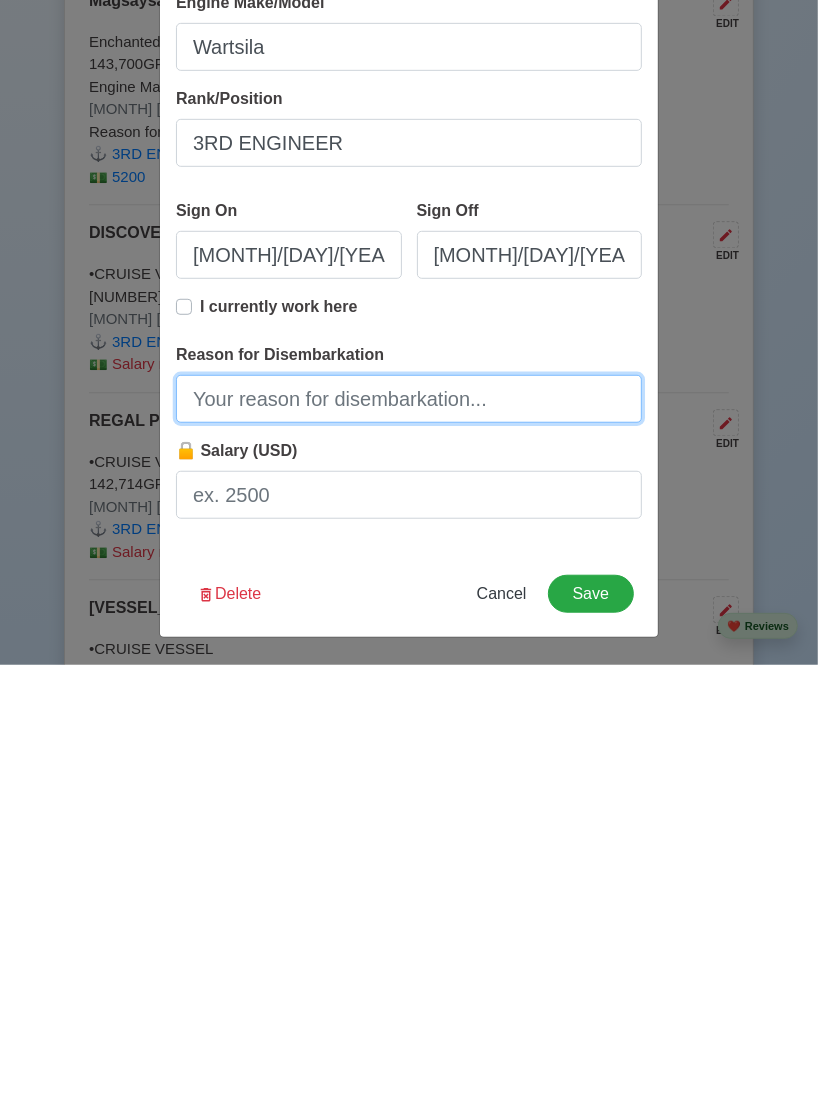 type on "Finished Contract" 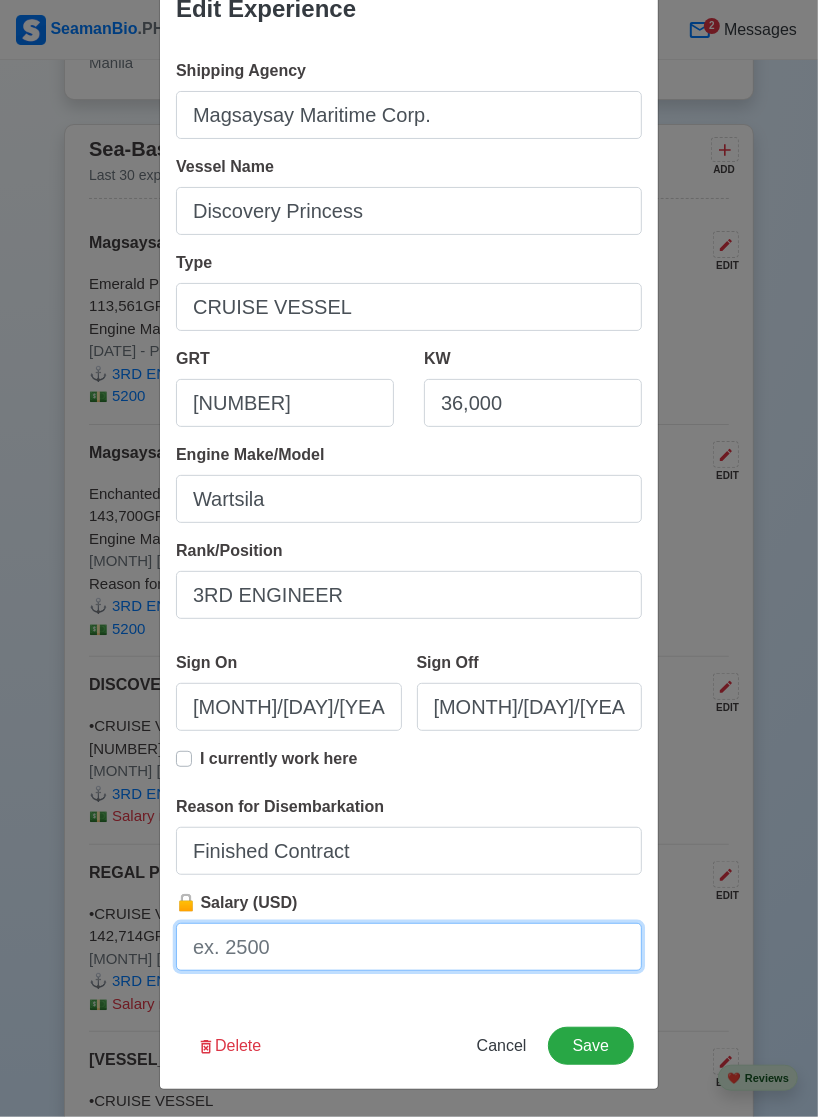 click on "🔒 Salary (USD)" at bounding box center [409, 947] 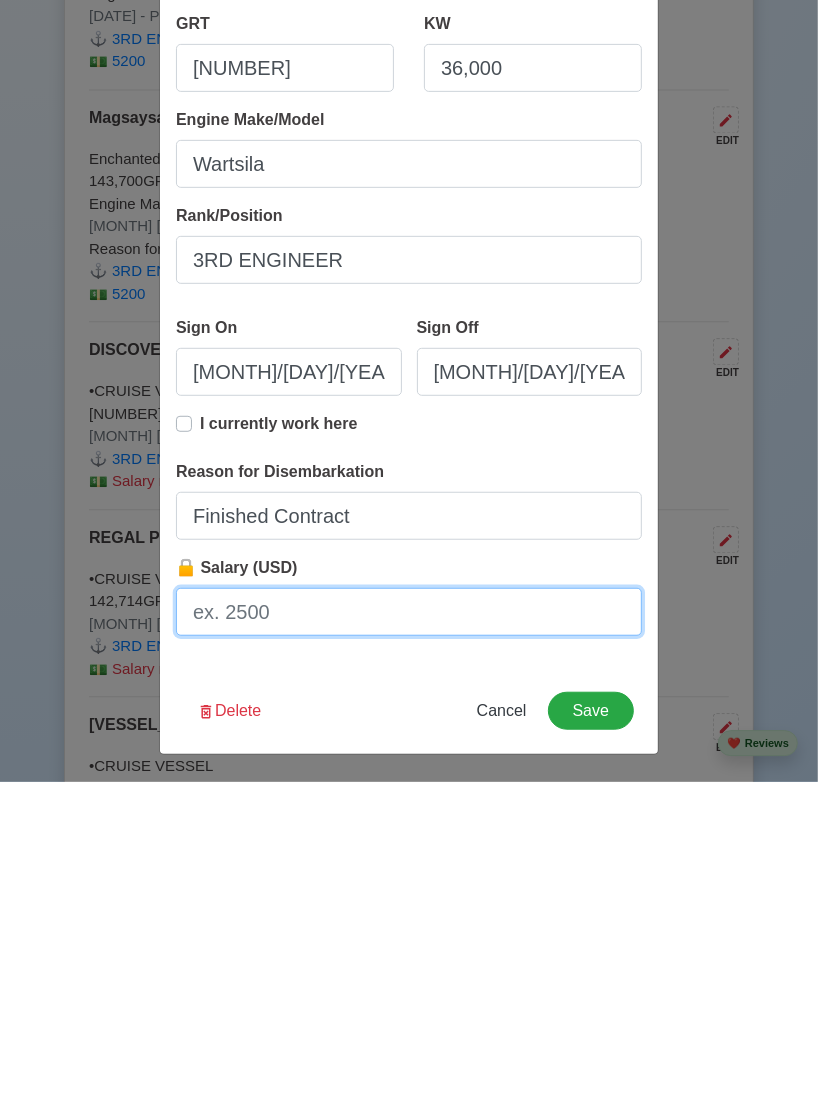 scroll, scrollTop: 5457, scrollLeft: 0, axis: vertical 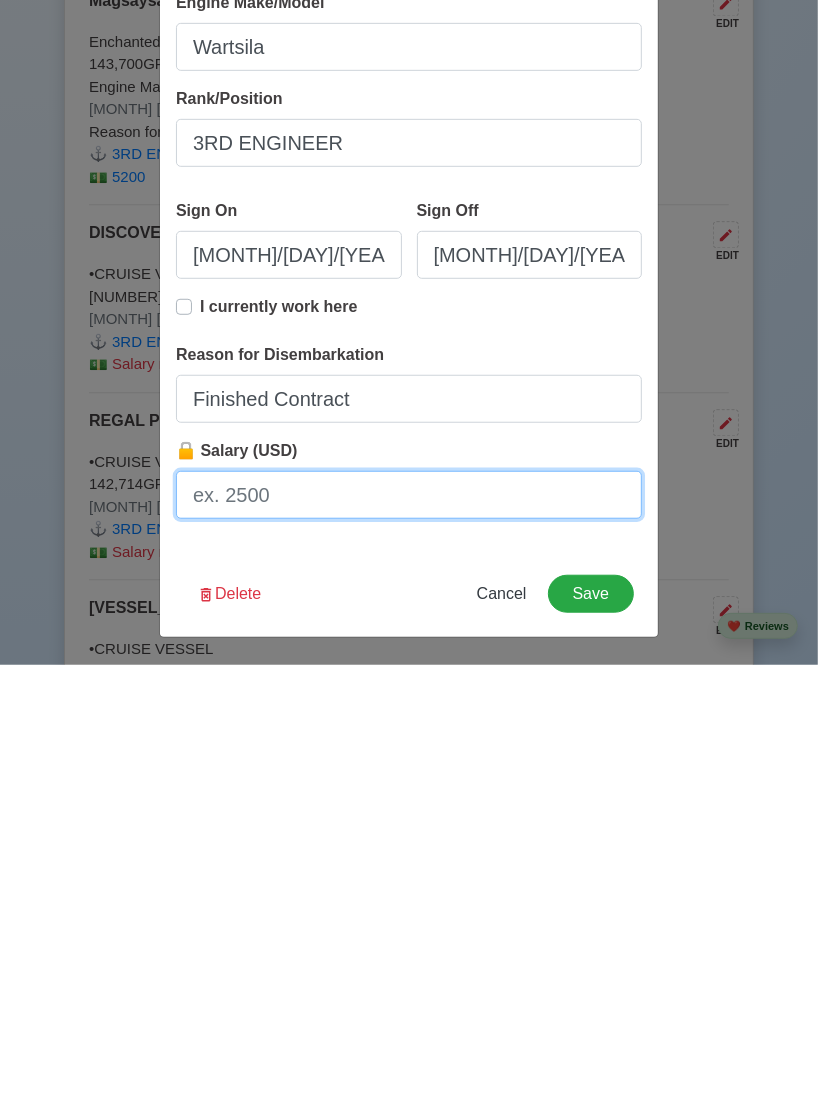 type on "5200" 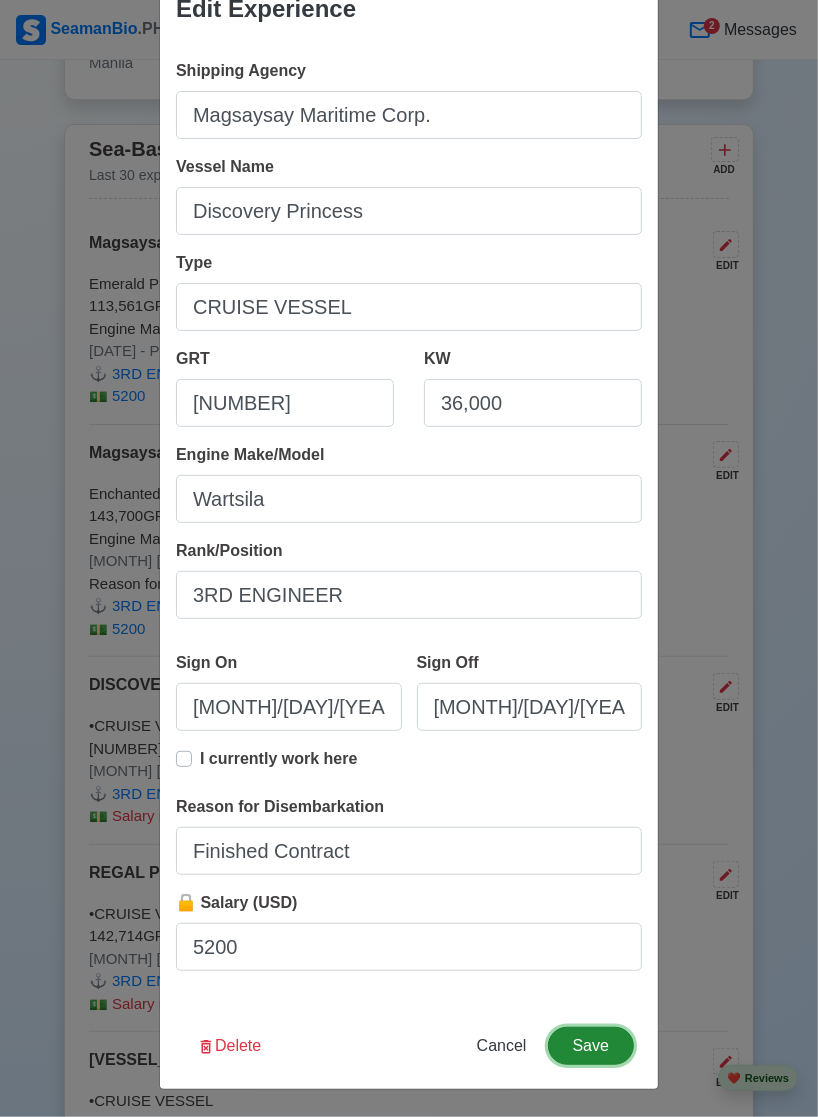 click on "Save" at bounding box center (591, 1046) 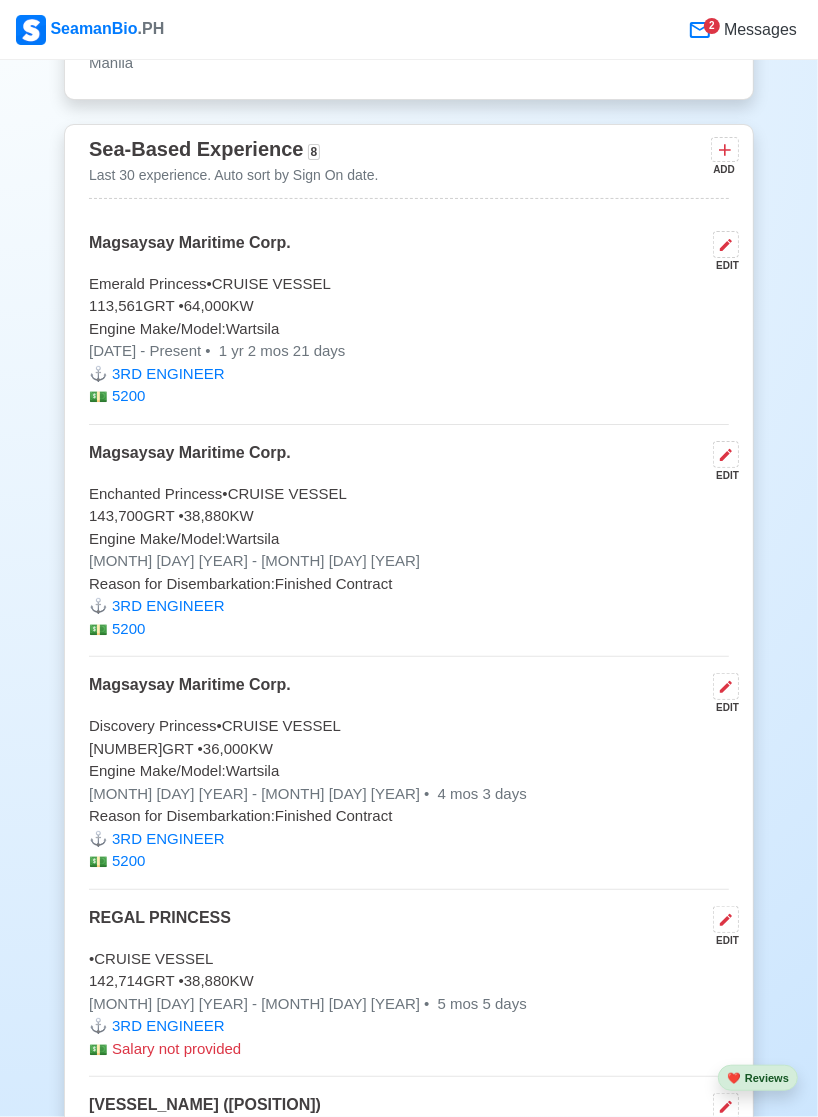 click 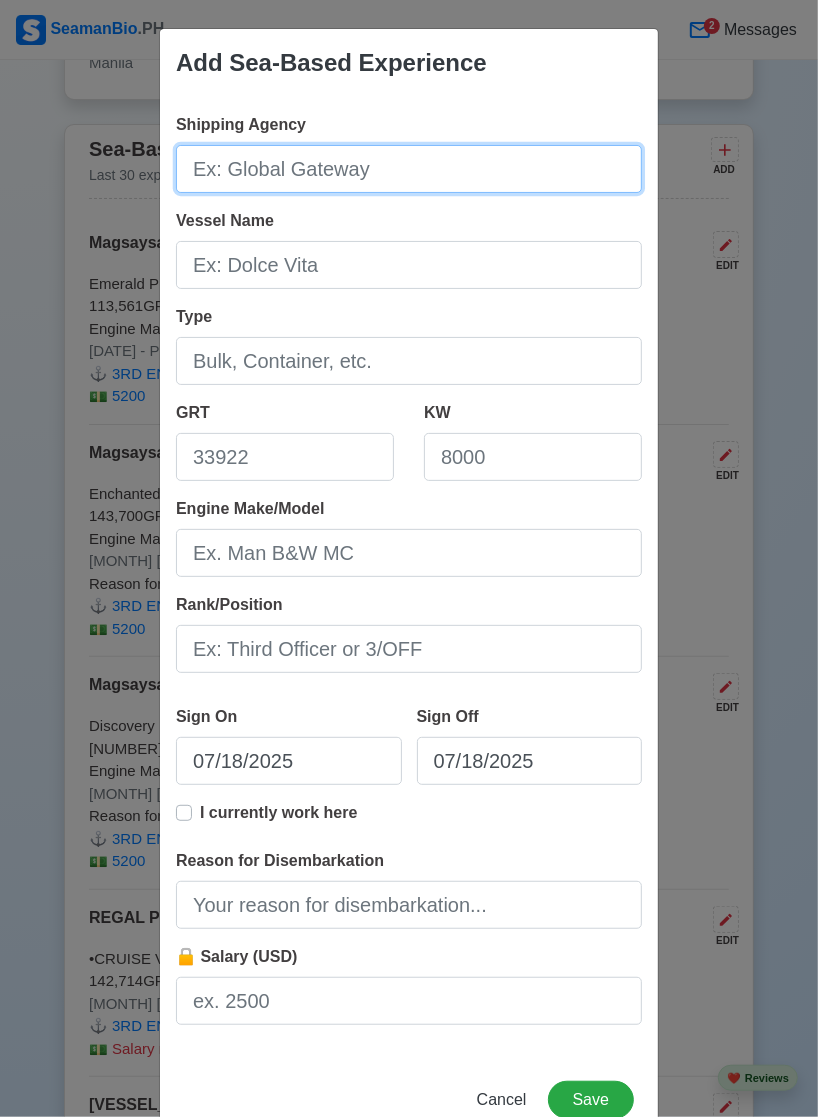 click on "Shipping Agency" at bounding box center (409, 169) 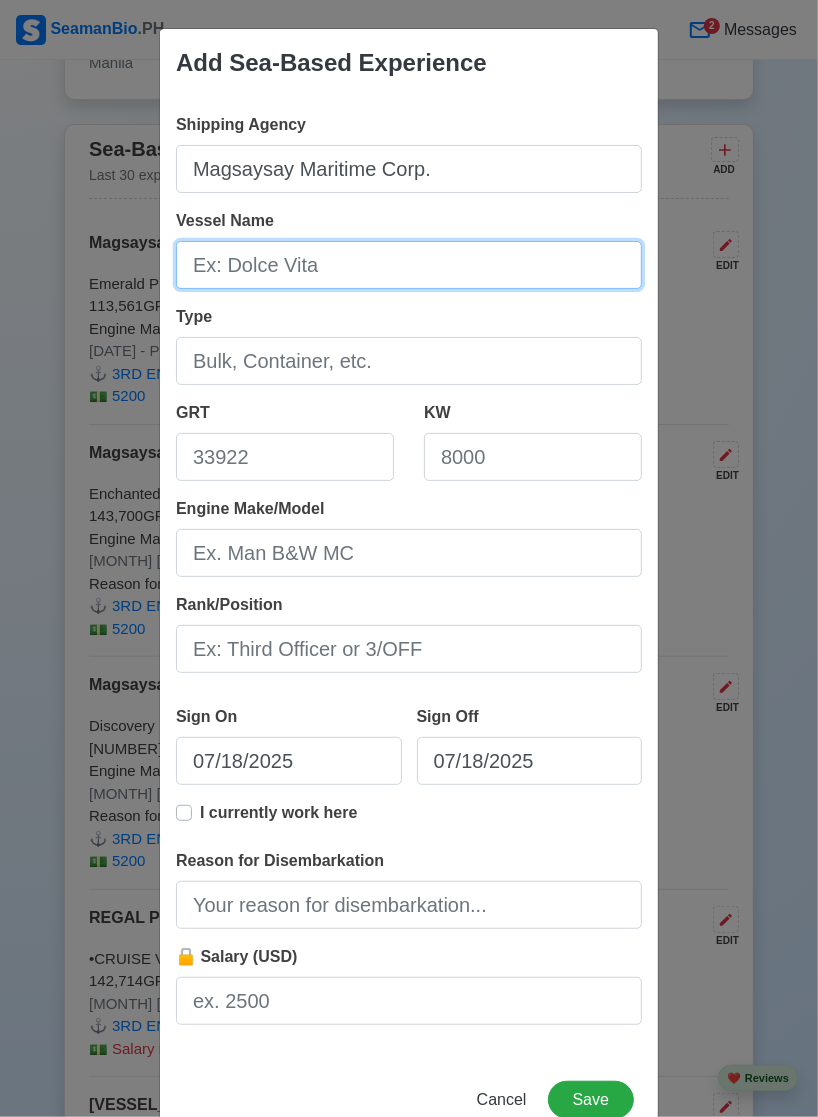 click on "Vessel Name" at bounding box center [409, 265] 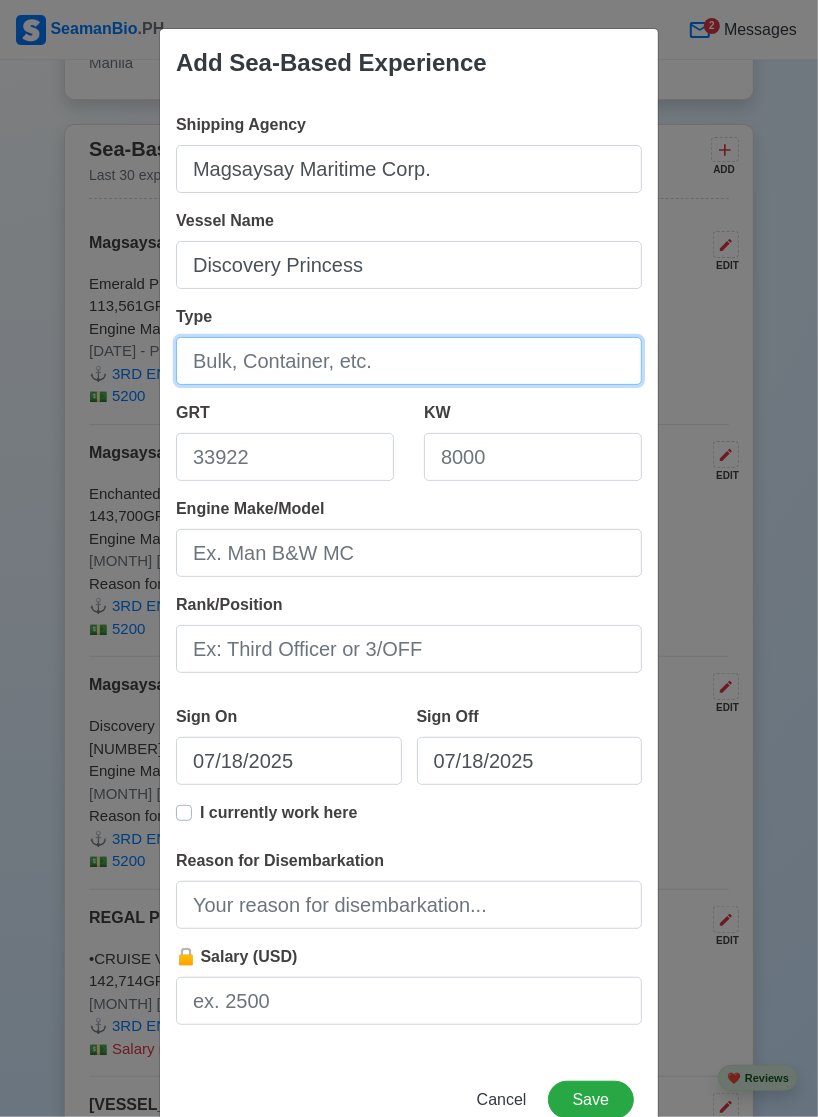 click on "Type" at bounding box center (409, 361) 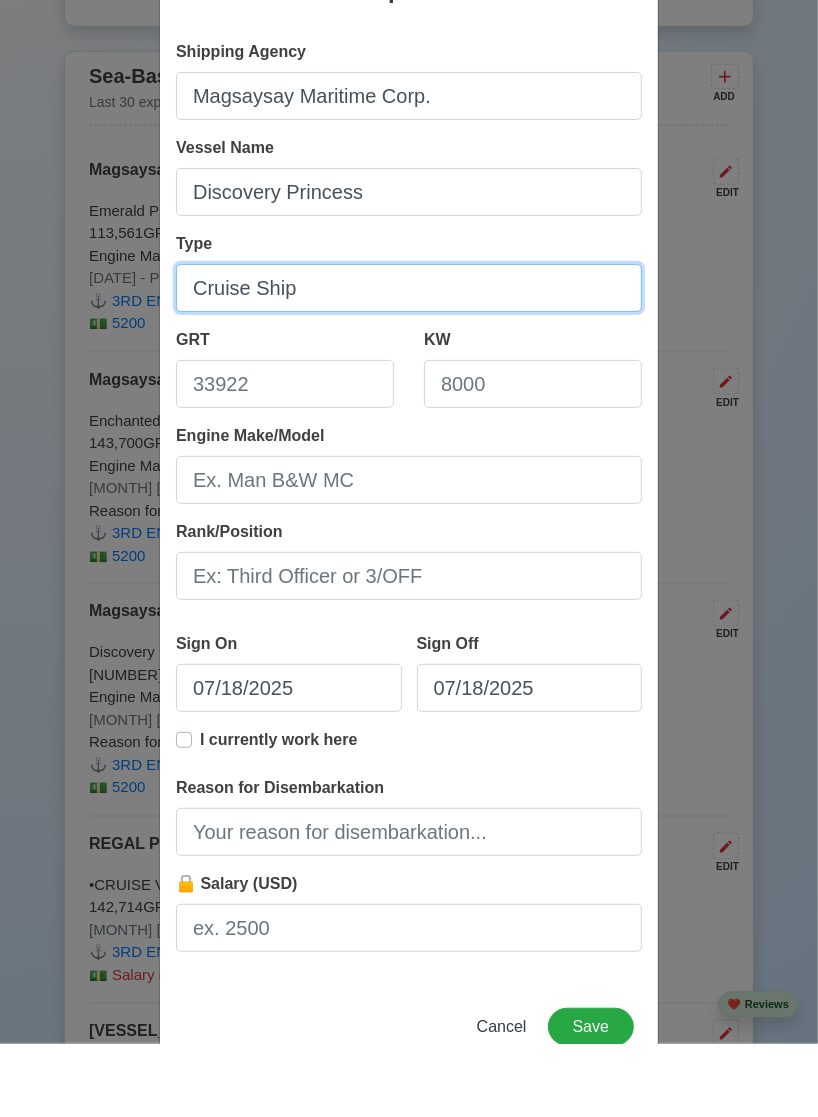 scroll, scrollTop: 5457, scrollLeft: 0, axis: vertical 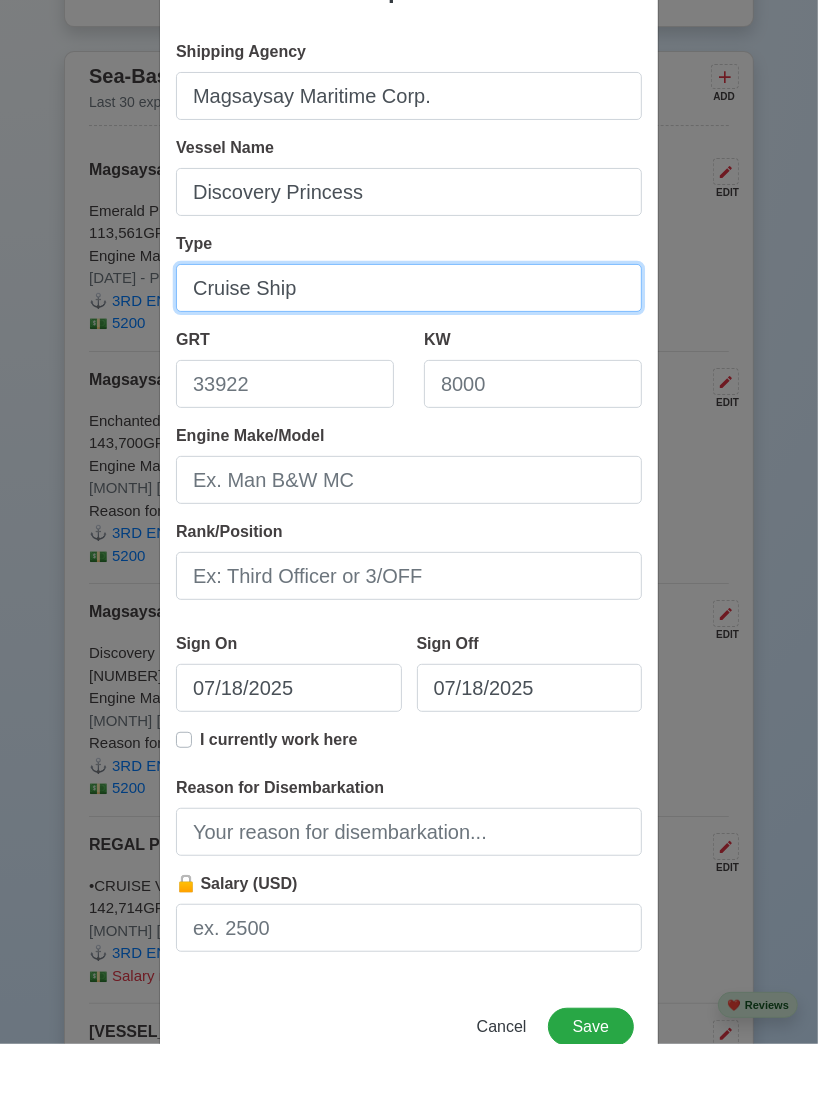 type on "Cruise Ship" 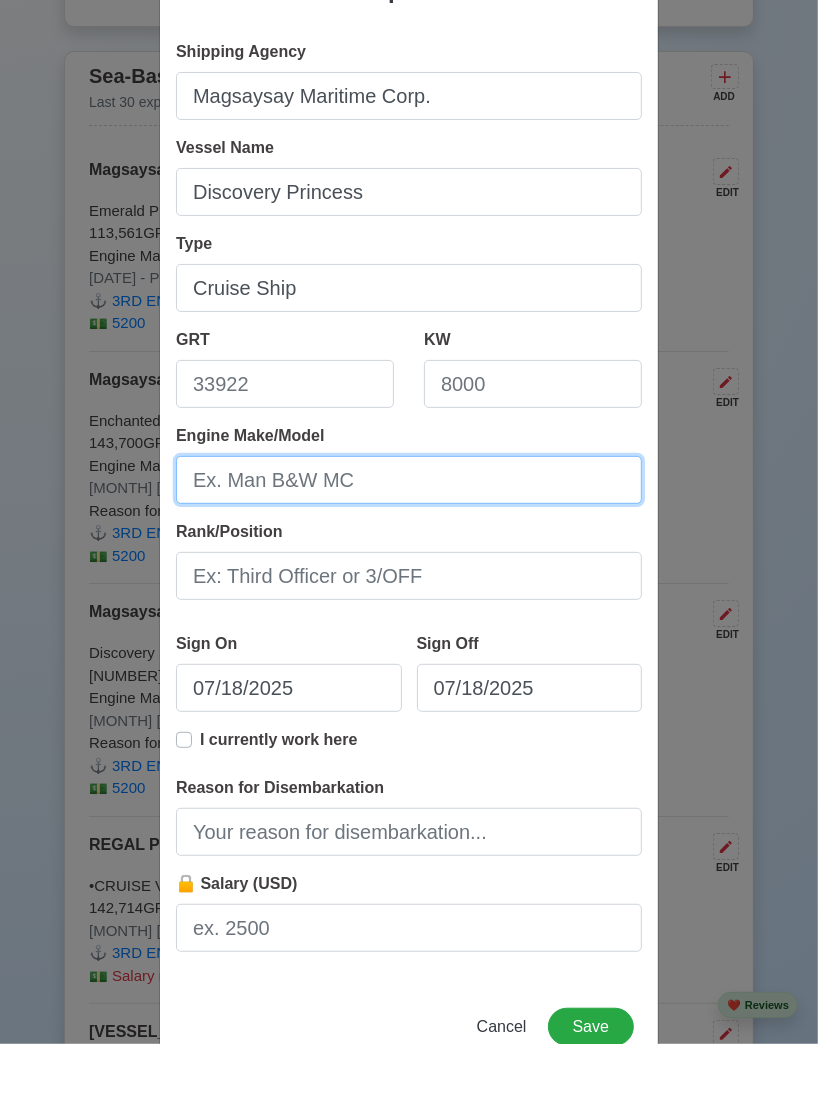 click on "Engine Make/Model" at bounding box center [409, 553] 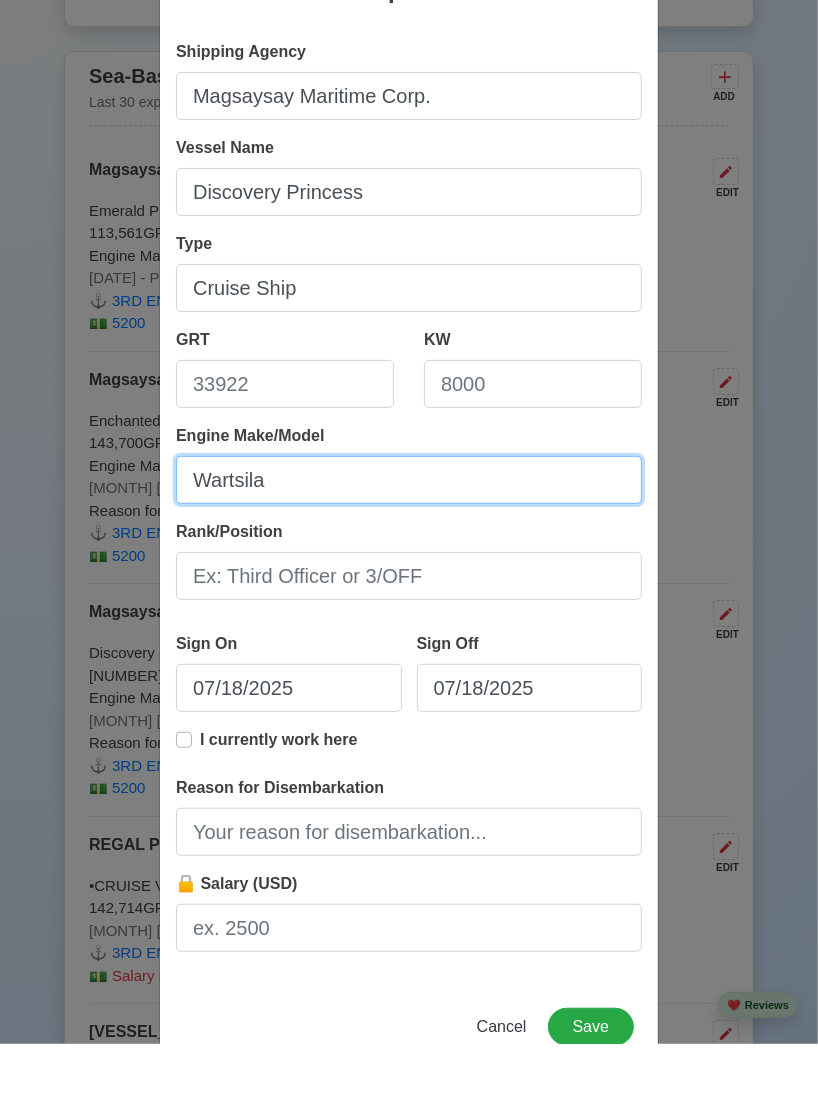 scroll, scrollTop: 5457, scrollLeft: 0, axis: vertical 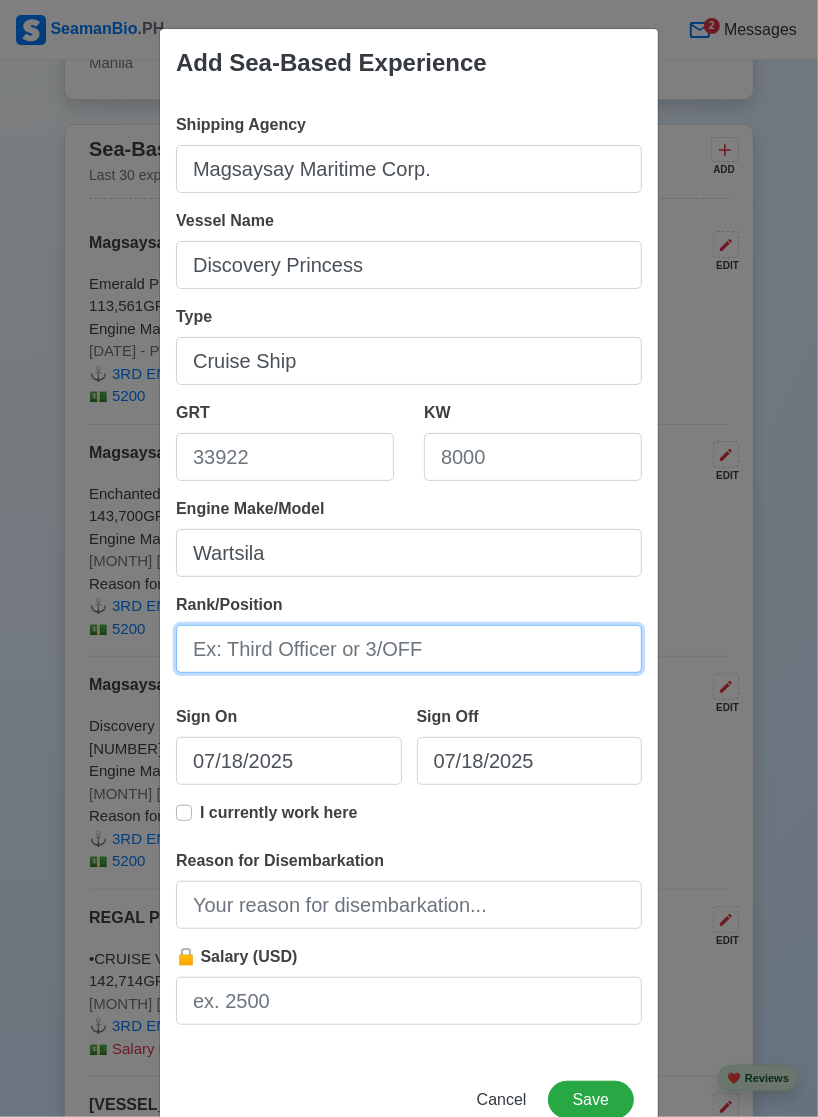 click on "Rank/Position" at bounding box center [409, 649] 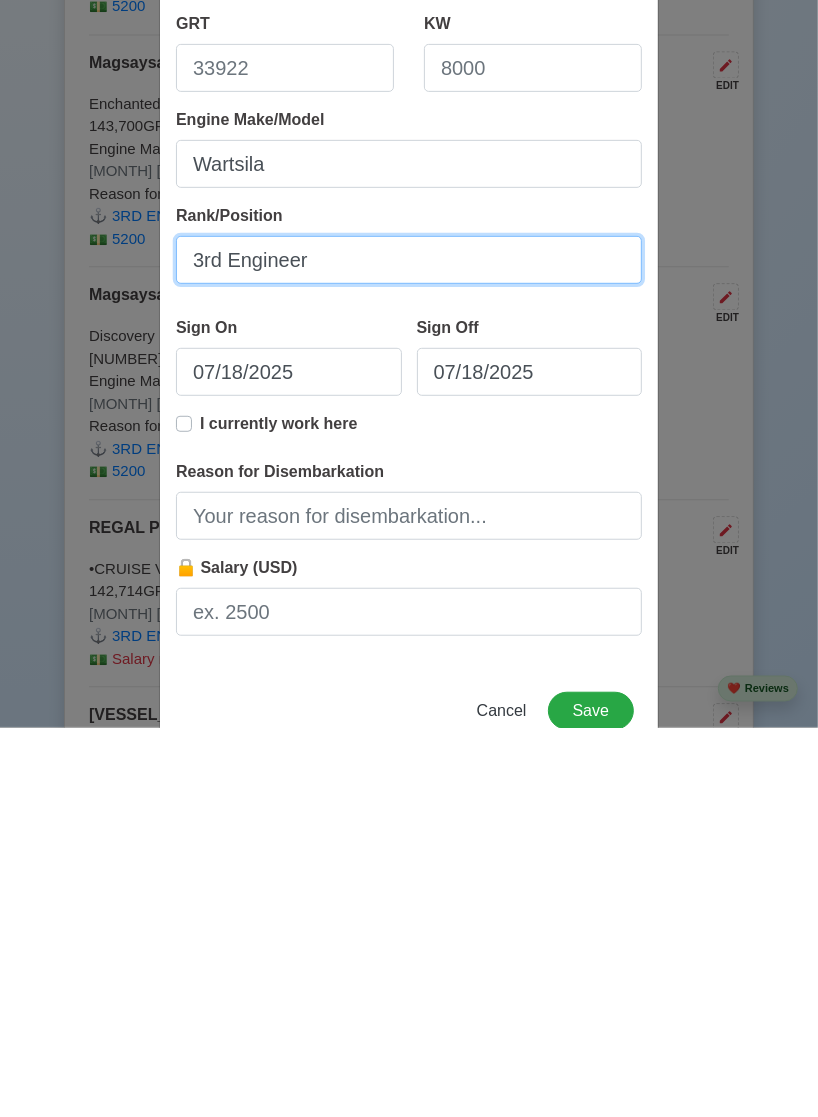 scroll, scrollTop: 5457, scrollLeft: 0, axis: vertical 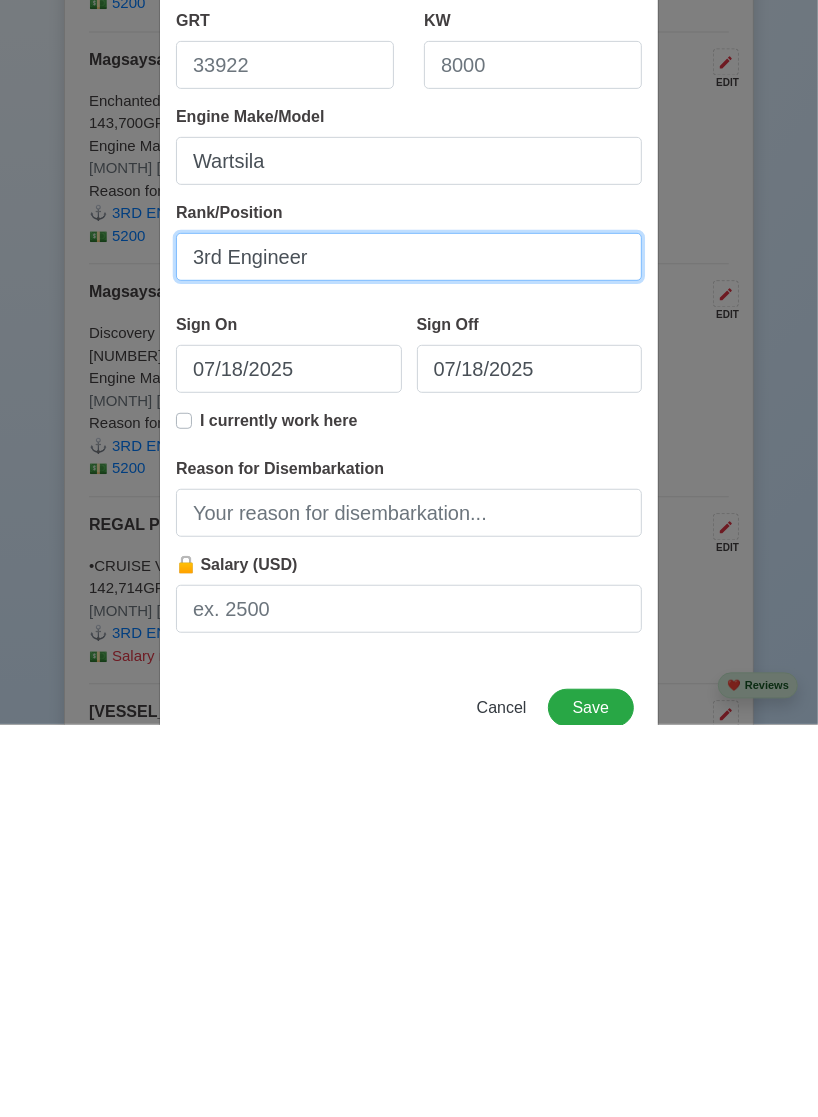 type on "3rd Engineer" 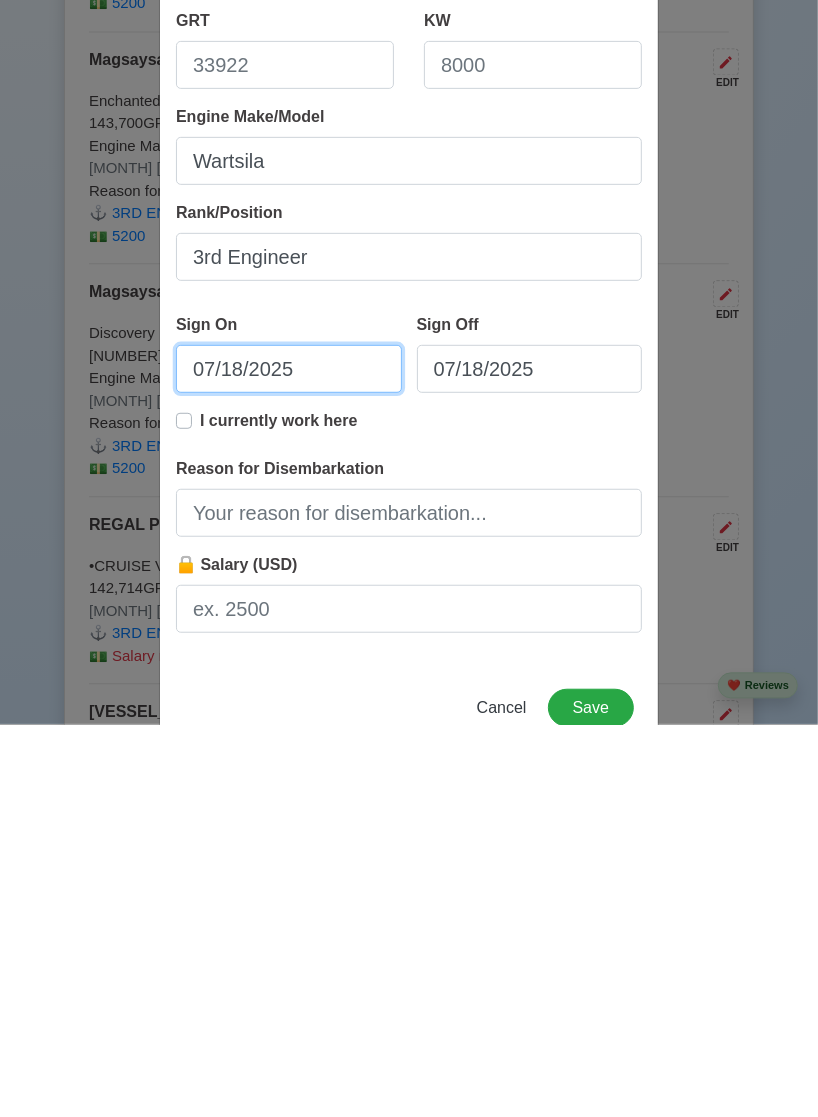 click on "07/18/2025" at bounding box center [289, 761] 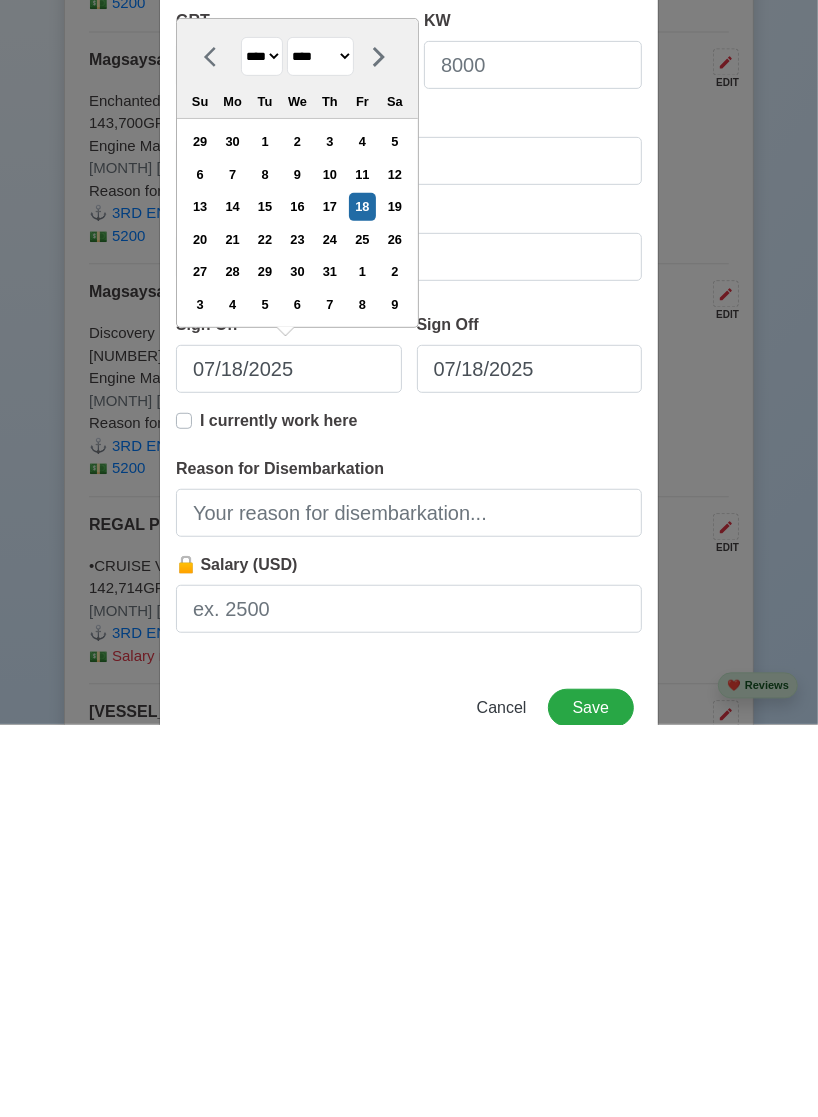 click on "**** **** **** **** **** **** **** **** **** **** **** **** **** **** **** **** **** **** **** **** **** **** **** **** **** **** **** **** **** **** **** **** **** **** **** **** **** **** **** **** **** **** **** **** **** **** **** **** **** **** **** **** **** **** **** **** **** **** **** **** **** **** **** **** **** **** **** **** **** **** **** **** **** **** **** **** **** **** **** **** **** **** **** **** **** **** **** **** **** **** **** **** **** **** **** **** **** **** **** **** **** **** **** **** **** ****" at bounding box center [262, 448] 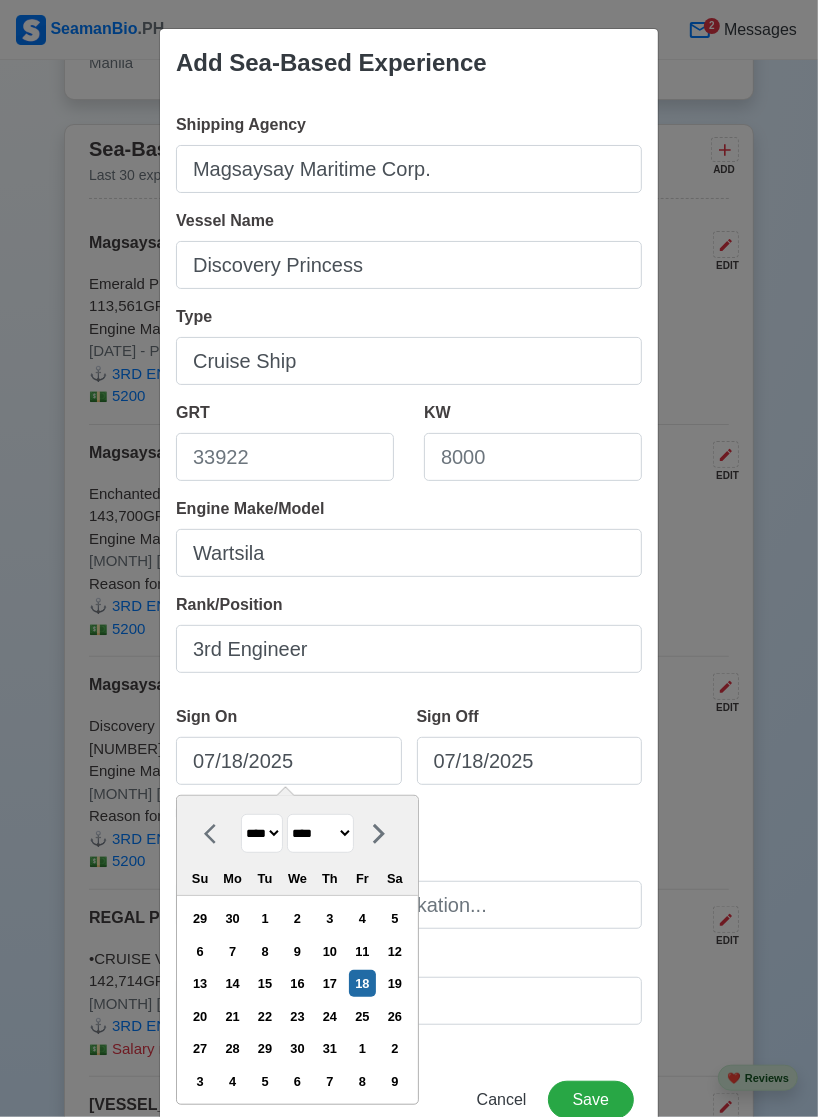 select on "****" 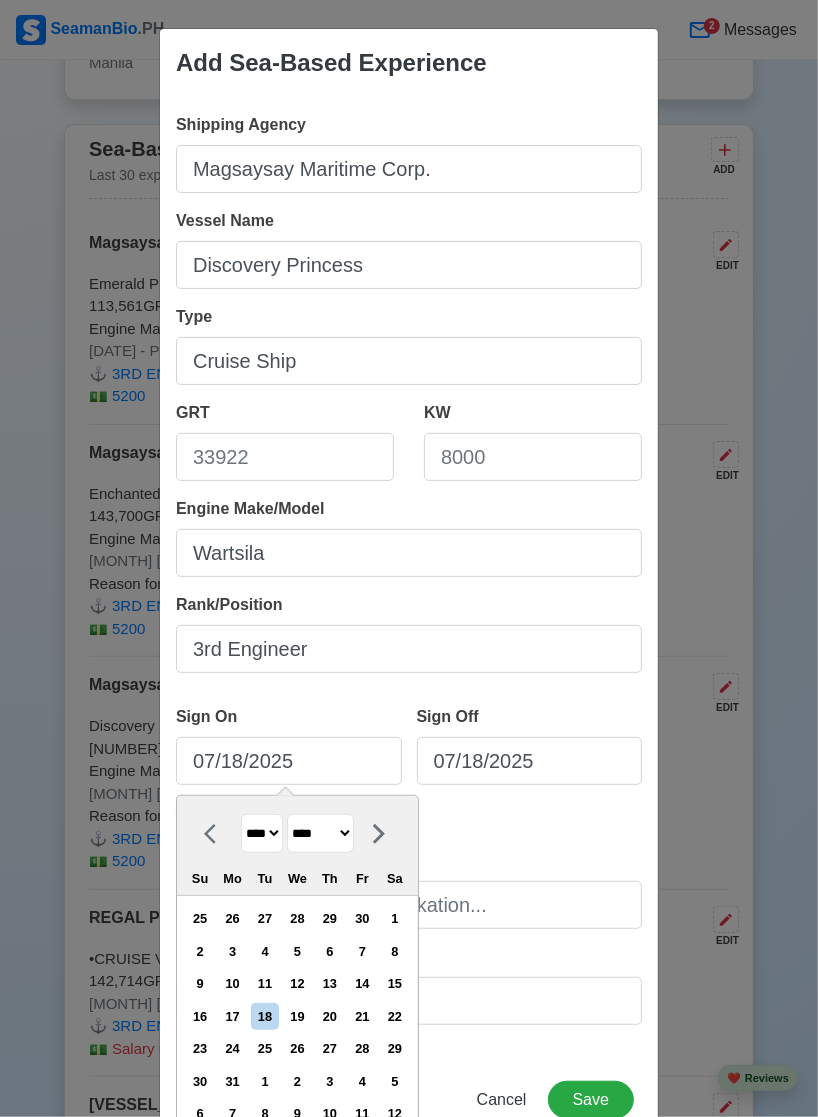 click on "******* ******** ***** ***** *** **** **** ****** ********* ******* ******** ********" at bounding box center (320, 833) 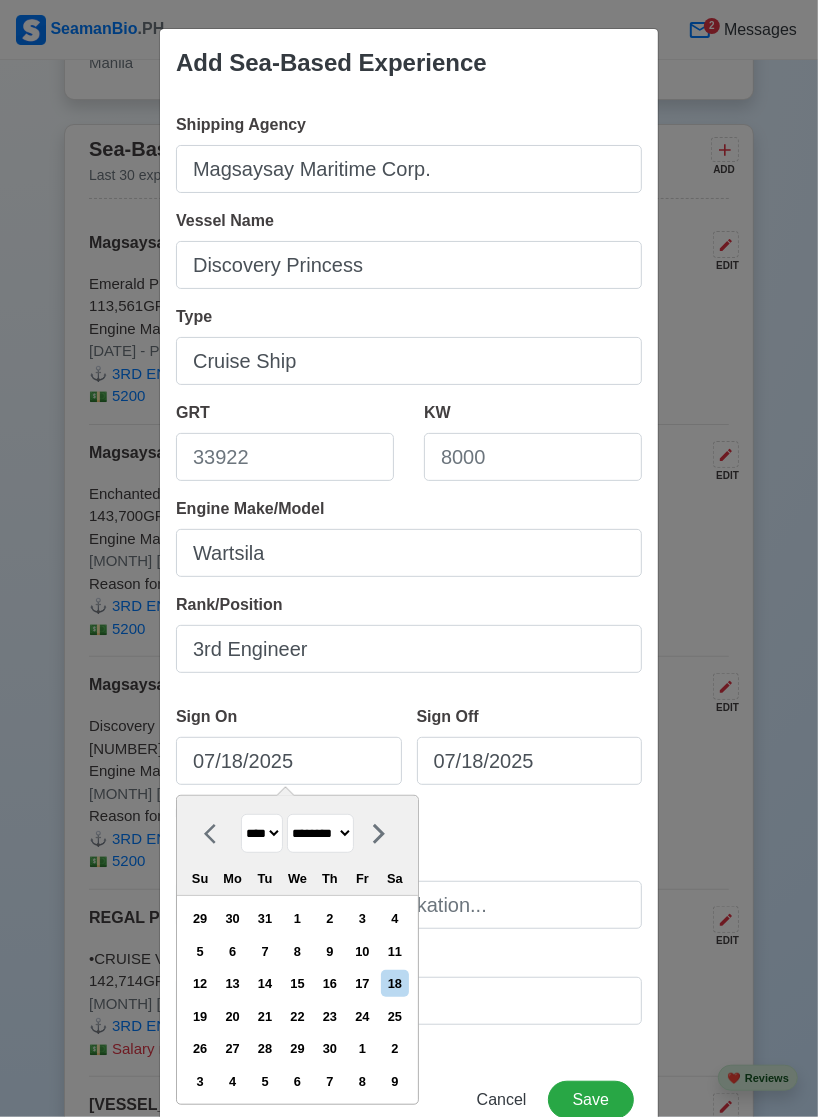 click on "18" at bounding box center (394, 983) 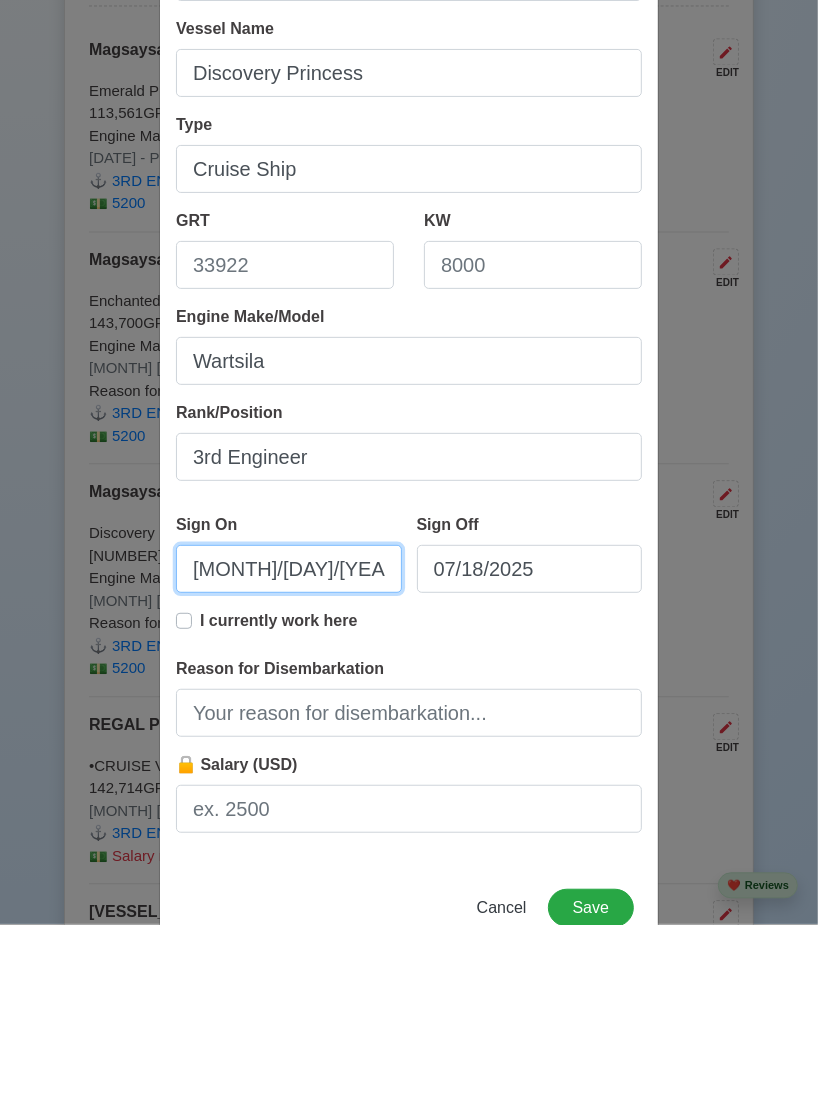 scroll, scrollTop: 5457, scrollLeft: 0, axis: vertical 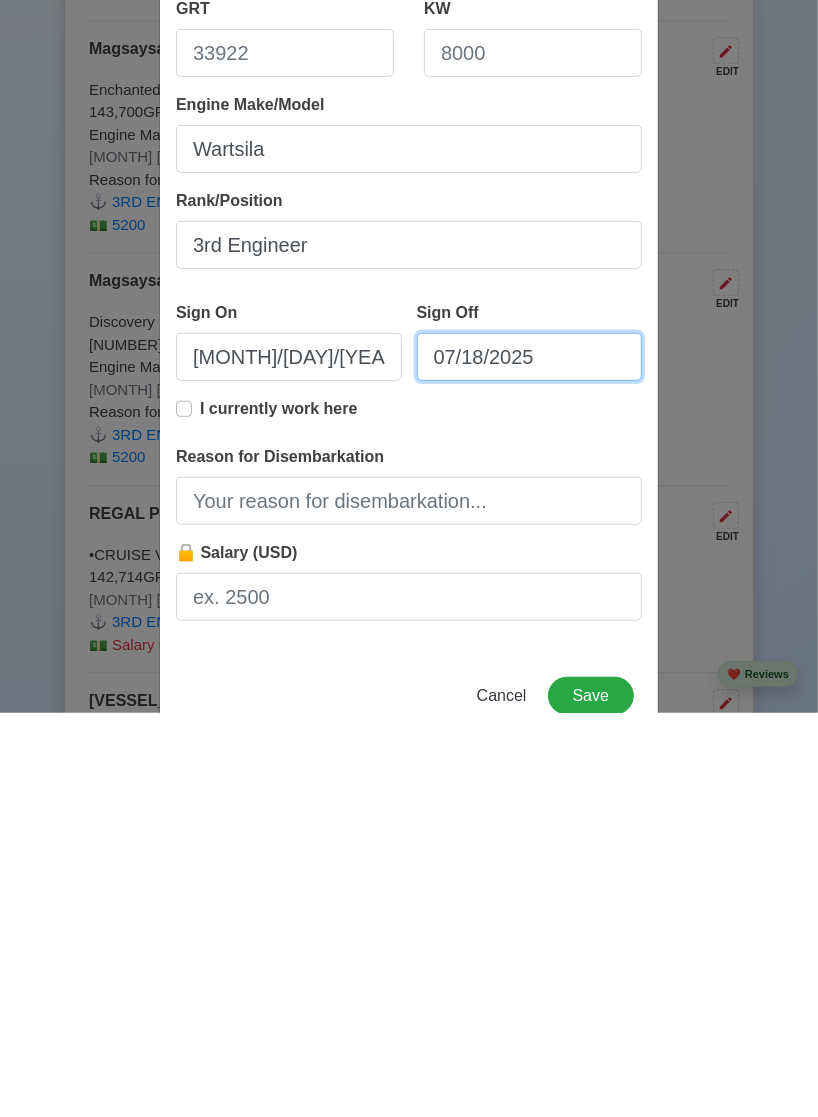 click on "07/18/2025" at bounding box center [530, 761] 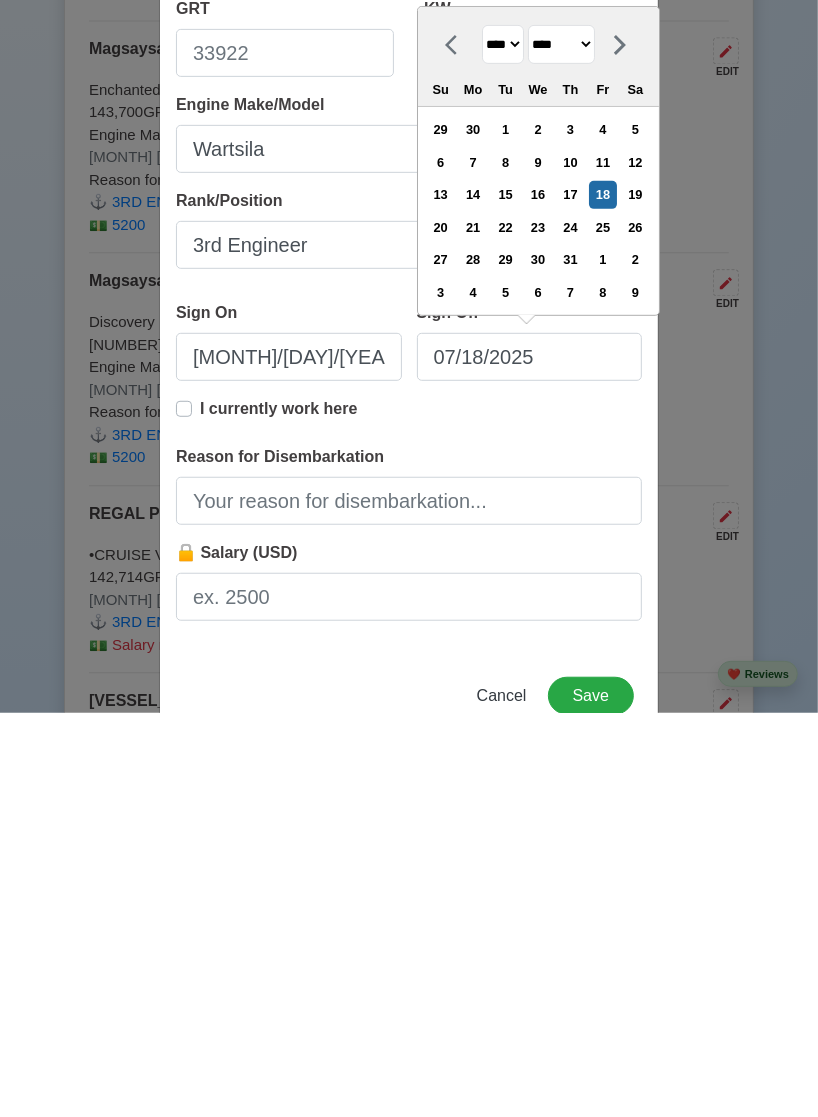 click on "**** **** **** **** **** **** **** **** **** **** **** **** **** **** **** **** **** **** **** **** **** **** **** **** **** **** **** **** **** **** **** **** **** **** **** **** **** **** **** **** **** **** **** **** **** **** **** **** **** **** **** **** **** **** **** **** **** **** **** **** **** **** **** **** **** **** **** **** **** **** **** **** **** **** **** **** **** **** **** **** **** **** **** **** **** **** **** **** **** **** **** **** **** **** **** **** **** **** **** **** **** **** **** **** **** **** **** ****" at bounding box center (503, 448) 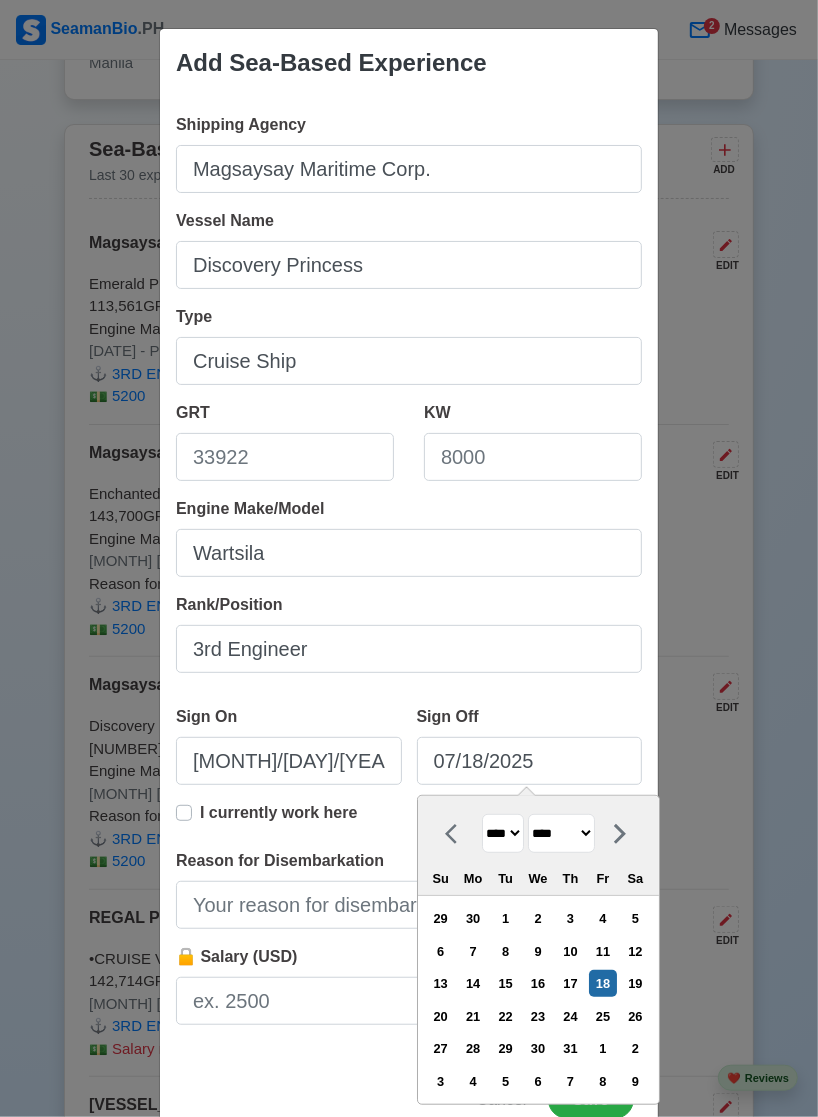 select on "****" 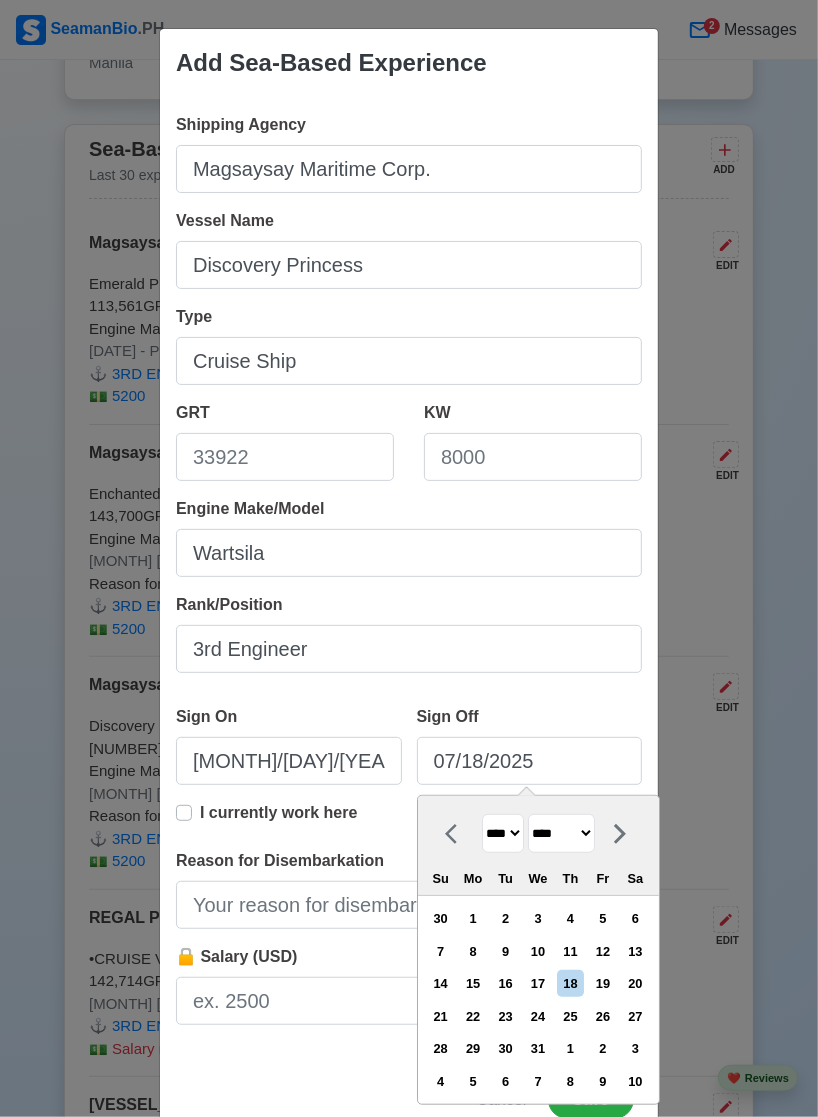 click on "******* ******** ***** ***** *** **** **** ****** ********* ******* ******** ********" at bounding box center [561, 833] 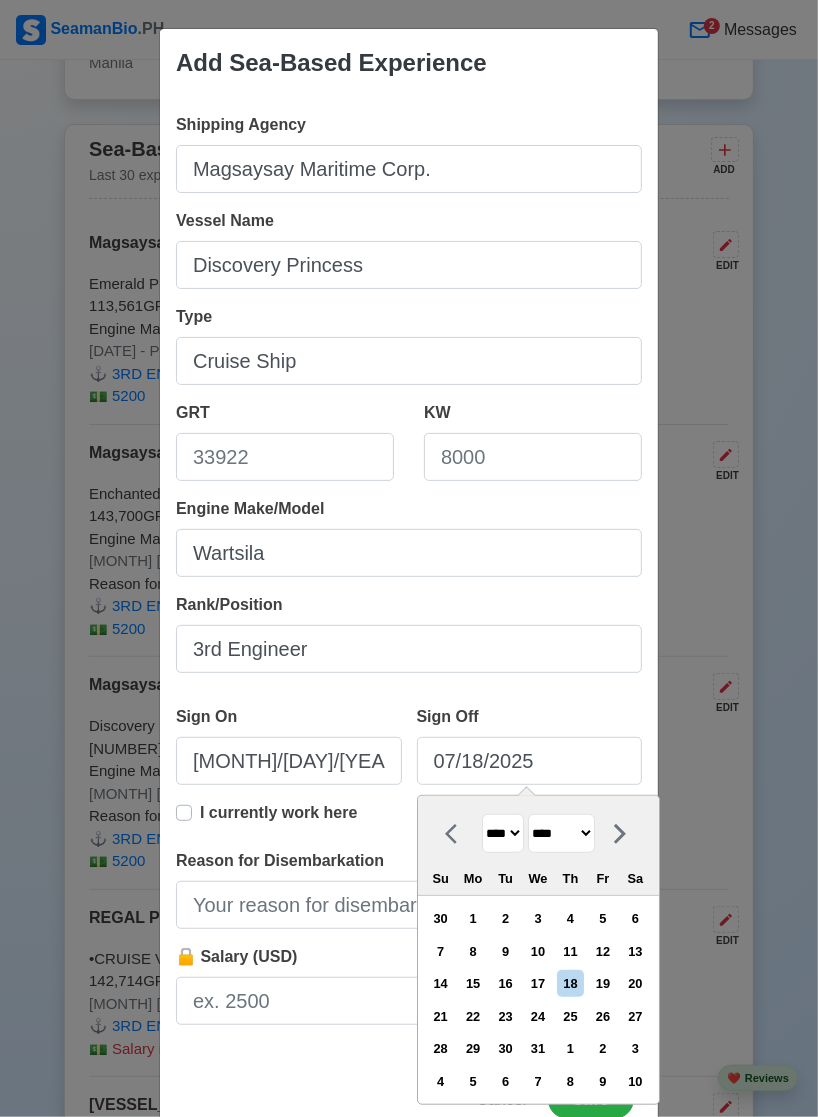 select on "*****" 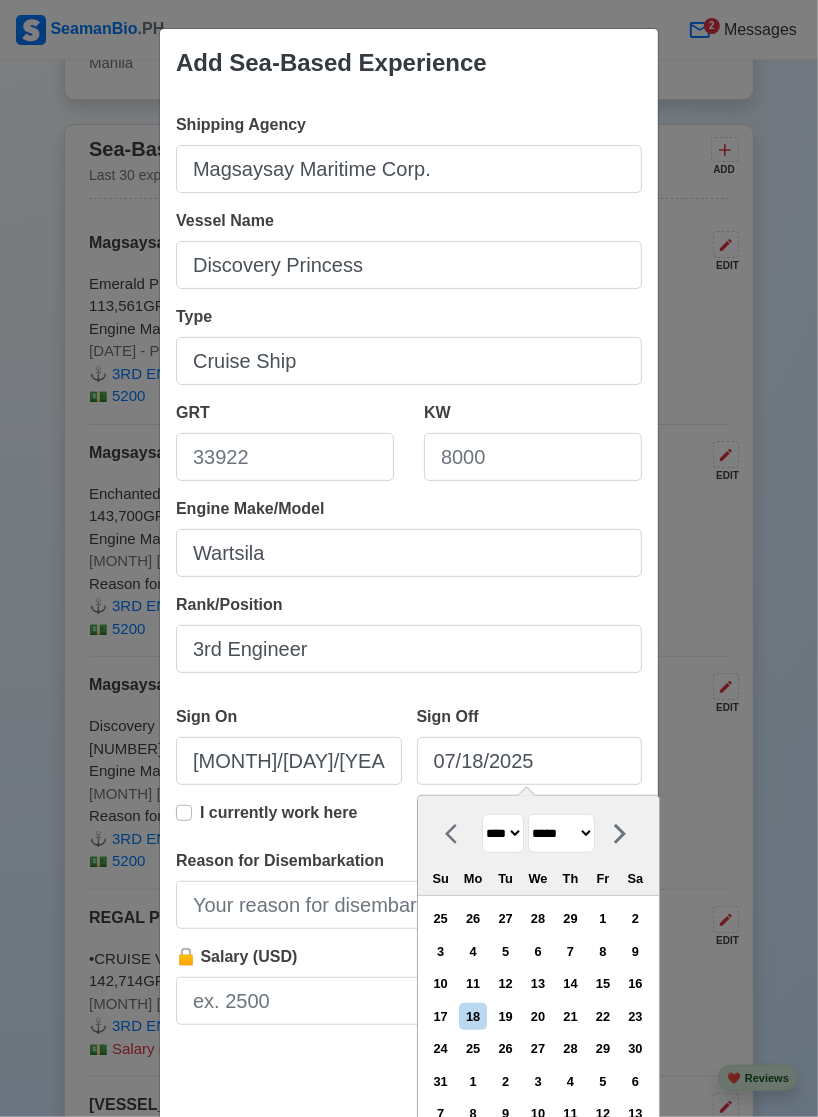 click on "22" at bounding box center (602, 1016) 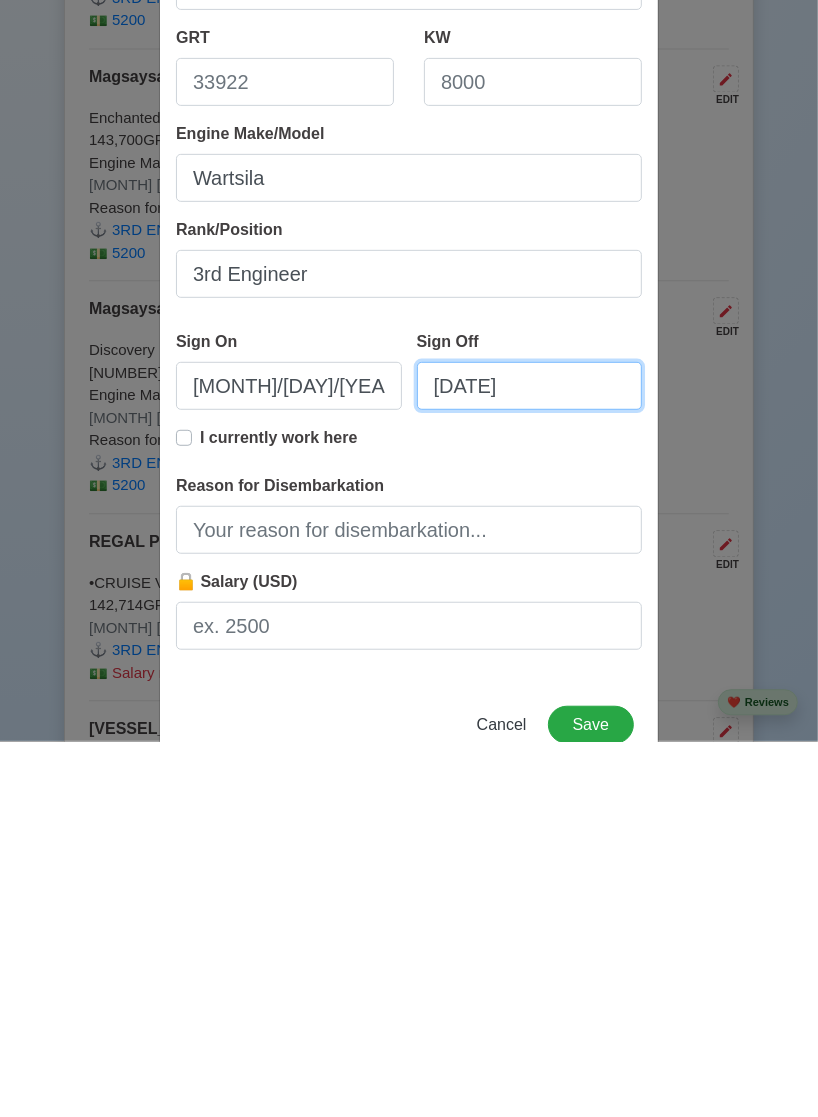 scroll, scrollTop: 5457, scrollLeft: 0, axis: vertical 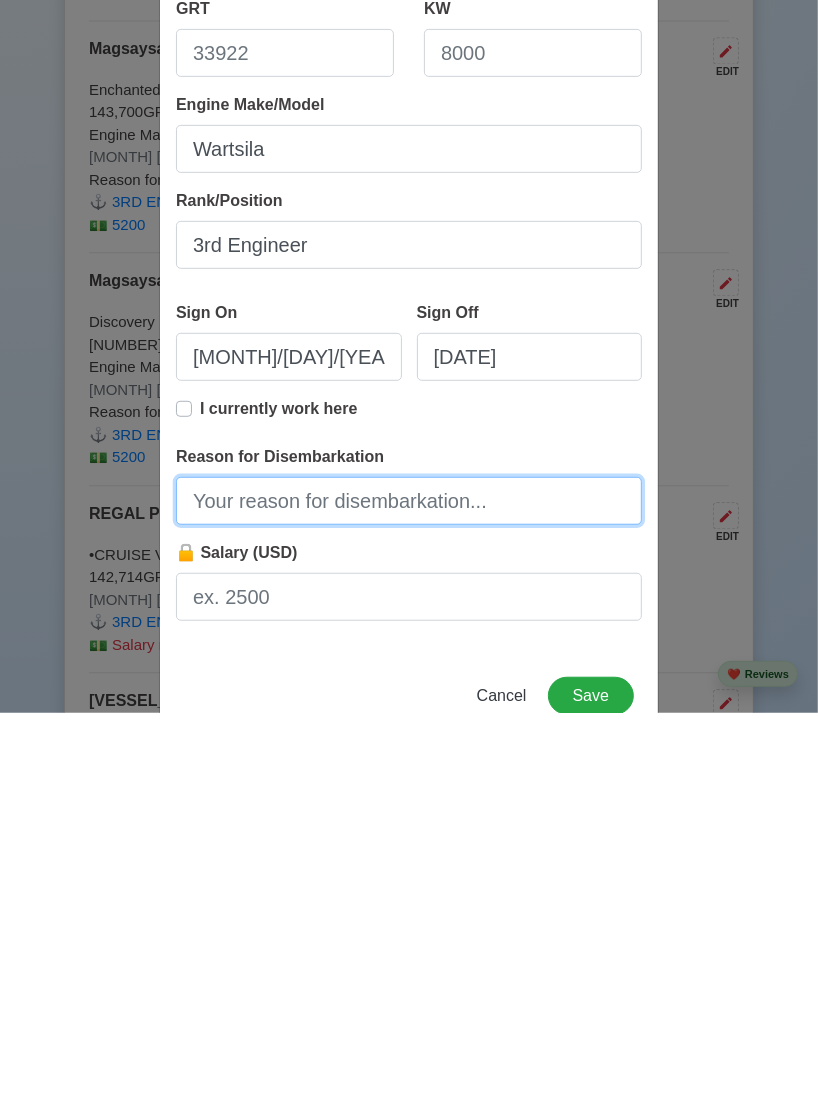click on "Reason for Disembarkation" at bounding box center (409, 905) 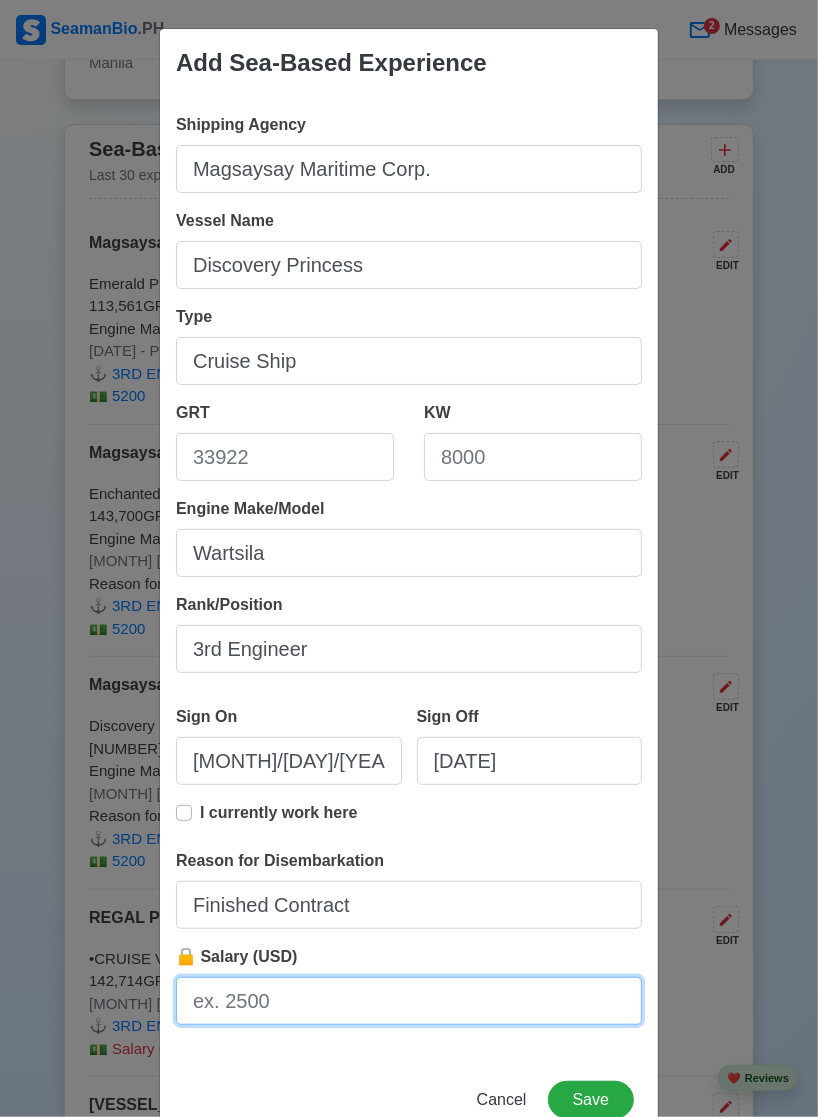 click on "🔒 Salary (USD)" at bounding box center [409, 1001] 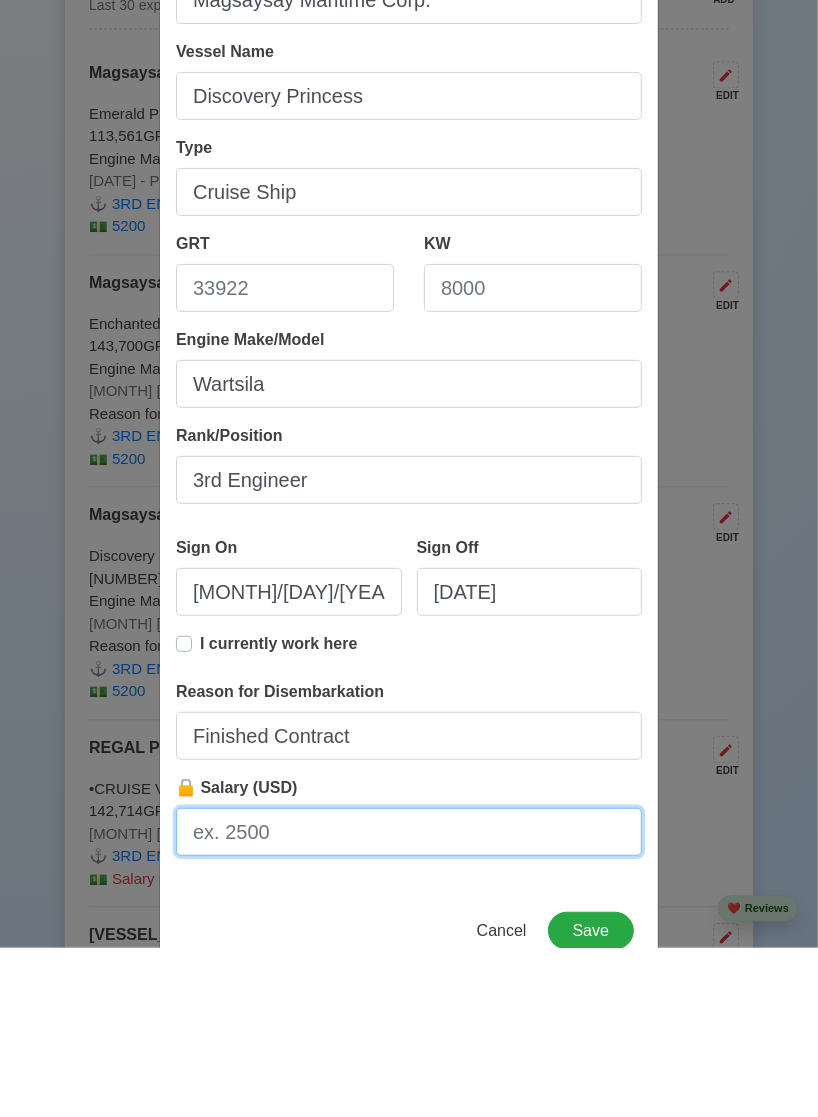 scroll, scrollTop: 5457, scrollLeft: 0, axis: vertical 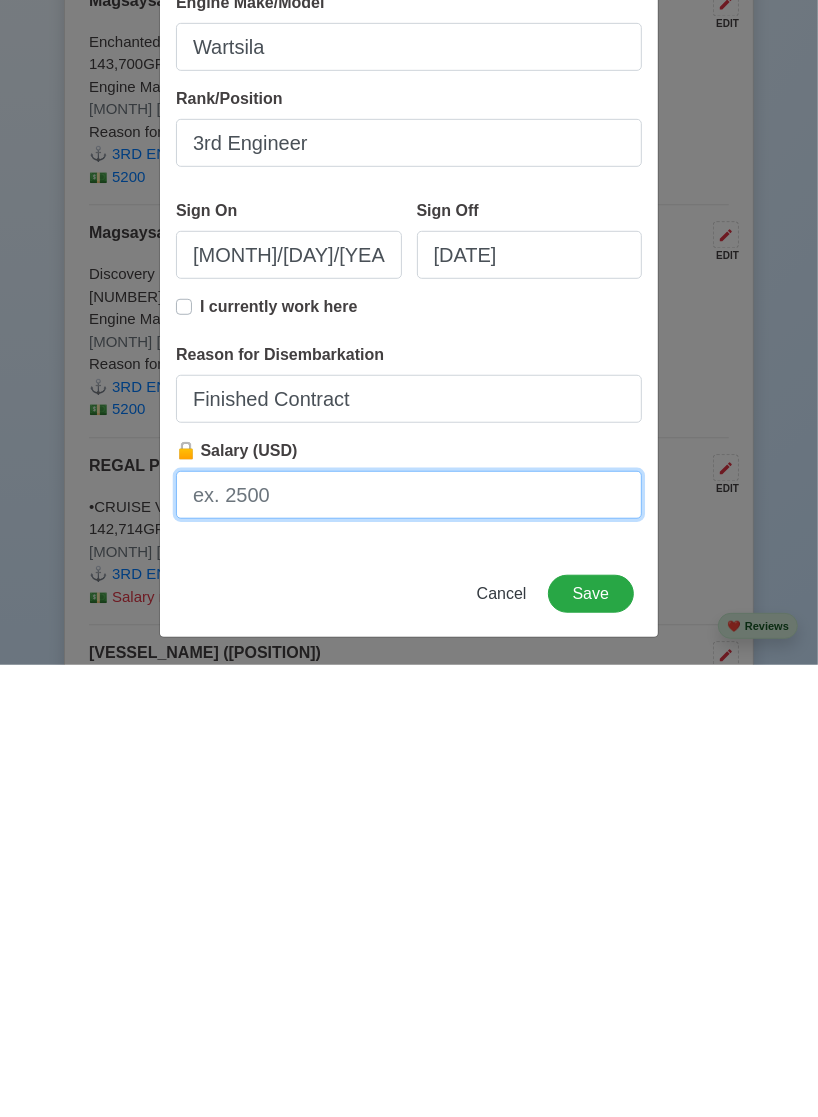 type on "5200" 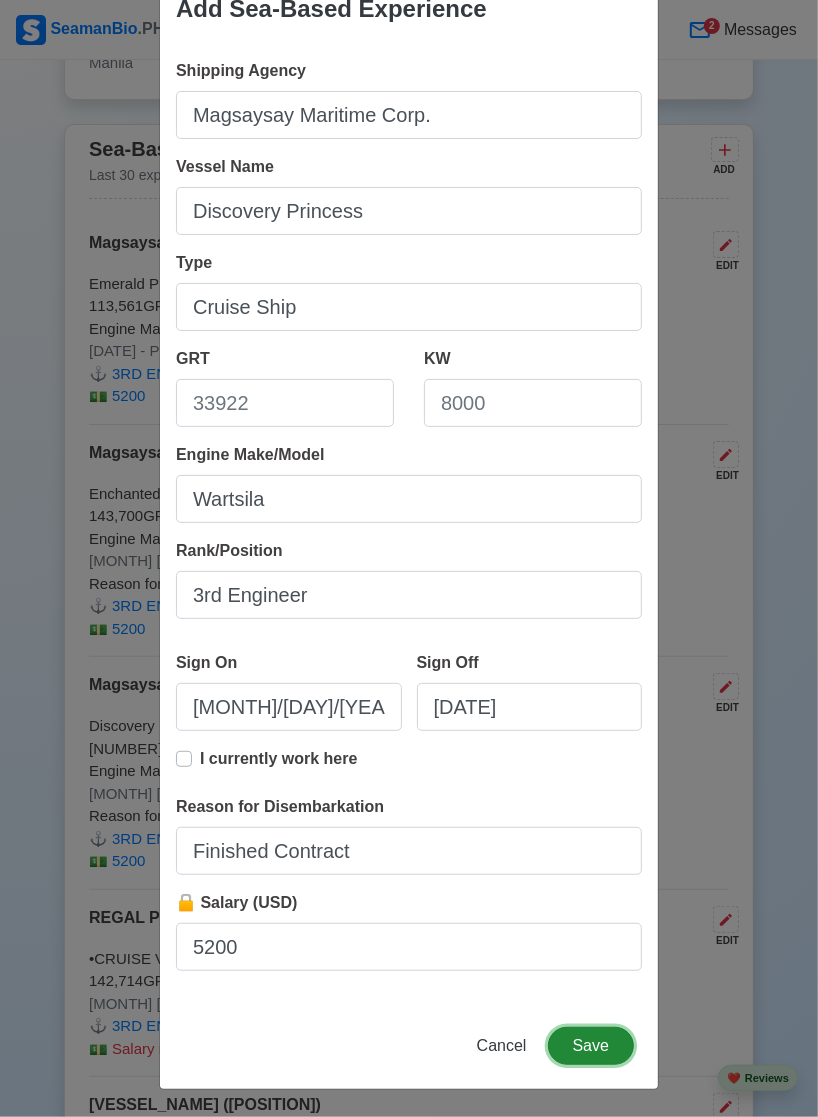 click on "Save" at bounding box center (591, 1046) 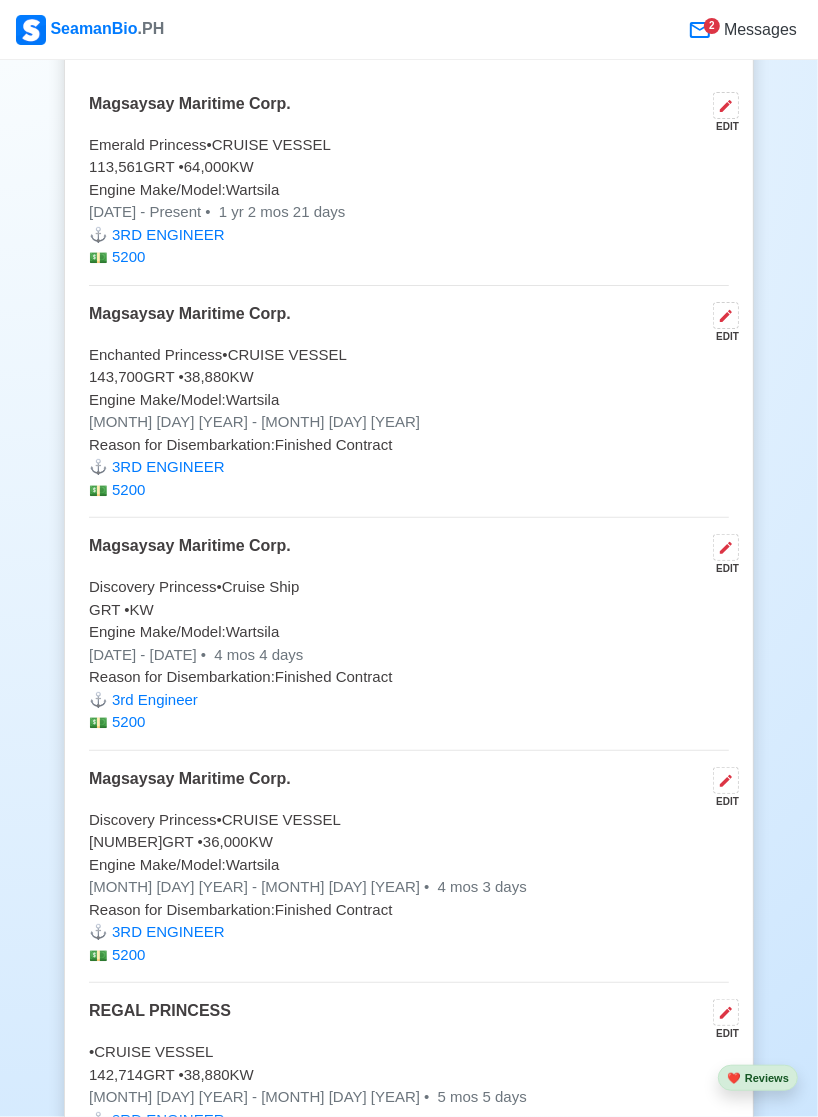 scroll, scrollTop: 5596, scrollLeft: 0, axis: vertical 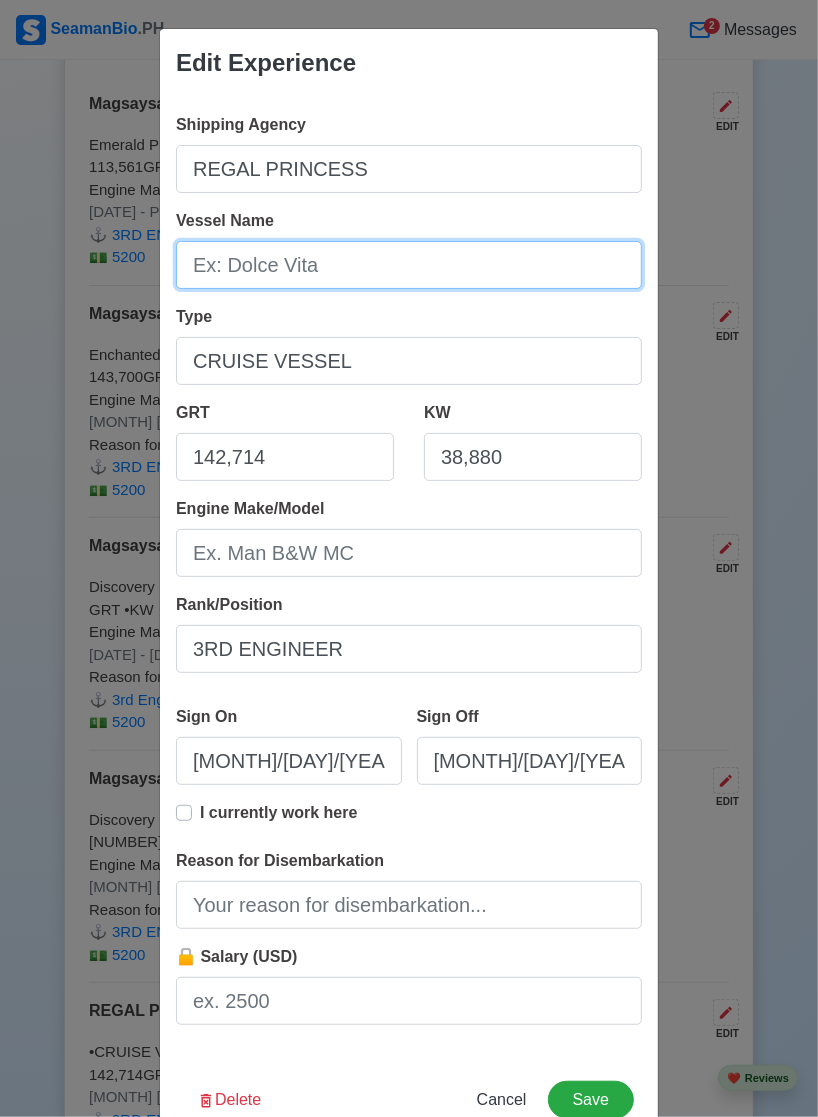 click on "Vessel Name" at bounding box center [409, 265] 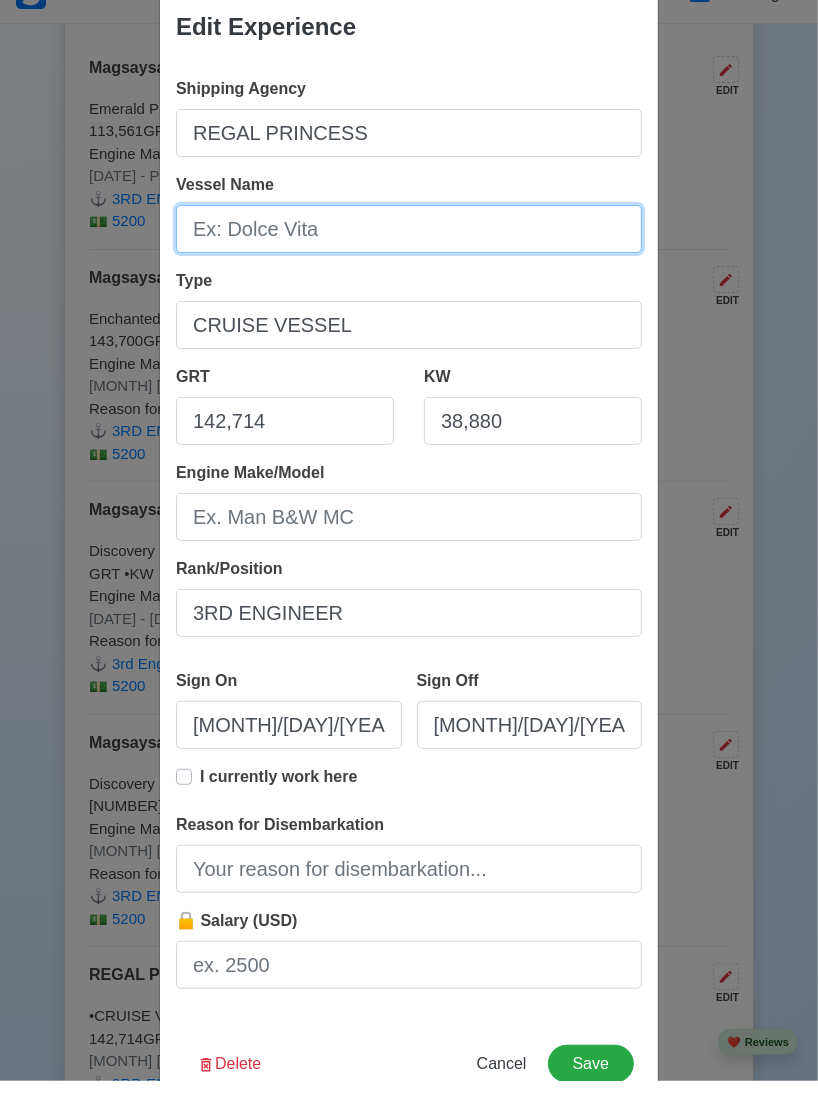 scroll, scrollTop: 5596, scrollLeft: 0, axis: vertical 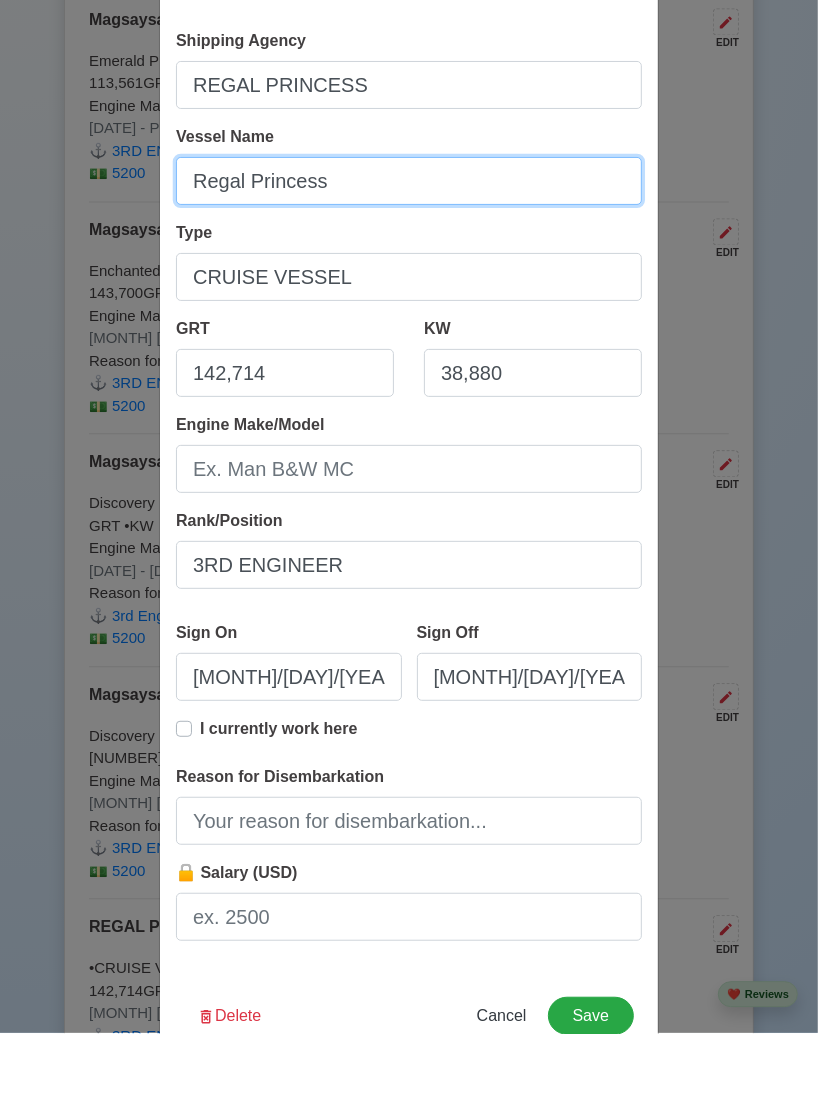 type on "Regal Princess" 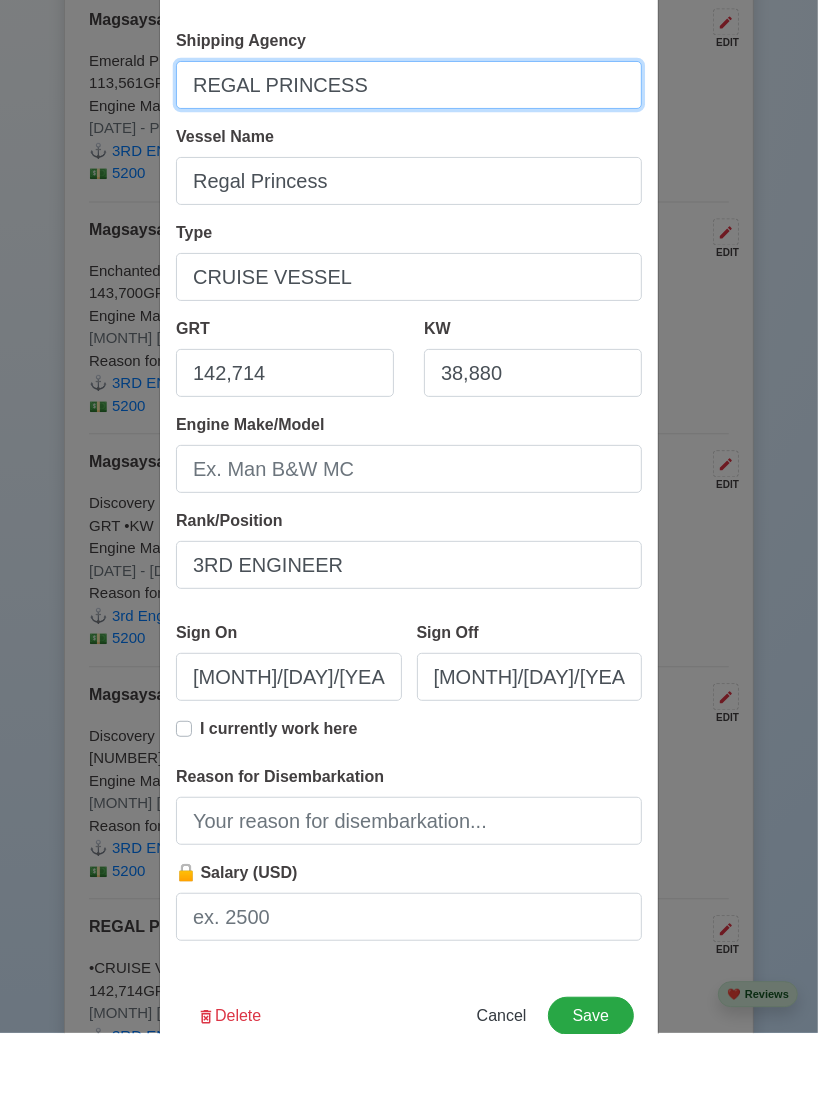 click on "REGAL PRINCESS" at bounding box center [409, 169] 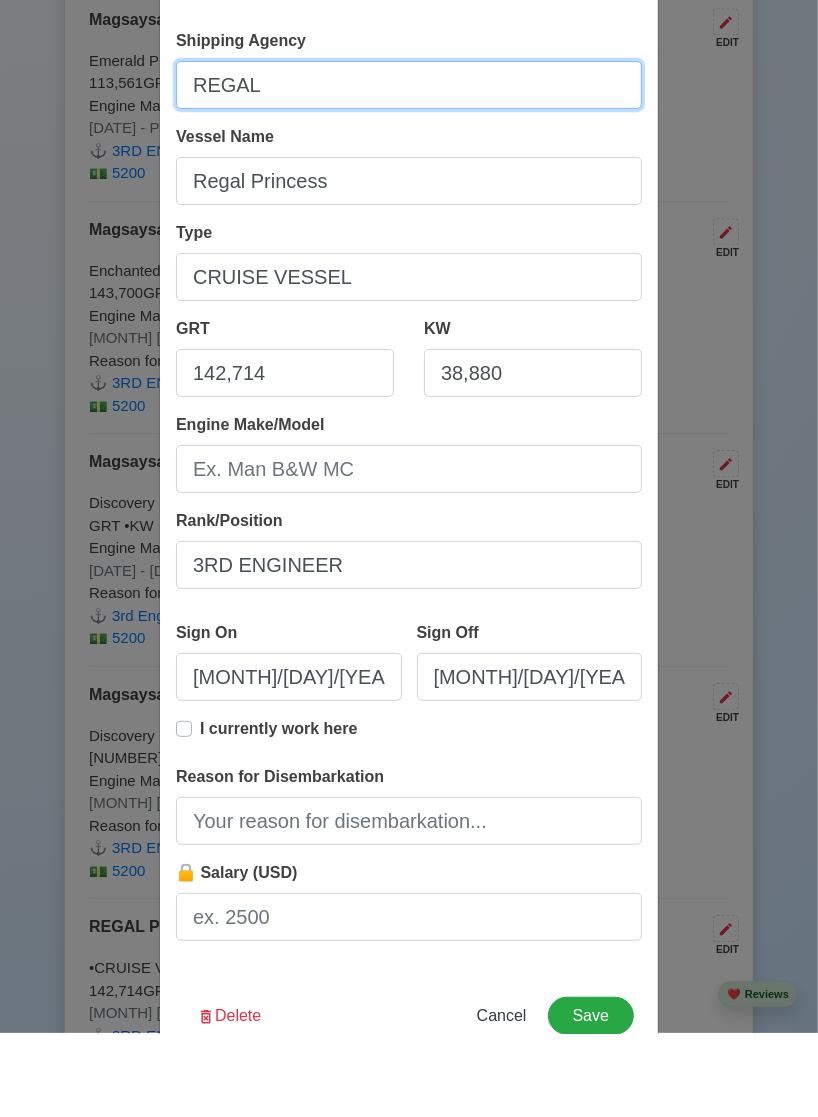type on "REGAL" 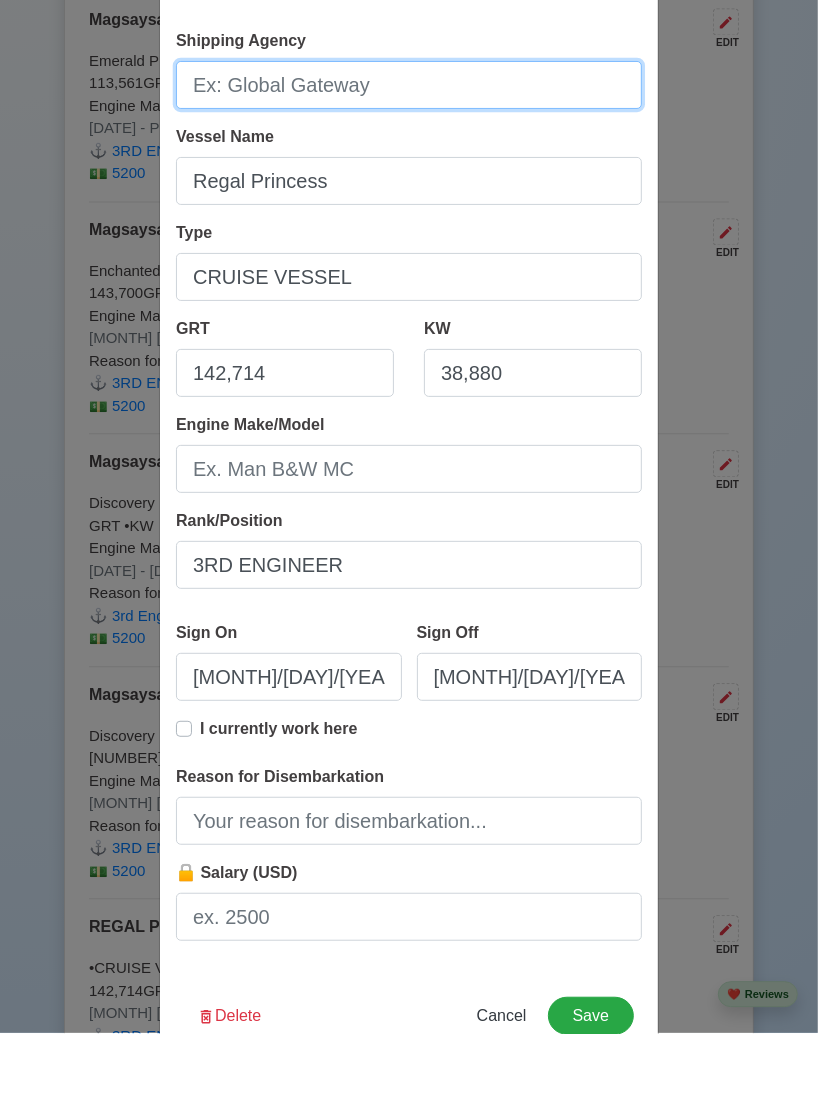 type on "Magsaysay Maritime Corp." 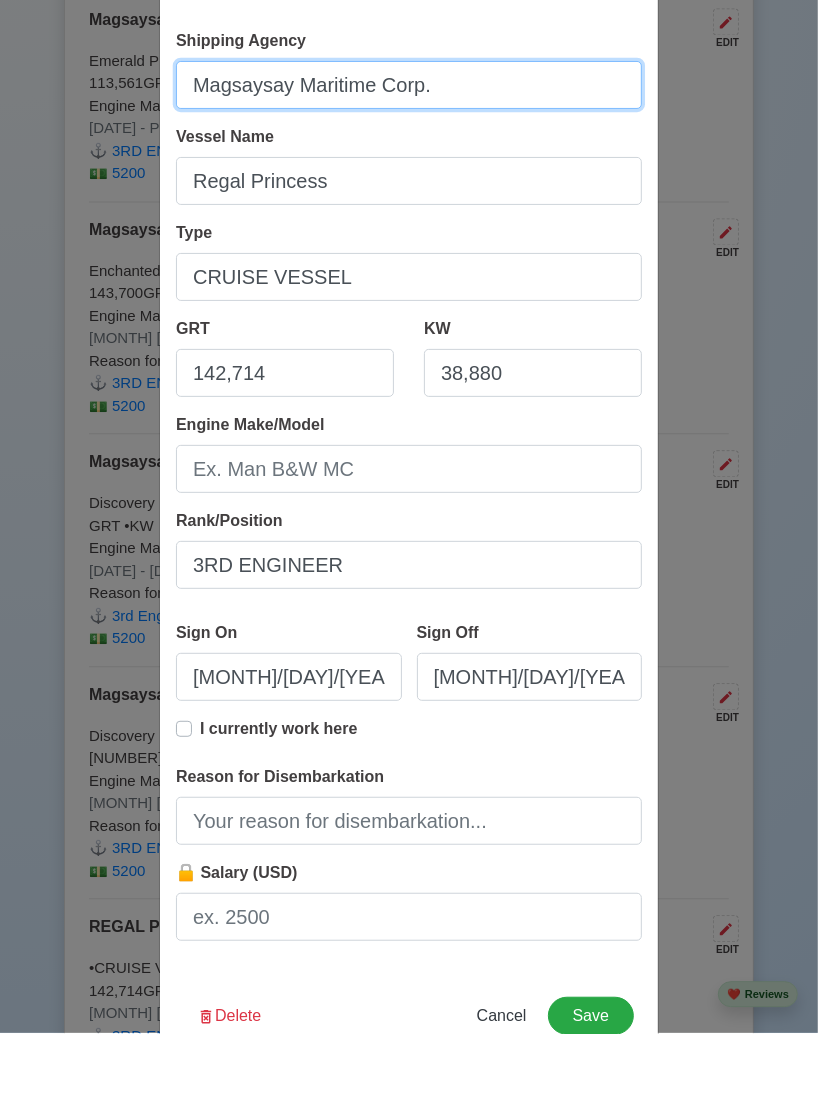 scroll, scrollTop: 5596, scrollLeft: 0, axis: vertical 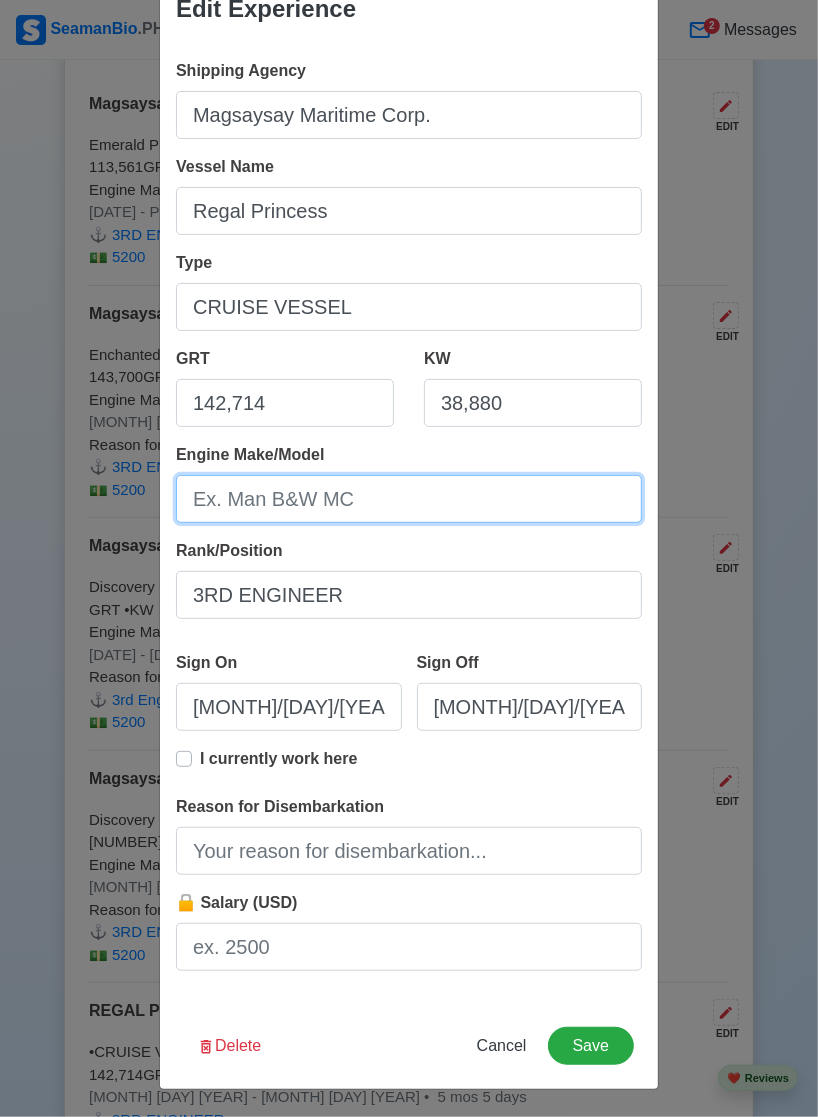 click on "Engine Make/Model" at bounding box center [409, 499] 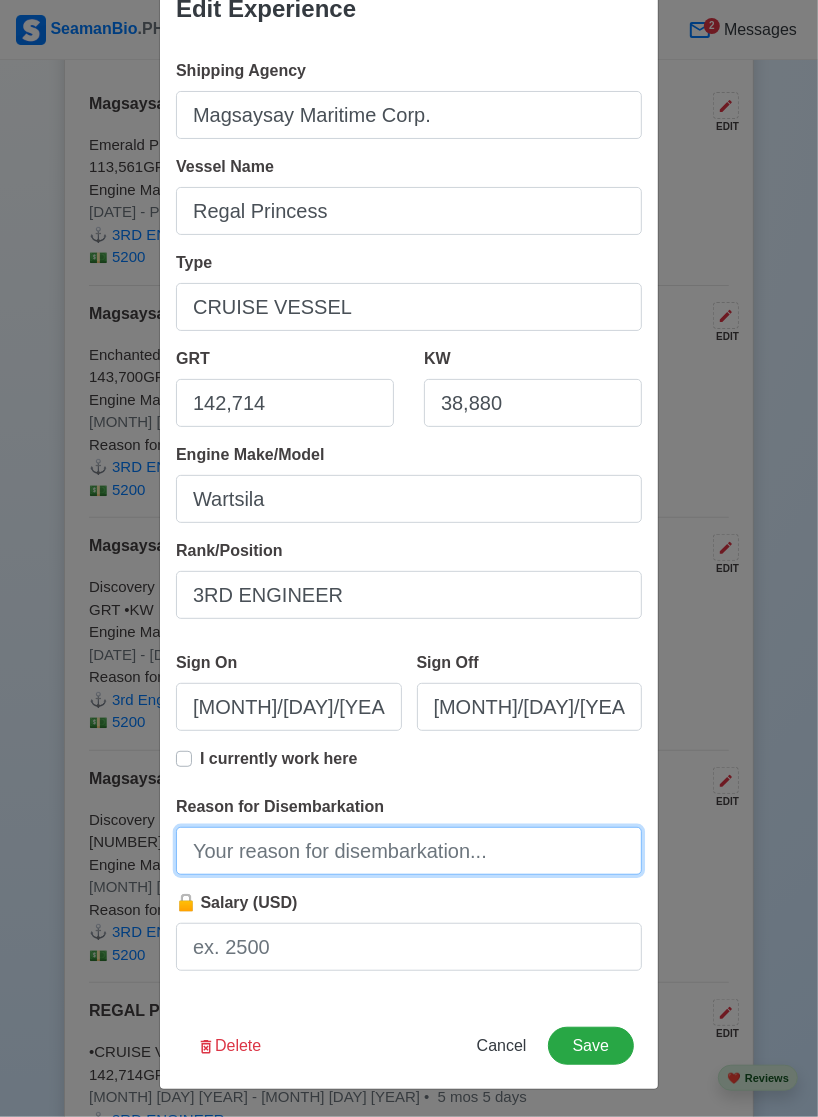 click on "Reason for Disembarkation" at bounding box center [409, 851] 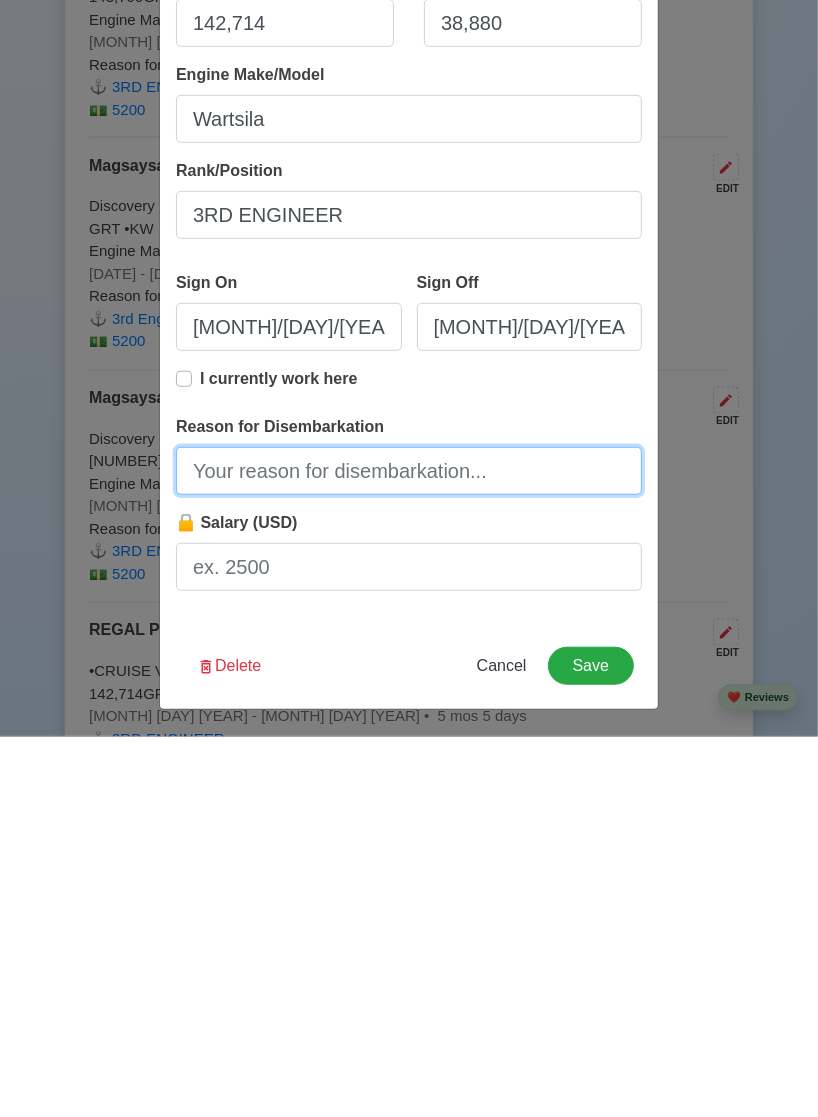 scroll, scrollTop: 5596, scrollLeft: 0, axis: vertical 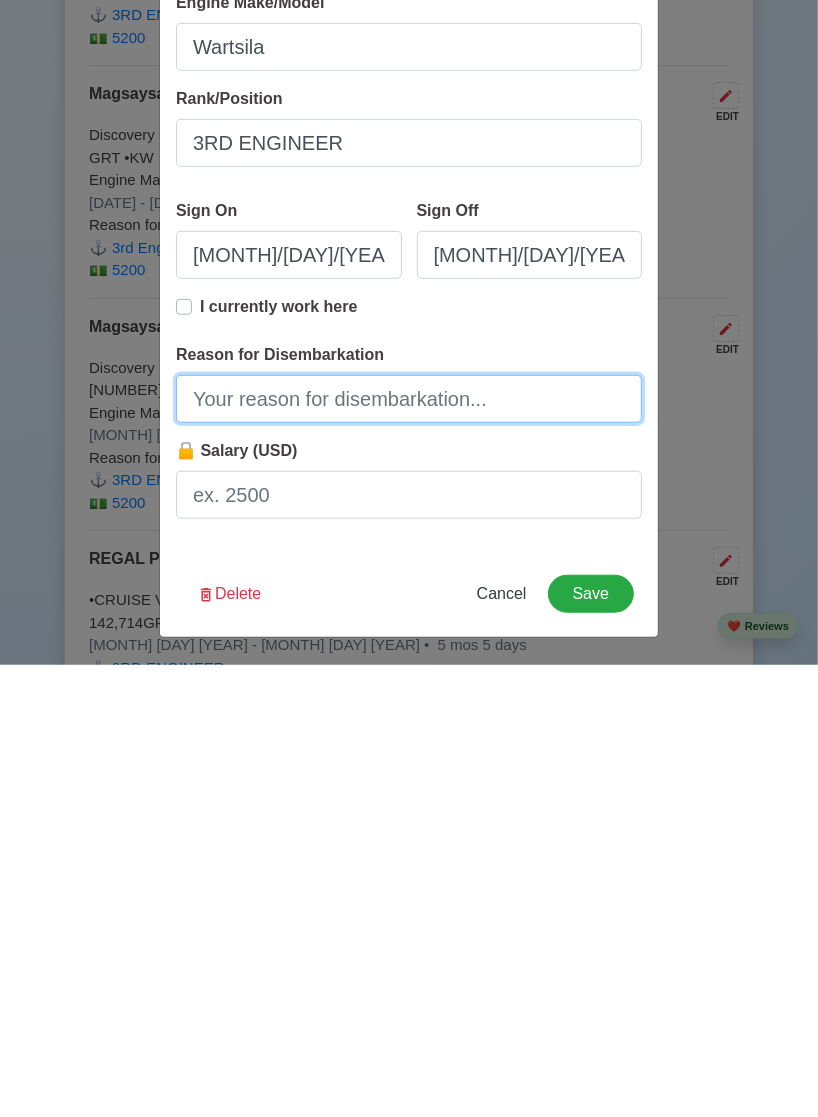 type on "Finished Contract" 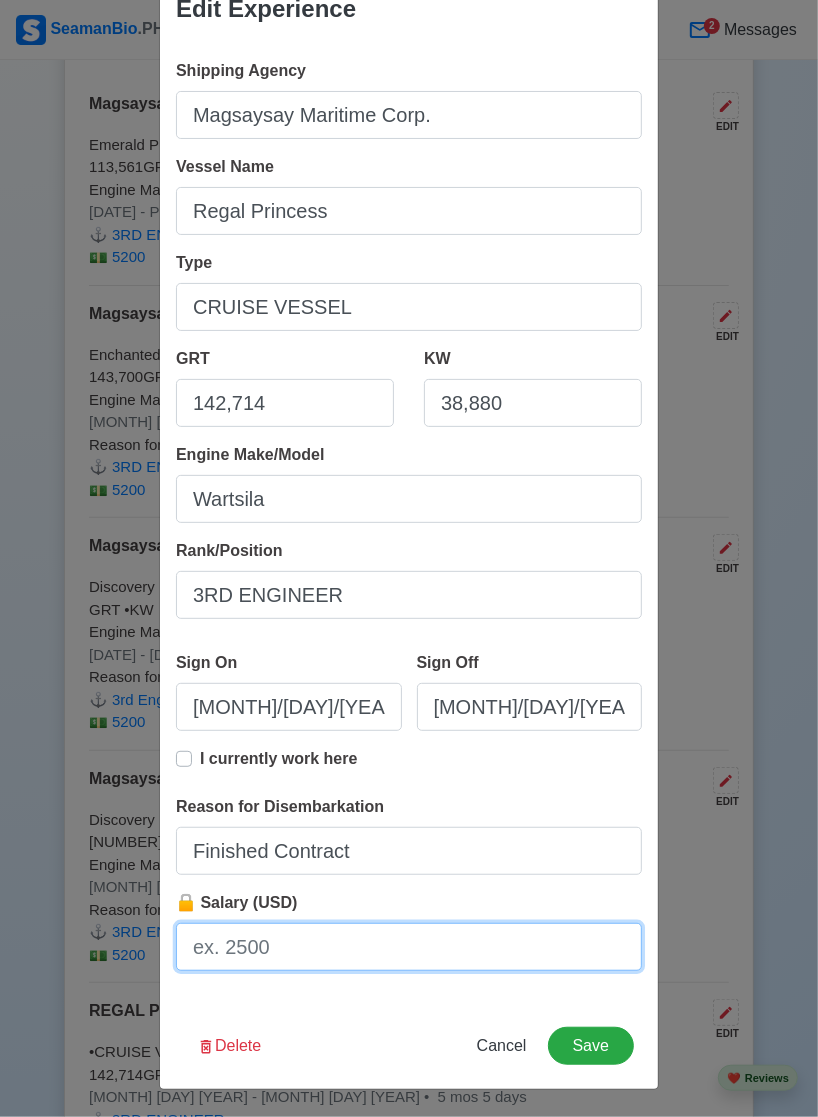 click on "🔒 Salary (USD)" at bounding box center (409, 947) 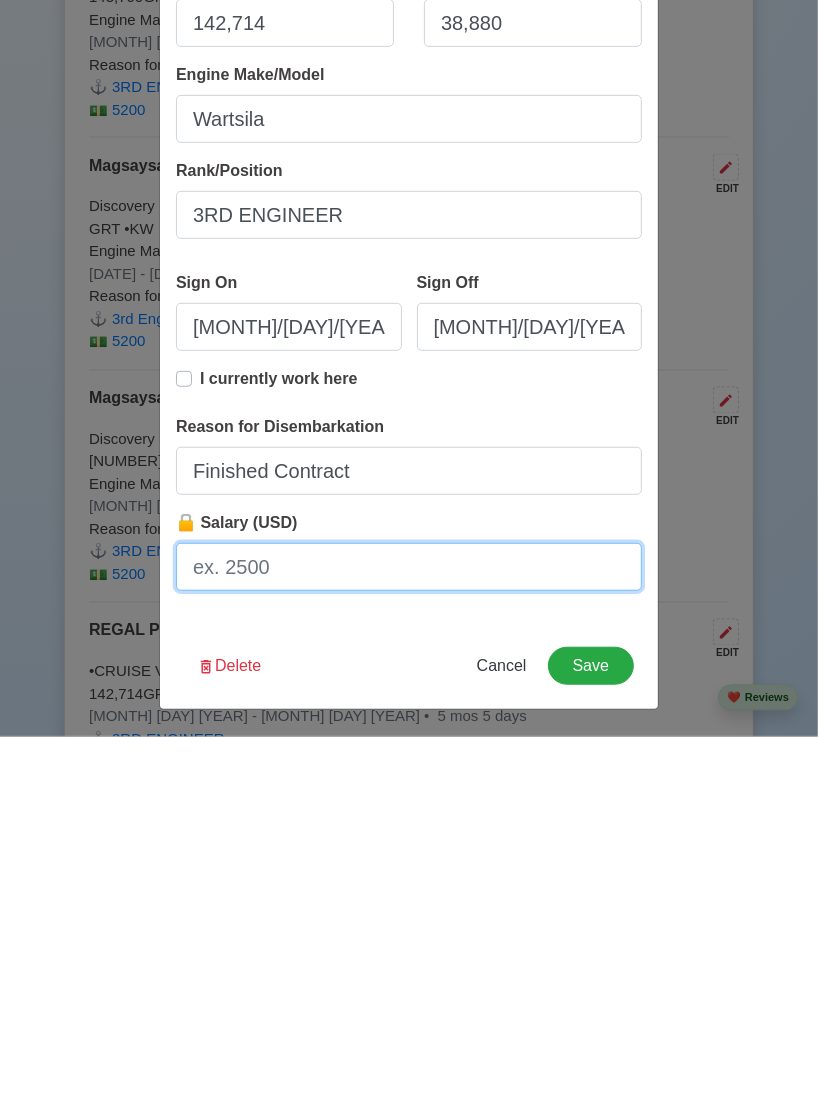 scroll, scrollTop: 5596, scrollLeft: 0, axis: vertical 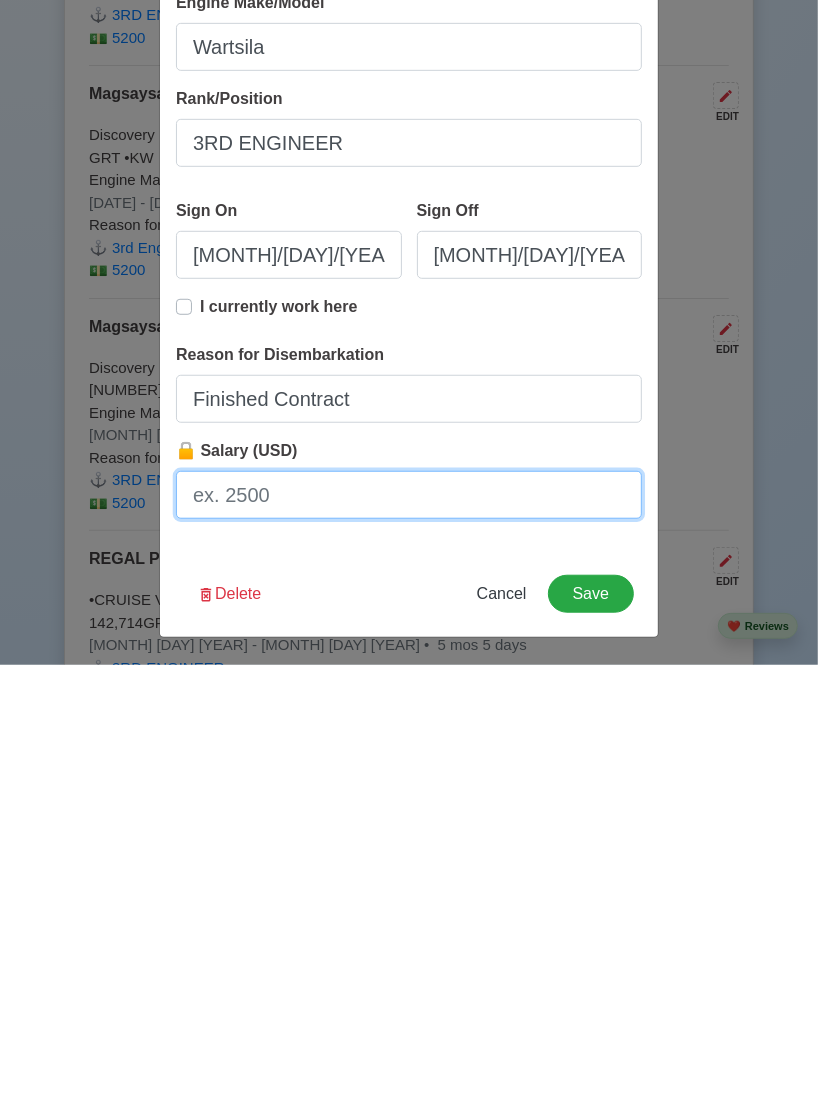 type on "5200" 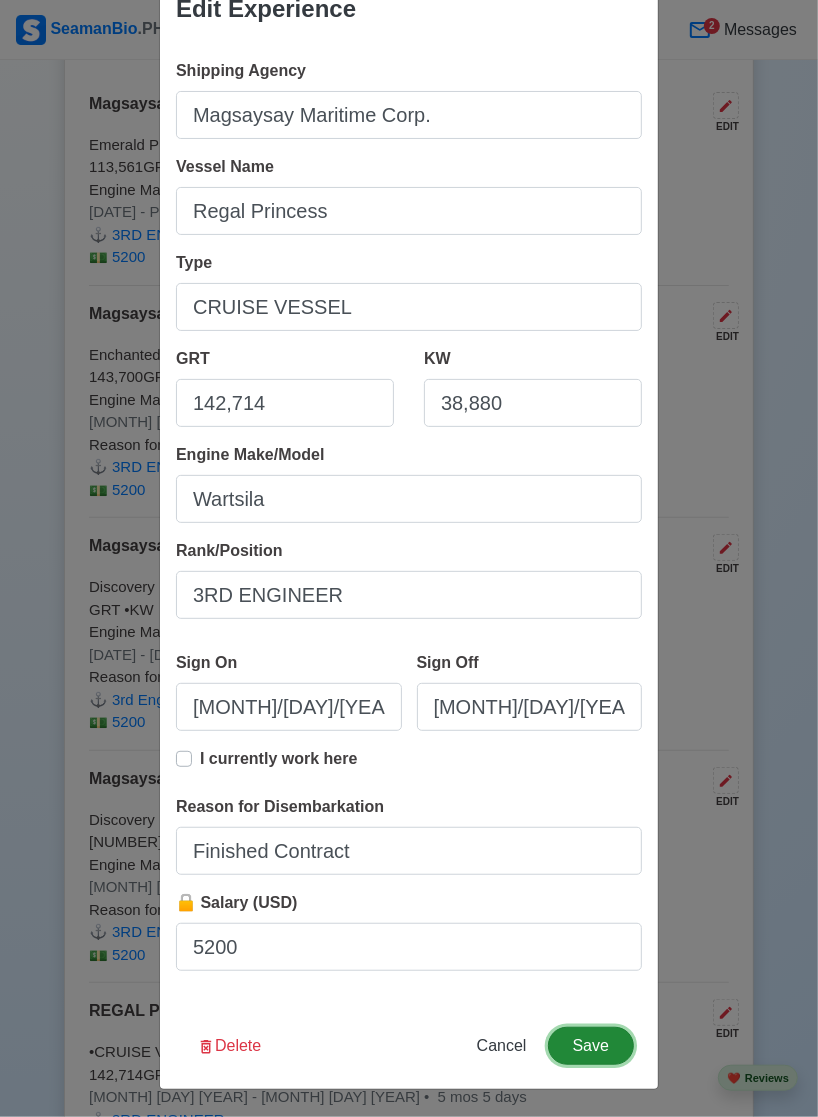 click on "Save" at bounding box center [591, 1046] 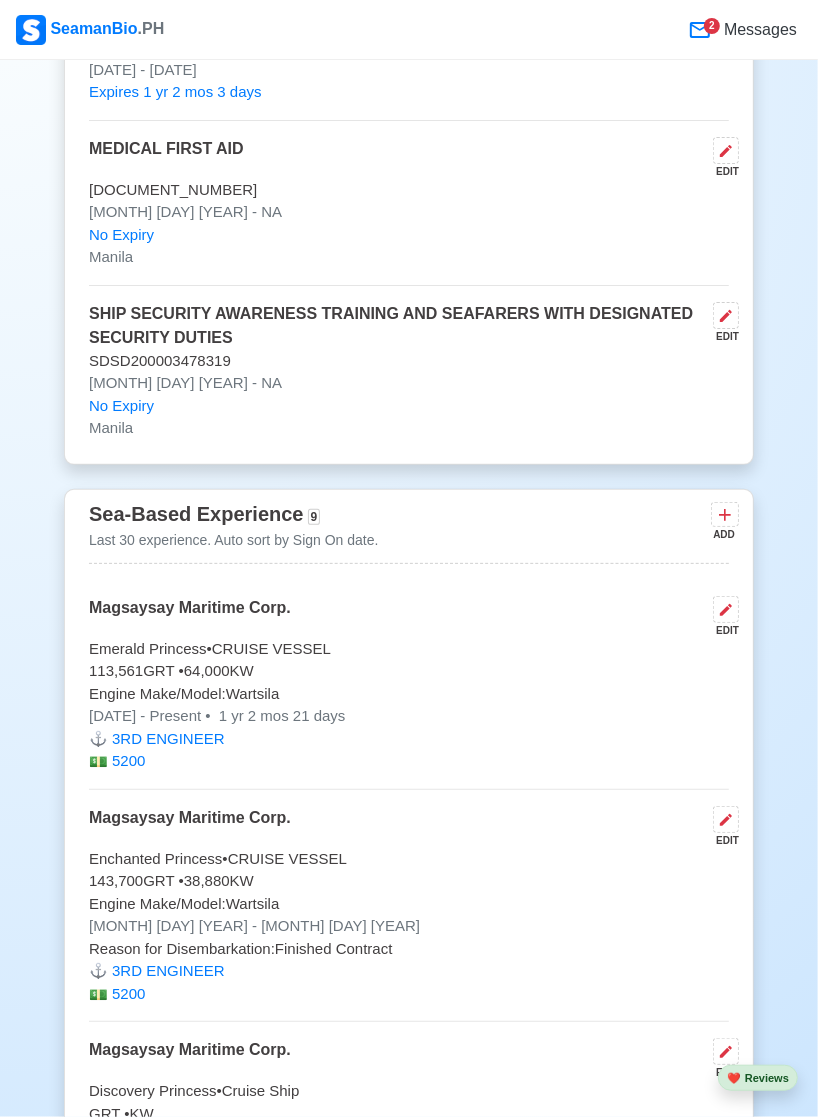 scroll, scrollTop: 5092, scrollLeft: 0, axis: vertical 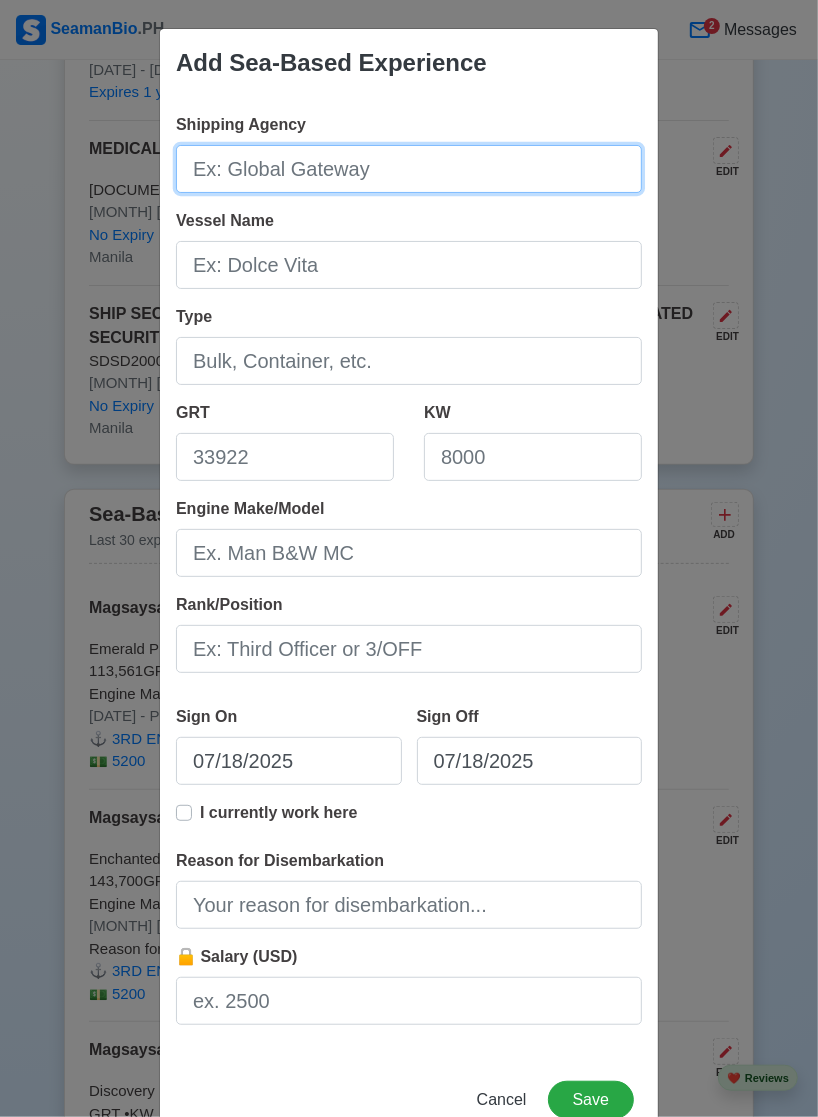 click on "Shipping Agency" at bounding box center [409, 169] 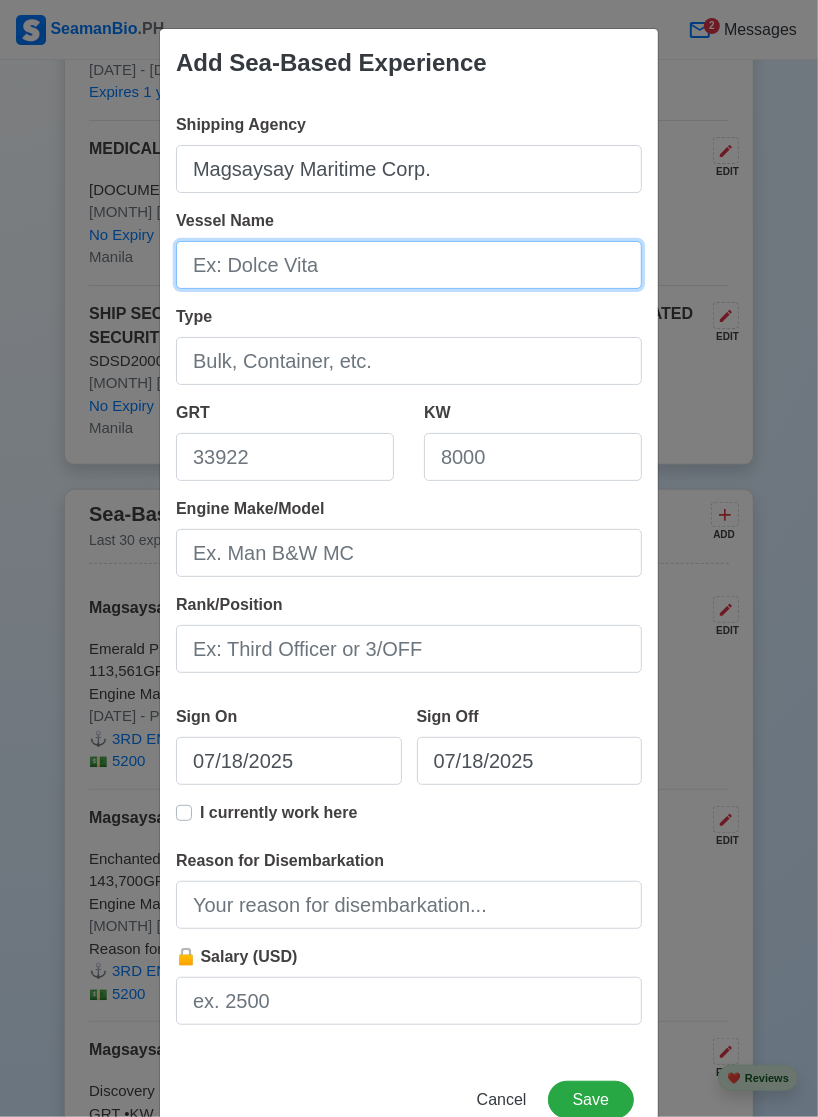 click on "Vessel Name" at bounding box center (409, 265) 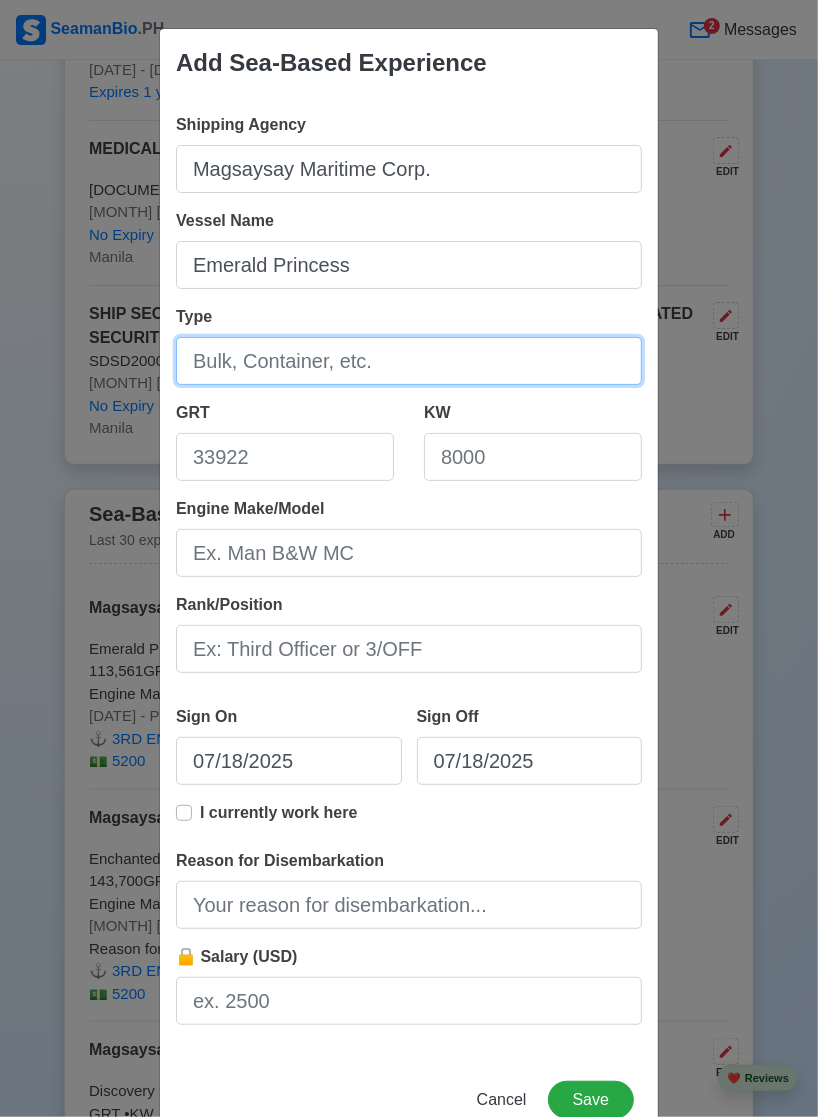 click on "Type" at bounding box center (409, 361) 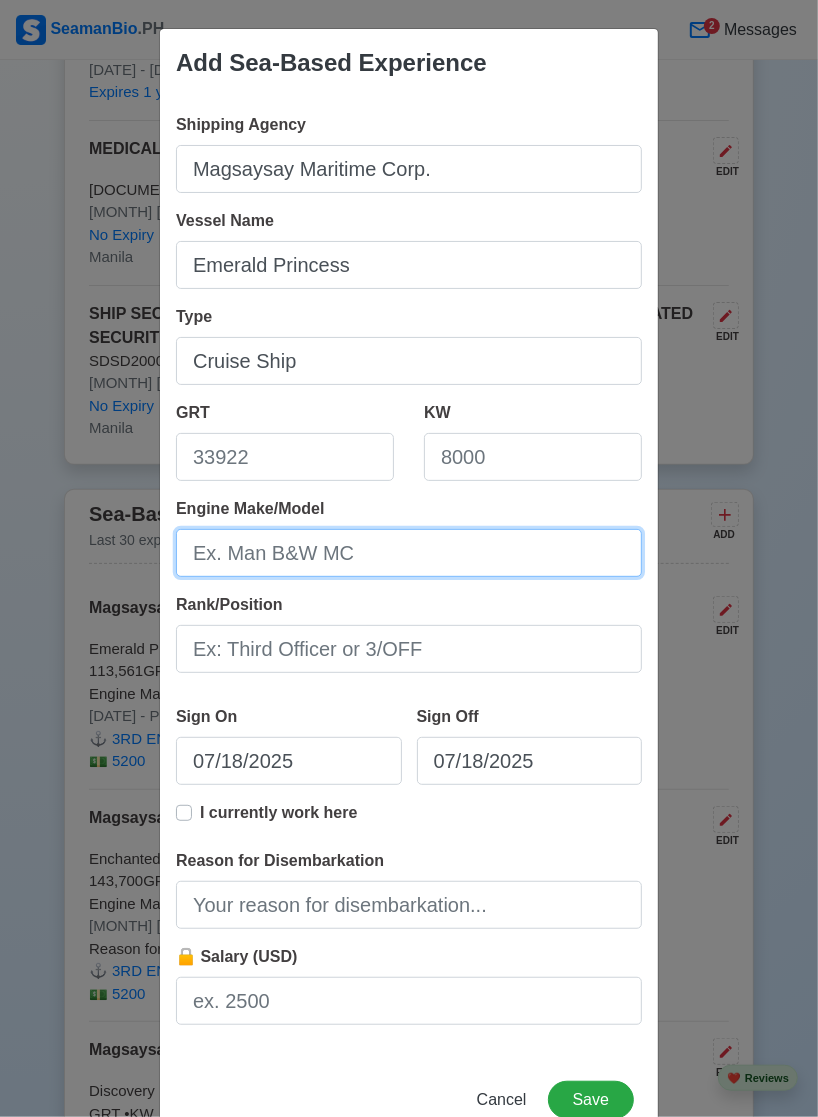 click on "Engine Make/Model" at bounding box center [409, 553] 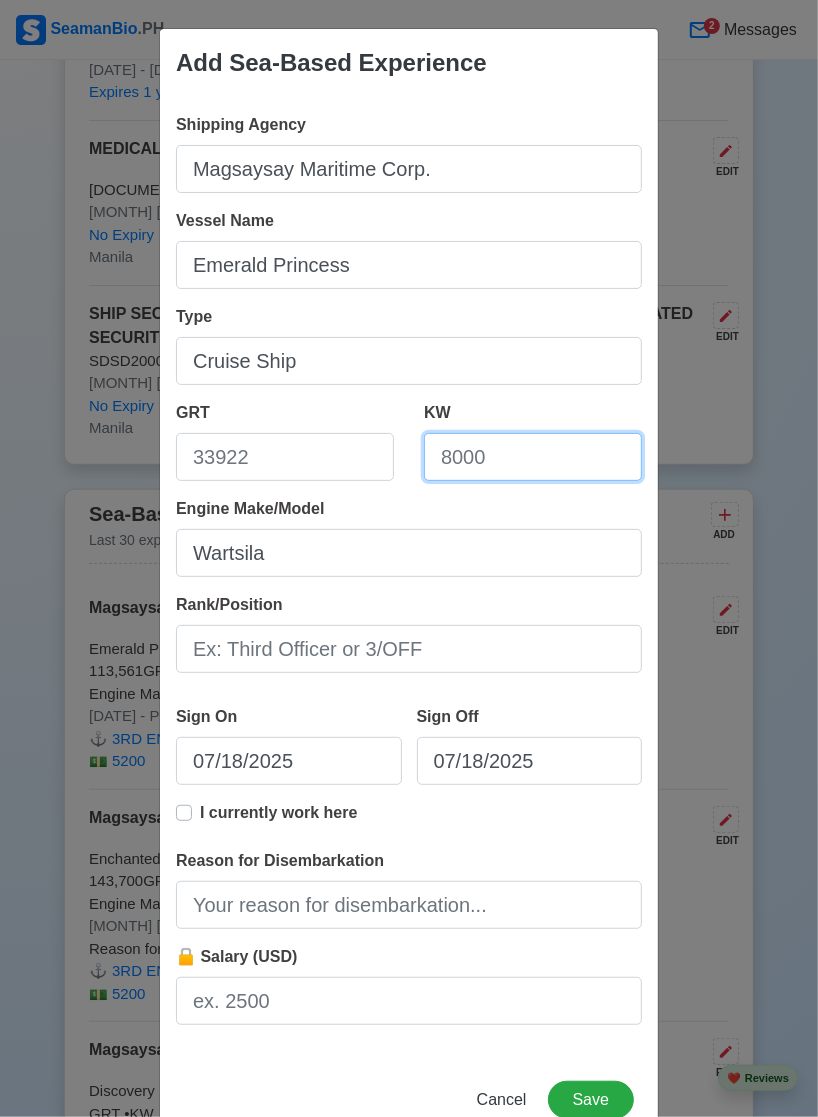 click on "KW" at bounding box center (533, 457) 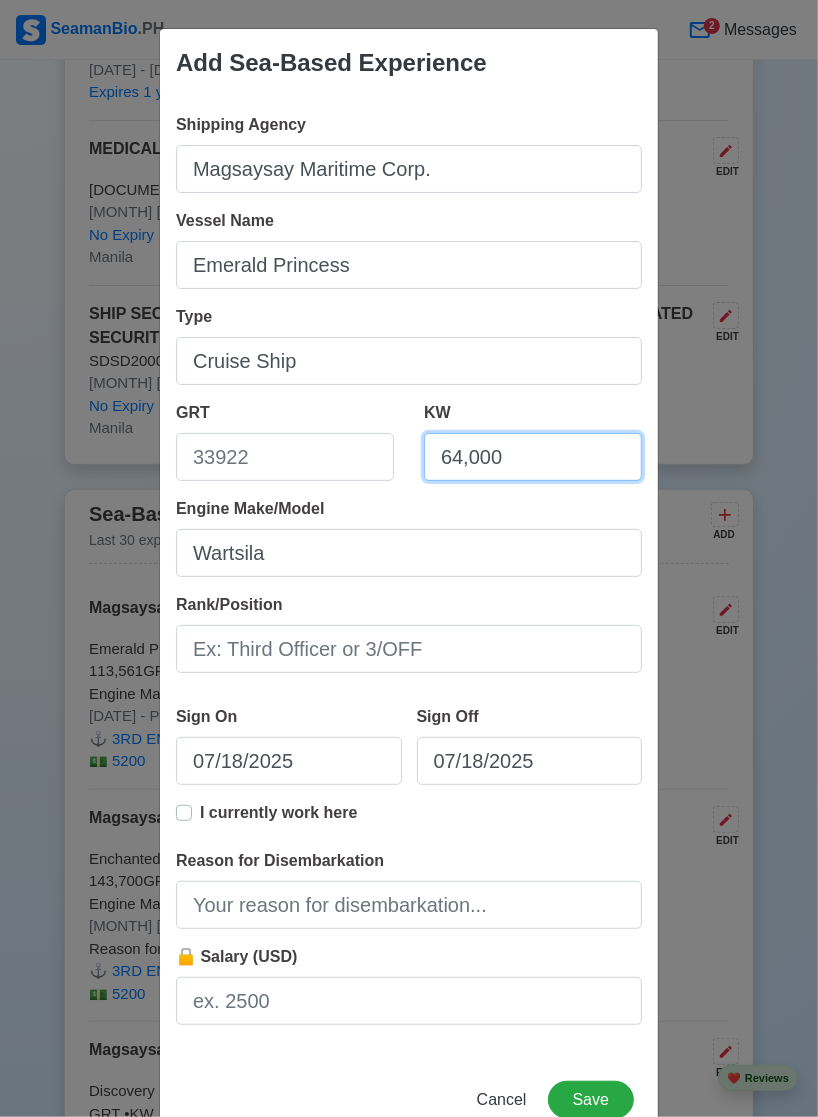 type on "64,000" 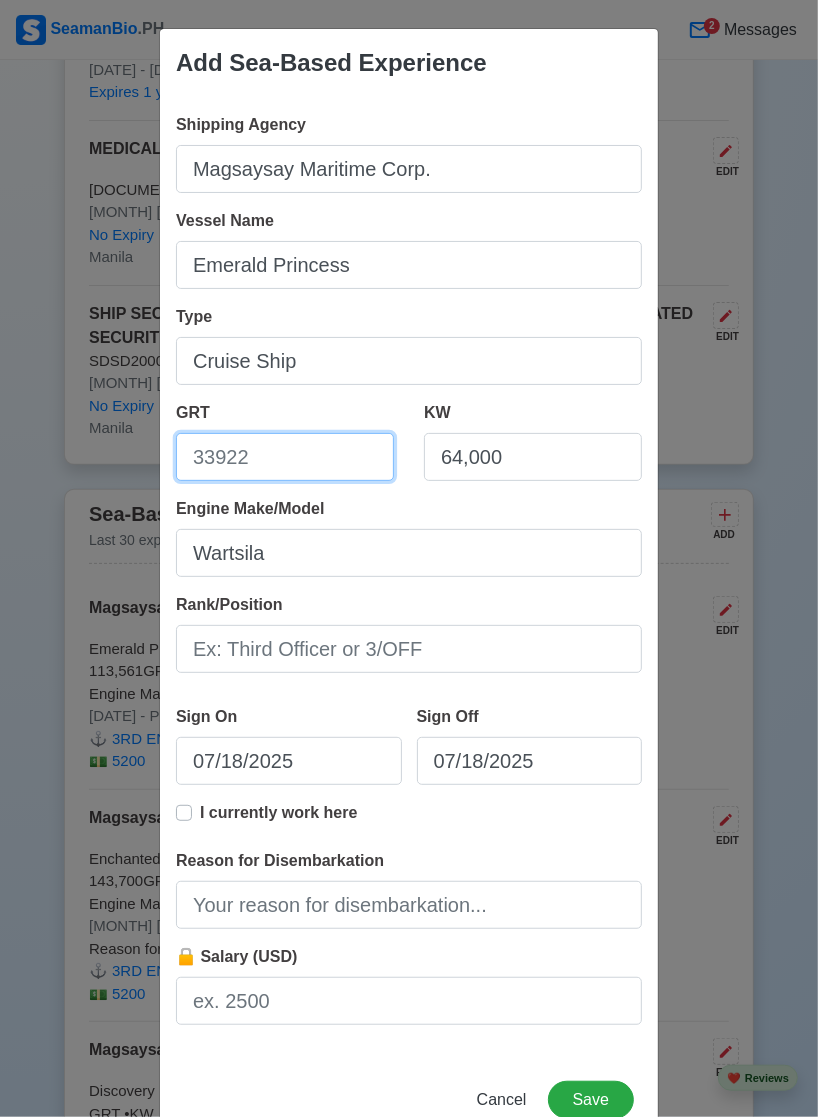 click on "GRT" at bounding box center [285, 457] 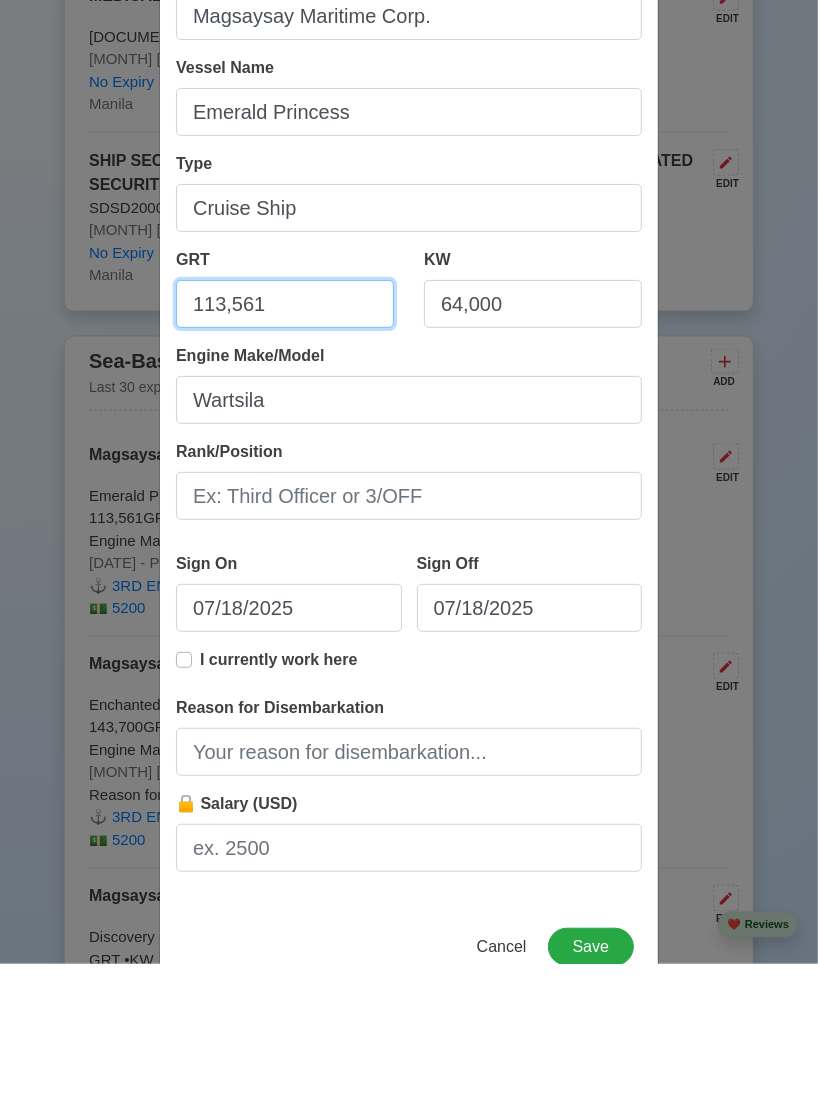 scroll, scrollTop: 5092, scrollLeft: 0, axis: vertical 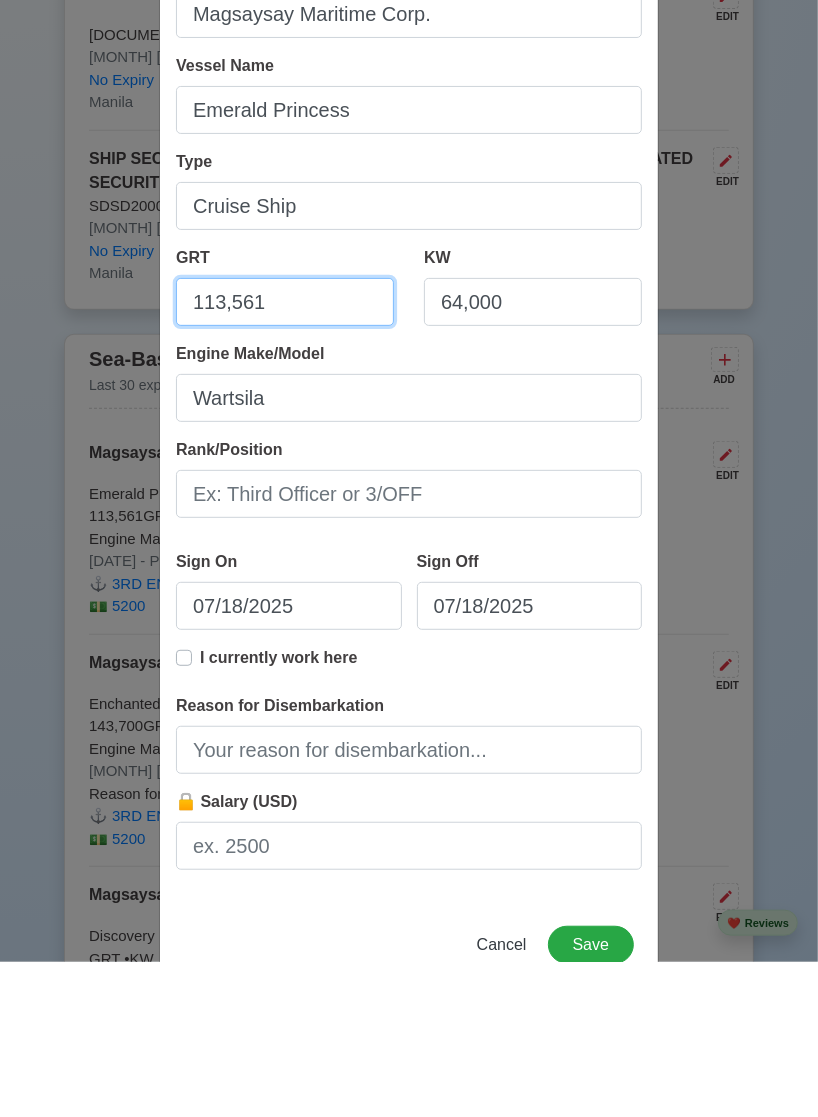 type on "113,561" 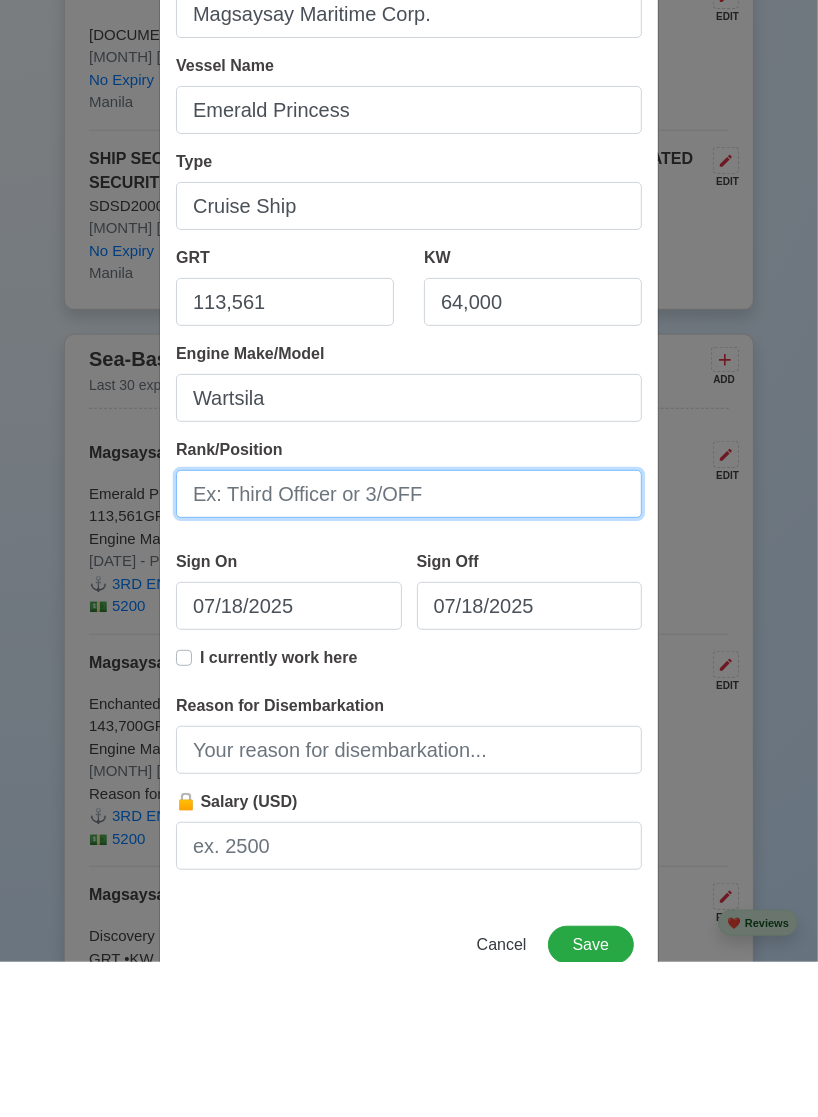 click on "Rank/Position" at bounding box center (409, 649) 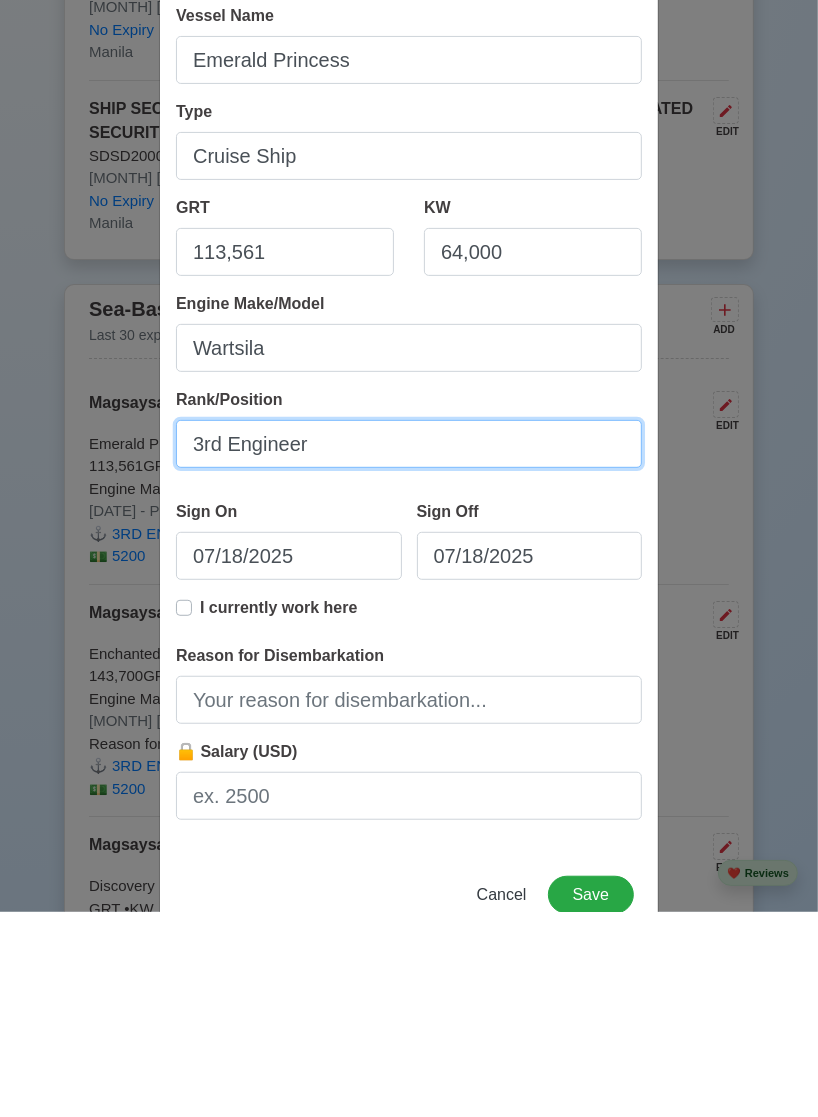 scroll, scrollTop: 5092, scrollLeft: 0, axis: vertical 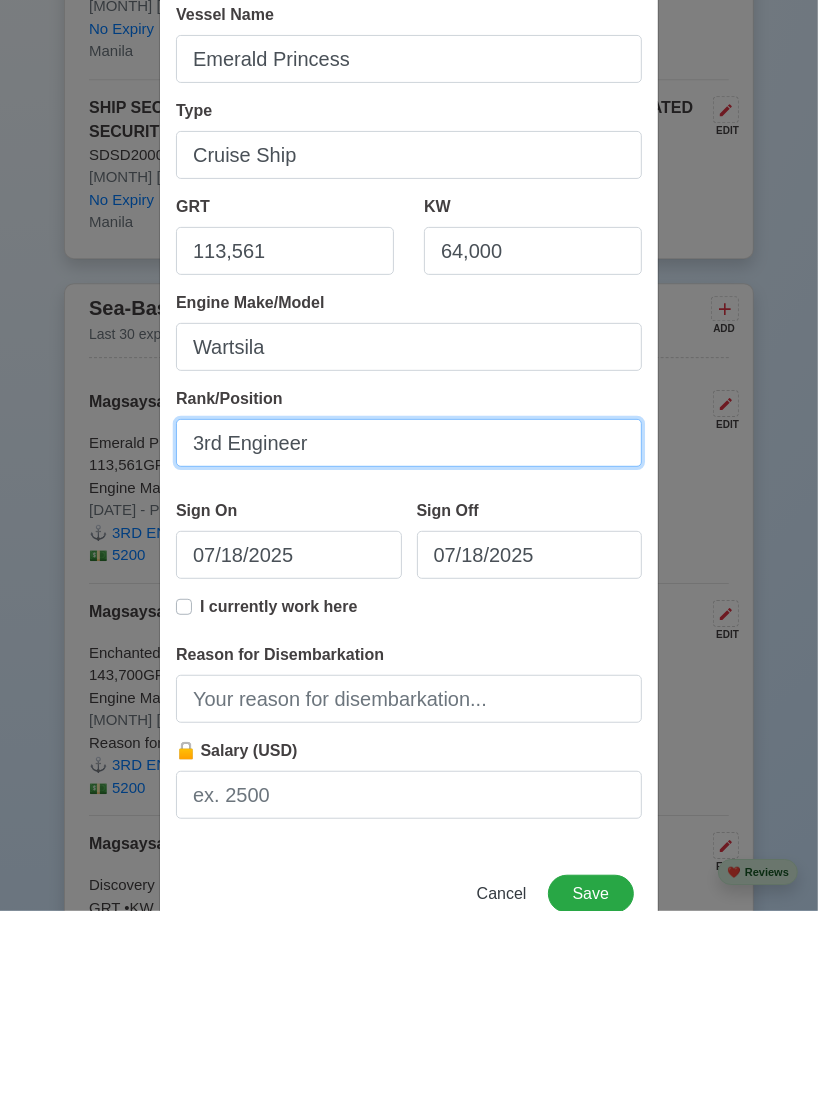 type on "3rd Engineer" 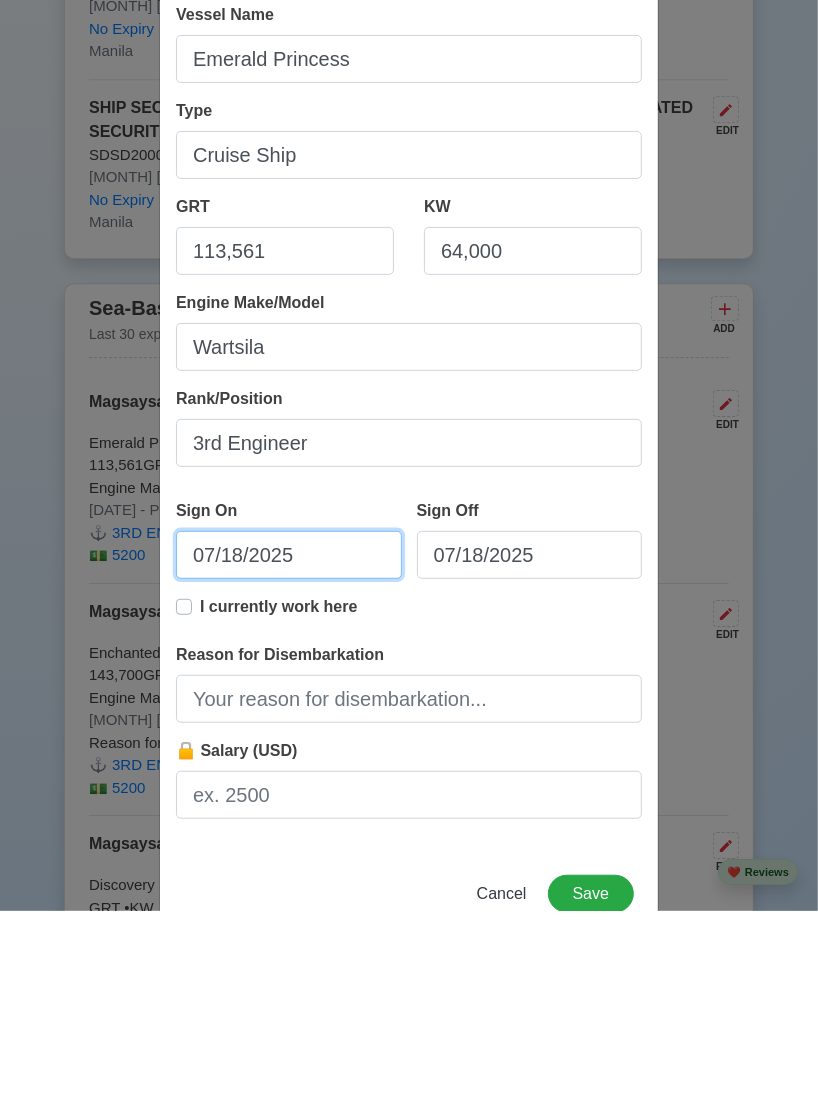 click on "07/18/2025" at bounding box center (289, 761) 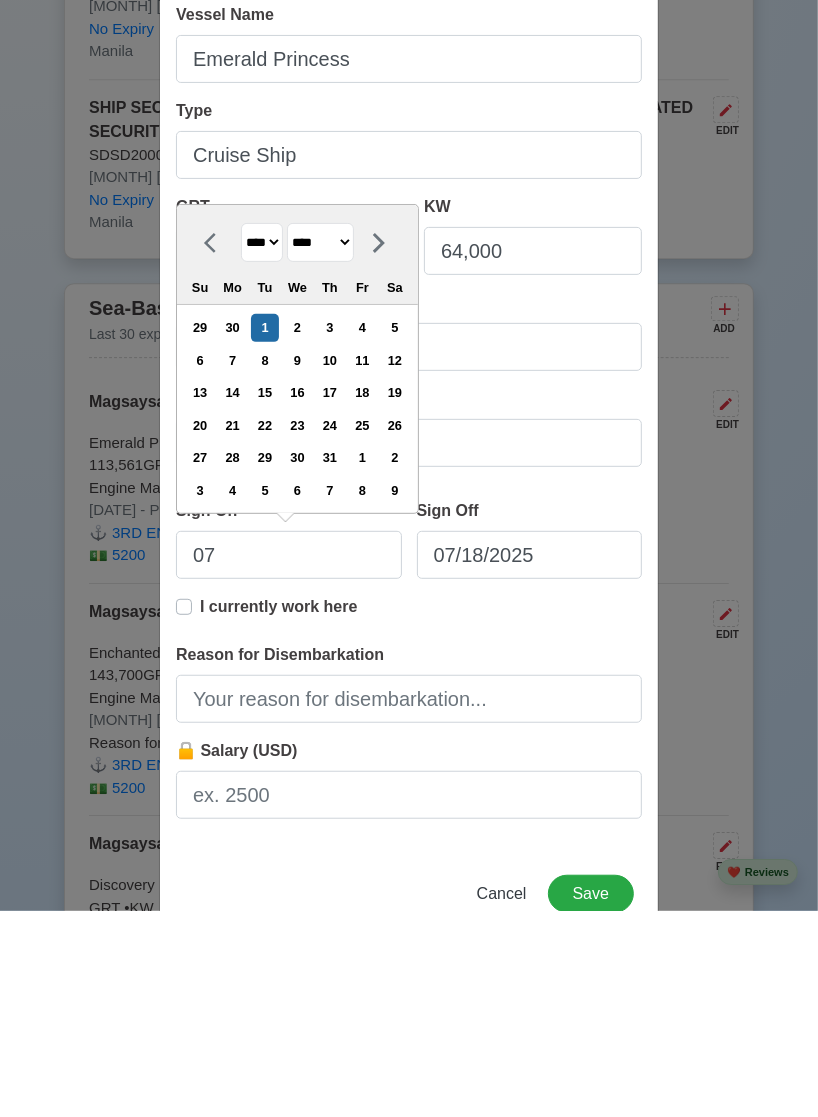 click on "17" at bounding box center (329, 598) 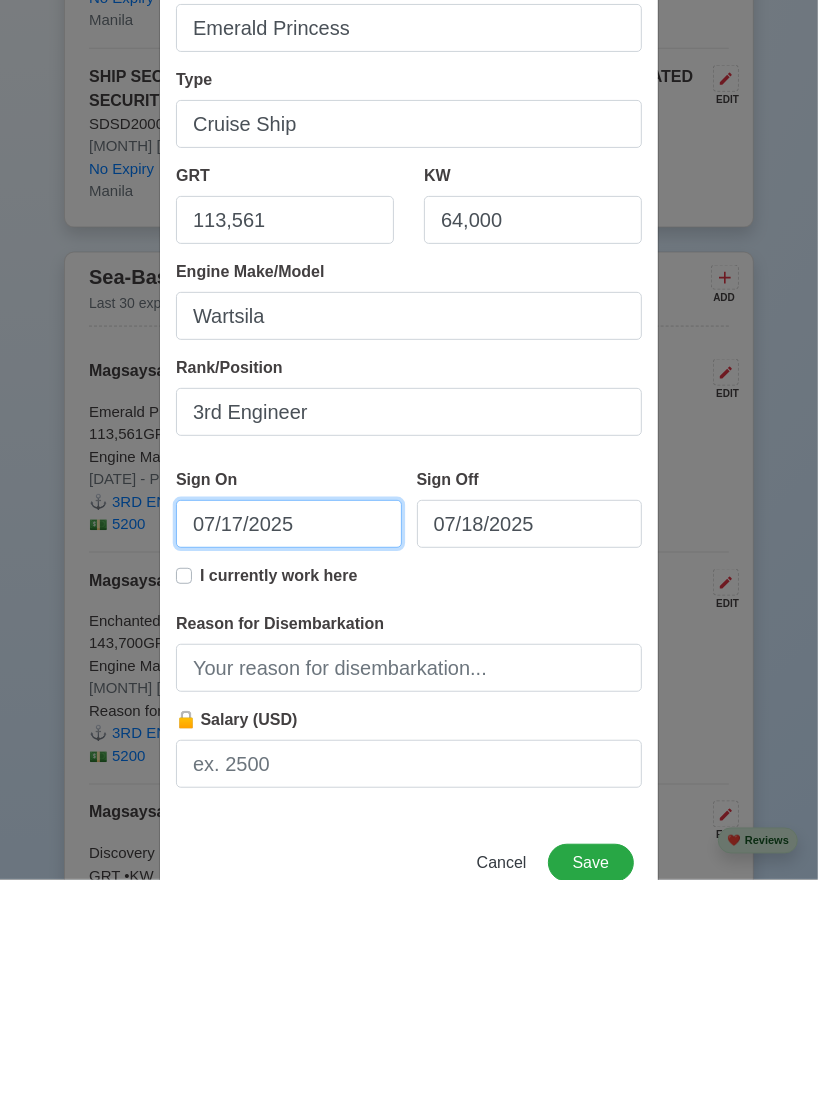 scroll, scrollTop: 5092, scrollLeft: 0, axis: vertical 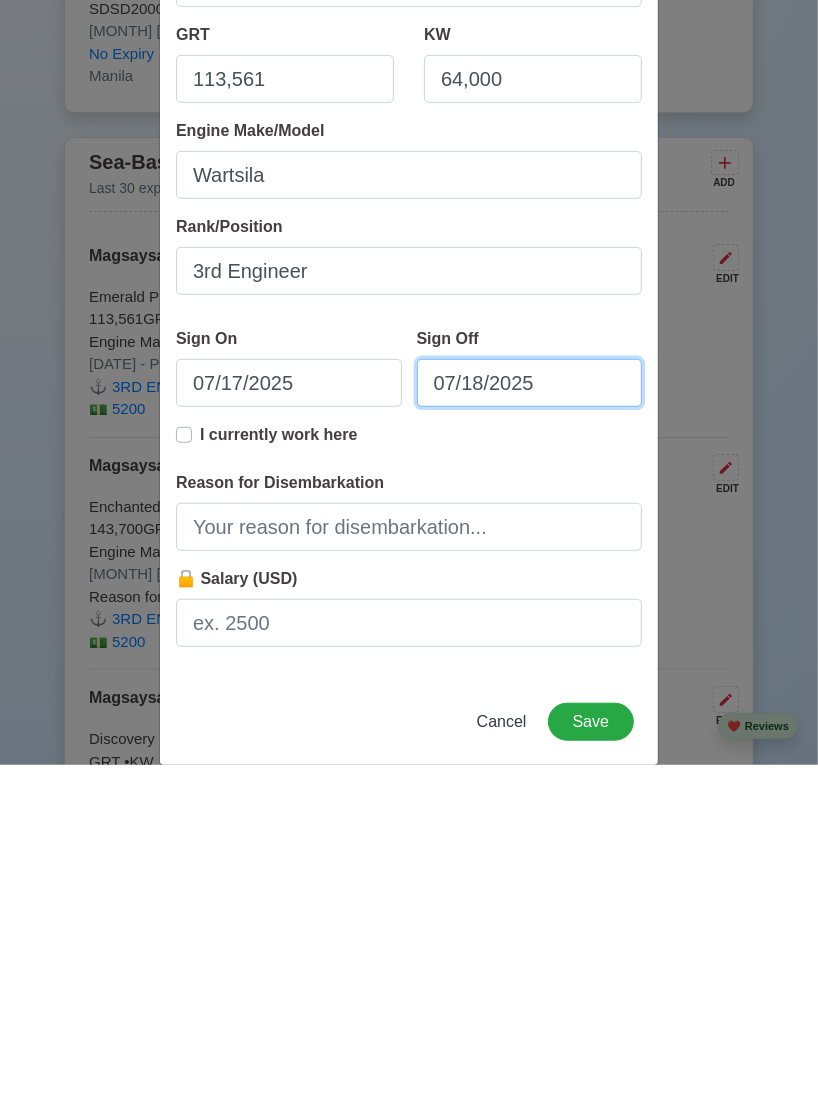 click on "07/18/2025" at bounding box center (530, 735) 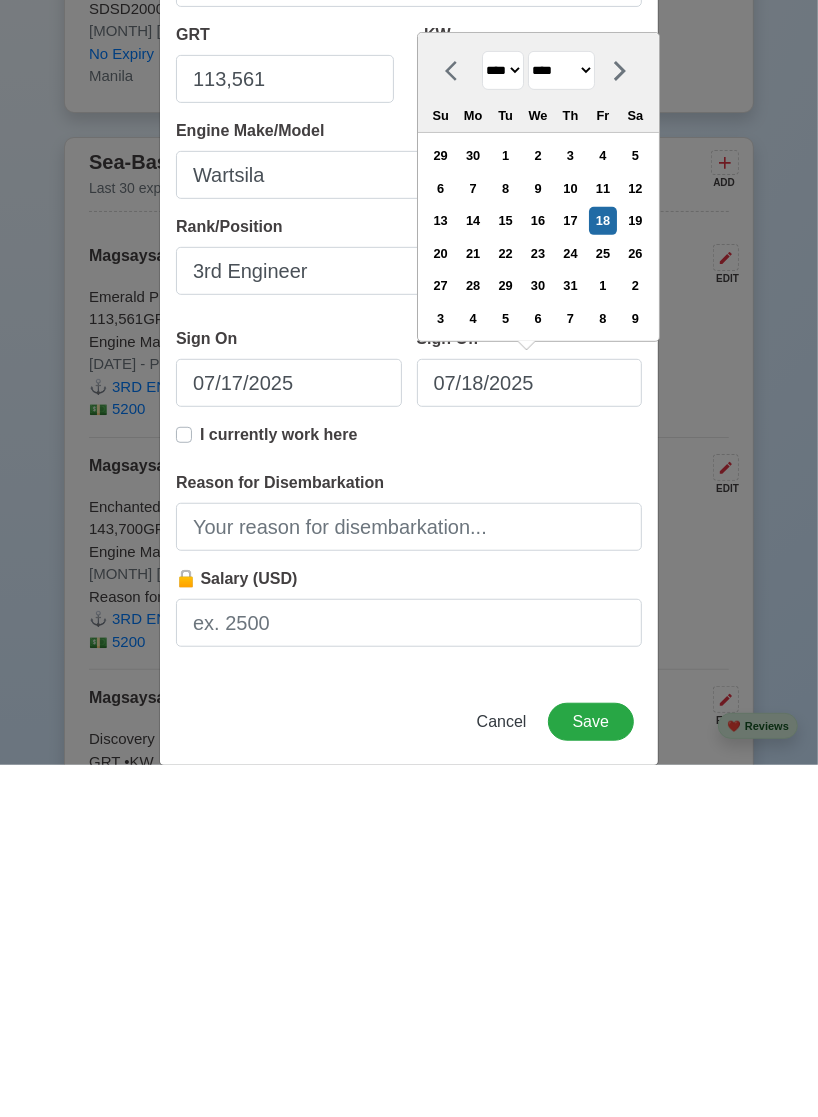 click on "******* ******** ***** ***** *** **** **** ****** ********* ******* ******** ********" at bounding box center [561, 422] 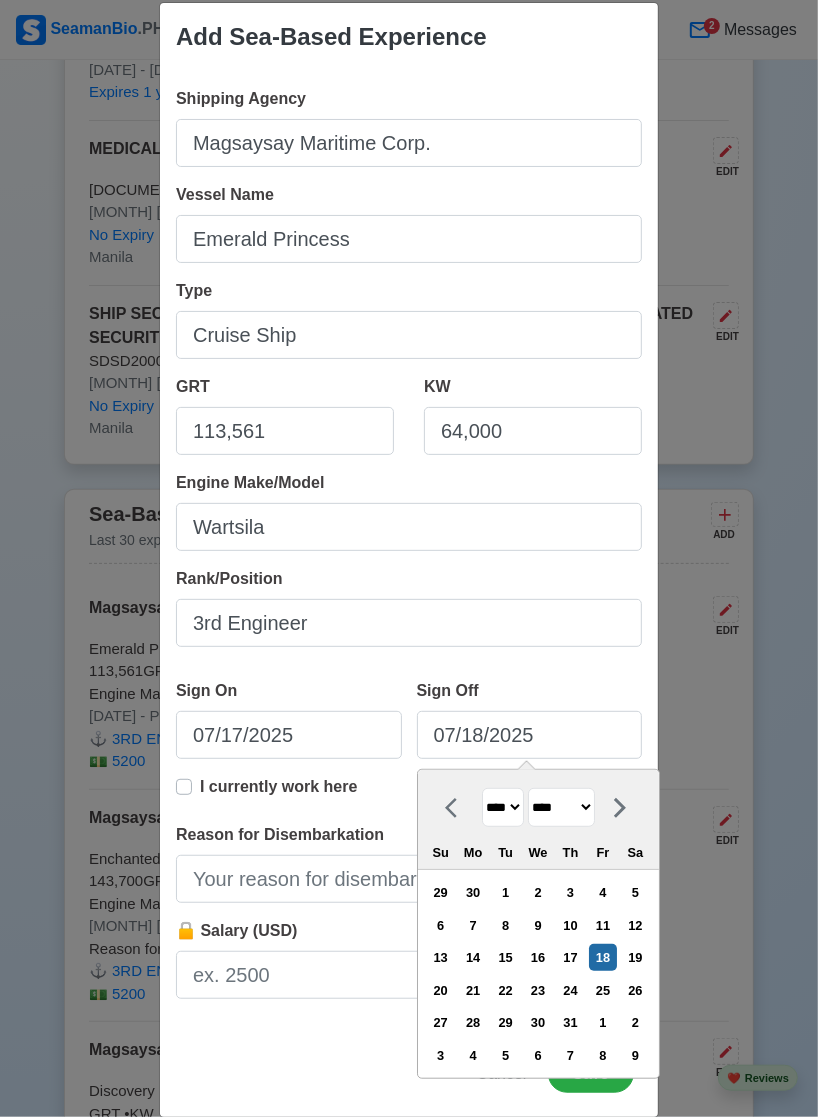 select on "********" 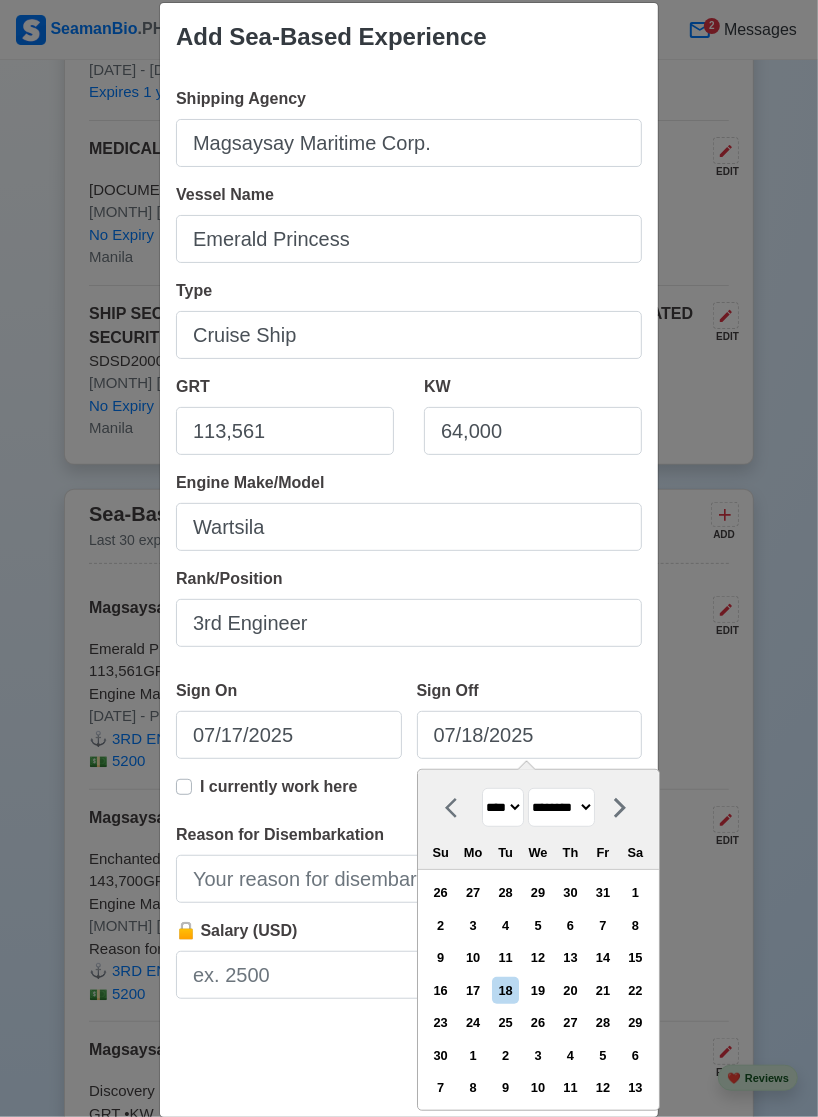 click on "15" at bounding box center (635, 957) 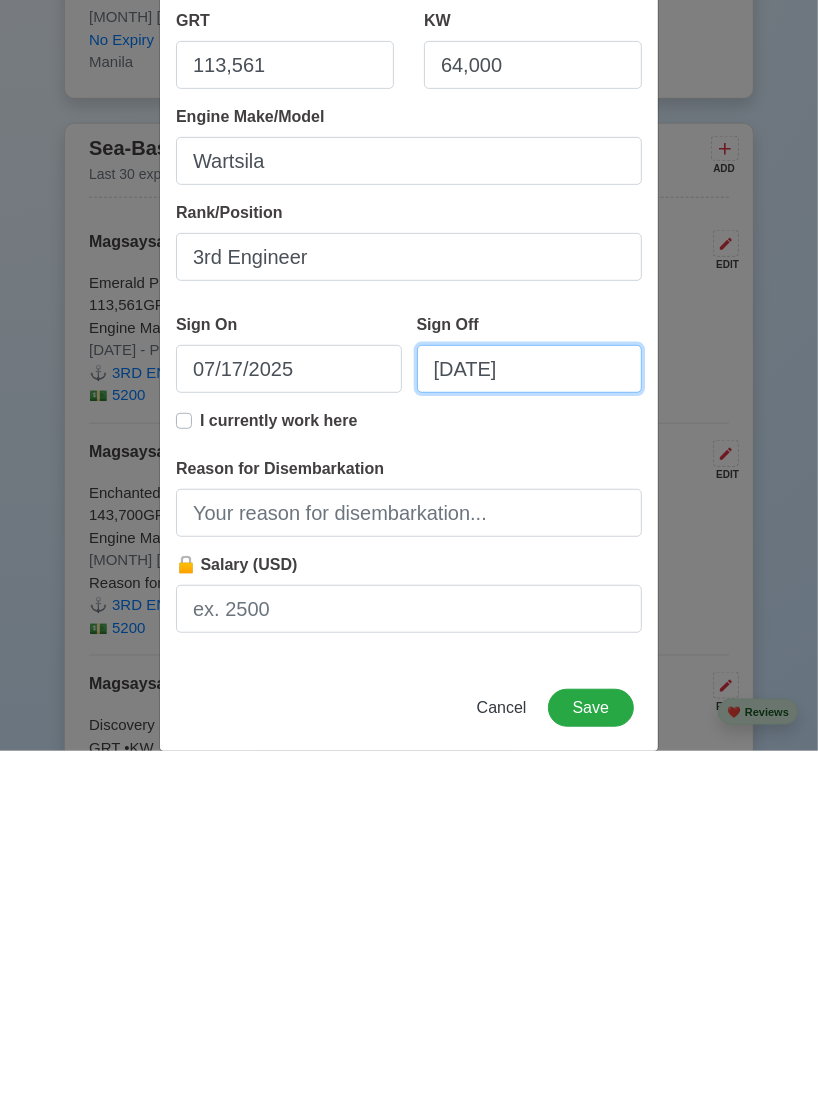 scroll, scrollTop: 5092, scrollLeft: 0, axis: vertical 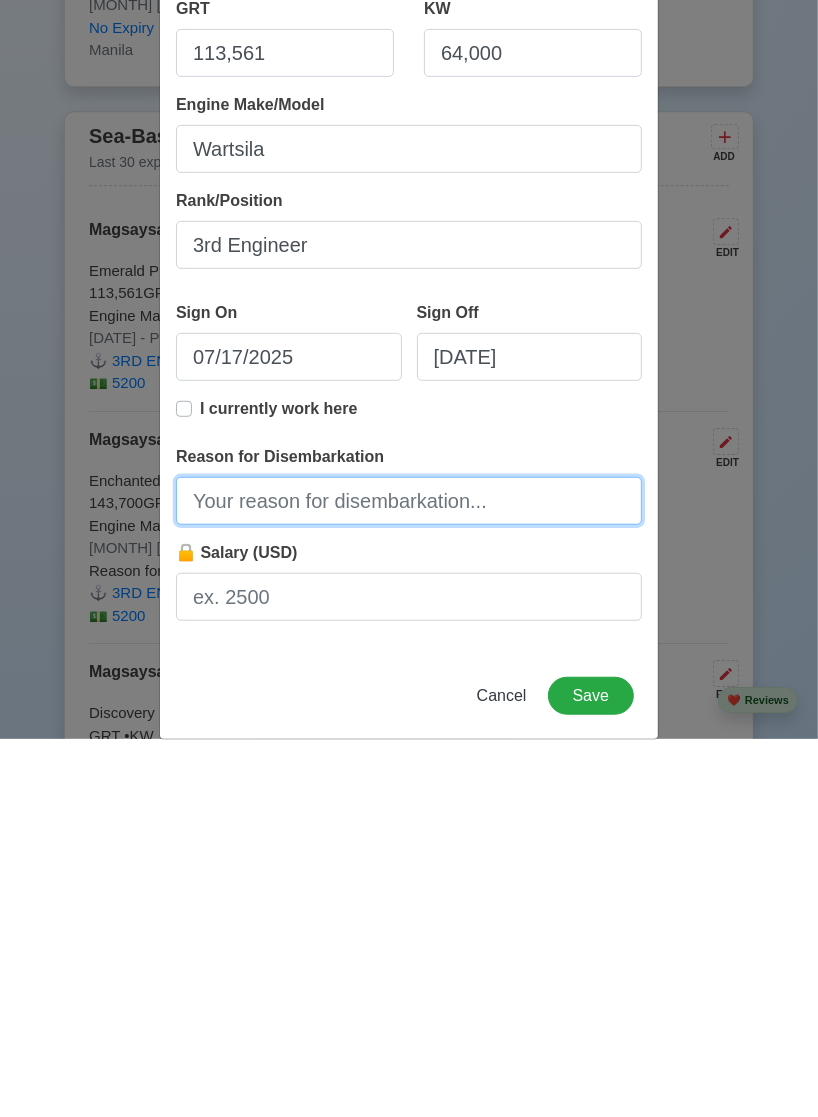 click on "Reason for Disembarkation" at bounding box center (409, 879) 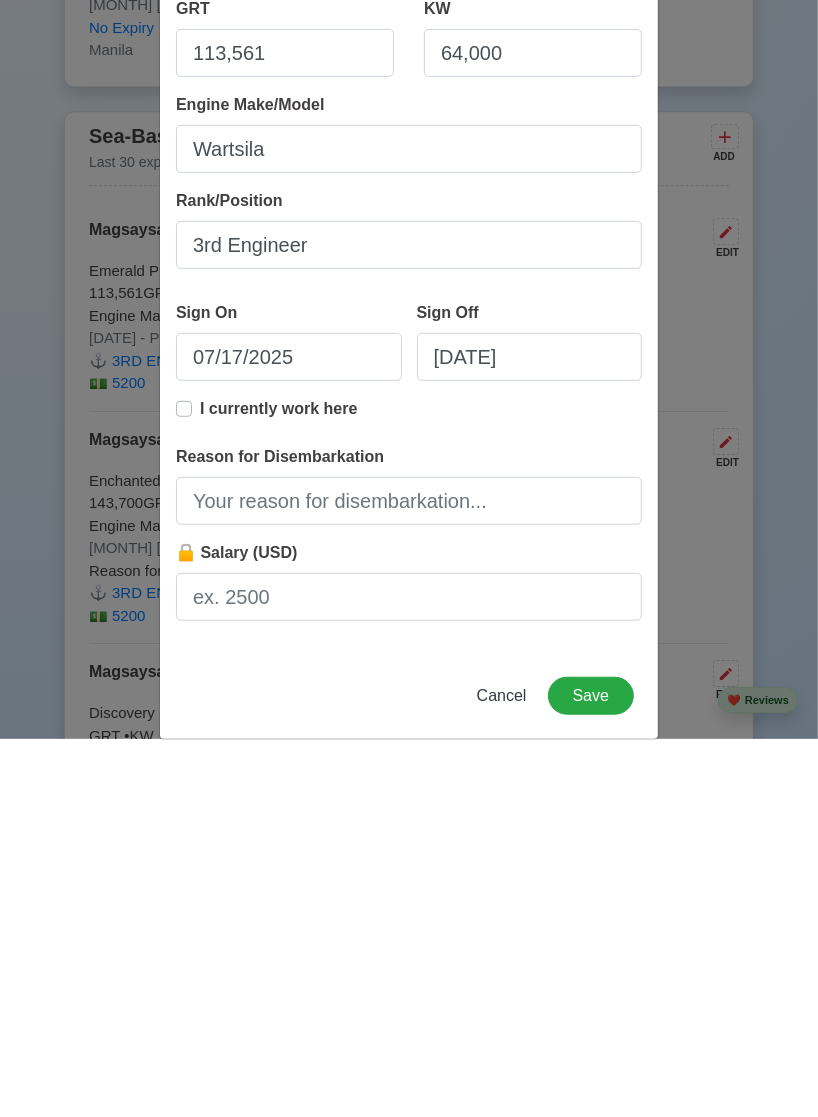 click on "I currently work here" at bounding box center (278, 795) 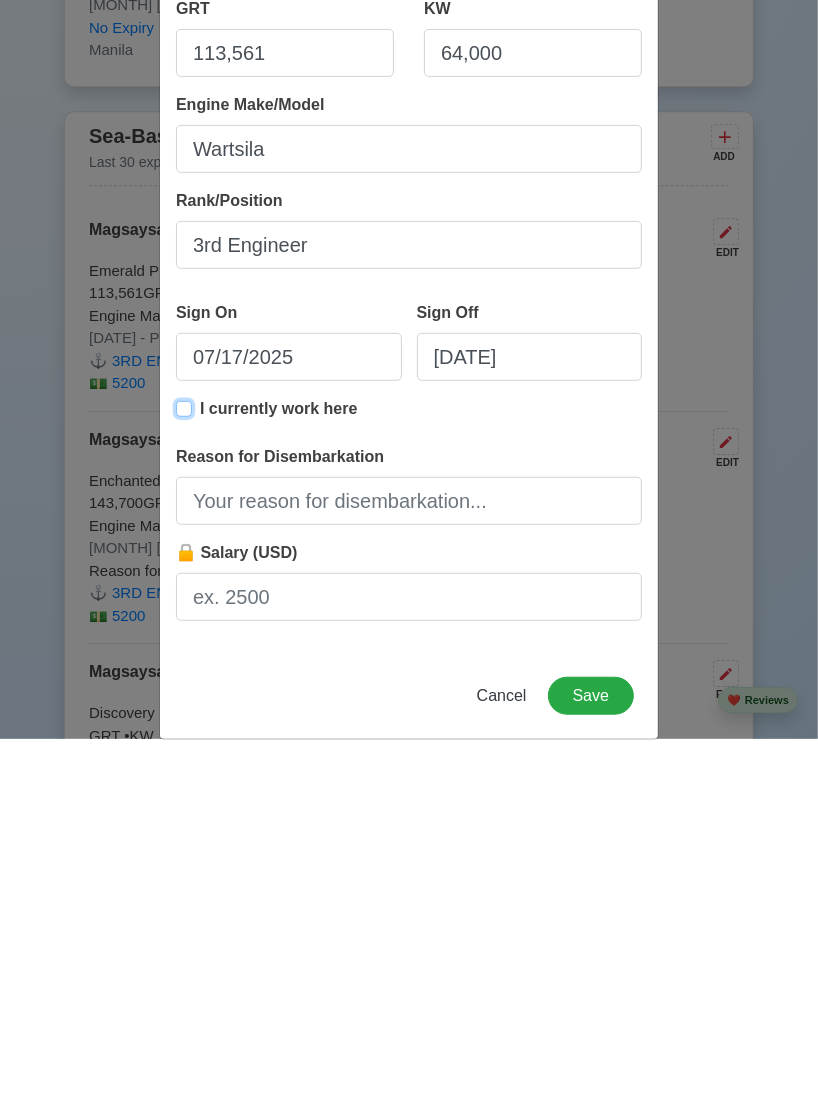 type on "07/17/2025" 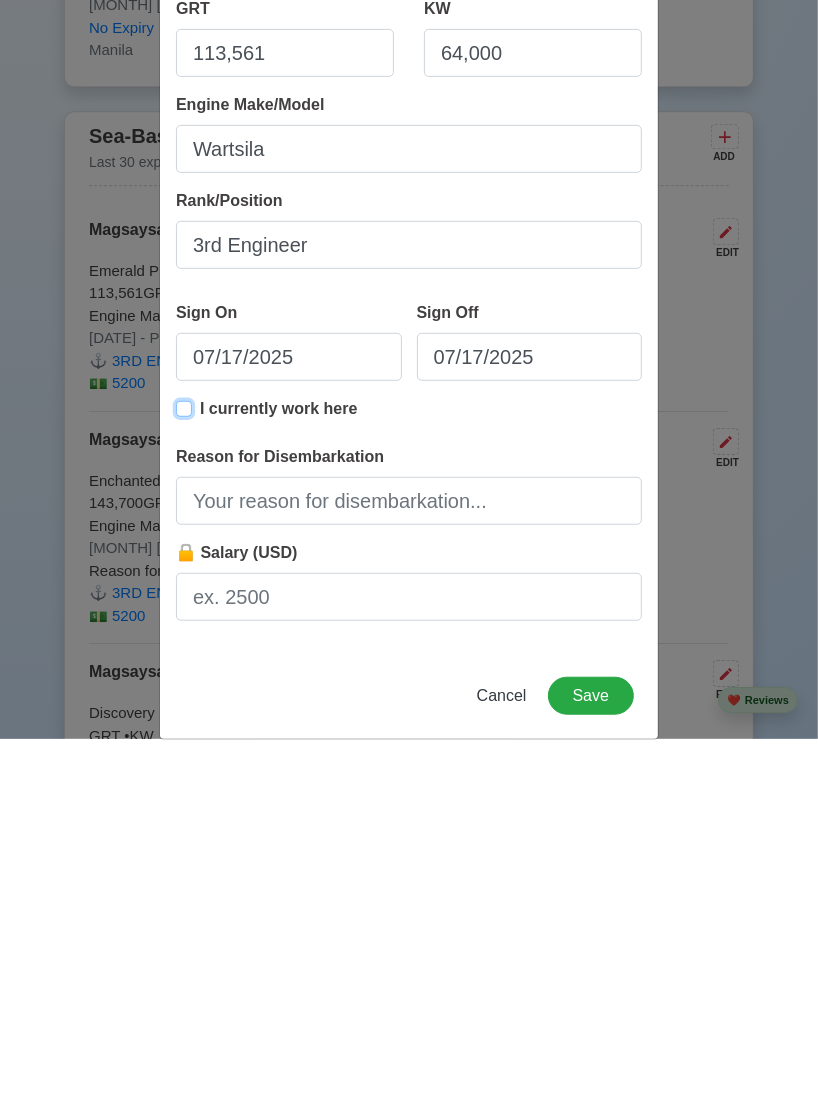 scroll, scrollTop: 5092, scrollLeft: 0, axis: vertical 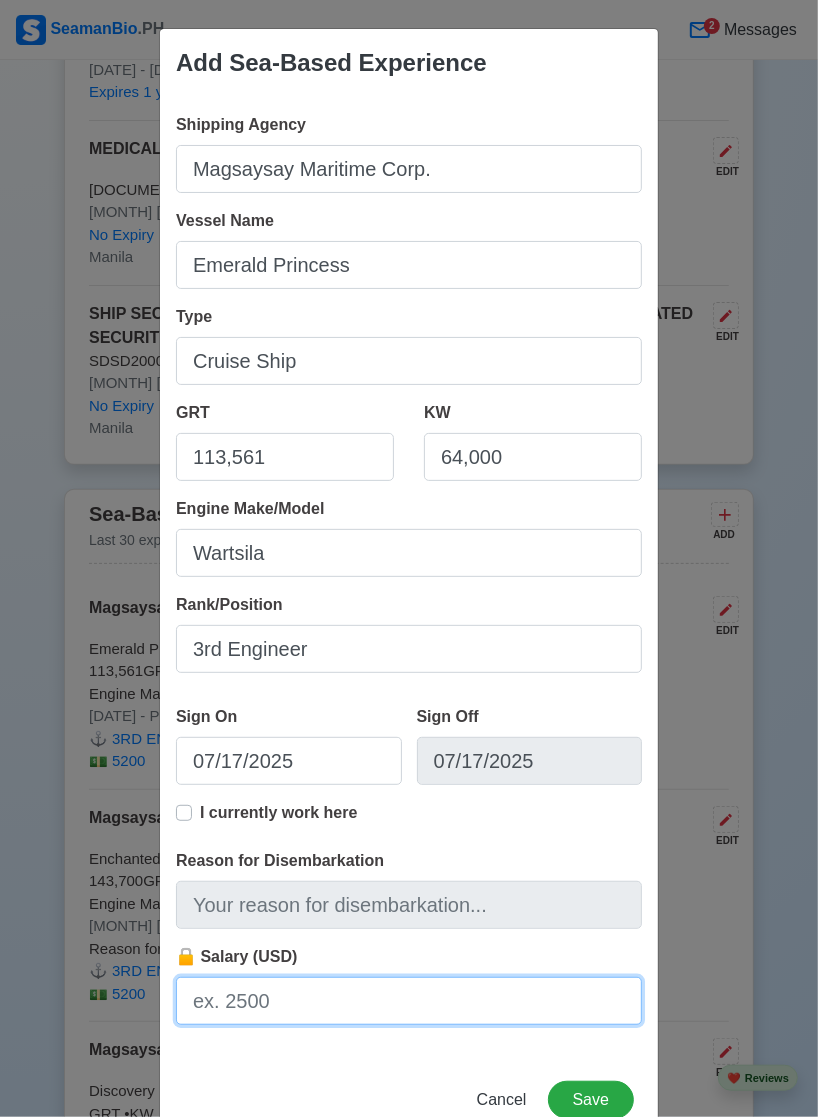 click on "🔒 Salary (USD)" at bounding box center (409, 1001) 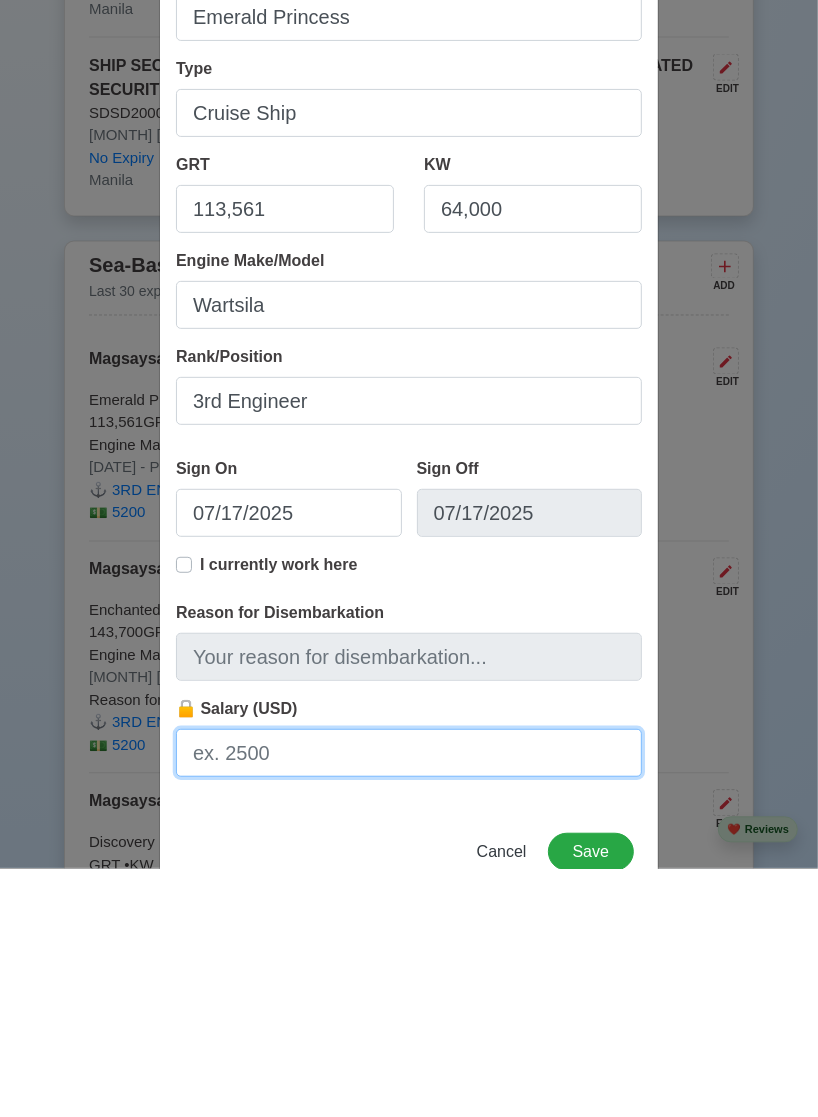 scroll, scrollTop: 5092, scrollLeft: 0, axis: vertical 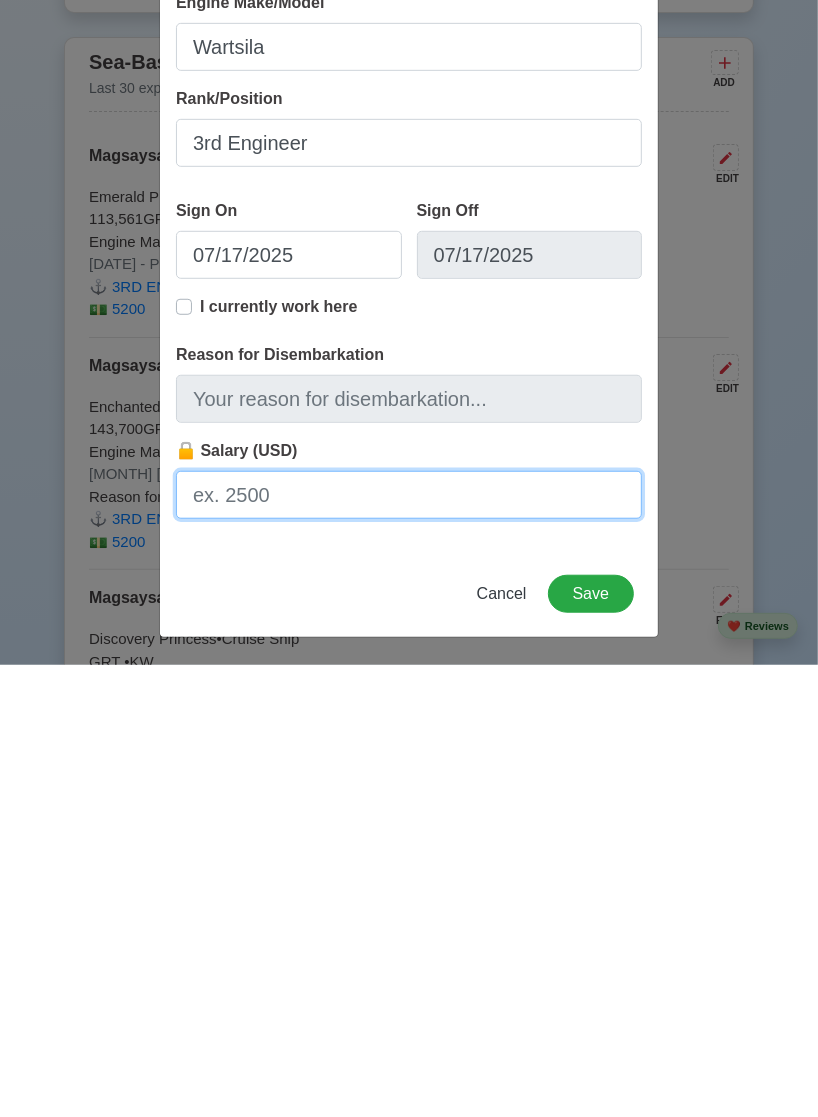 type on "5200" 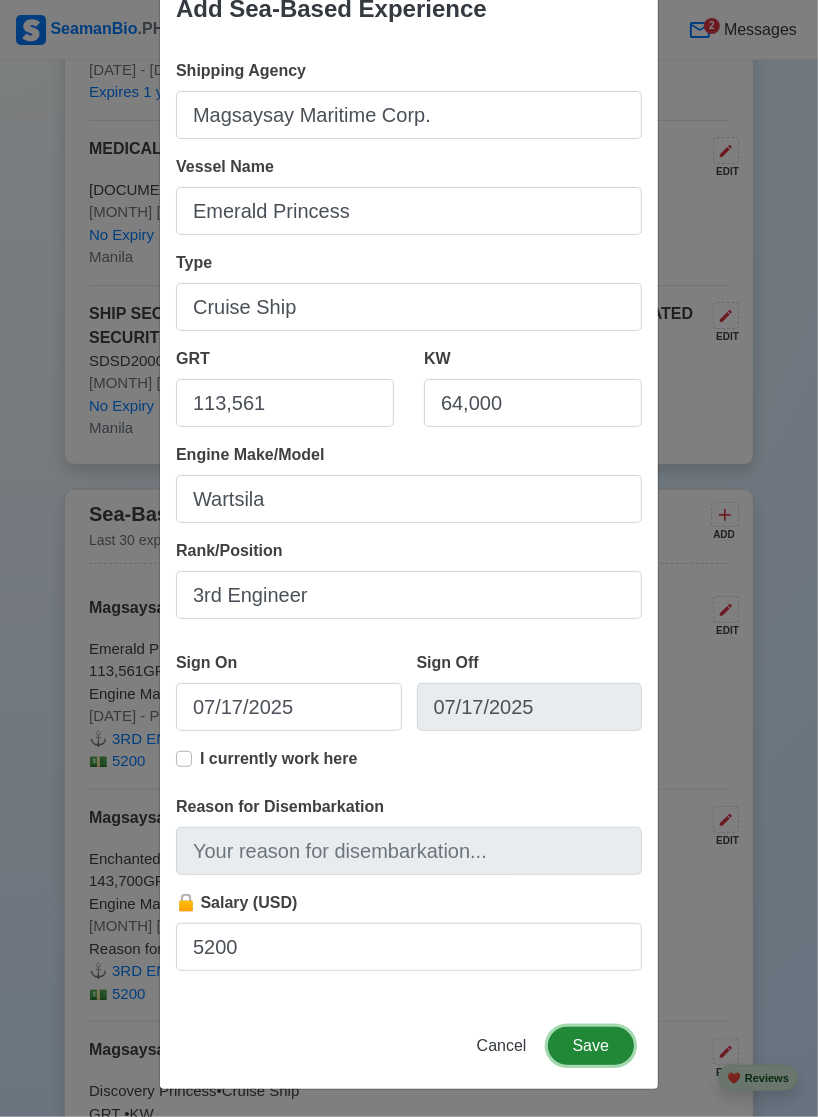 click on "Save" at bounding box center [591, 1046] 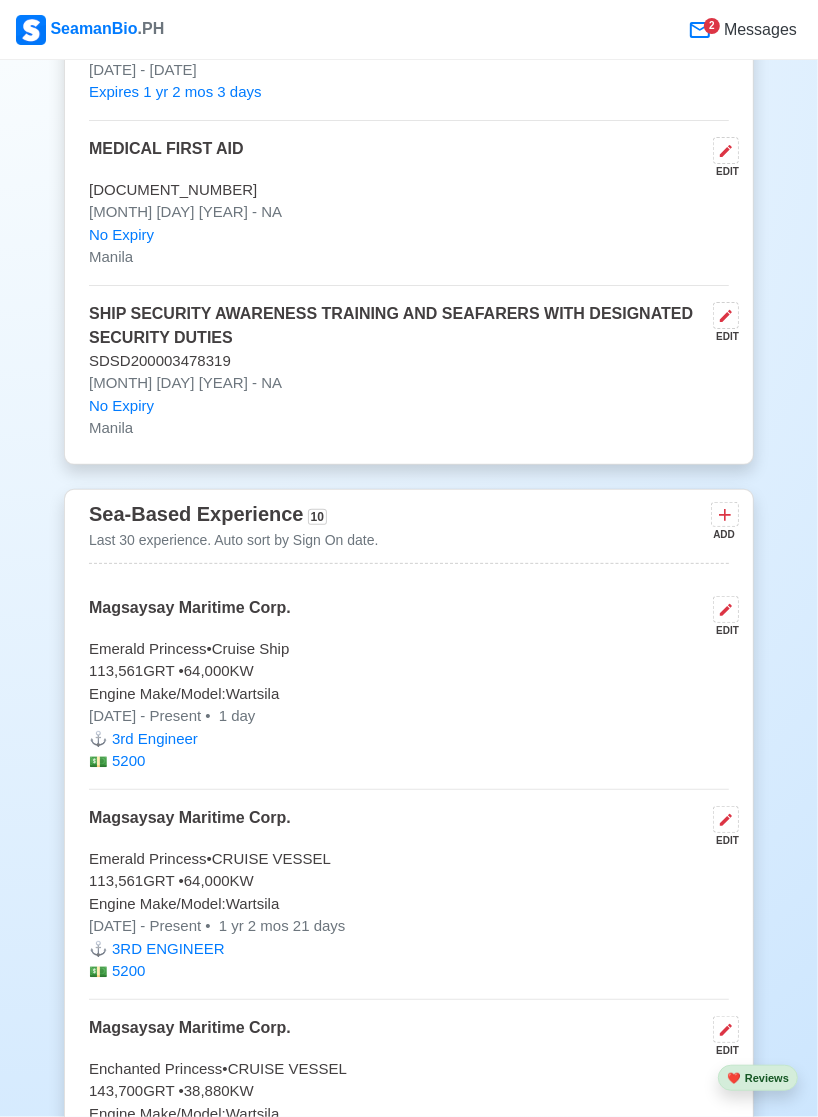 click on "EDIT" at bounding box center [722, 840] 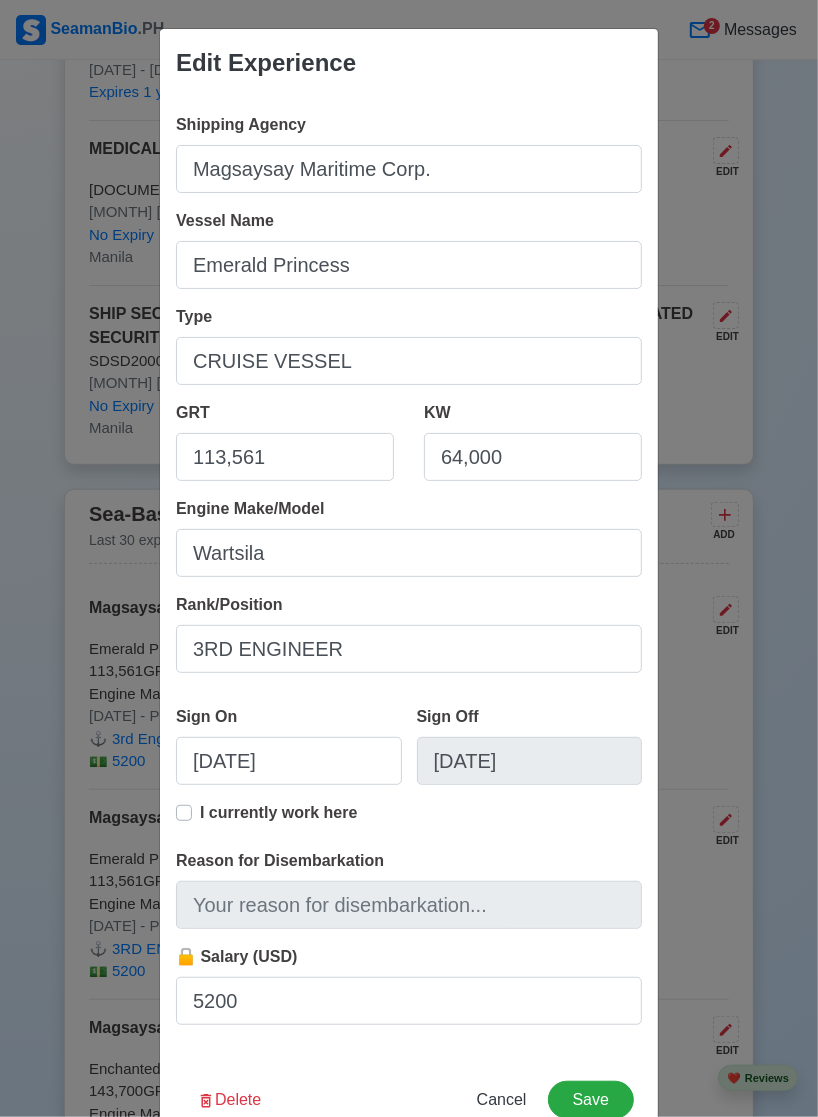 click on "I currently work here" at bounding box center (278, 821) 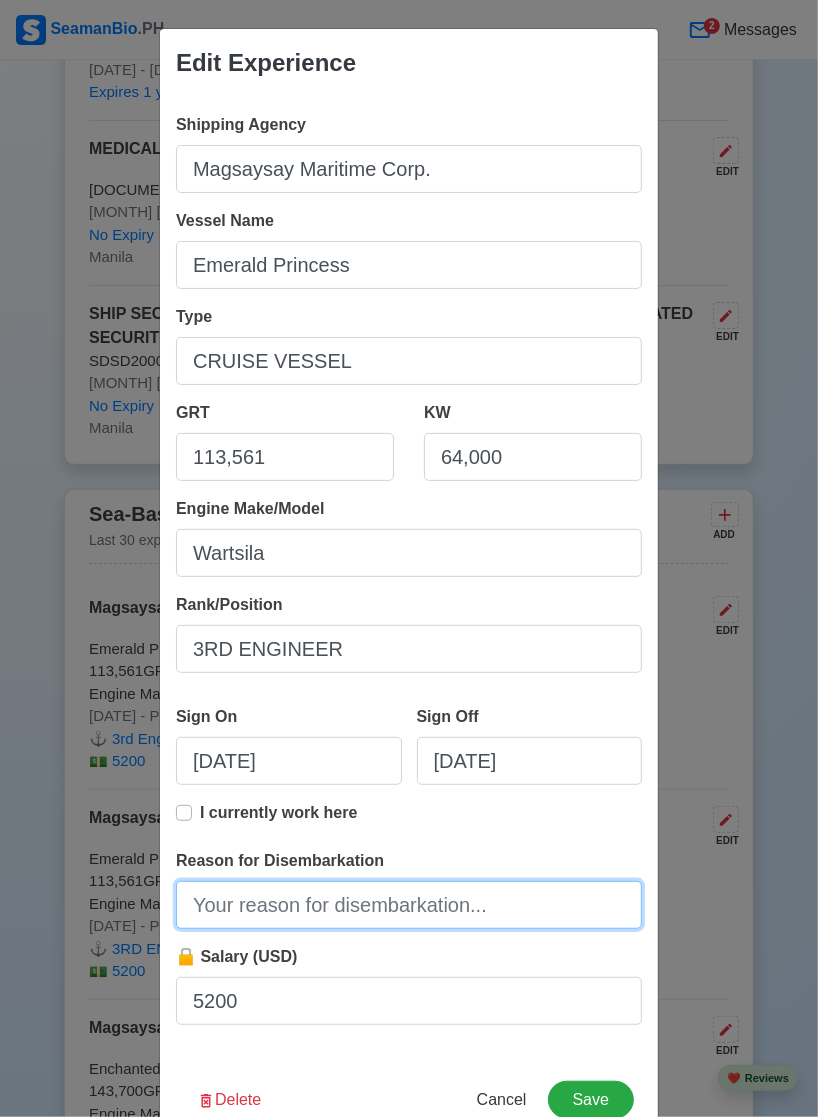 click on "Reason for Disembarkation" at bounding box center (409, 905) 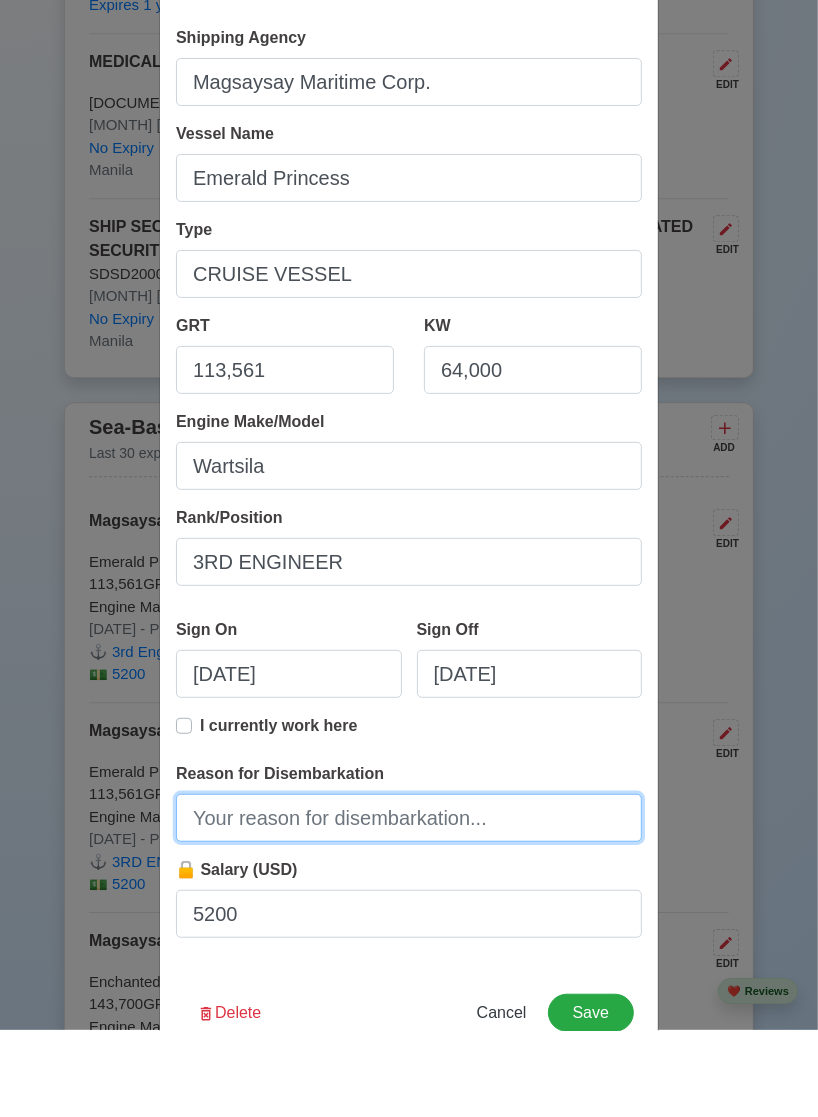 scroll, scrollTop: 5092, scrollLeft: 0, axis: vertical 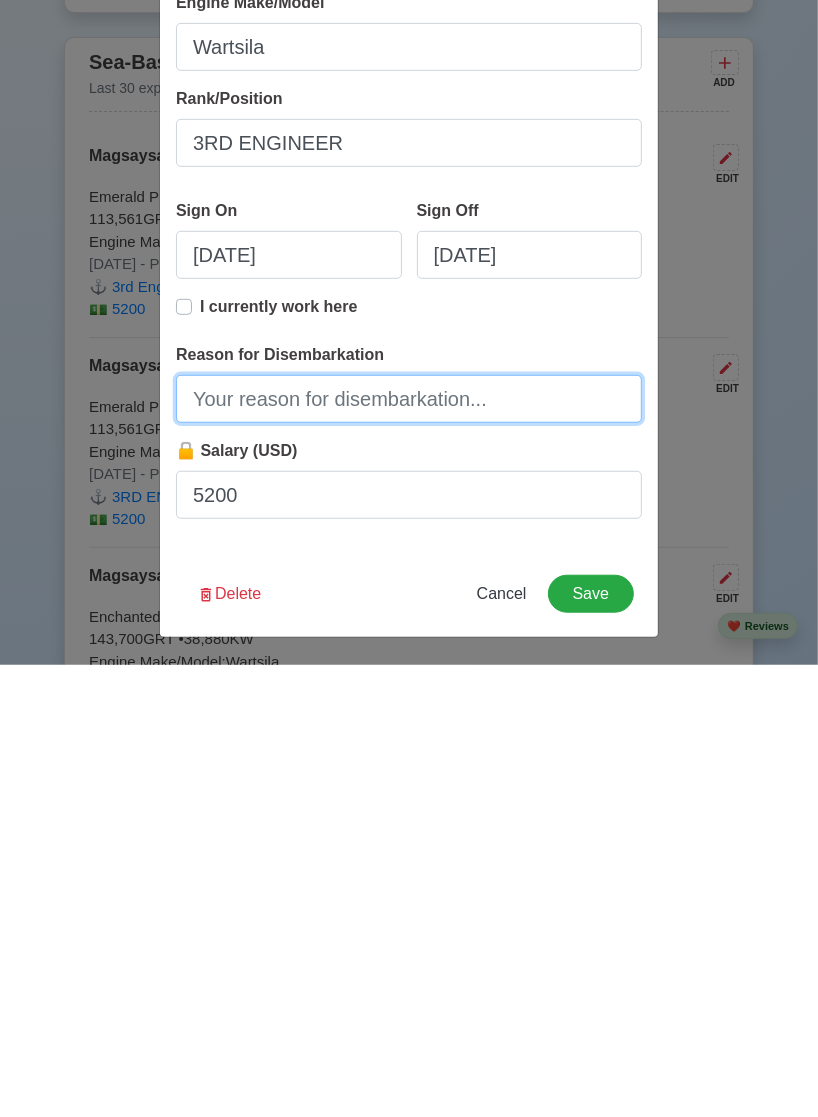 type on "Finished Contract" 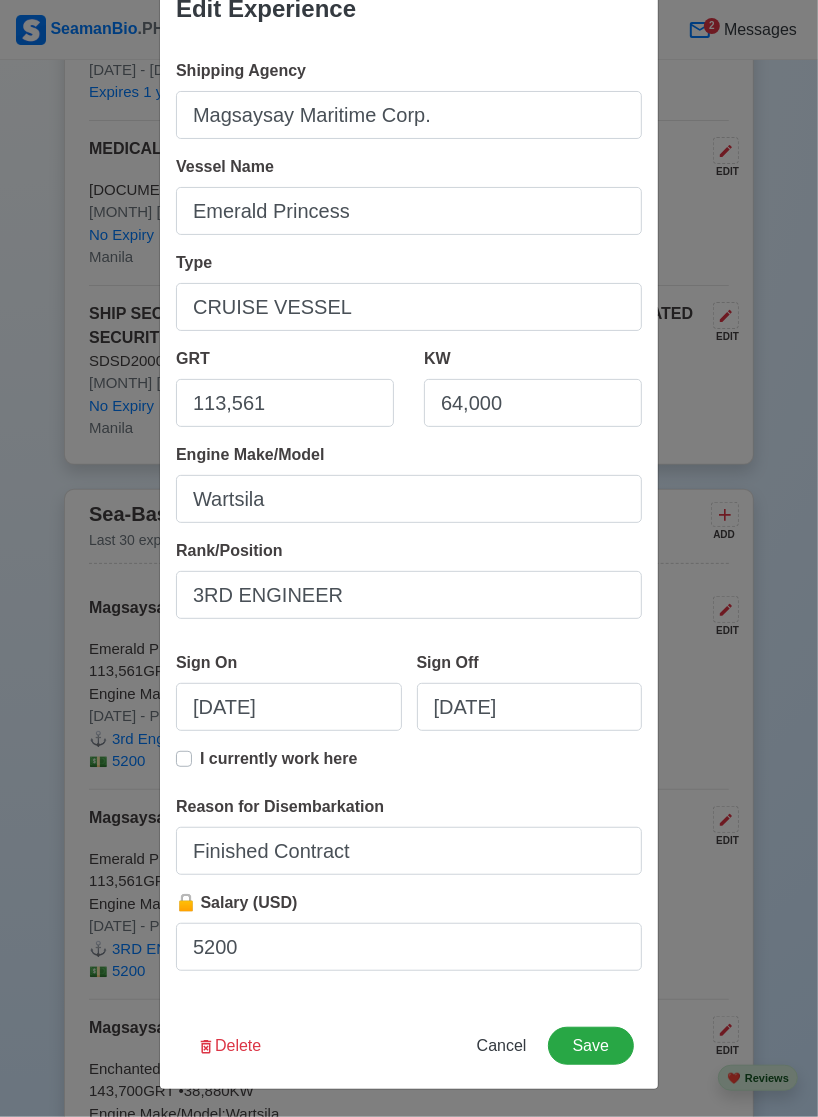 click on "Shipping Agency Magsaysay Maritime Corp. Vessel Name Emerald Princess Type CRUISE VESSEL GRT 113,561 KW 64,000 Engine Make/Model Wartsila Rank/Position 3RD ENGINEER Sign On [DATE] Sign Off [DATE] I currently work here Reason for Disembarkation Finished Contract 🔒 Salary (USD) 5200" at bounding box center [409, 523] 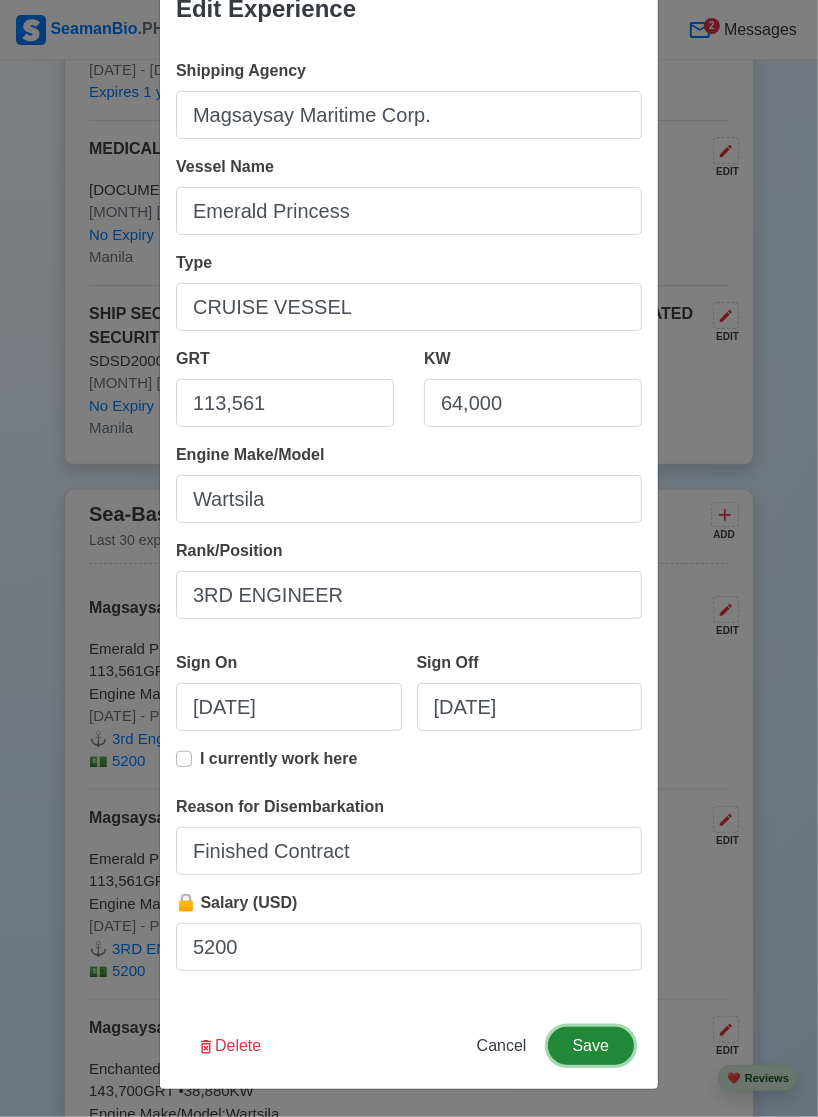 click on "Save" at bounding box center (591, 1046) 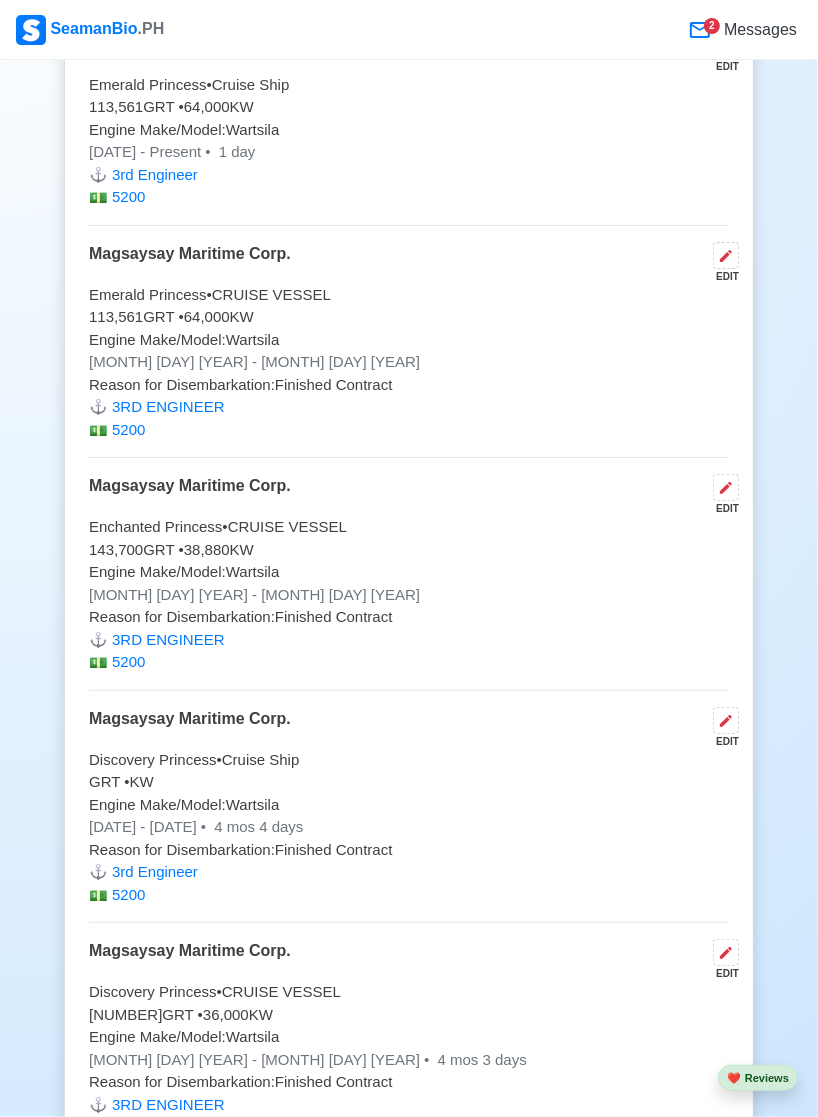 scroll, scrollTop: 5660, scrollLeft: 0, axis: vertical 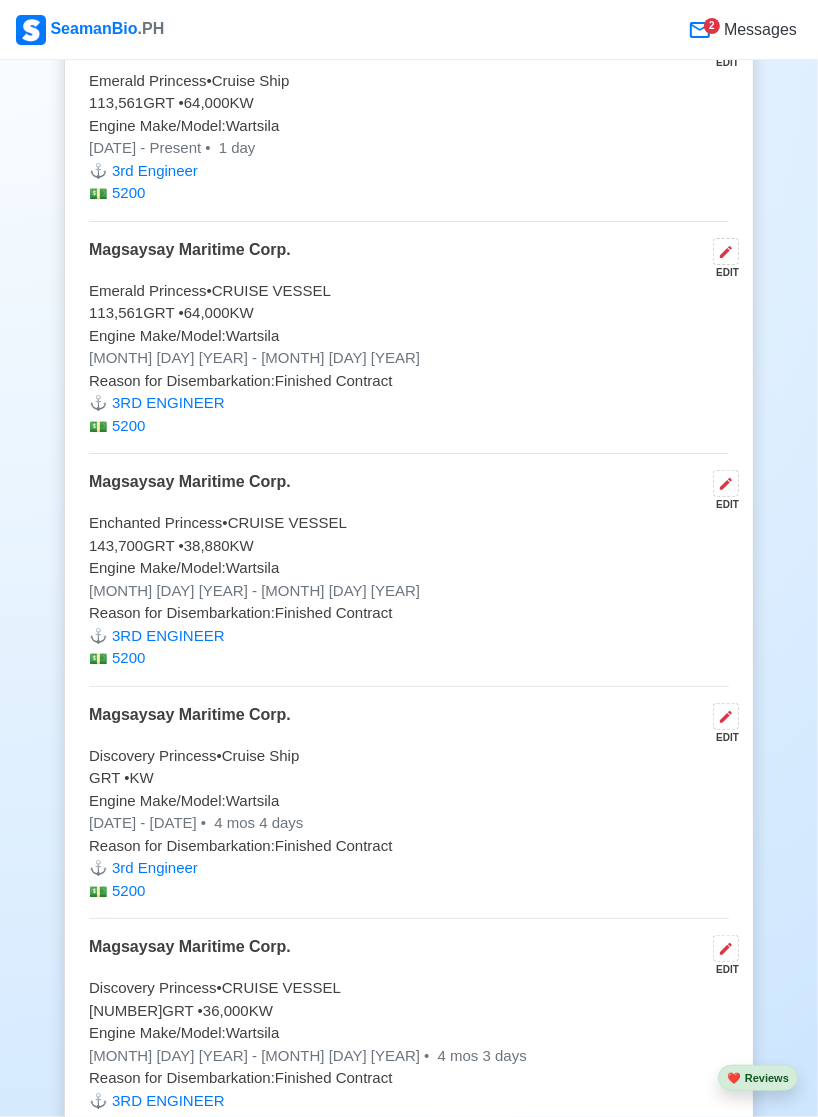 click at bounding box center (726, 716) 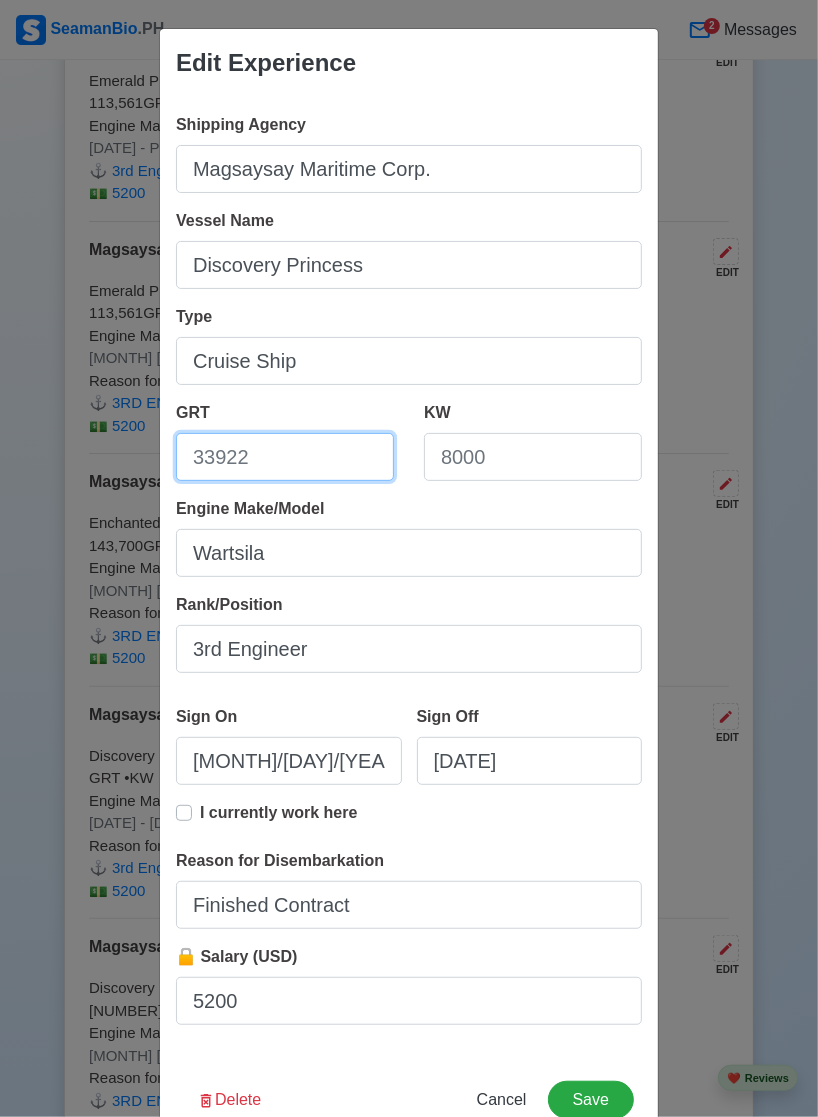 click on "GRT" at bounding box center (285, 457) 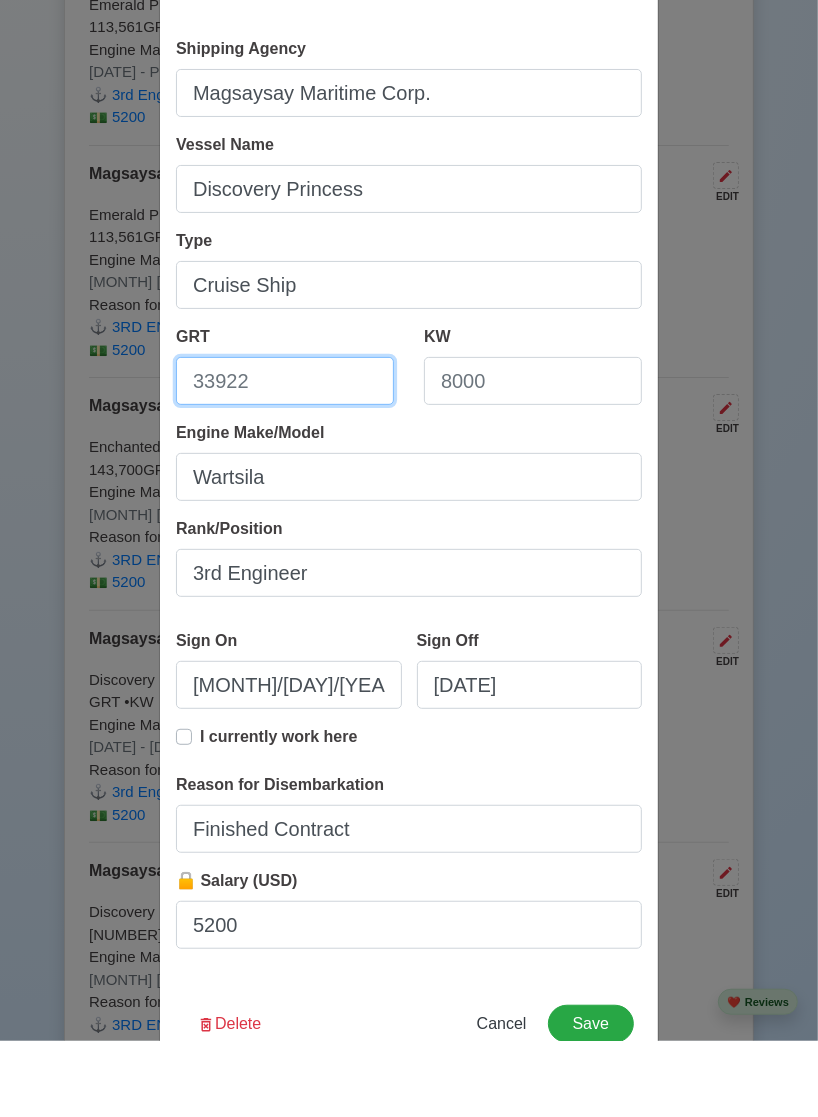 type on "[NUMBER]" 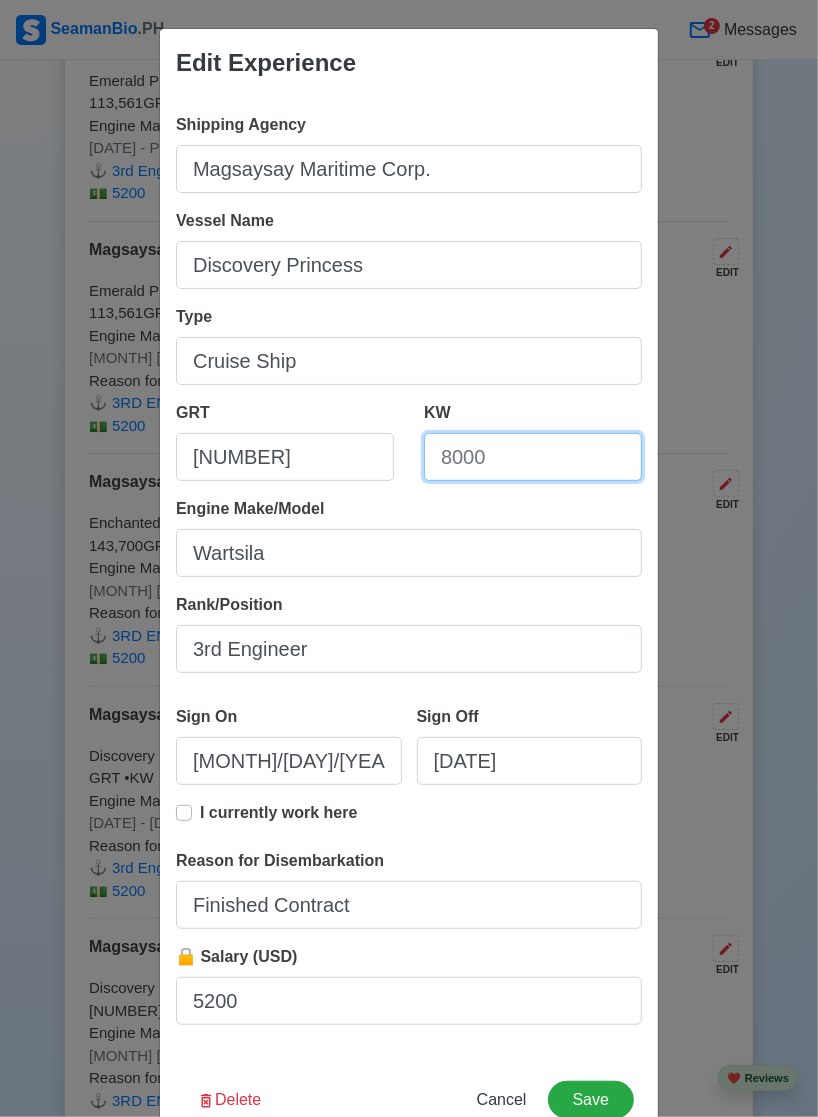 click on "KW" at bounding box center [533, 457] 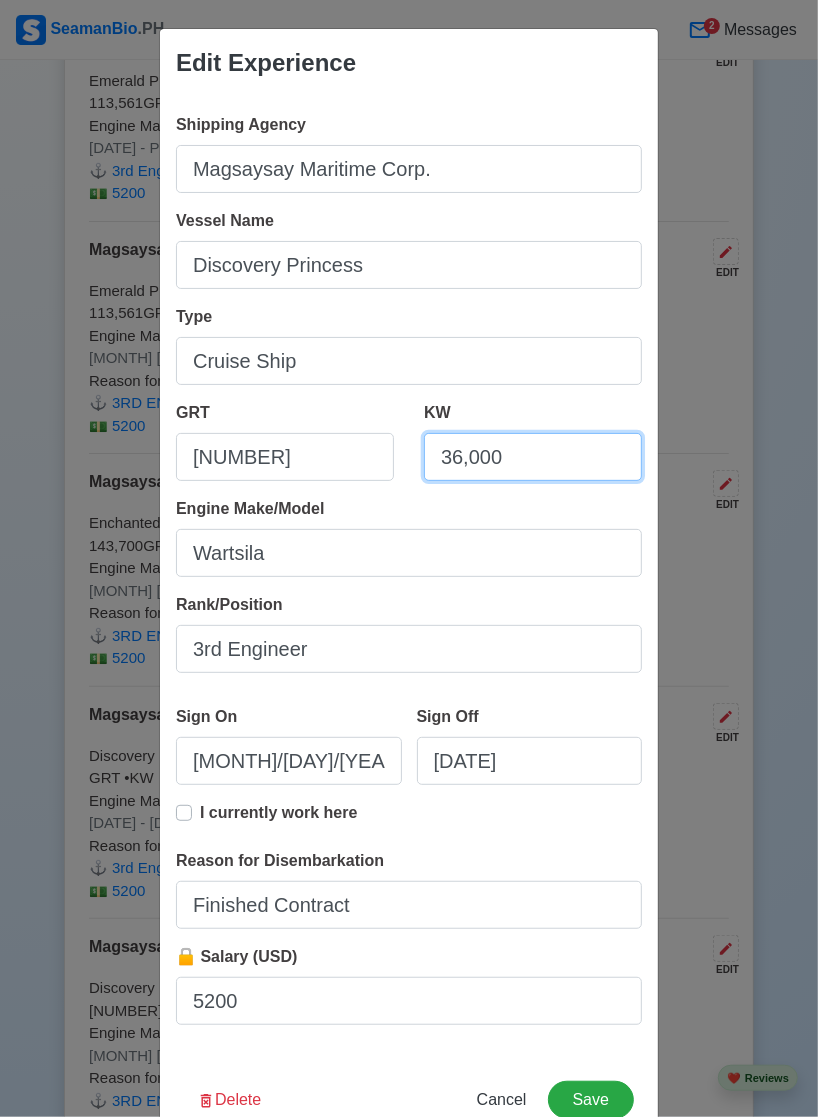 scroll, scrollTop: 54, scrollLeft: 0, axis: vertical 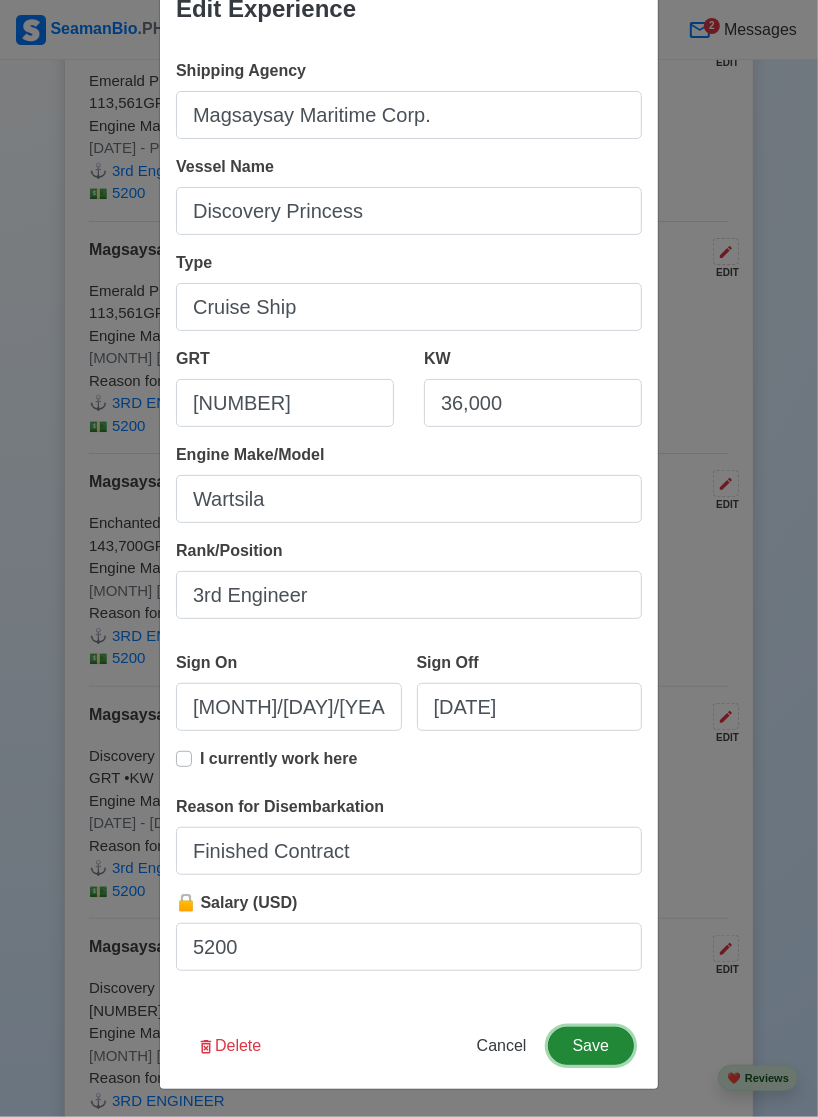 click on "Save" at bounding box center (591, 1046) 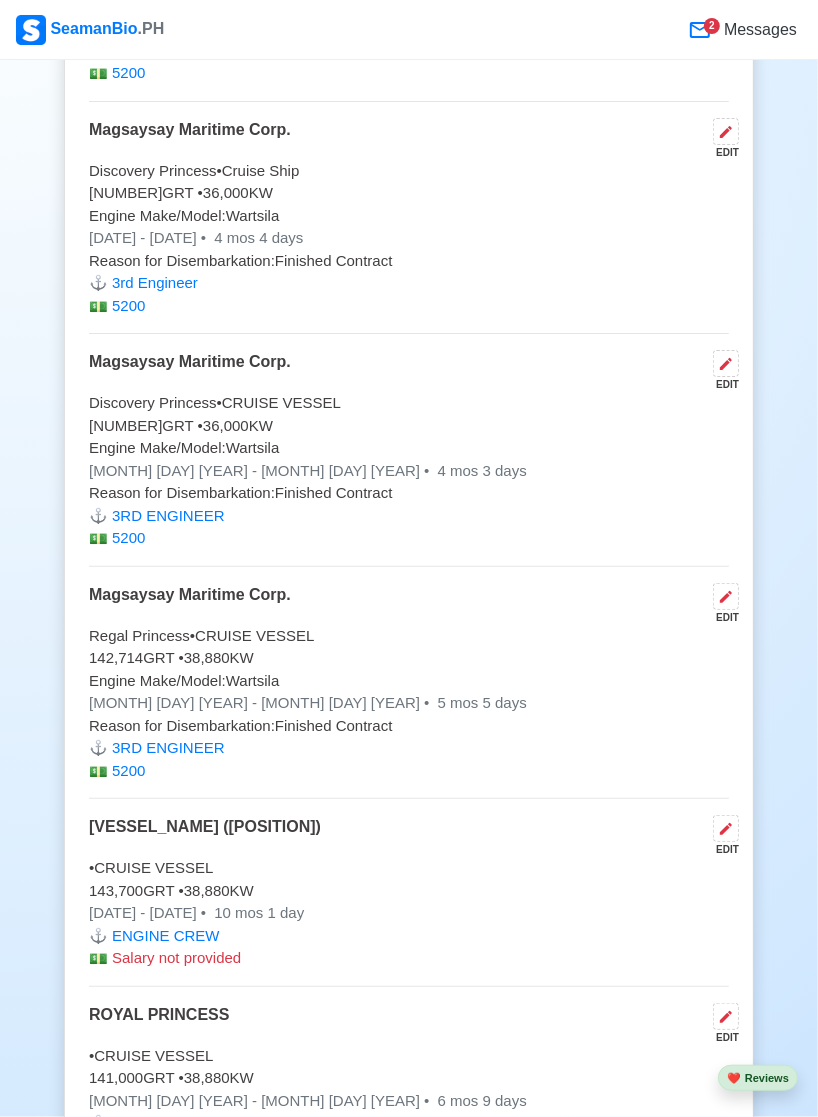 scroll, scrollTop: 6247, scrollLeft: 0, axis: vertical 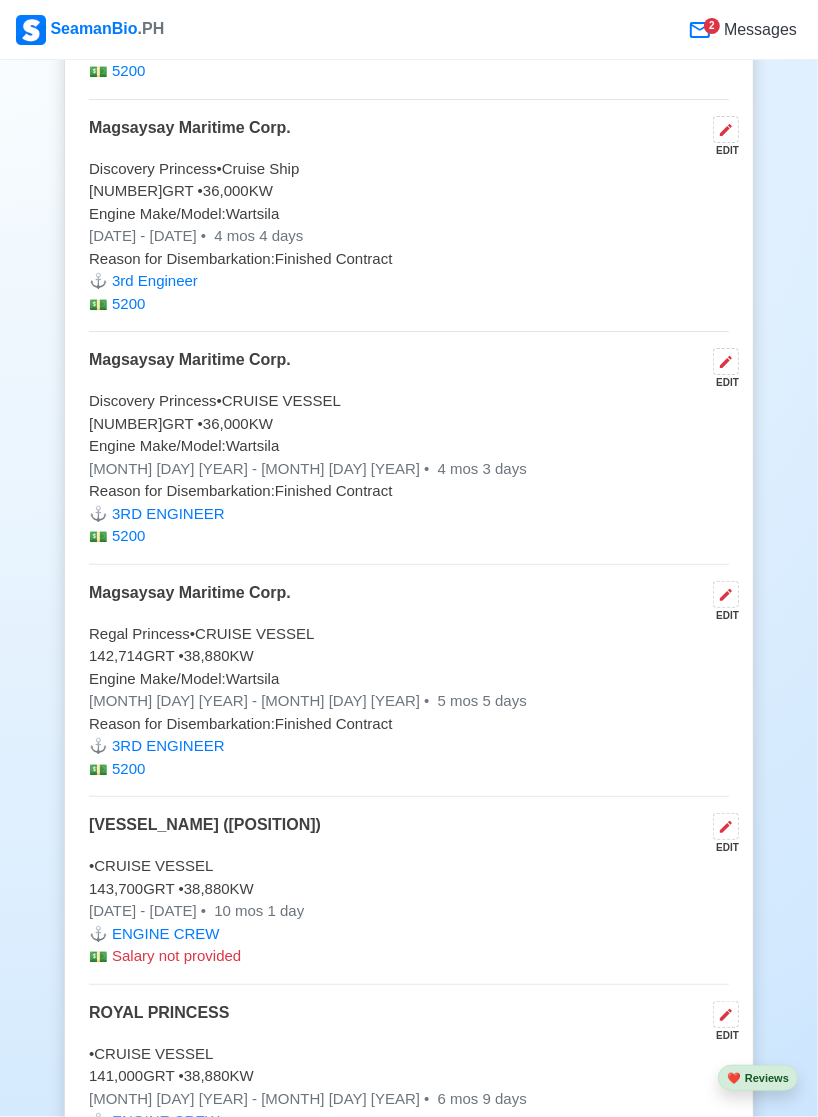 click 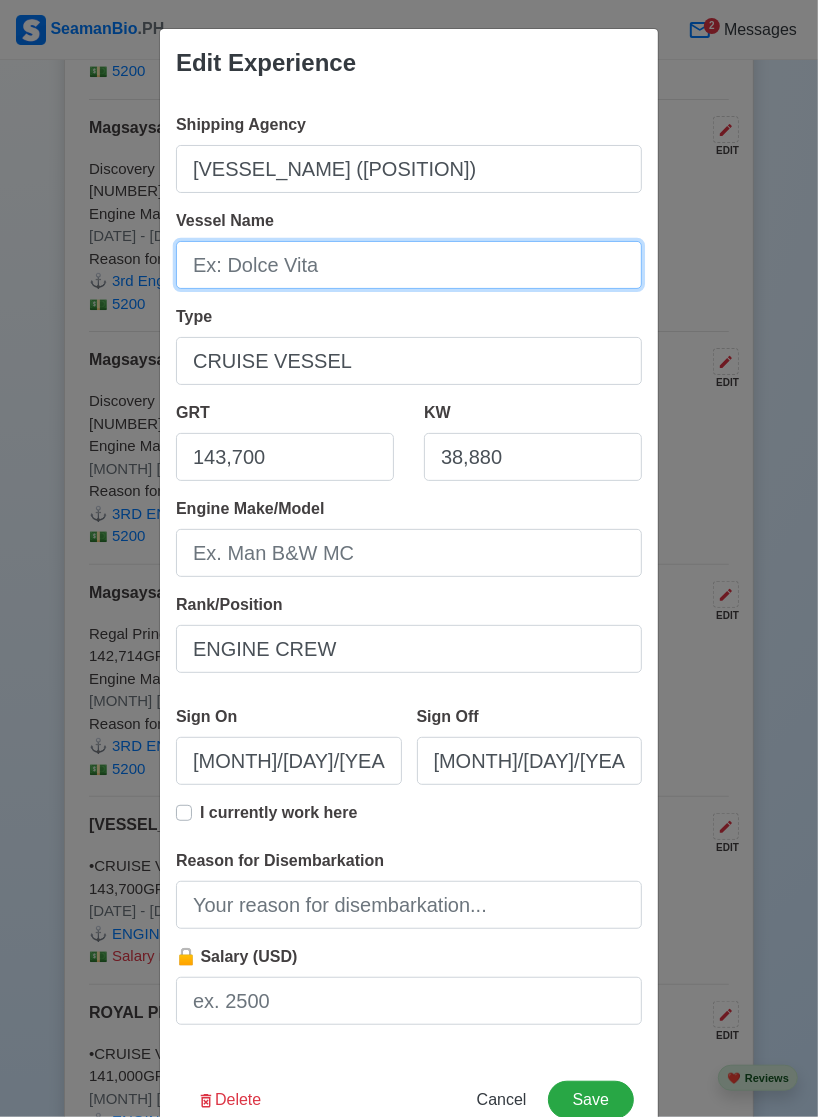 click on "Vessel Name" at bounding box center (409, 265) 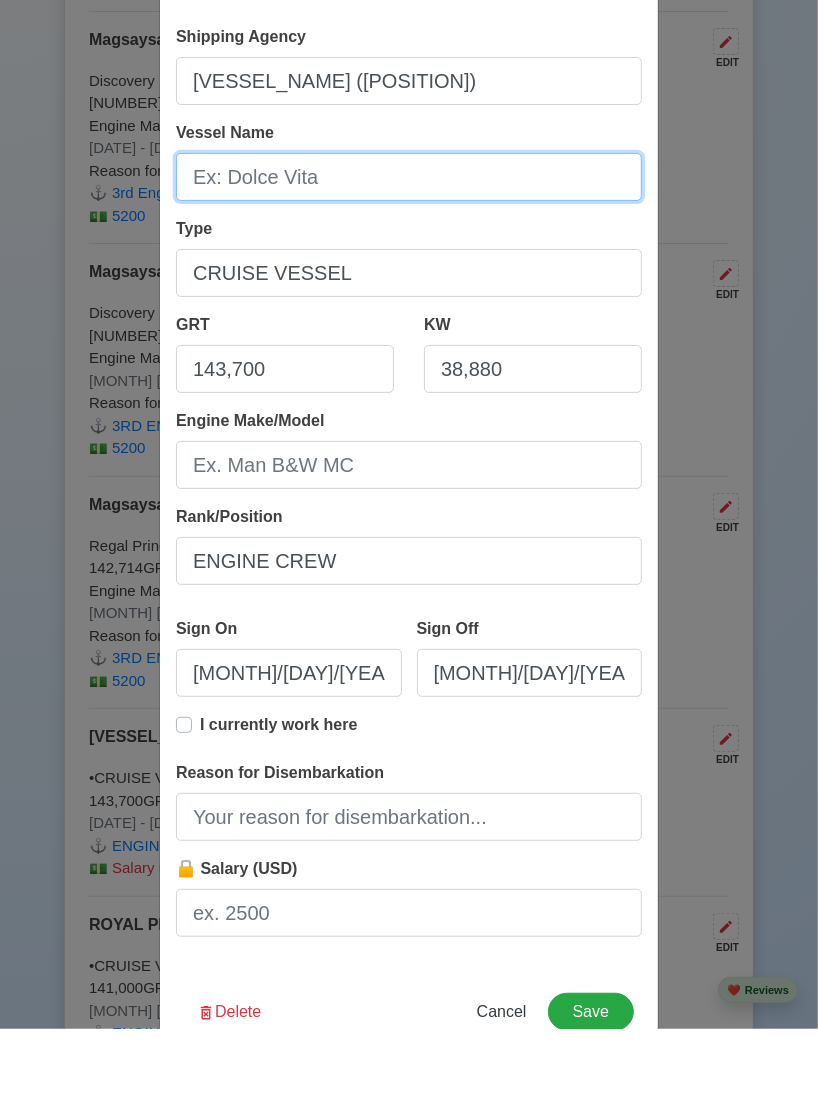 type on "Enchanted Princess" 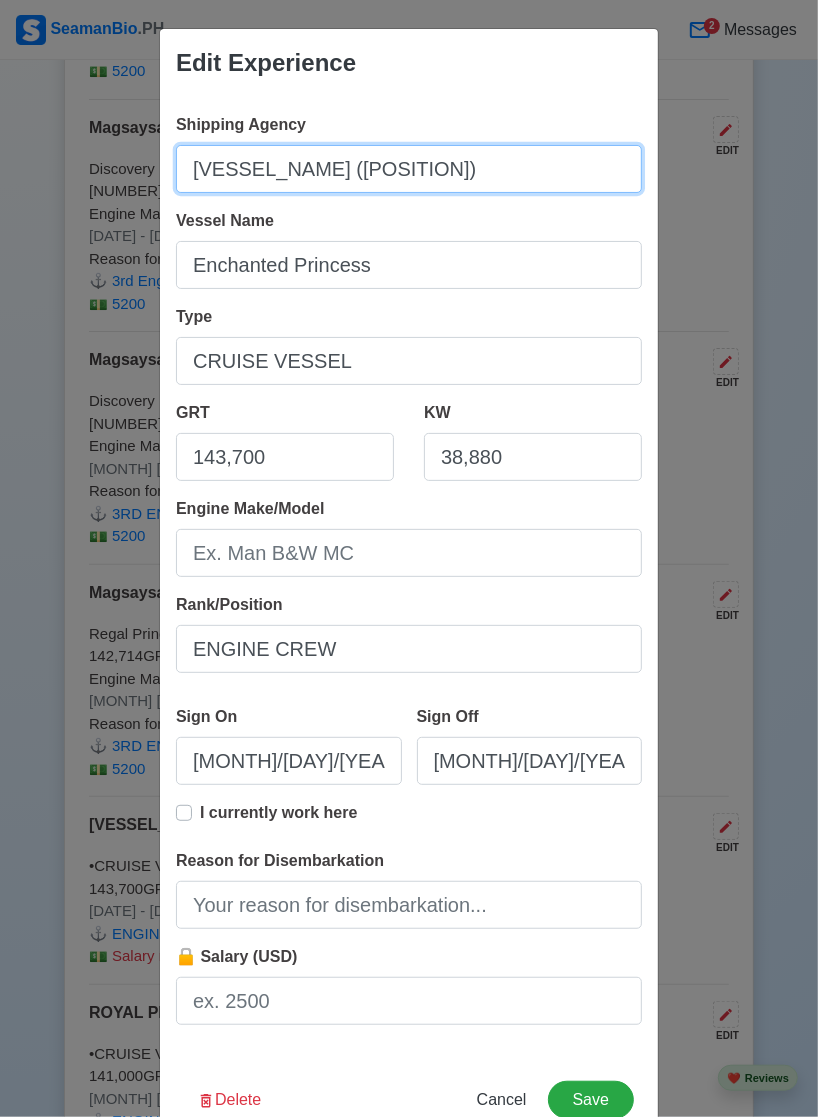 click on "[VESSEL_NAME] ([POSITION])" at bounding box center [409, 169] 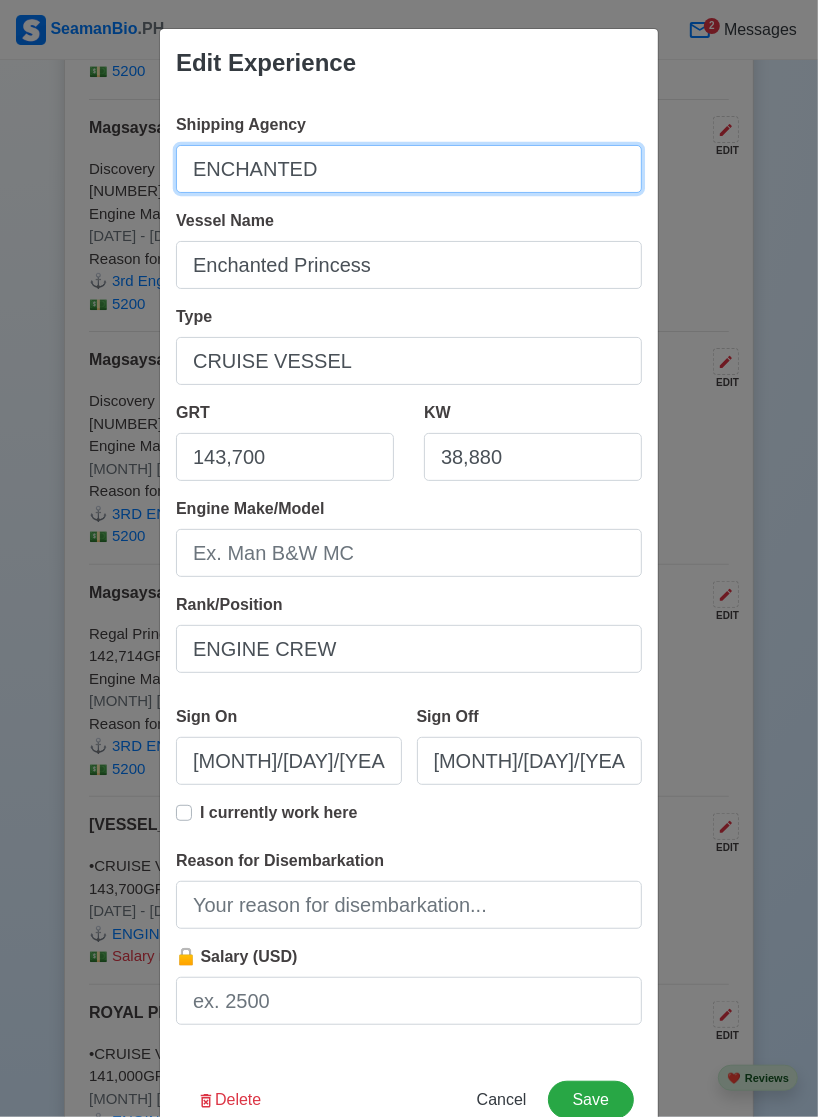 type on "ENCHANTED" 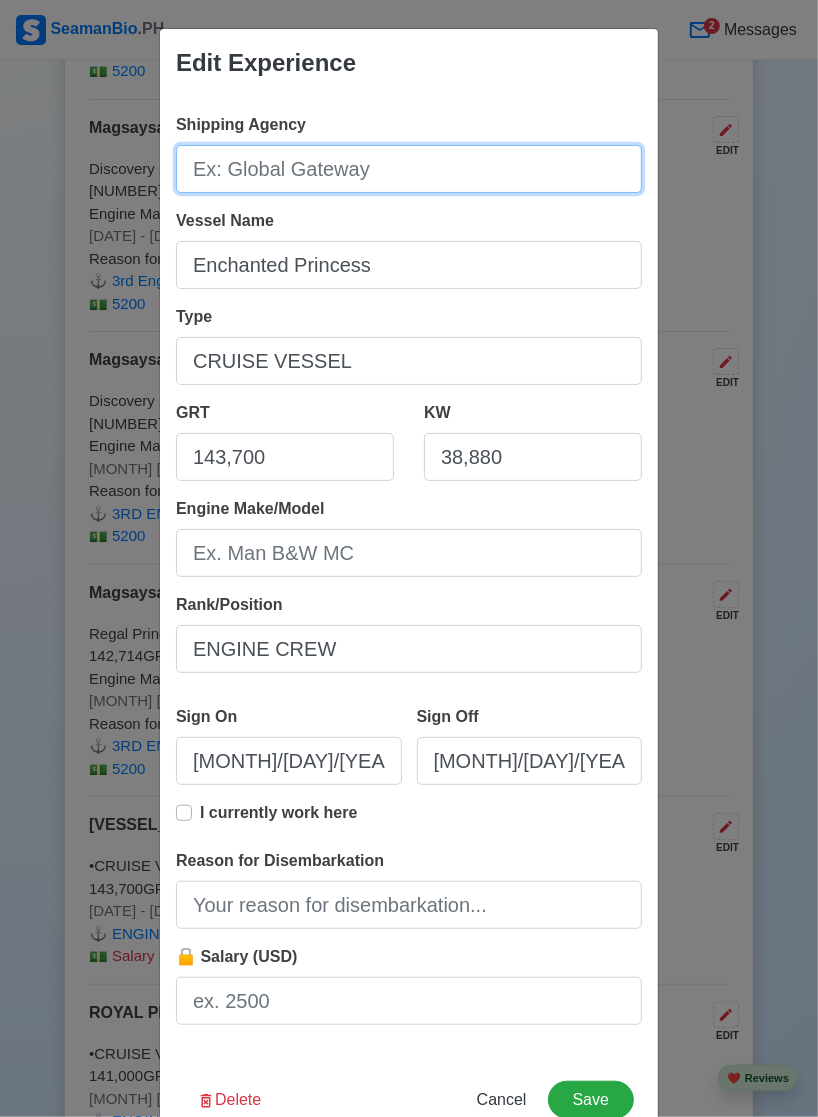 type on "Magsaysay Maritime Corp." 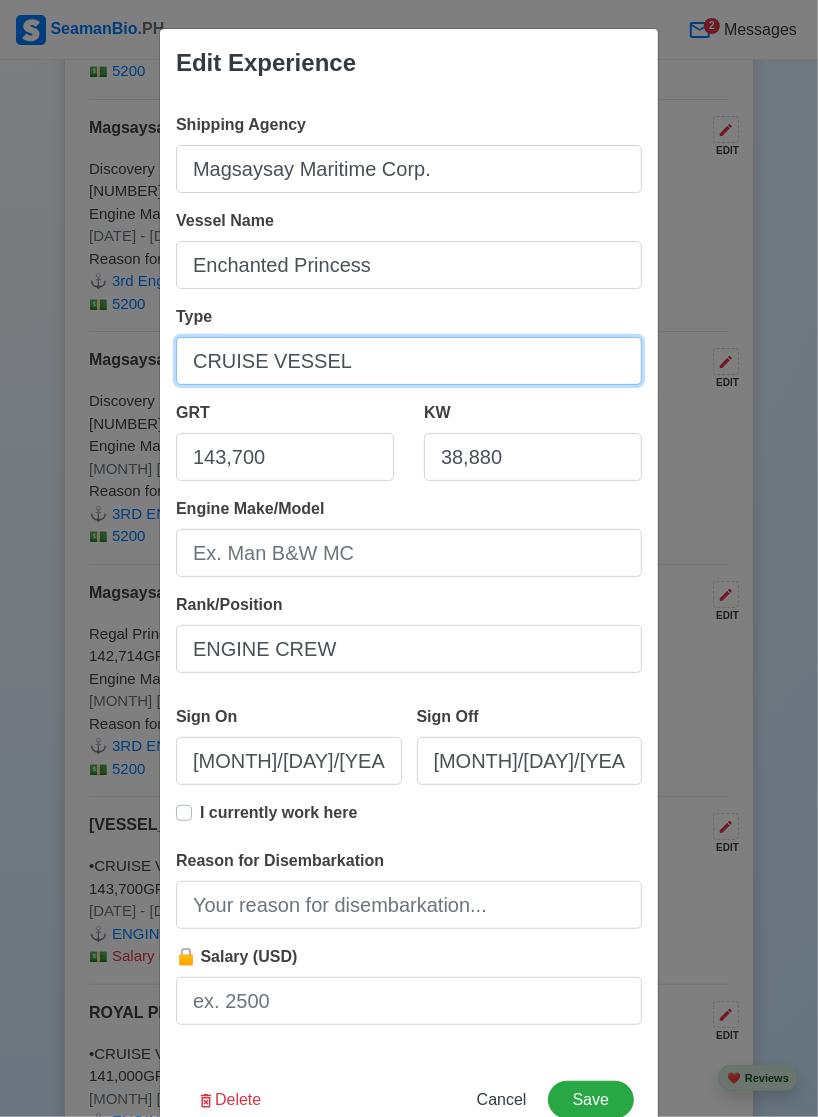 click on "CRUISE VESSEL" at bounding box center (409, 361) 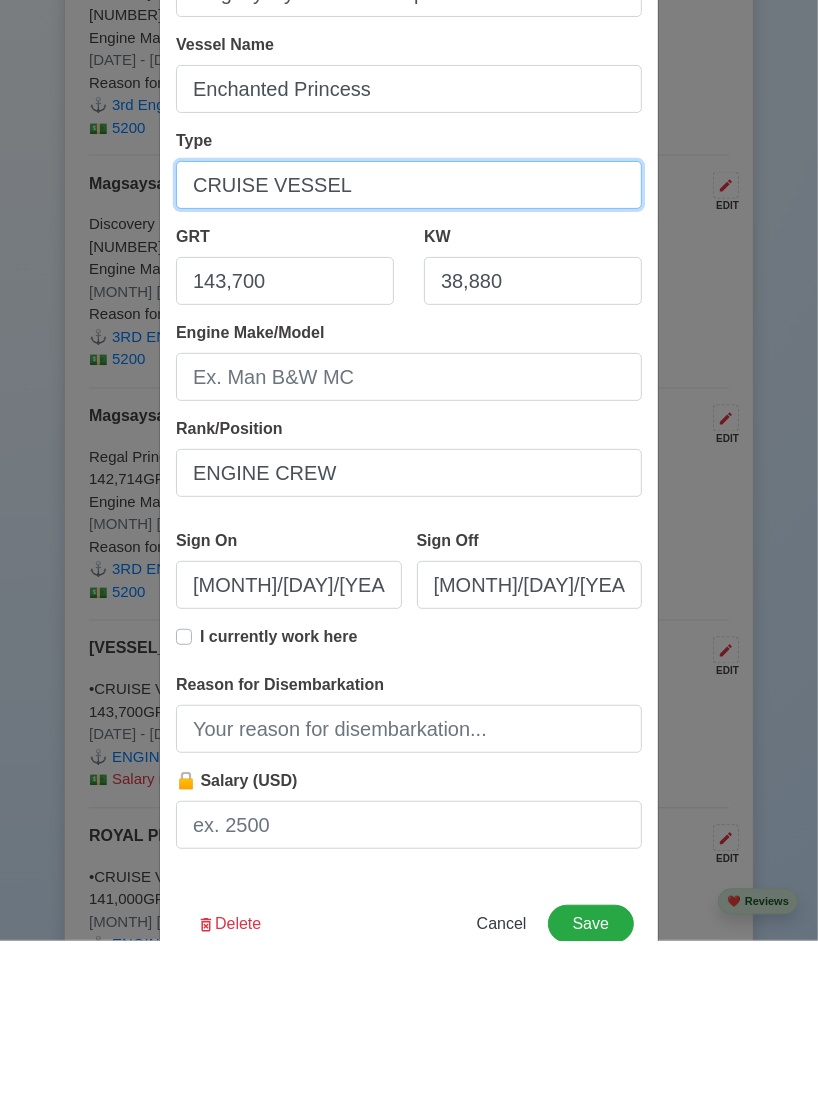 scroll, scrollTop: 6247, scrollLeft: 0, axis: vertical 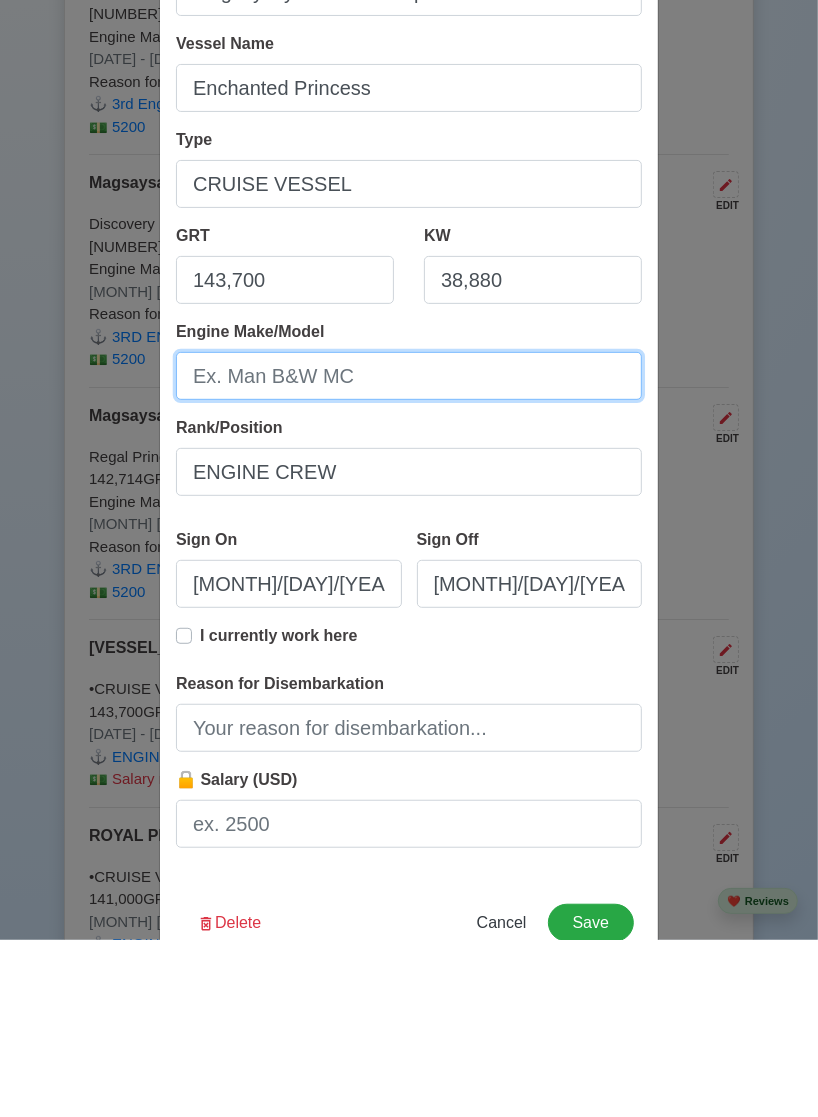 click on "Engine Make/Model" at bounding box center [409, 553] 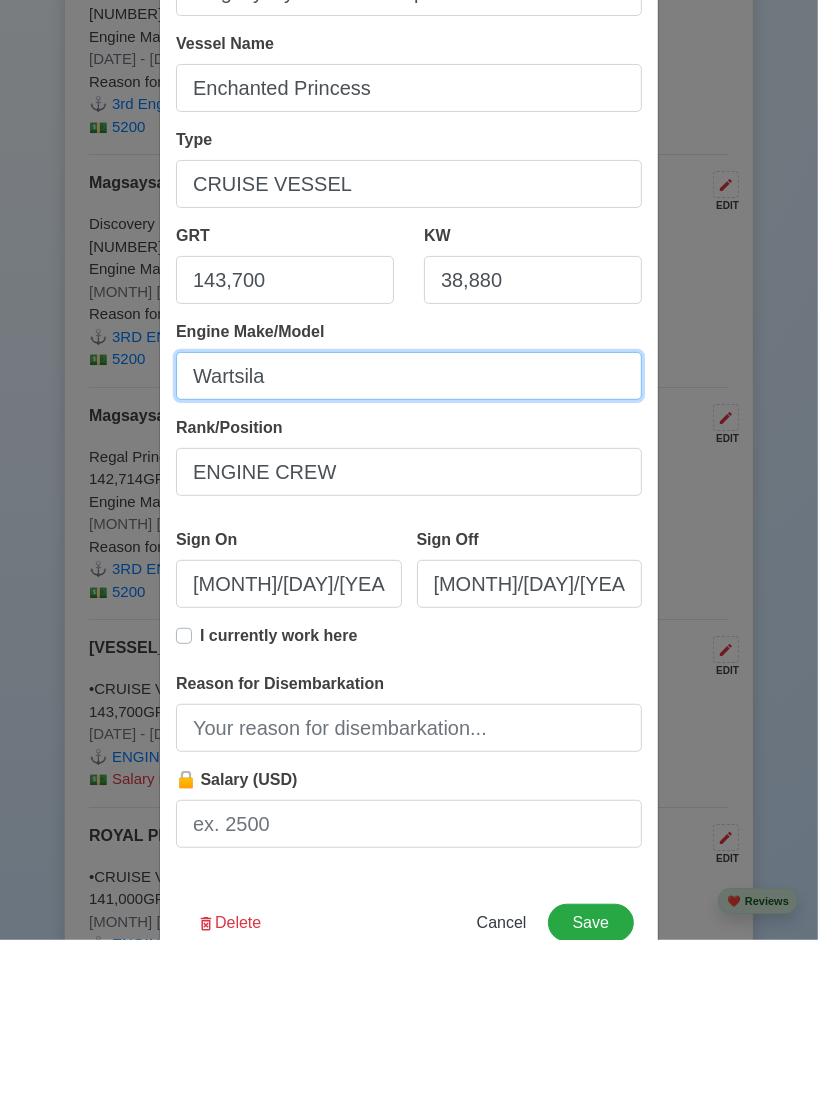 scroll, scrollTop: 6247, scrollLeft: 0, axis: vertical 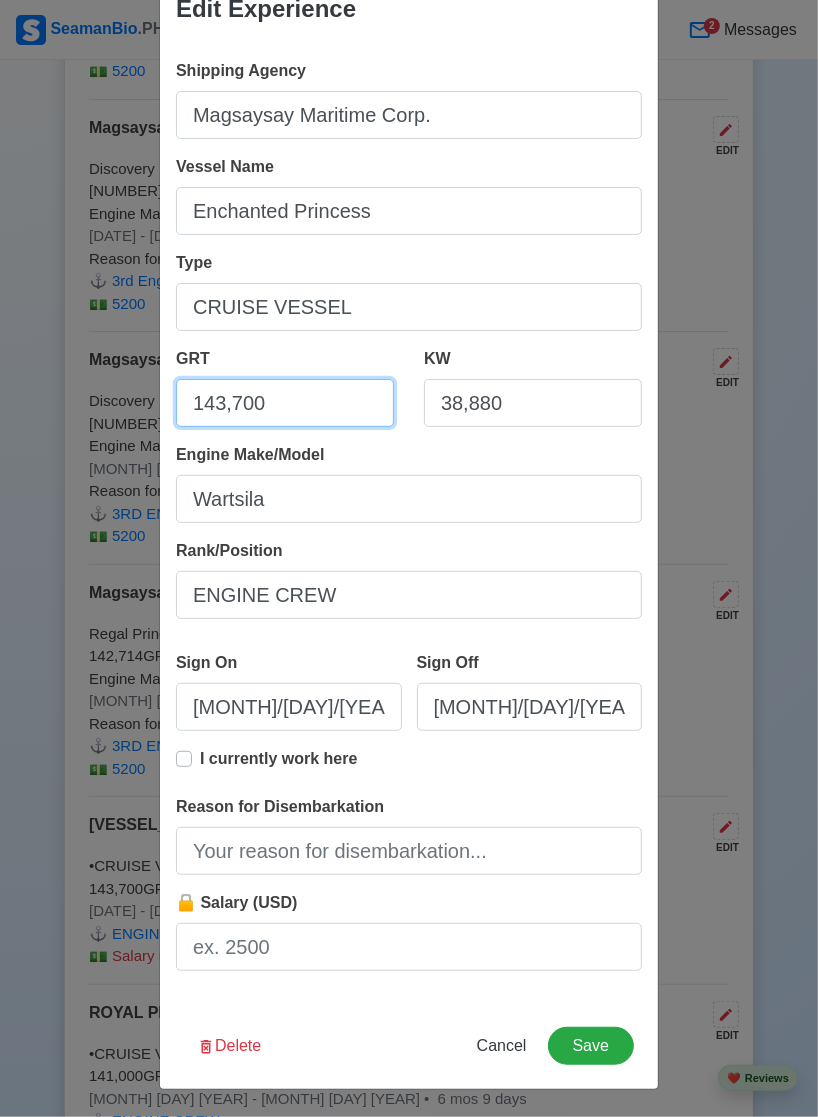 click on "143,700" at bounding box center (285, 403) 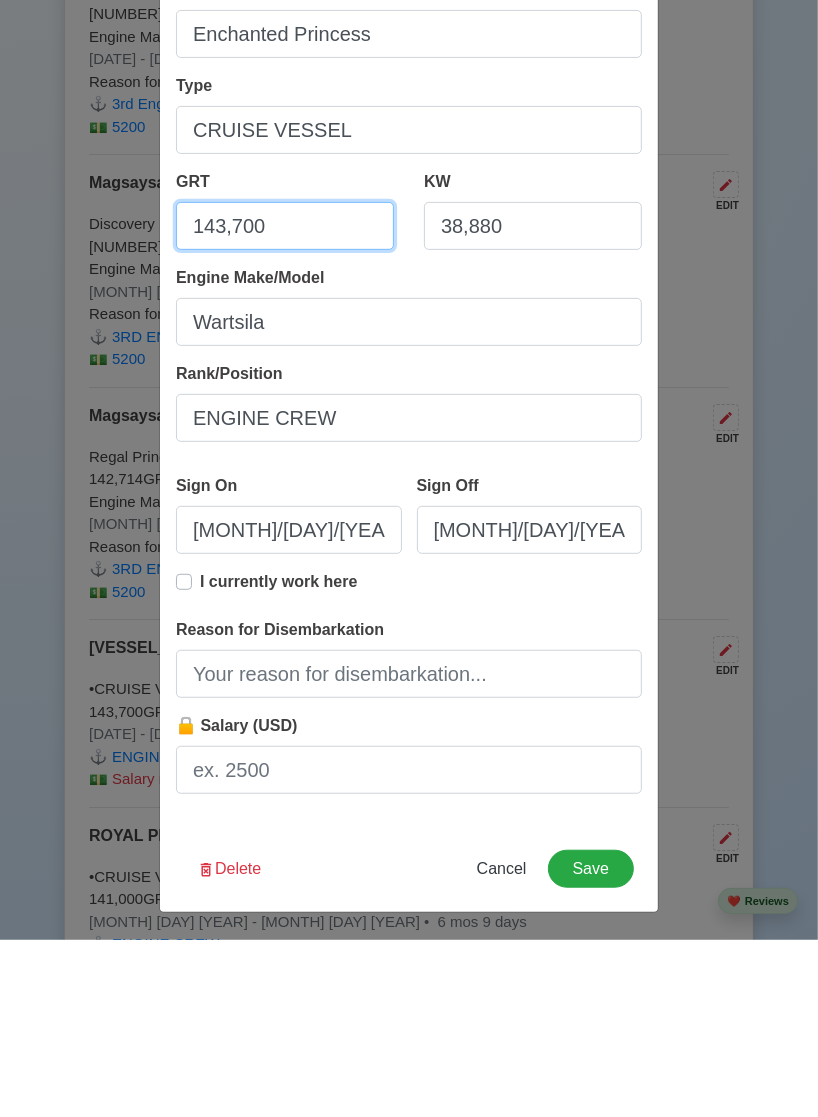scroll, scrollTop: 6247, scrollLeft: 0, axis: vertical 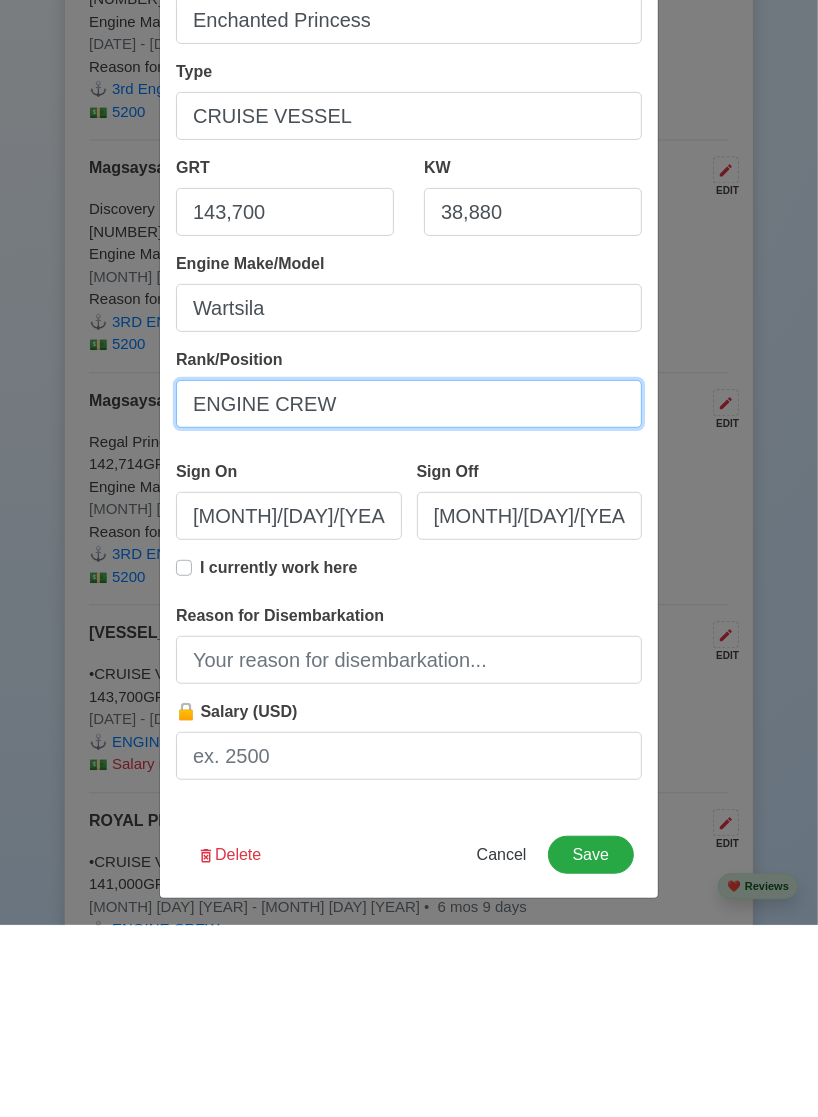 click on "ENGINE CREW" at bounding box center [409, 595] 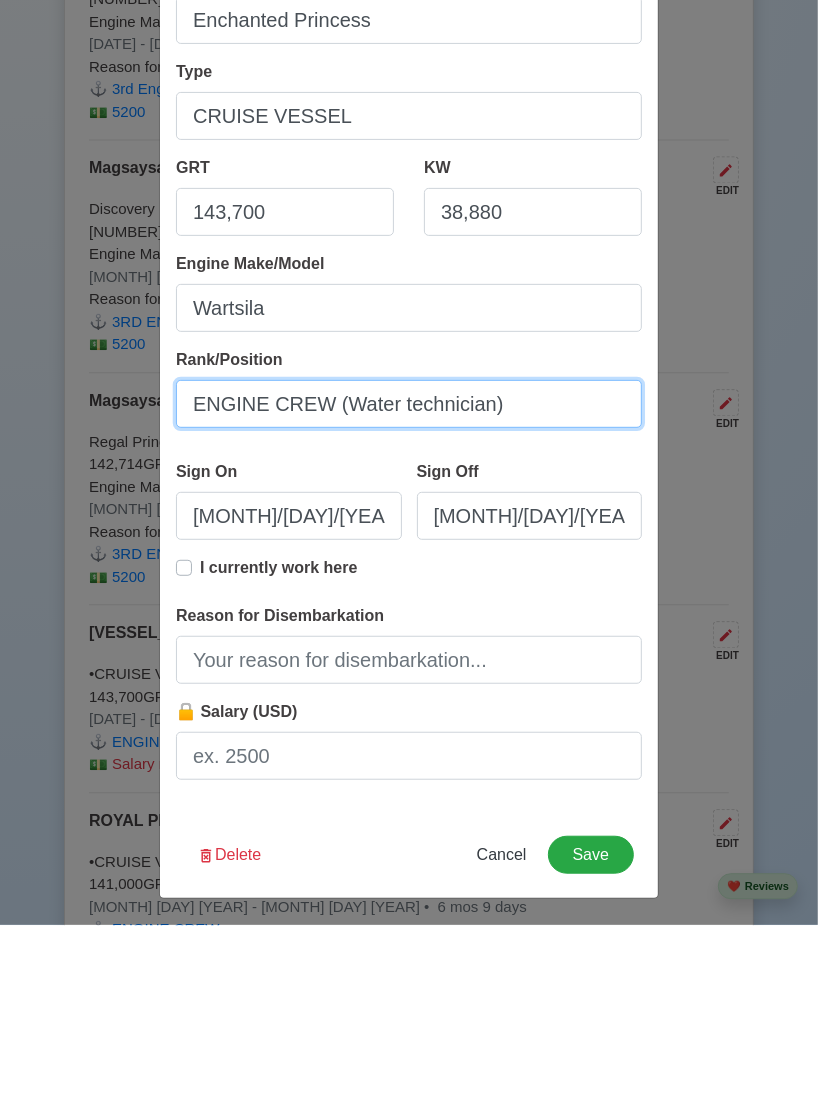 type on "ENGINE CREW (Water technician)" 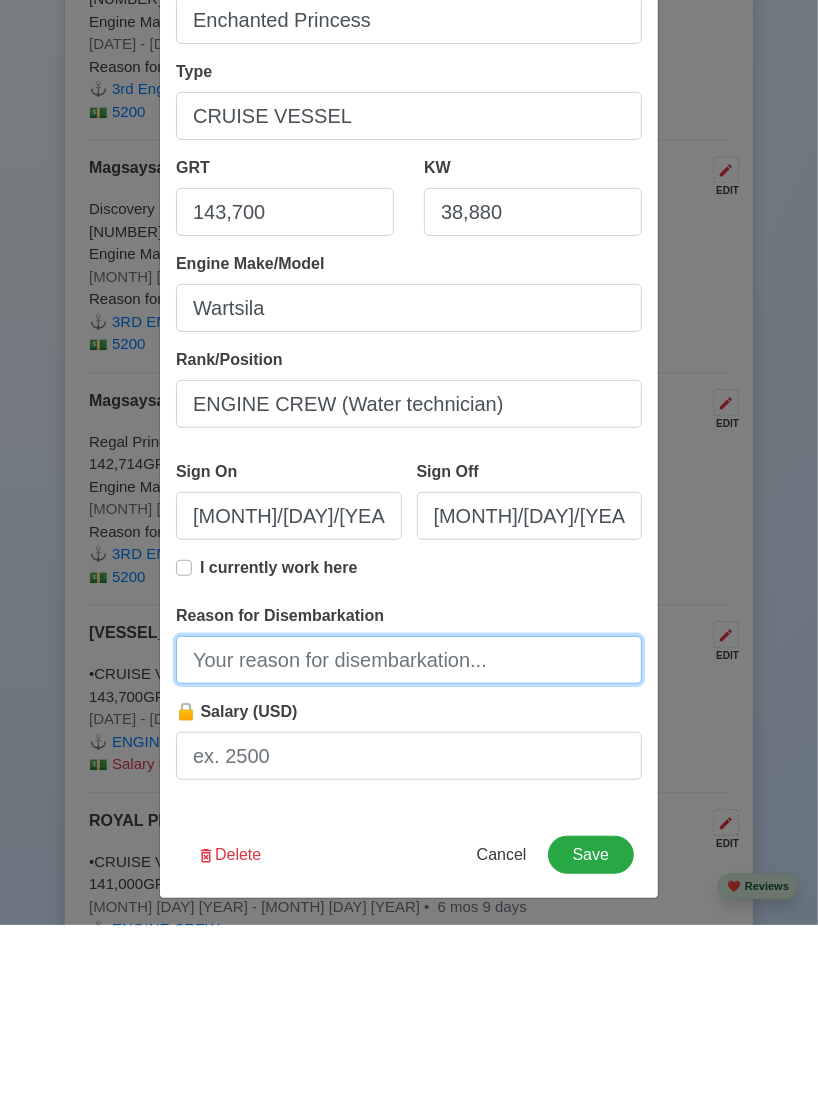 click on "Reason for Disembarkation" at bounding box center [409, 851] 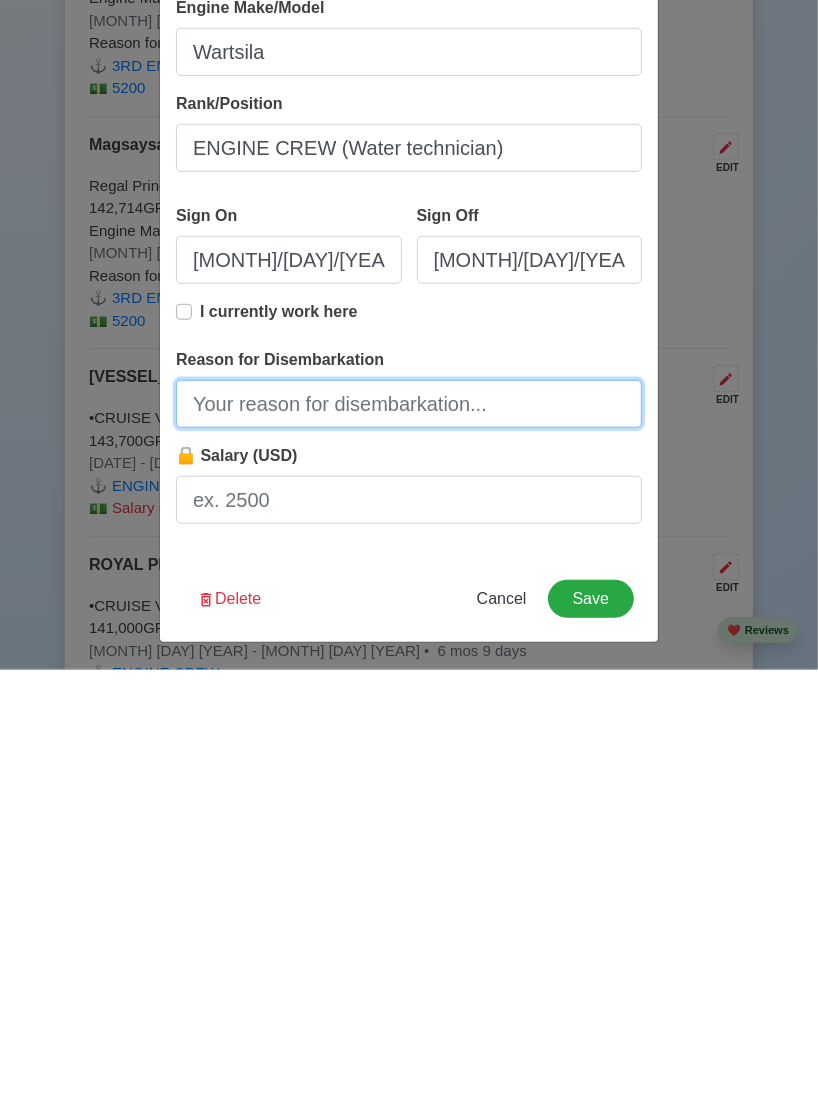 scroll, scrollTop: 6247, scrollLeft: 0, axis: vertical 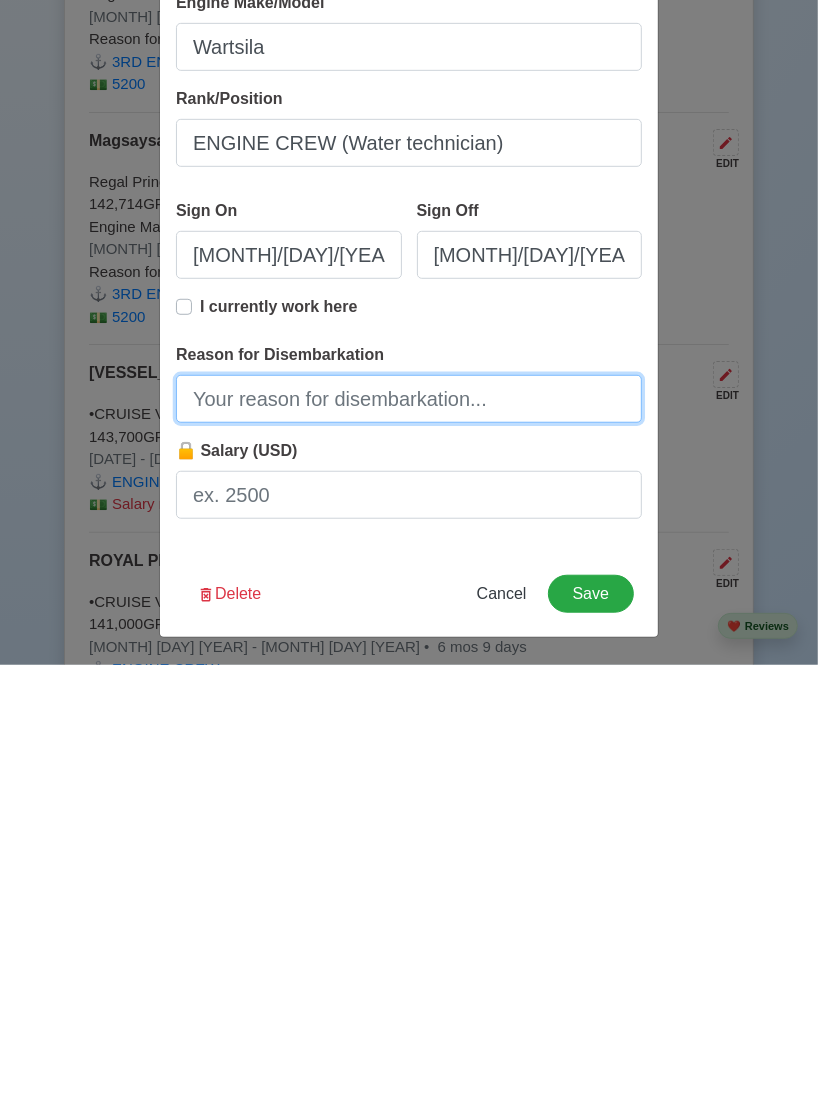 type on "Finished Contract" 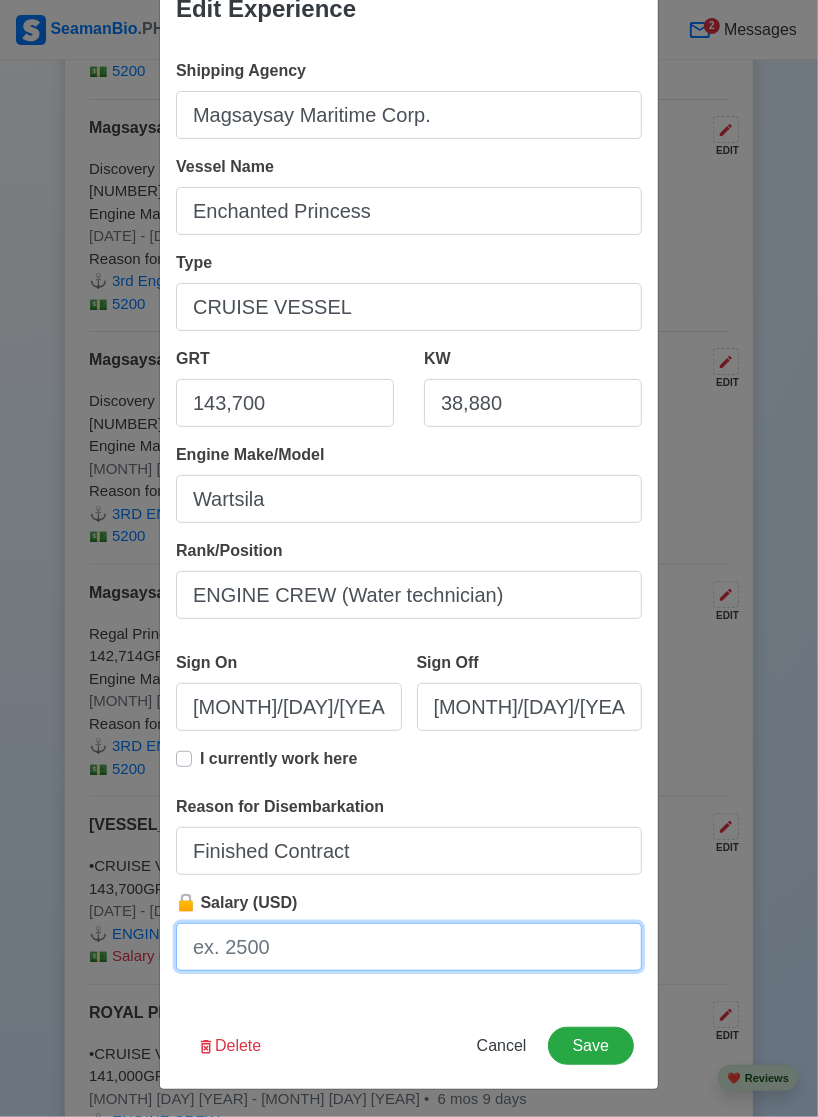 click on "🔒 Salary (USD)" at bounding box center [409, 947] 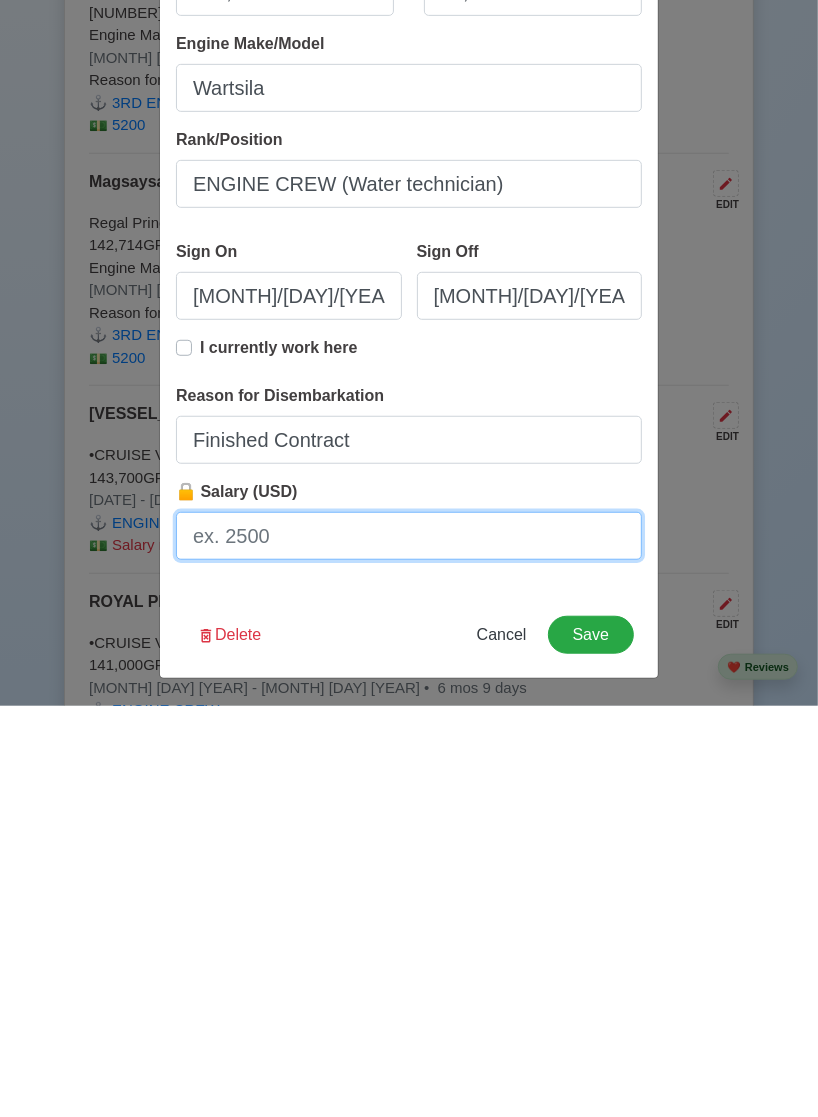scroll, scrollTop: 6247, scrollLeft: 0, axis: vertical 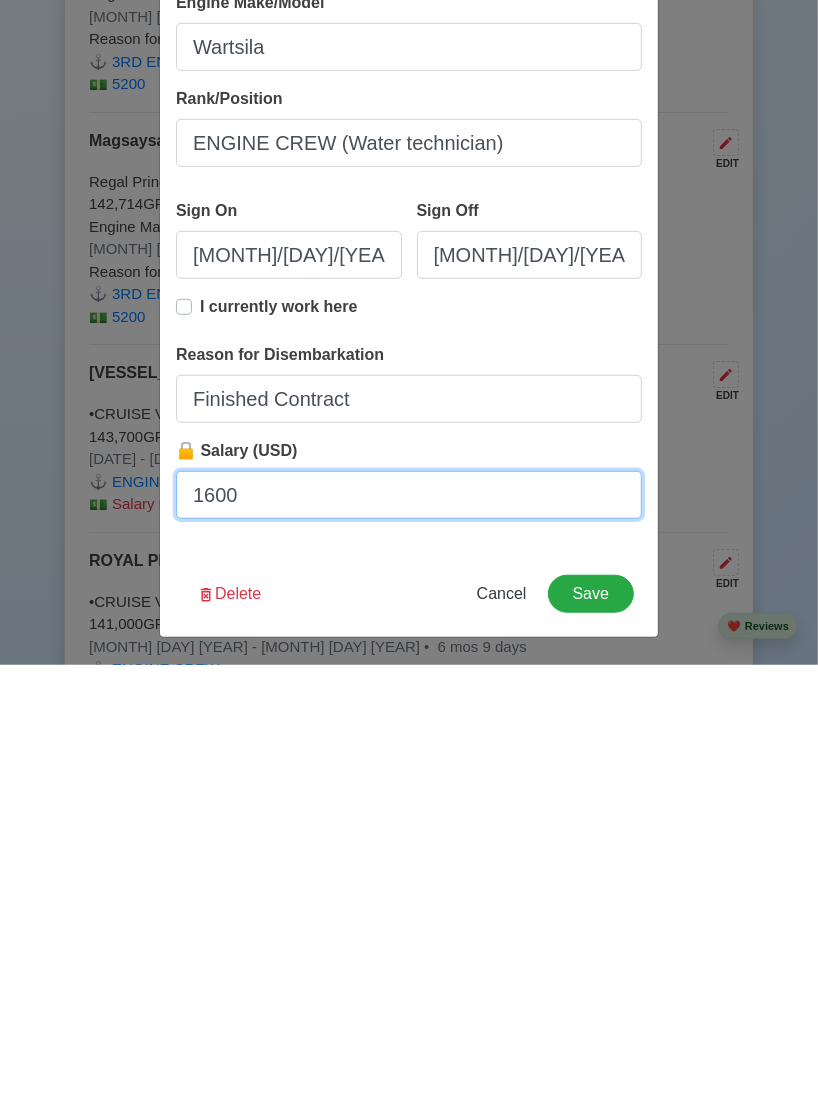 type on "1600" 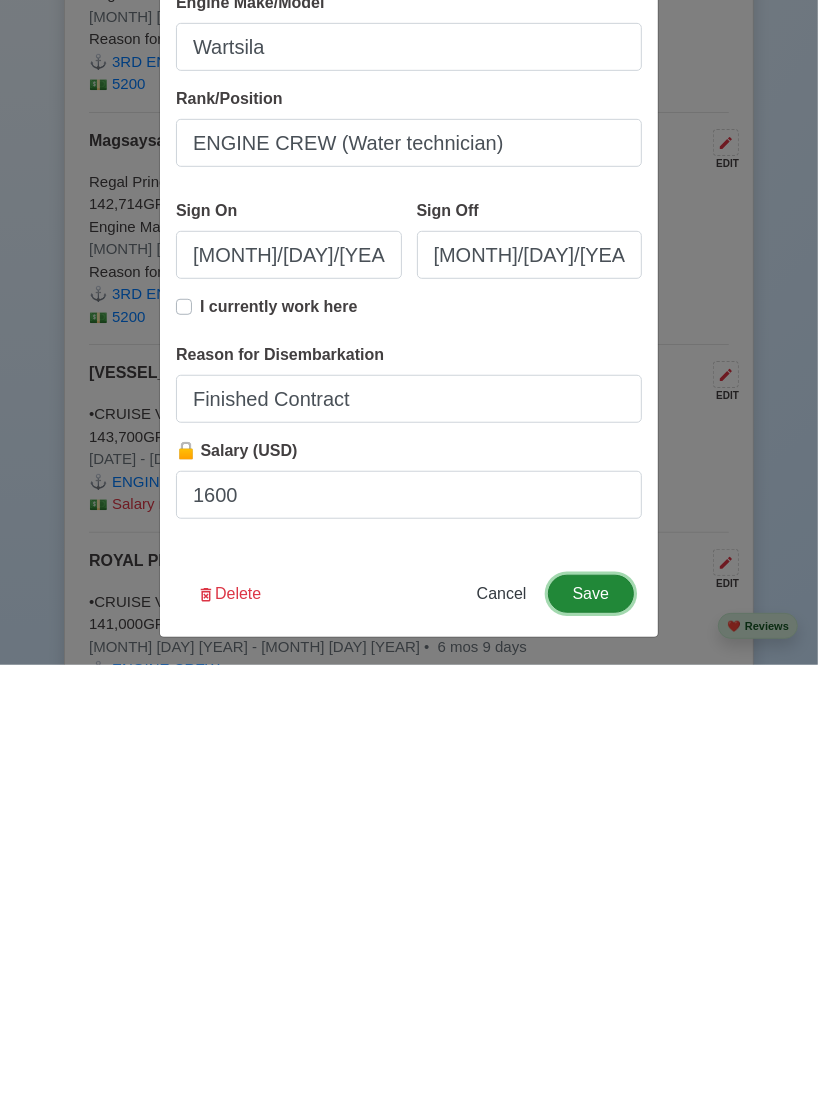 click on "Save" at bounding box center (591, 1046) 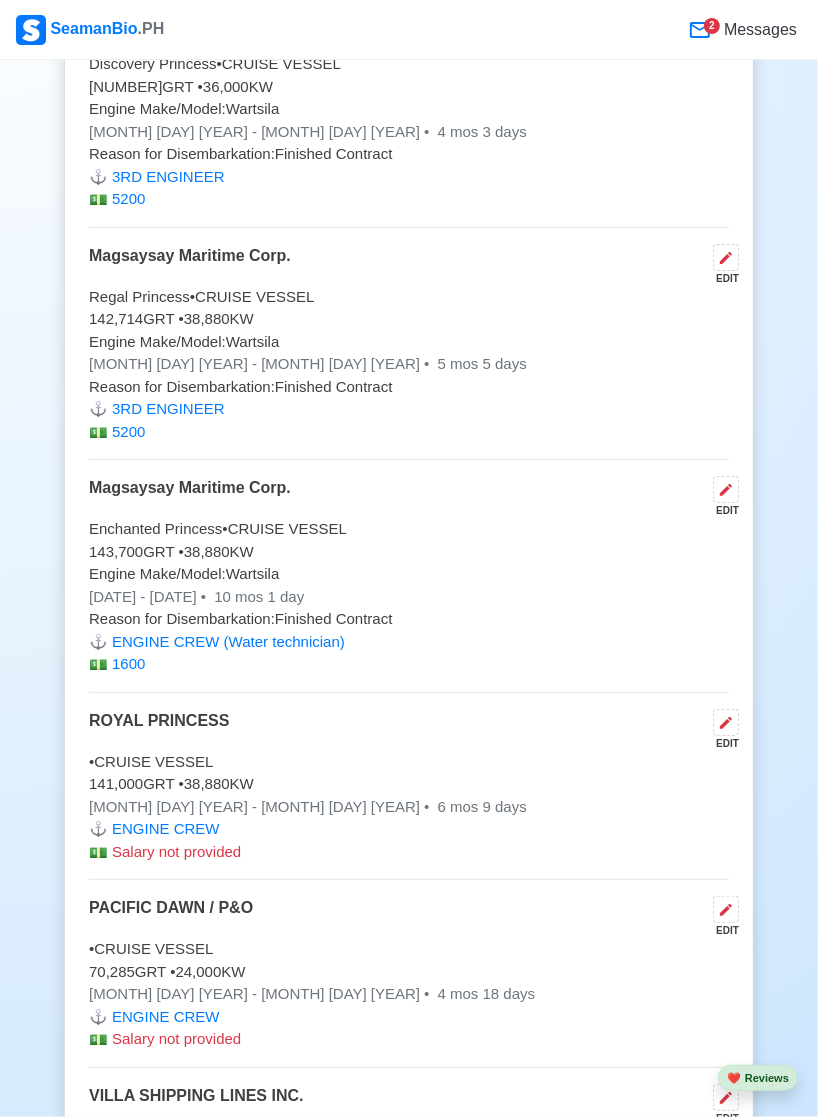 scroll, scrollTop: 6588, scrollLeft: 0, axis: vertical 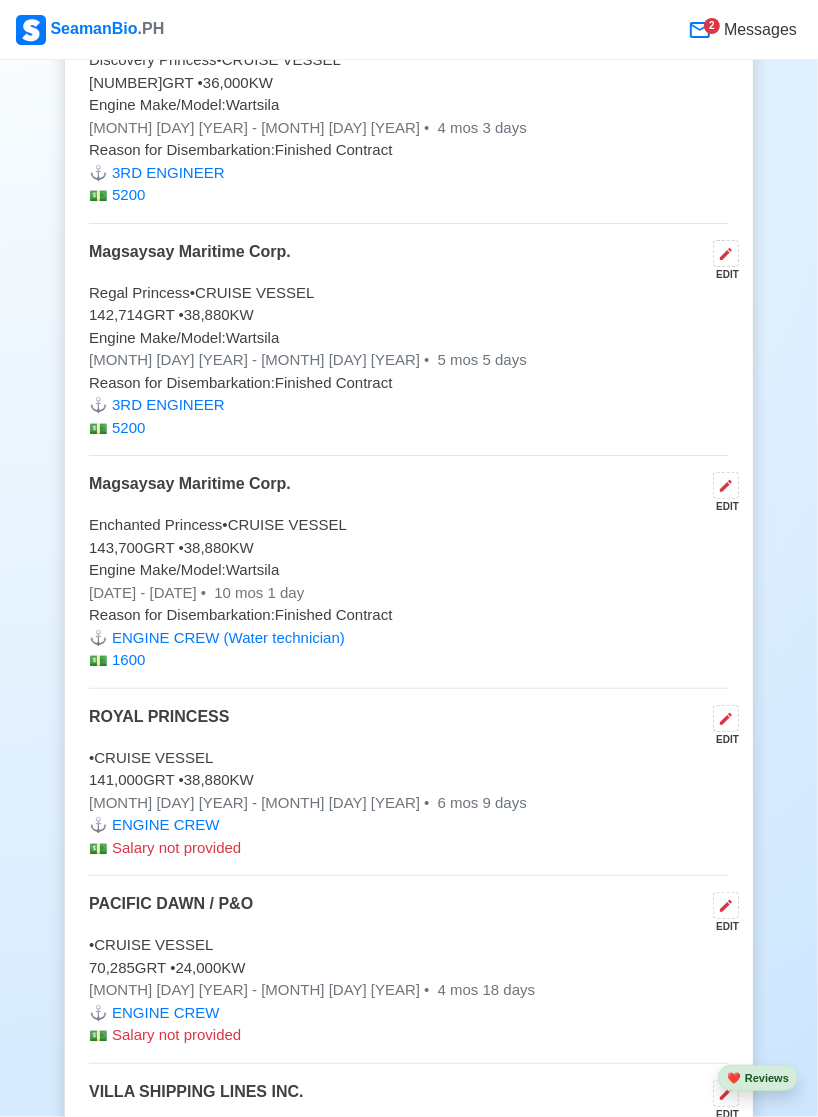 click 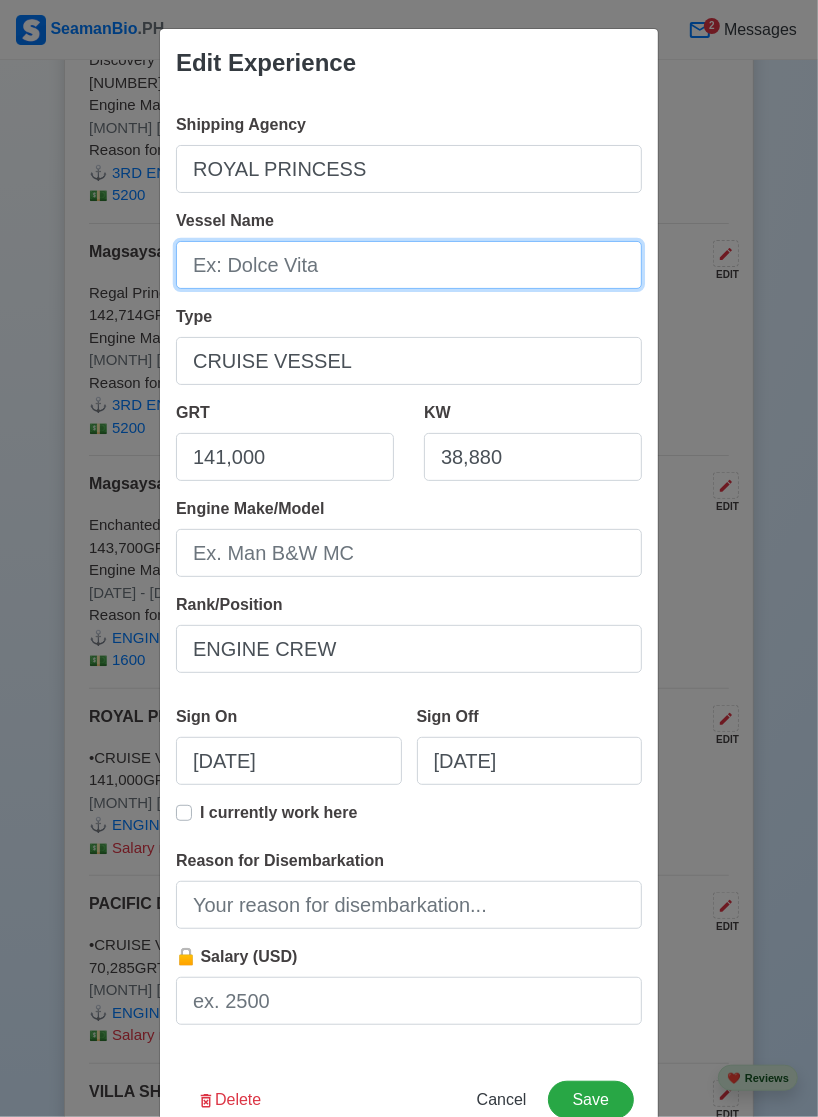 click on "Vessel Name" at bounding box center (409, 265) 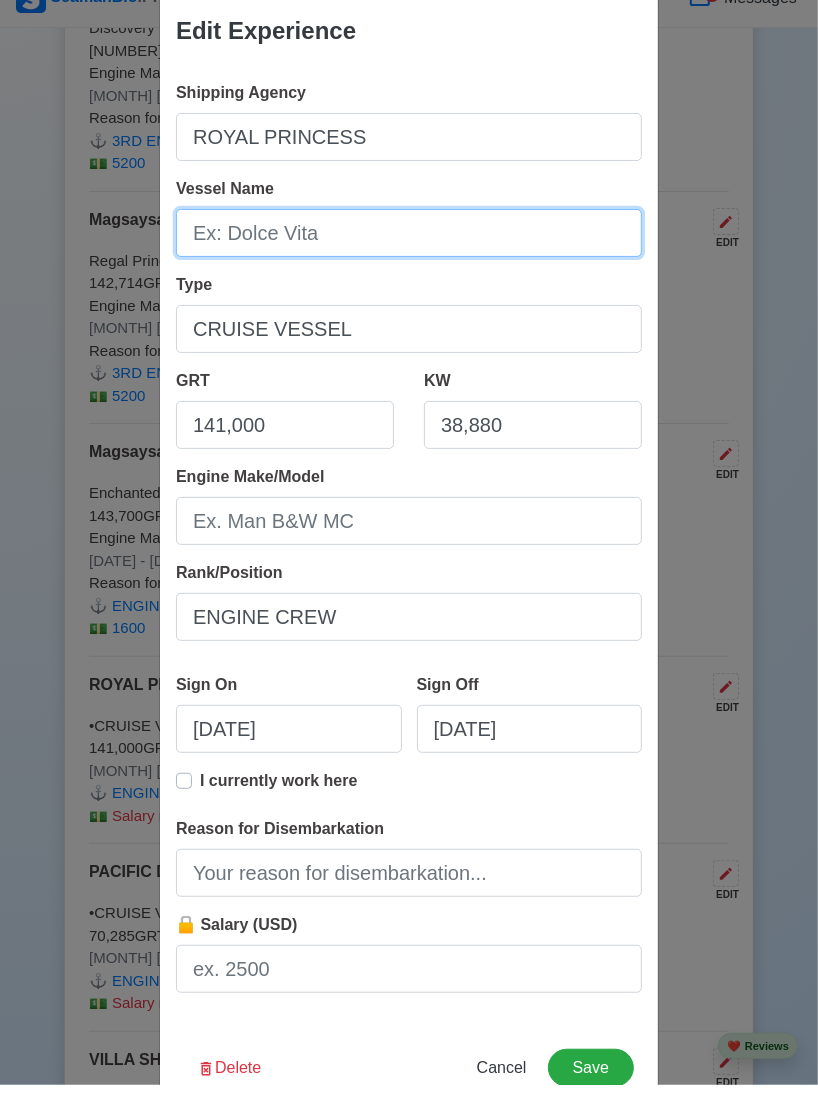 scroll, scrollTop: 6588, scrollLeft: 0, axis: vertical 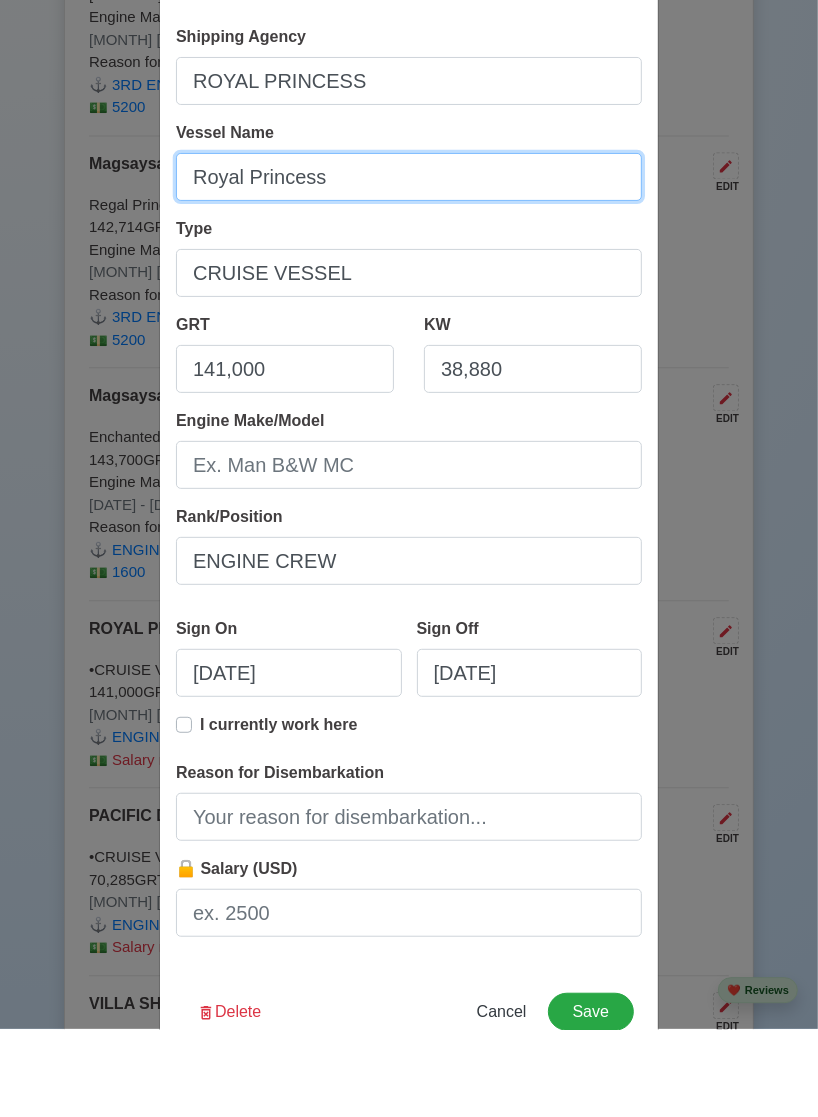 type on "Royal Princess" 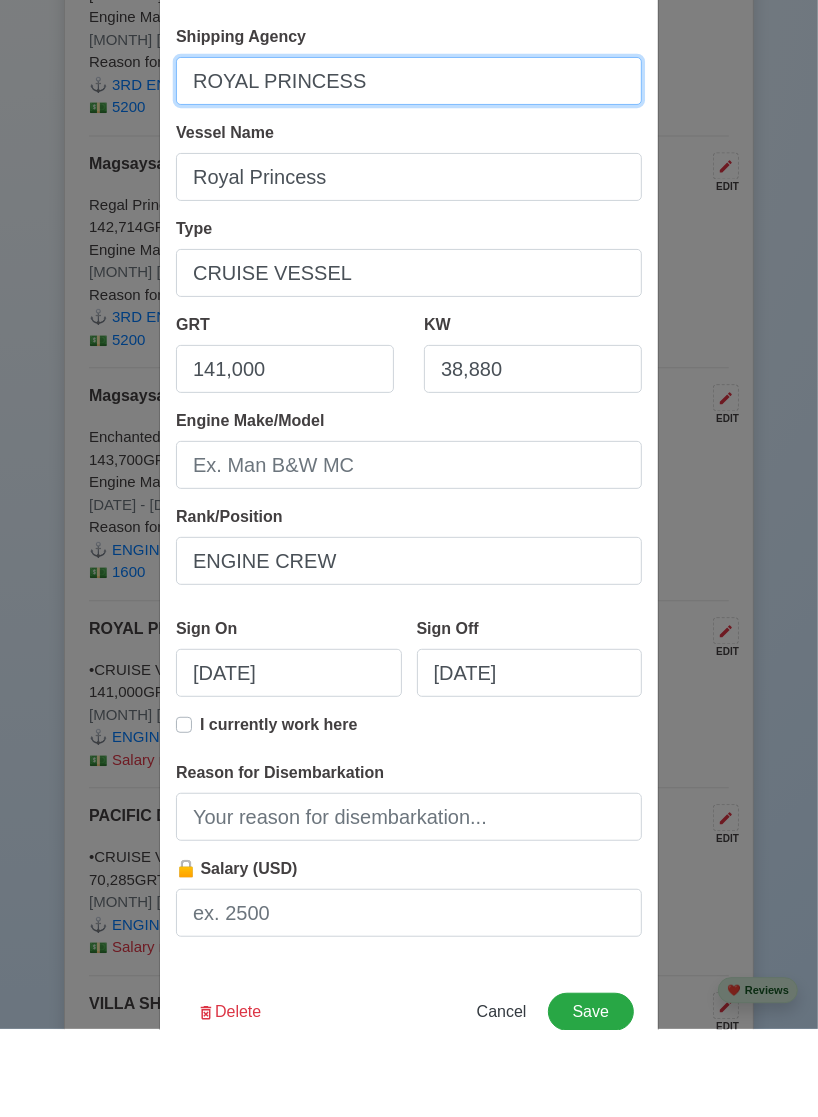click on "ROYAL PRINCESS" at bounding box center (409, 169) 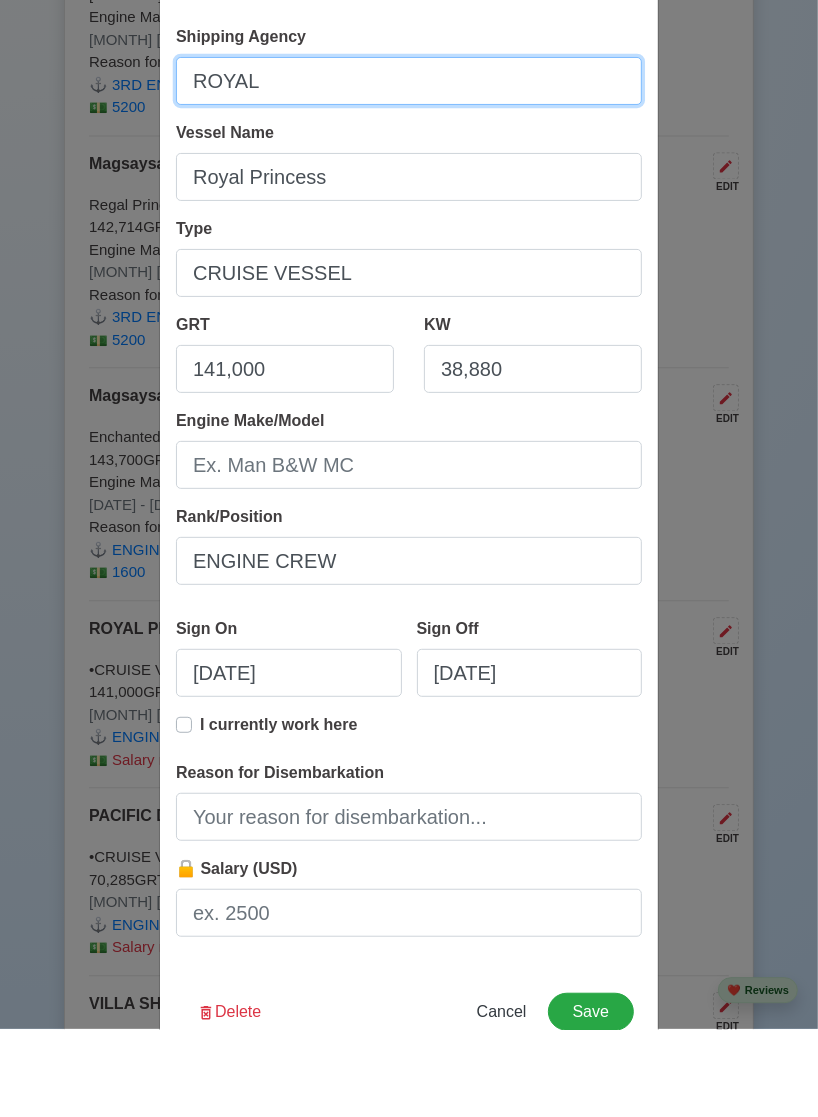 type on "ROYAL" 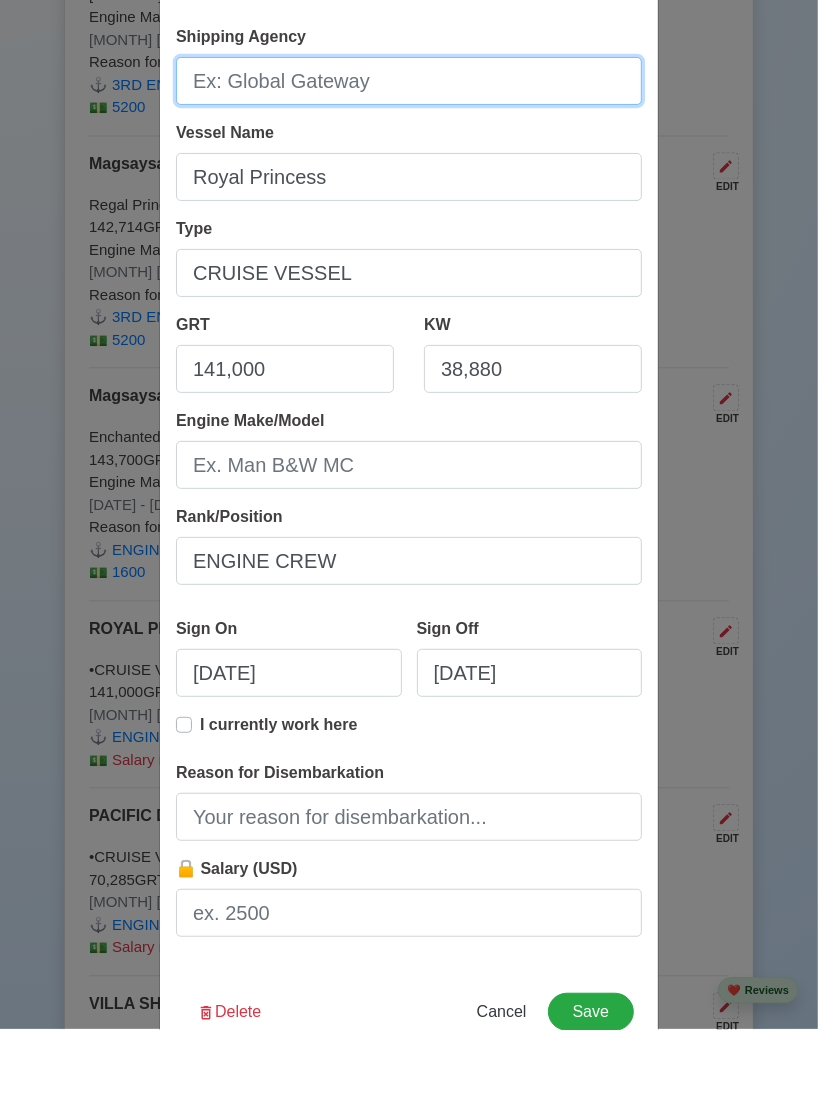 type on "Magsaysay Maritime Corp." 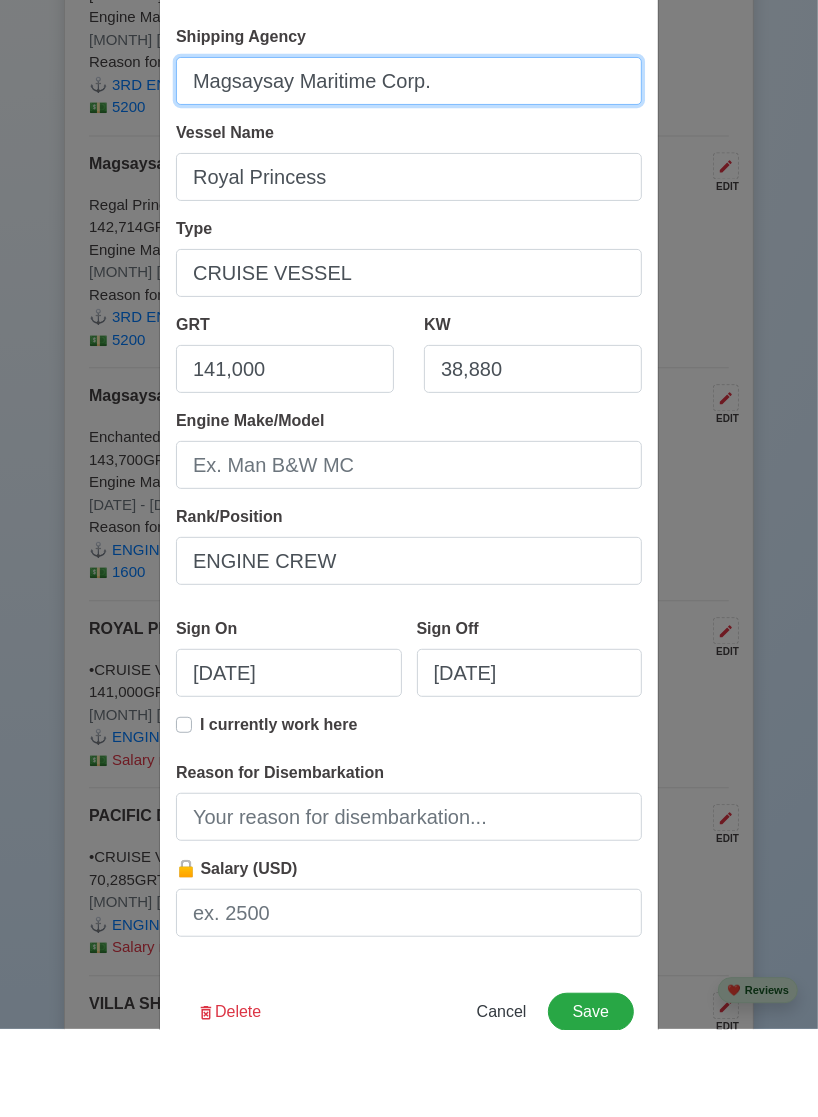 scroll, scrollTop: 6588, scrollLeft: 0, axis: vertical 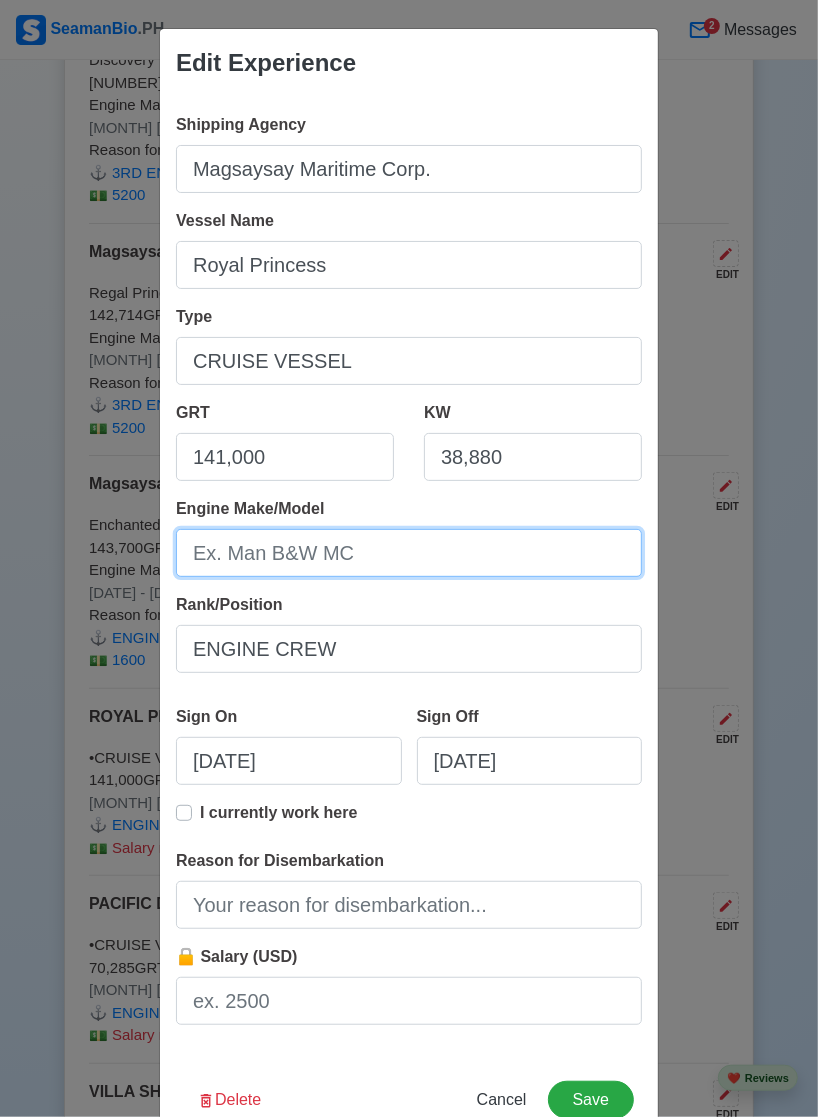 click on "Engine Make/Model" at bounding box center (409, 553) 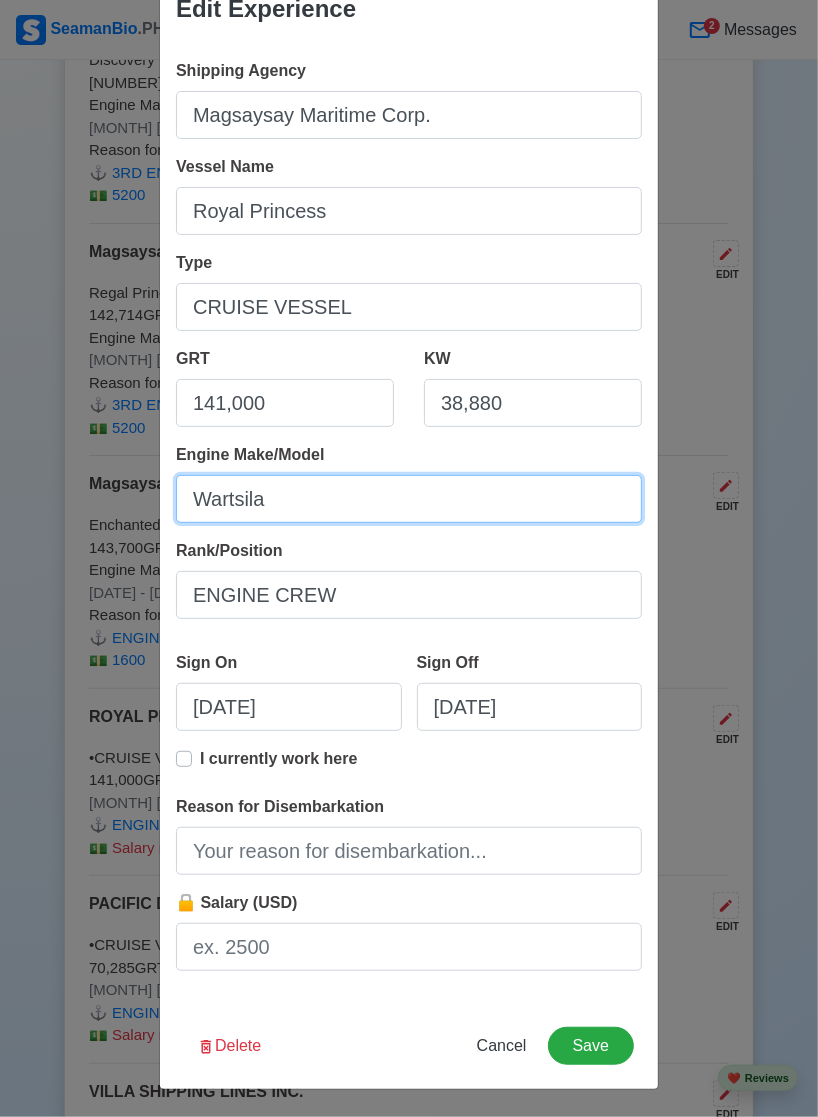 scroll, scrollTop: 54, scrollLeft: 0, axis: vertical 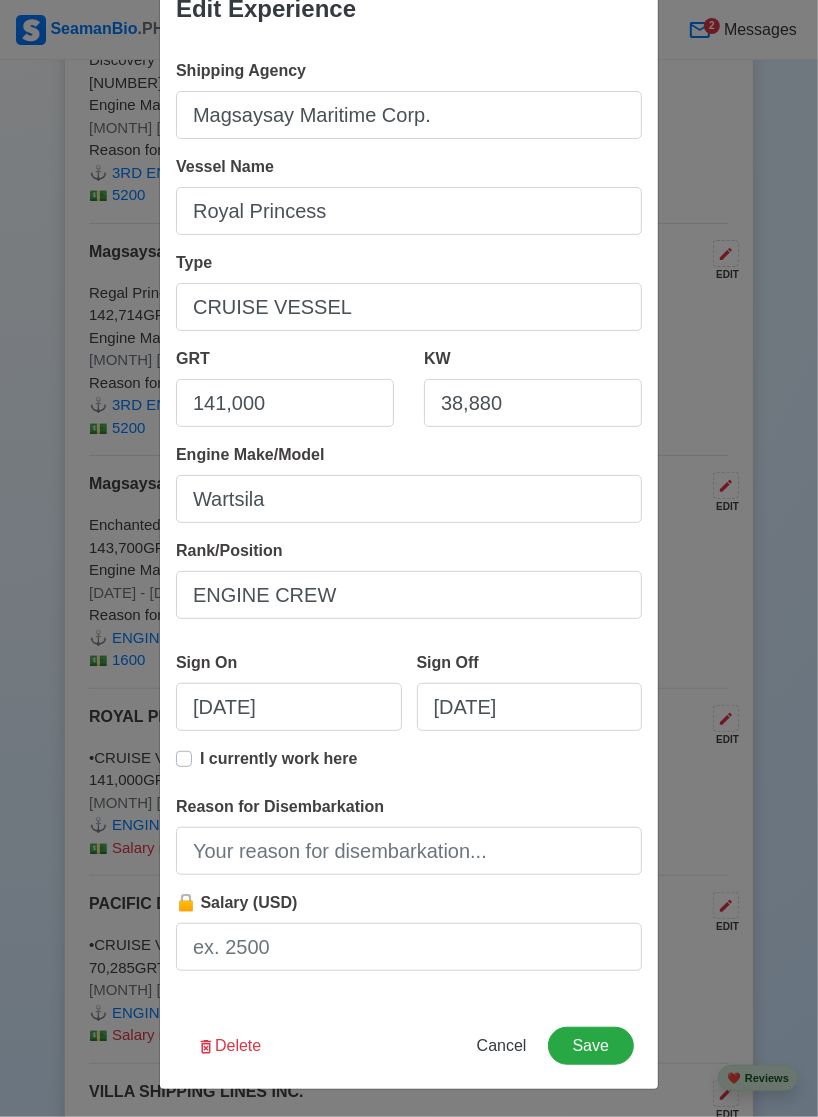 click on "I currently work here" at bounding box center (278, 767) 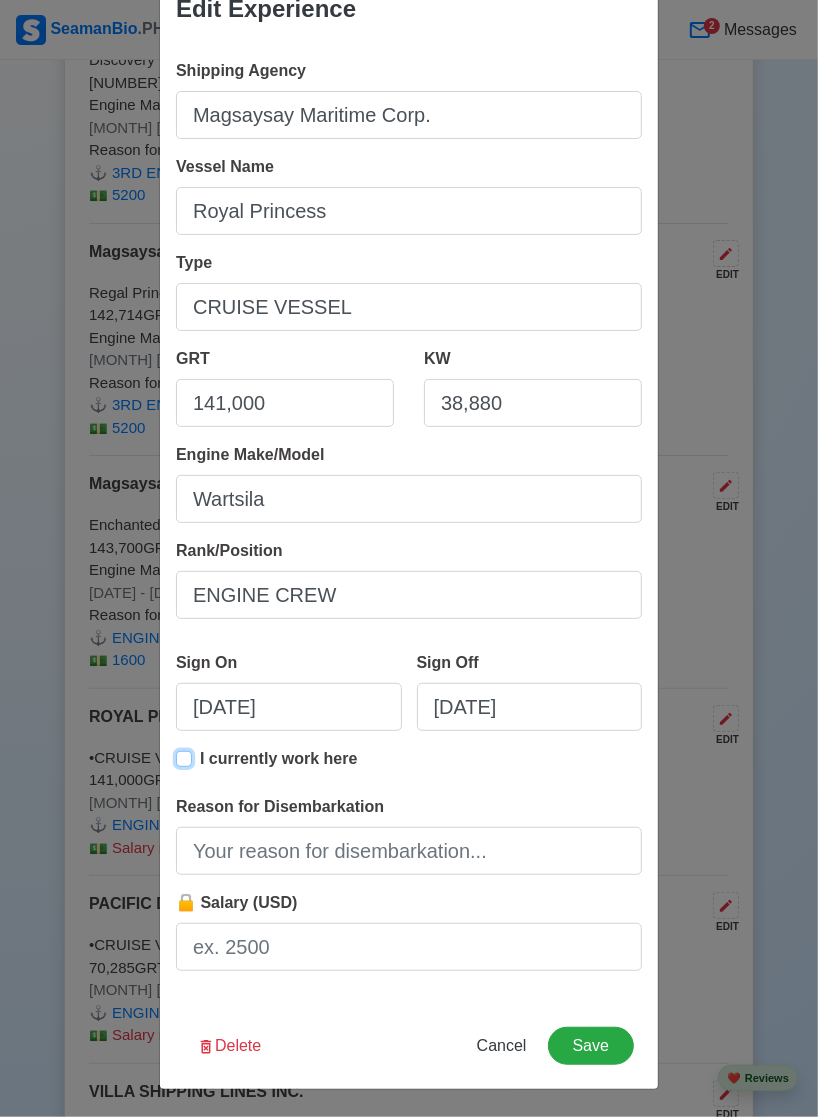 type on "[DATE]" 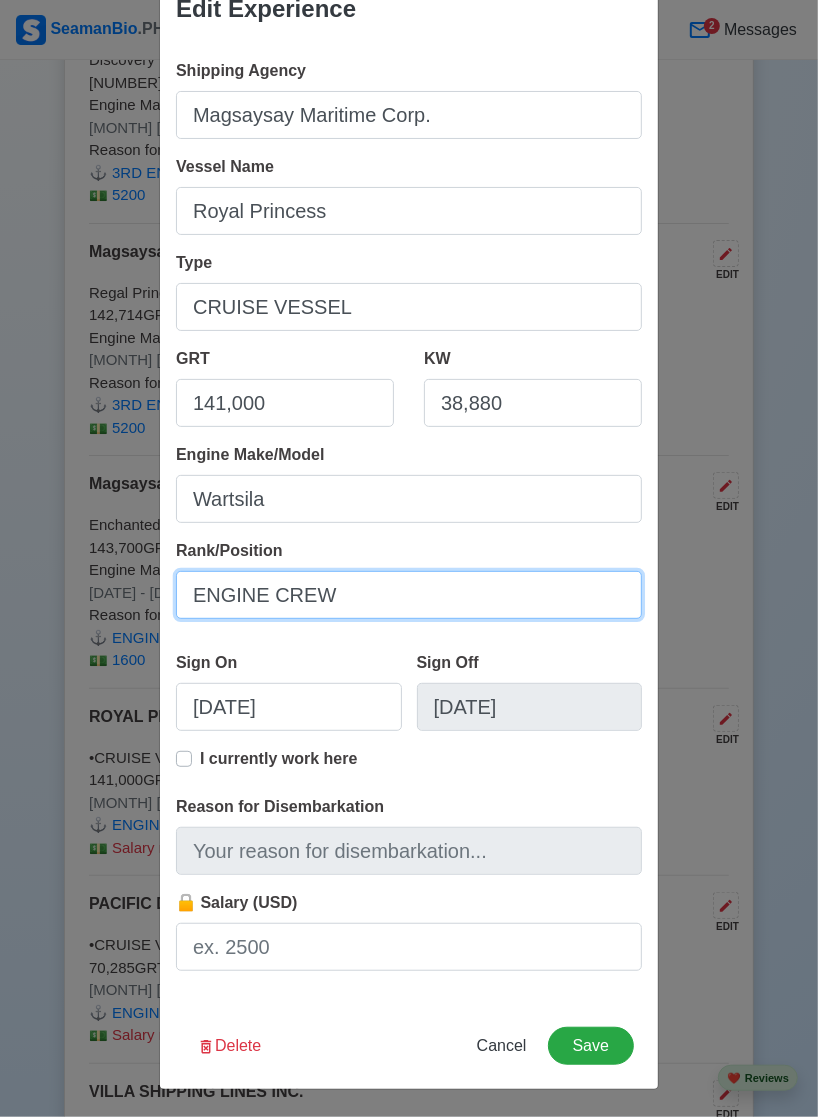 click on "ENGINE CREW" at bounding box center (409, 595) 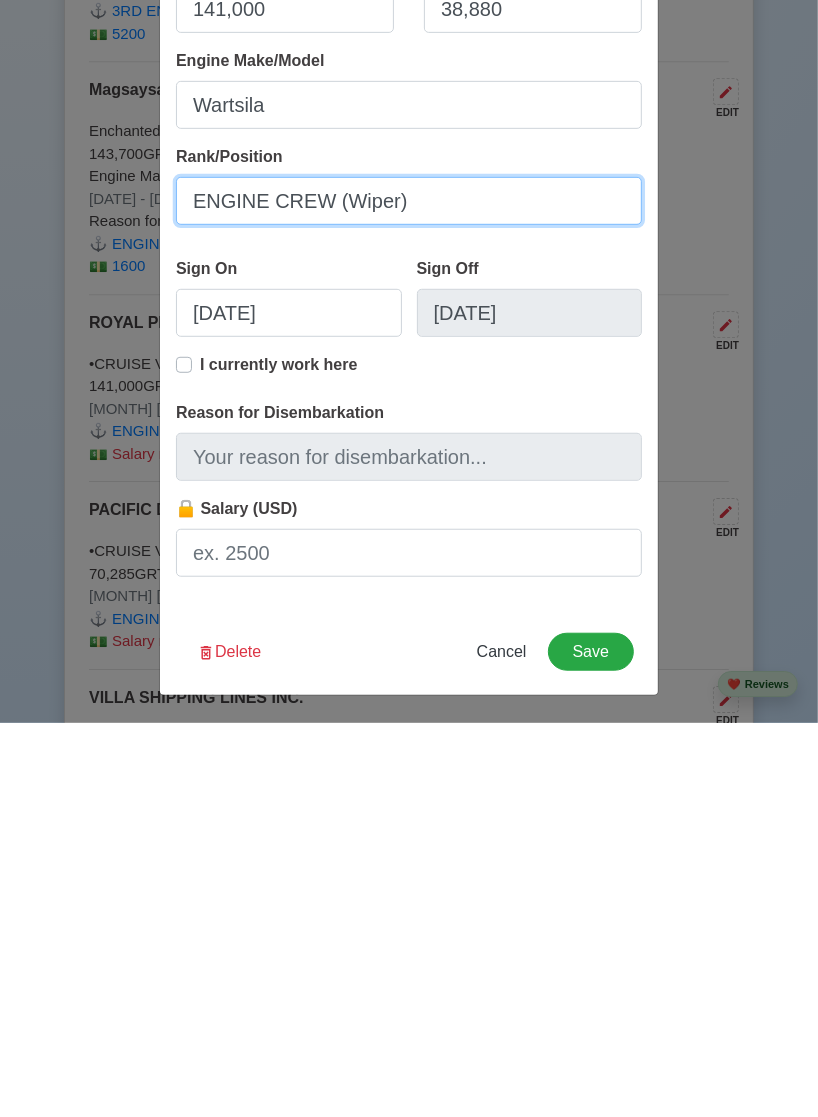 scroll, scrollTop: 6588, scrollLeft: 0, axis: vertical 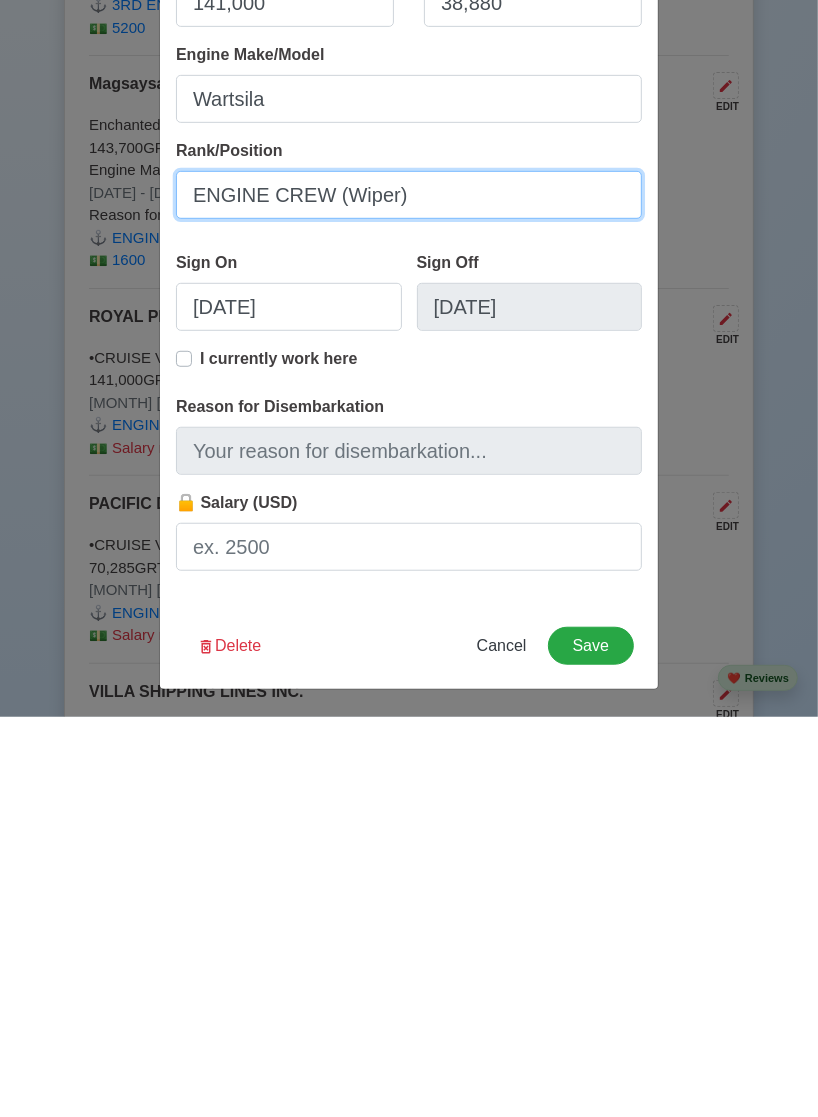 type on "ENGINE CREW (Wiper)" 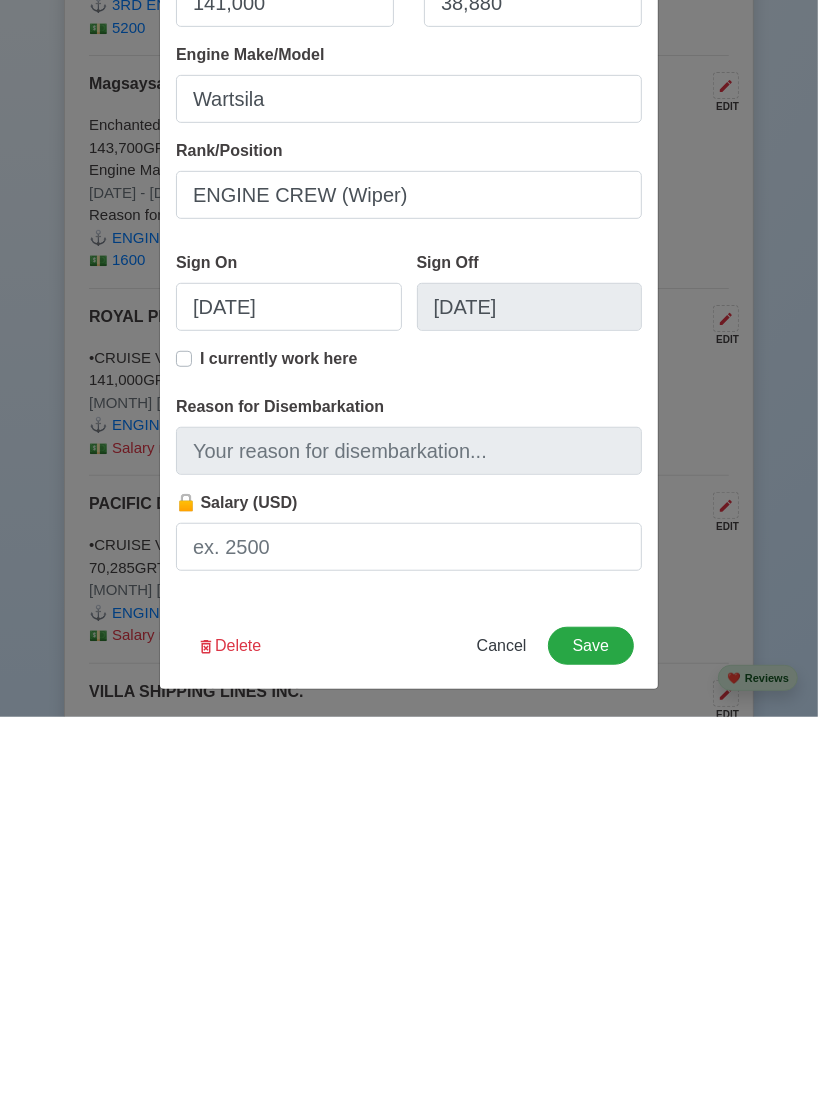 click on "I currently work here" at bounding box center [278, 767] 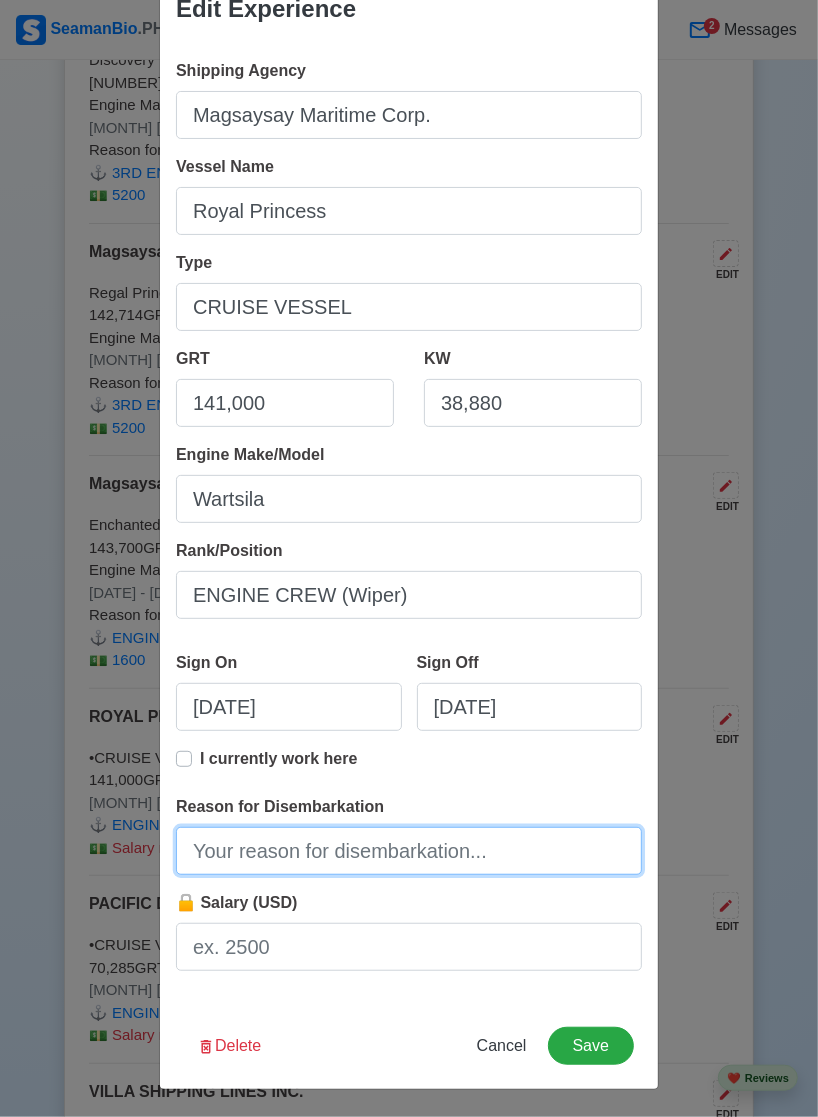 click on "Reason for Disembarkation" at bounding box center [409, 851] 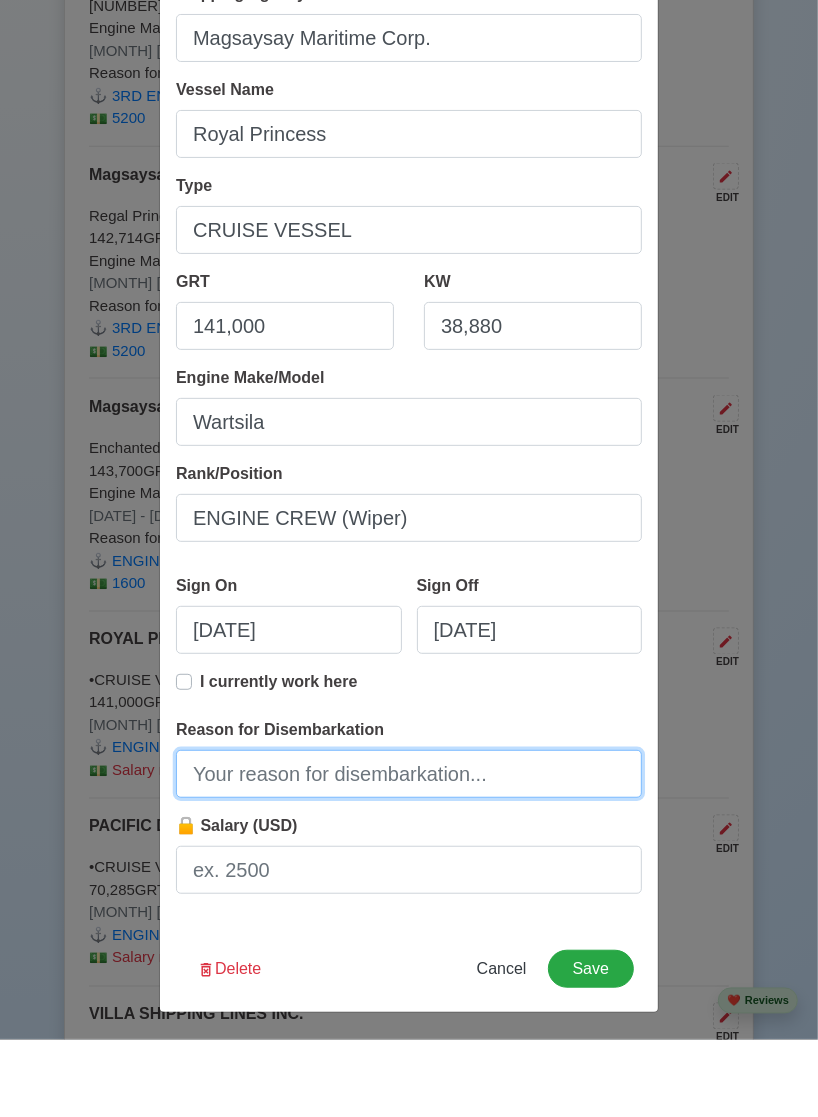 scroll, scrollTop: 6588, scrollLeft: 0, axis: vertical 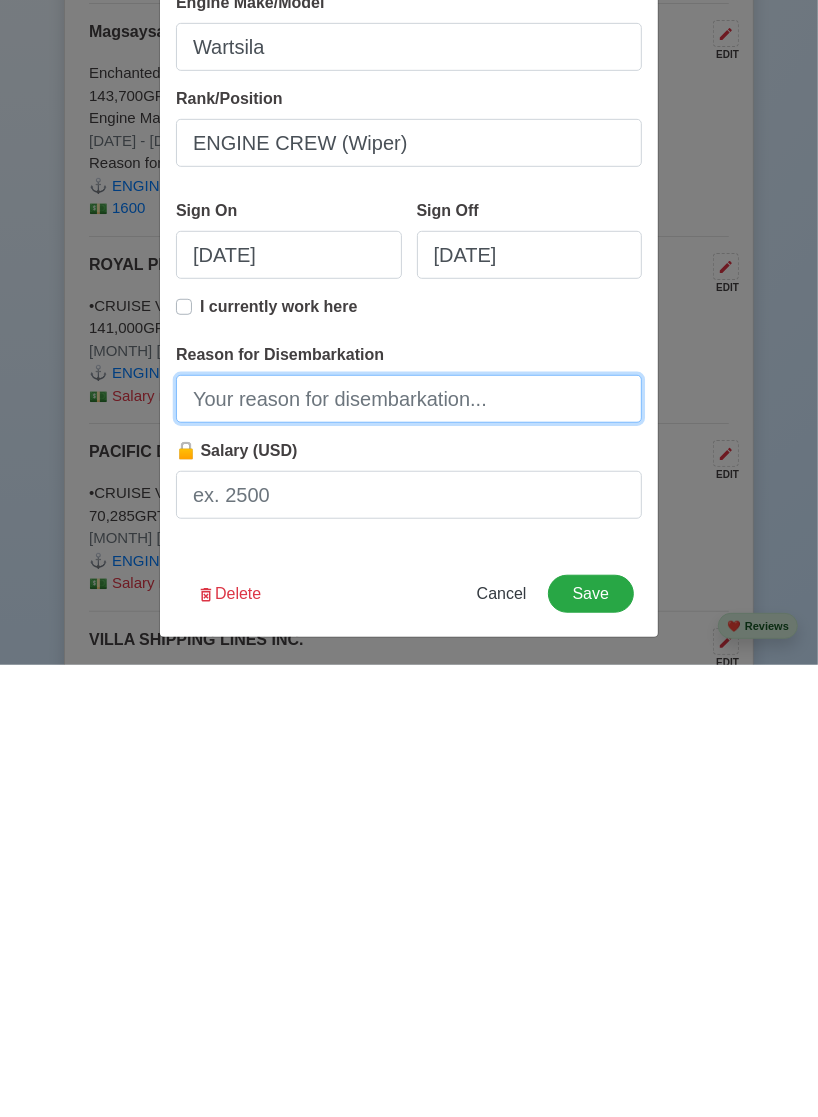 type on "Finished Contract" 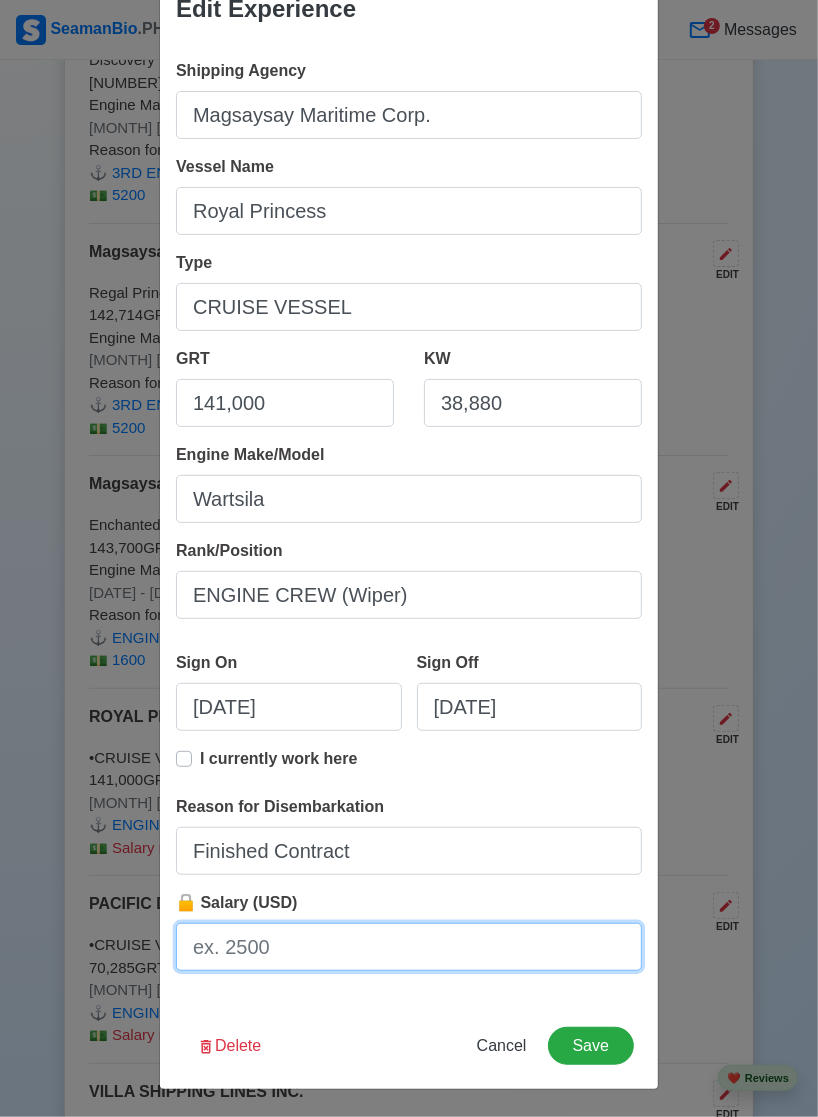 click on "🔒 Salary (USD)" at bounding box center [409, 947] 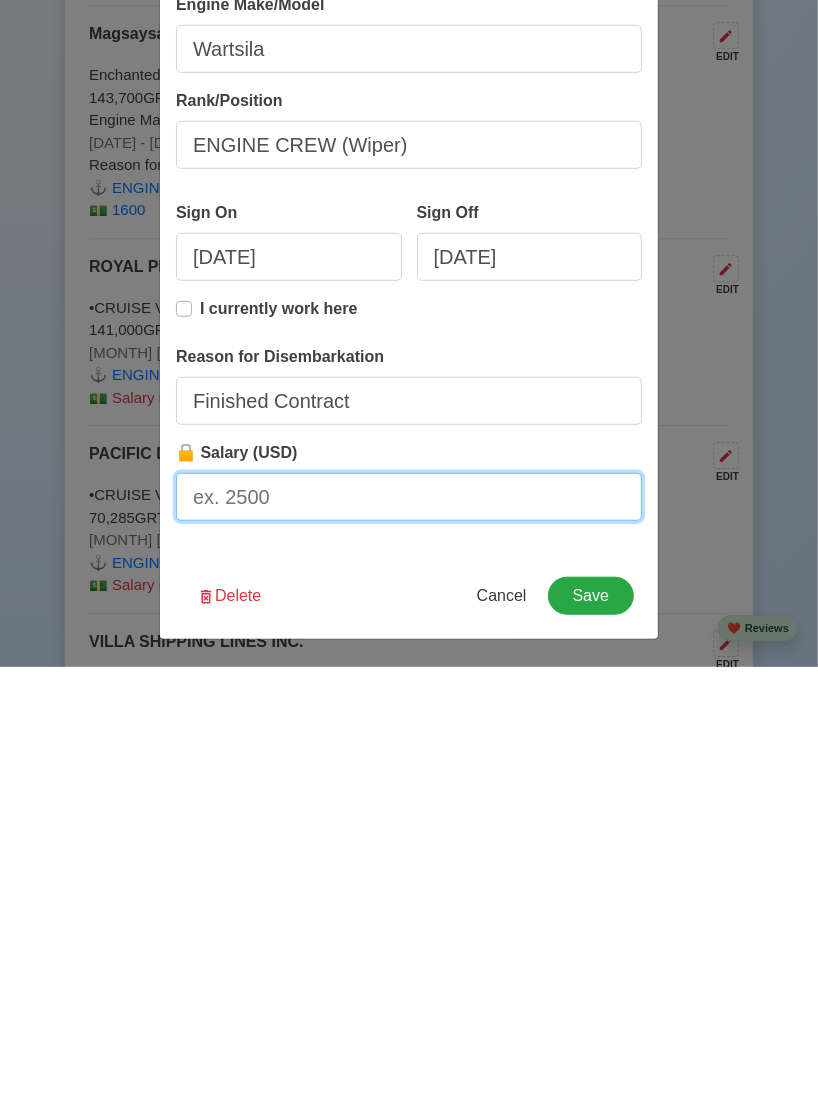 scroll, scrollTop: 6588, scrollLeft: 0, axis: vertical 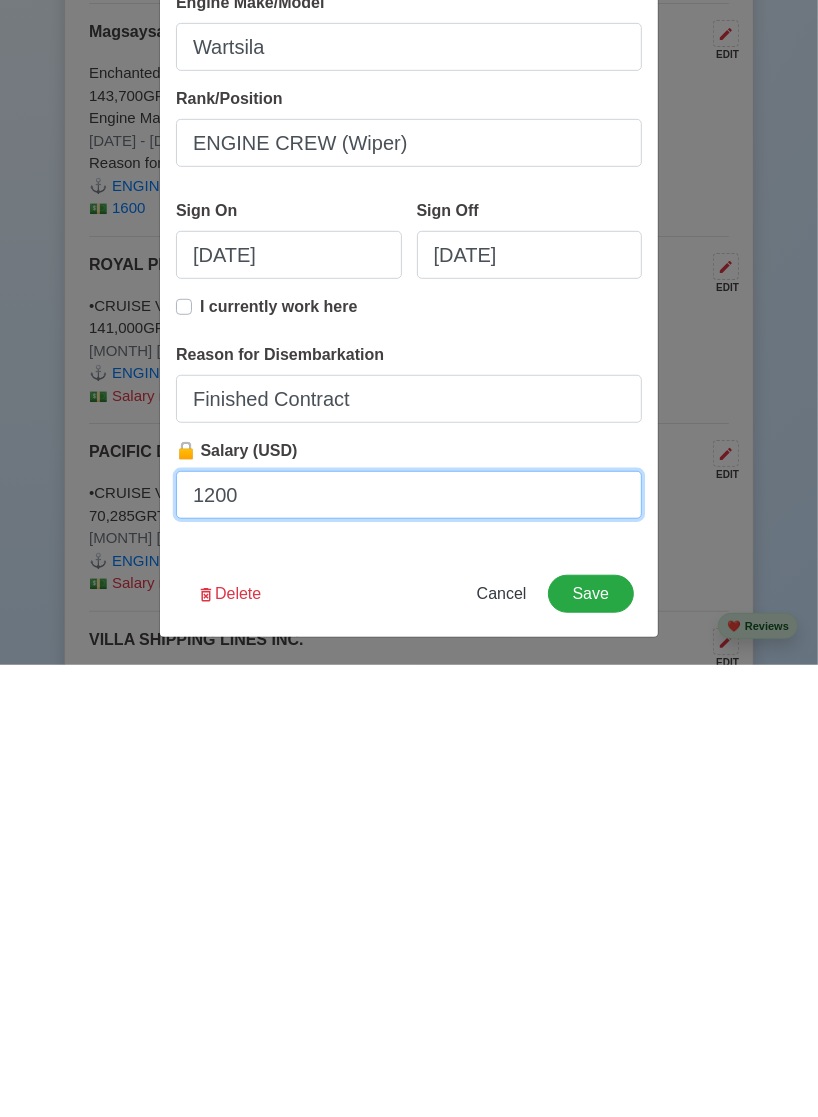 type on "1200" 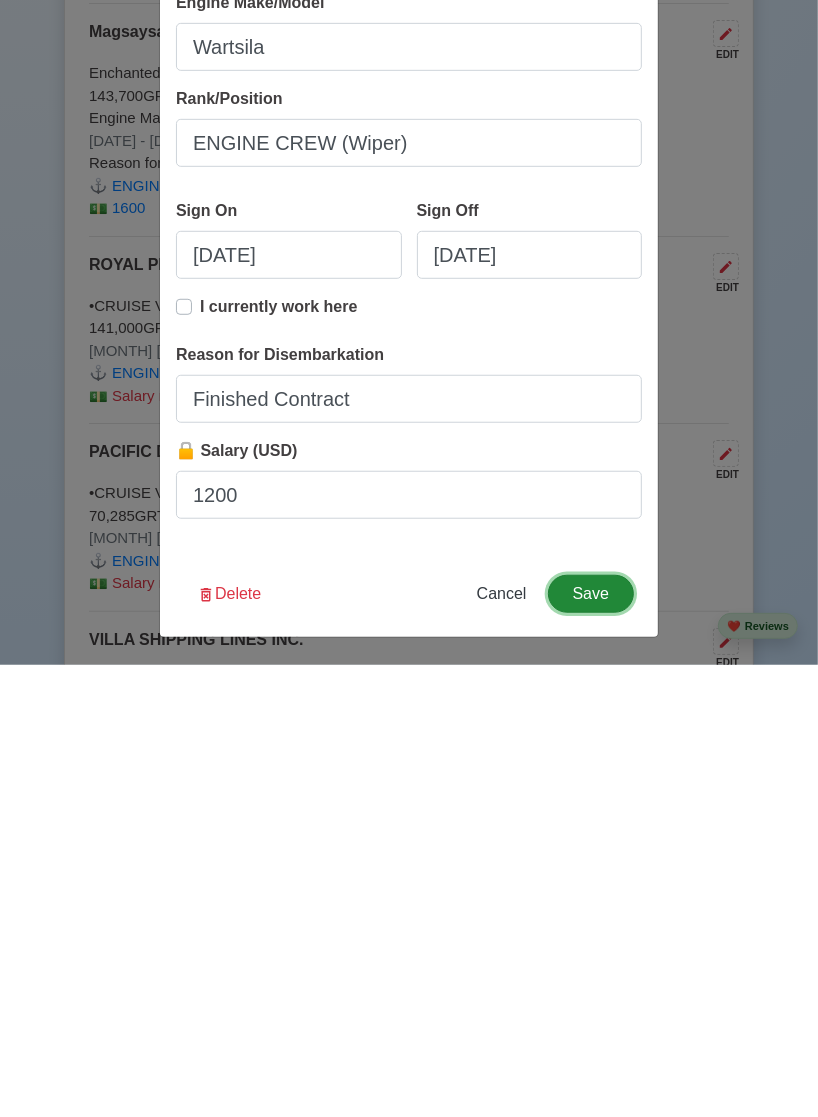 click on "Save" at bounding box center (591, 1046) 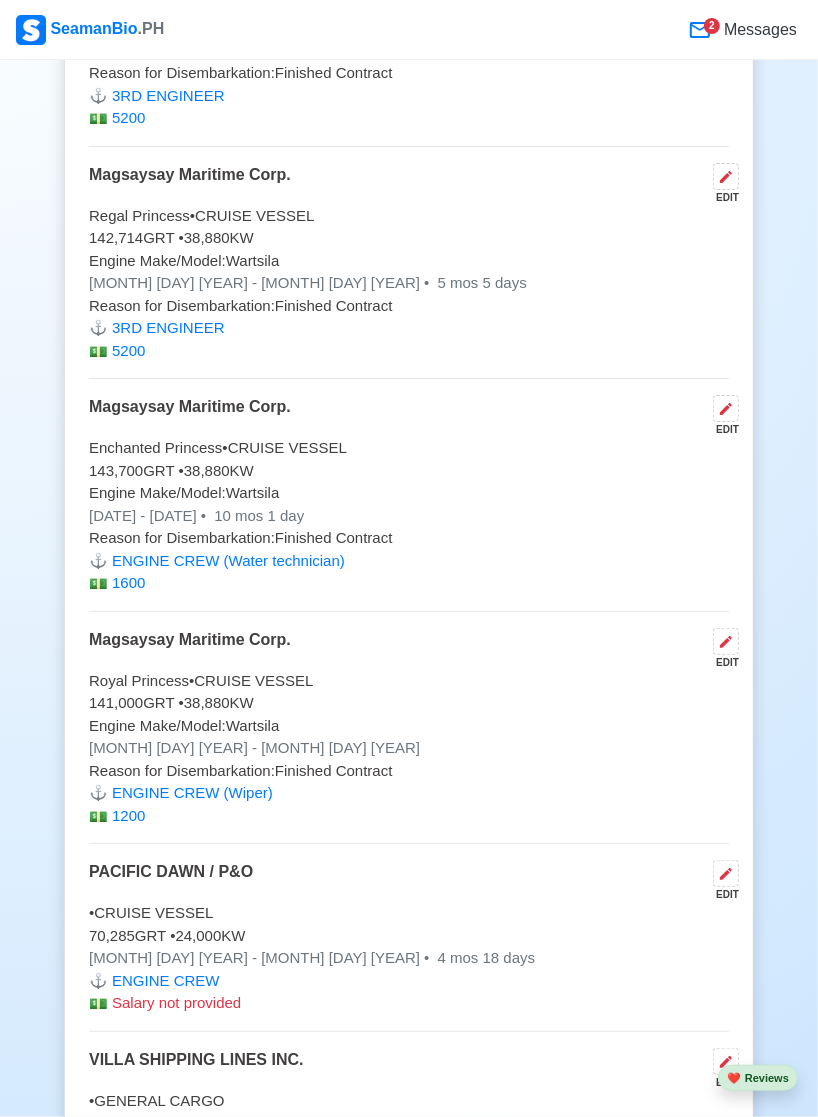 scroll, scrollTop: 6666, scrollLeft: 0, axis: vertical 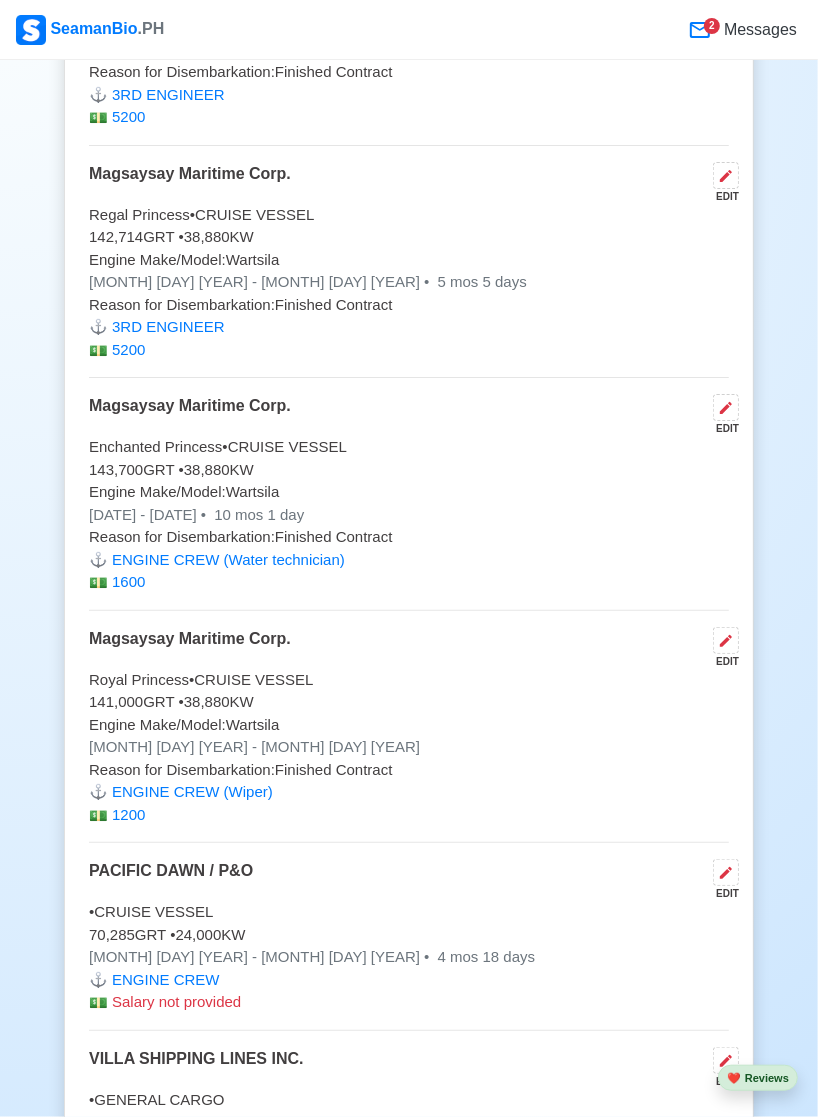 click on "EDIT" at bounding box center [722, 893] 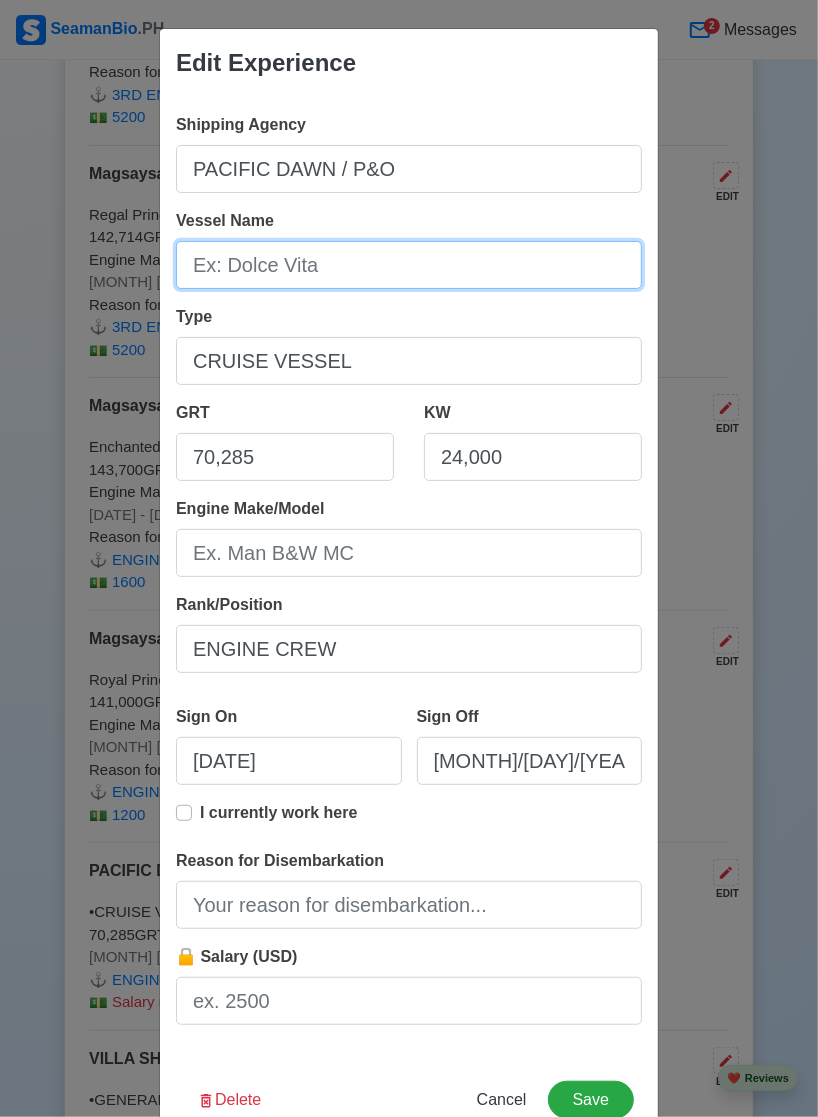 click on "Vessel Name" at bounding box center [409, 265] 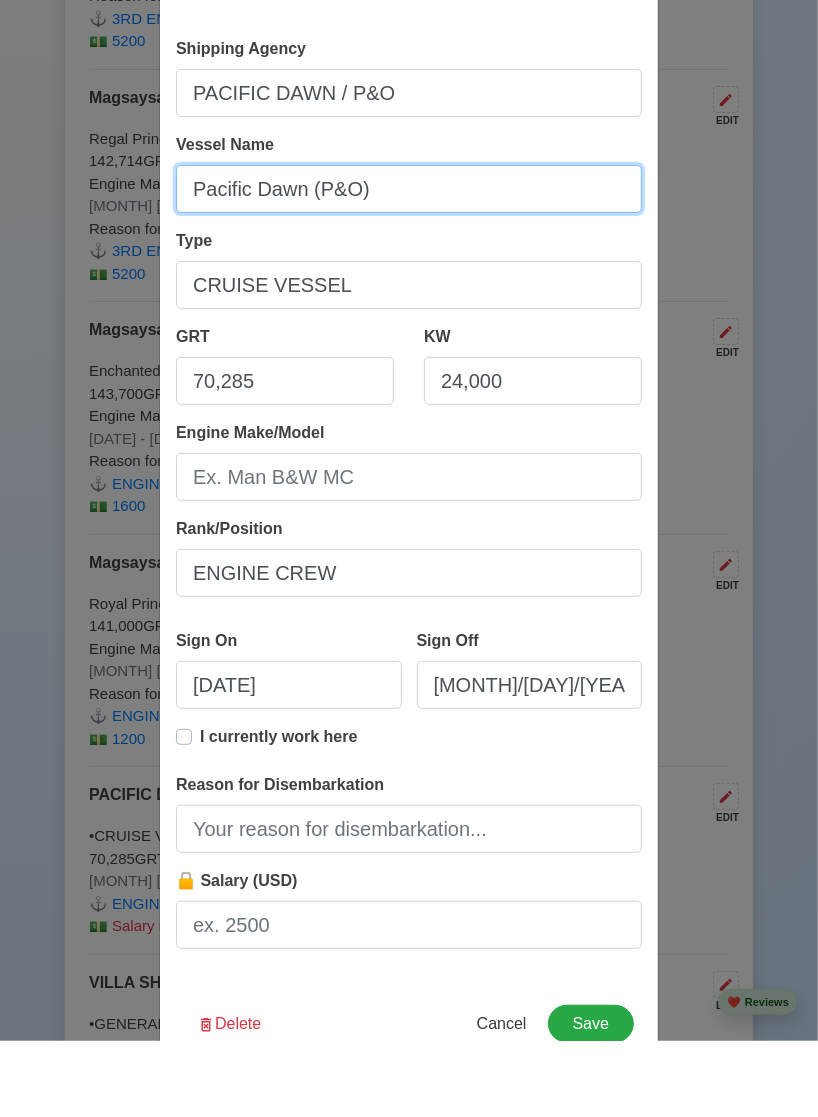 type on "Pacific Dawn (P&O)" 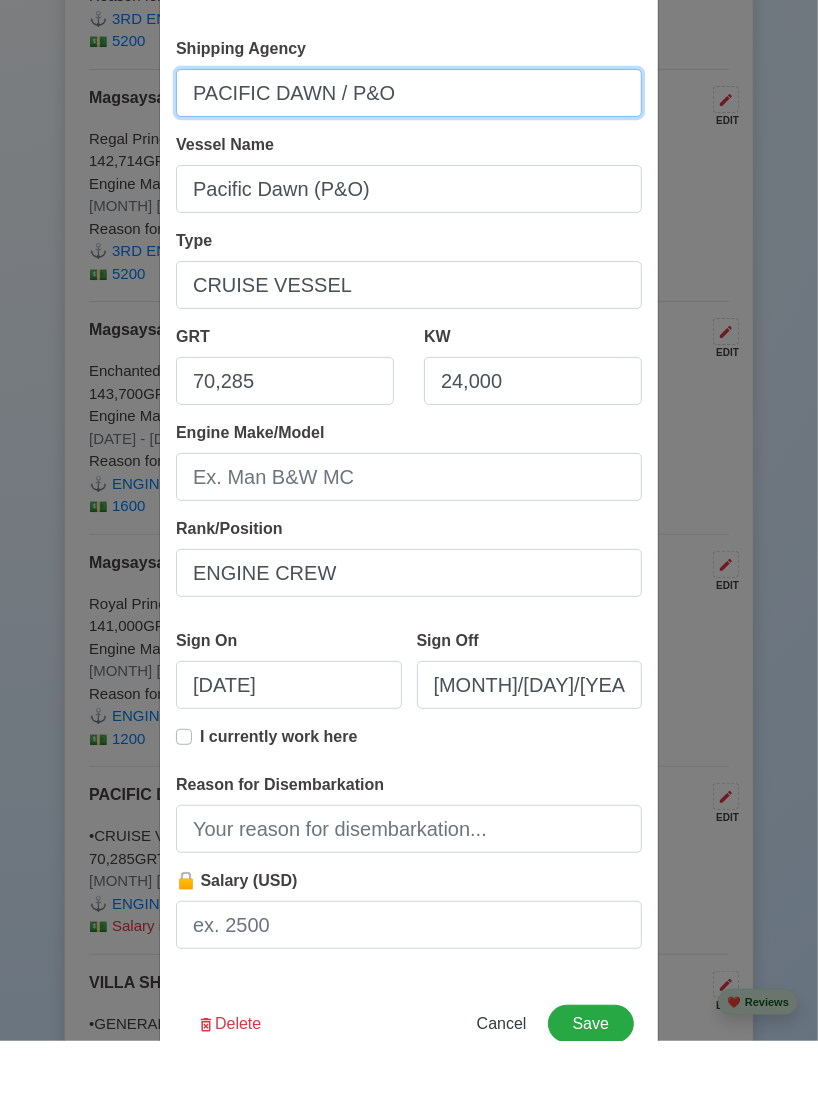 click on "PACIFIC DAWN / P&O" at bounding box center [409, 169] 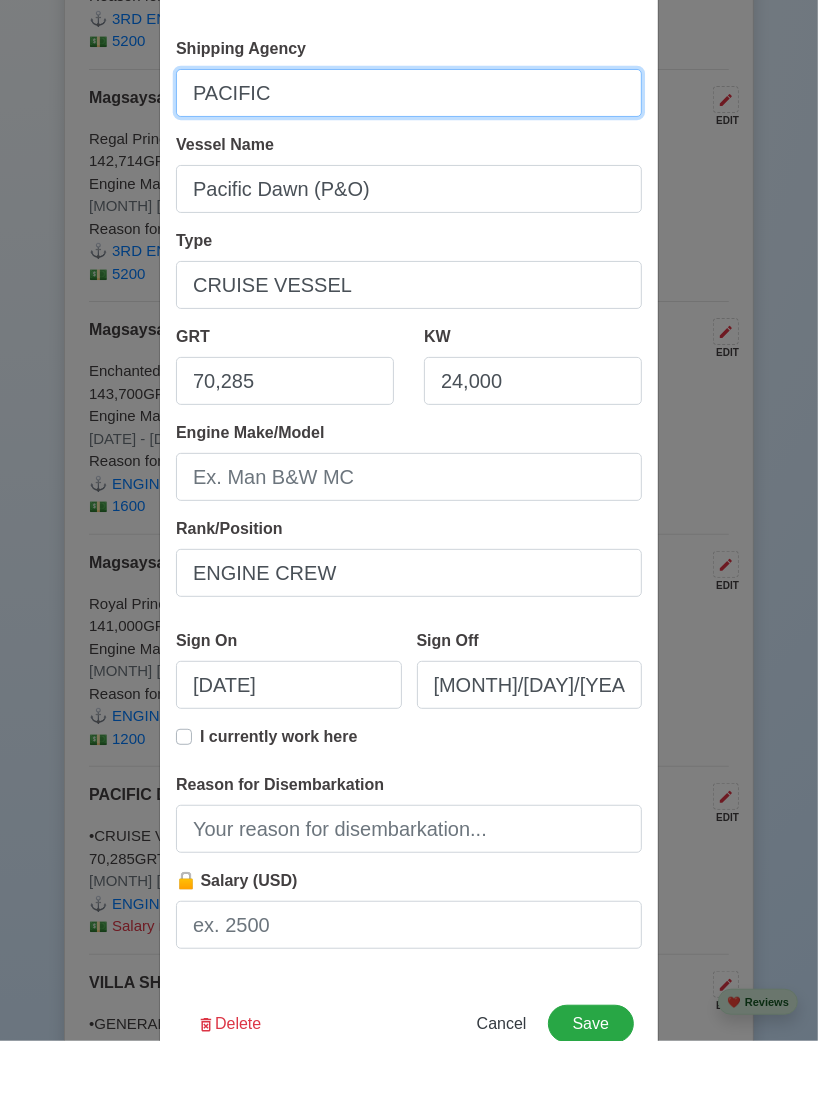 type on "PACIFIC" 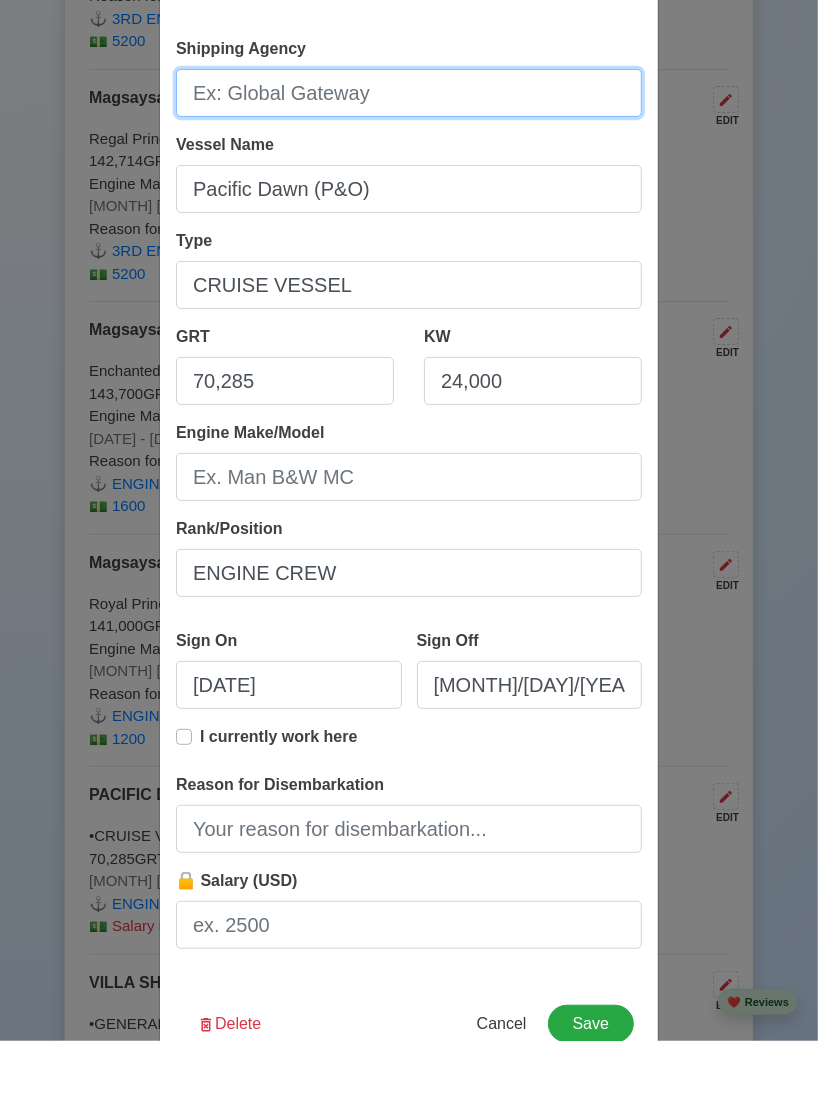 type on "Magsaysay Maritime Corp." 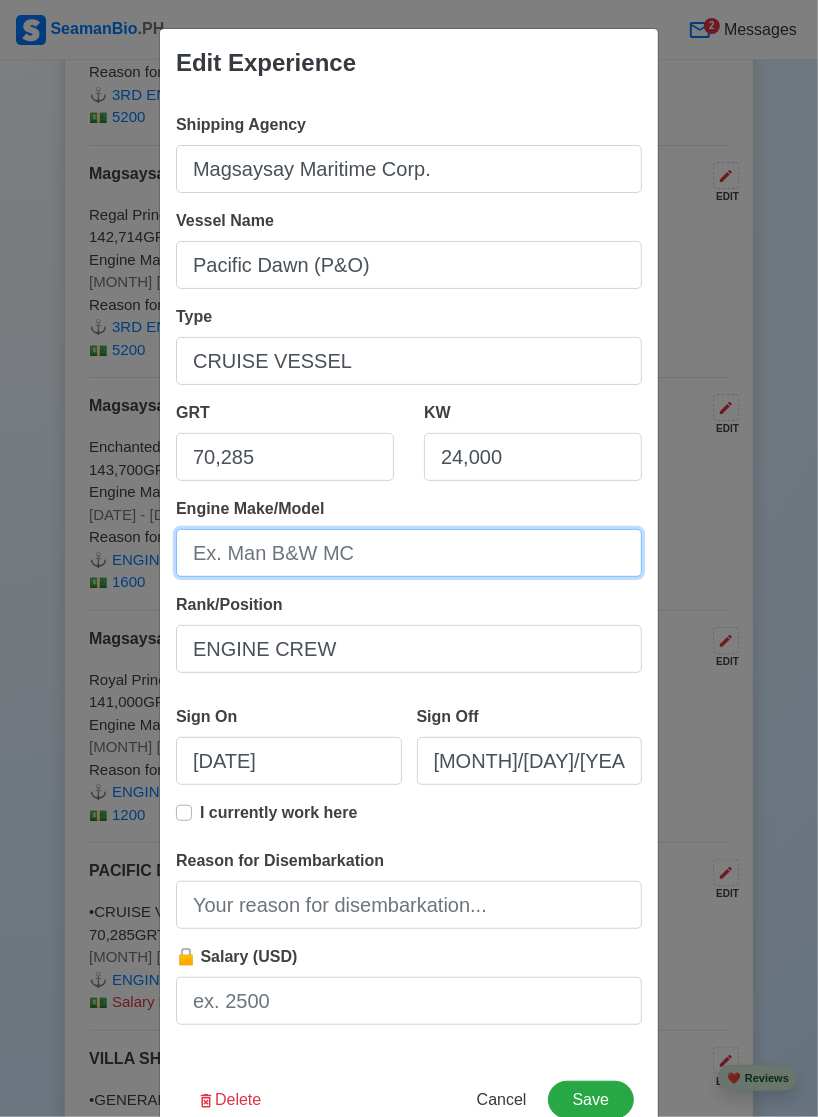 click on "Engine Make/Model" at bounding box center (409, 553) 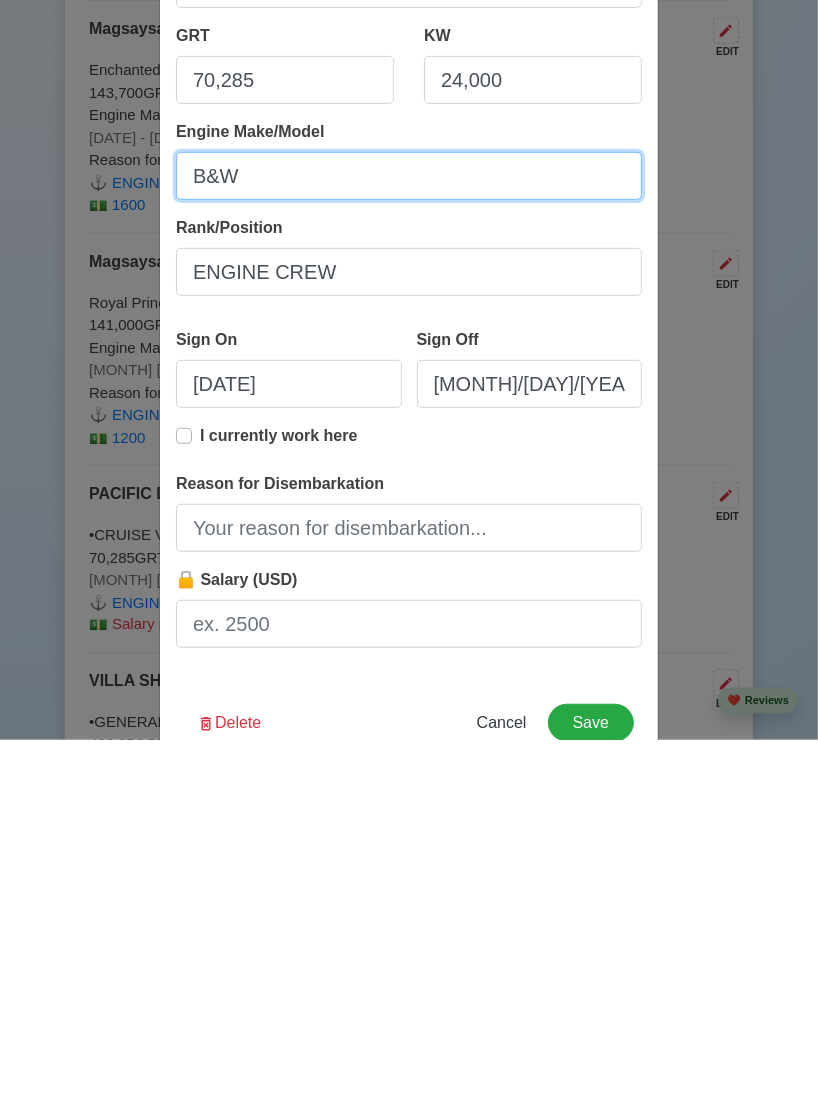 scroll, scrollTop: 6666, scrollLeft: 0, axis: vertical 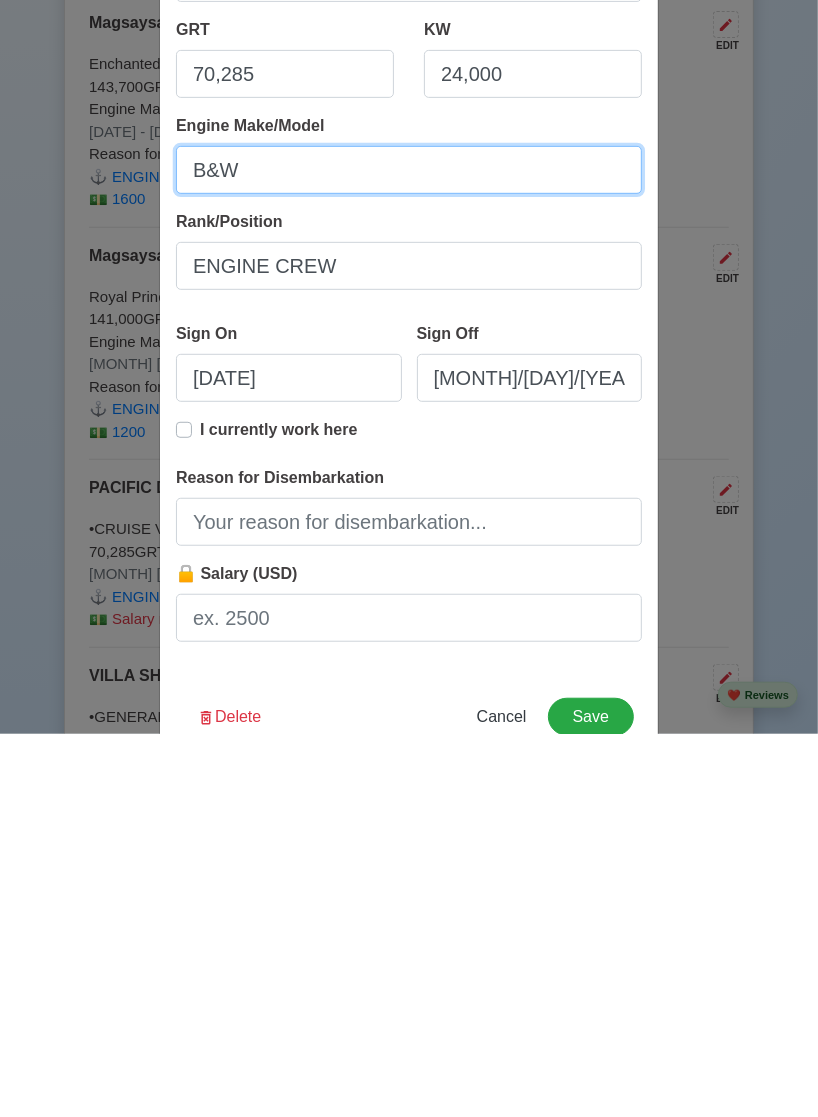 type on "B&W" 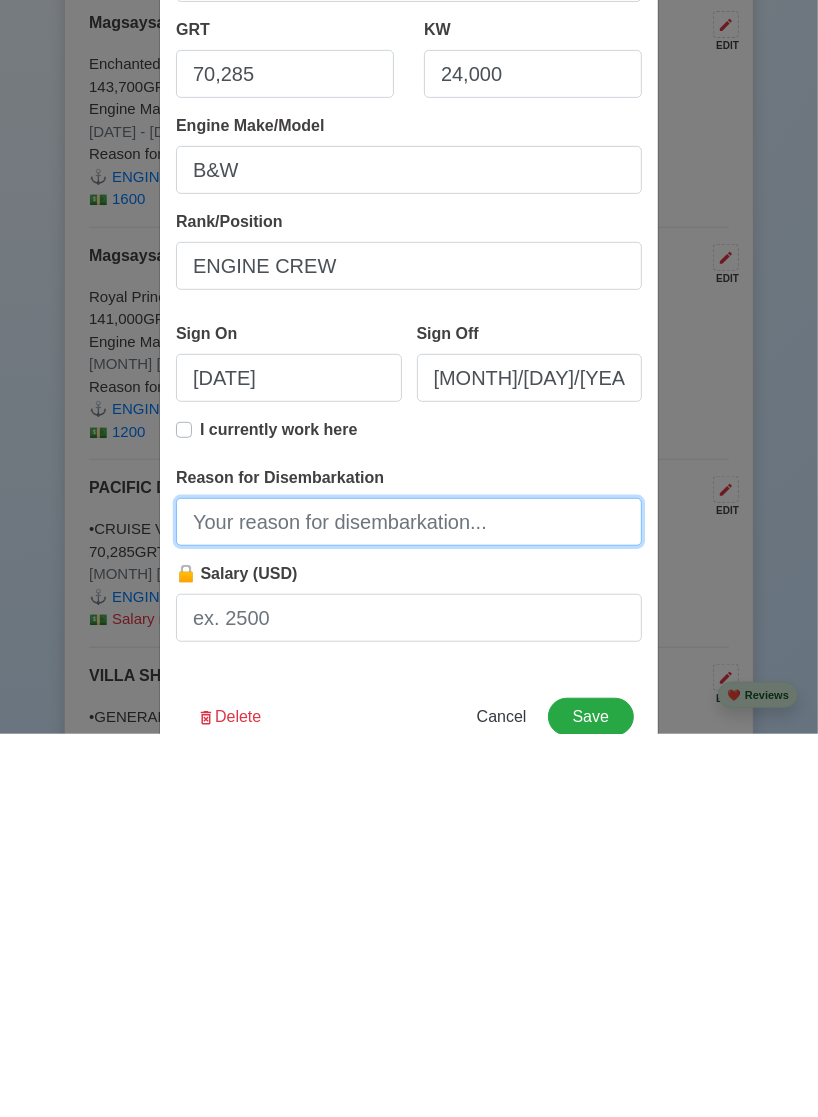 click on "Reason for Disembarkation" at bounding box center (409, 905) 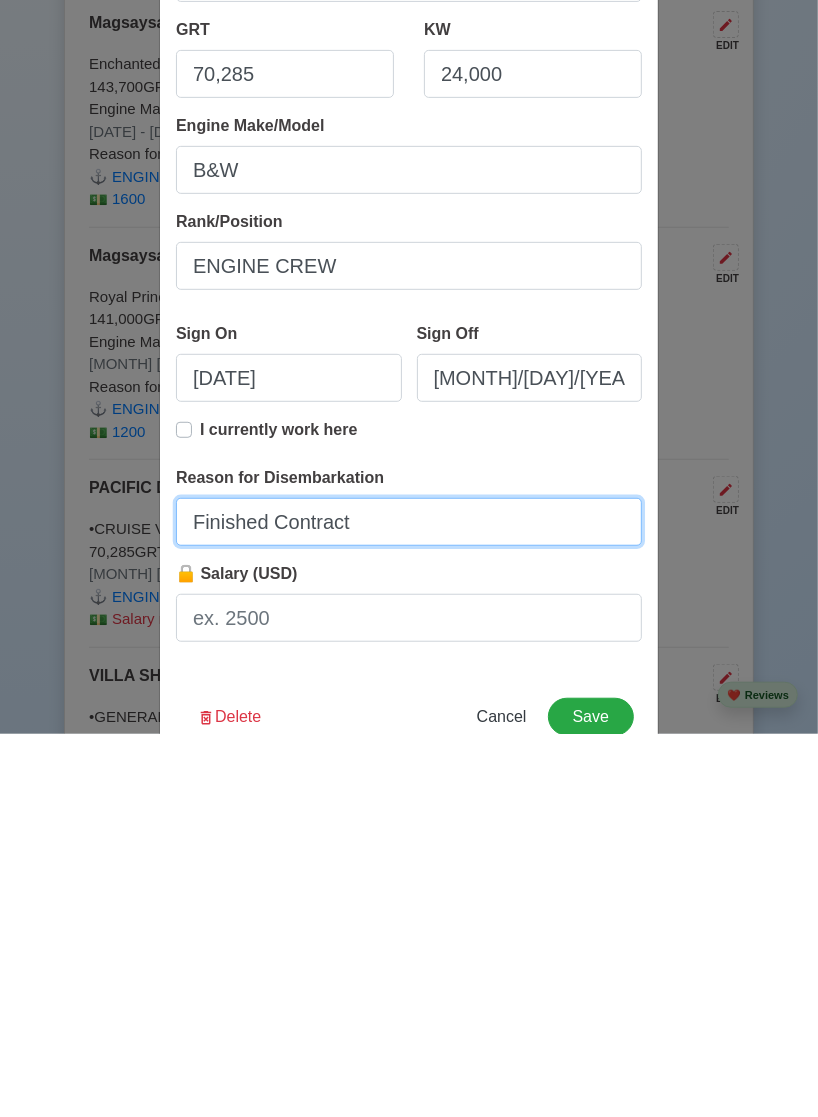 scroll, scrollTop: 6666, scrollLeft: 0, axis: vertical 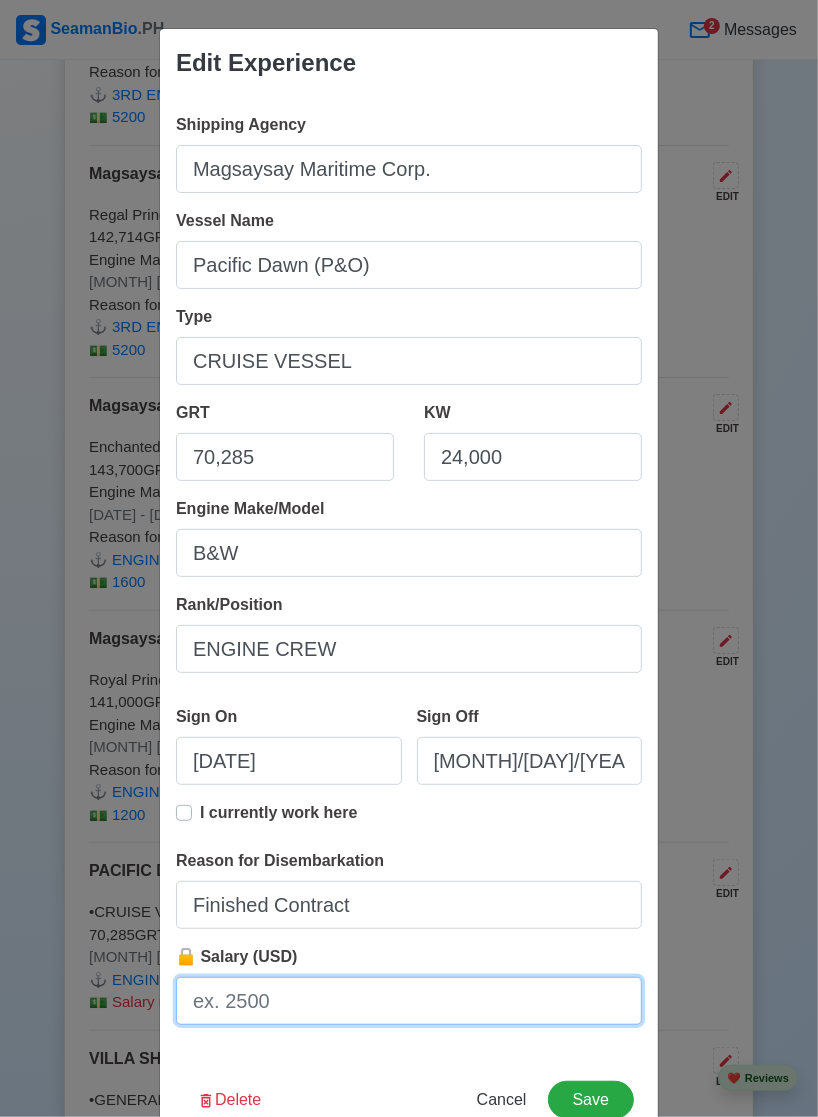 click on "🔒 Salary (USD)" at bounding box center (409, 1001) 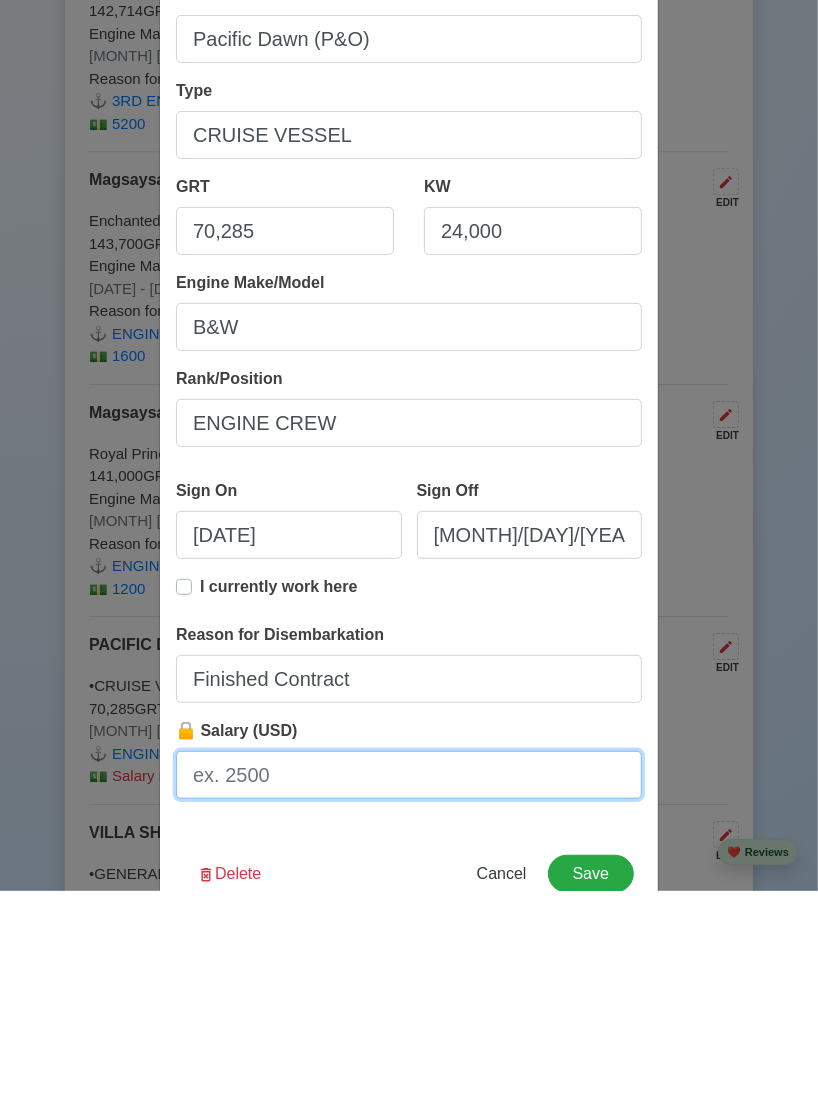 scroll, scrollTop: 6666, scrollLeft: 0, axis: vertical 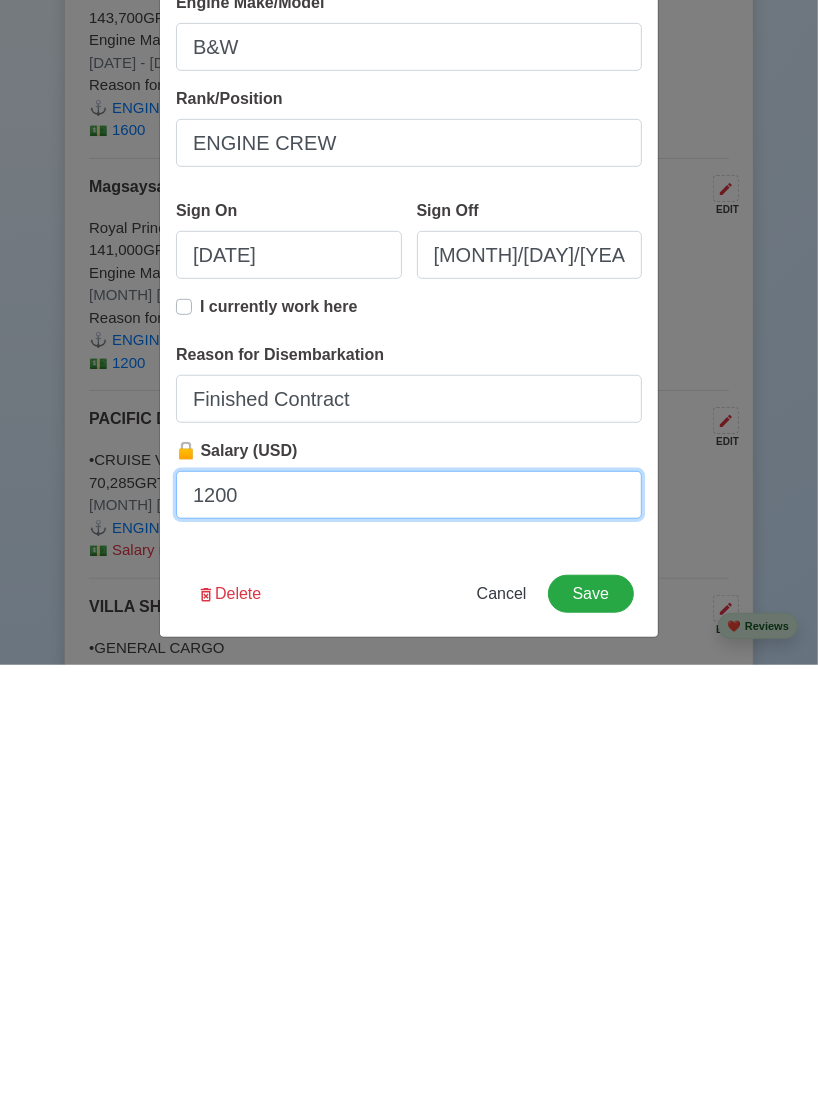 type on "1200" 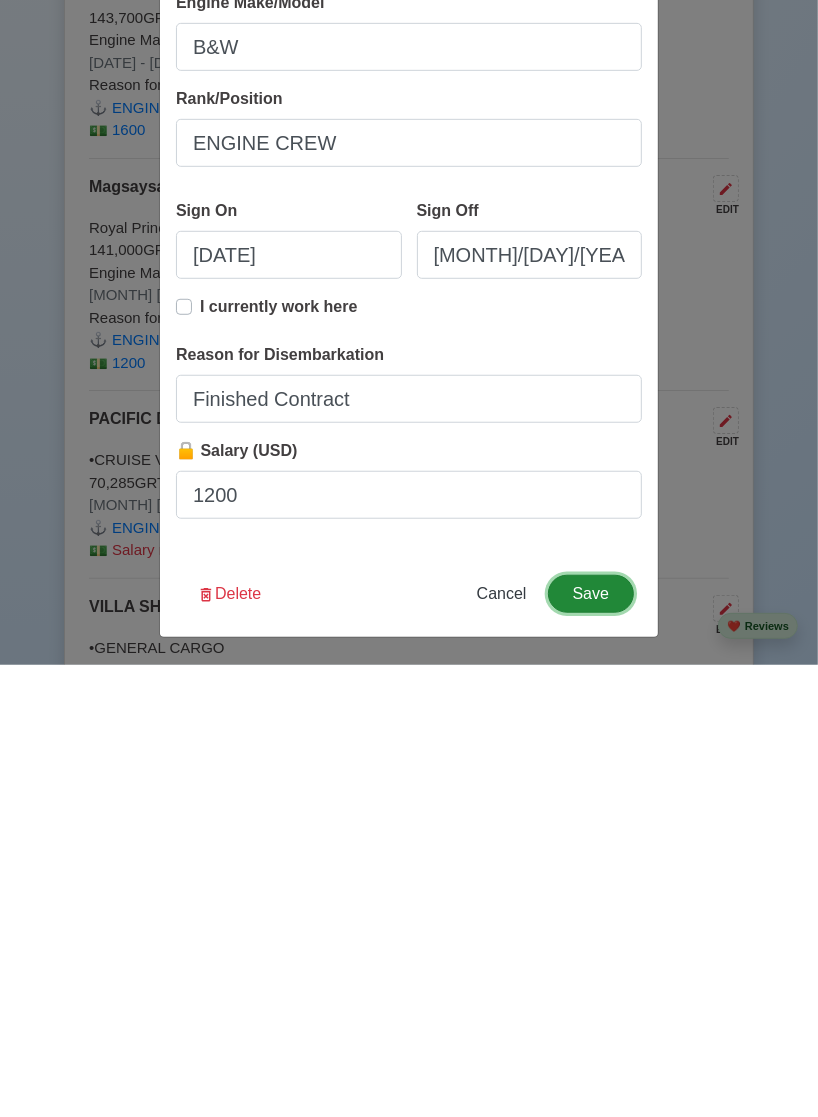 click on "Save" at bounding box center (591, 1046) 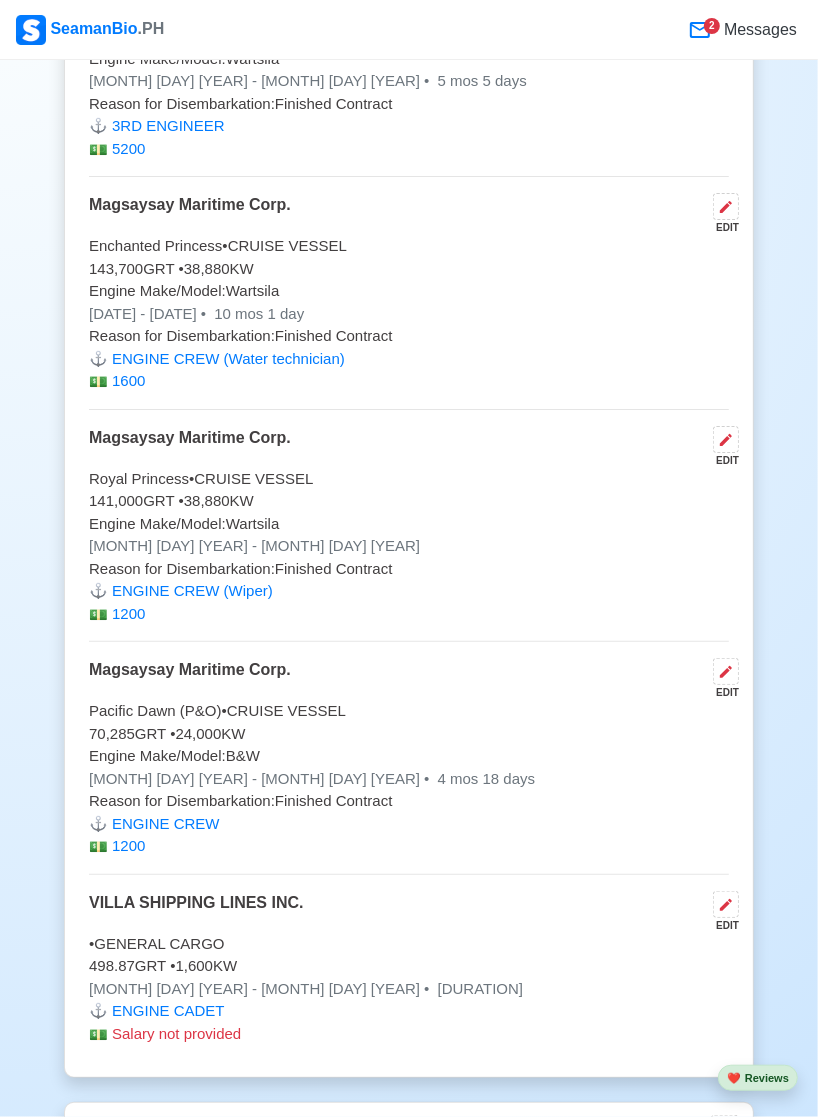 scroll, scrollTop: 6870, scrollLeft: 0, axis: vertical 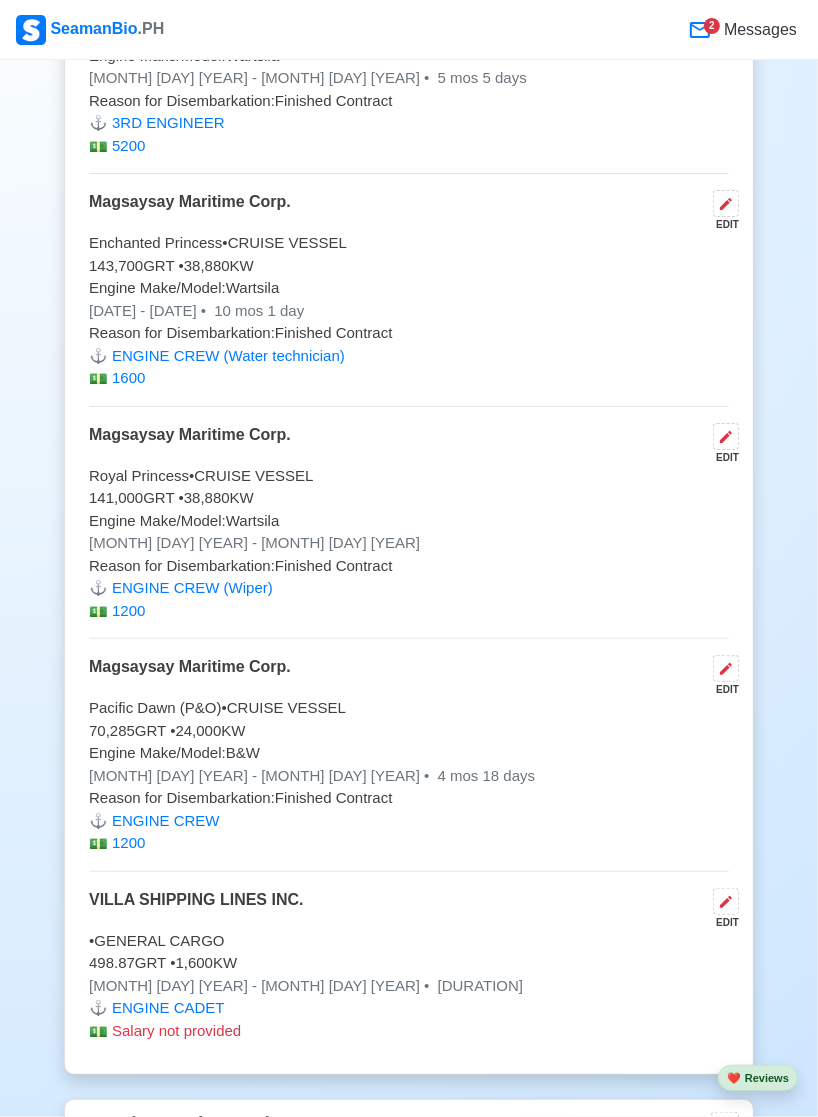 click at bounding box center (726, 901) 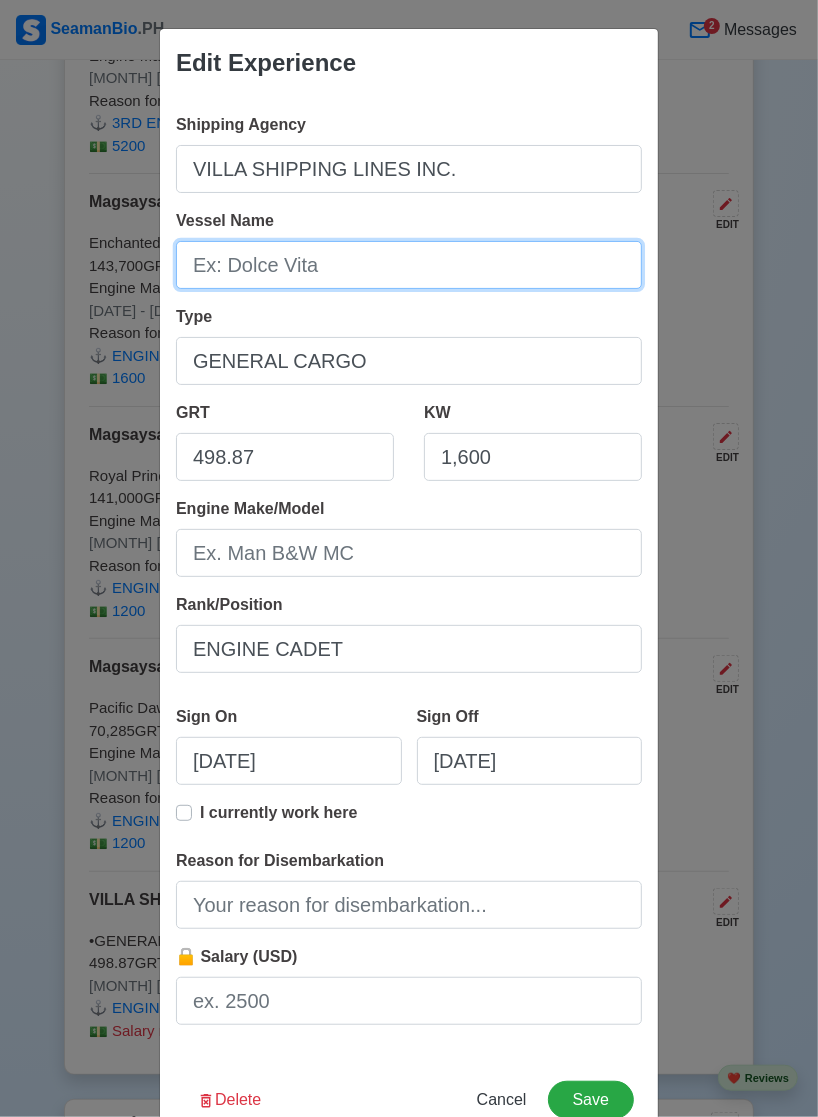 click on "Vessel Name" at bounding box center [409, 265] 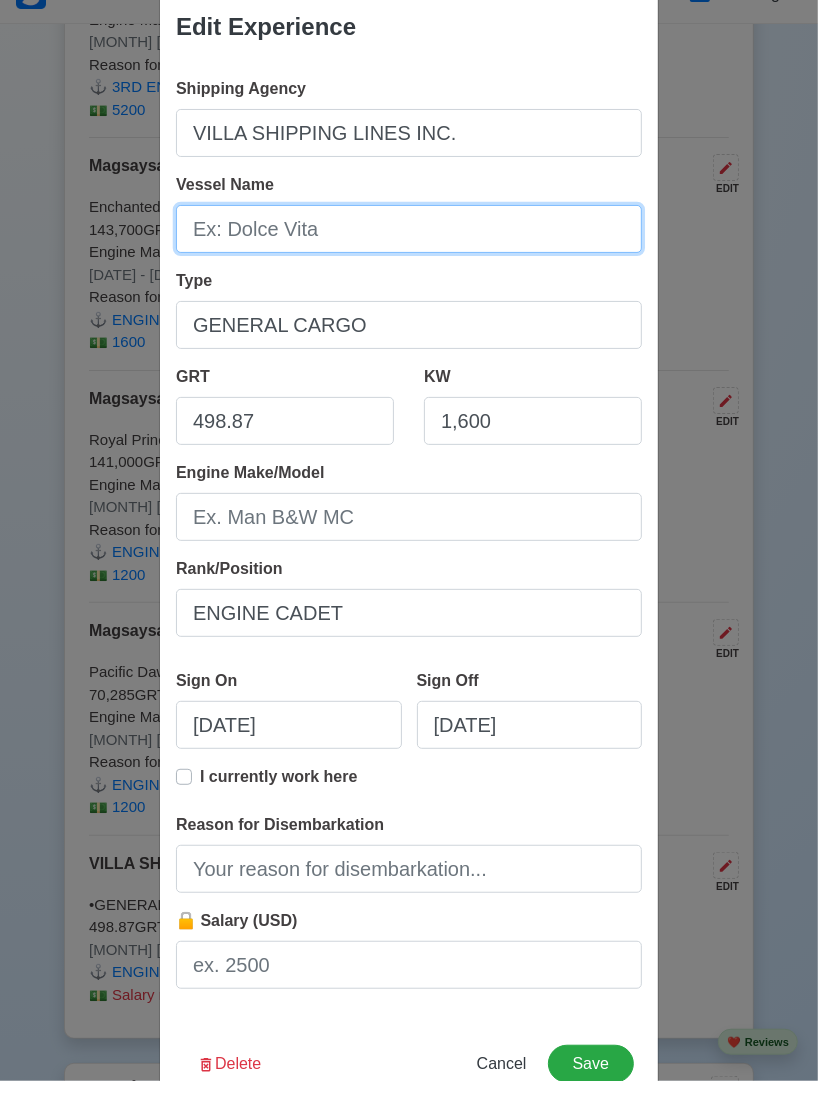 scroll, scrollTop: 6870, scrollLeft: 0, axis: vertical 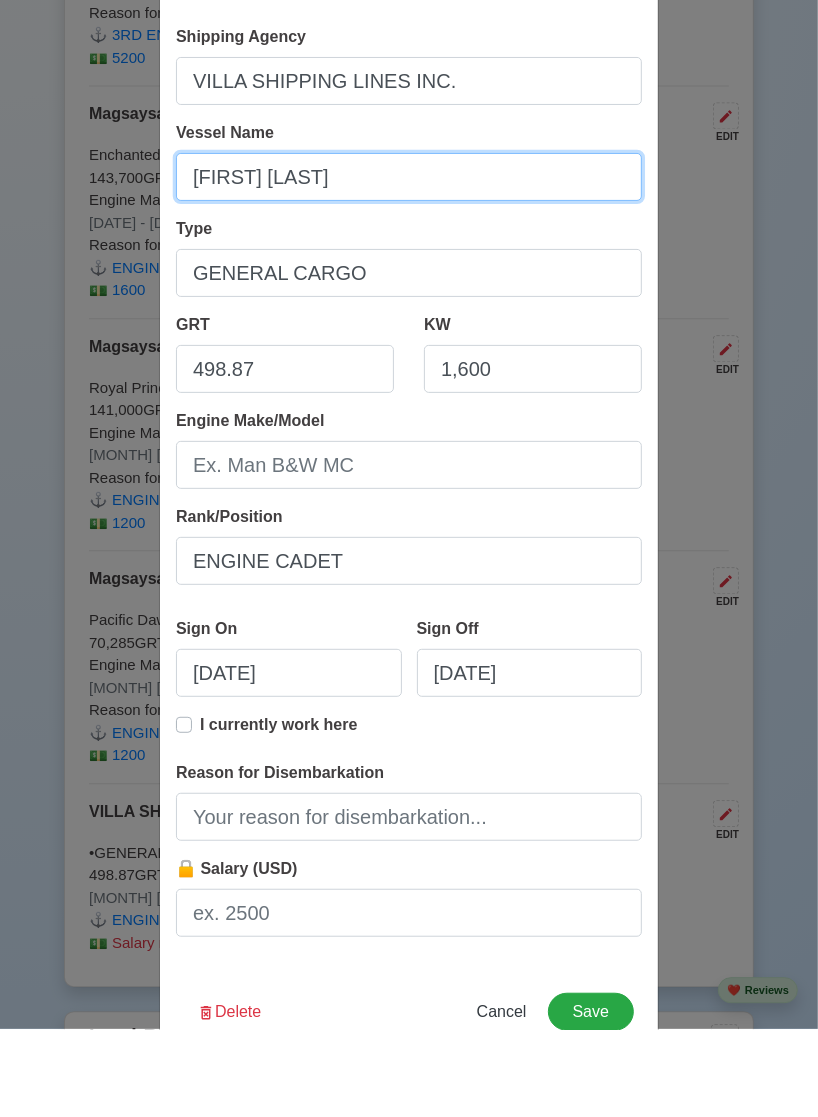 type on "[FIRST] [LAST]" 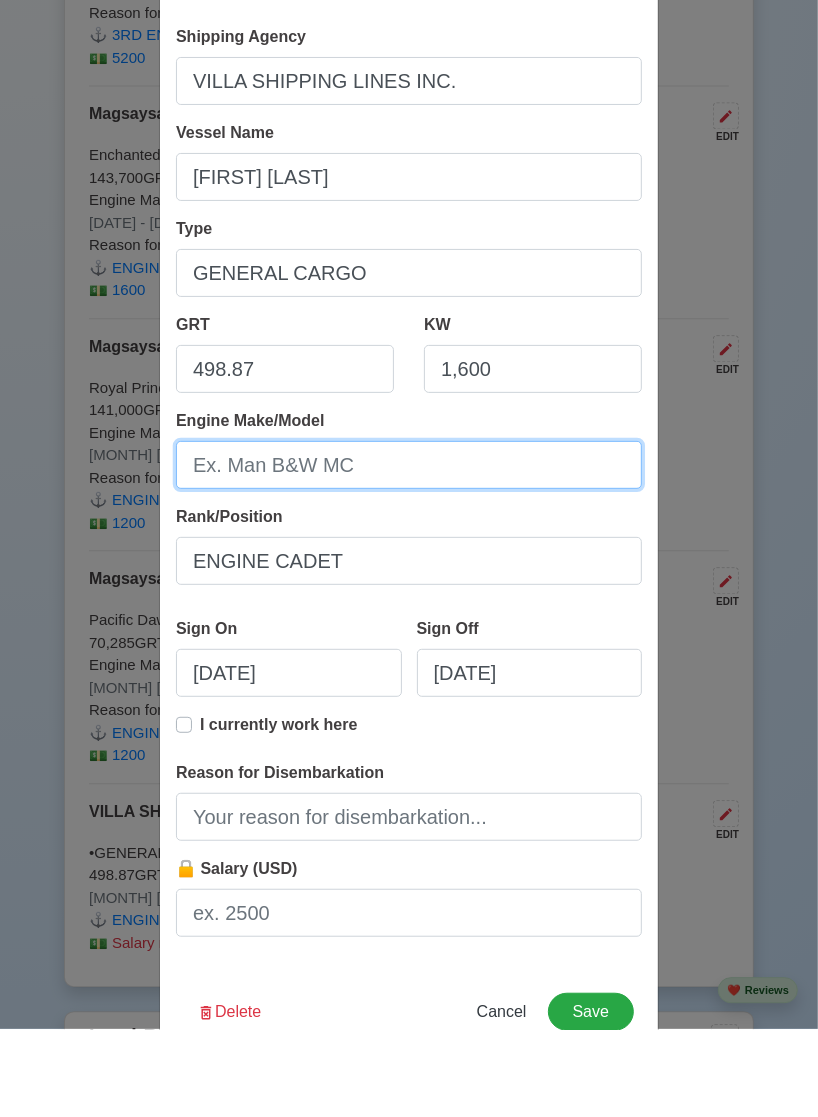 click on "Engine Make/Model" at bounding box center (409, 553) 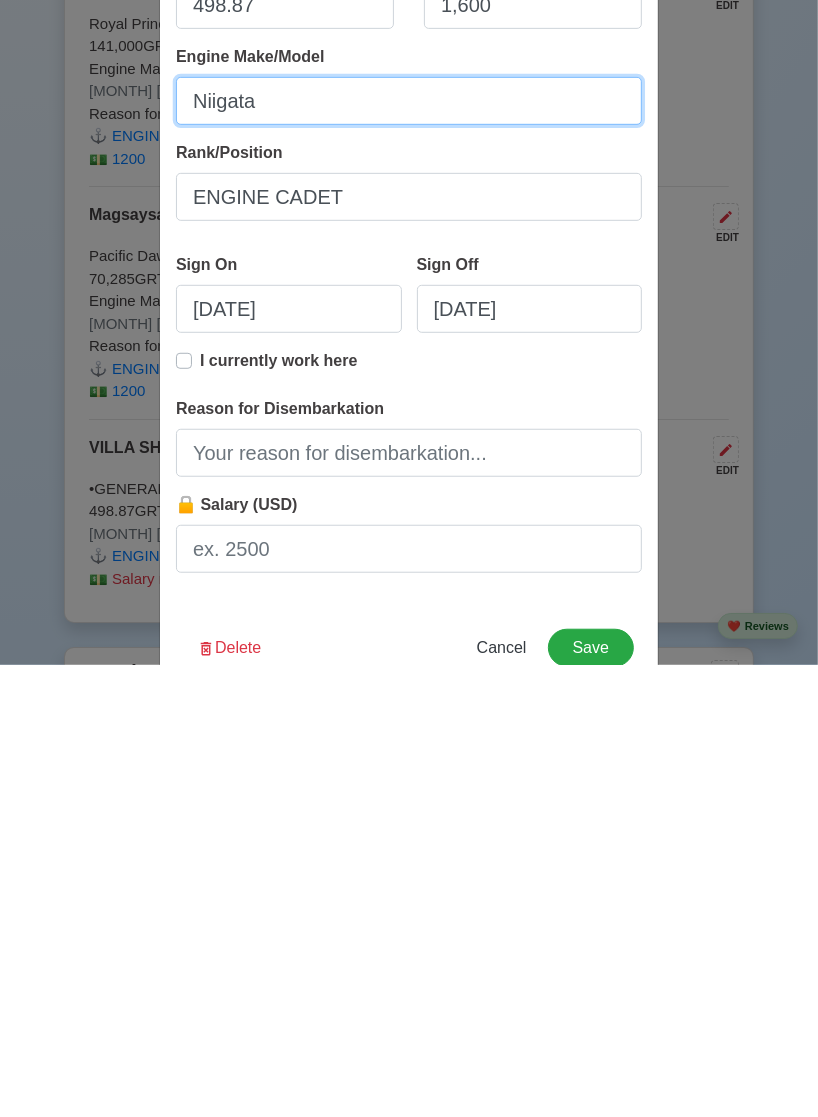 scroll, scrollTop: 6870, scrollLeft: 0, axis: vertical 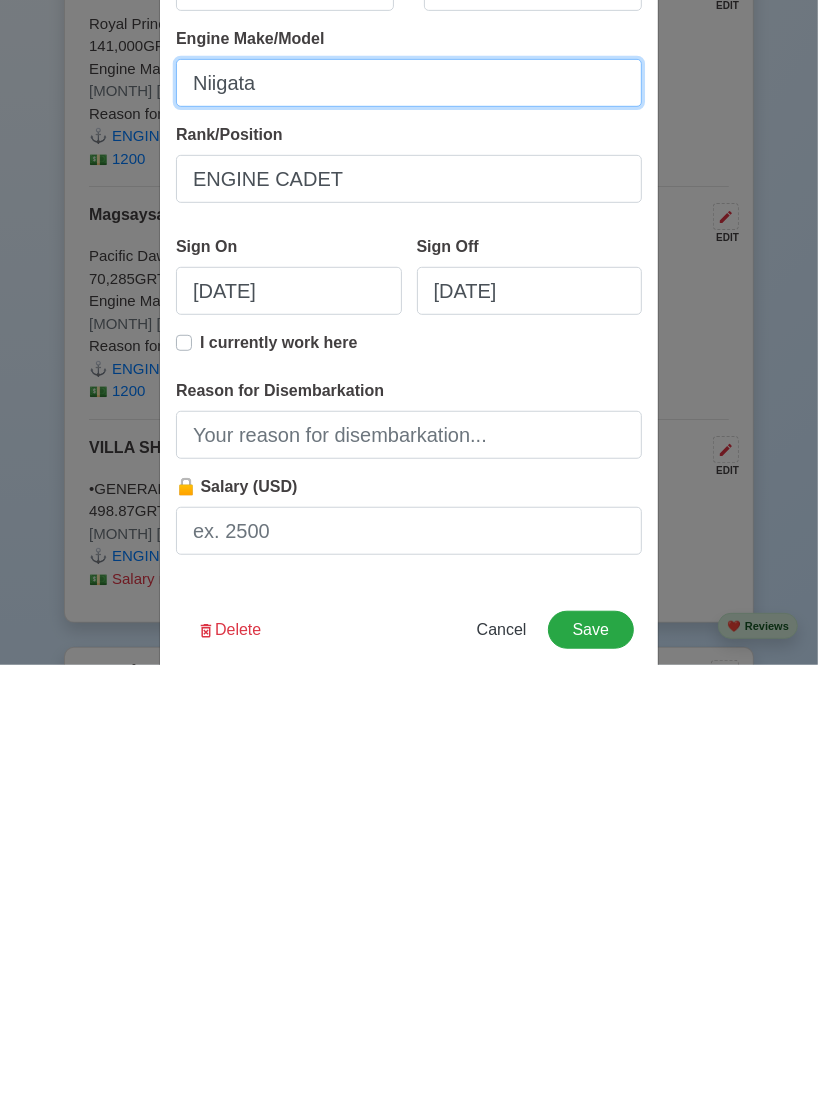 type on "Niigata" 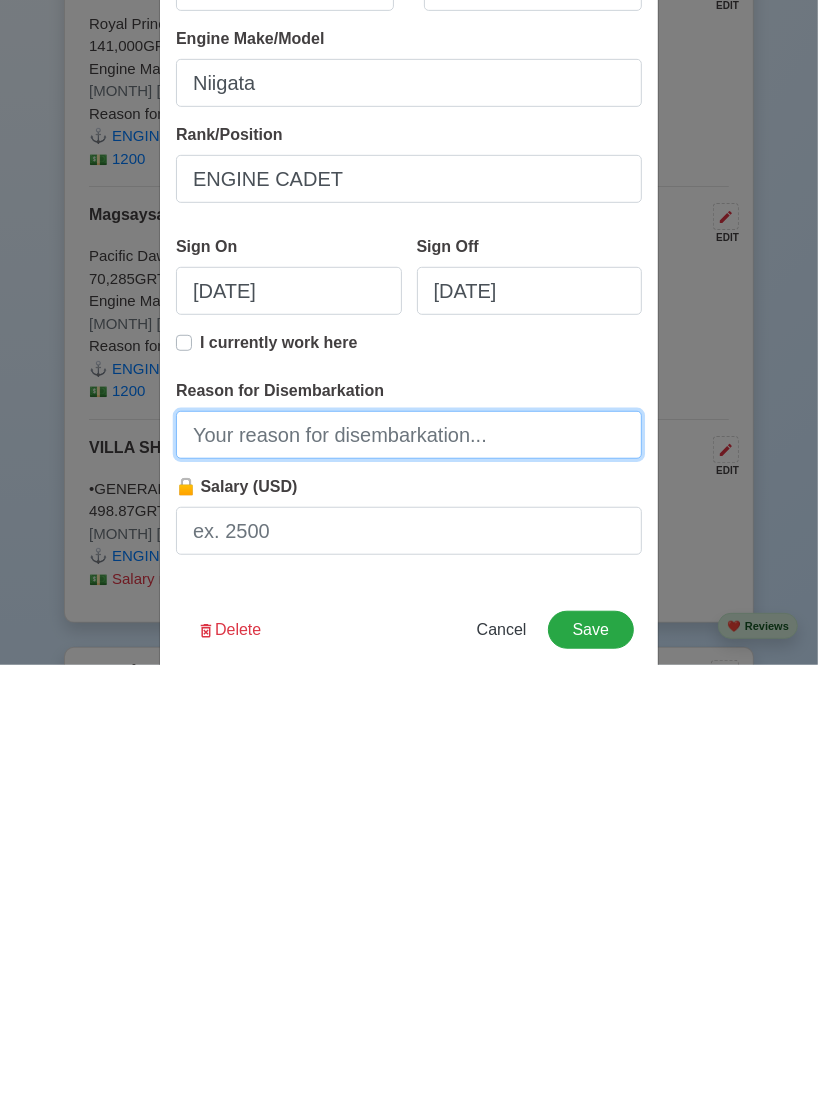 click on "Reason for Disembarkation" at bounding box center (409, 887) 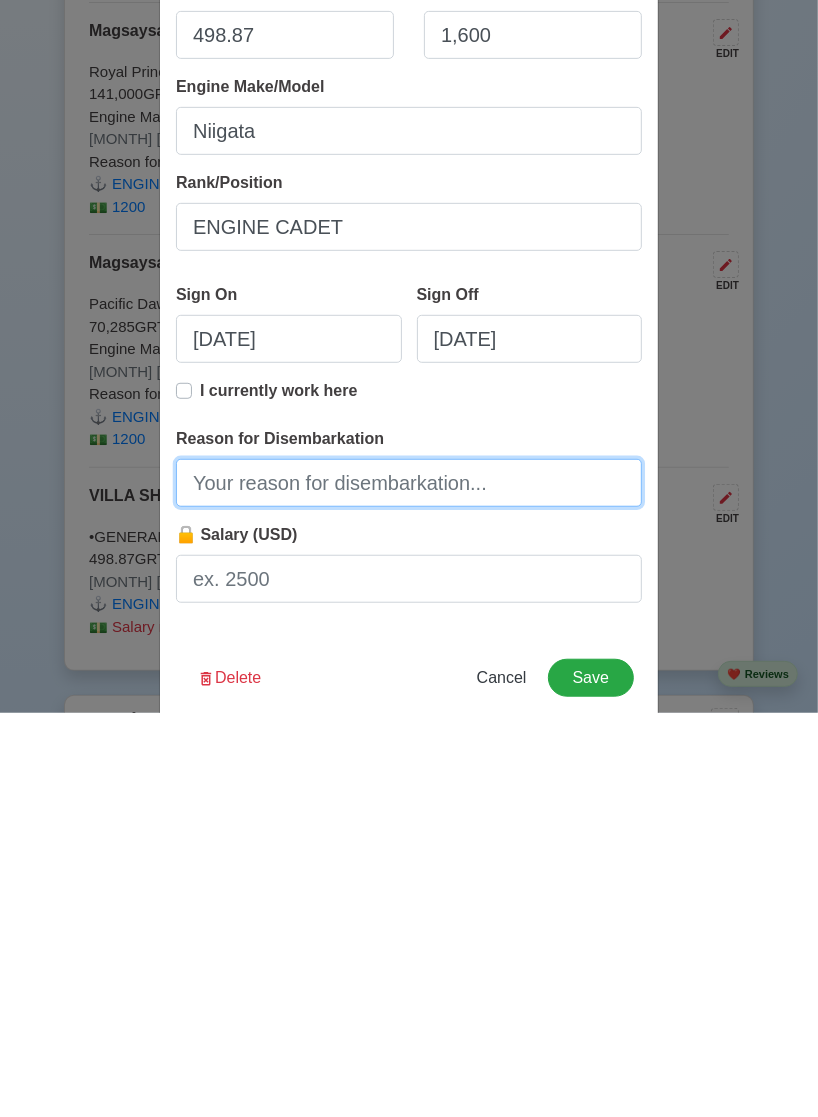 type on "Finished Contract" 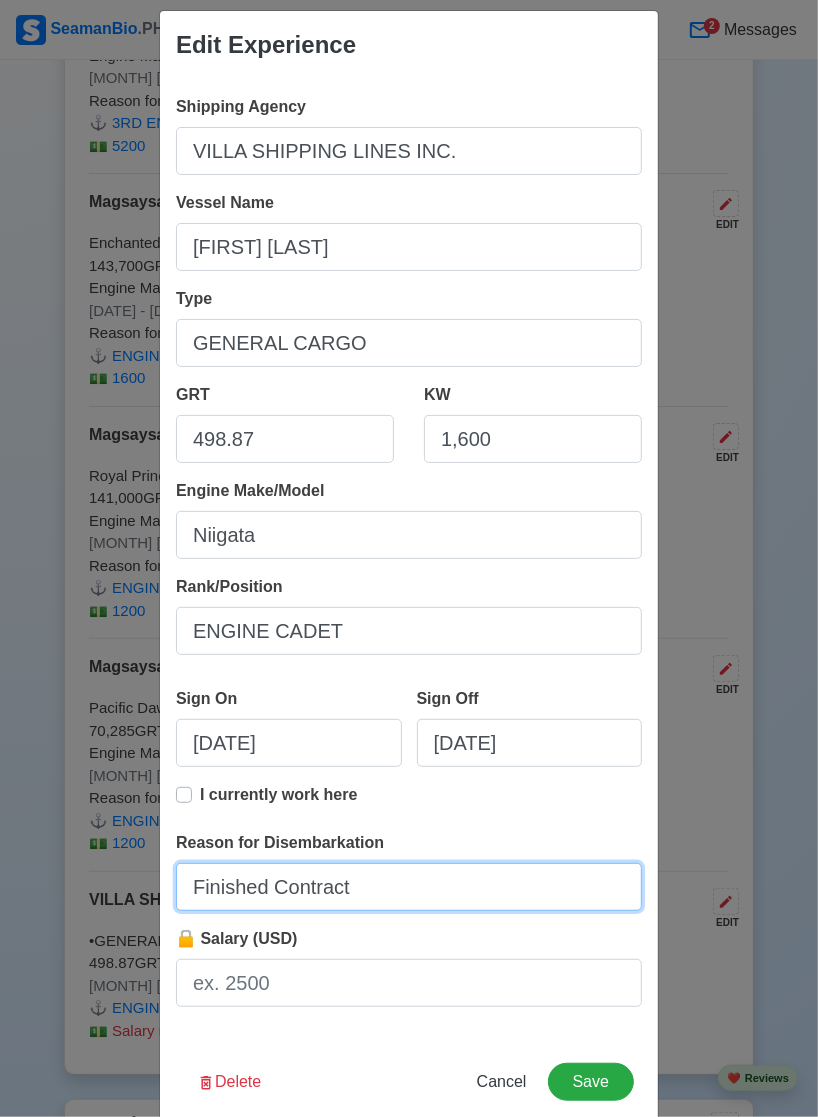 scroll, scrollTop: 54, scrollLeft: 0, axis: vertical 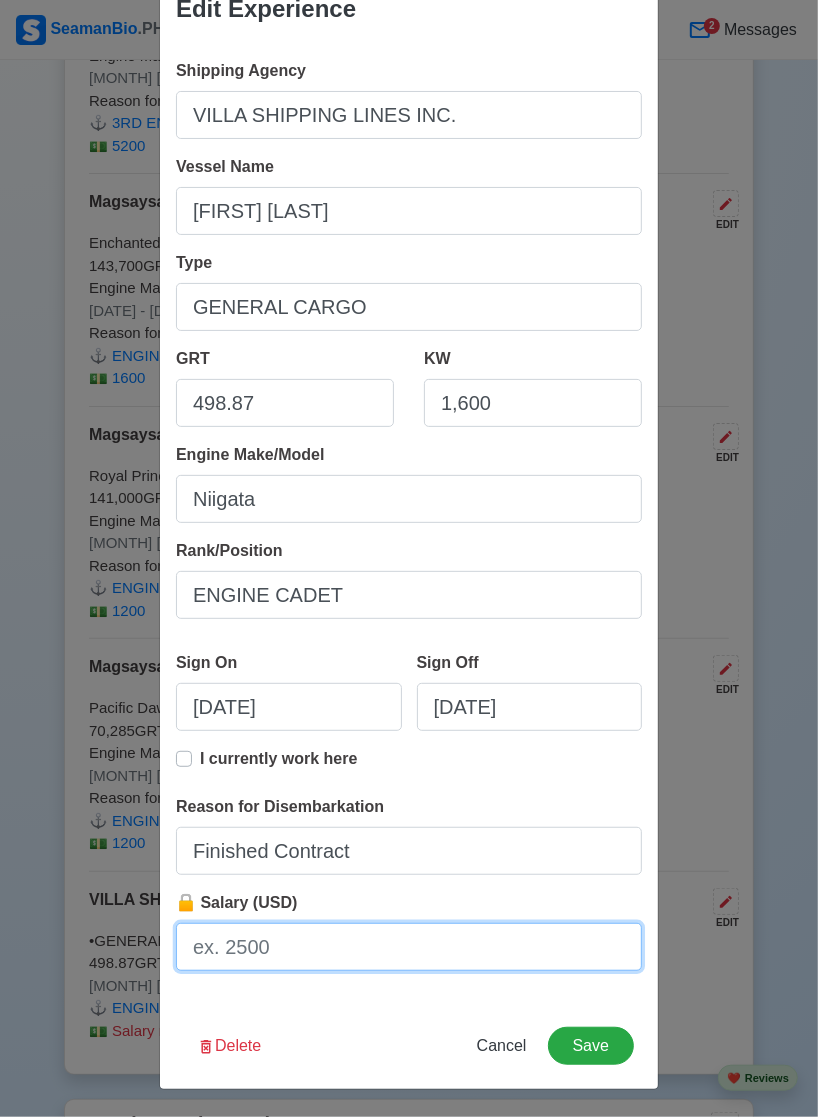 click on "🔒 Salary (USD)" at bounding box center (409, 947) 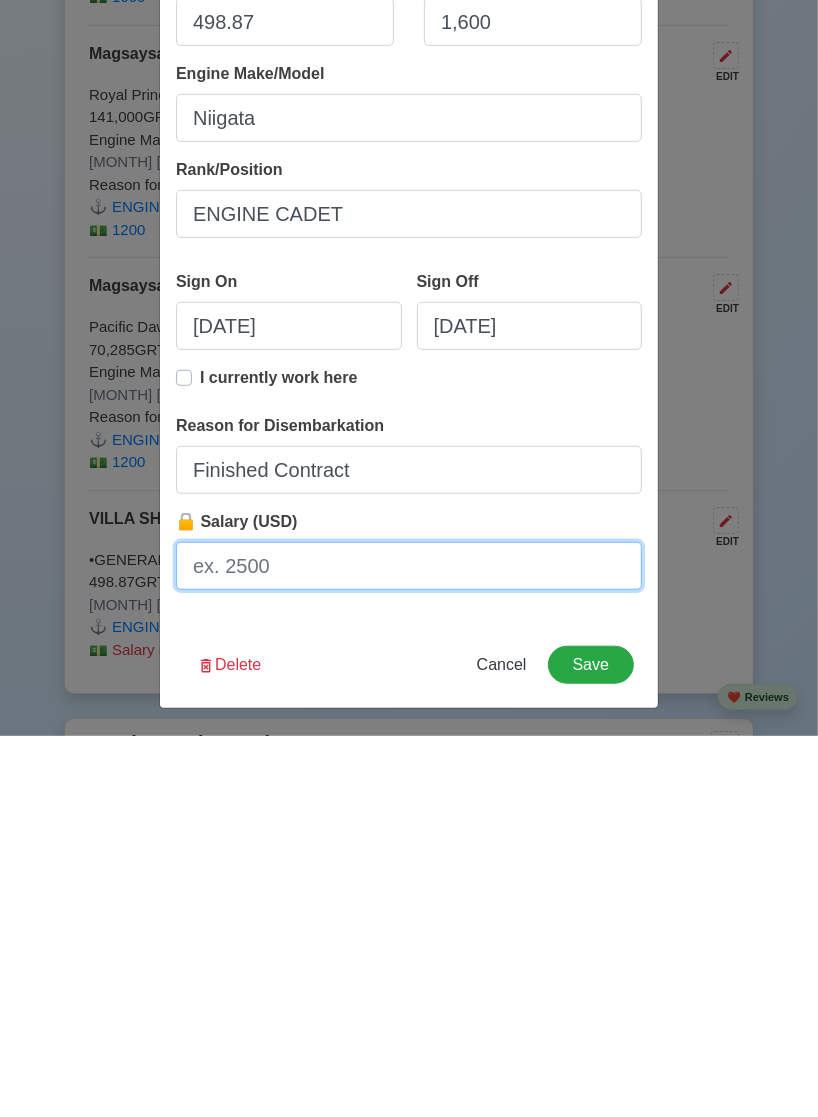 scroll, scrollTop: 6870, scrollLeft: 0, axis: vertical 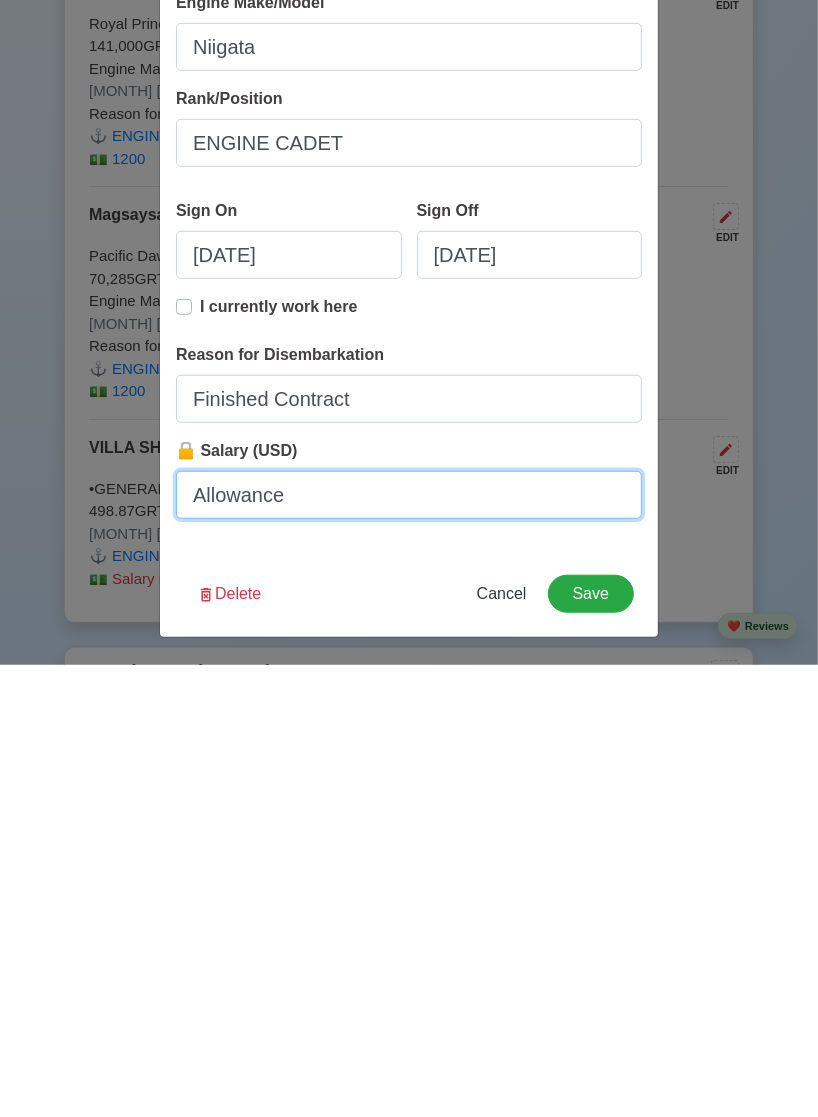 type on "Allowance" 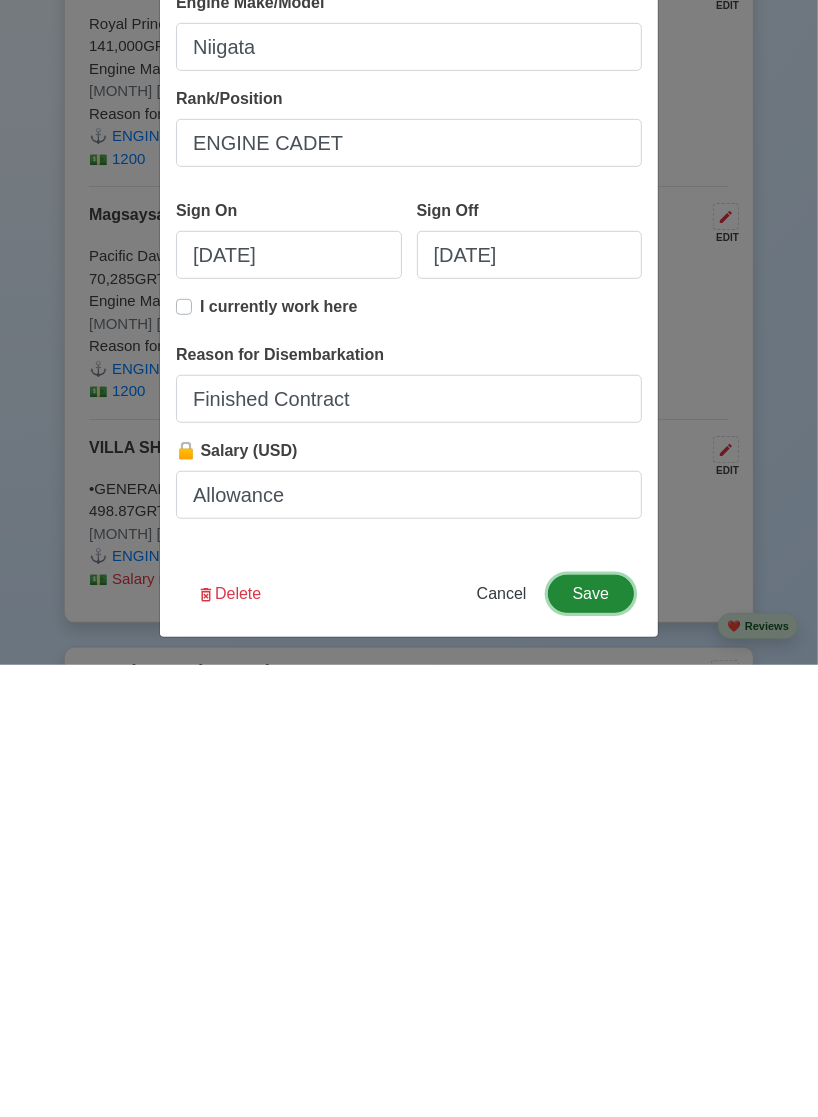 click on "Save" at bounding box center (591, 1046) 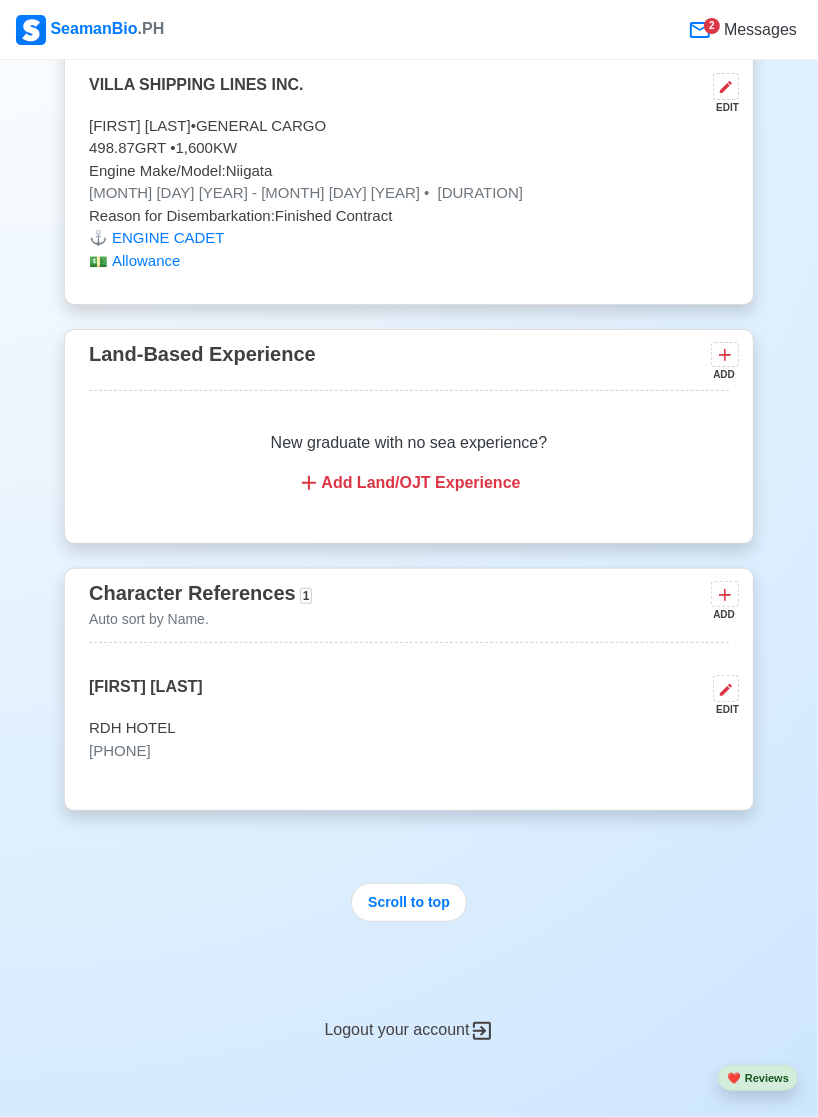 scroll, scrollTop: 7794, scrollLeft: 0, axis: vertical 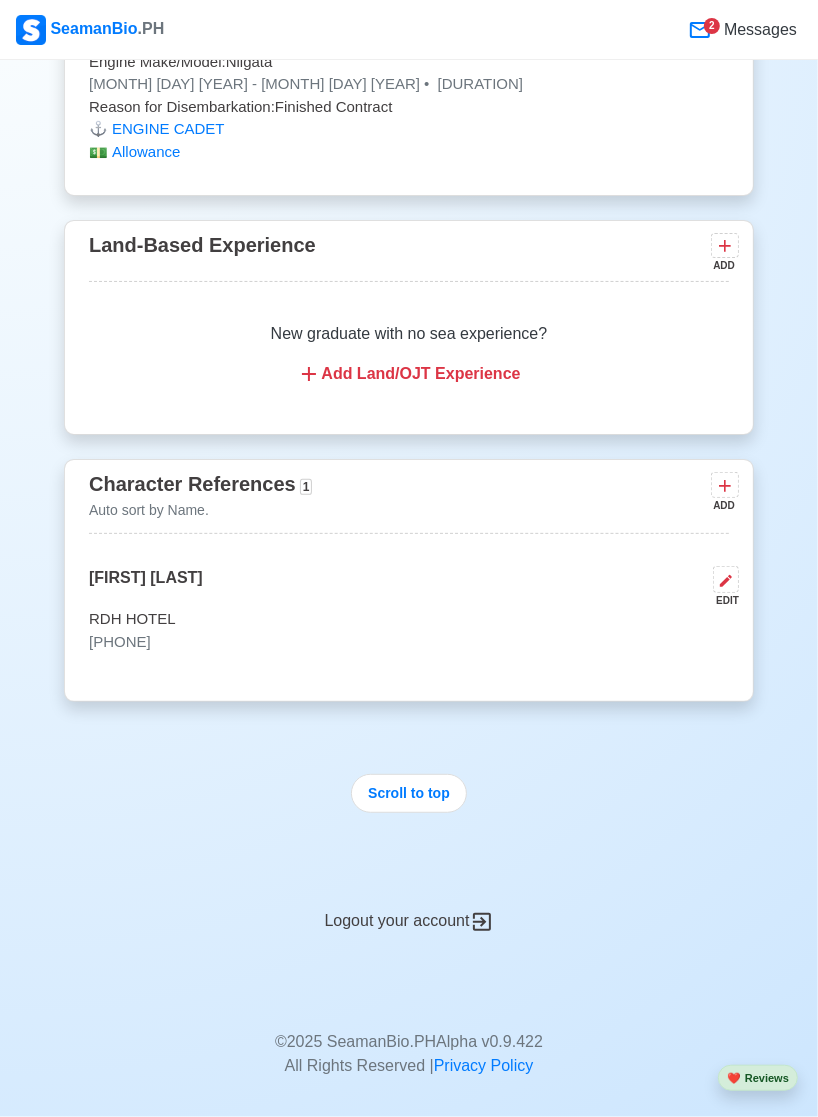 click on "❤️ Reviews" at bounding box center (758, 1078) 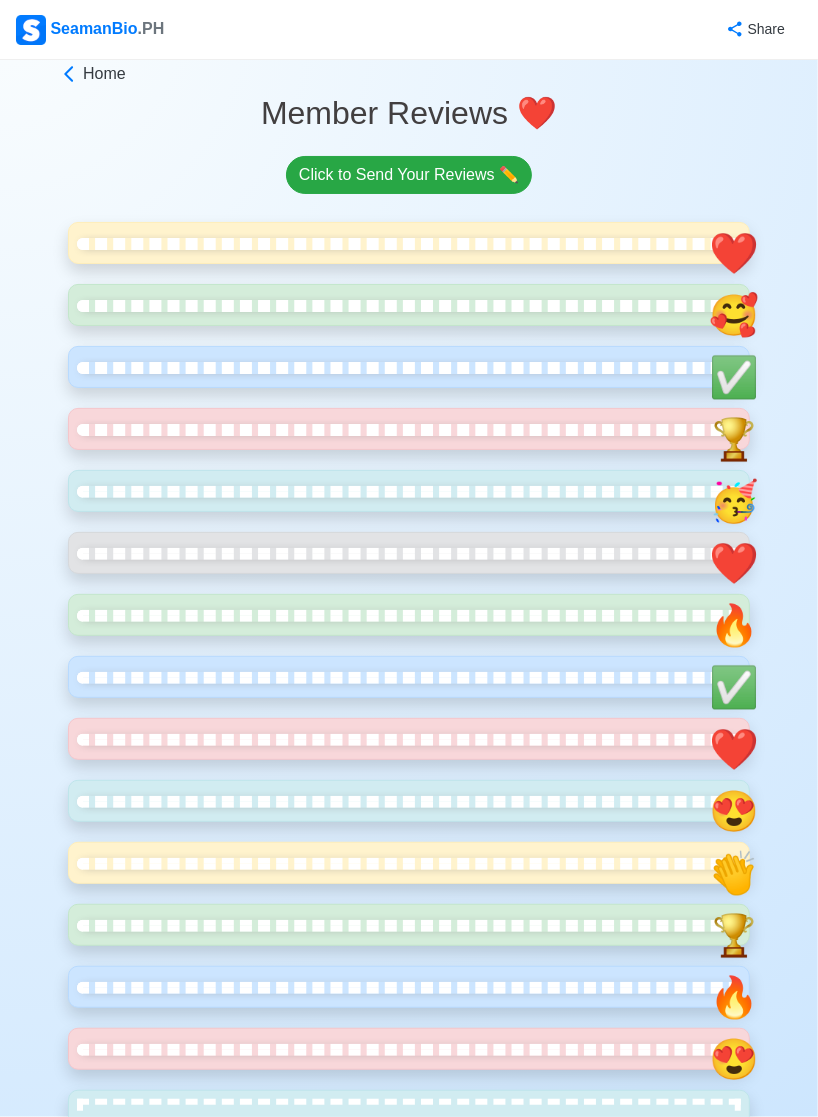 scroll, scrollTop: 0, scrollLeft: 0, axis: both 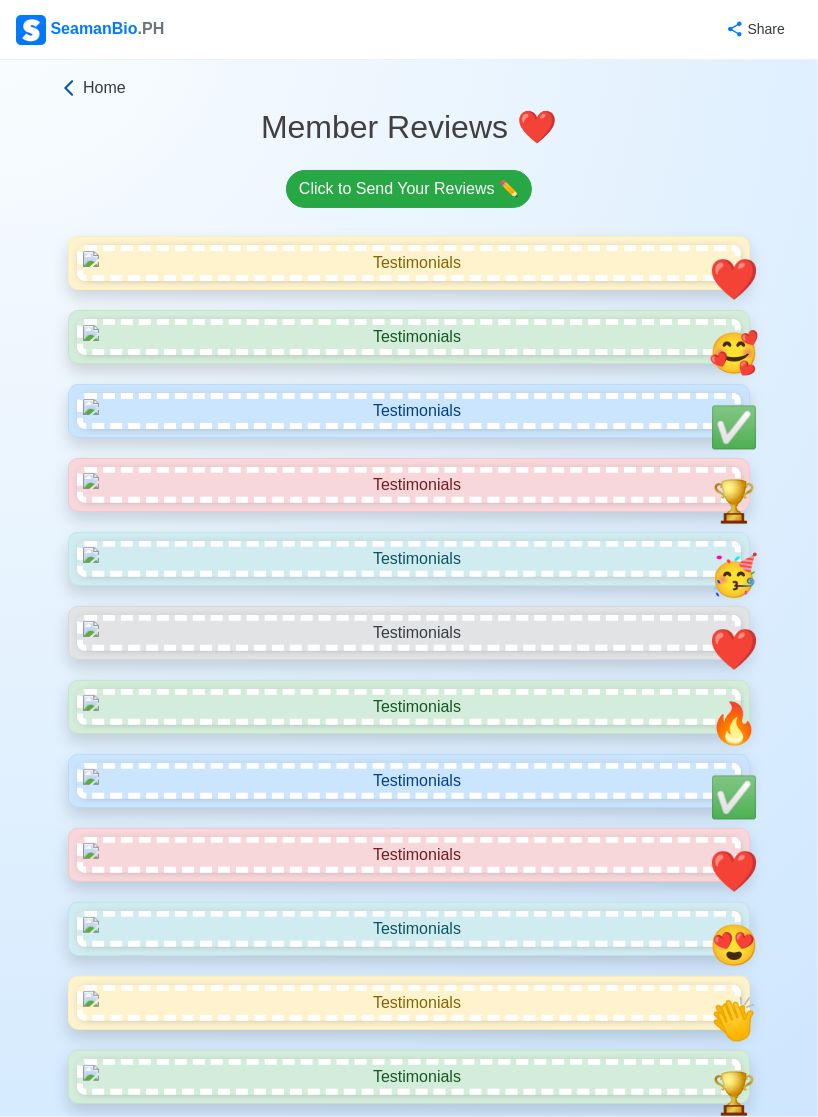 click on "Home" at bounding box center (406, 88) 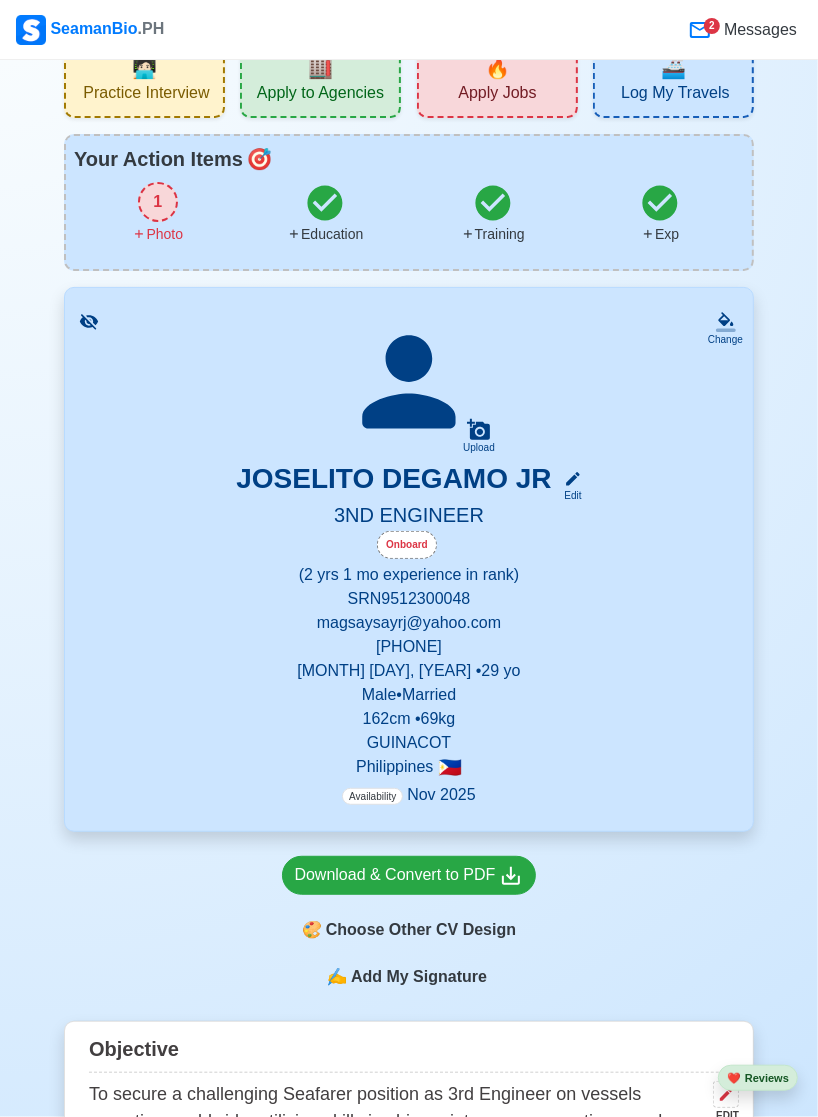 scroll, scrollTop: 51, scrollLeft: 0, axis: vertical 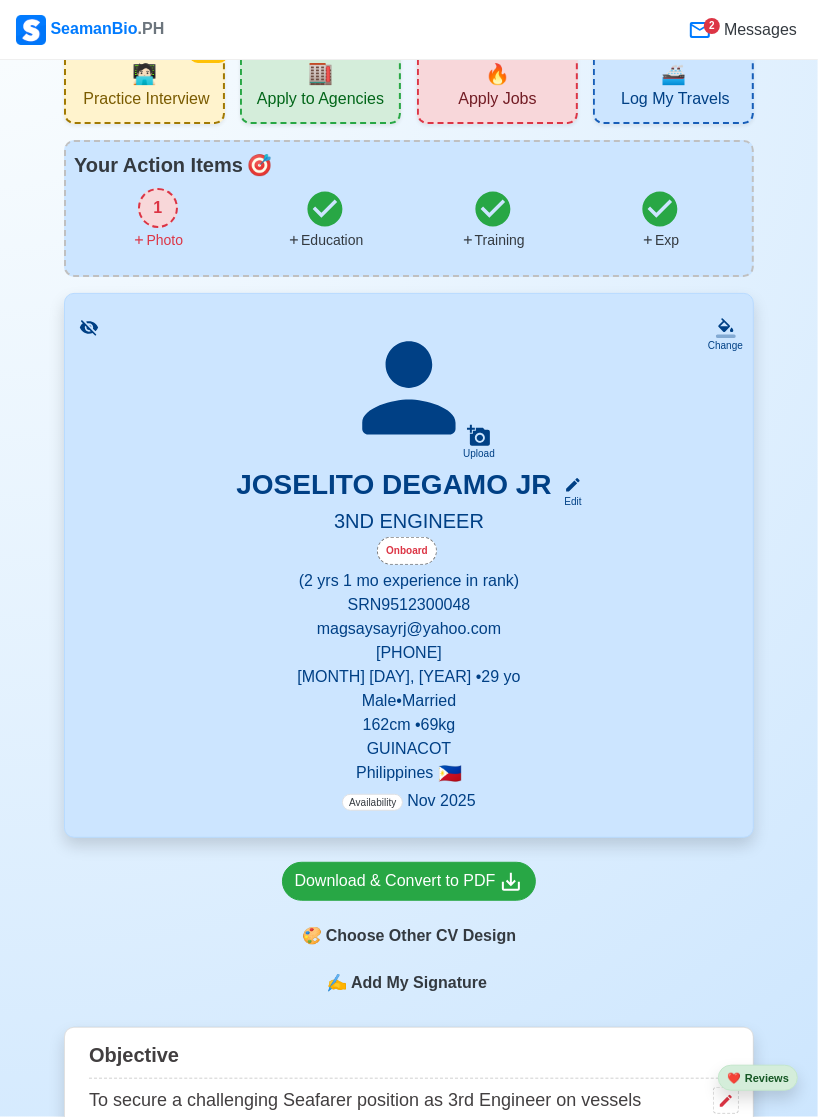 click on "Add My Signature" at bounding box center (419, 983) 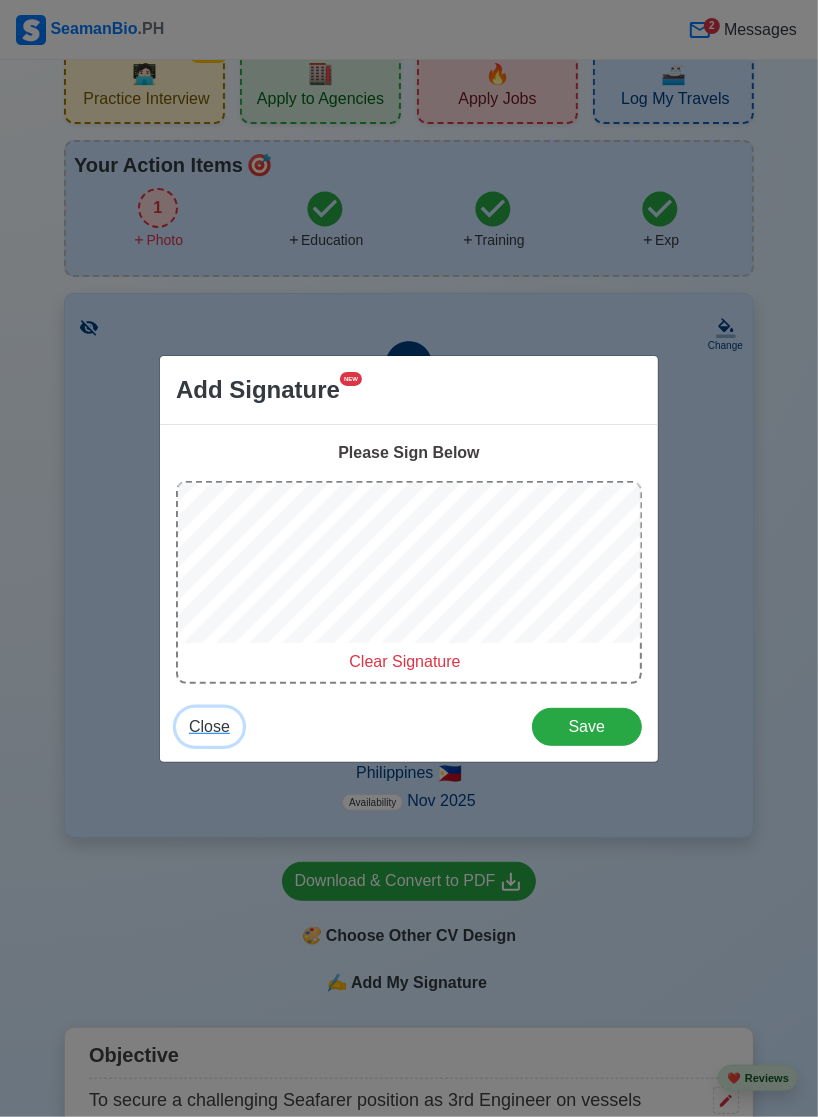 click on "Close" at bounding box center [209, 726] 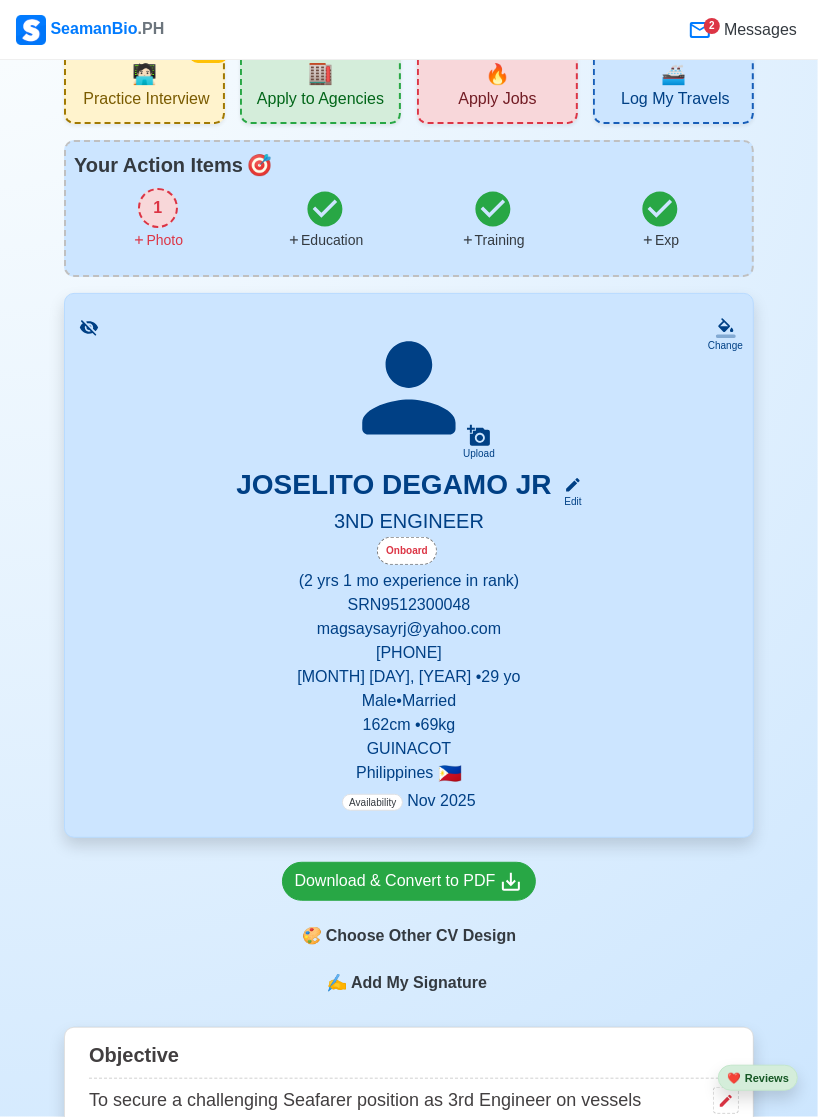 click on "Add My Signature" at bounding box center (419, 983) 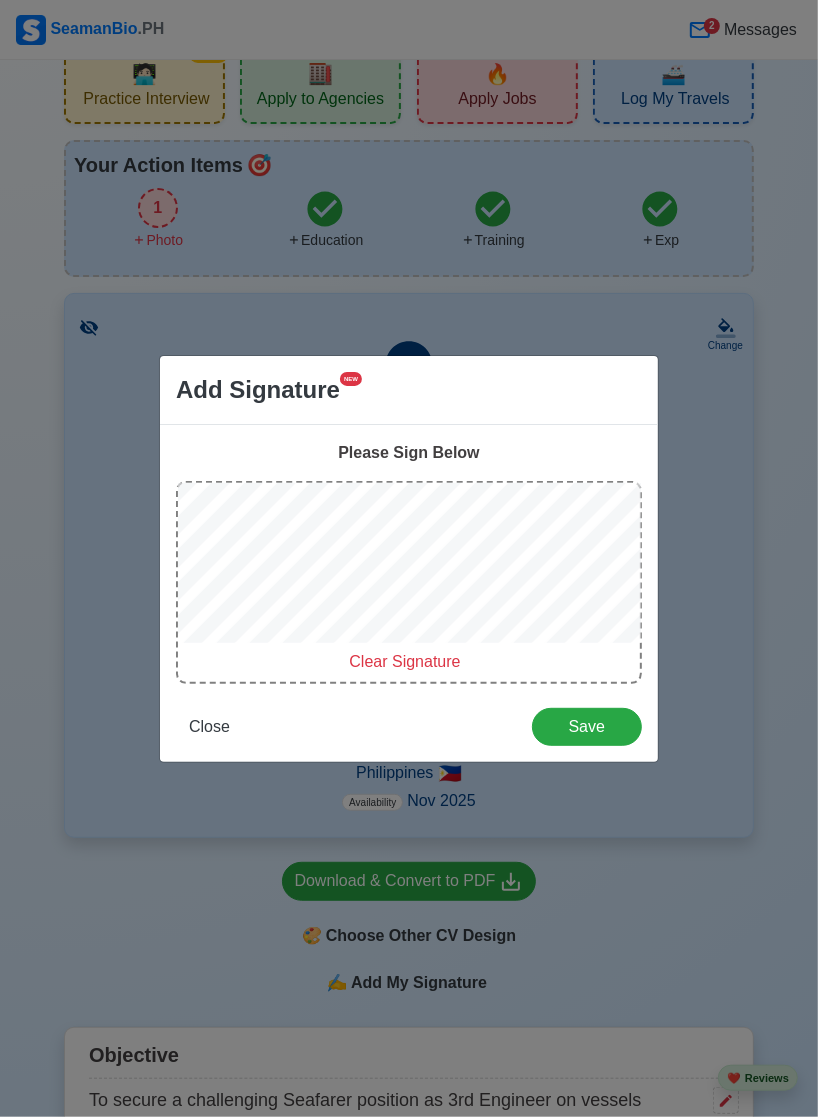 click on "Clear Signature" at bounding box center (404, 661) 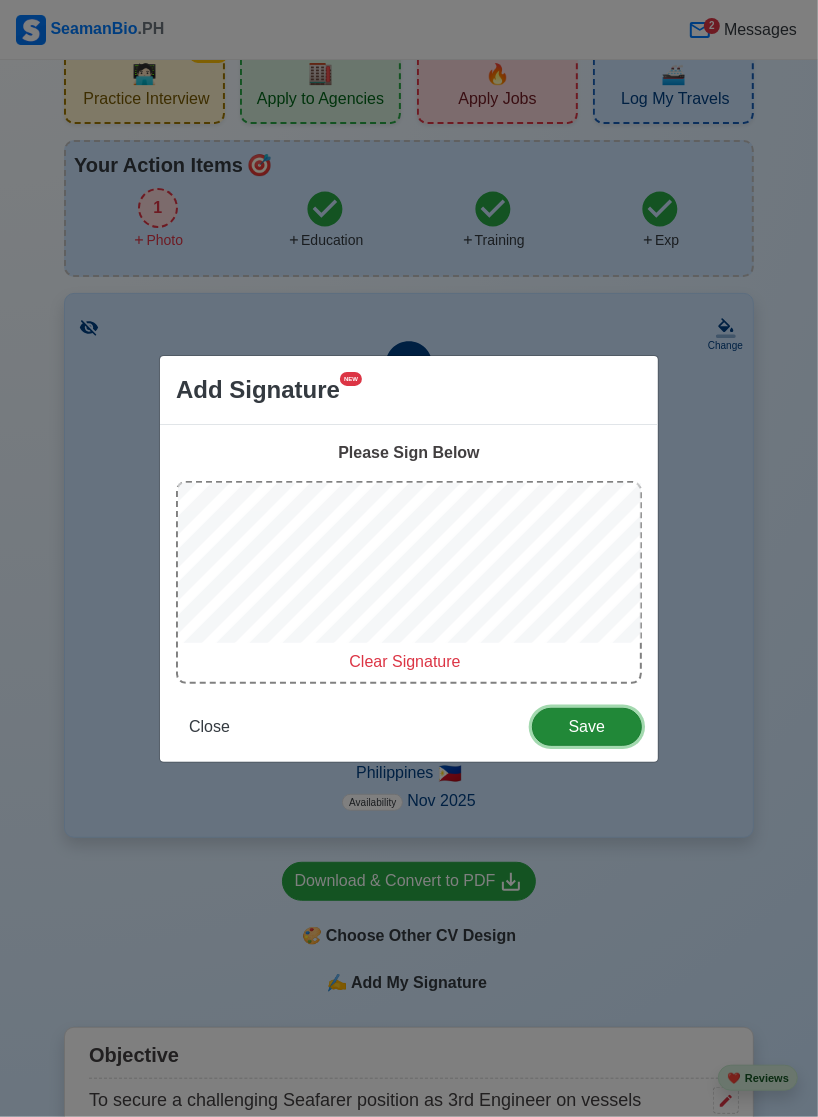 click on "Save" at bounding box center (587, 727) 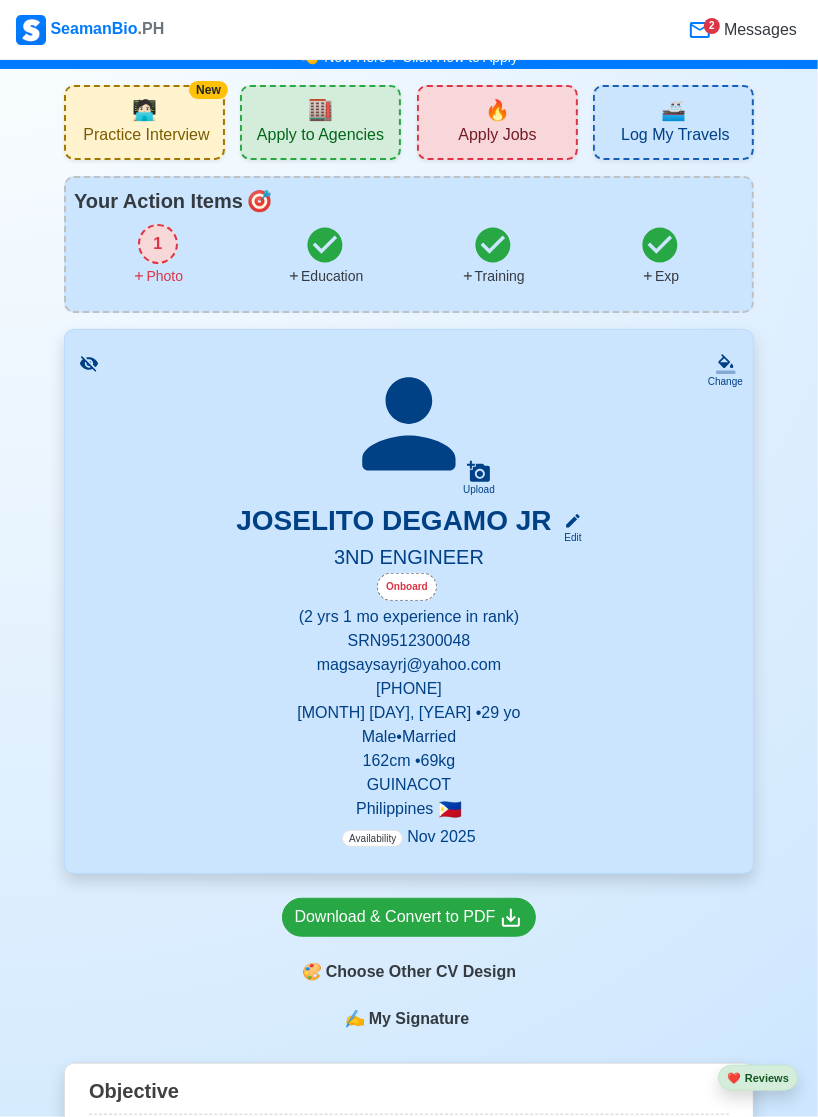 scroll, scrollTop: 0, scrollLeft: 0, axis: both 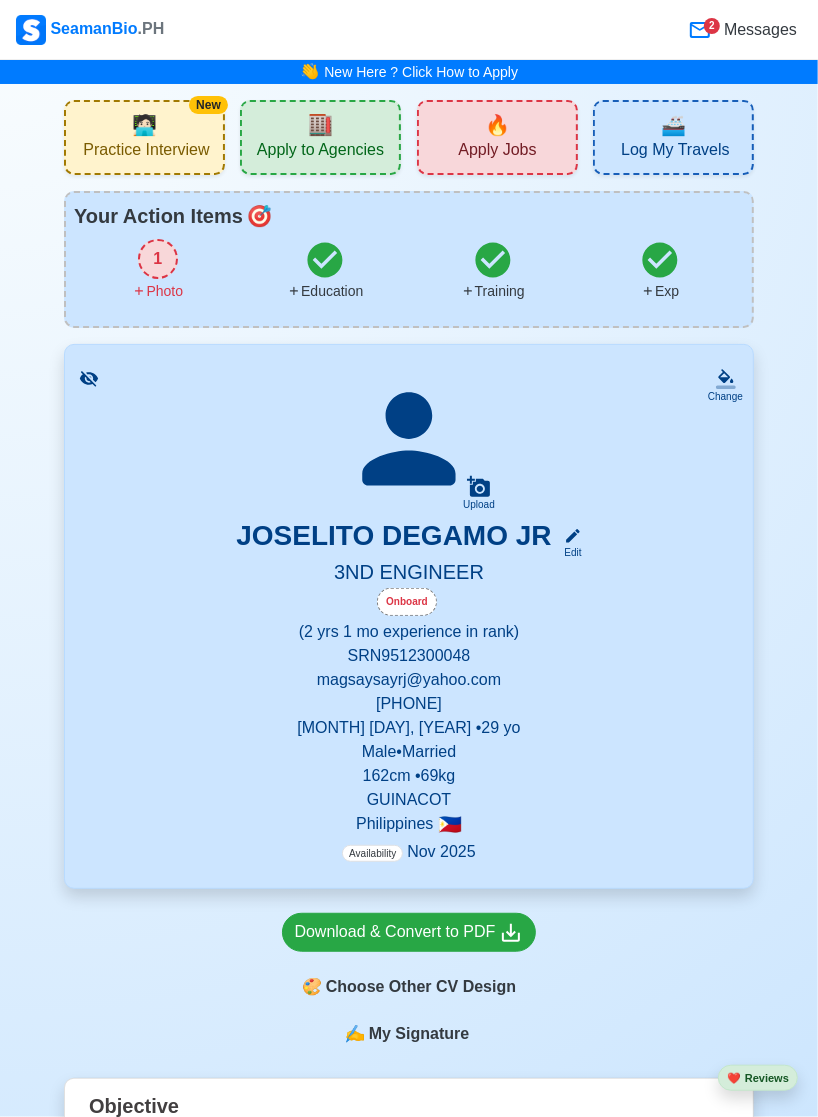click on "🎨 Choose Other CV Design" at bounding box center [409, 987] 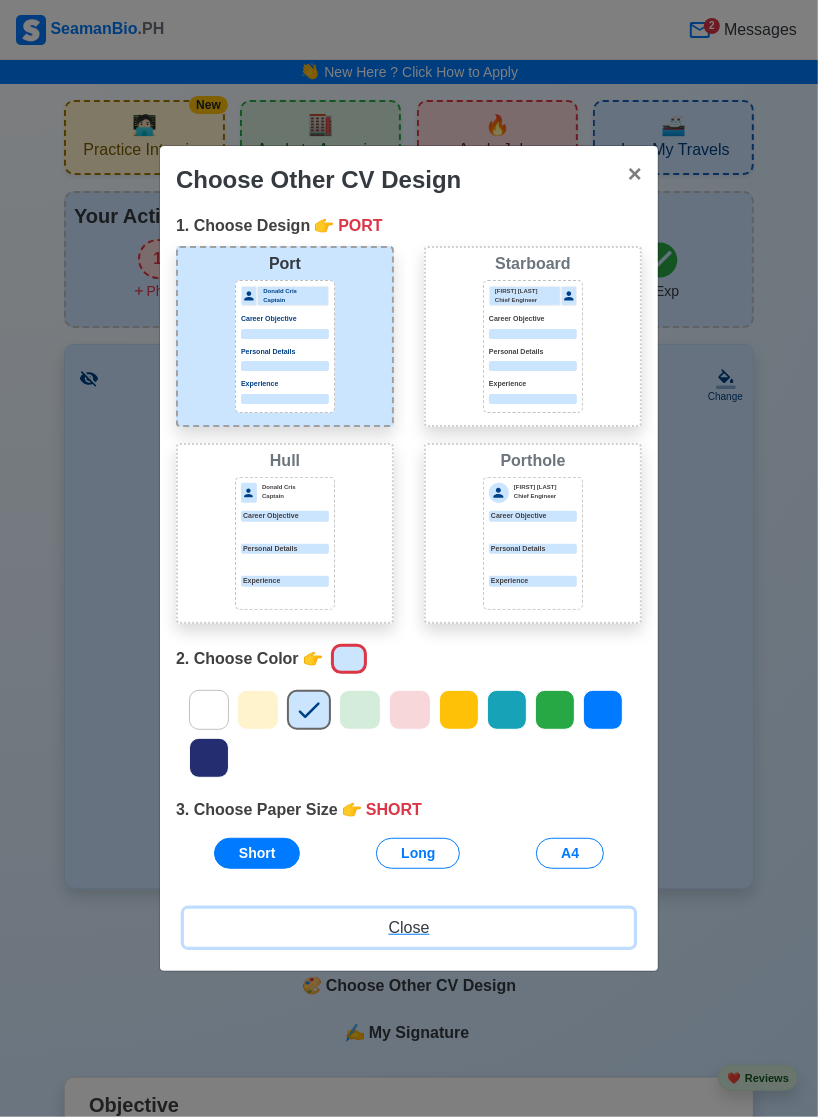 click on "Close" at bounding box center [409, 928] 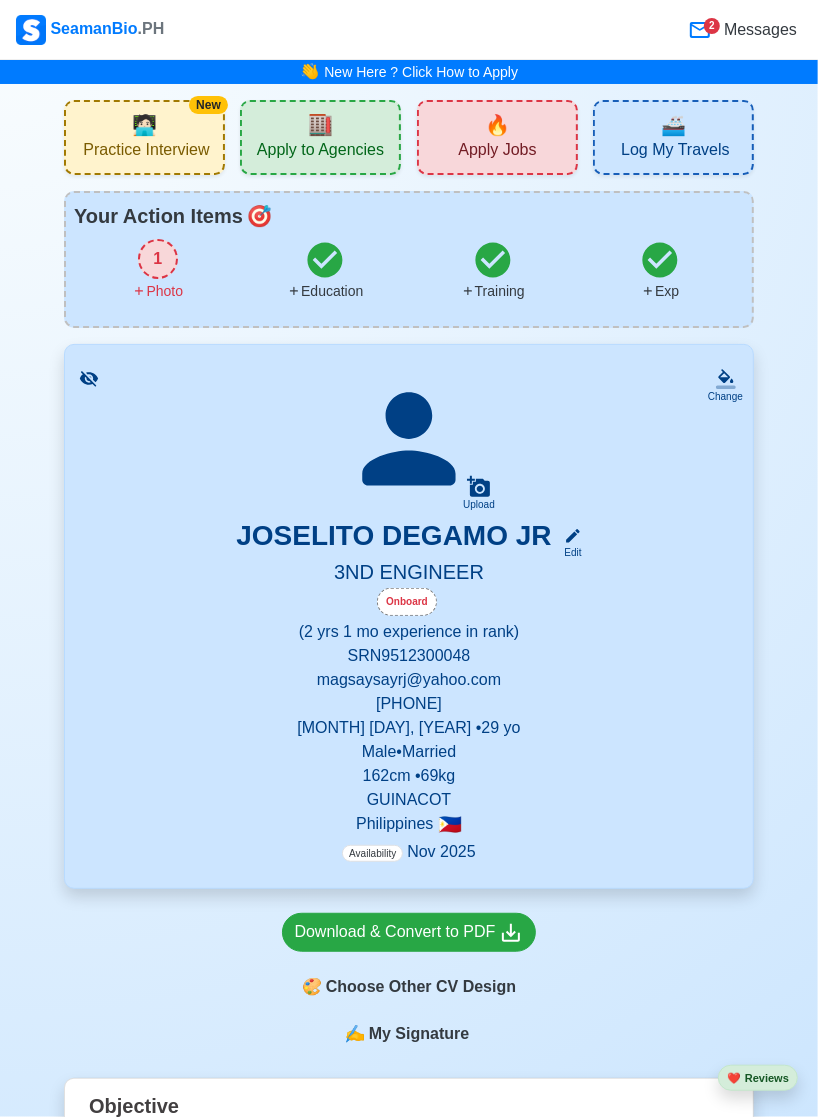 click on "🎨 Choose Other CV Design" at bounding box center [409, 987] 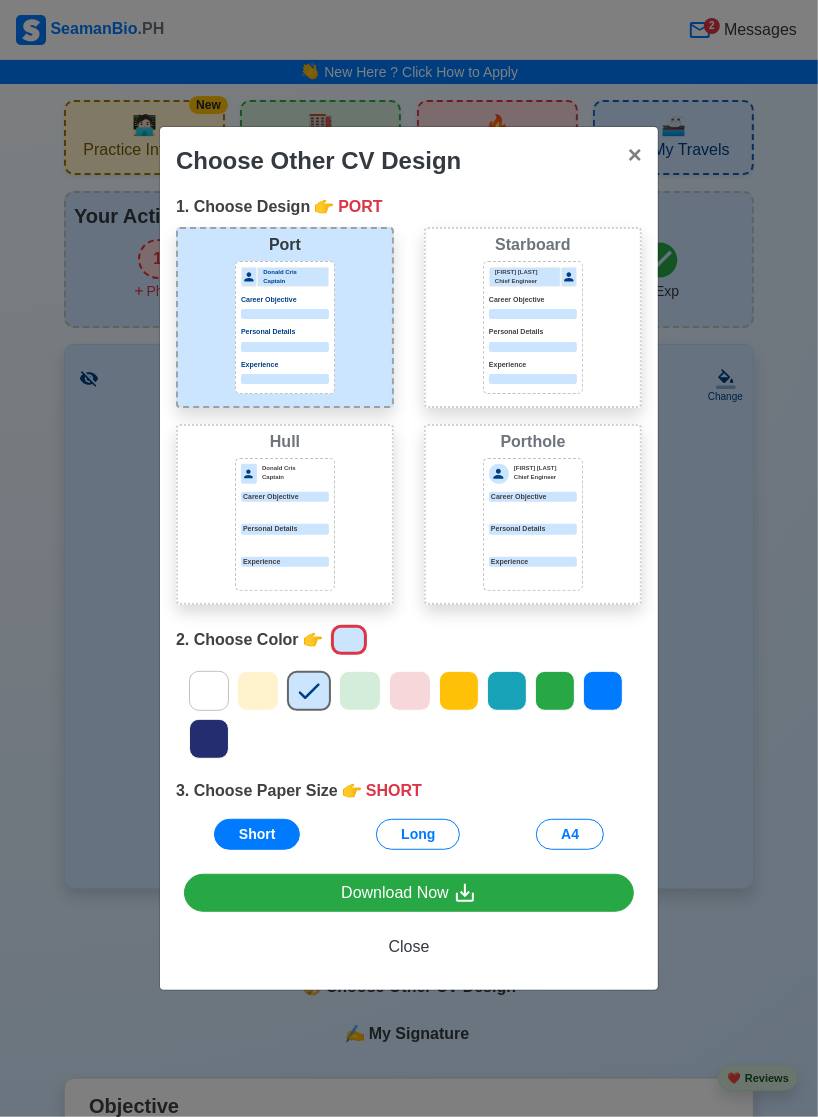 click on "×" at bounding box center [635, 154] 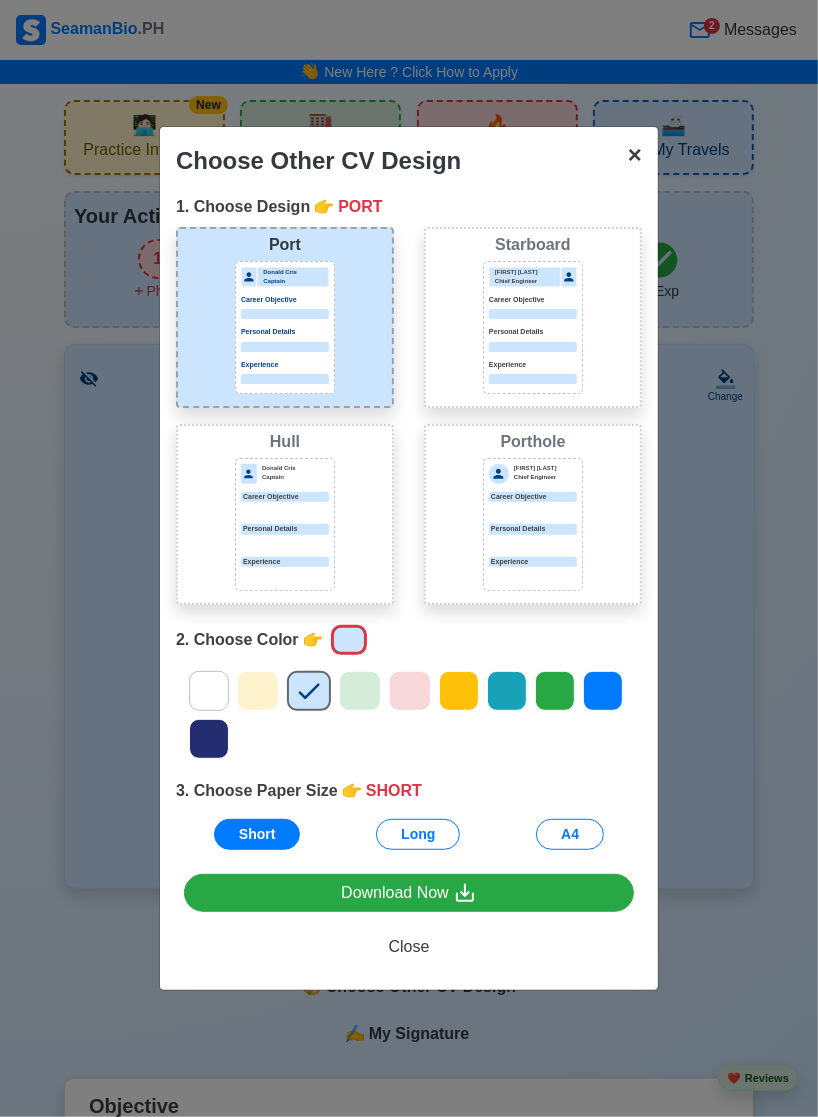 click on "× Close" at bounding box center (635, 155) 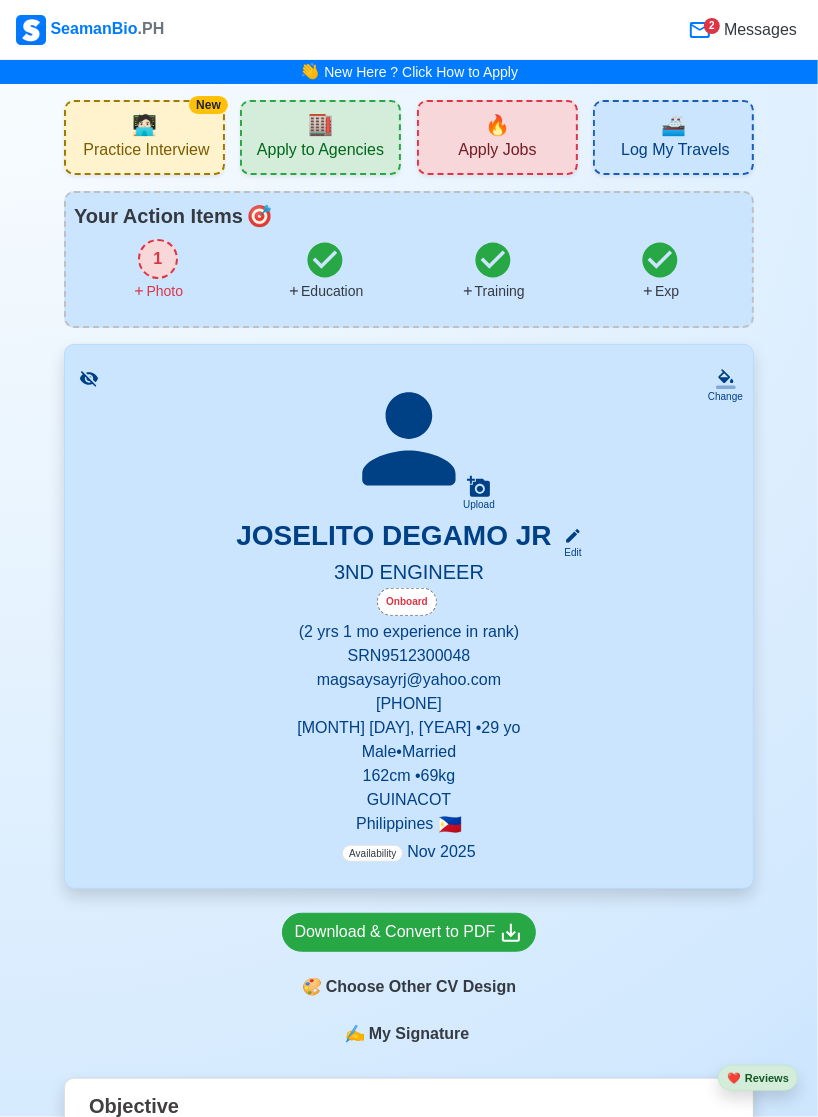 click 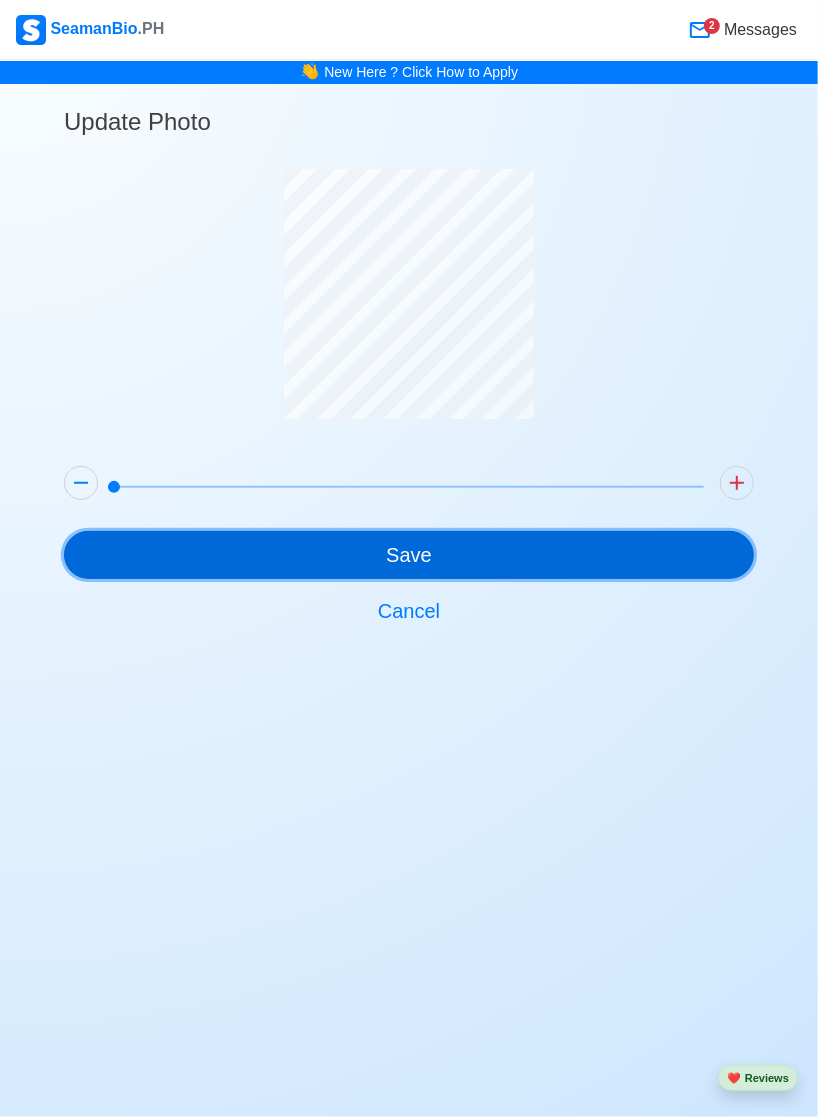 click on "Save" at bounding box center (409, 555) 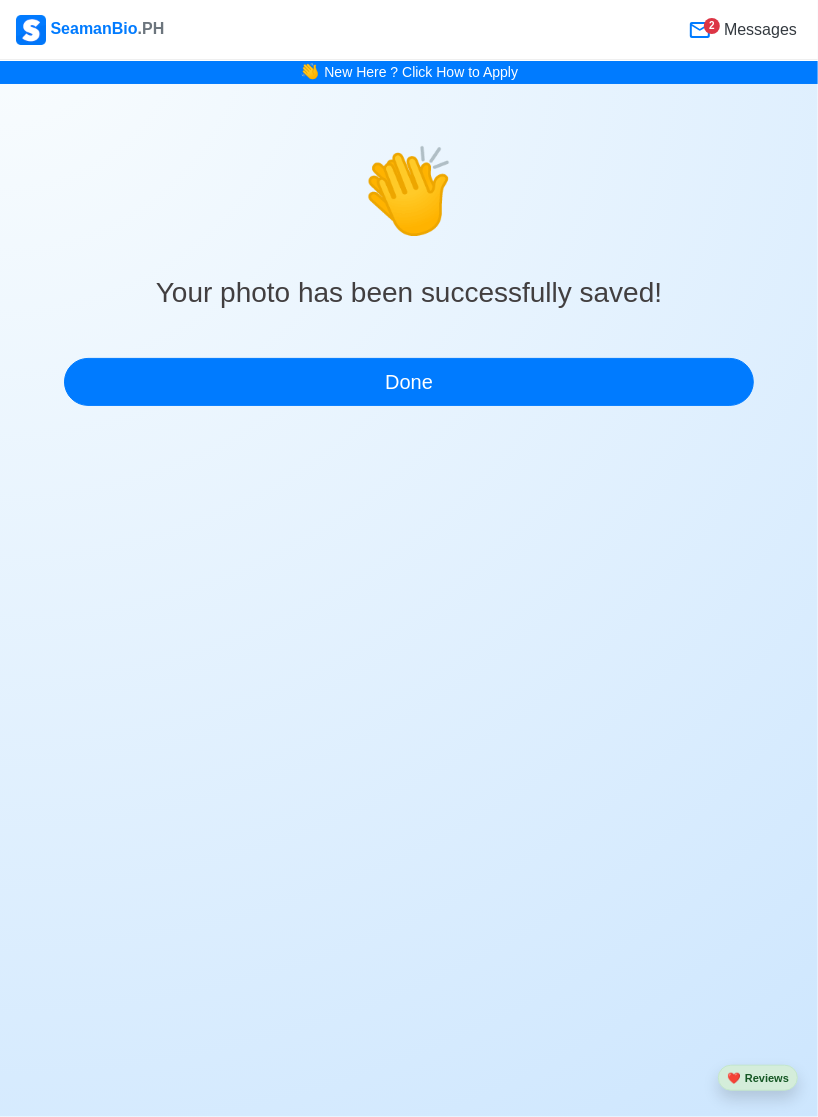 click on "New Here ? Click How to Apply" at bounding box center (421, 72) 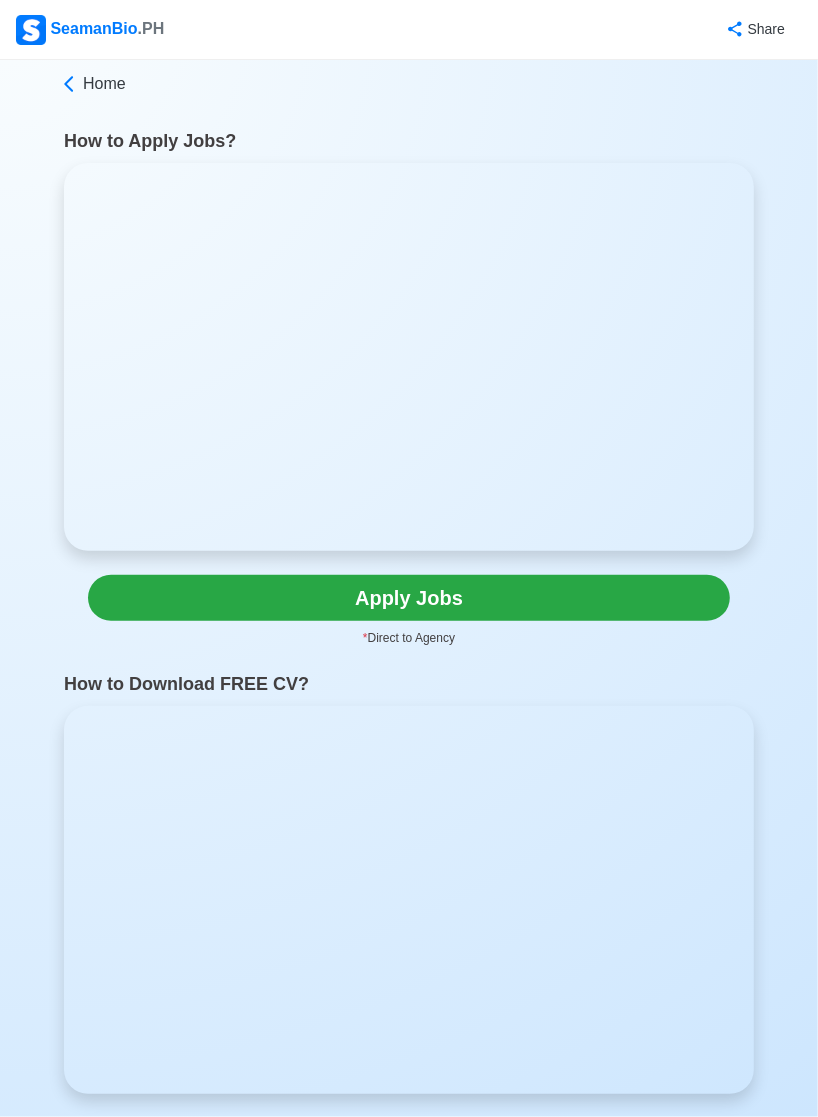 scroll, scrollTop: 19, scrollLeft: 0, axis: vertical 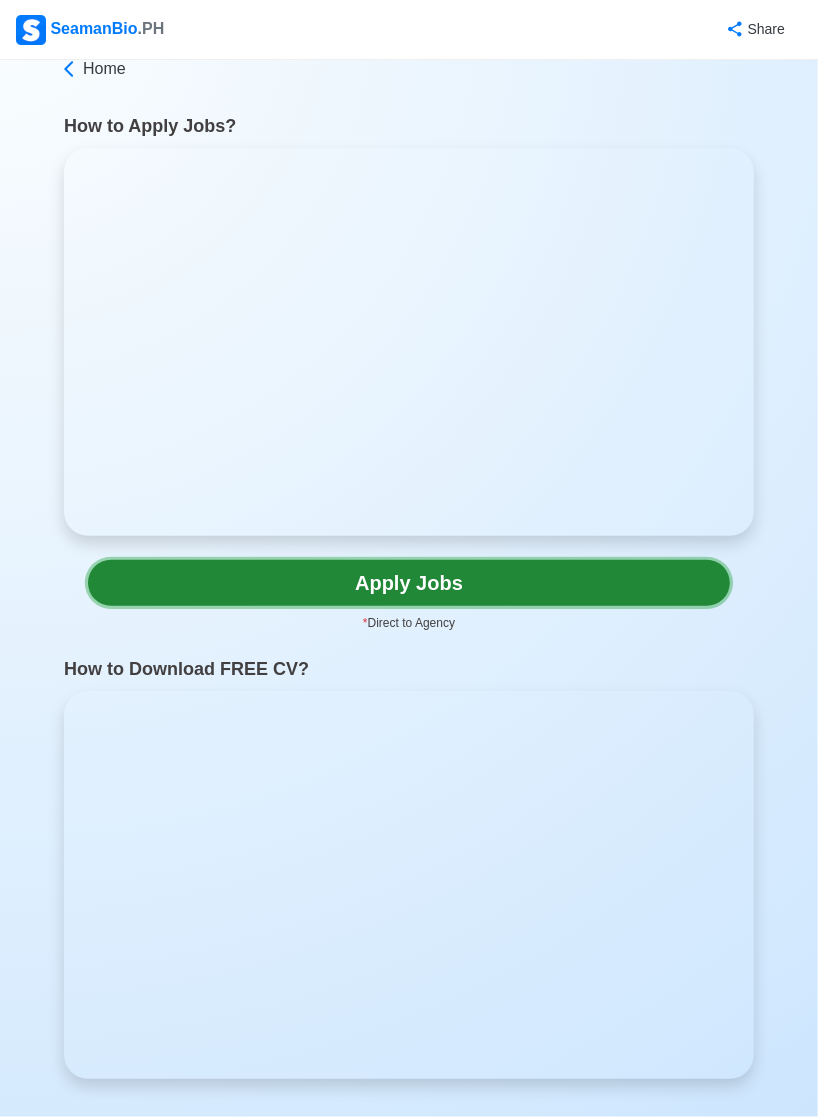 click on "Apply Jobs" at bounding box center [409, 583] 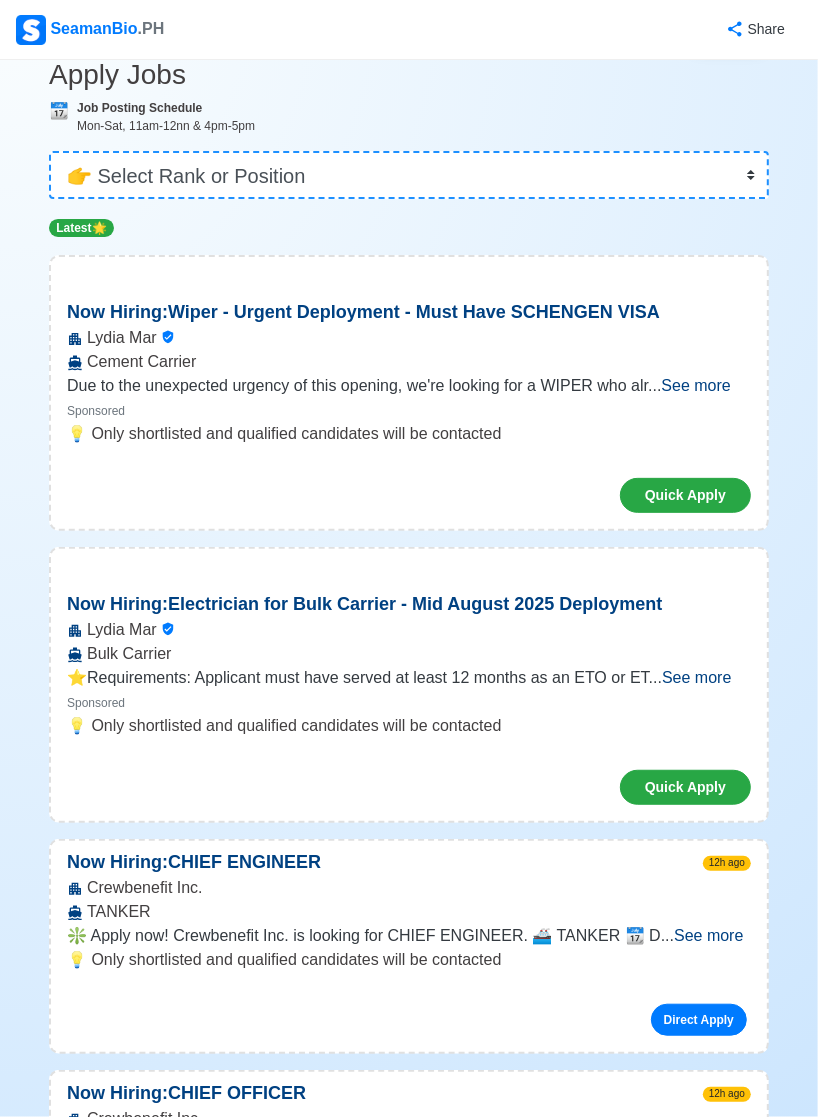 scroll, scrollTop: 96, scrollLeft: 0, axis: vertical 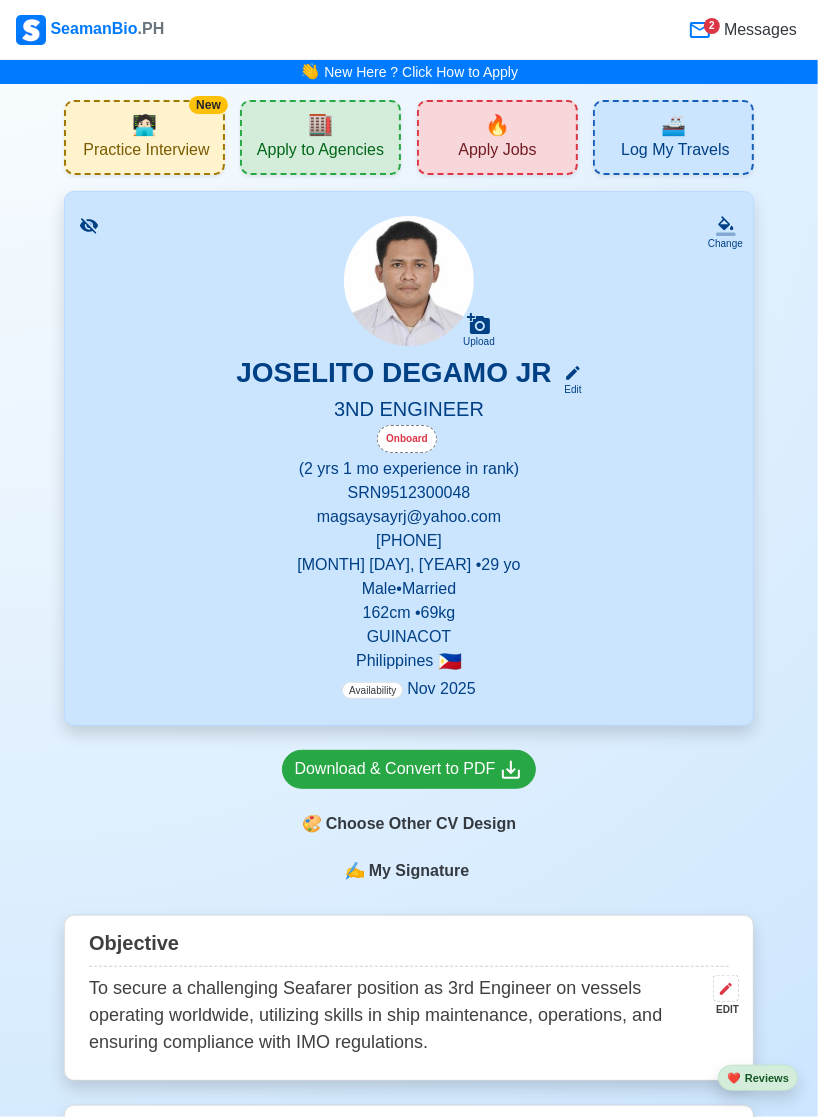 click 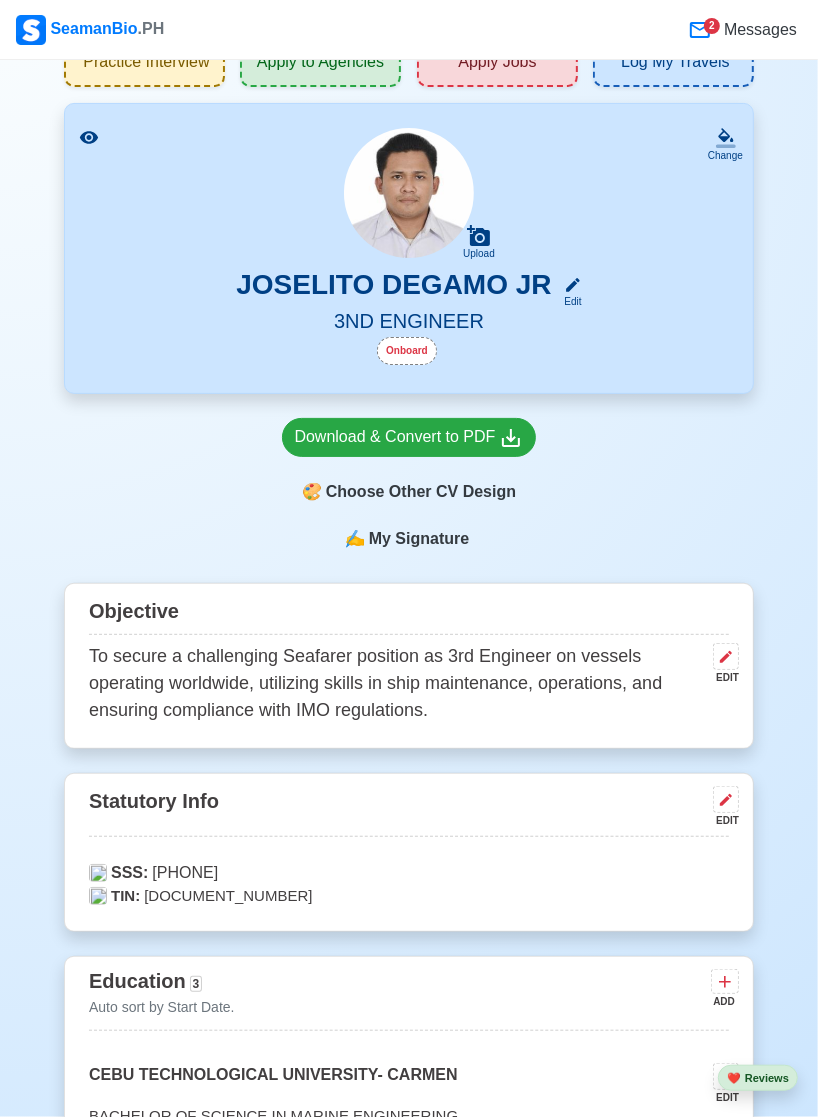 scroll, scrollTop: 70, scrollLeft: 0, axis: vertical 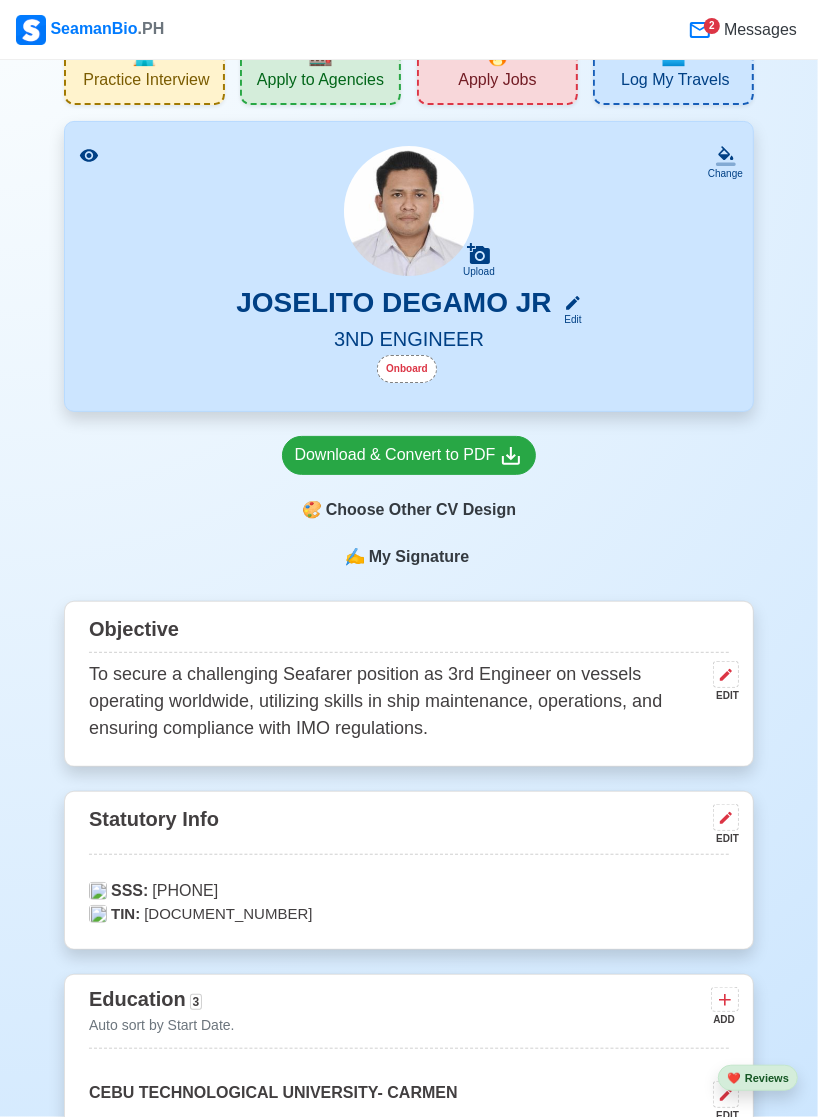 click 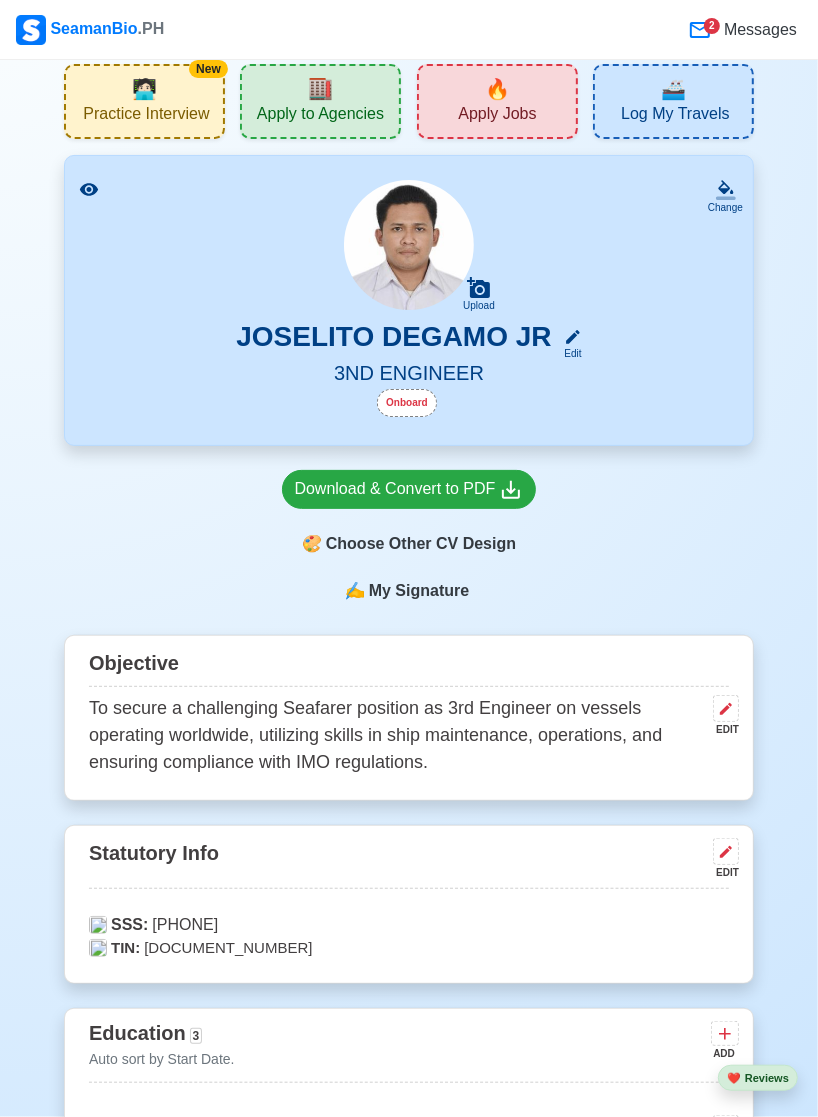 scroll, scrollTop: 0, scrollLeft: 0, axis: both 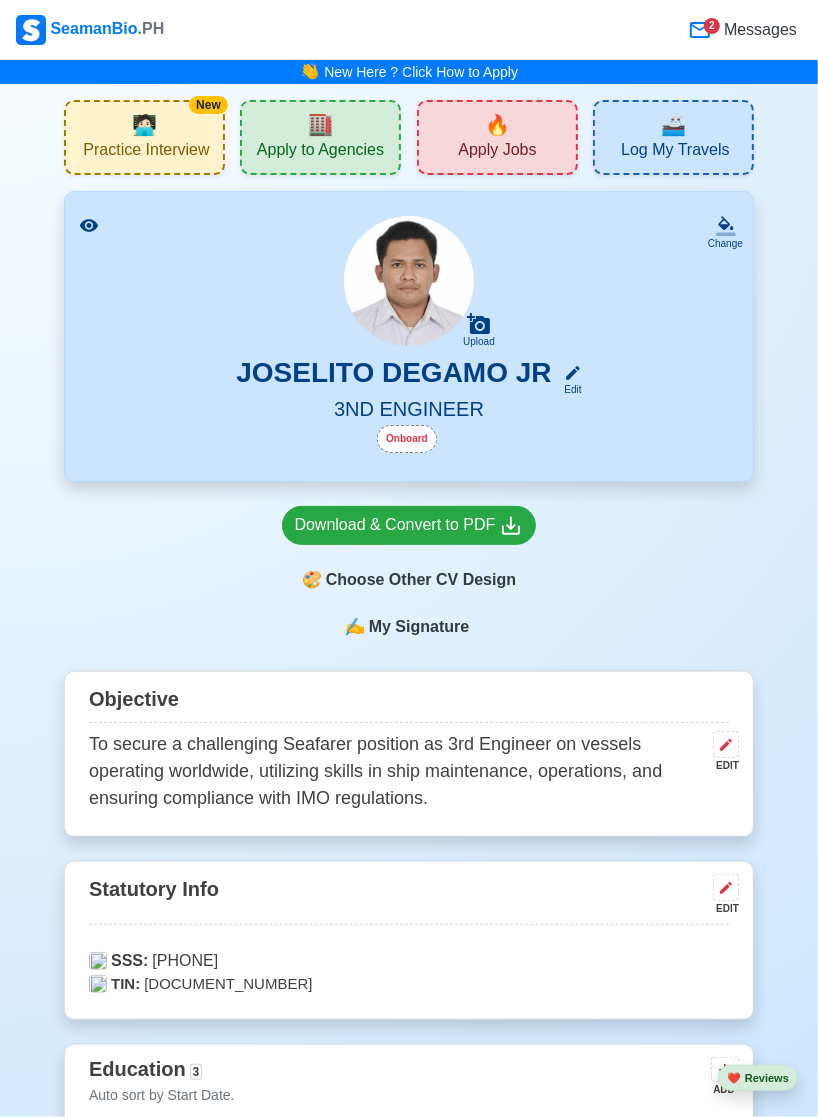 click on "Apply to Agencies" at bounding box center [320, 152] 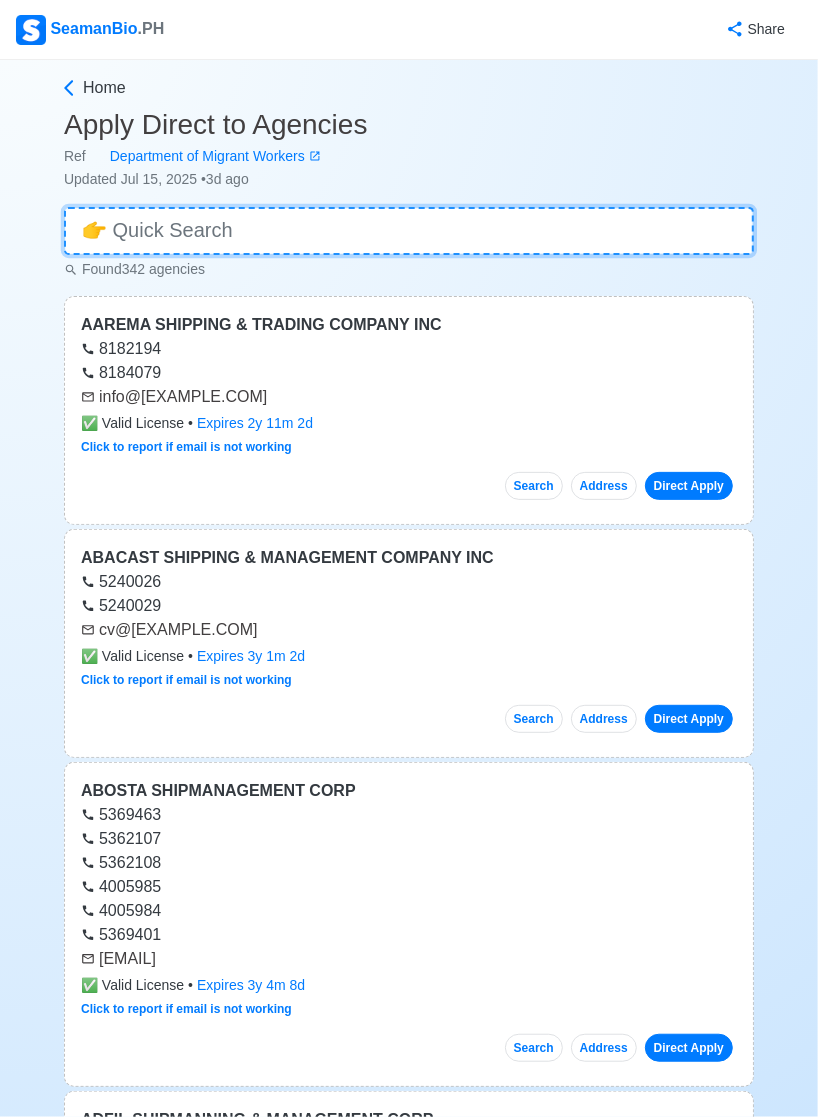 click at bounding box center [409, 231] 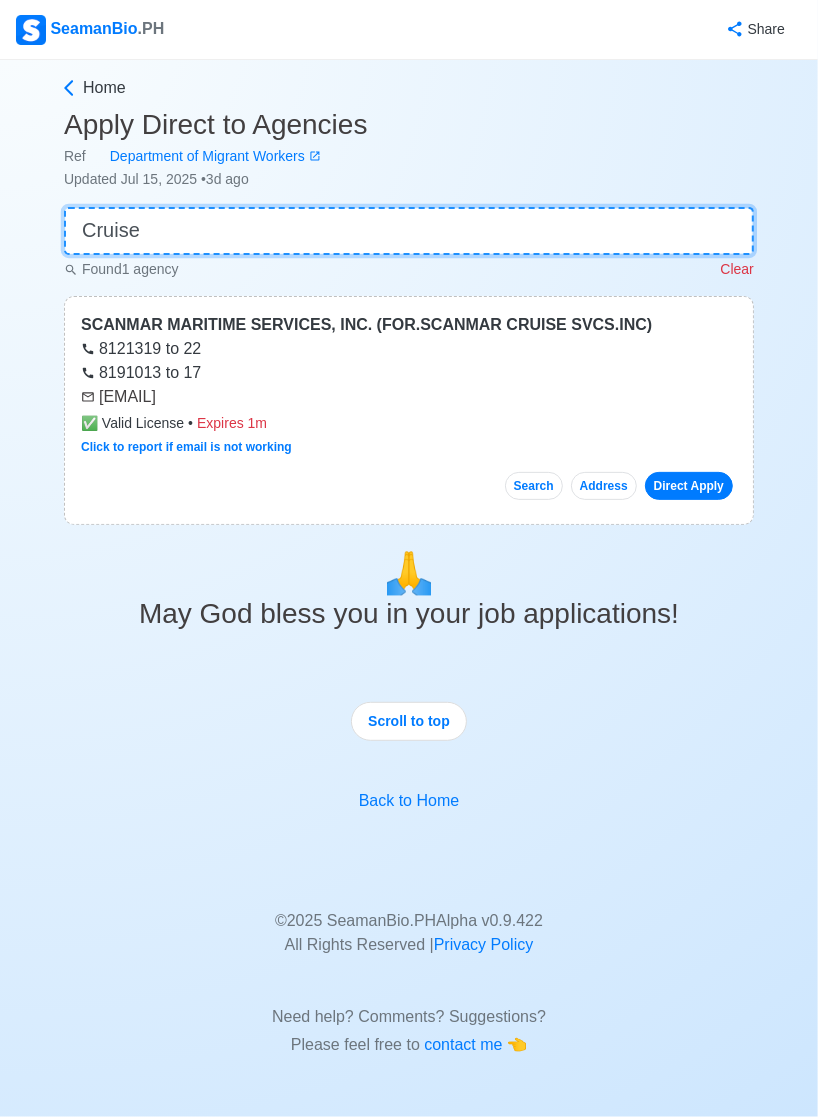 type on "Cruise" 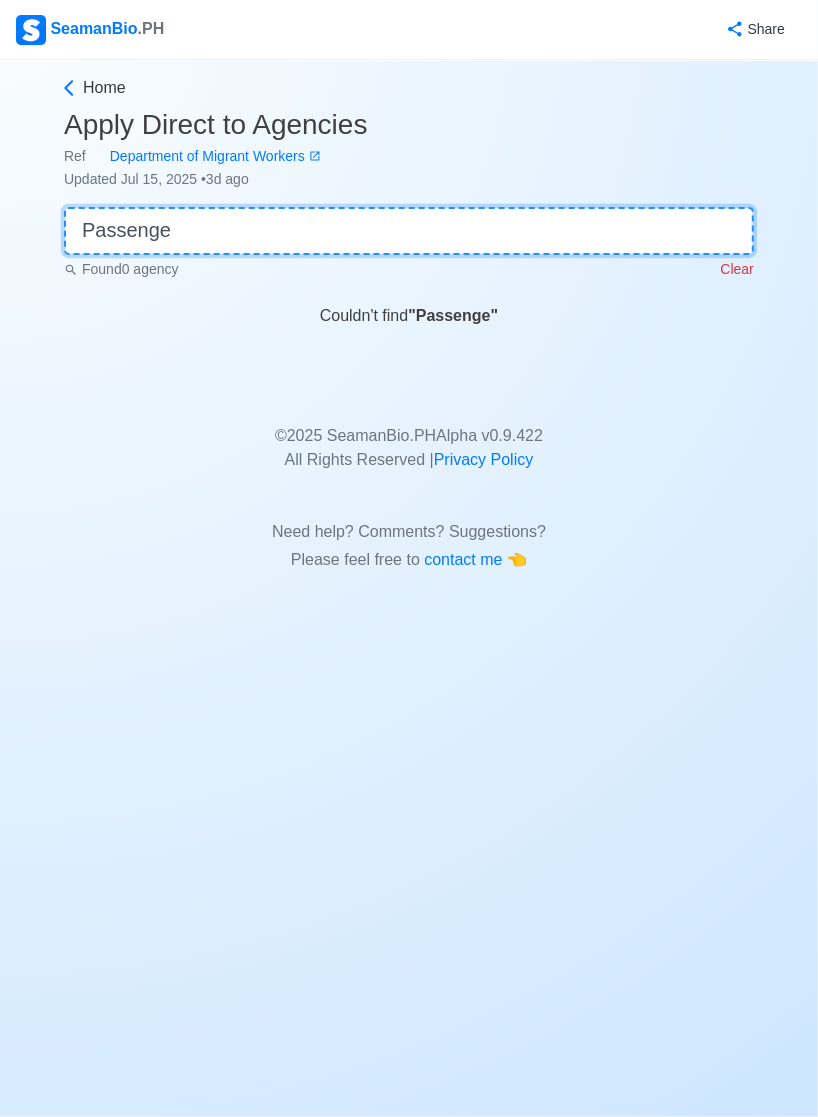 type on "Passeng" 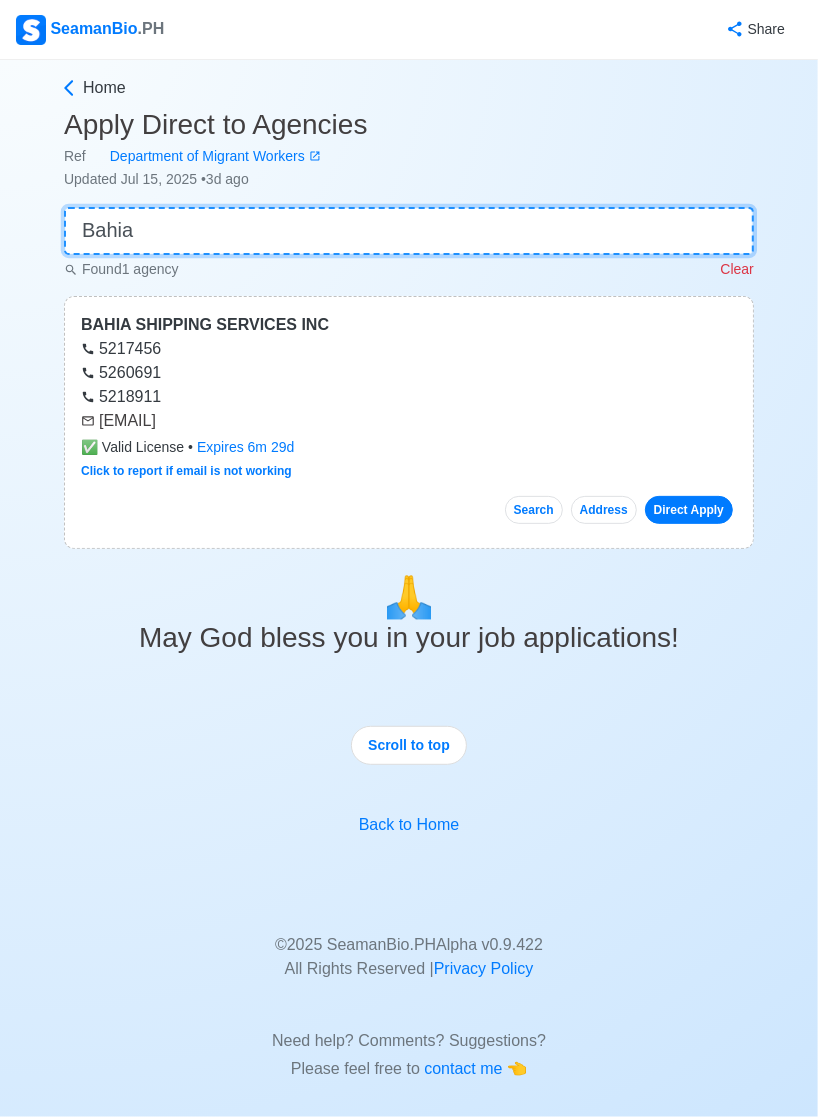 type on "Bahia" 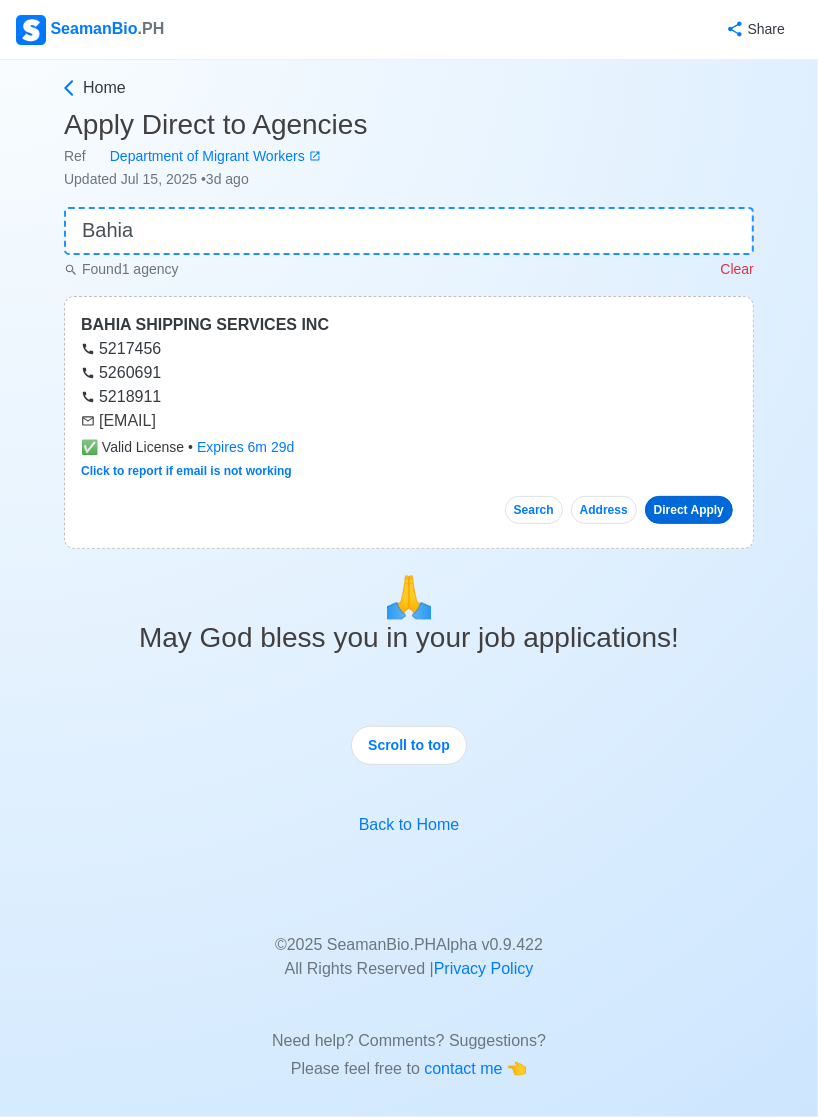 click on "Direct Apply" at bounding box center [689, 510] 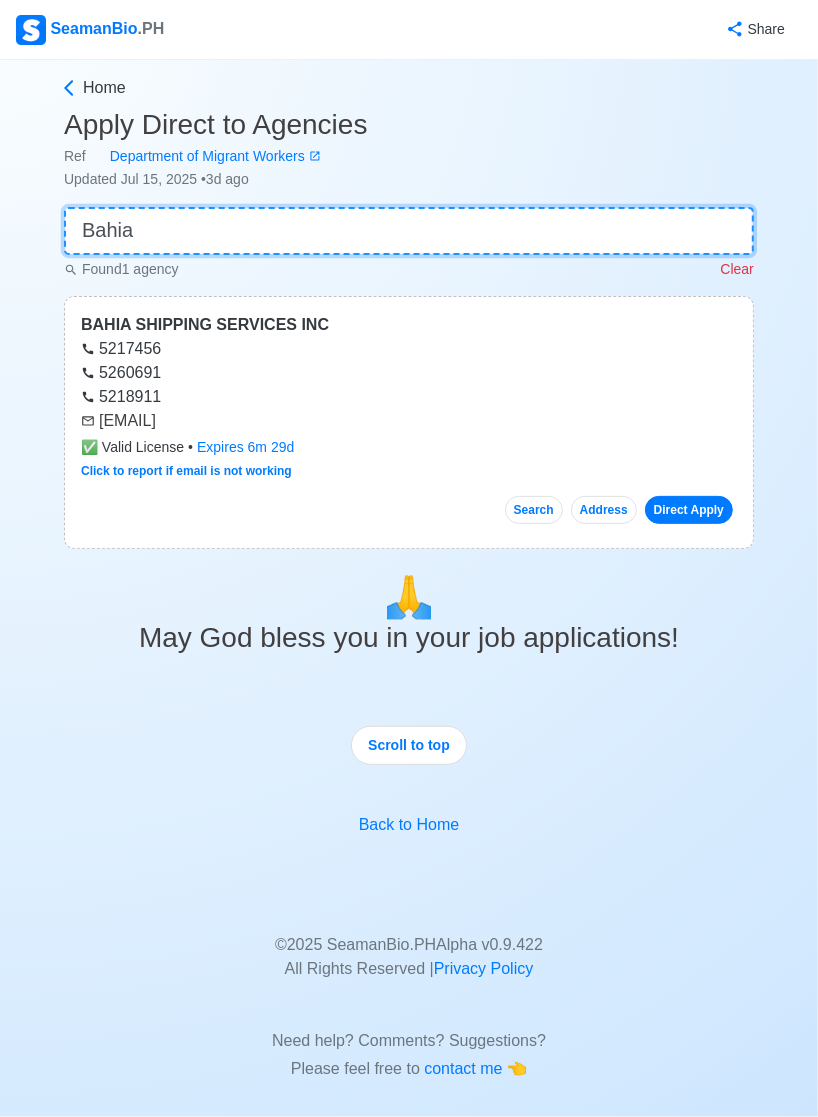 click on "Bahia" at bounding box center [409, 231] 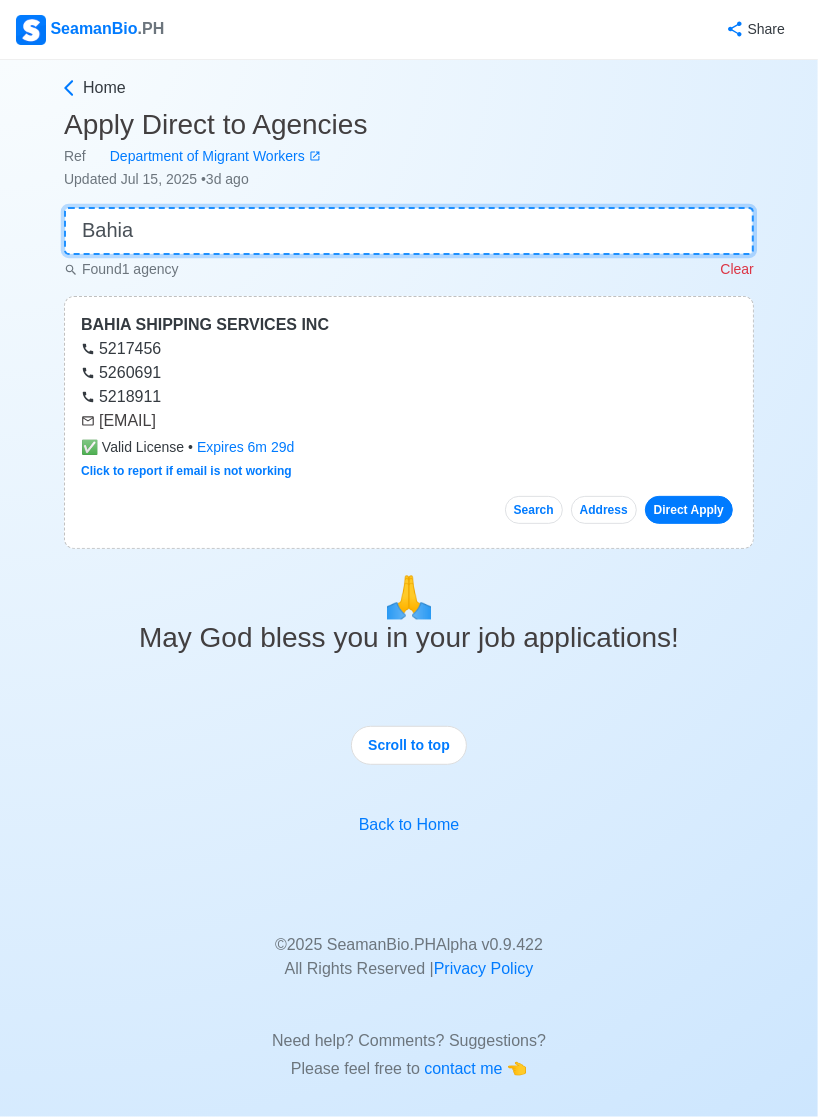 type 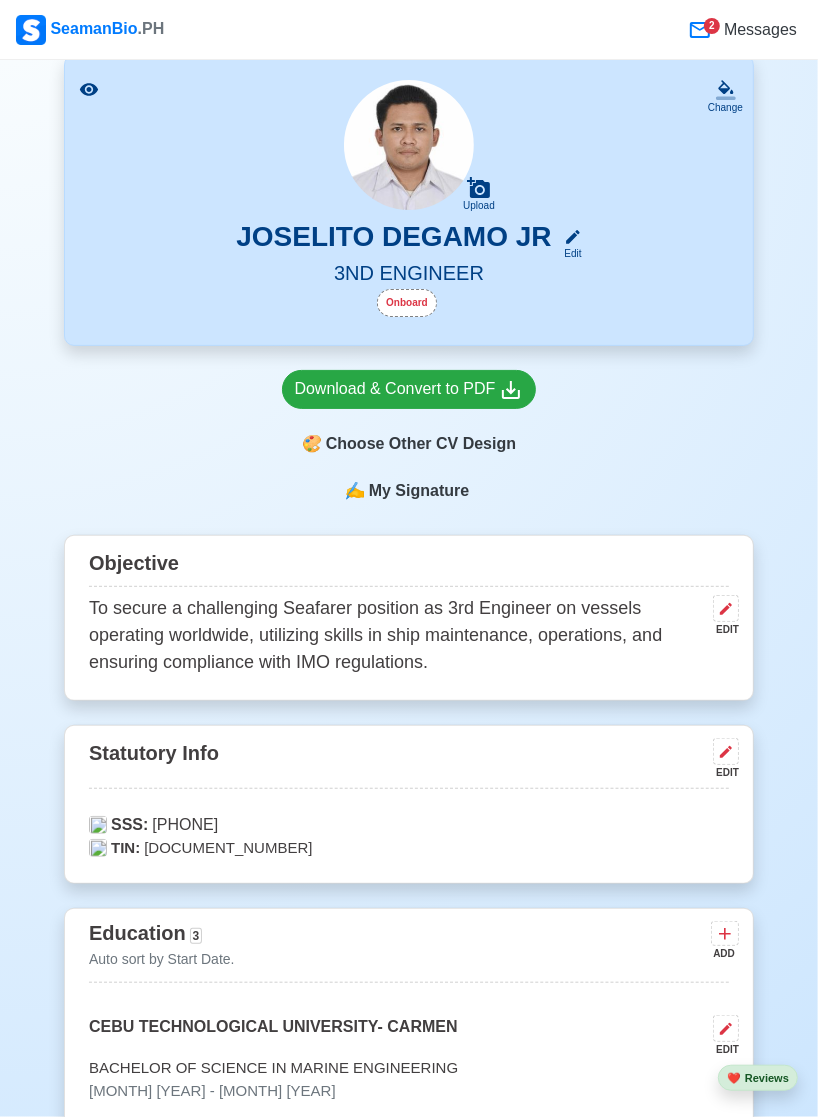 scroll, scrollTop: 0, scrollLeft: 0, axis: both 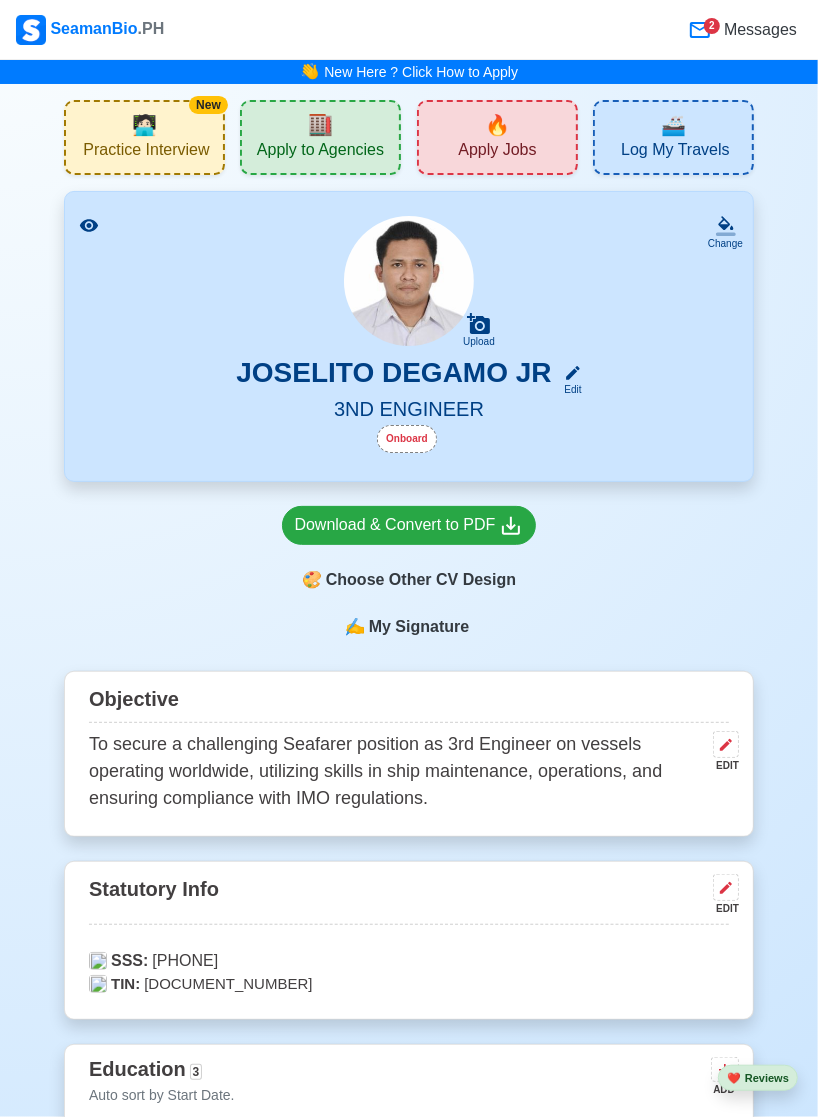 click on "🔥 Apply Jobs" at bounding box center (497, 137) 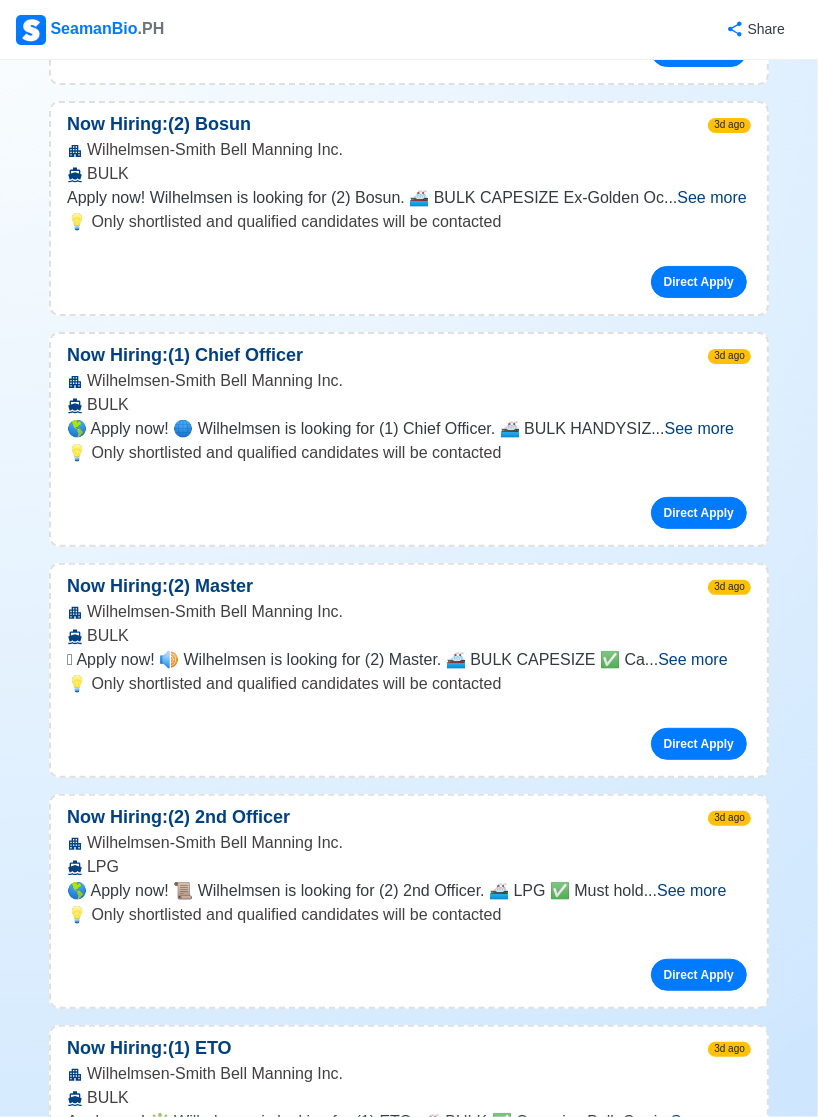 scroll, scrollTop: 44283, scrollLeft: 0, axis: vertical 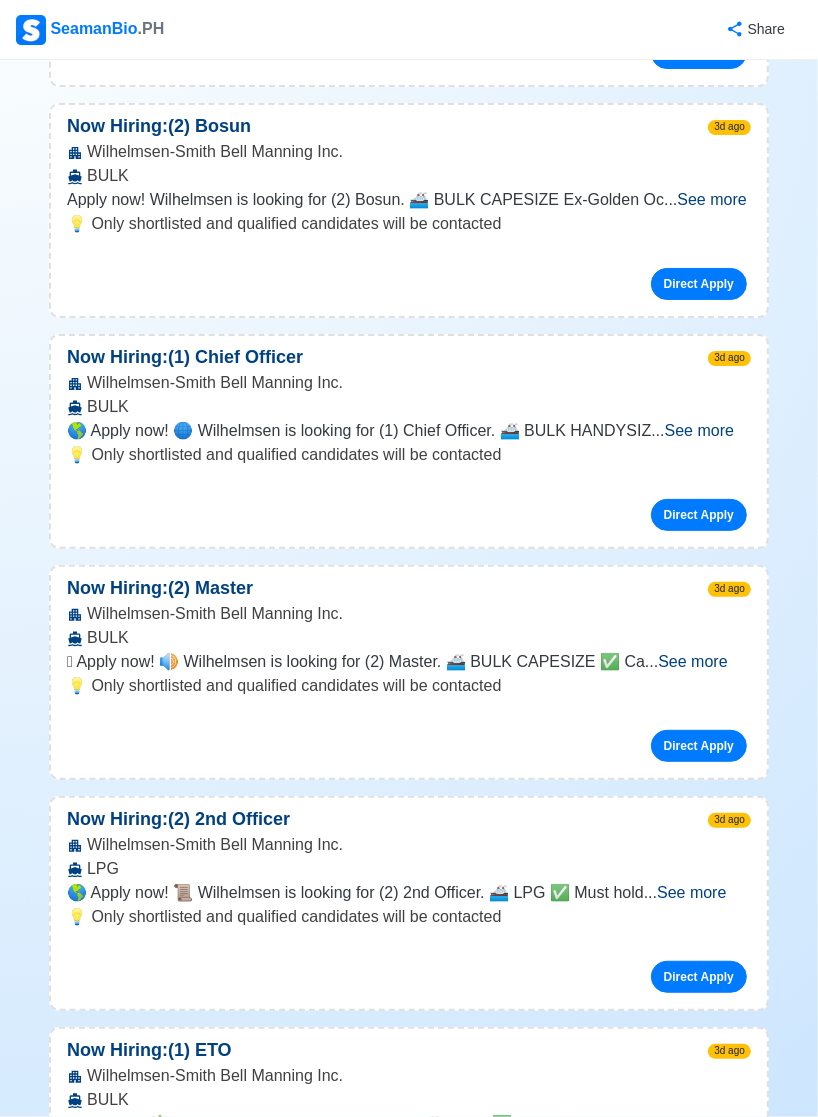 click on "Direct Apply" at bounding box center (699, 2132) 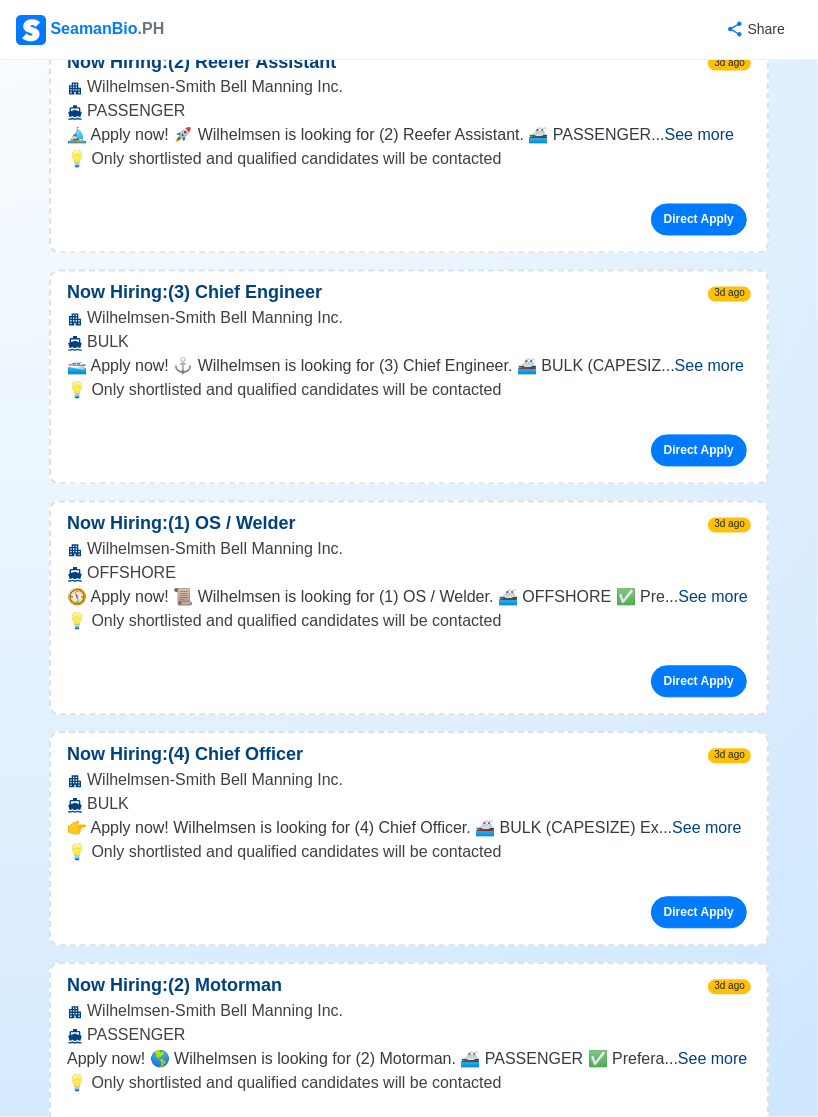 scroll, scrollTop: 42264, scrollLeft: 0, axis: vertical 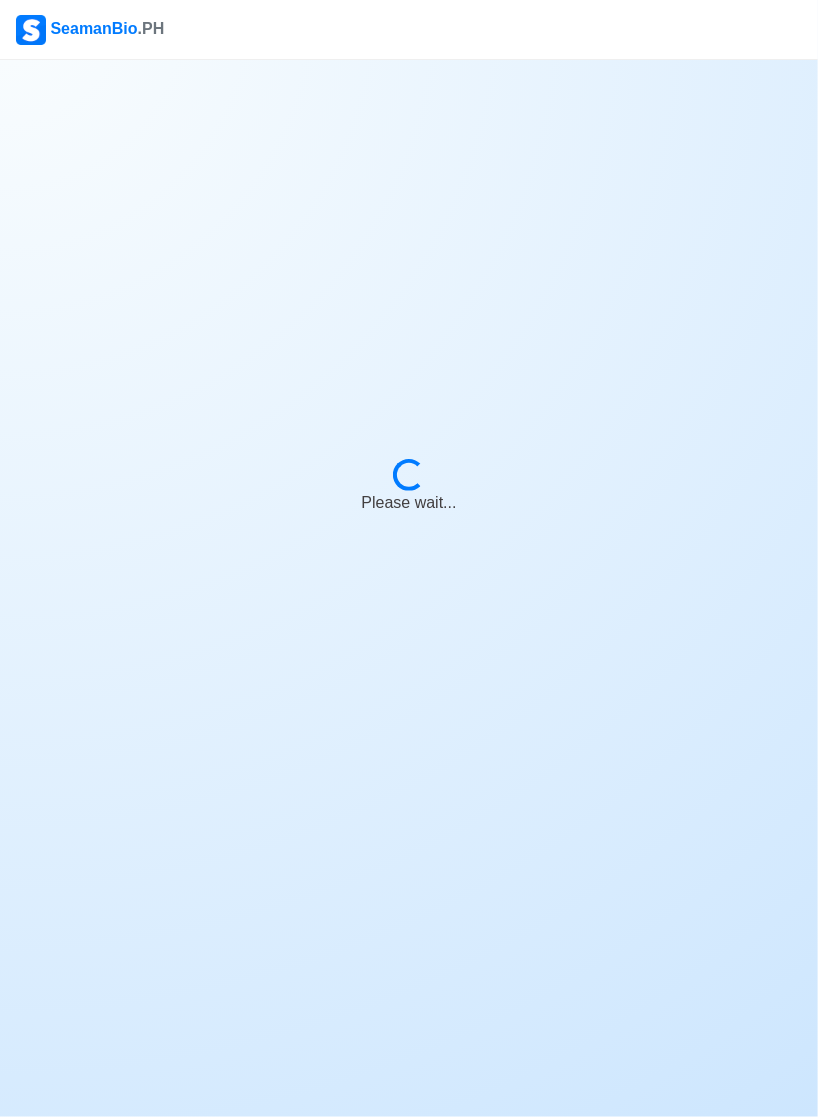 click on "SeamanBio .PH Loading... Please wait..." at bounding box center [409, 558] 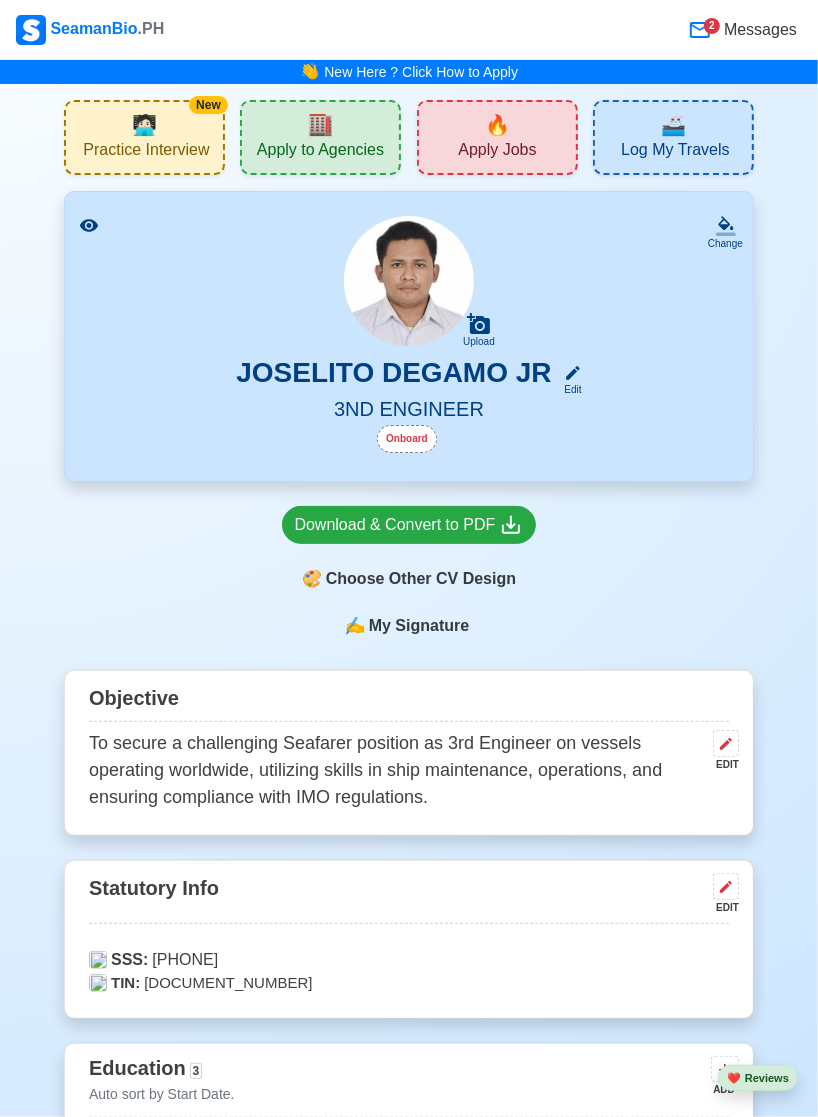 click on "Apply Jobs" at bounding box center (497, 152) 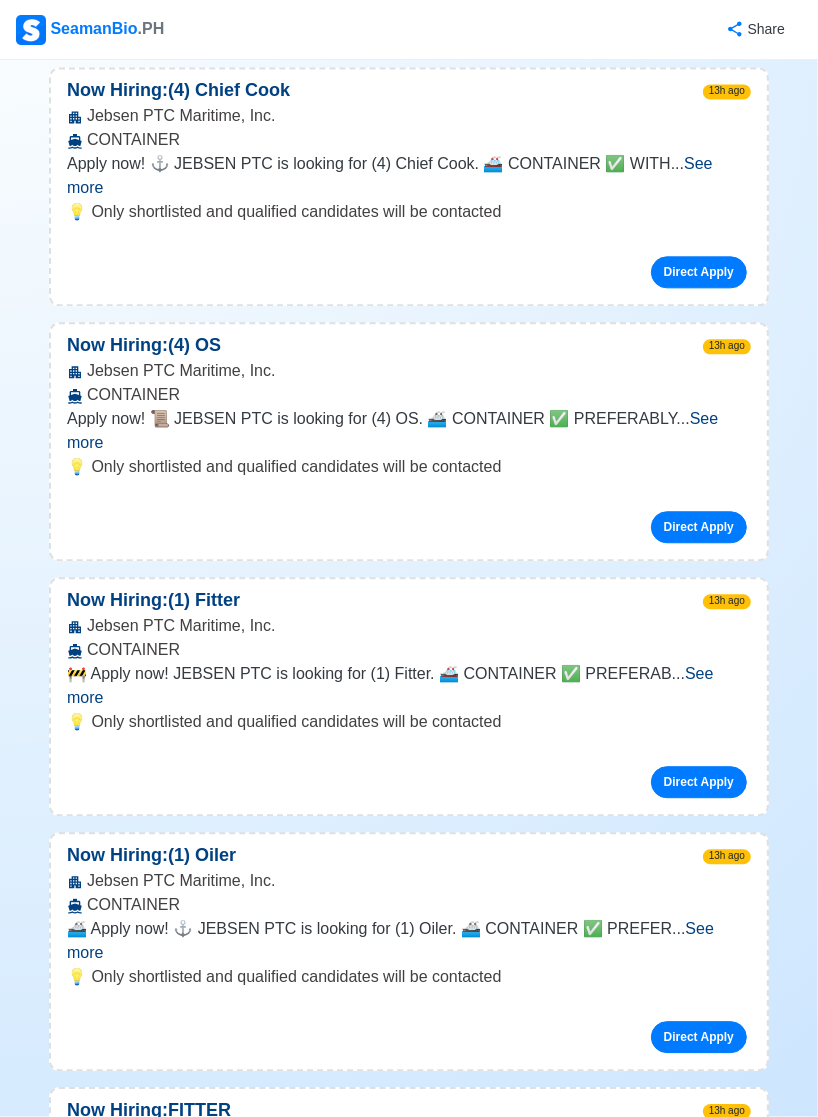 scroll, scrollTop: 13187, scrollLeft: 0, axis: vertical 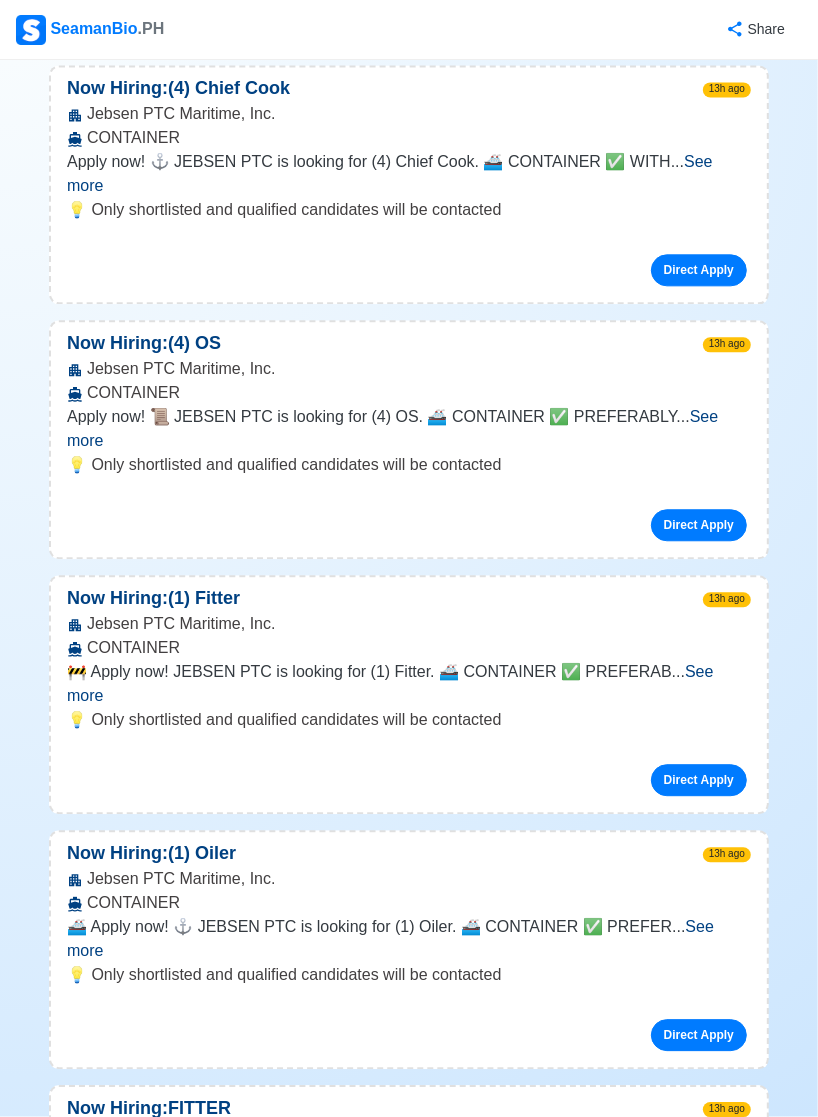 click on "See more" at bounding box center [393, 1193] 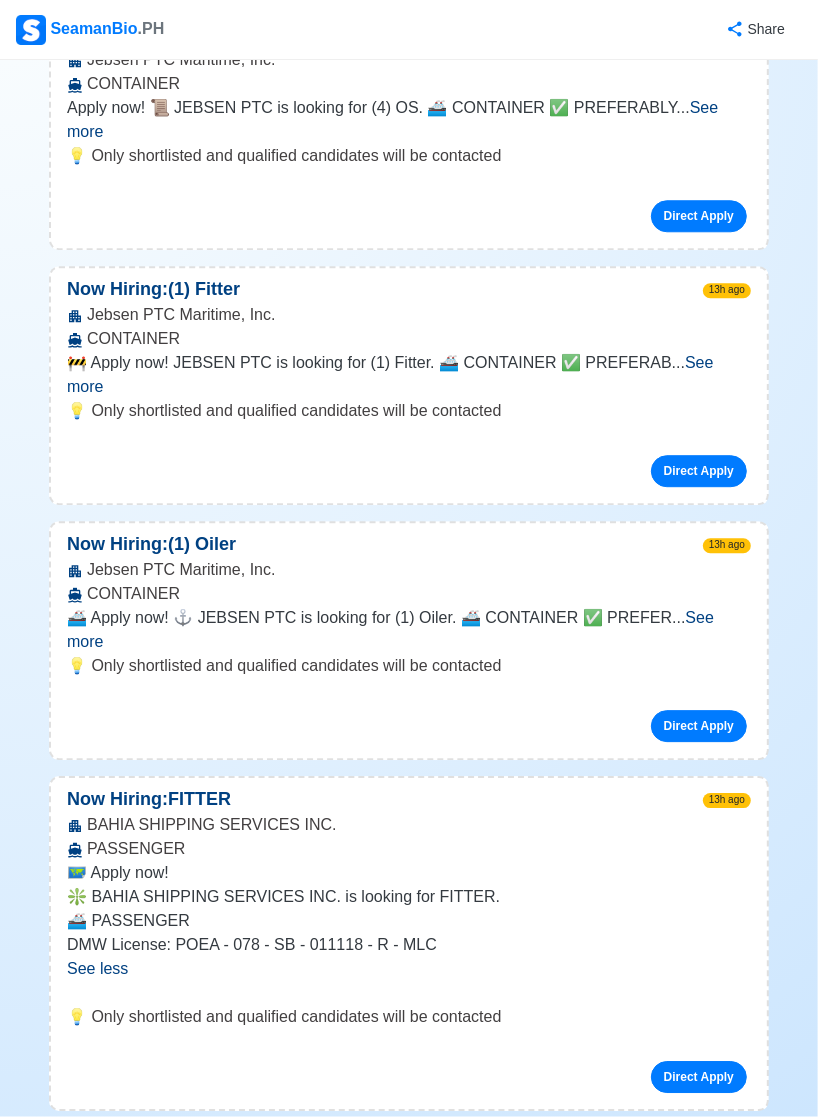 scroll, scrollTop: 13498, scrollLeft: 0, axis: vertical 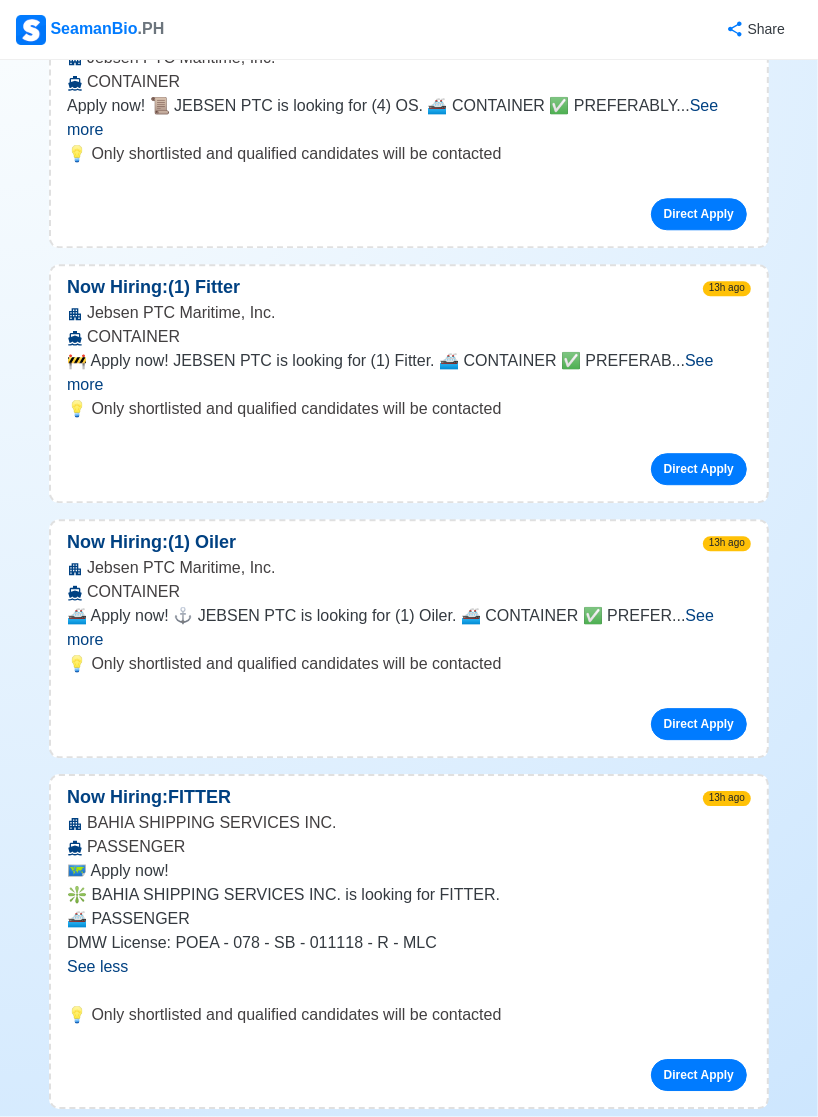click on "Direct Apply" at bounding box center (699, 1306) 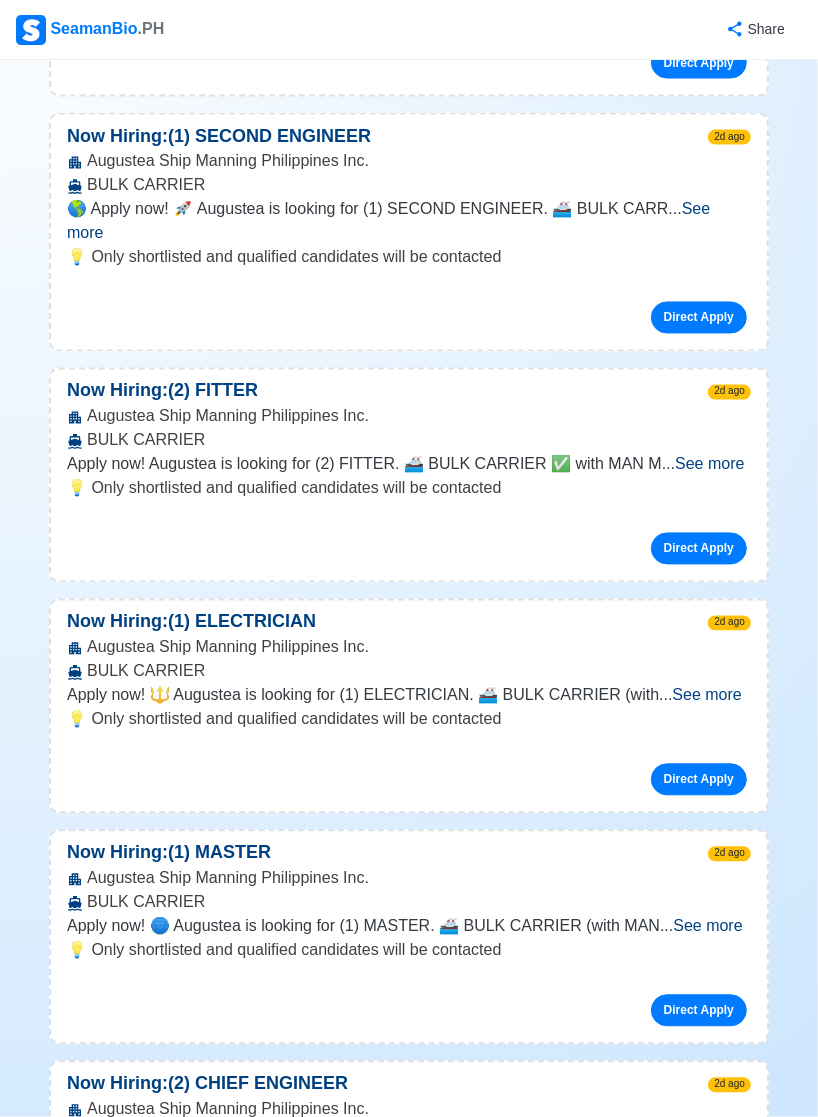 scroll, scrollTop: 34816, scrollLeft: 0, axis: vertical 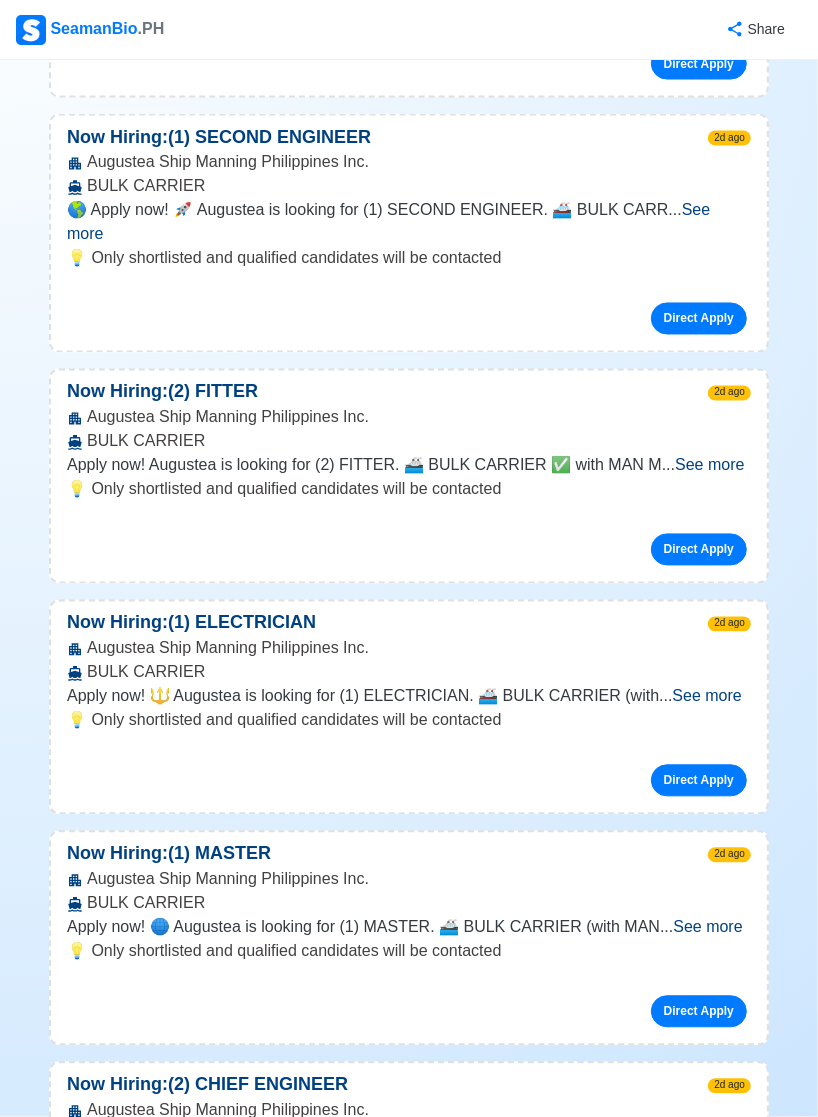 click on "See more" at bounding box center (389, 1632) 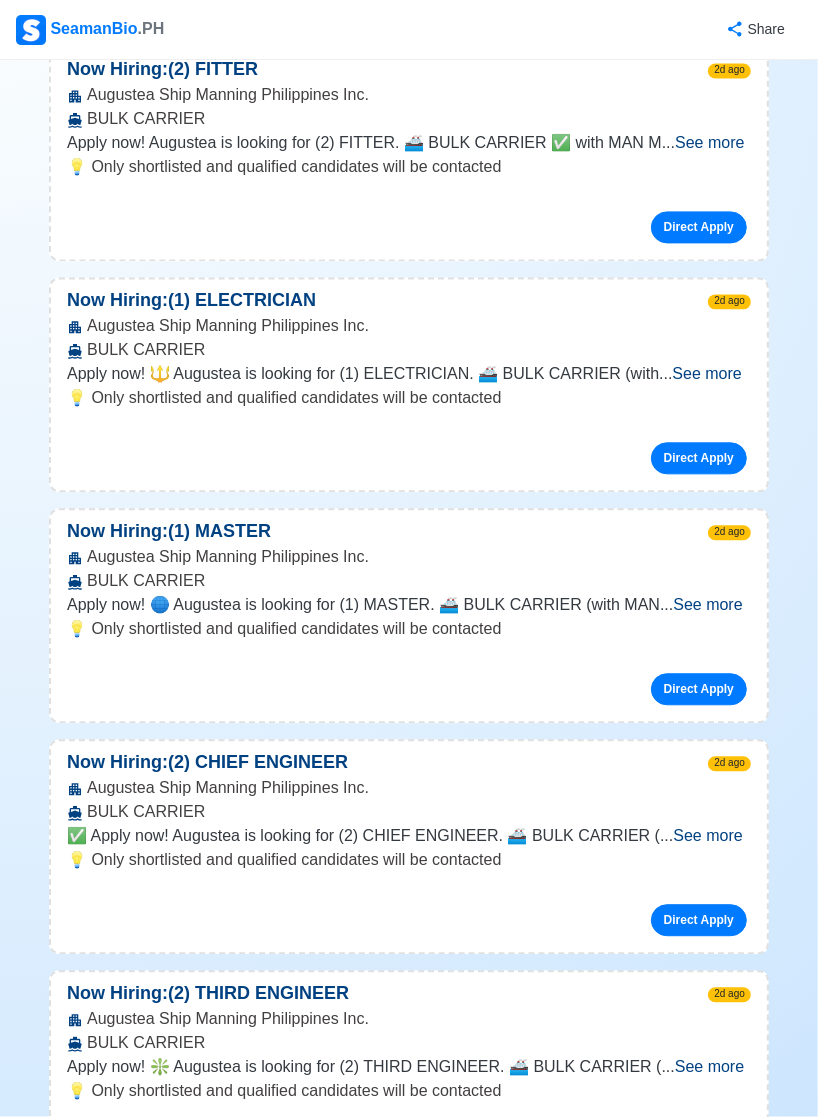 scroll, scrollTop: 35154, scrollLeft: 0, axis: vertical 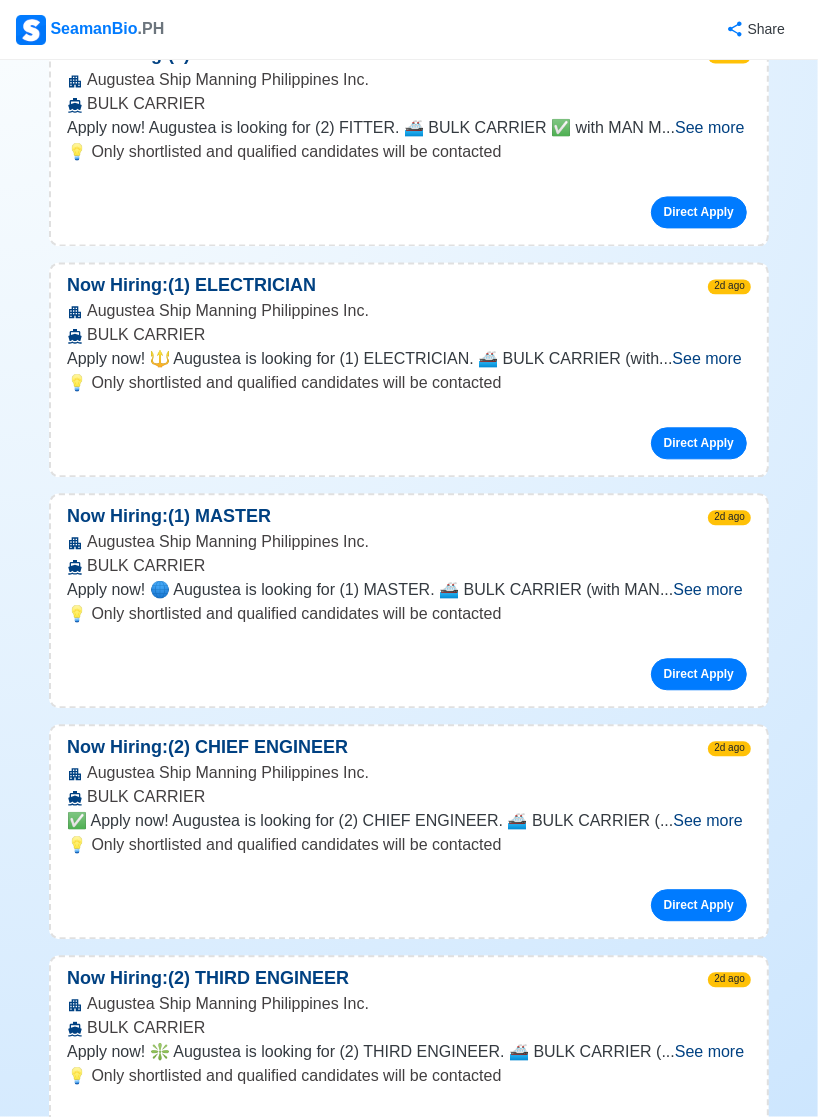 click on "See more" at bounding box center (390, 1645) 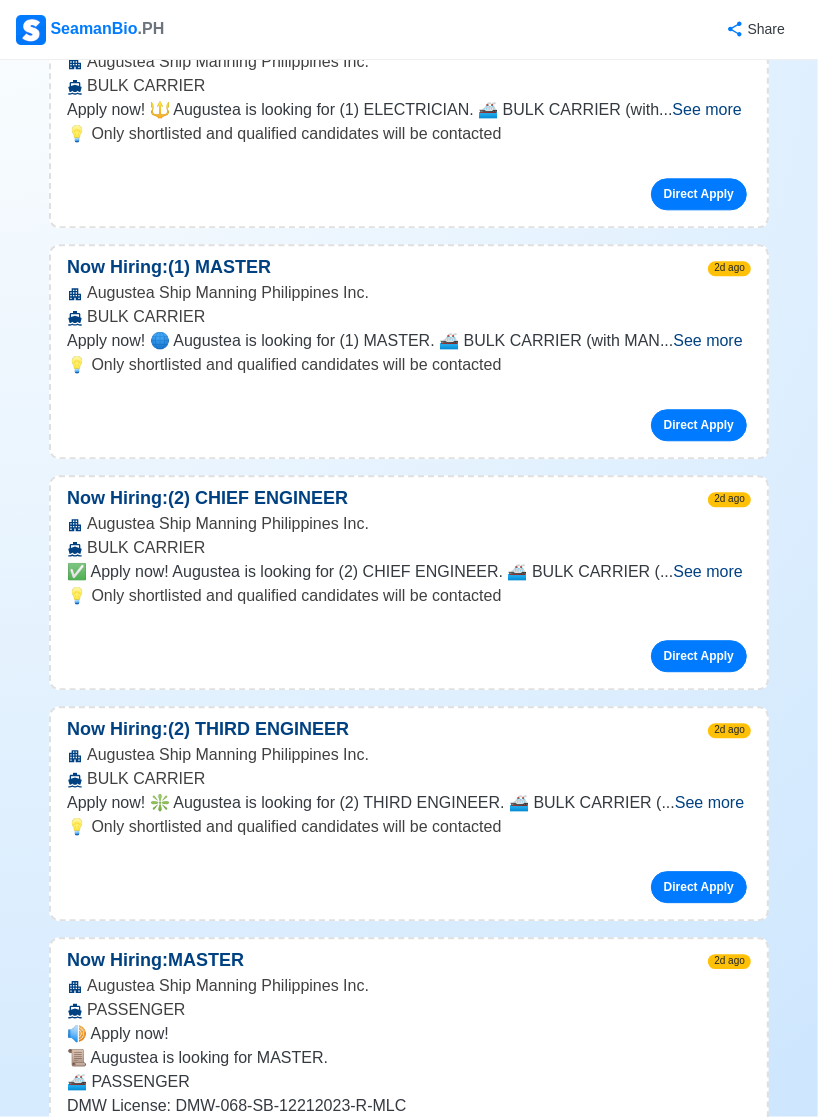 scroll, scrollTop: 35357, scrollLeft: 0, axis: vertical 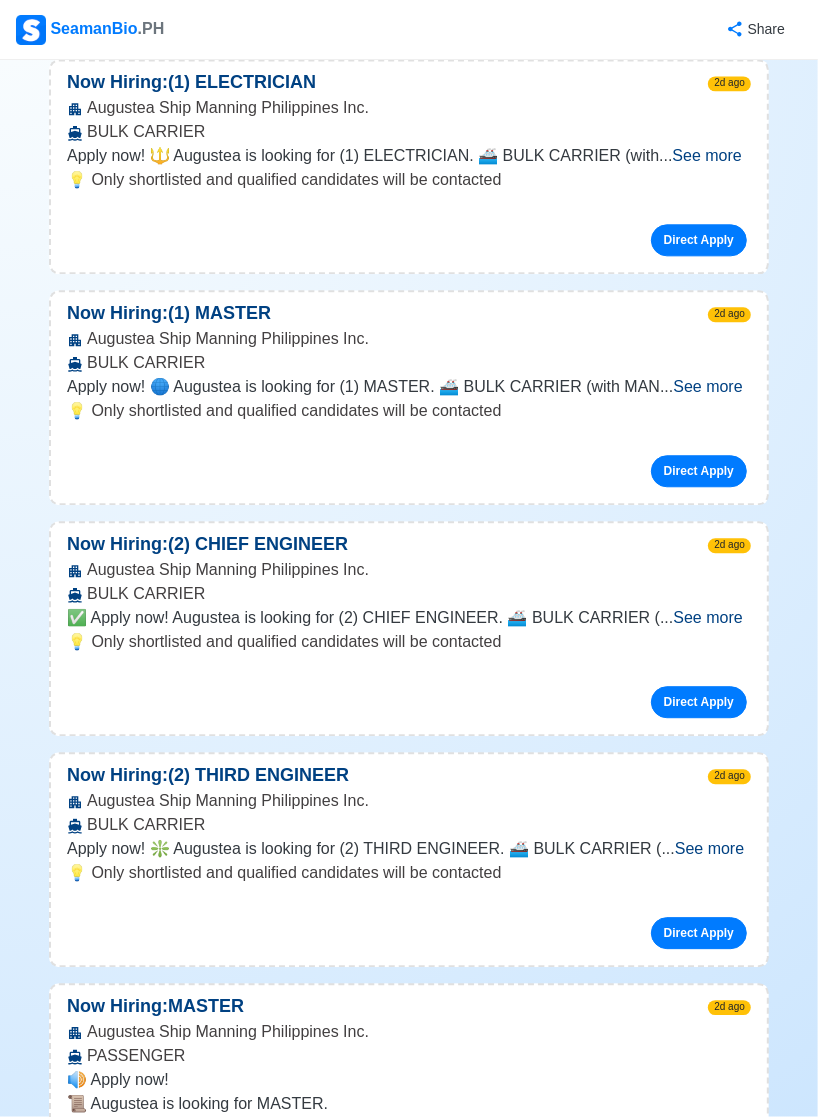 click on "See more" at bounding box center [709, 2036] 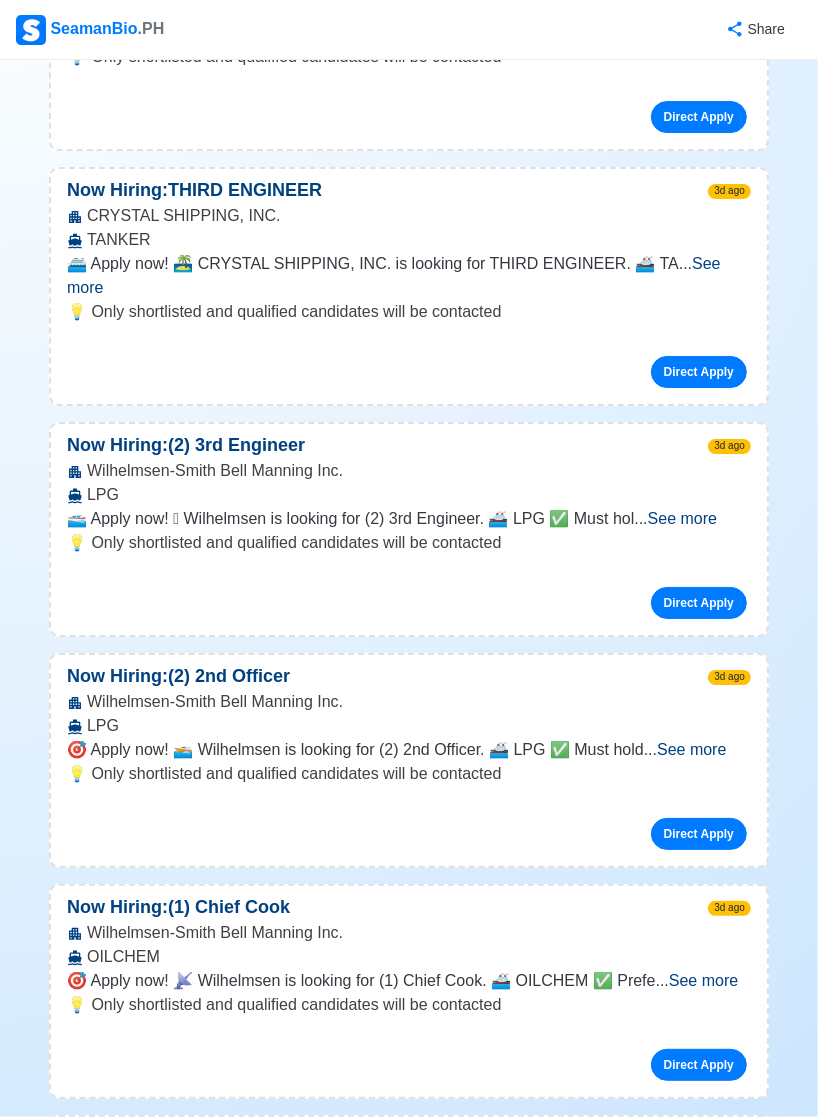 scroll, scrollTop: 40215, scrollLeft: 0, axis: vertical 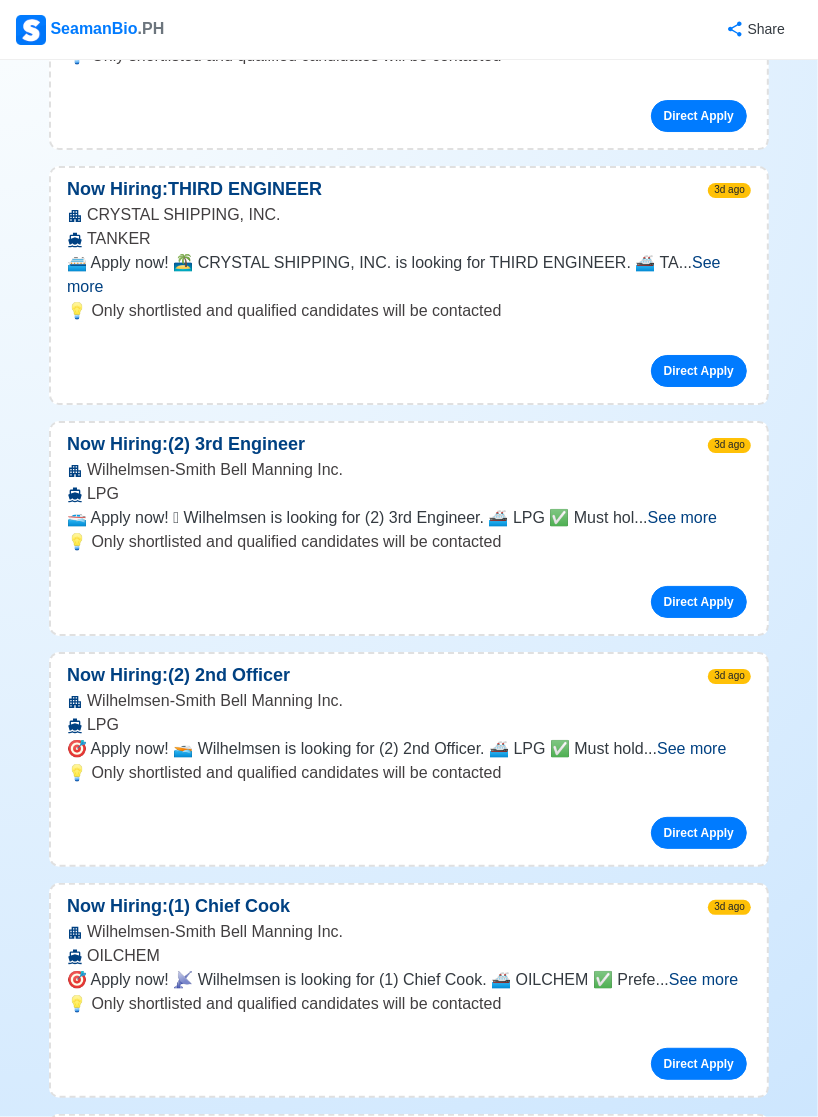 click on "See more" at bounding box center (701, 2365) 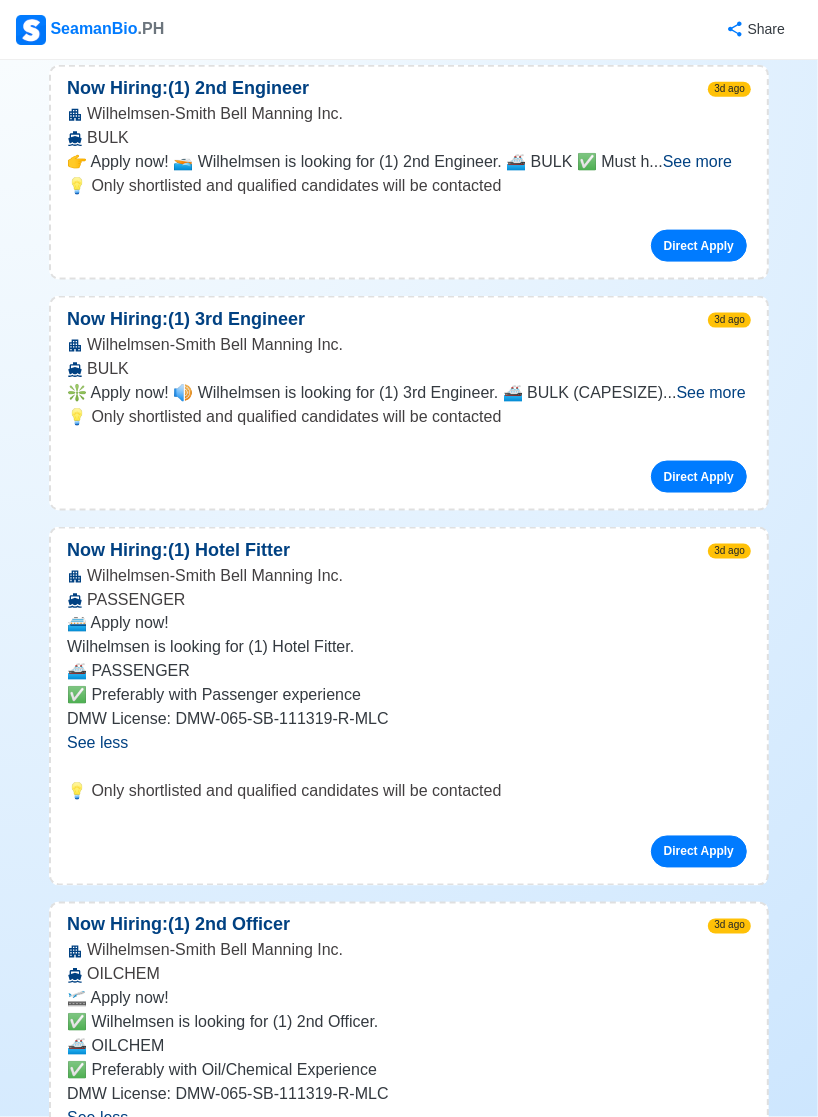 scroll, scrollTop: 41726, scrollLeft: 0, axis: vertical 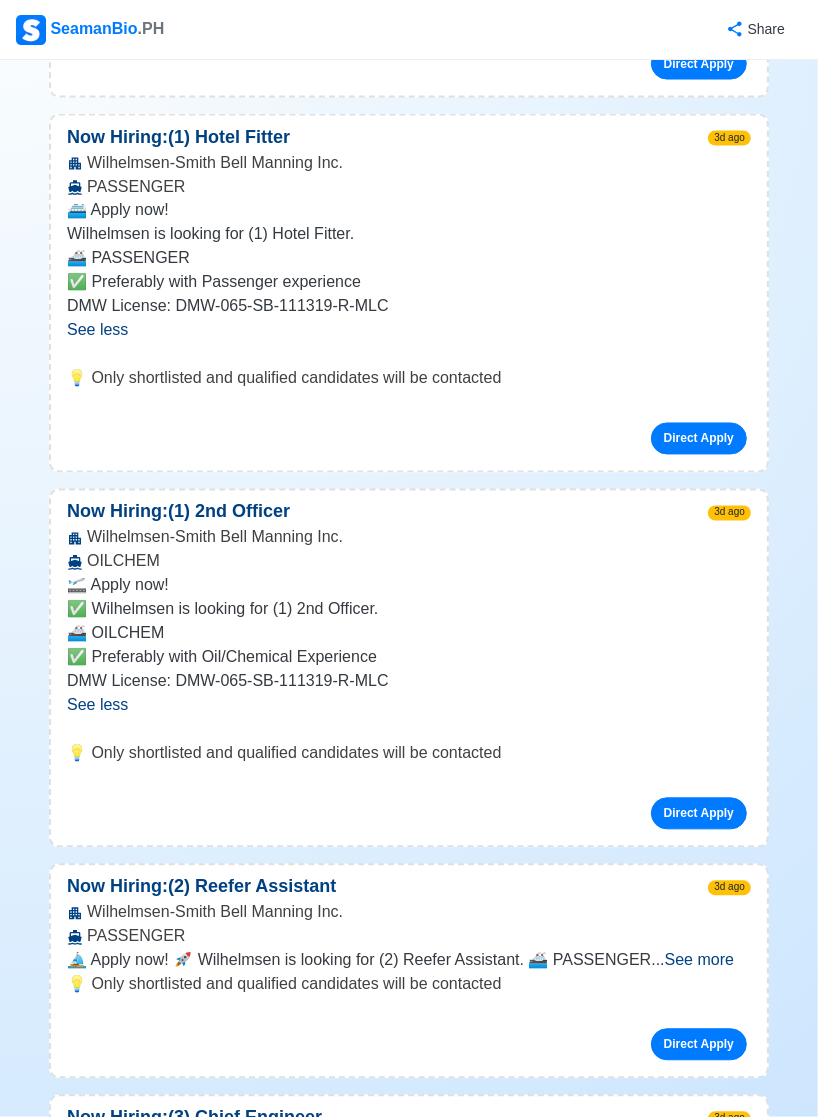 click on "See more" at bounding box center [712, 1884] 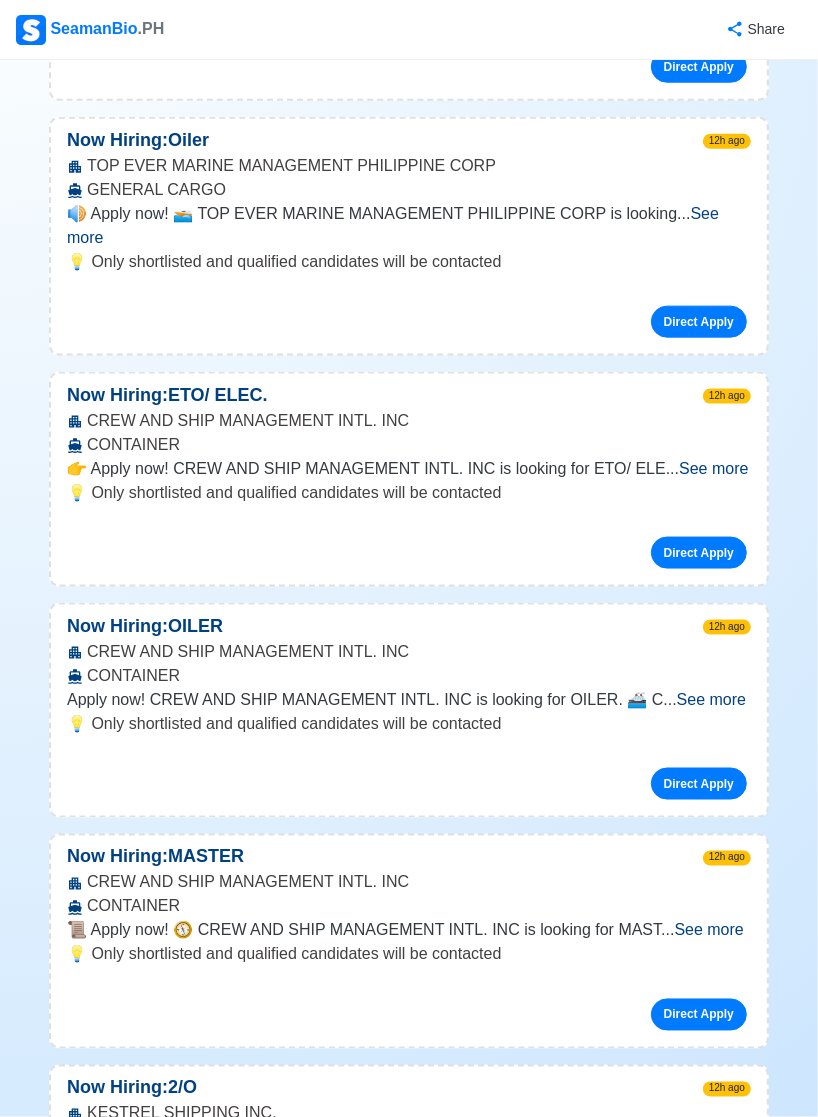 scroll, scrollTop: 0, scrollLeft: 0, axis: both 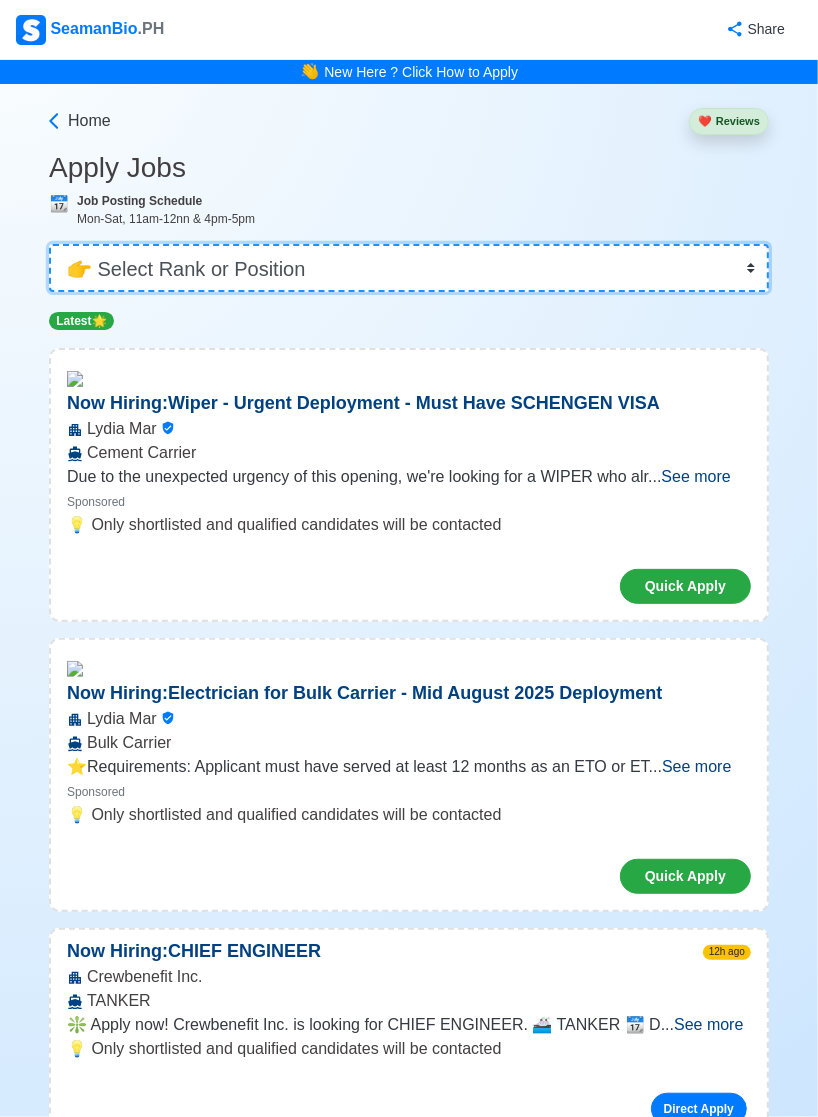 click on "👉 Select Rank or Position Master Chief Officer 2nd Officer 3rd Officer Junior Officer Chief Engineer 2nd Engineer 3rd Engineer 4th Engineer Gas Engineer Junior Engineer 1st Assistant Engineer 2nd Assistant Engineer 3rd Assistant Engineer ETO/ETR Electrician Electrical Engineer Oiler Fitter Welder Chief Cook Chef Cook Messman Wiper Rigger Ordinary Seaman Able Seaman Motorman Pumpman Bosun Cadet Reefer Mechanic Operator Repairman Painter Steward Waiter Others" at bounding box center (409, 268) 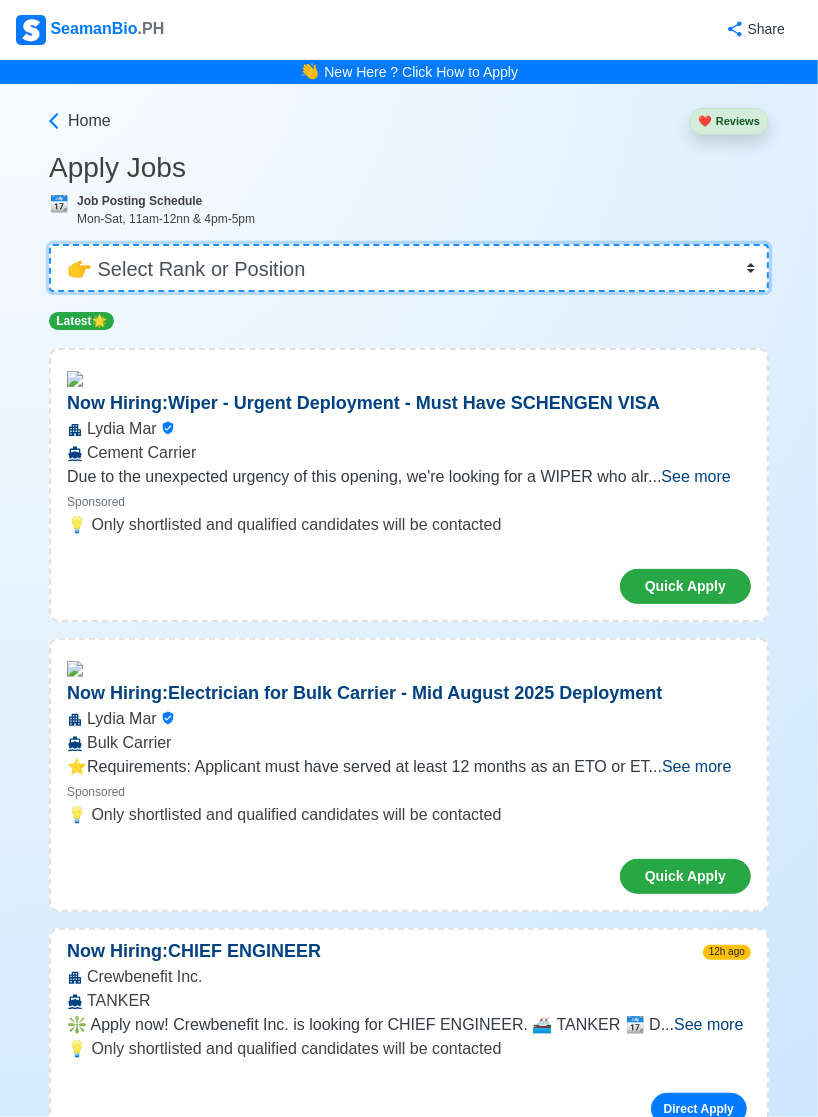 select on "3rd Engineer" 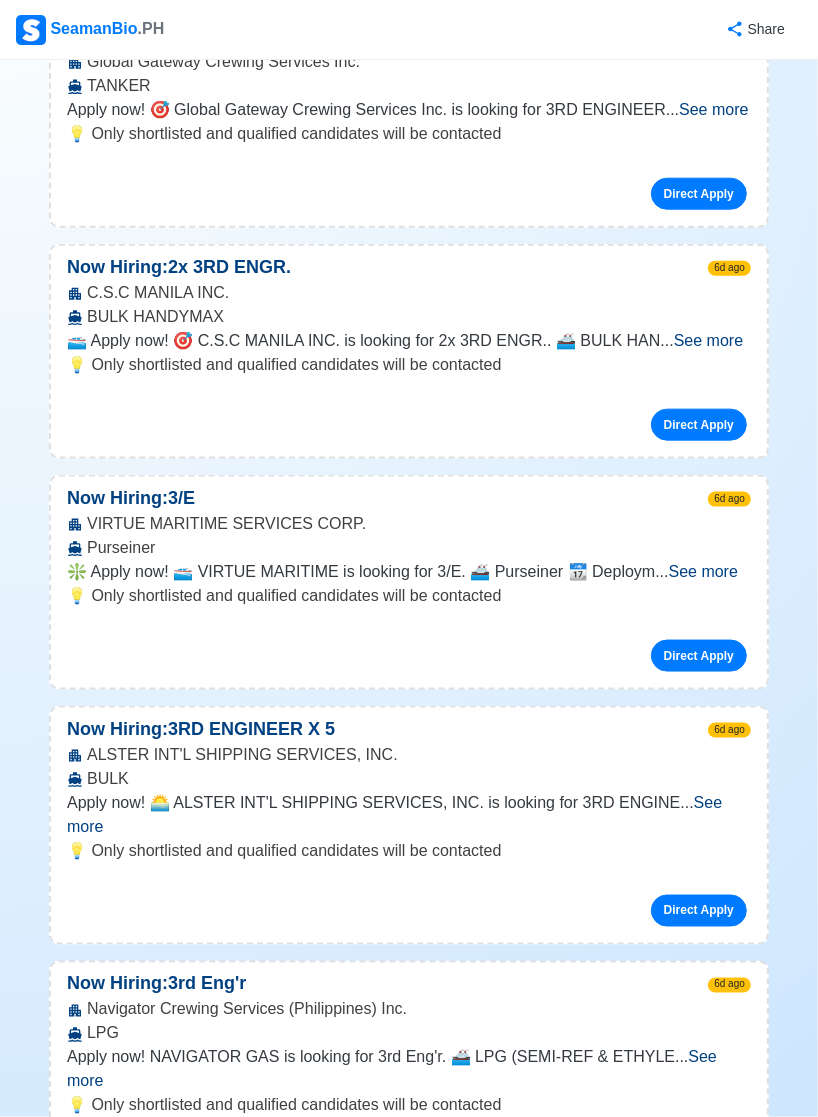 scroll, scrollTop: 4596, scrollLeft: 0, axis: vertical 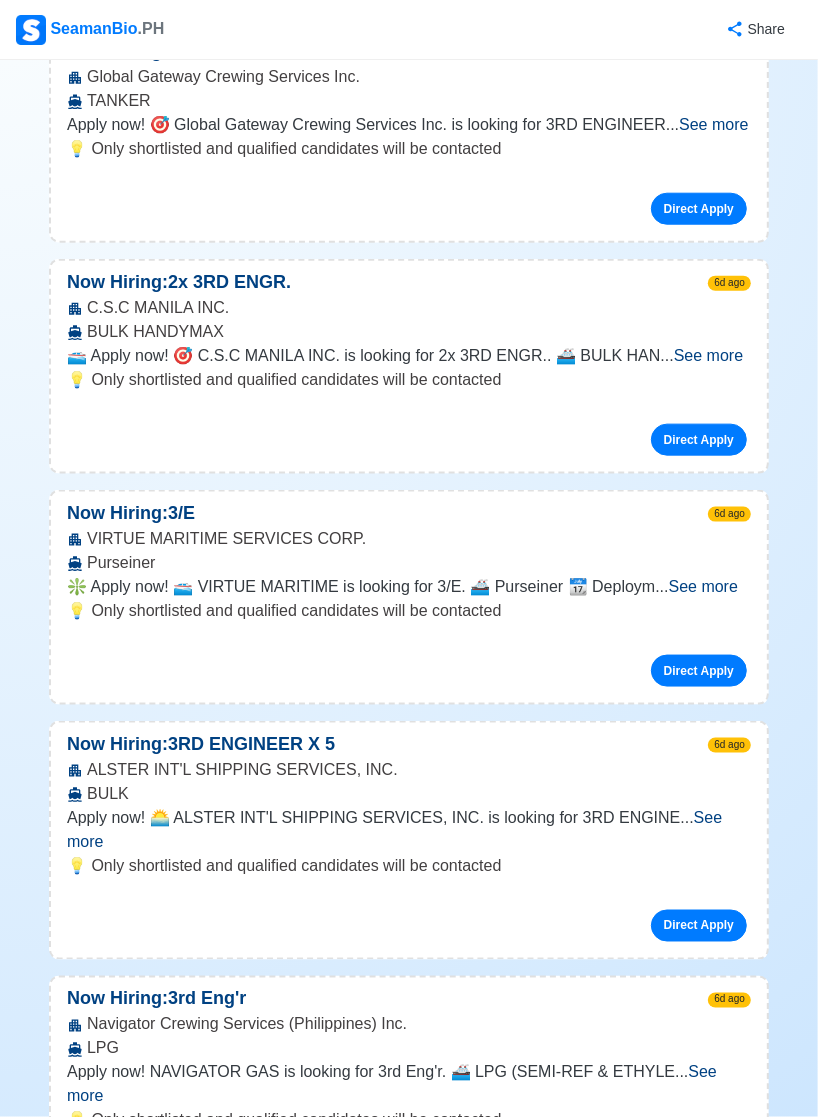 click on "See more" at bounding box center (703, 586) 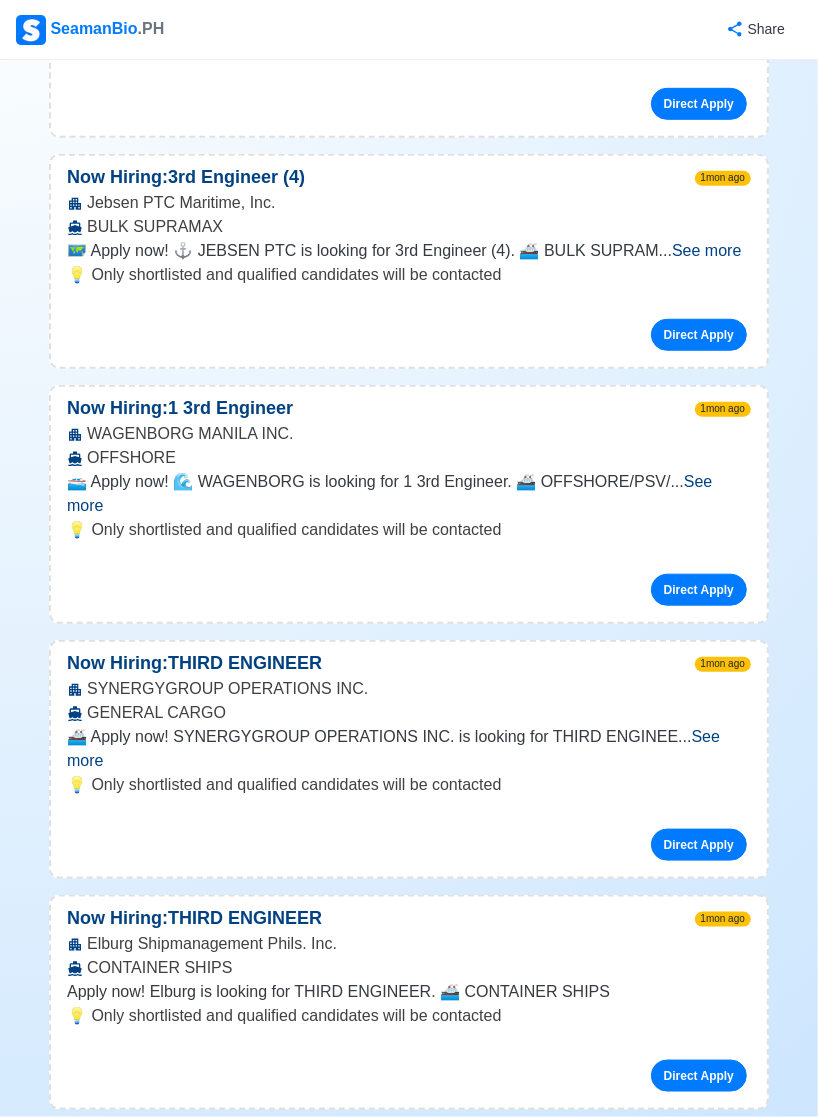 scroll, scrollTop: 22780, scrollLeft: 0, axis: vertical 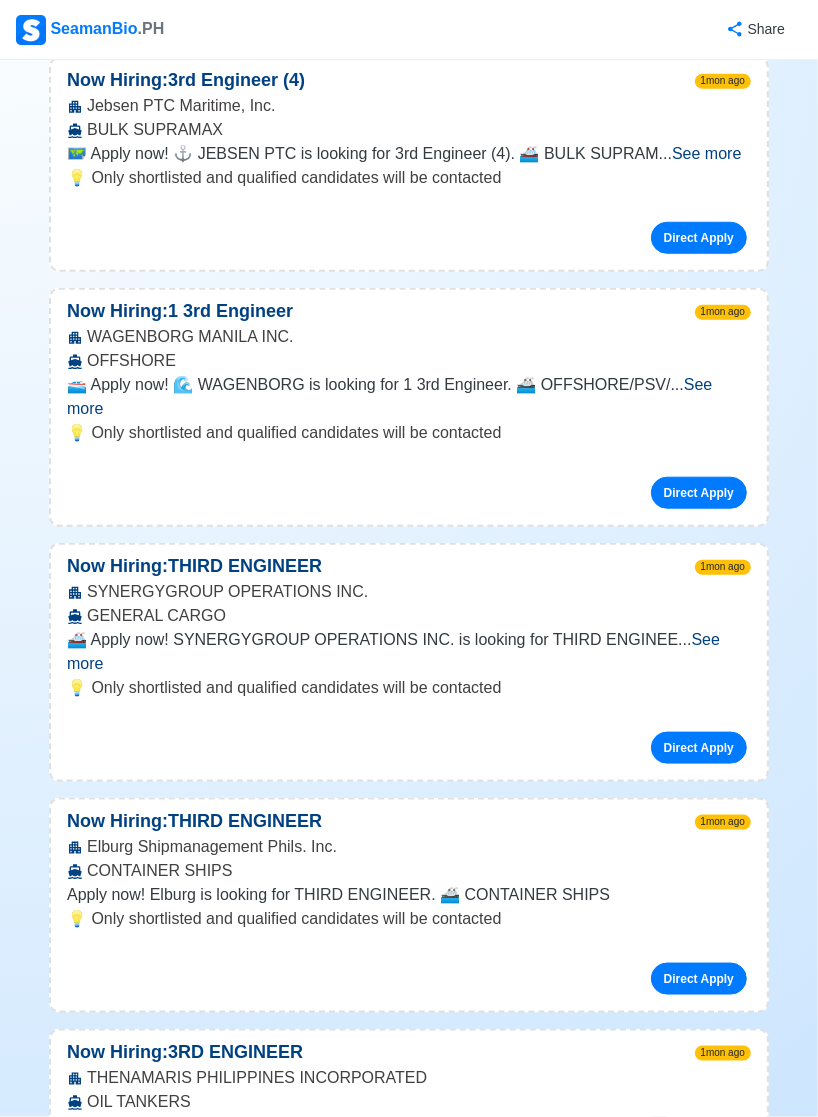 click on "See more" at bounding box center (710, 1380) 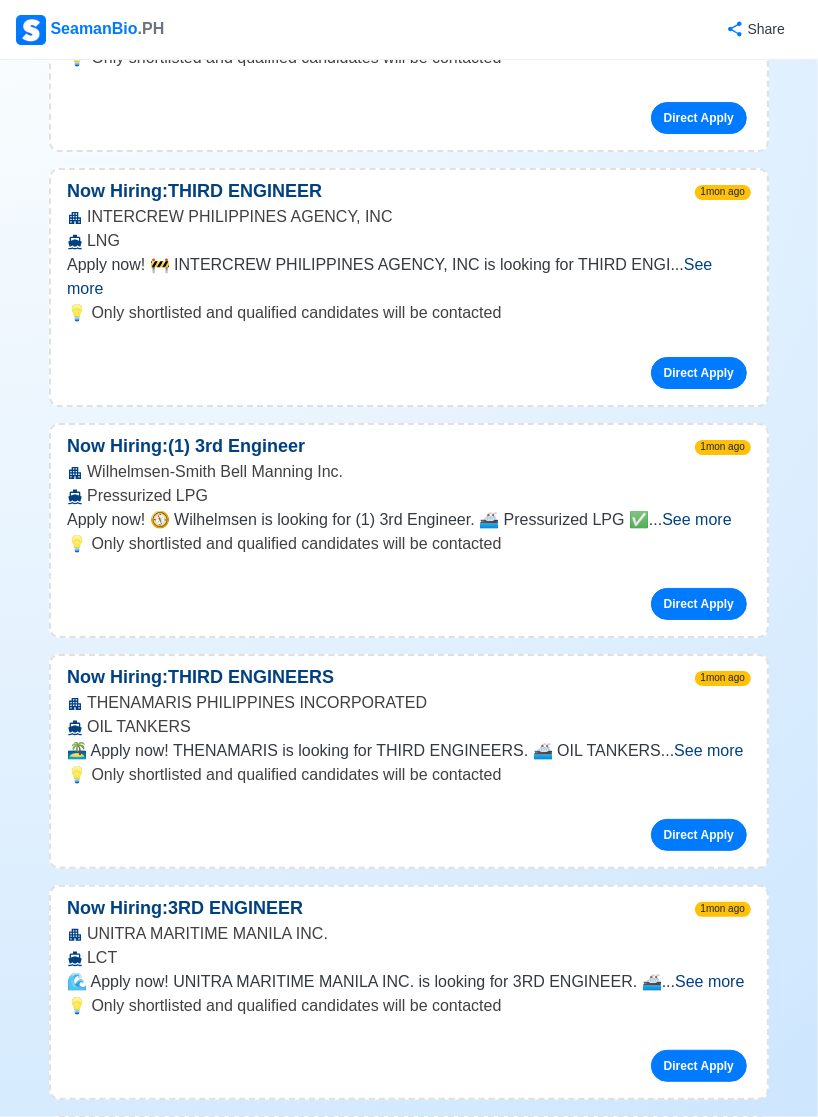 scroll, scrollTop: 36540, scrollLeft: 0, axis: vertical 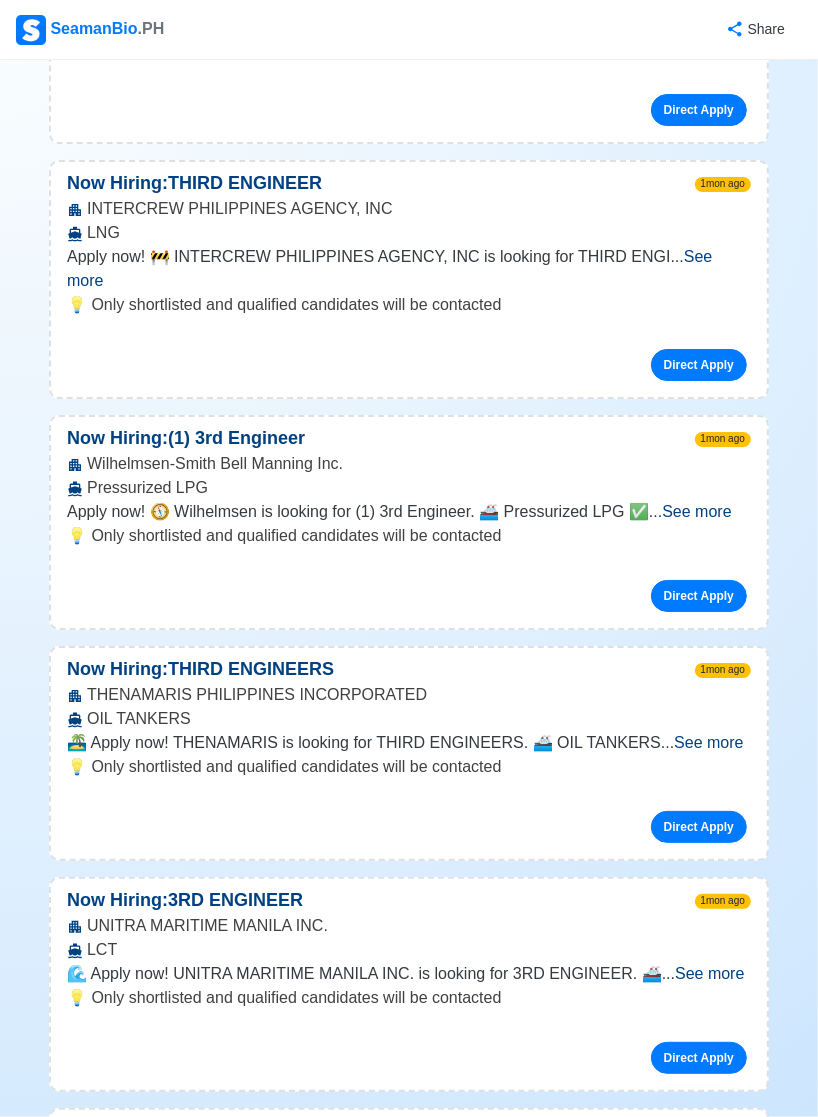 click on "See more" at bounding box center (712, 1921) 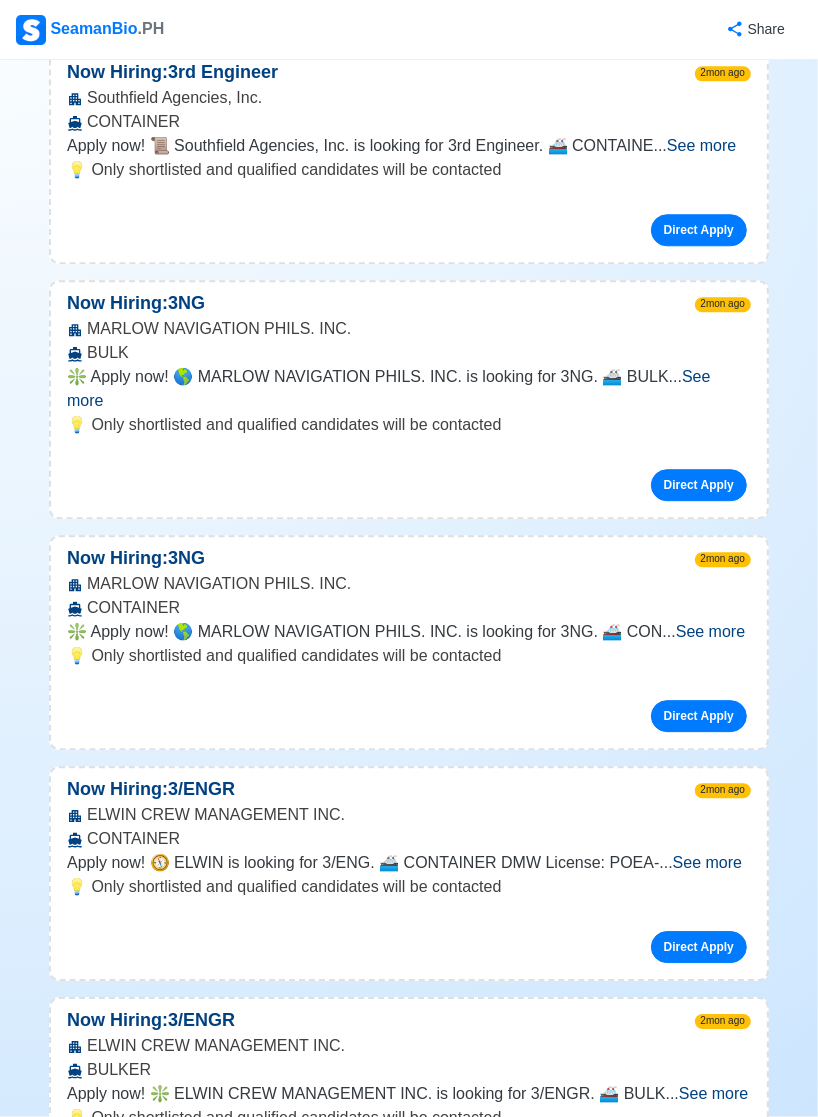 scroll, scrollTop: 39226, scrollLeft: 0, axis: vertical 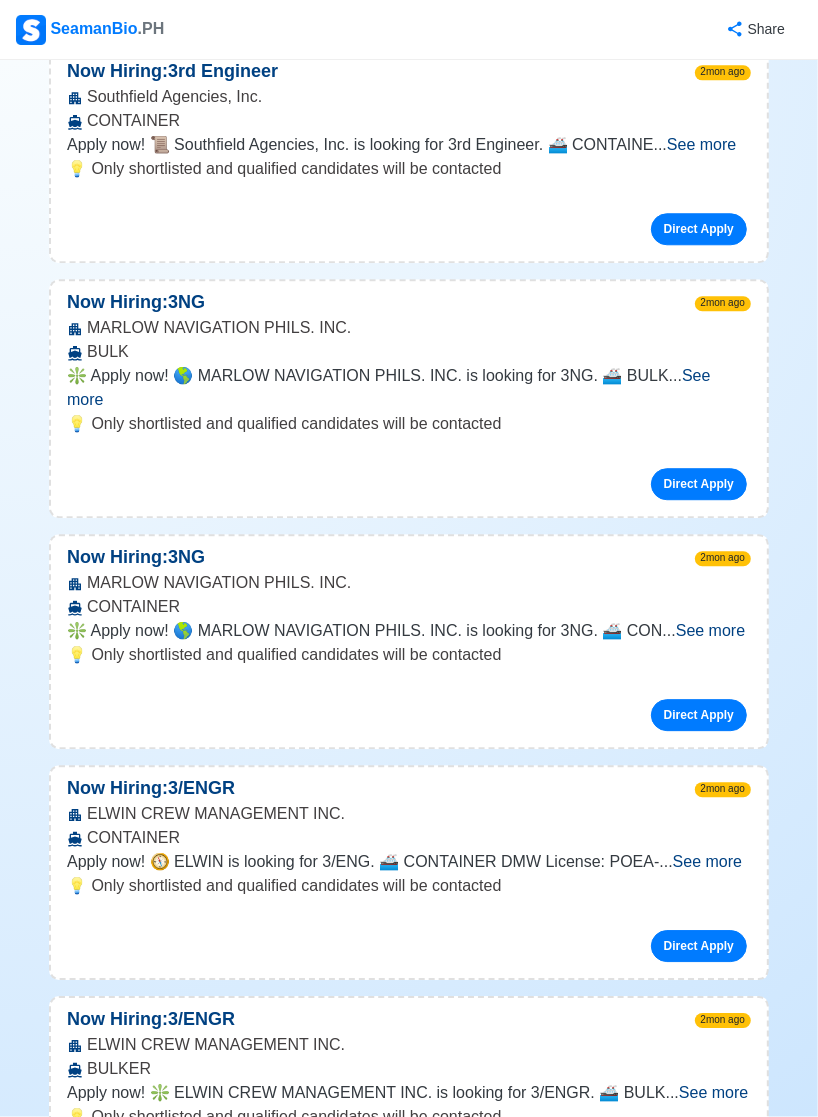 click on "See more" at bounding box center (388, 2331) 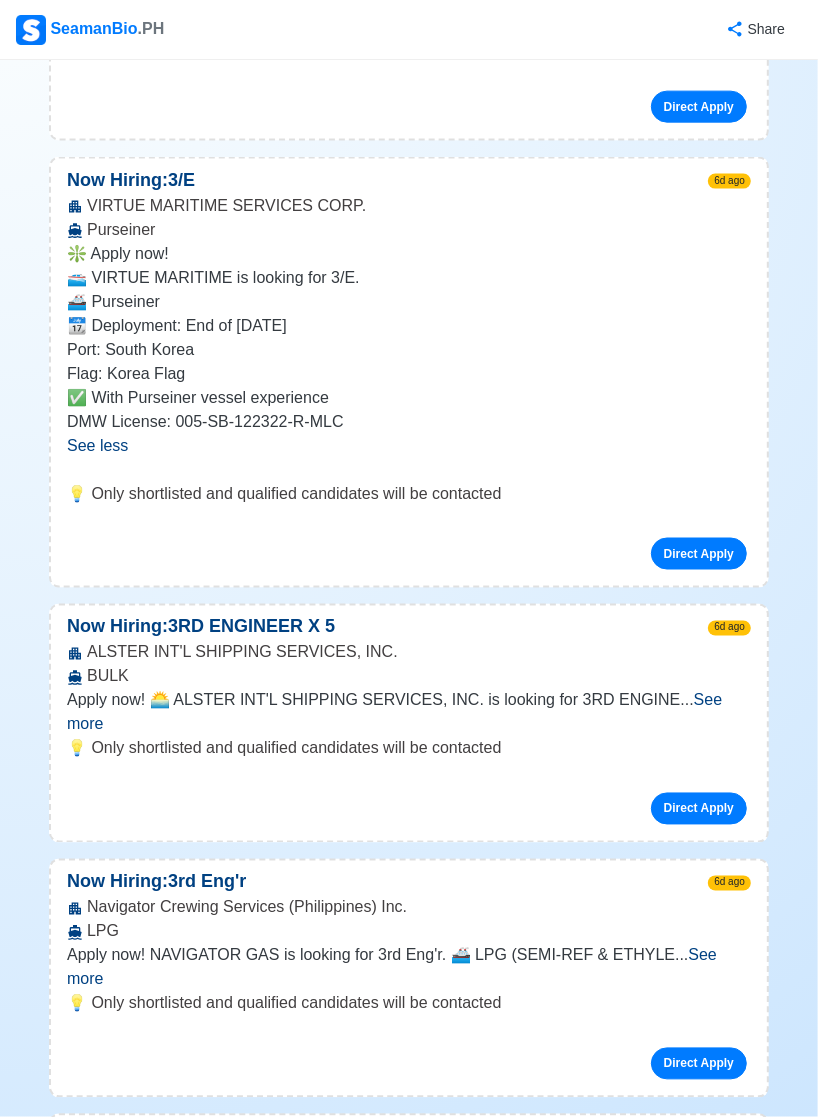 scroll, scrollTop: 0, scrollLeft: 0, axis: both 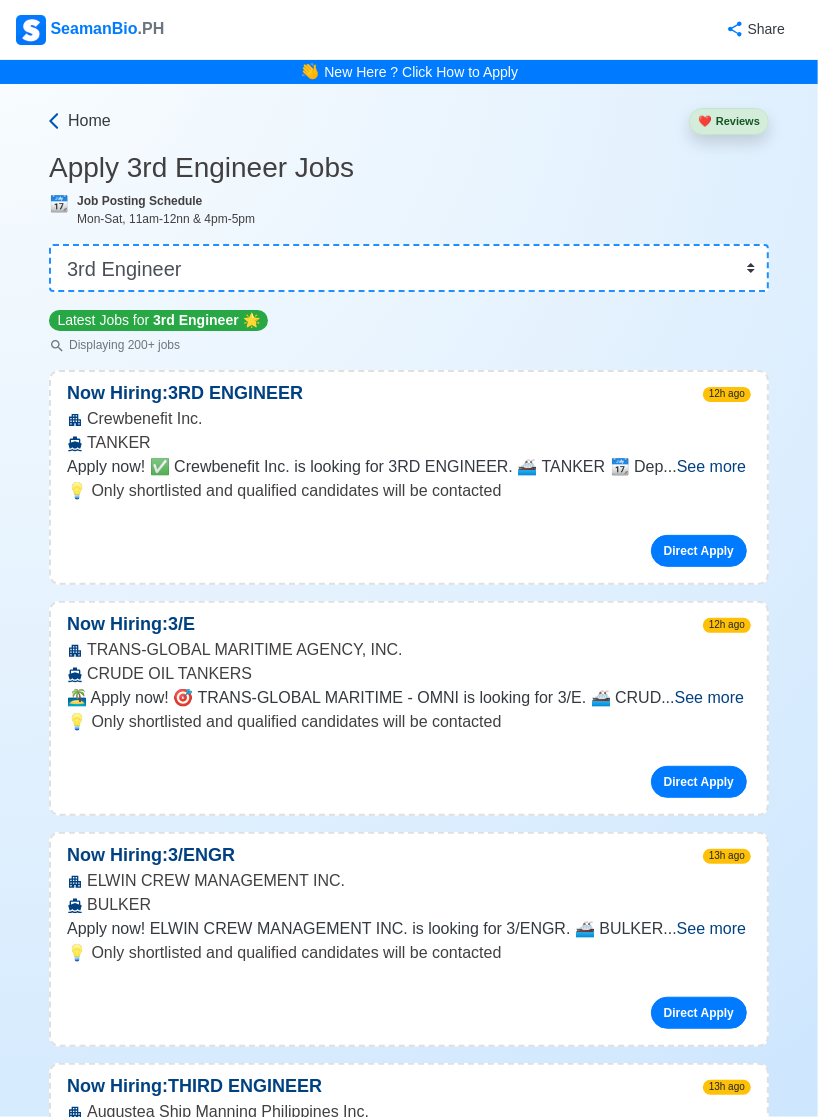 click on "Home" at bounding box center (89, 121) 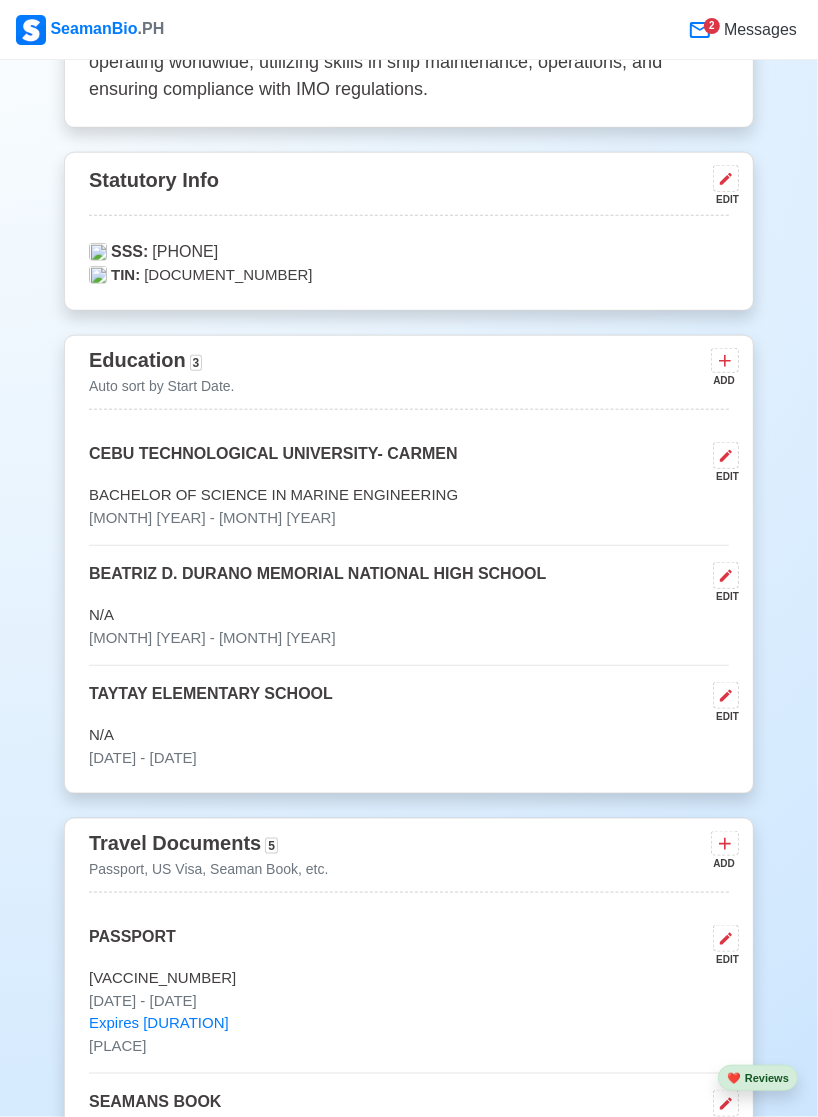 scroll, scrollTop: 0, scrollLeft: 0, axis: both 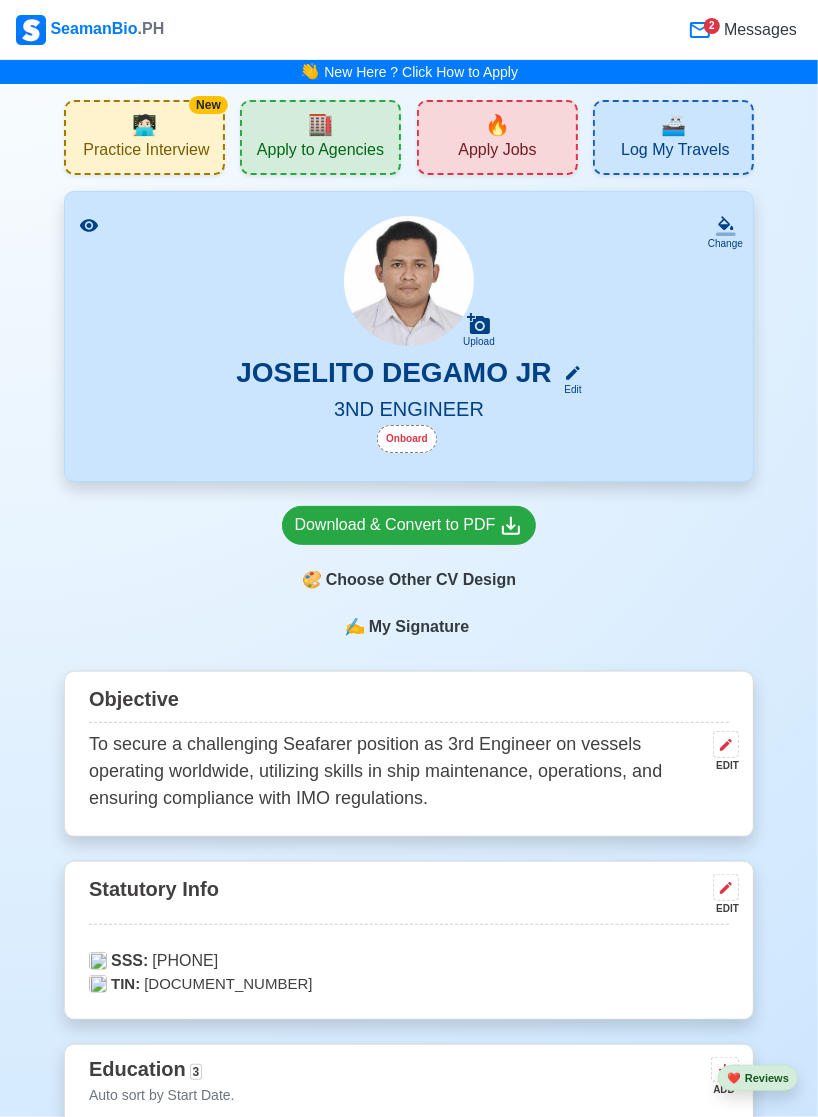 click on "Apply to Agencies" at bounding box center [320, 152] 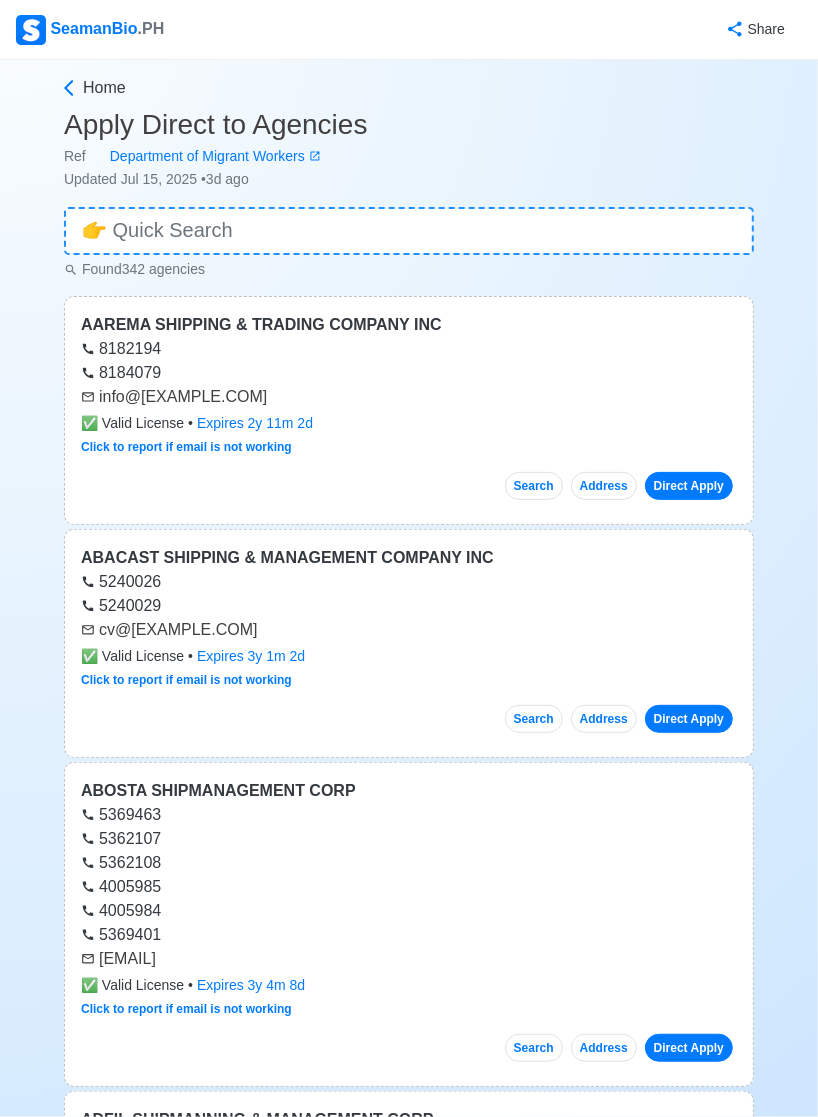 scroll, scrollTop: 41, scrollLeft: 0, axis: vertical 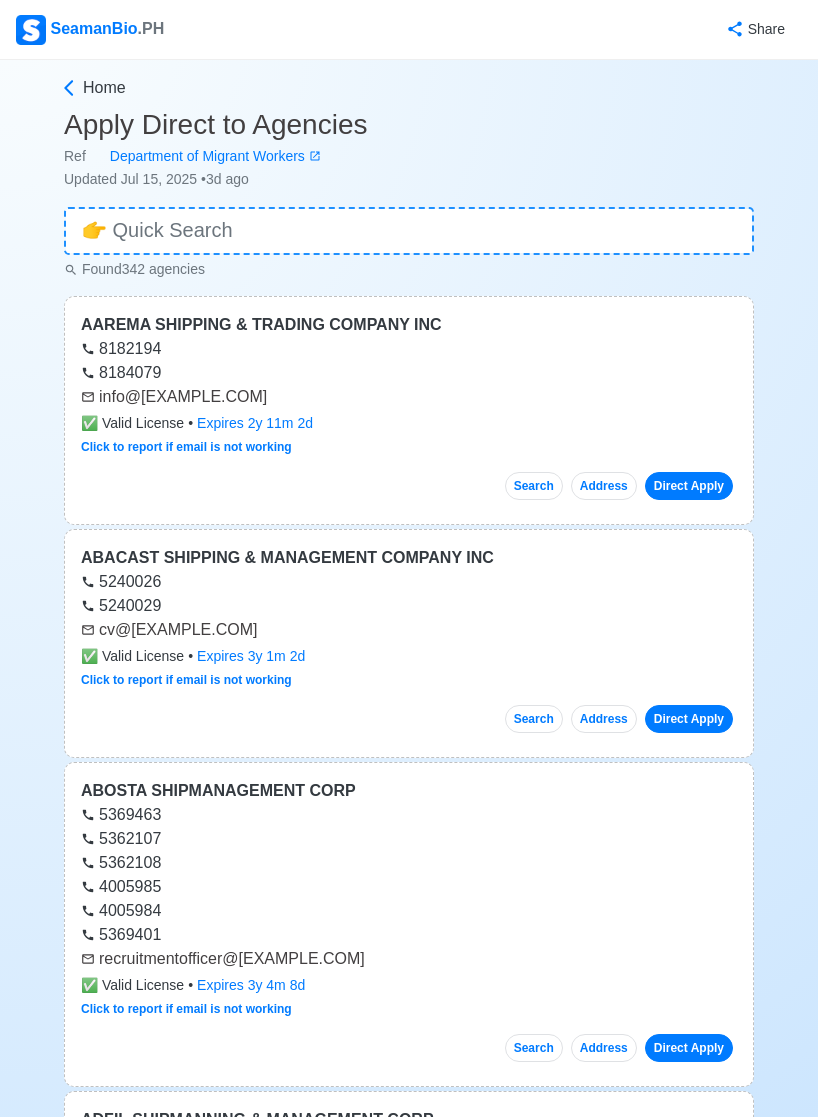 click at bounding box center [409, 231] 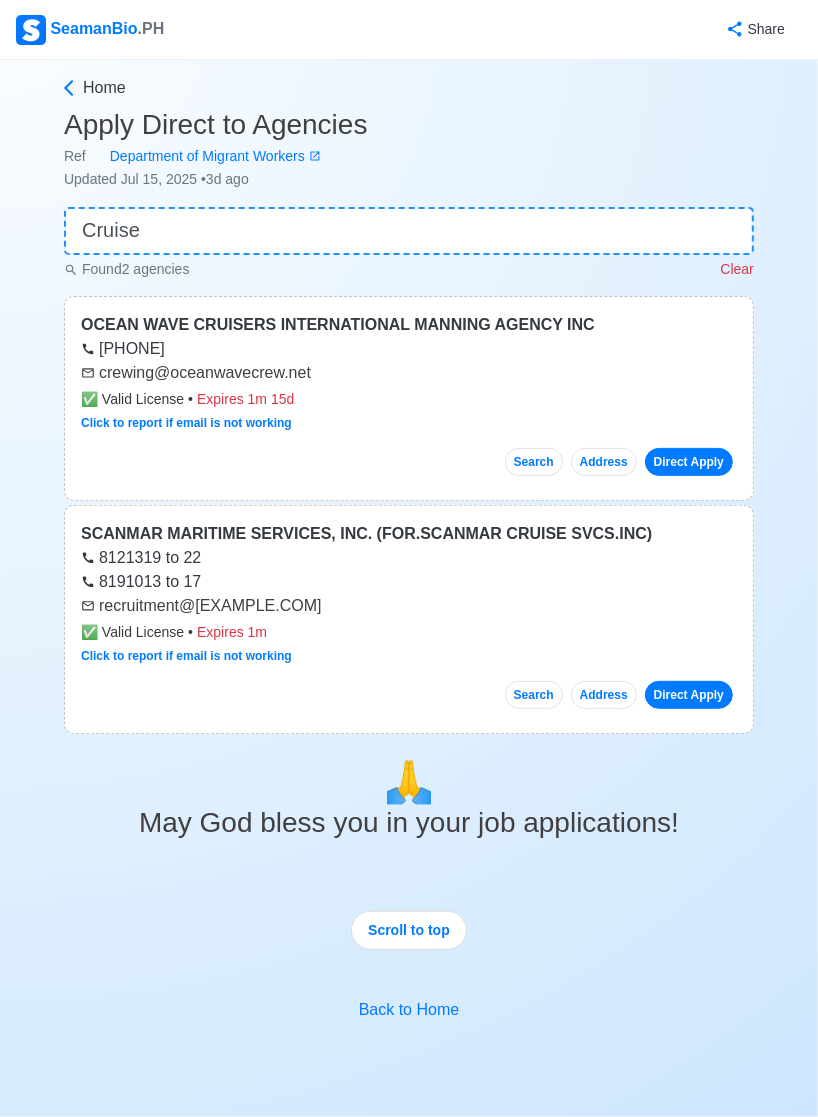 type on "Cruise" 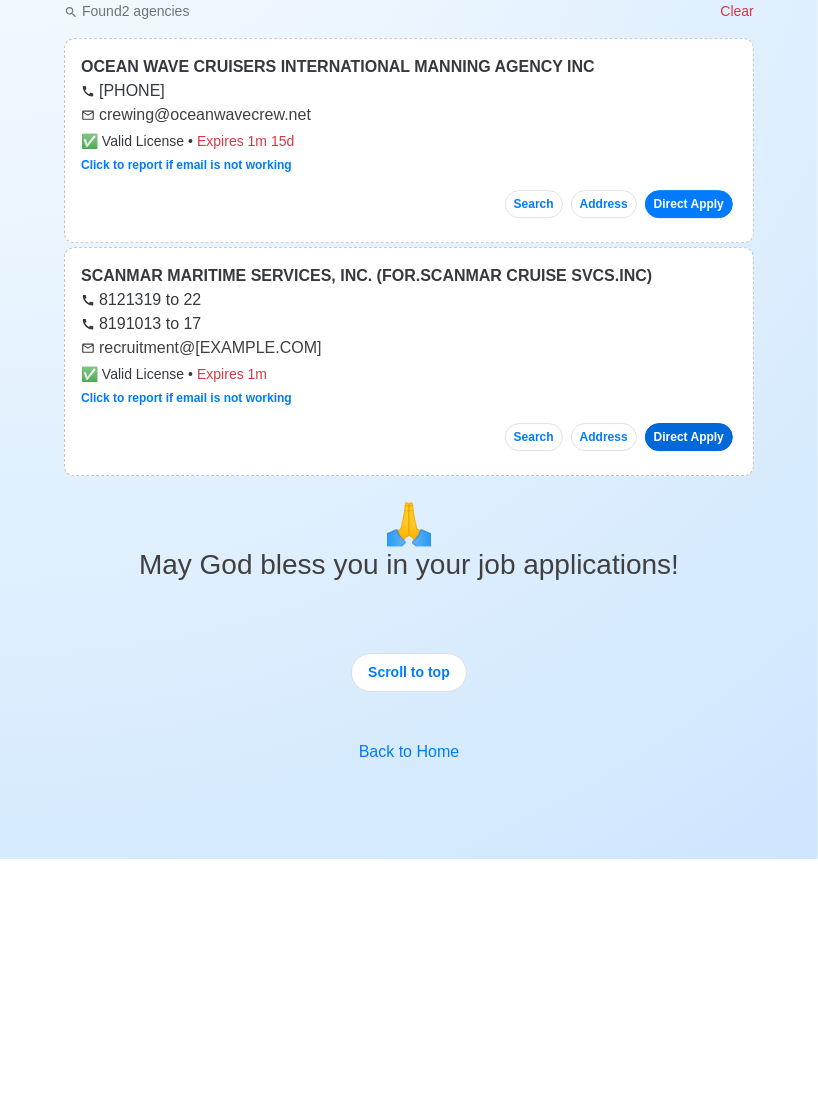 click on "Direct Apply" at bounding box center [689, 695] 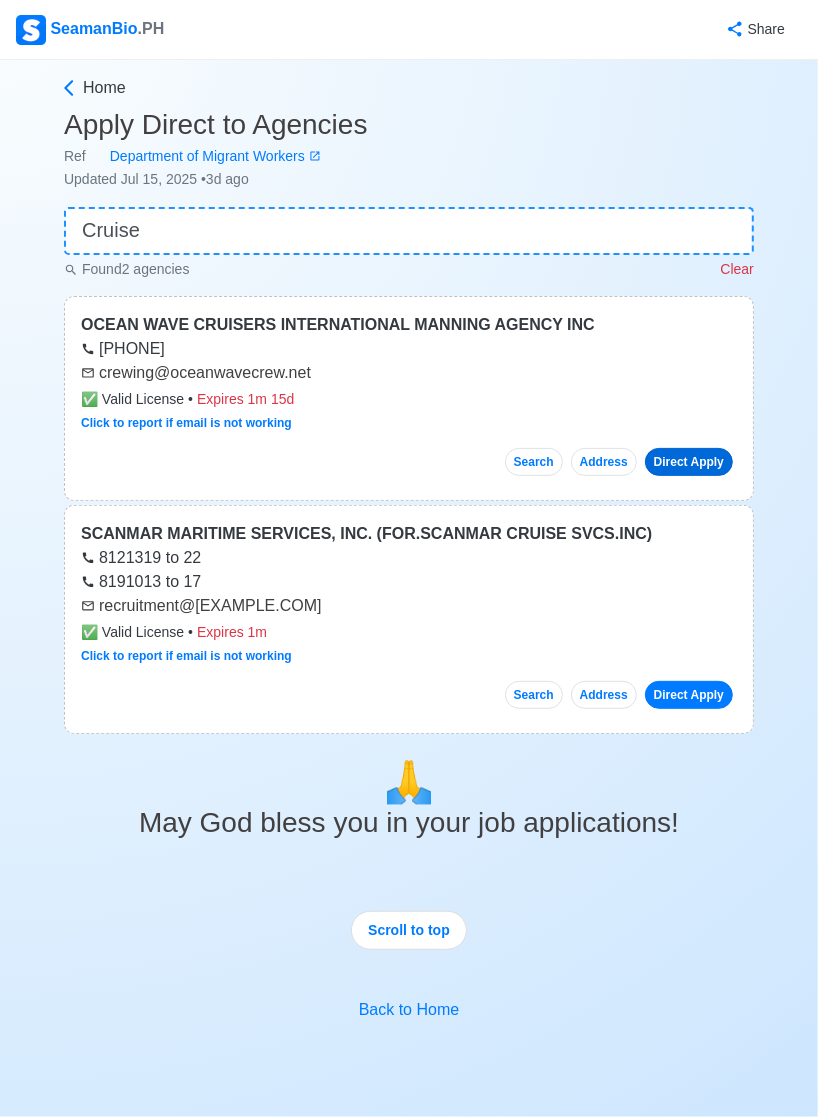 click on "Direct Apply" at bounding box center [689, 462] 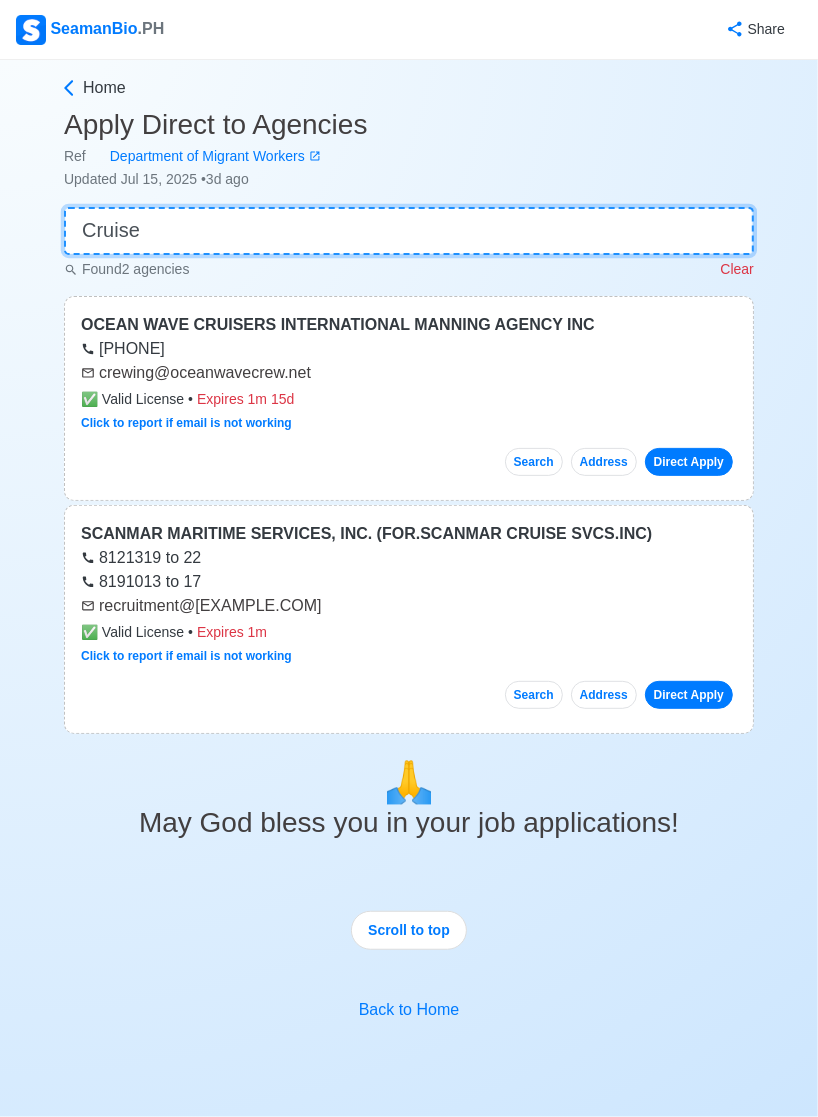 click on "Cruise" at bounding box center [409, 231] 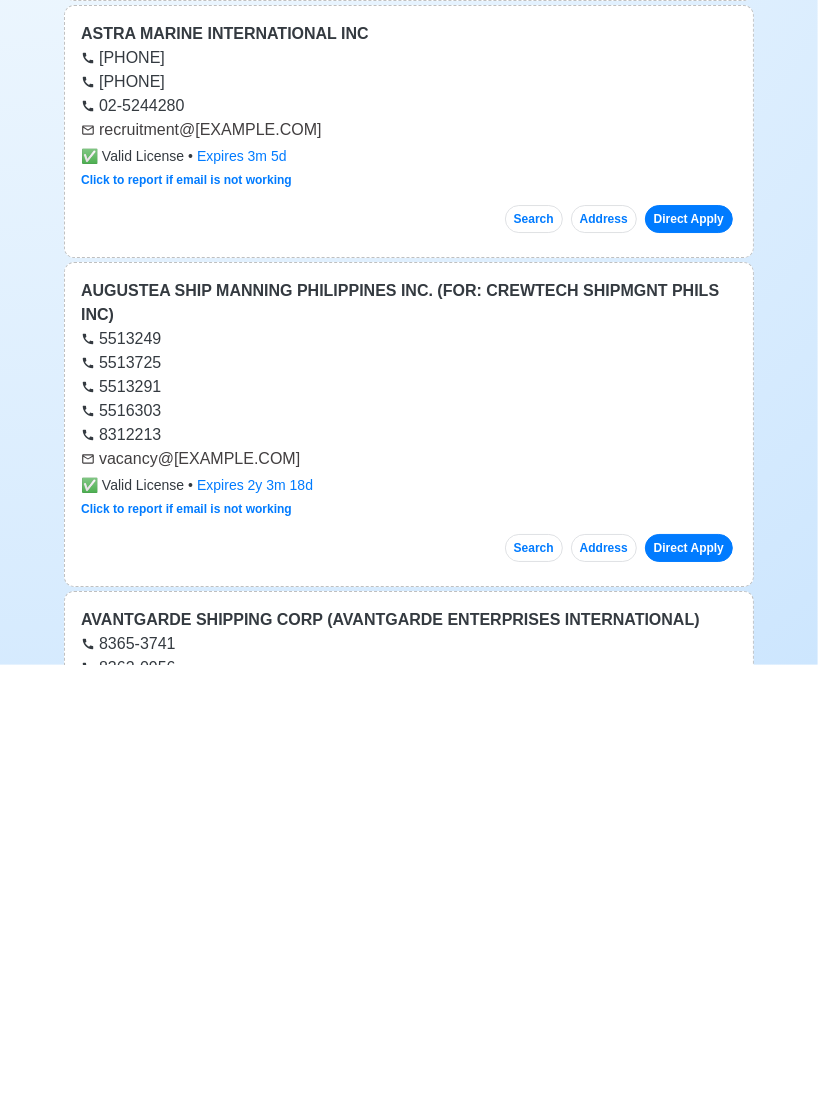 scroll, scrollTop: 6614, scrollLeft: 0, axis: vertical 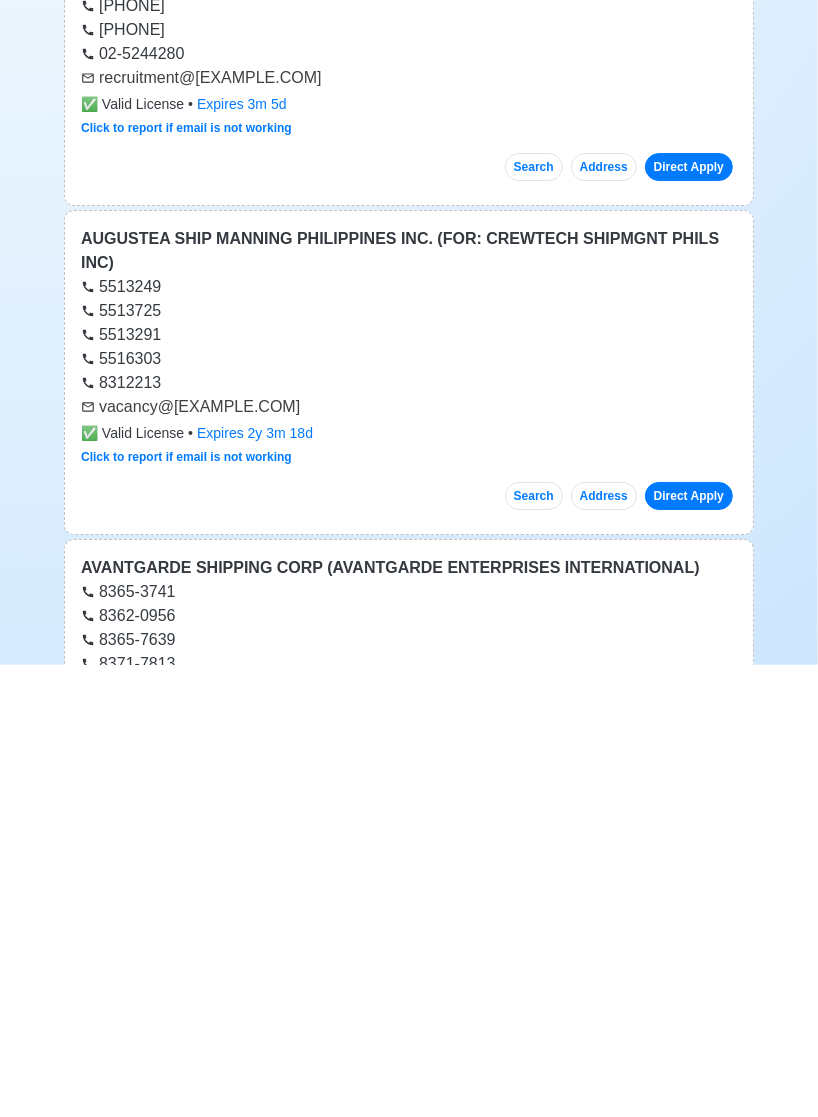 type 